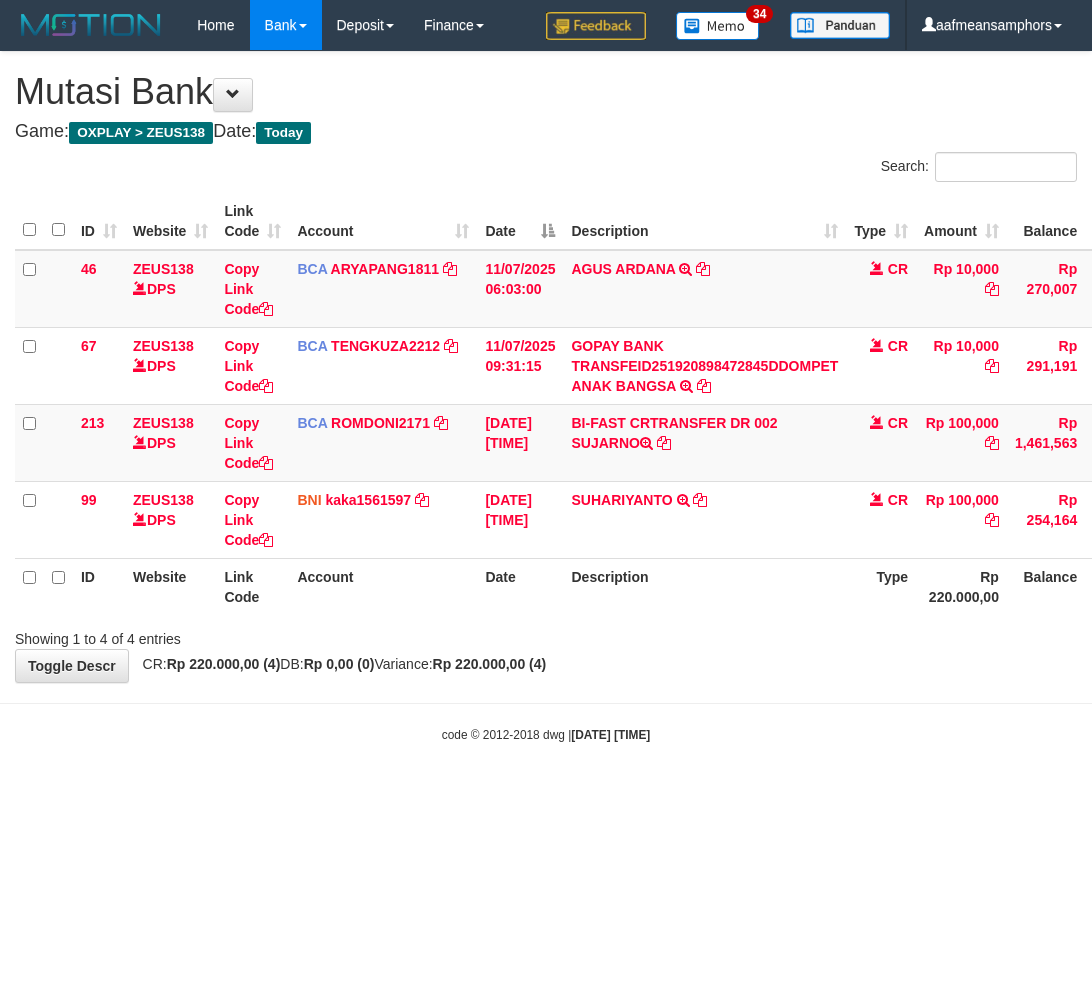 scroll, scrollTop: 0, scrollLeft: 0, axis: both 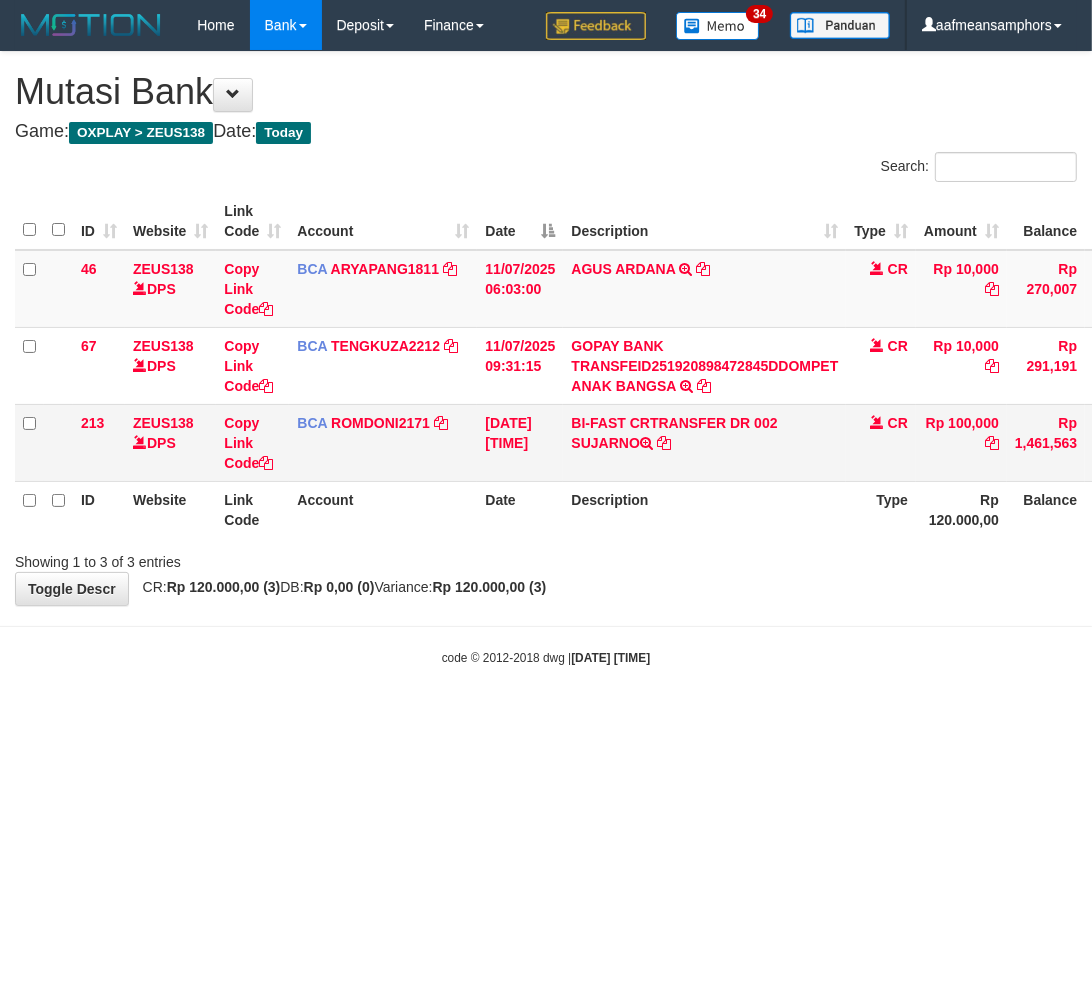 click on "BI-FAST CRTRANSFER DR 002 SUJARNO" at bounding box center (704, 442) 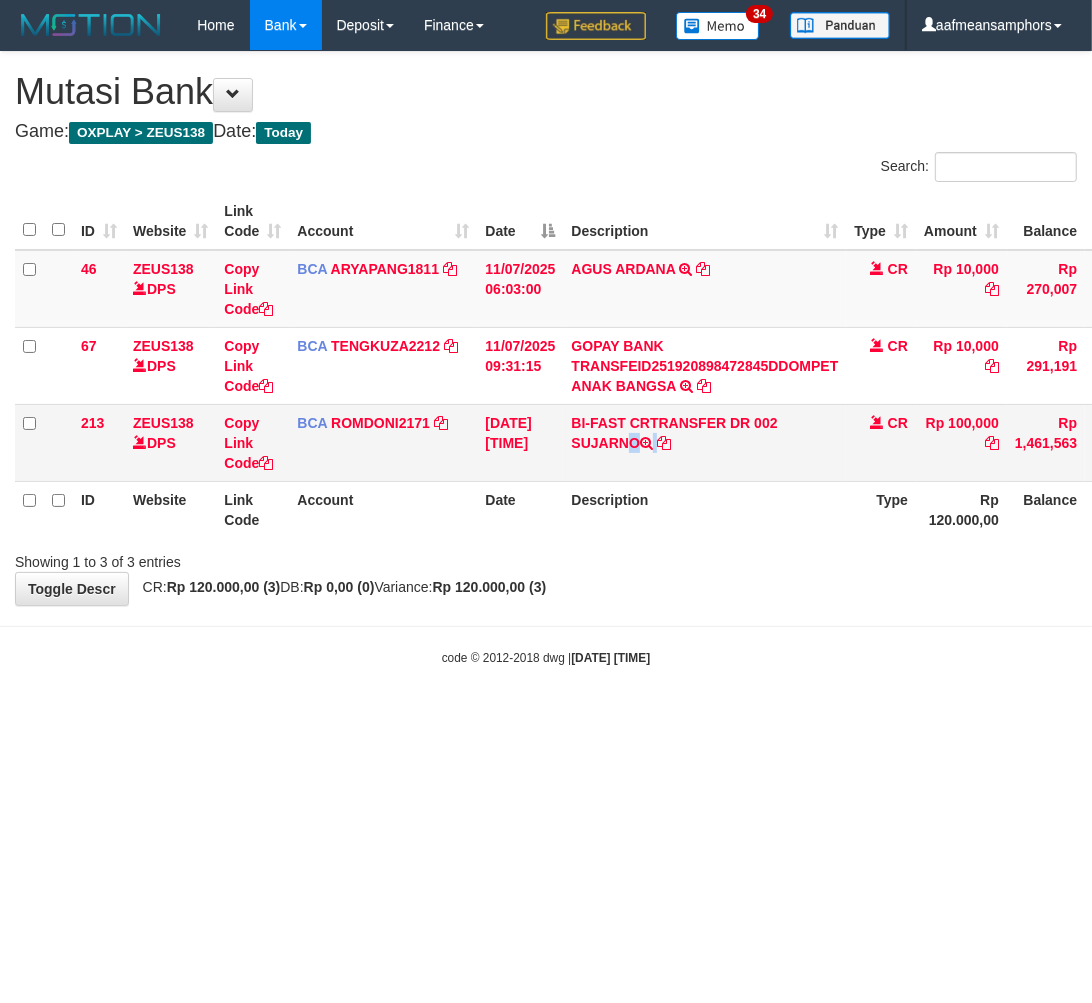 click on "BI-FAST CRTRANSFER DR 002 SUJARNO" at bounding box center (704, 442) 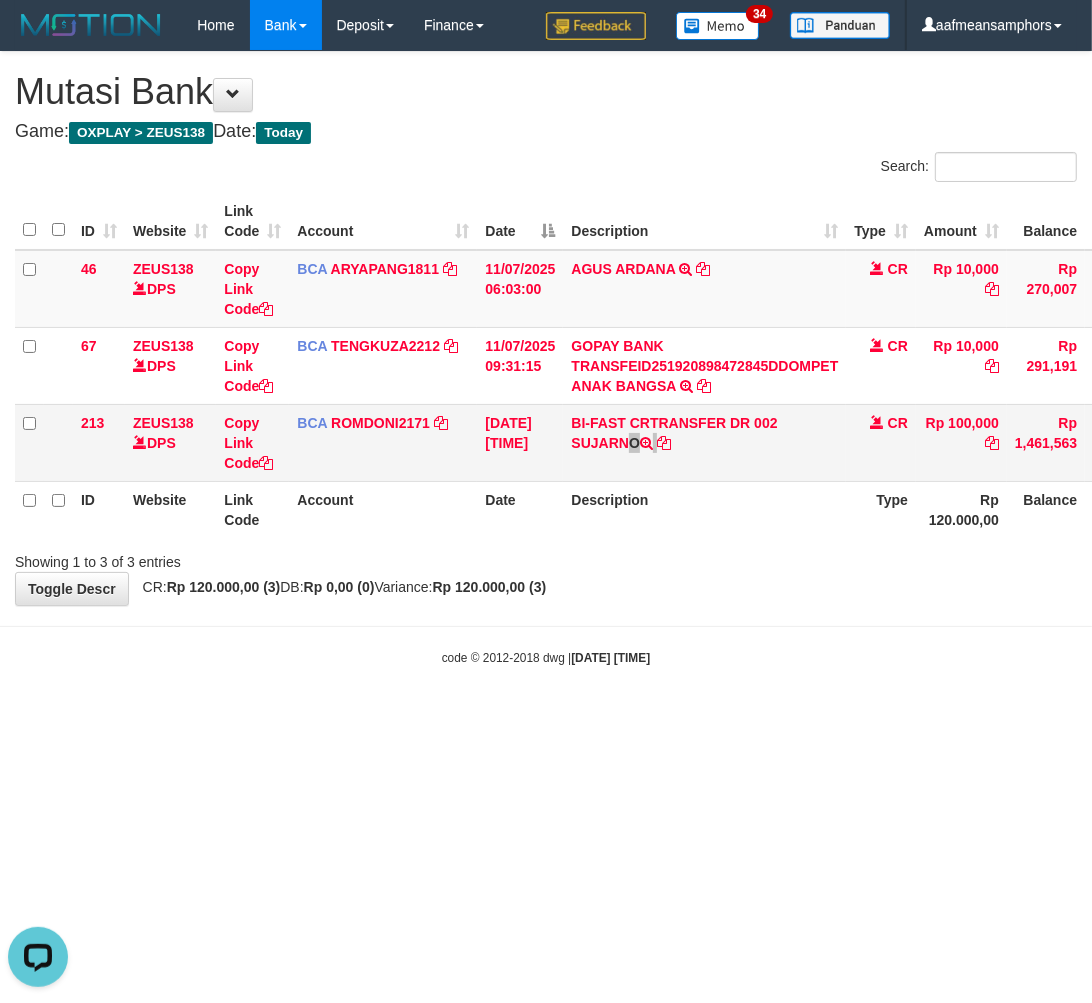 scroll, scrollTop: 0, scrollLeft: 0, axis: both 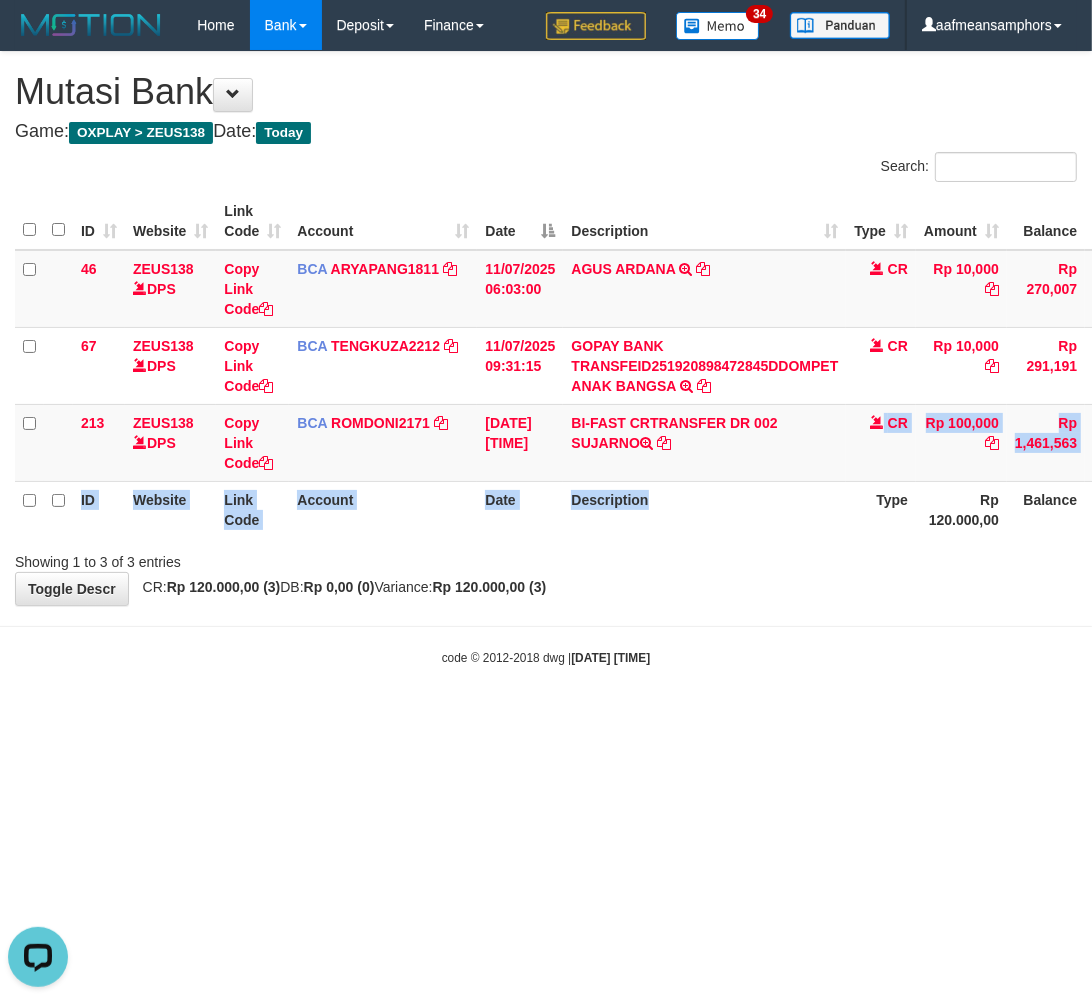 drag, startPoint x: 688, startPoint y: 487, endPoint x: 687, endPoint y: 498, distance: 11.045361 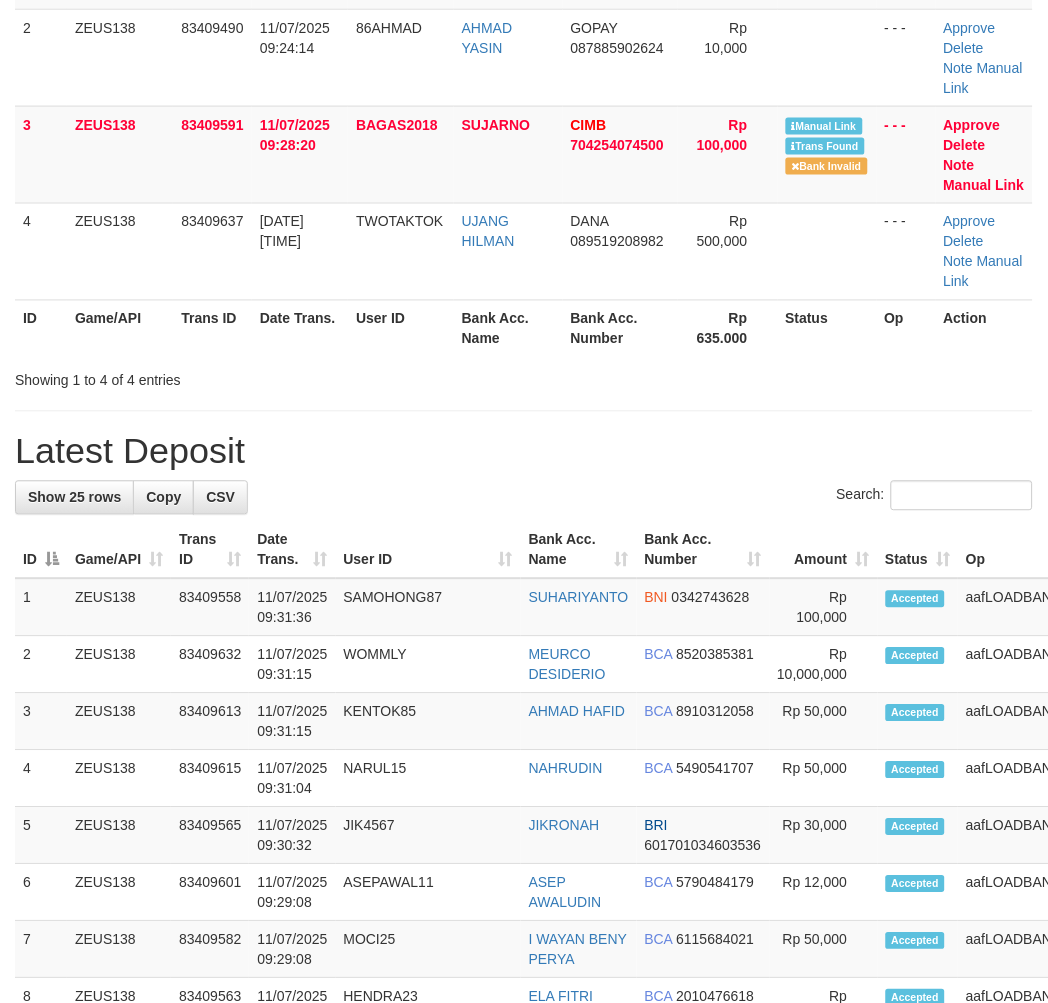 scroll, scrollTop: 234, scrollLeft: 0, axis: vertical 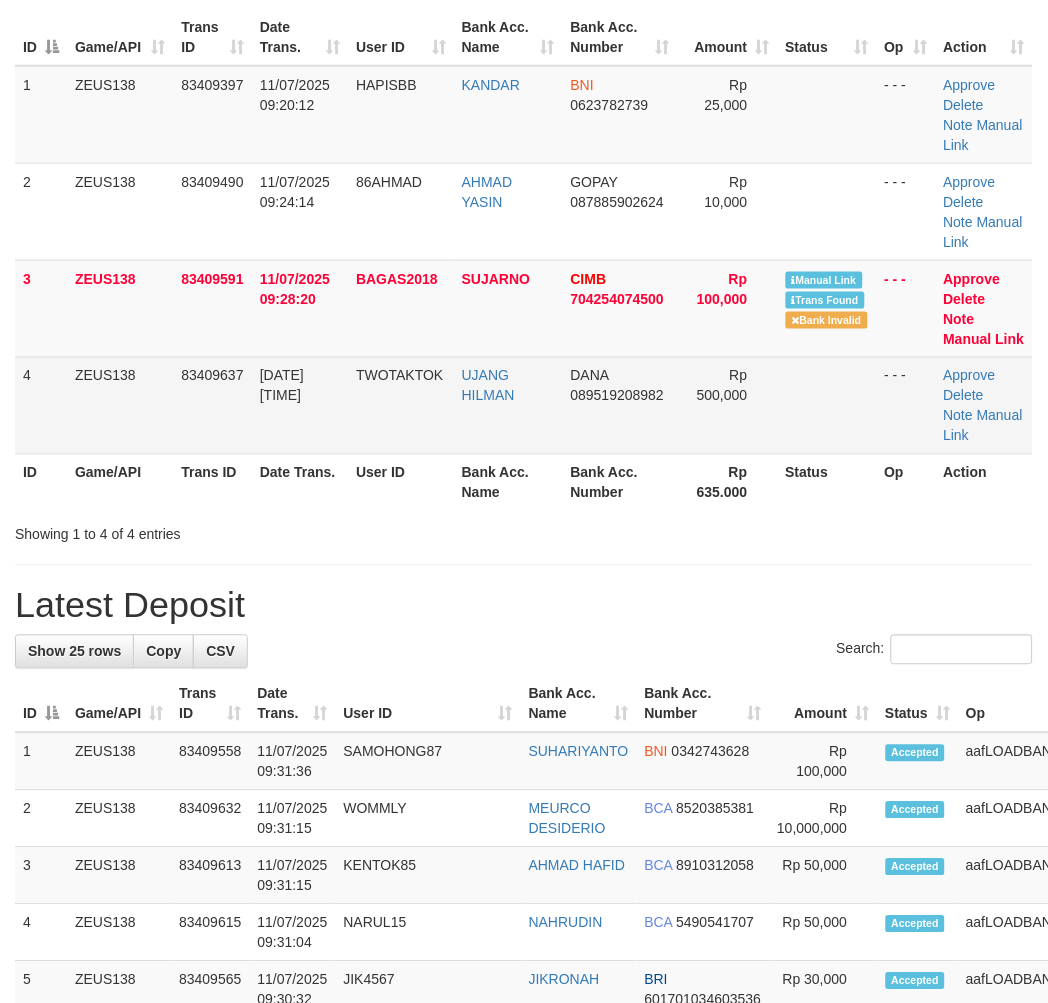 drag, startPoint x: 308, startPoint y: 485, endPoint x: 608, endPoint y: 425, distance: 305.94116 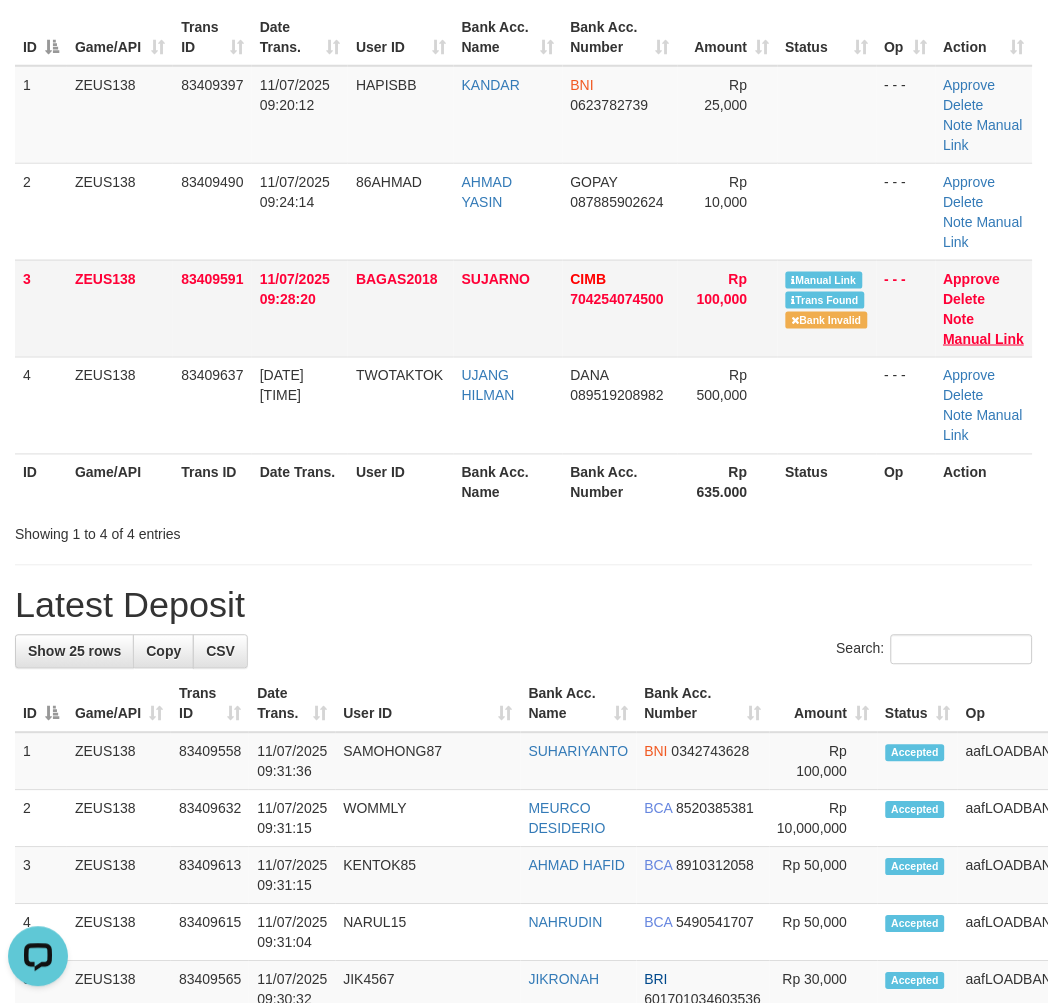 scroll, scrollTop: 0, scrollLeft: 0, axis: both 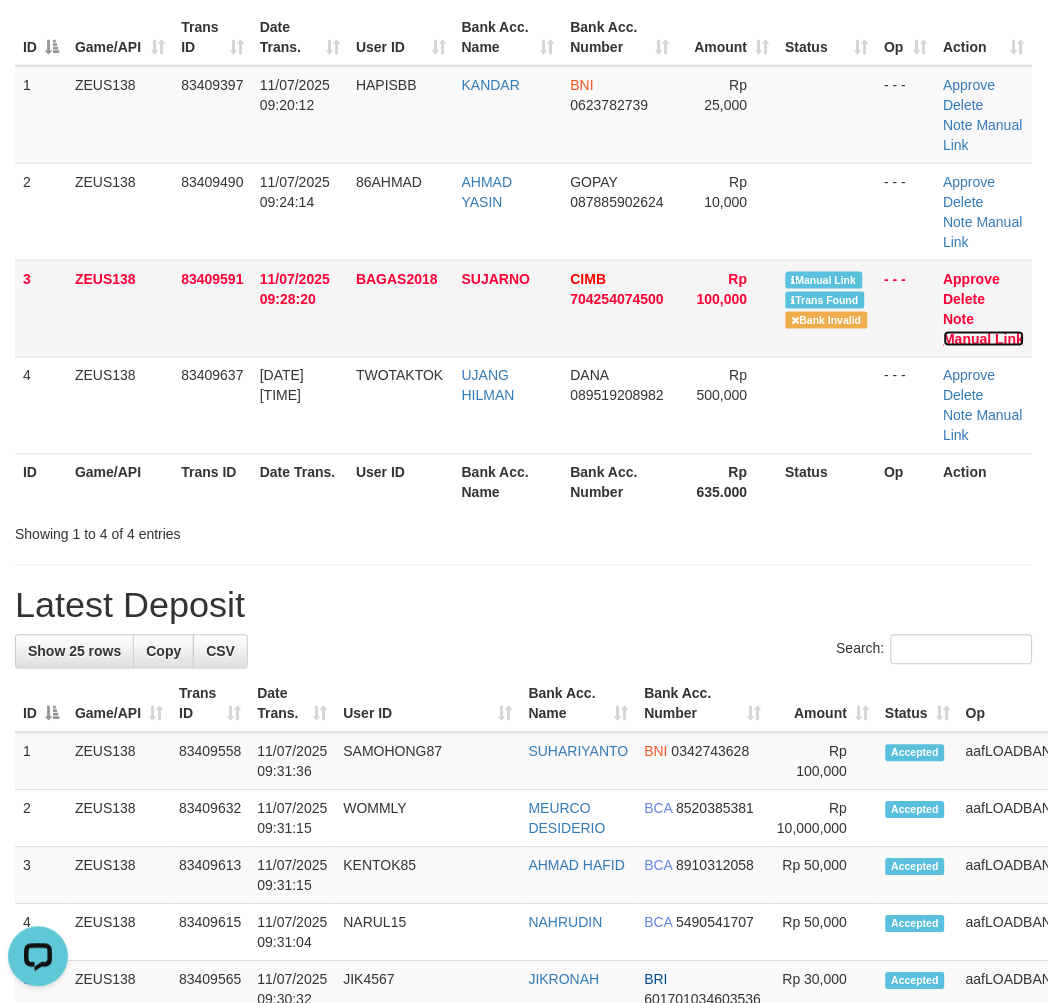 click on "Manual Link" at bounding box center [984, 339] 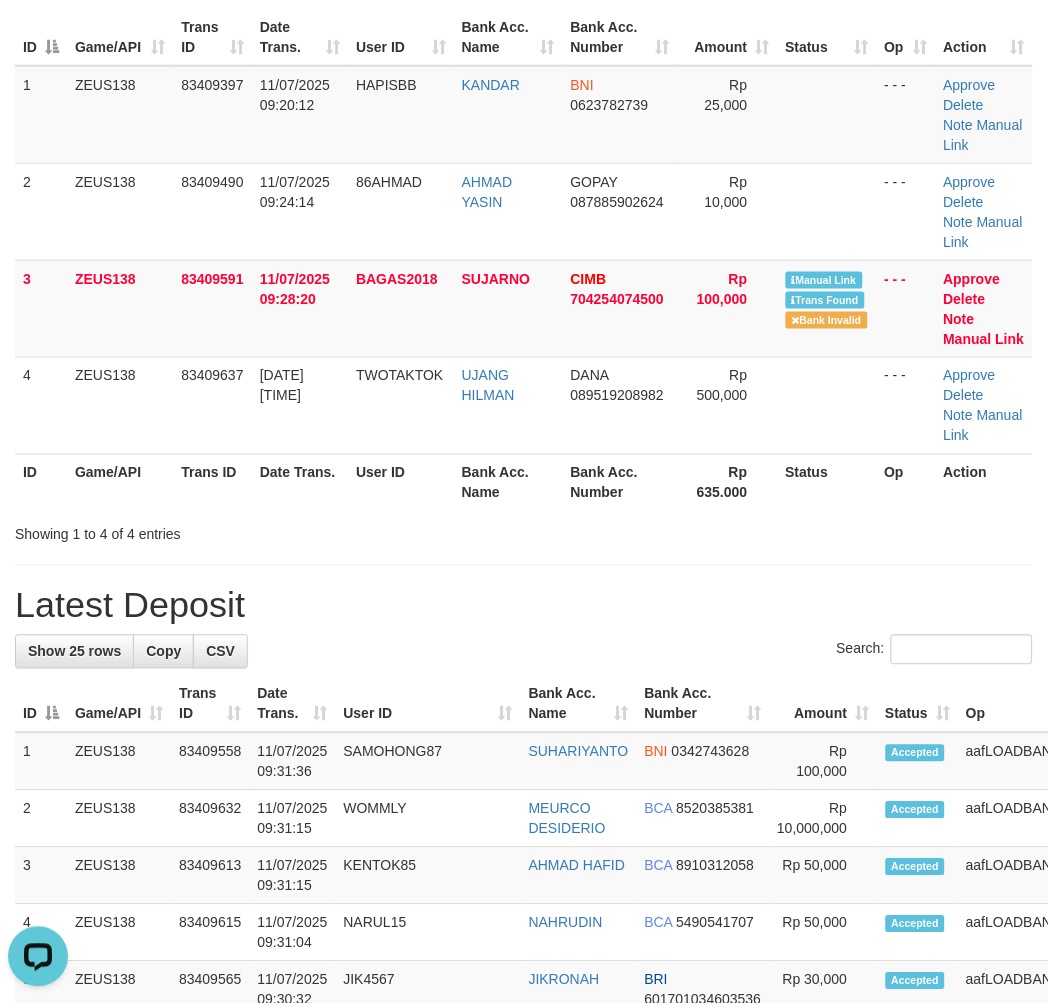 drag, startPoint x: 523, startPoint y: 550, endPoint x: 5, endPoint y: 572, distance: 518.467 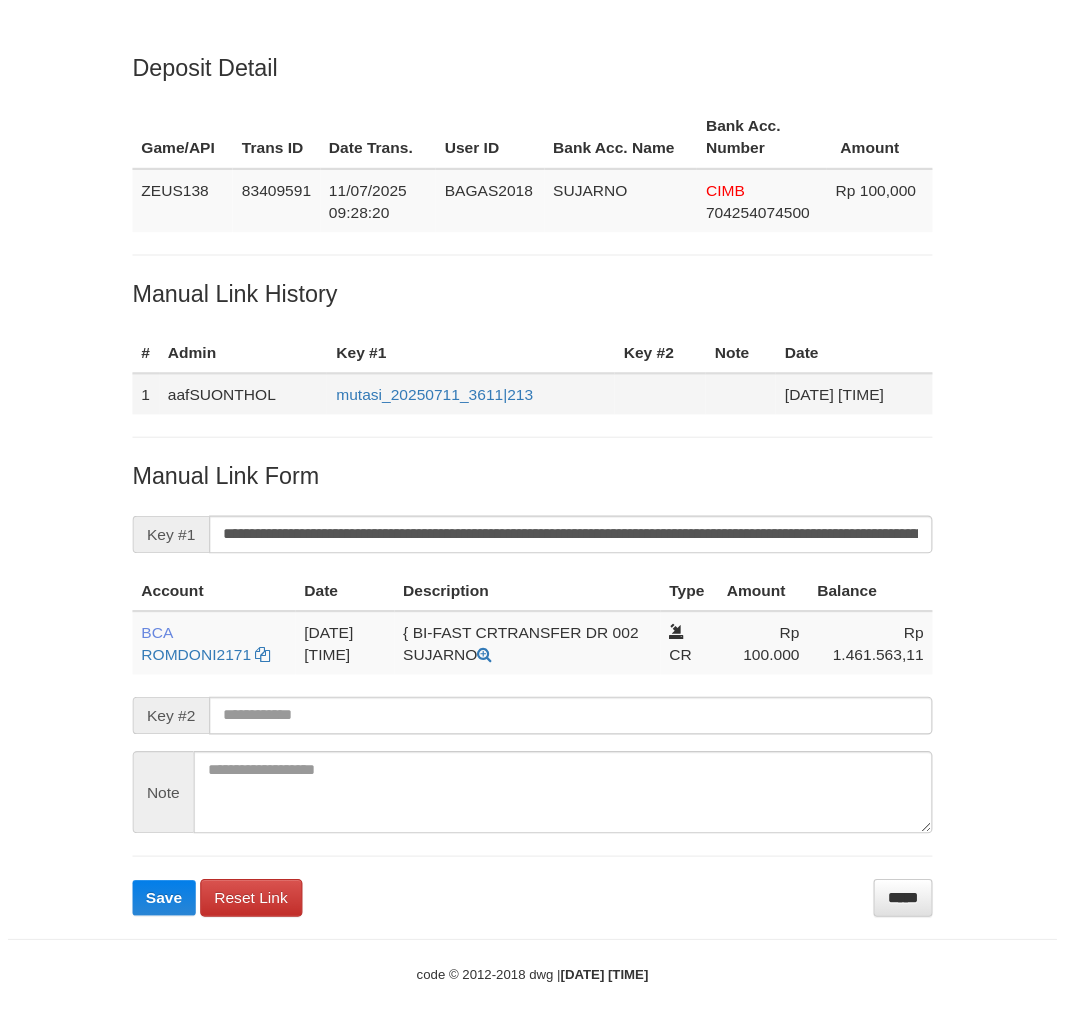 scroll, scrollTop: 0, scrollLeft: 0, axis: both 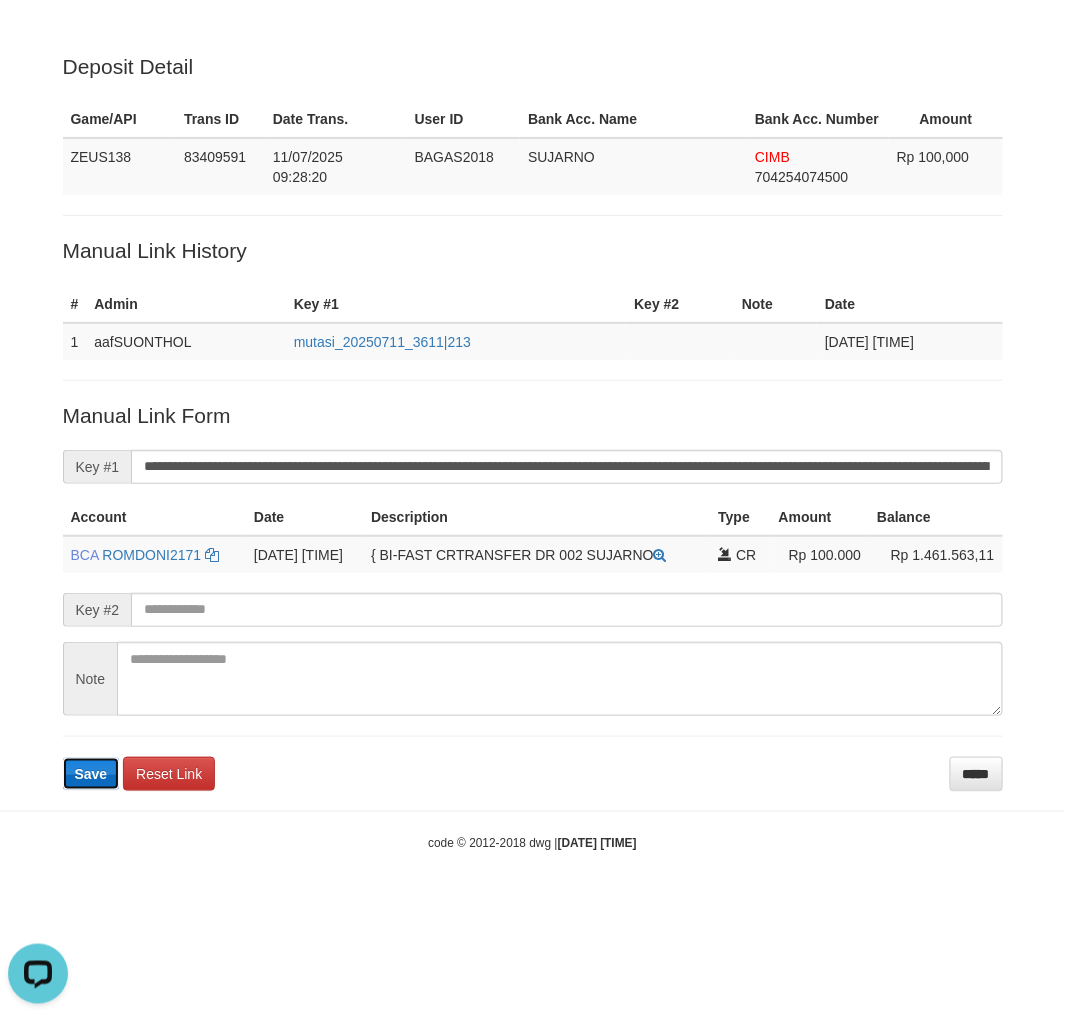 click on "Save" at bounding box center [91, 774] 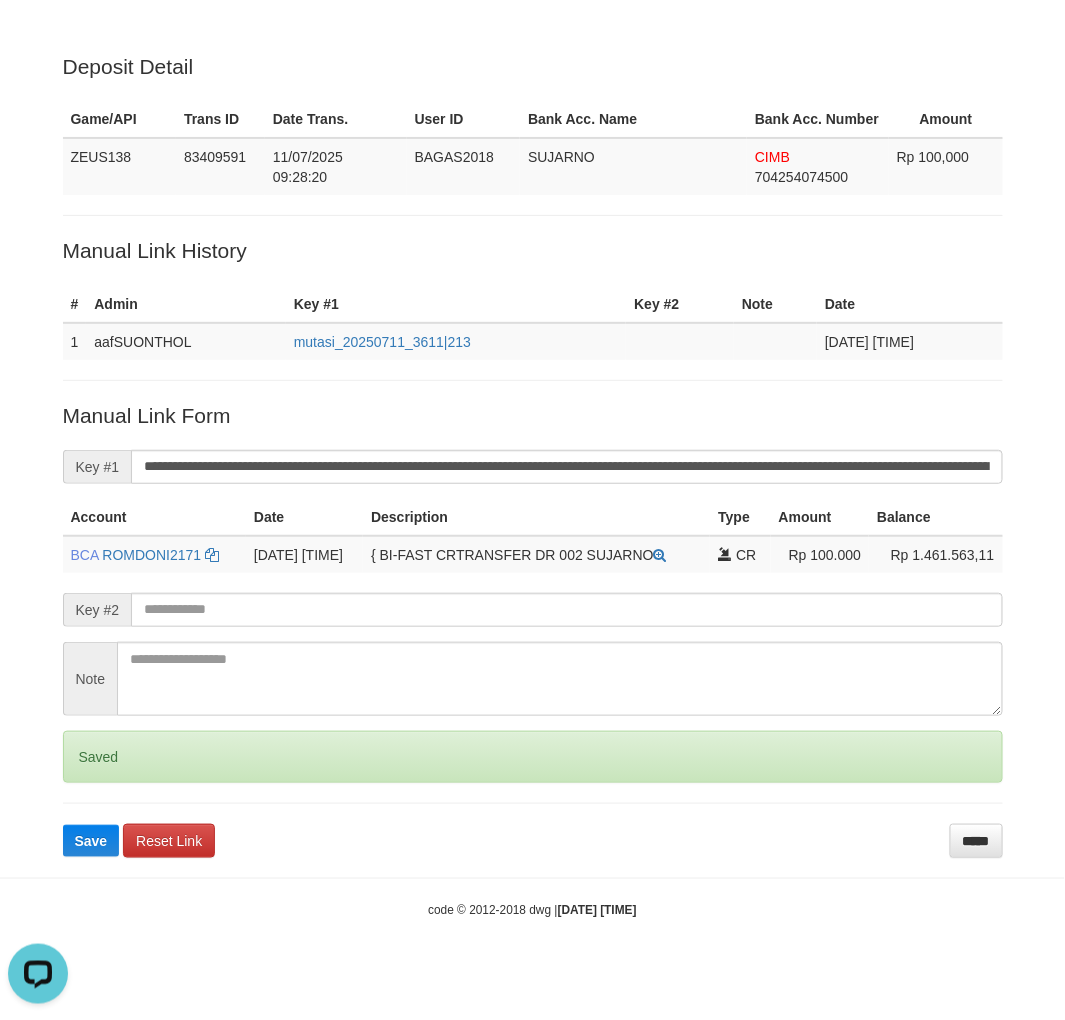 click on "**********" at bounding box center [533, 629] 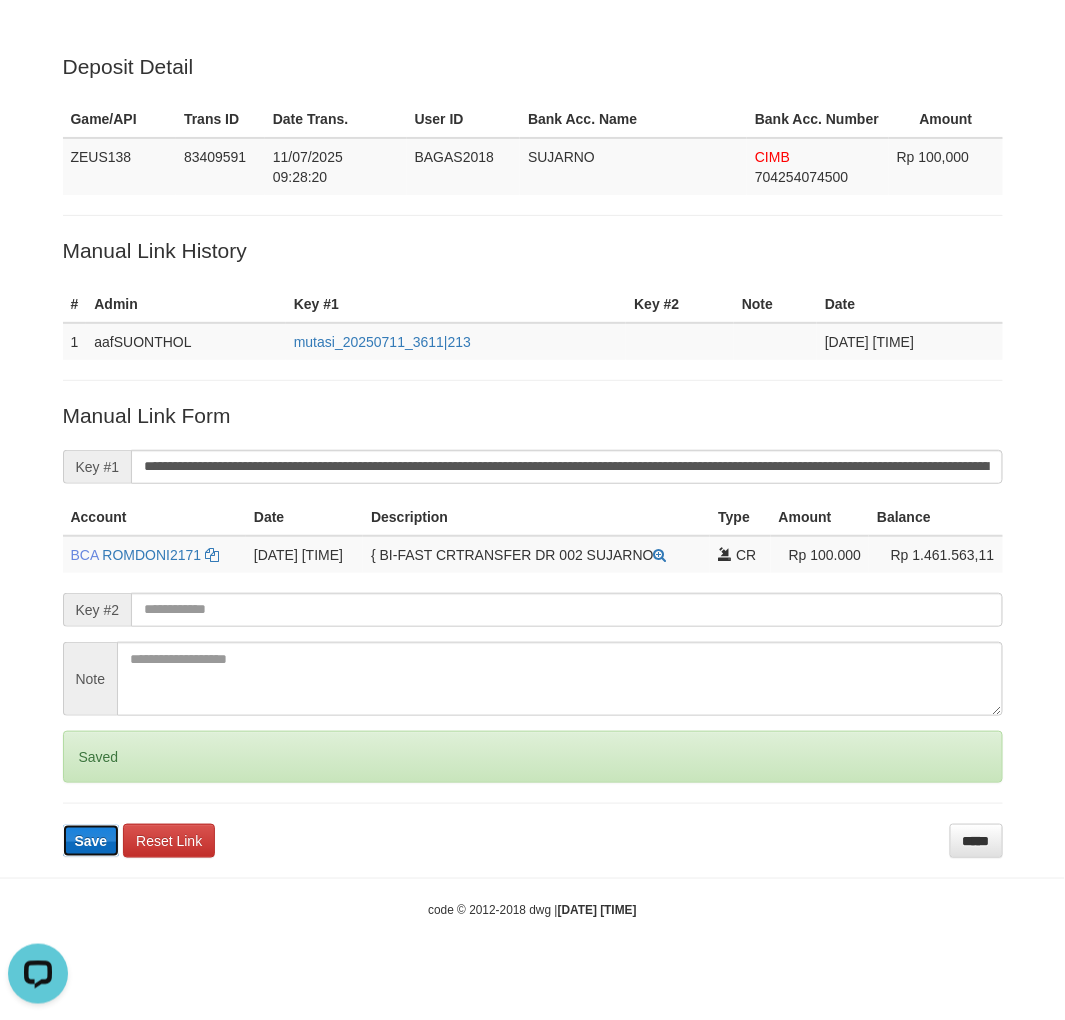 click on "Save" at bounding box center [91, 841] 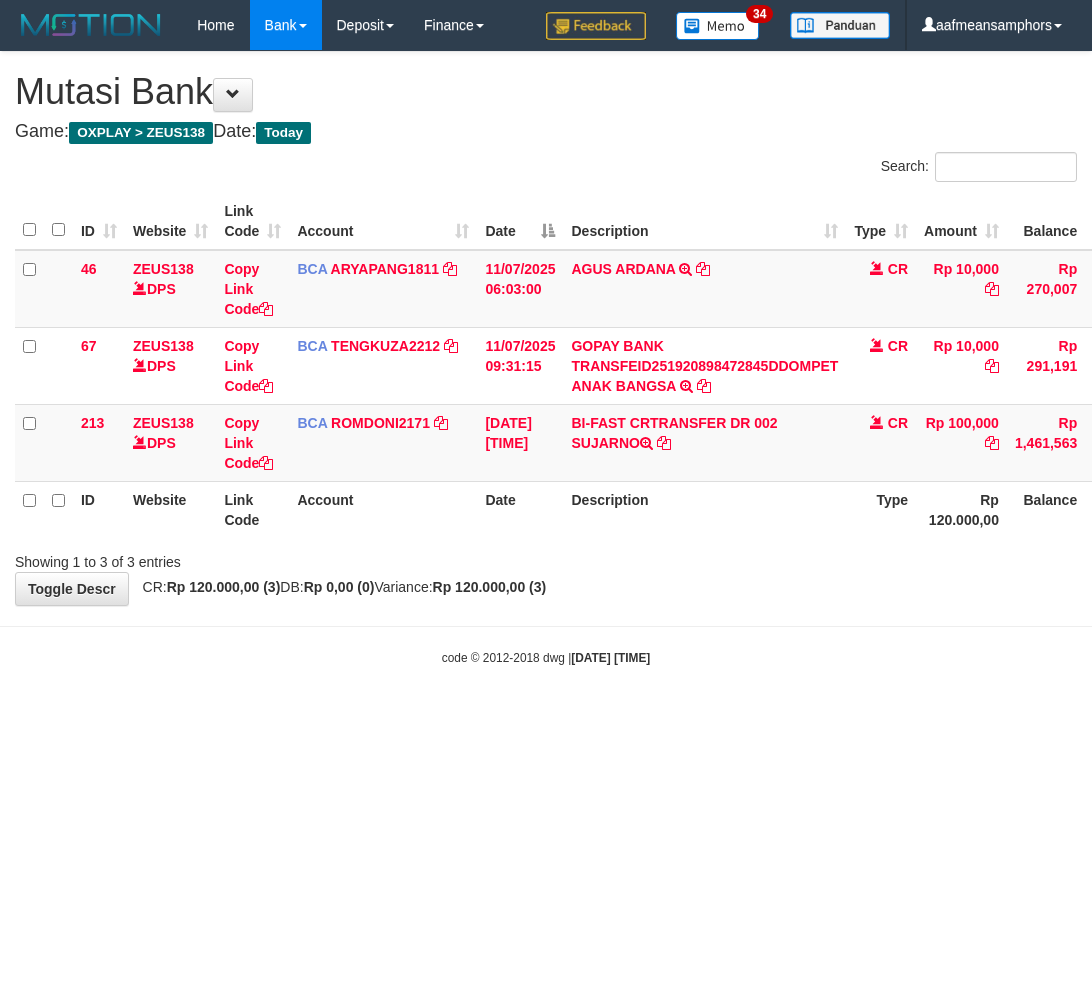 scroll, scrollTop: 0, scrollLeft: 0, axis: both 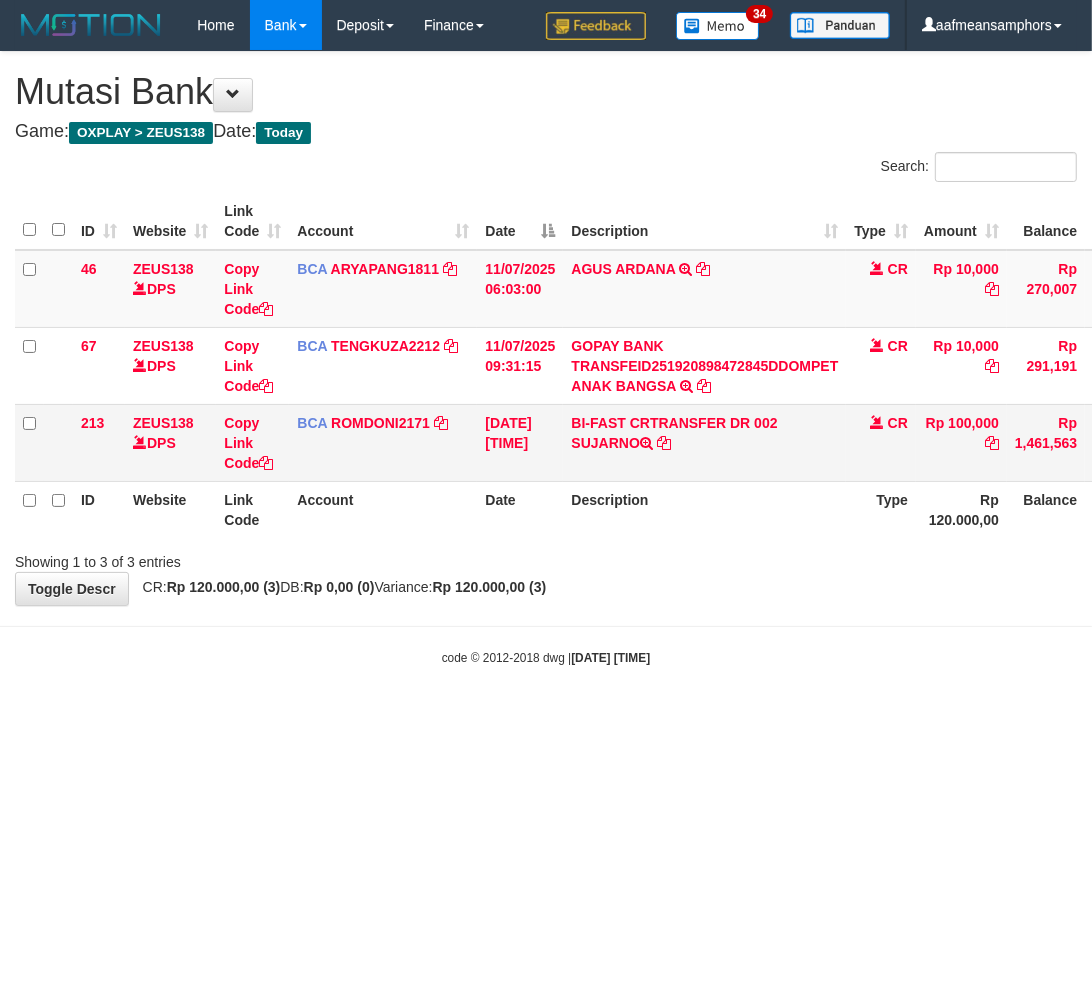 click on "BI-FAST CRTRANSFER DR 002 SUJARNO" at bounding box center [704, 442] 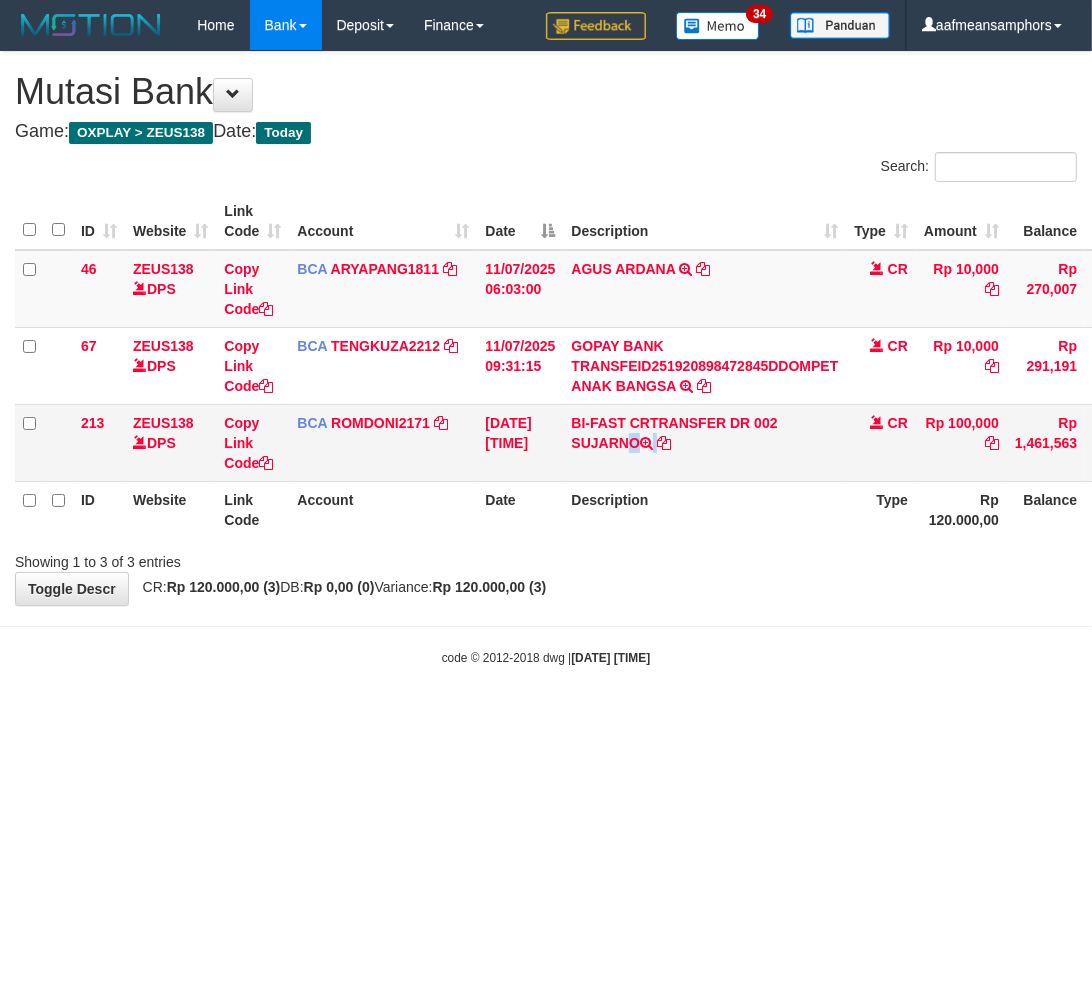 click on "BI-FAST CRTRANSFER DR 002 SUJARNO" at bounding box center (704, 442) 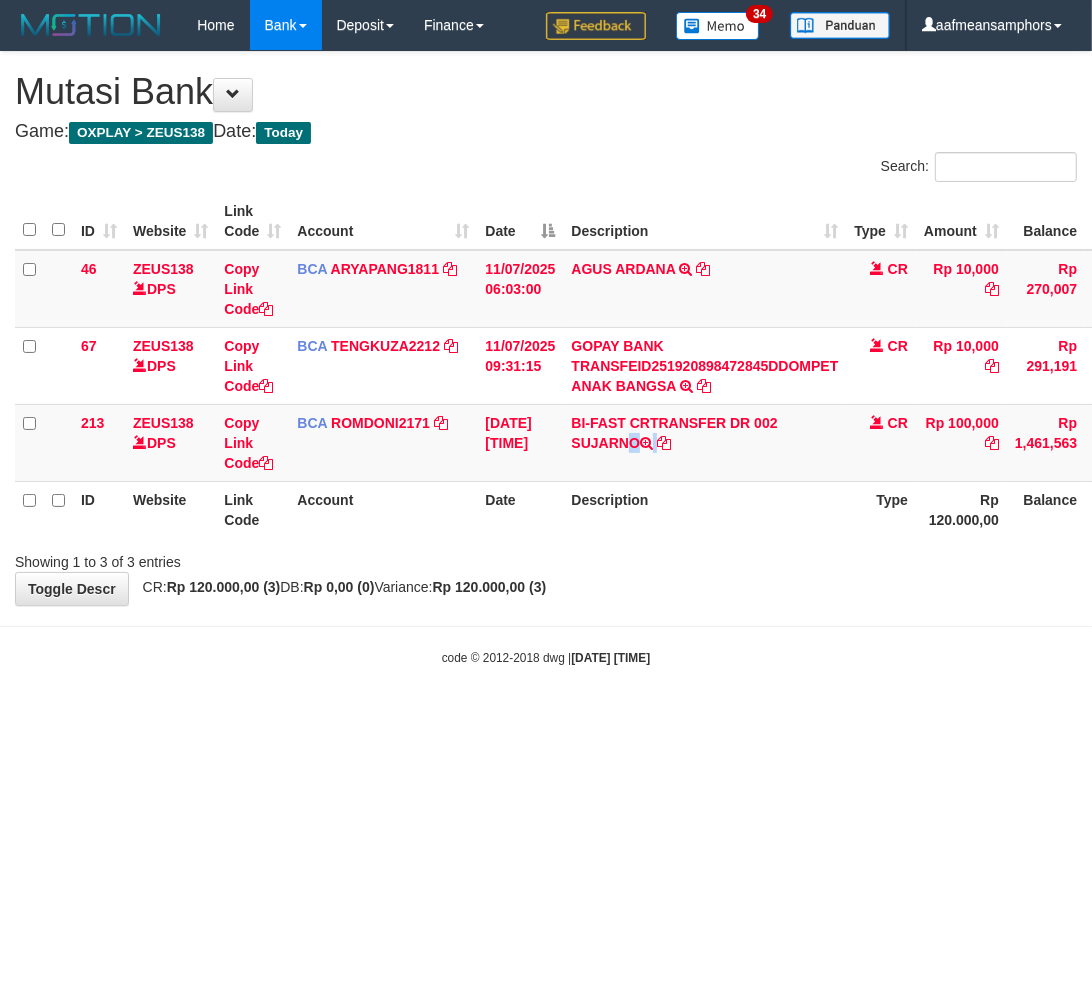 copy on "SUJARNO" 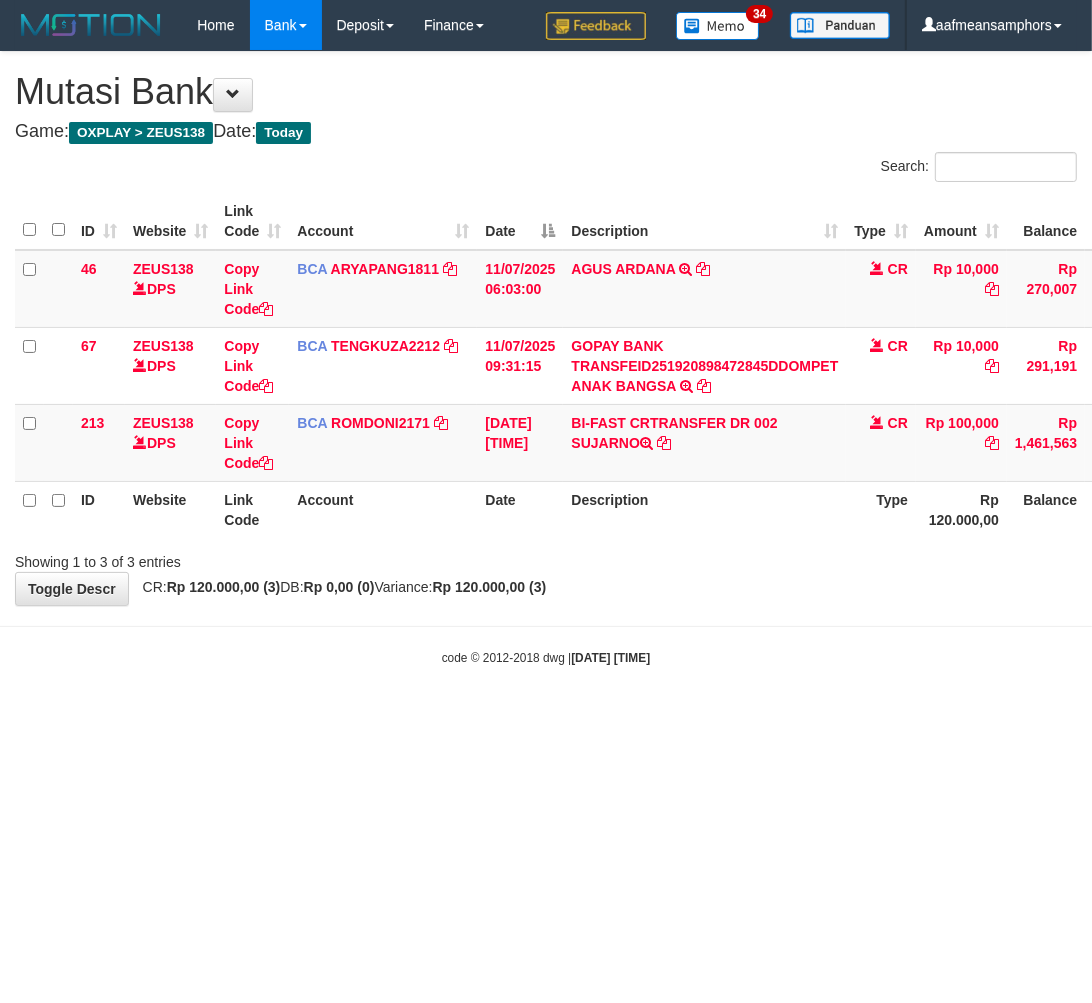 click on "Toggle navigation
Home
Bank
Account List
Load
By Website
Group
[OXPLAY]													ZEUS138
By Load Group (DPS)
Sync" at bounding box center (546, 358) 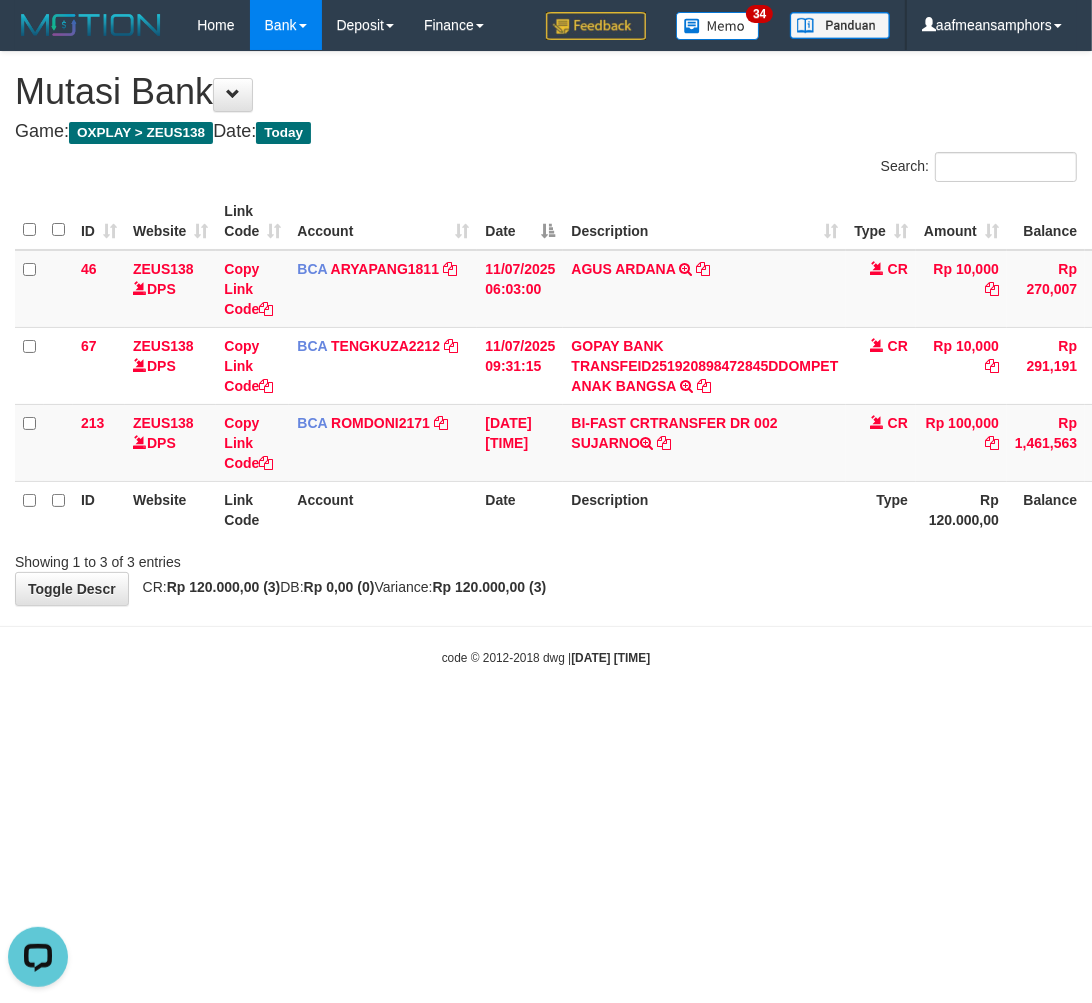 scroll, scrollTop: 0, scrollLeft: 0, axis: both 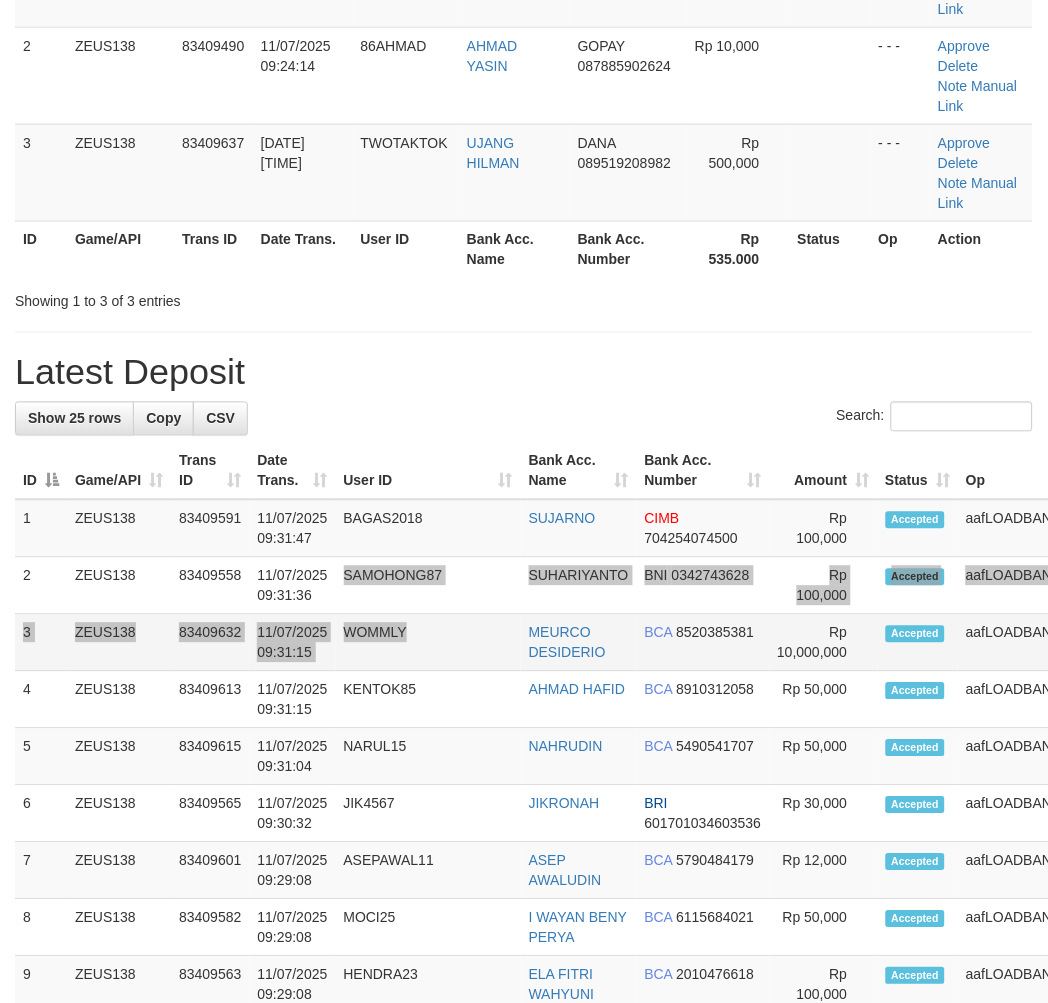 click on "[DATE] [TIME] 1
ZEUS138
83409591
[DATE] [TIME]
BAGAS2018
[NAME]
CIMB
704254074500
Rp 100,000" at bounding box center (602, 1213) 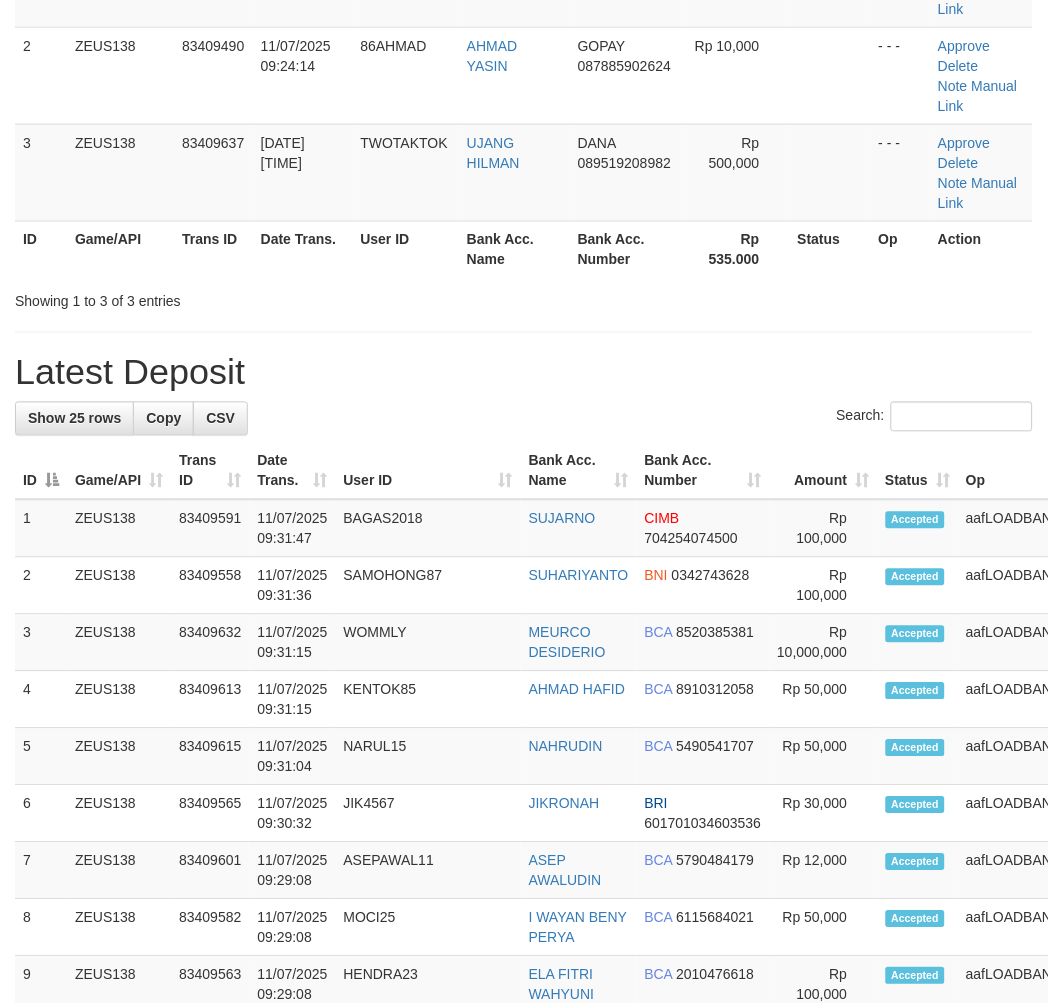 scroll, scrollTop: 234, scrollLeft: 0, axis: vertical 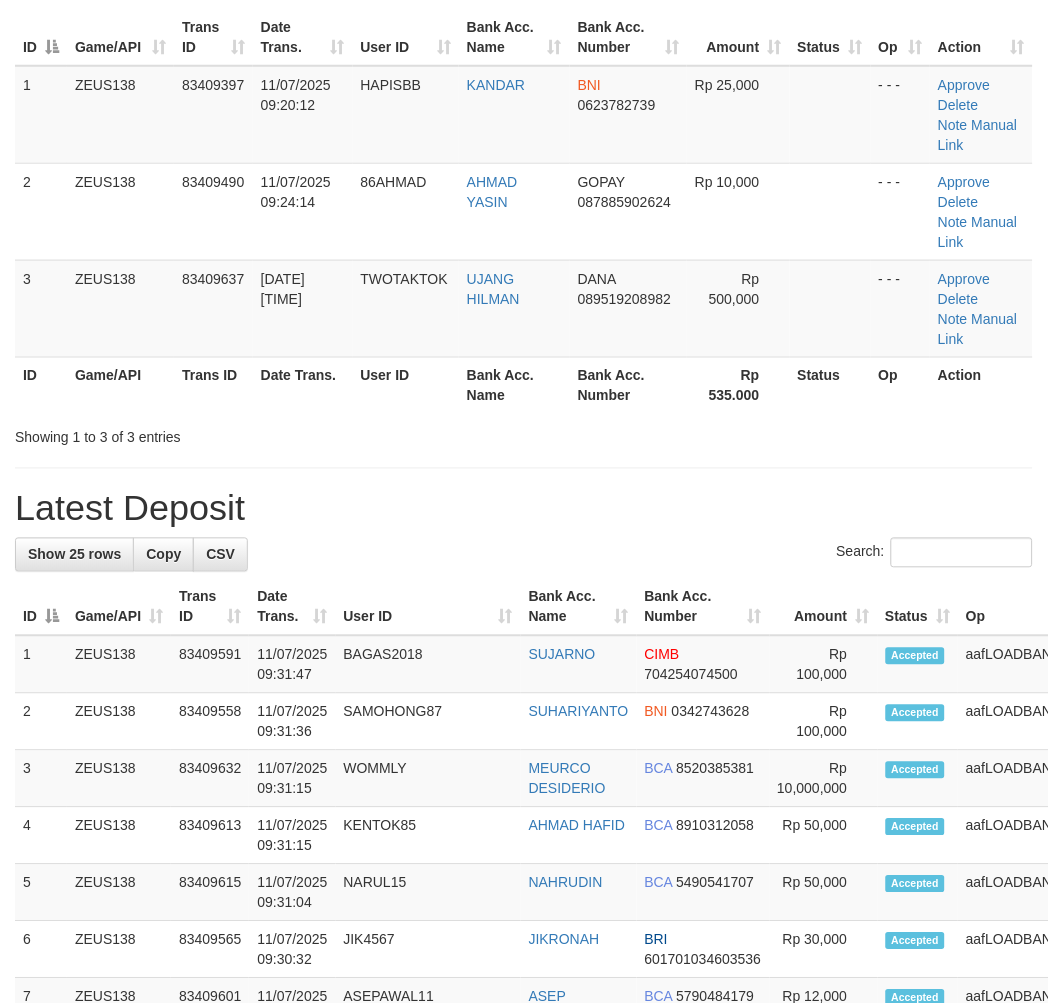 drag, startPoint x: 485, startPoint y: 515, endPoint x: 47, endPoint y: 578, distance: 442.50763 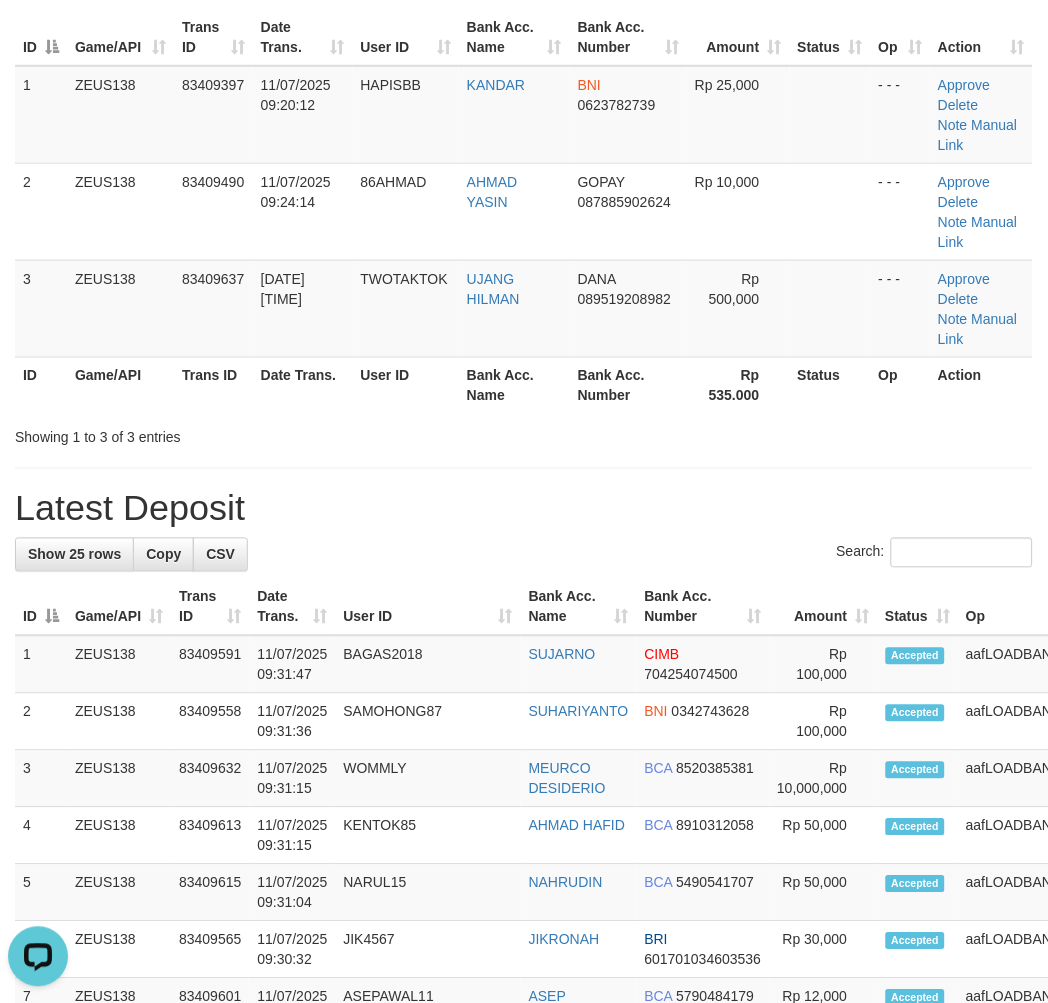 scroll, scrollTop: 0, scrollLeft: 0, axis: both 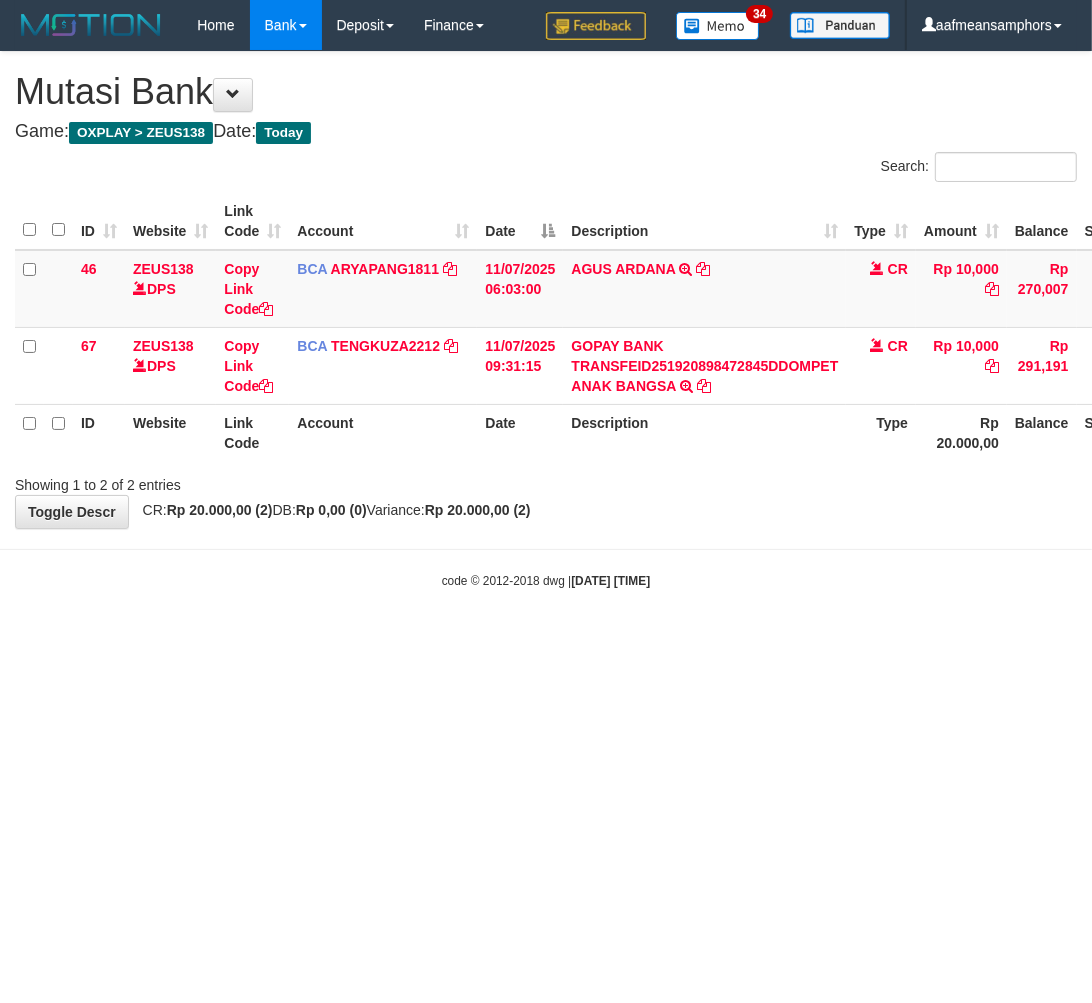 click on "Toggle navigation
Home
Bank
Account List
Load
By Website
Group
[OXPLAY]													ZEUS138
By Load Group (DPS)
Sync" at bounding box center [546, 320] 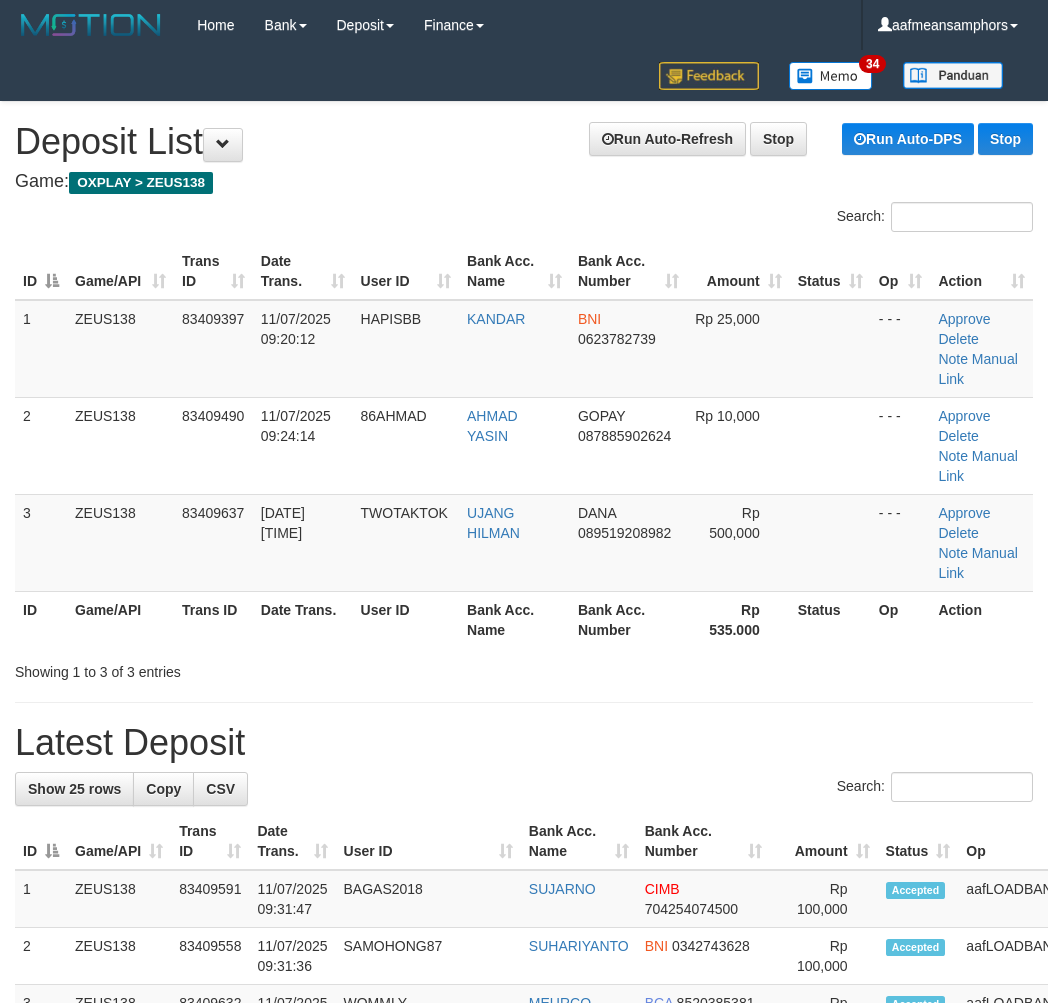 scroll, scrollTop: 58, scrollLeft: 0, axis: vertical 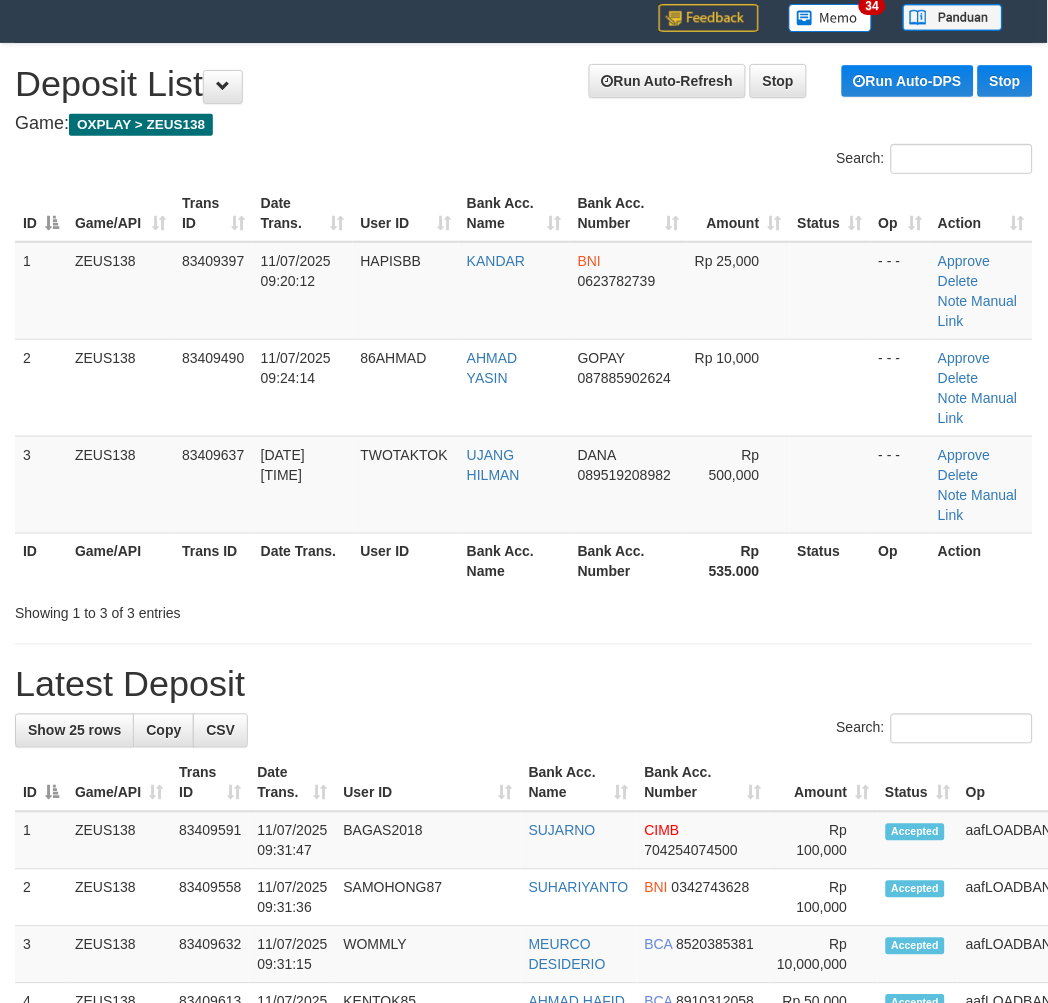 drag, startPoint x: 343, startPoint y: 601, endPoint x: 306, endPoint y: 592, distance: 38.078865 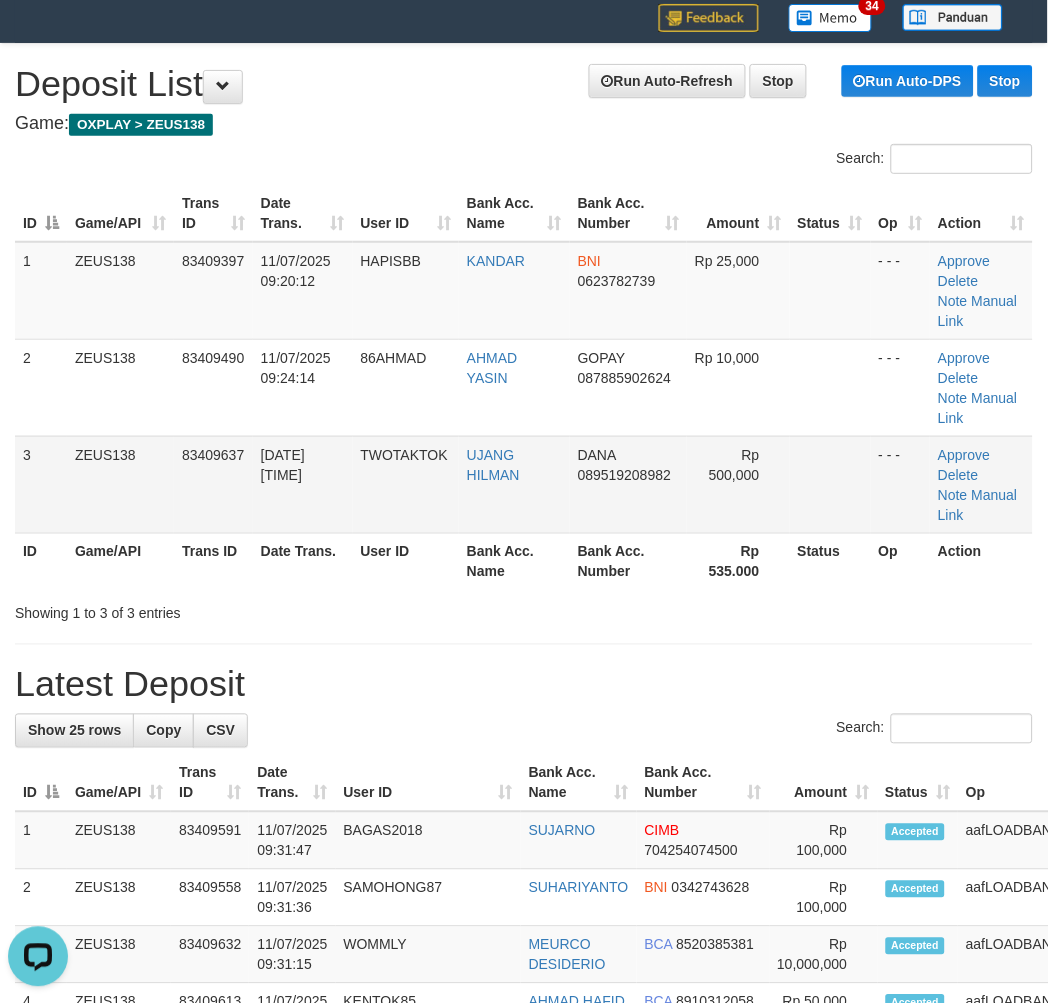 scroll, scrollTop: 0, scrollLeft: 0, axis: both 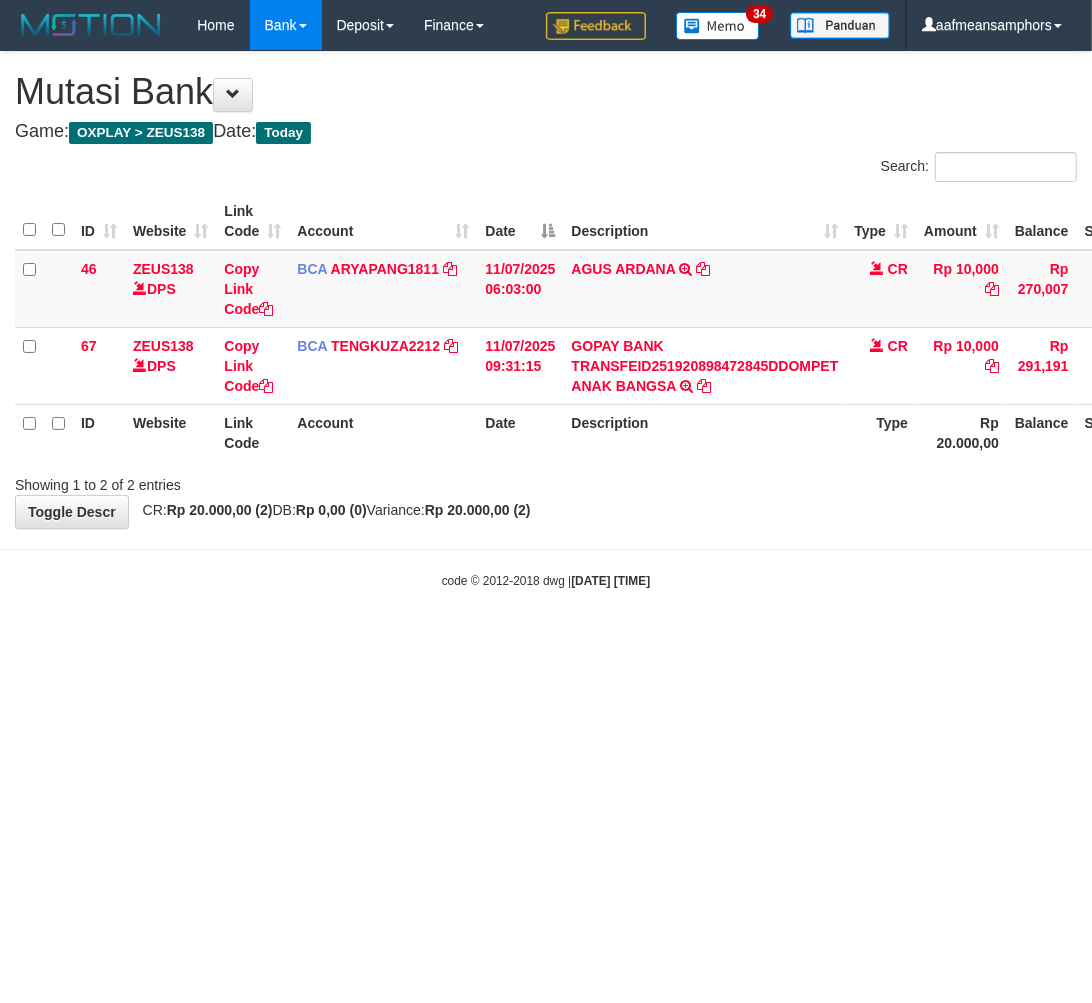 click on "Toggle navigation
Home
Bank
Account List
Load
By Website
Group
[OXPLAY]													ZEUS138
By Load Group (DPS)
Sync" at bounding box center [546, 320] 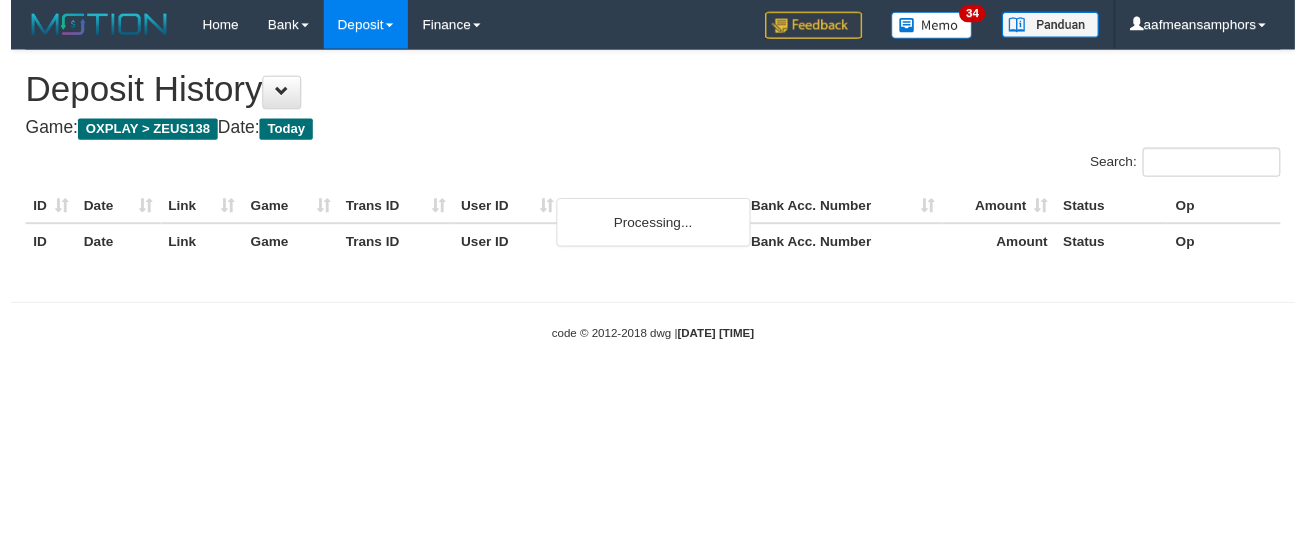 scroll, scrollTop: 0, scrollLeft: 0, axis: both 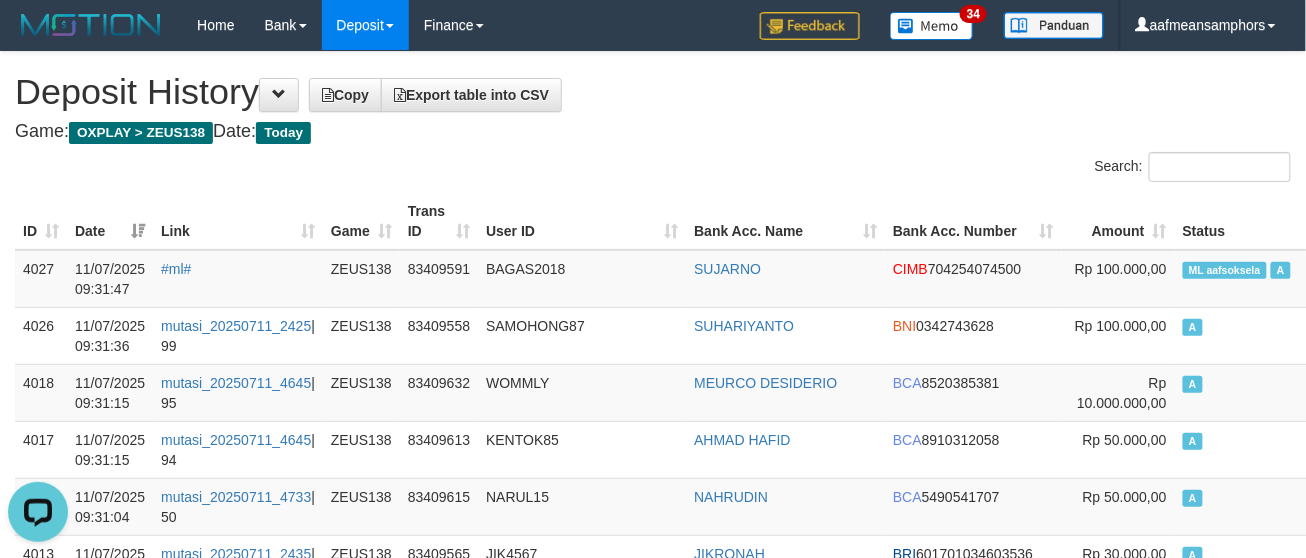 click on "Search:" at bounding box center (653, 169) 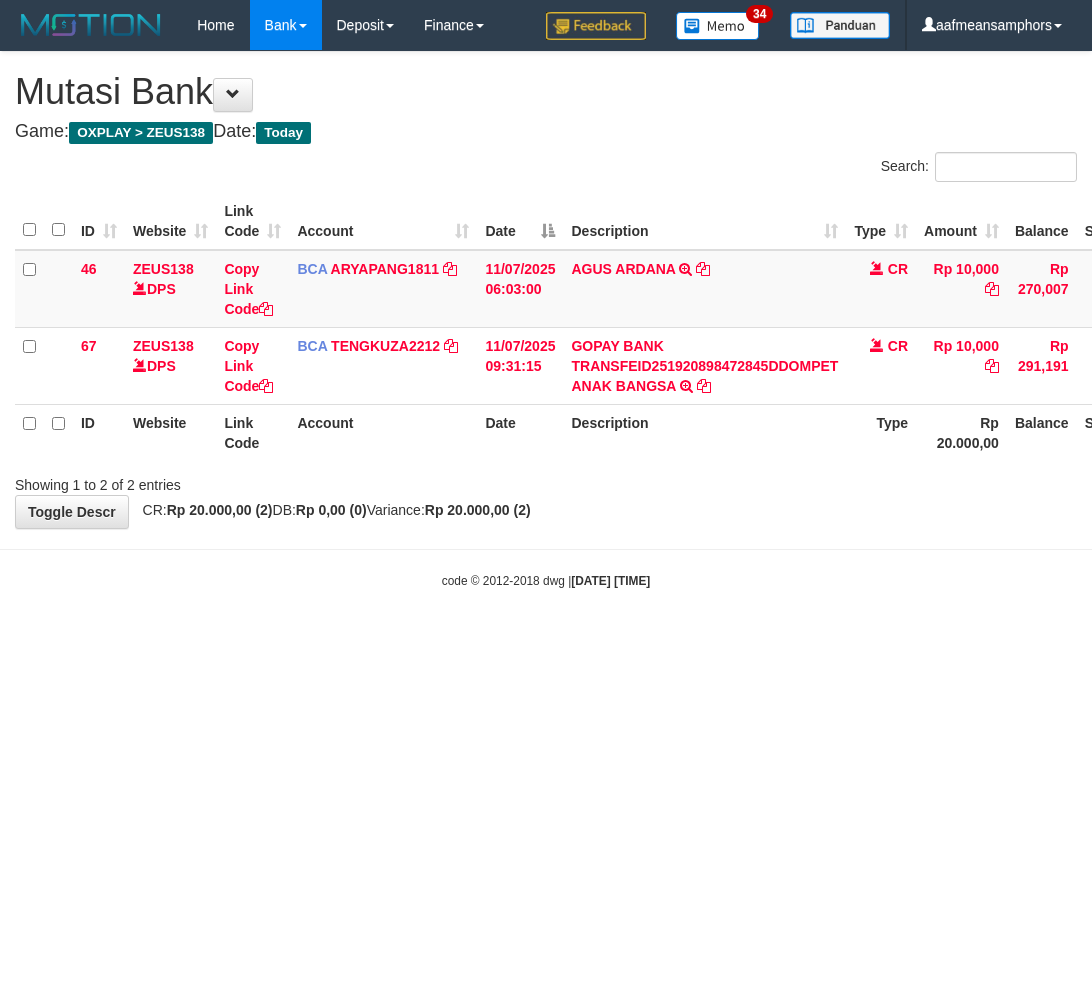 scroll, scrollTop: 0, scrollLeft: 0, axis: both 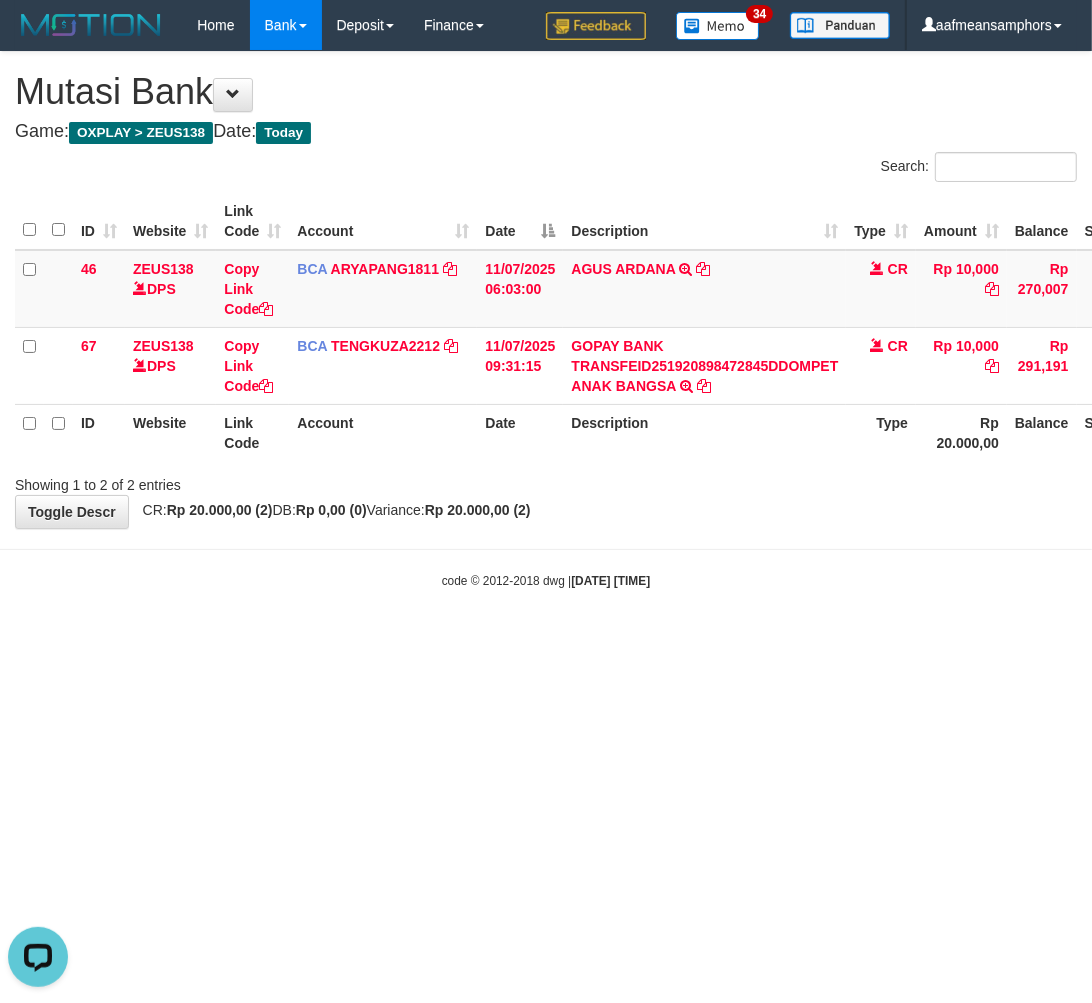 click on "Toggle navigation
Home
Bank
Account List
Load
By Website
Group
[OXPLAY]													ZEUS138
By Load Group (DPS)" at bounding box center [546, 320] 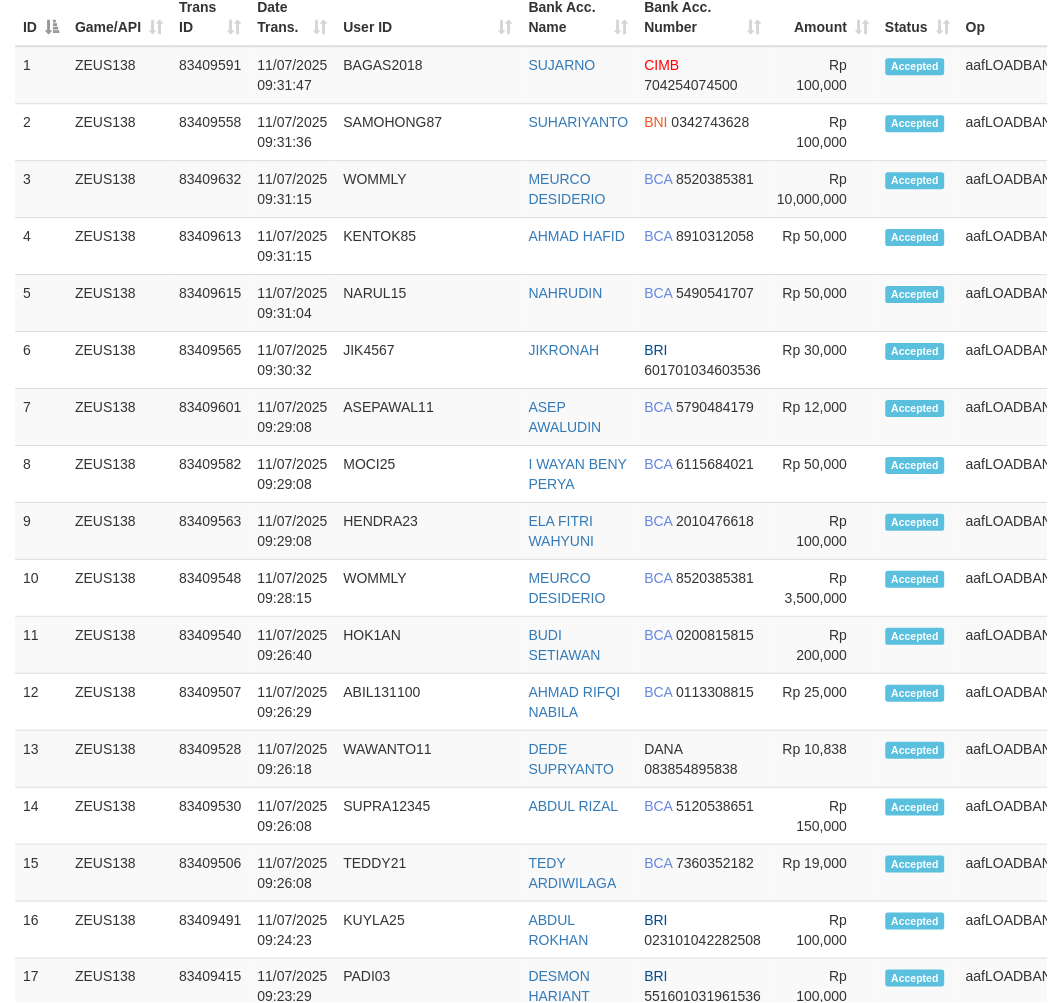 scroll, scrollTop: 58, scrollLeft: 0, axis: vertical 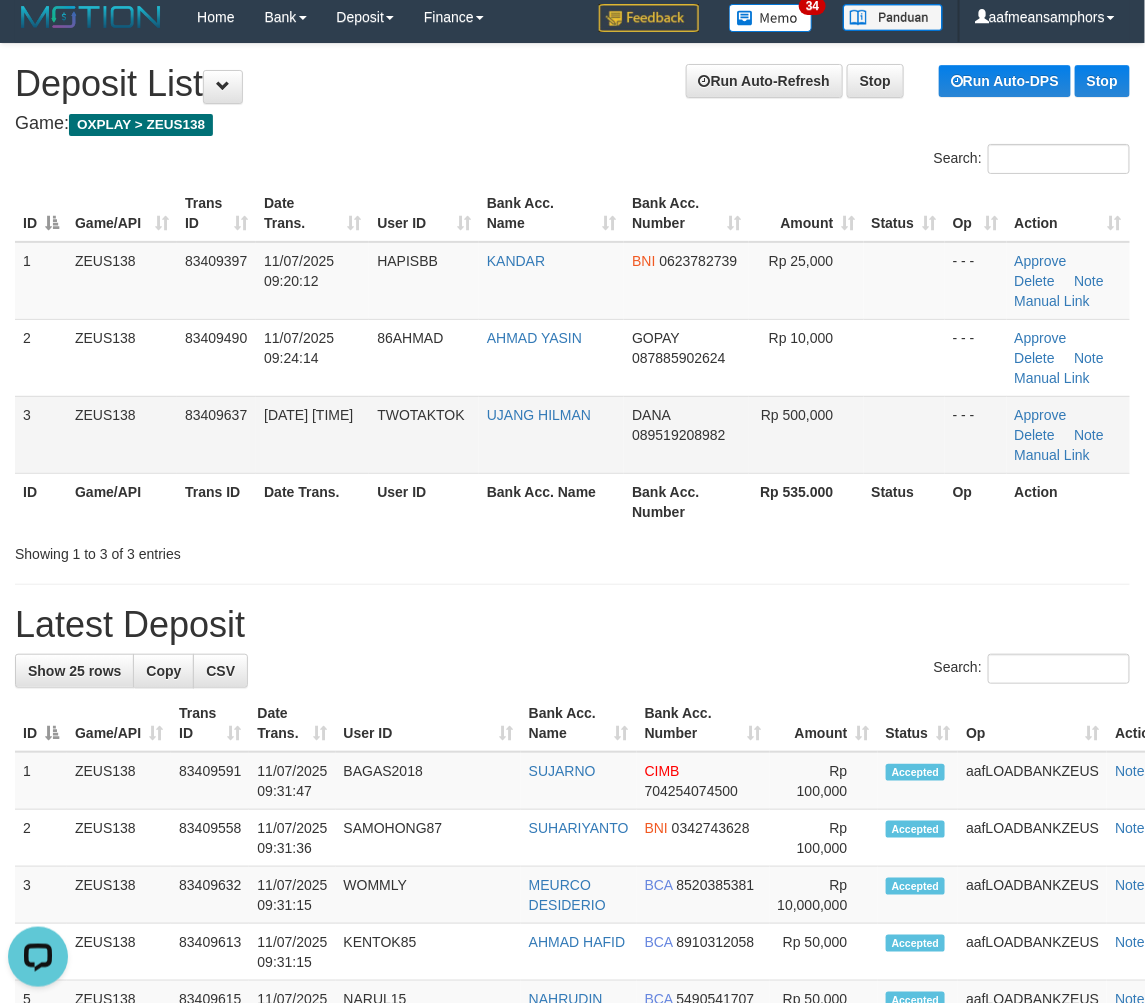 click on "UJANG HILMAN" at bounding box center [551, 434] 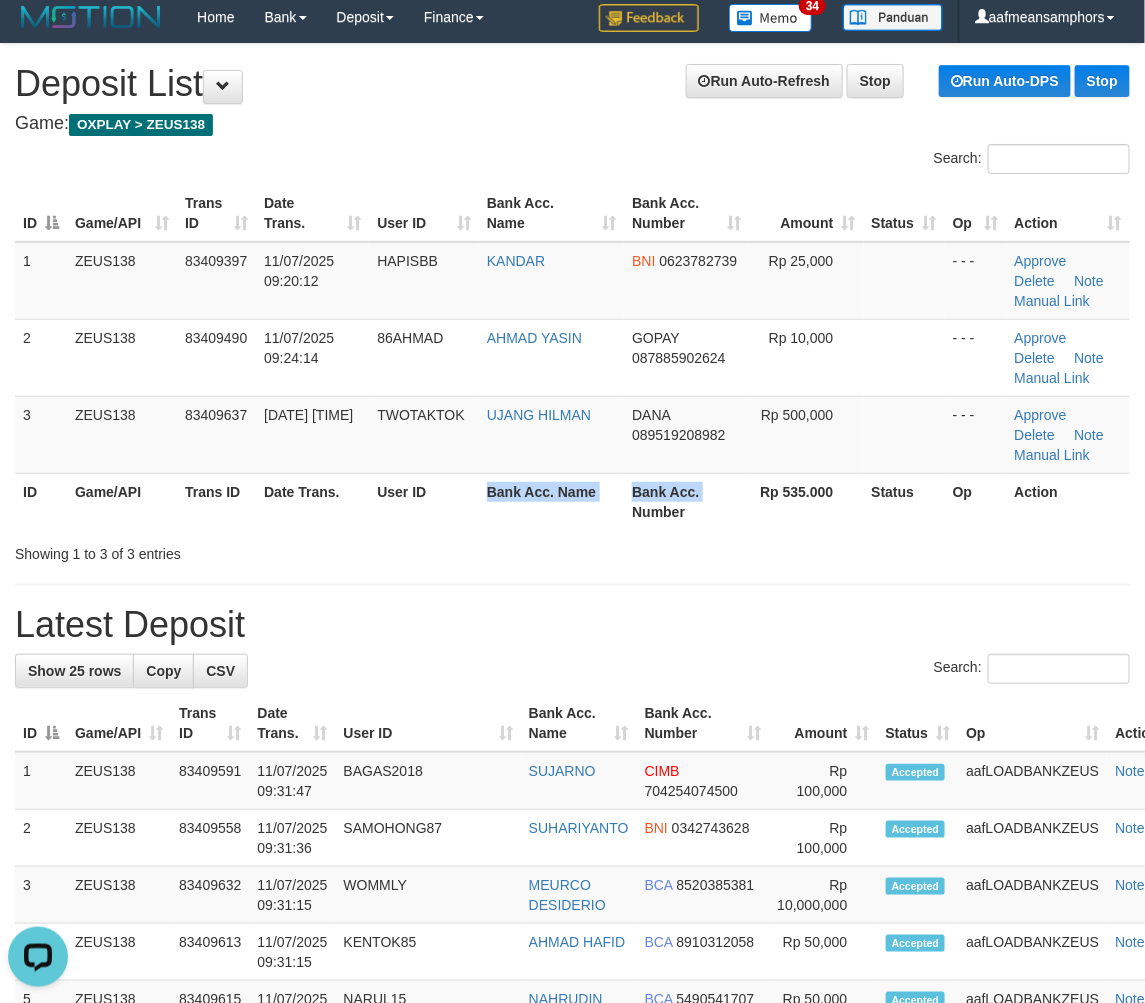 drag, startPoint x: 640, startPoint y: 514, endPoint x: 35, endPoint y: 503, distance: 605.1 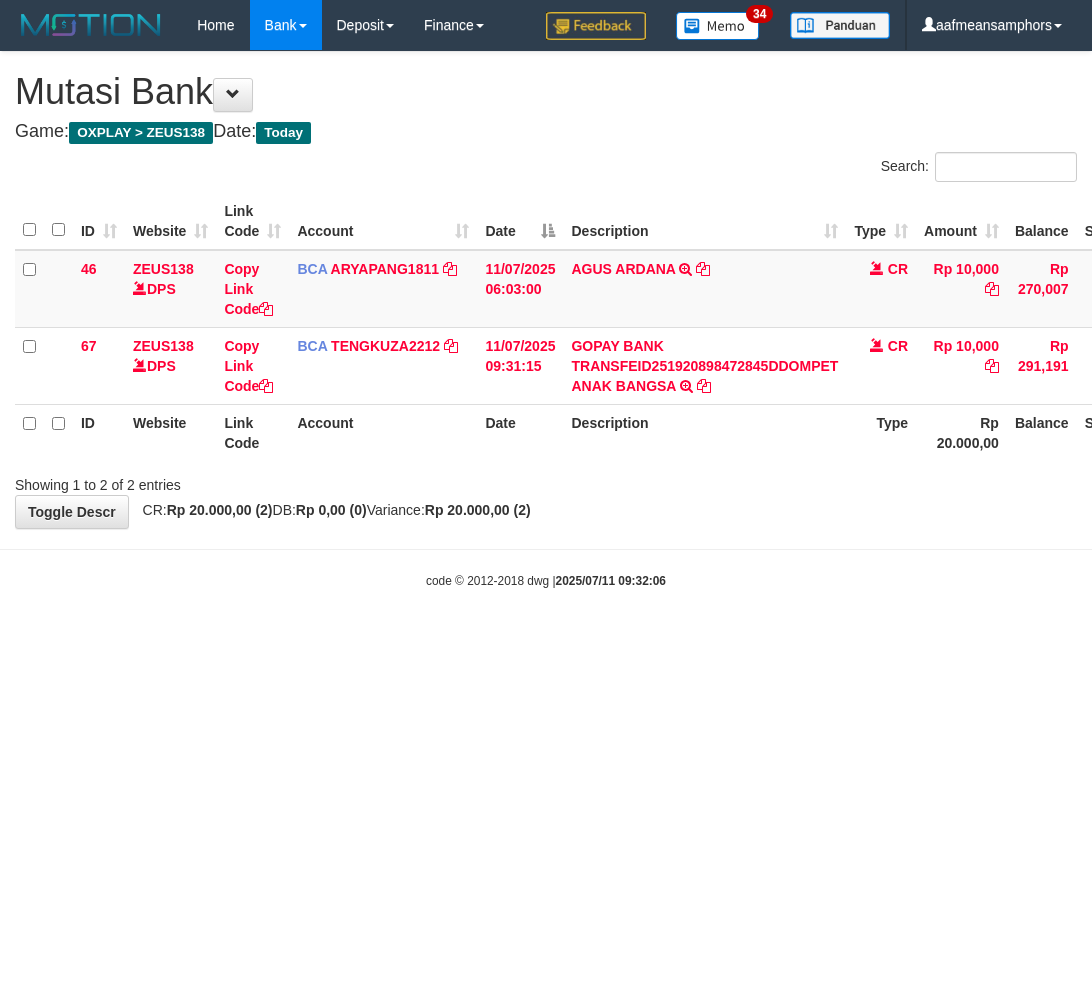 scroll, scrollTop: 0, scrollLeft: 0, axis: both 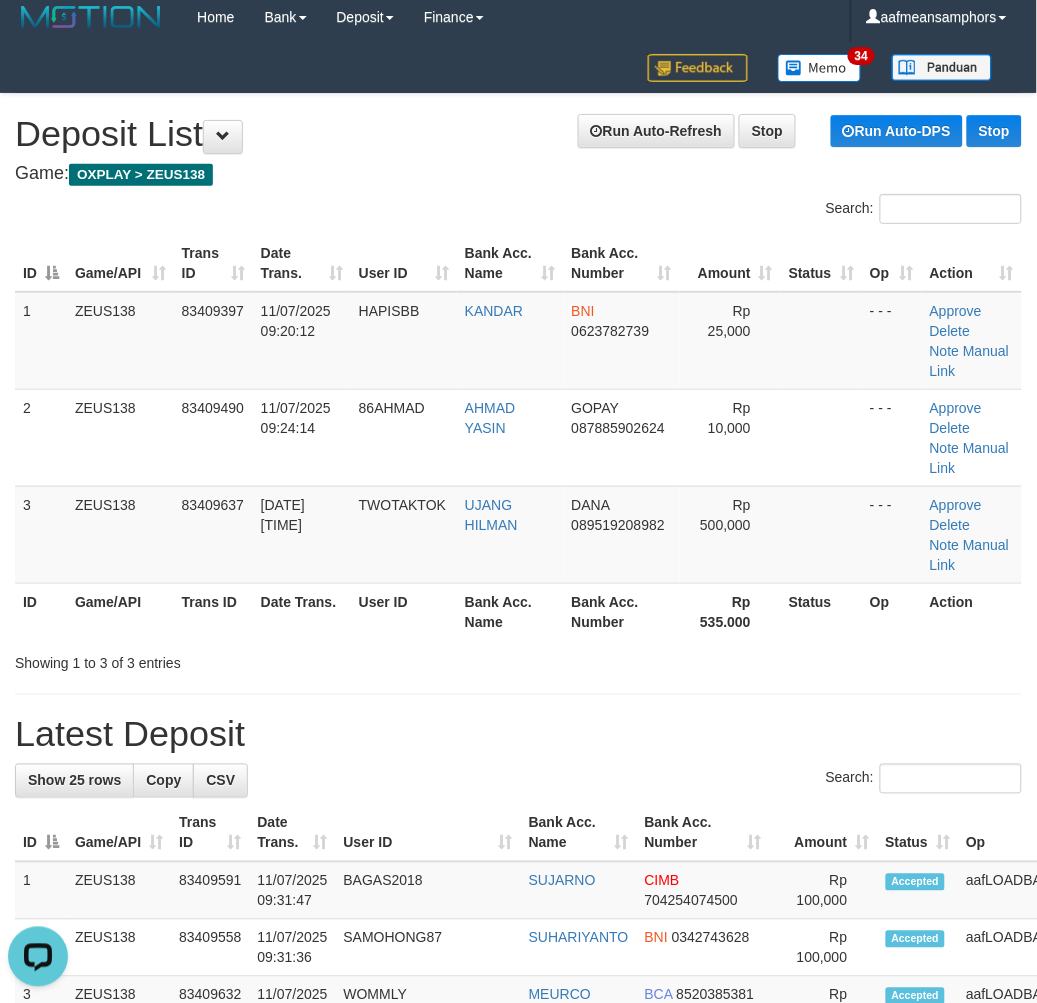 drag, startPoint x: 474, startPoint y: 602, endPoint x: 354, endPoint y: 617, distance: 120.93387 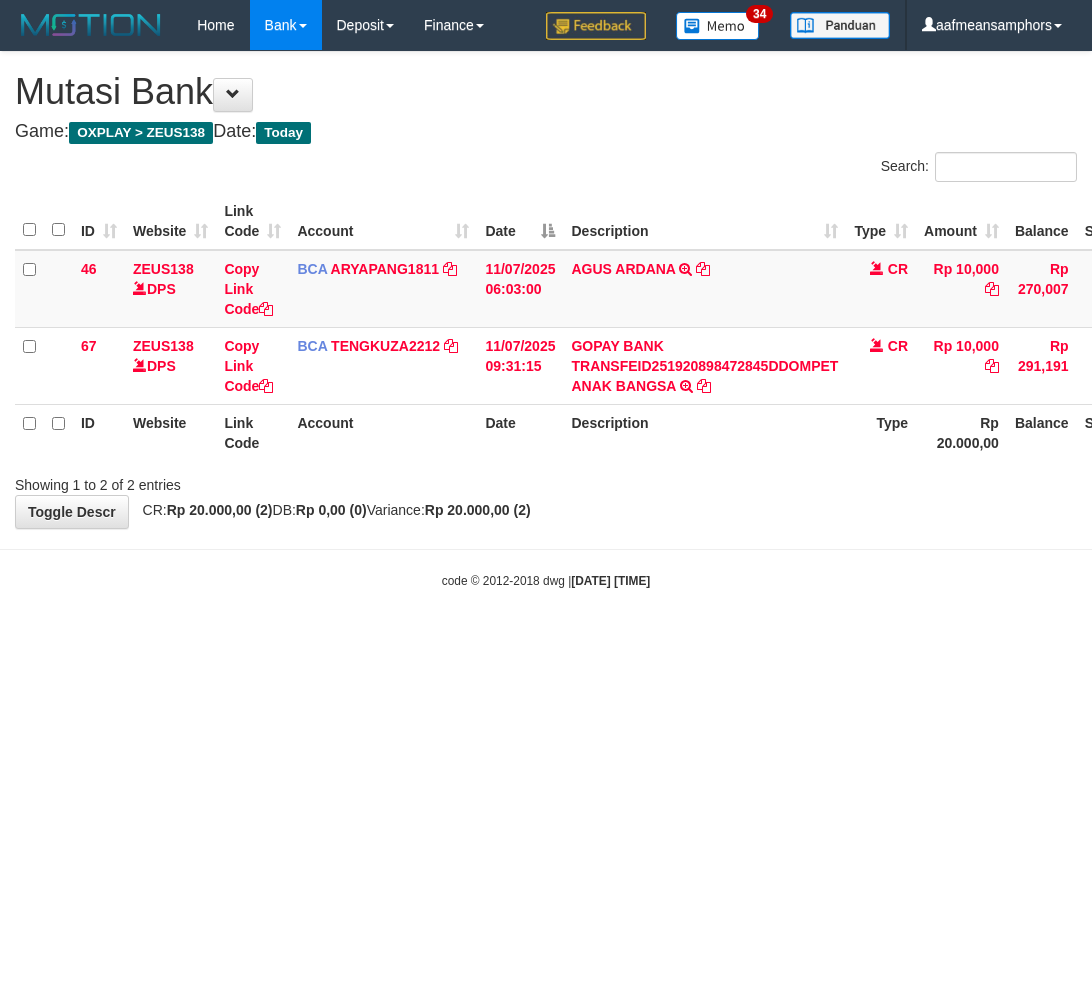 scroll, scrollTop: 0, scrollLeft: 0, axis: both 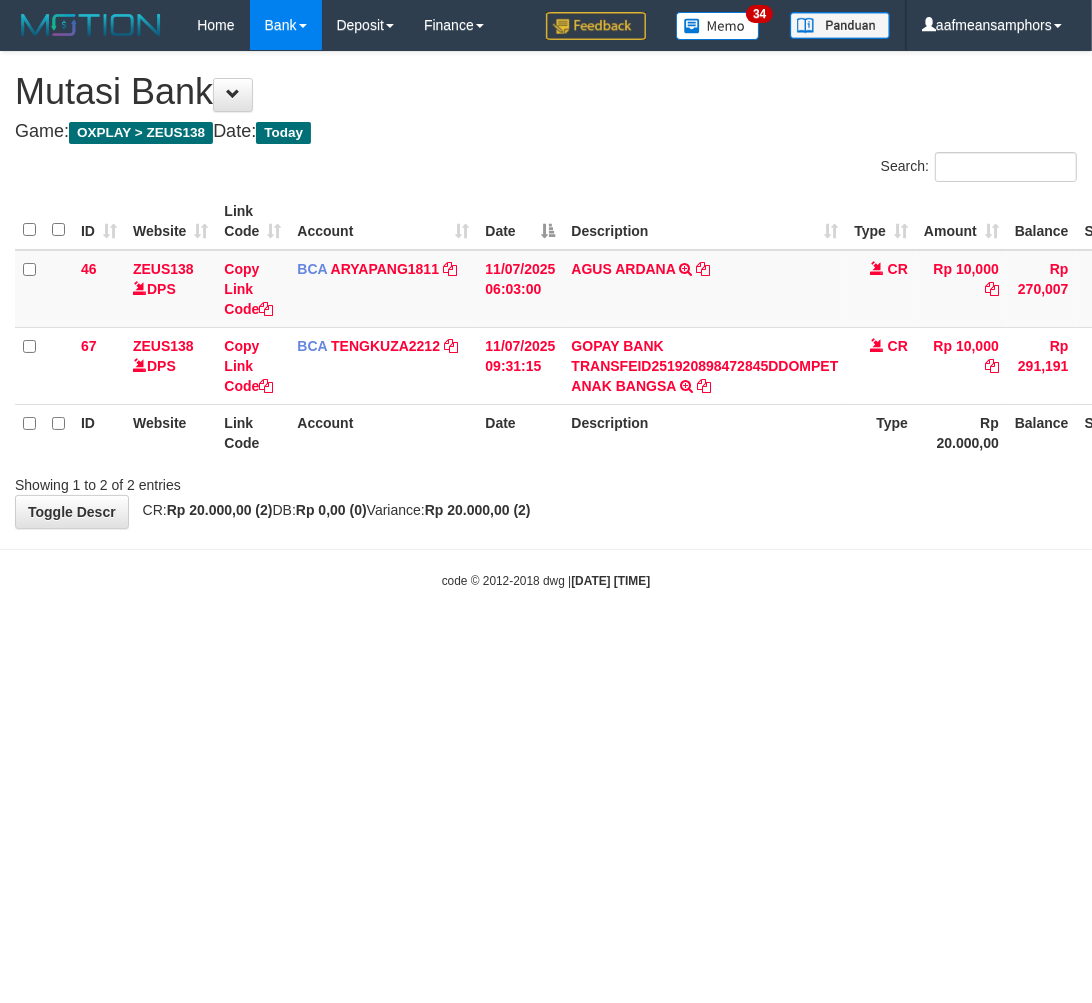 click on "code © 2012-2018 dwg |  [DATE] [TIME]" at bounding box center (546, 580) 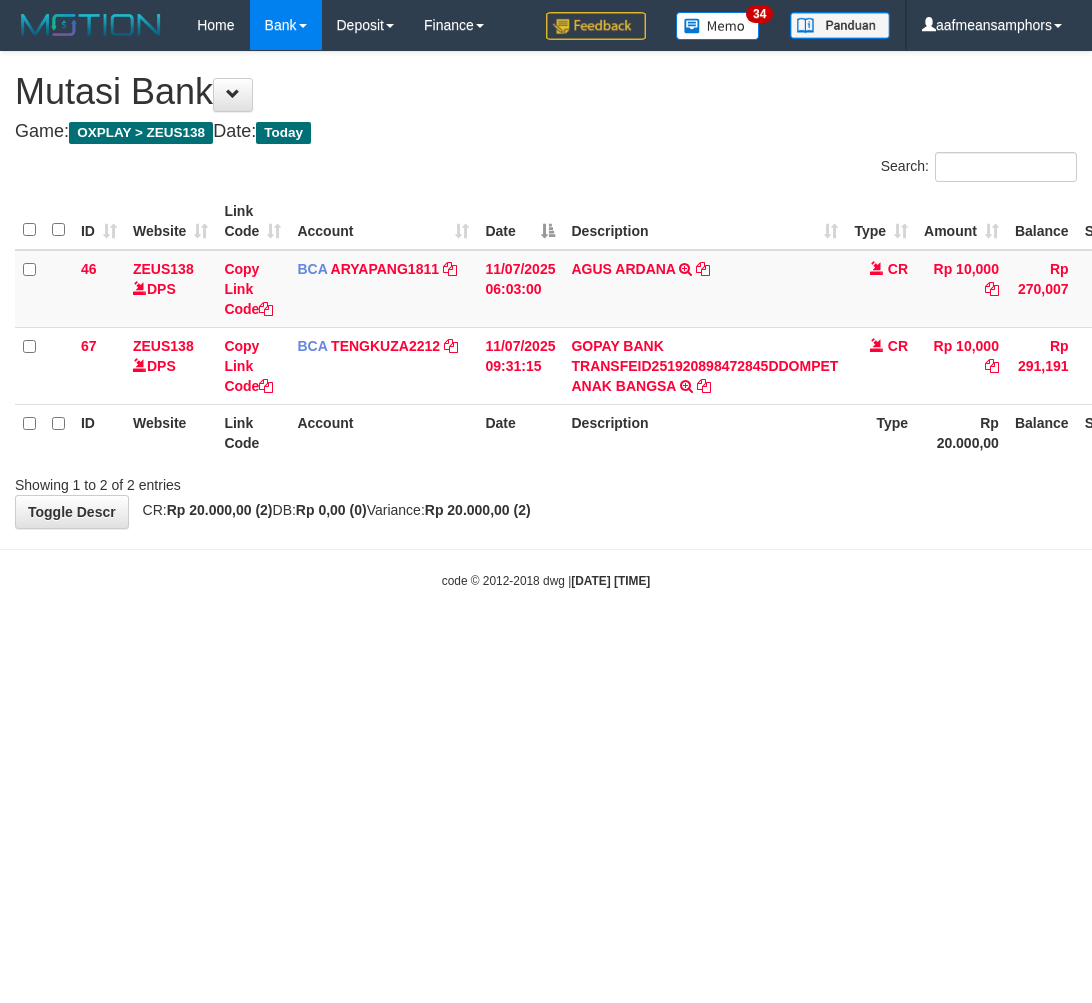 scroll, scrollTop: 0, scrollLeft: 0, axis: both 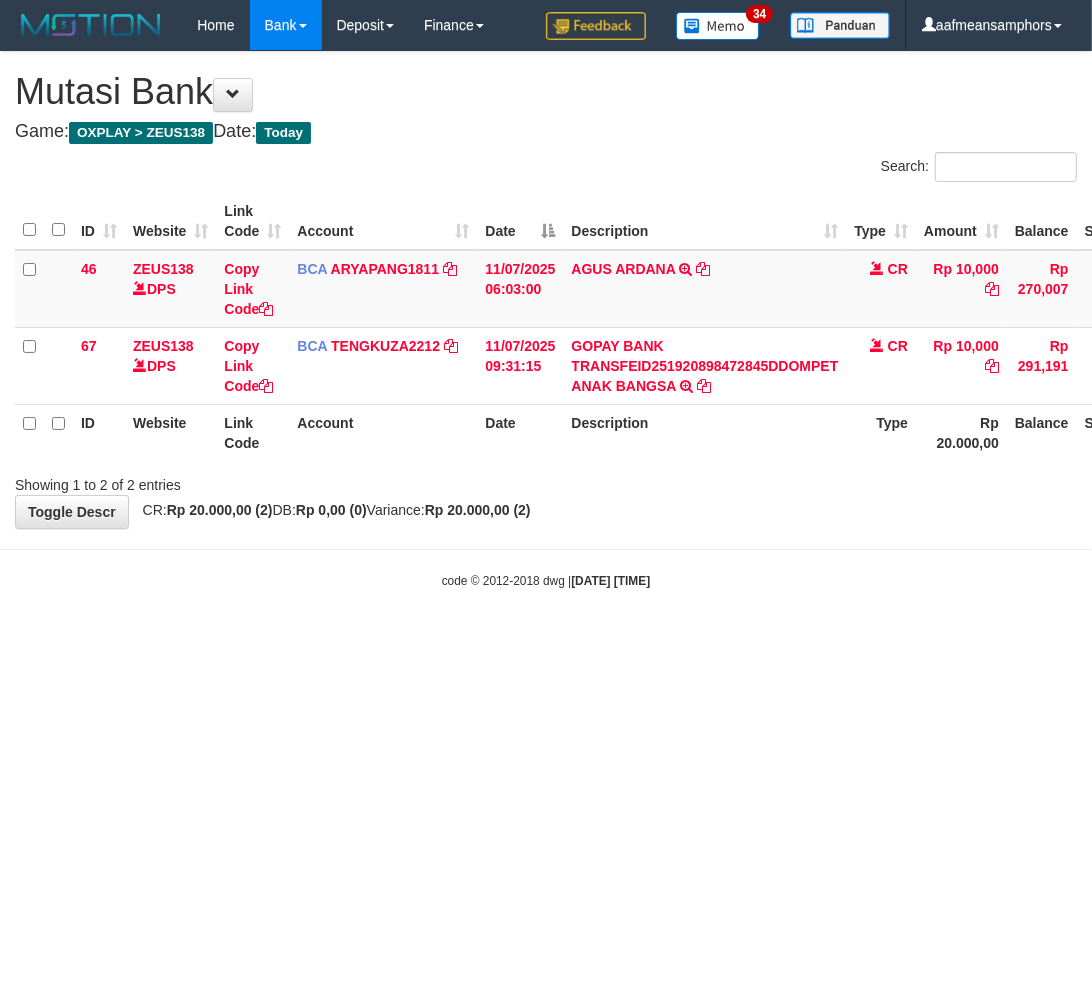 click on "Toggle navigation
Home
Bank
Account List
Load
By Website
Group
[OXPLAY]													ZEUS138
By Load Group (DPS)" at bounding box center [546, 320] 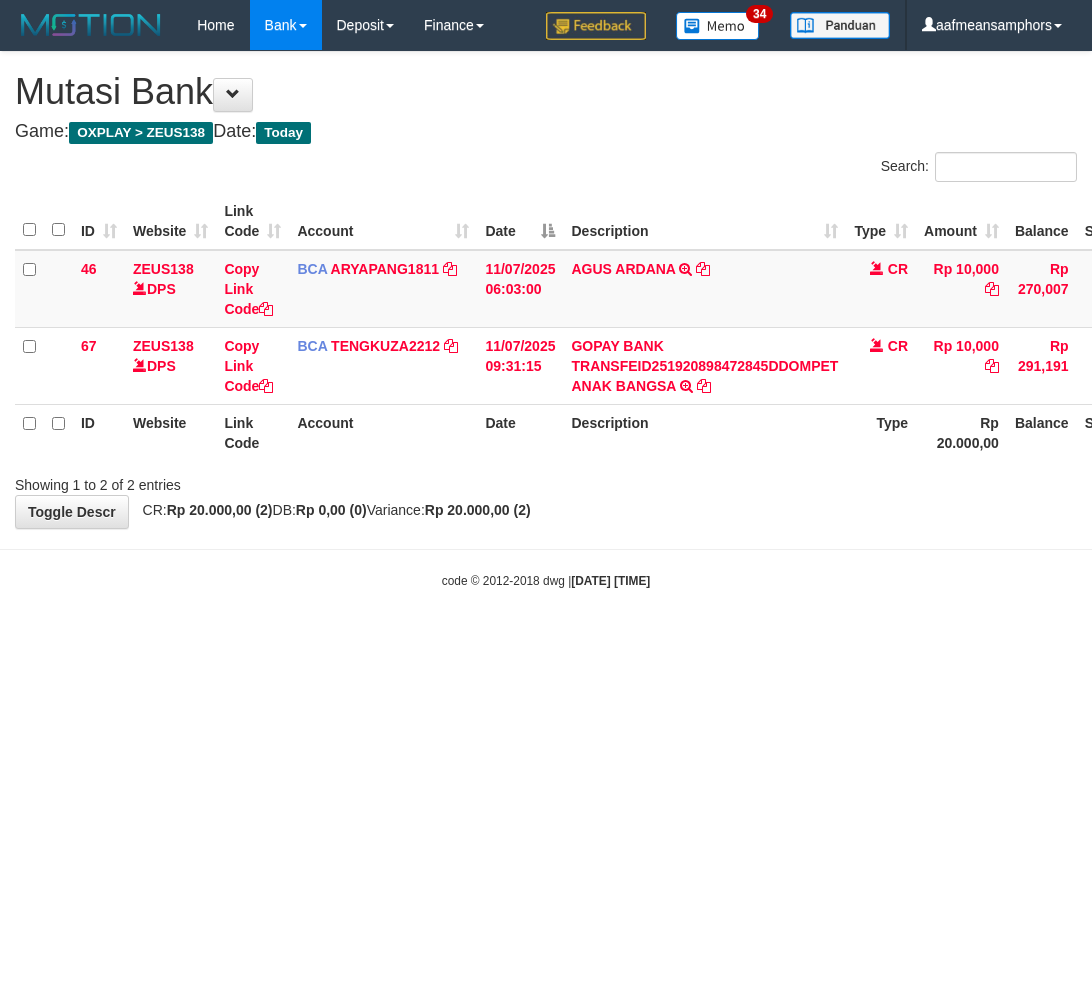 scroll, scrollTop: 0, scrollLeft: 0, axis: both 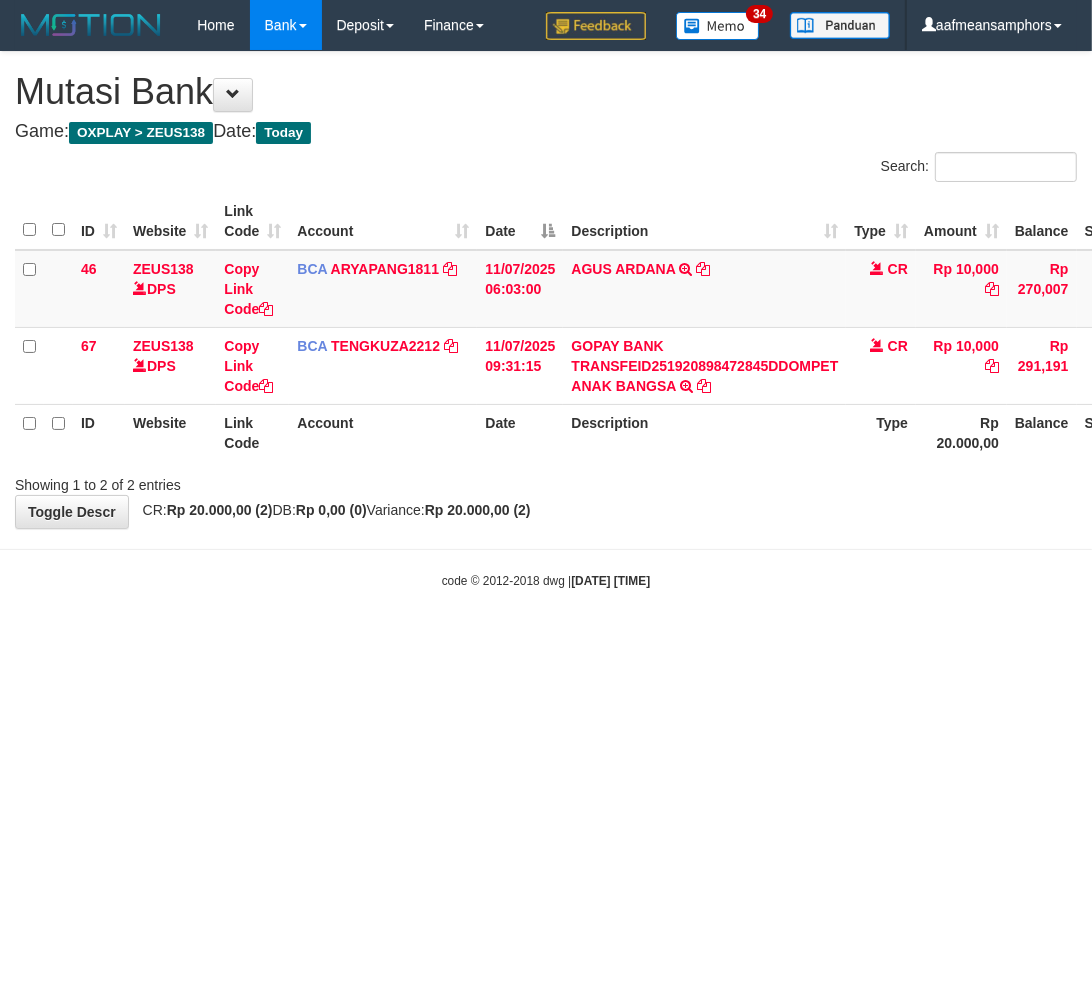 click on "Toggle navigation
Home
Bank
Account List
Load
By Website
Group
[OXPLAY]													ZEUS138
By Load Group (DPS)
Sync" at bounding box center [546, 320] 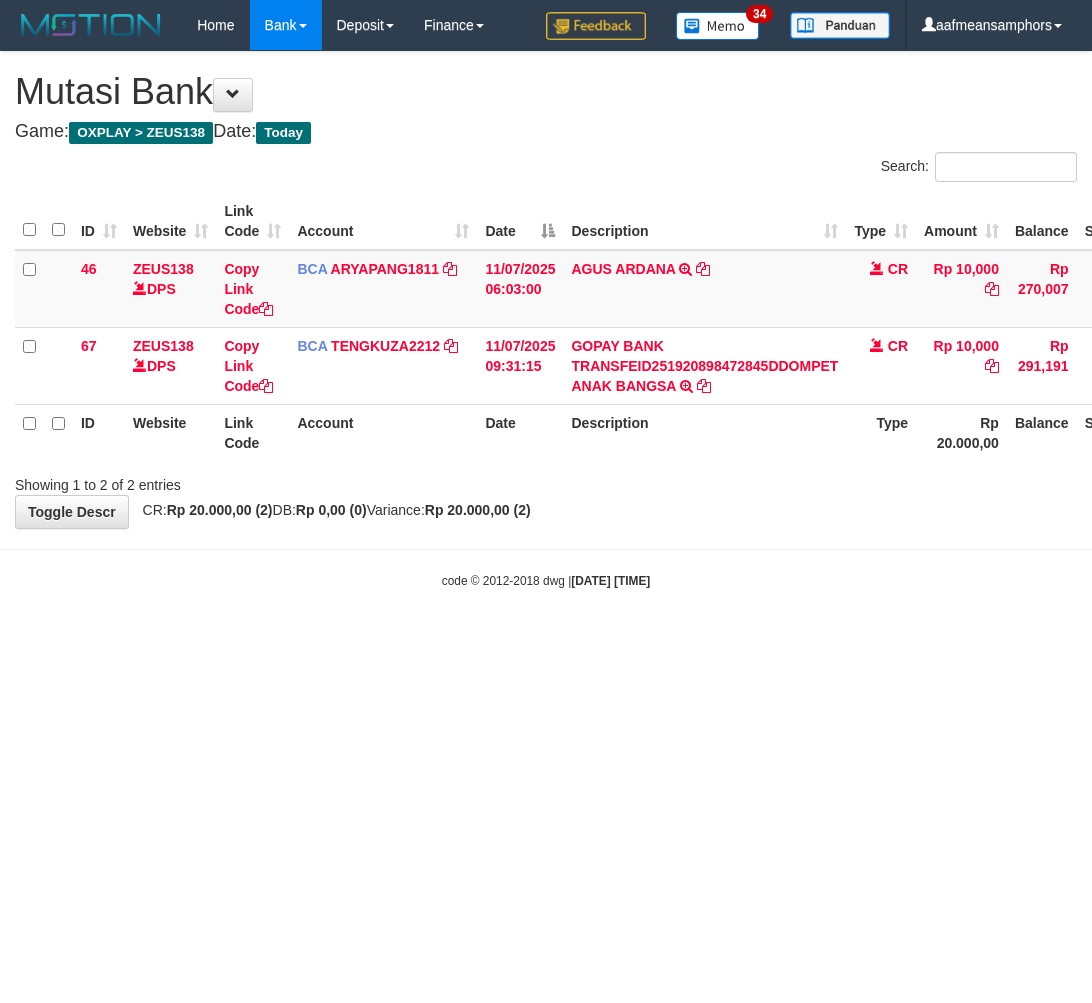scroll, scrollTop: 0, scrollLeft: 0, axis: both 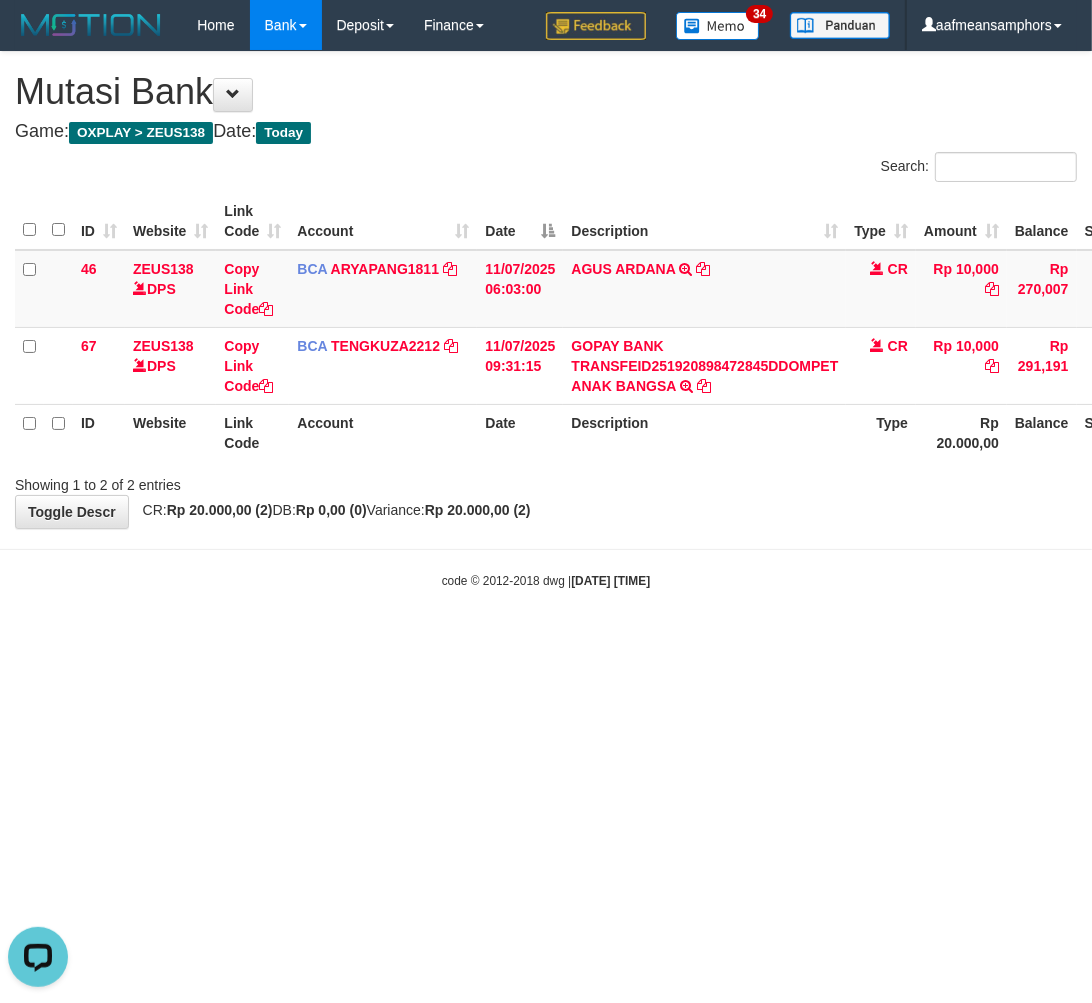 click on "Toggle navigation
Home
Bank
Account List
Load
By Website
Group
[OXPLAY]													ZEUS138
By Load Group (DPS)" at bounding box center [546, 320] 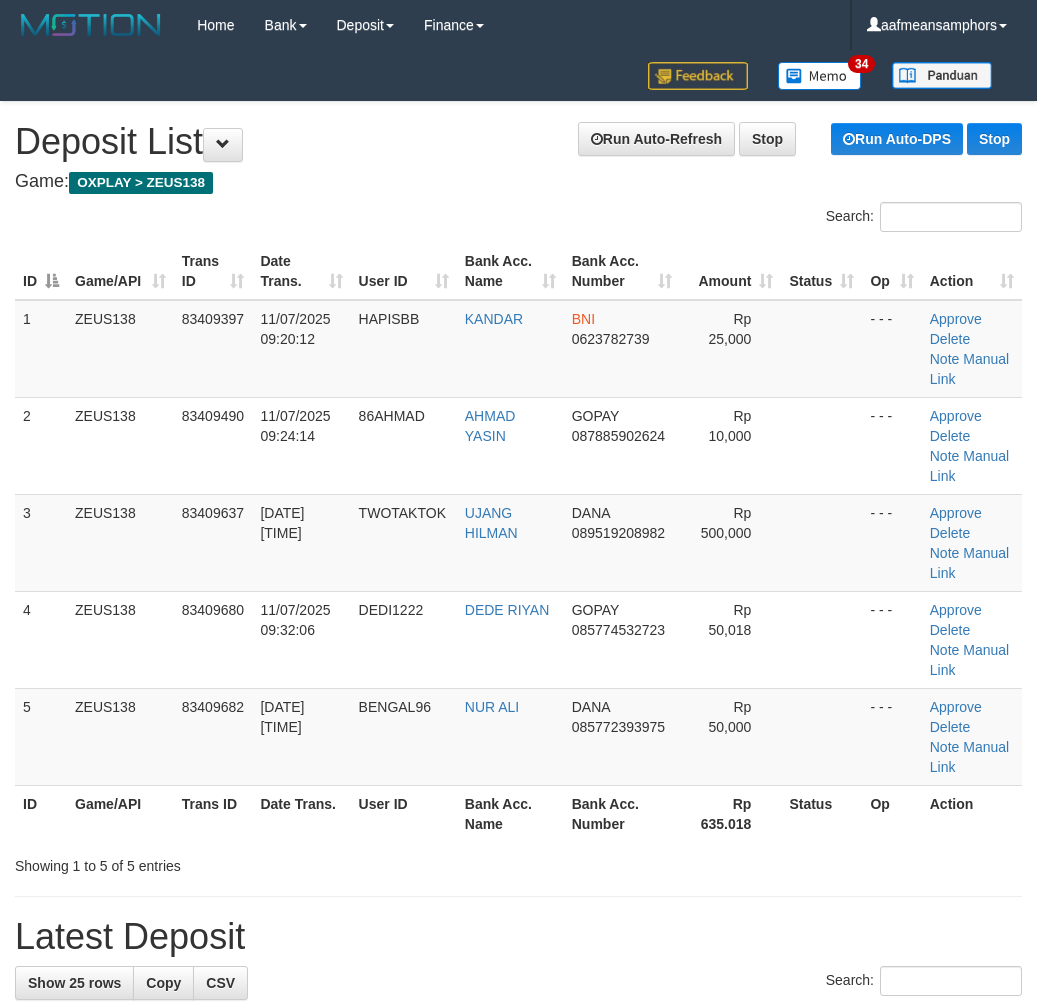 scroll, scrollTop: 61, scrollLeft: 97, axis: both 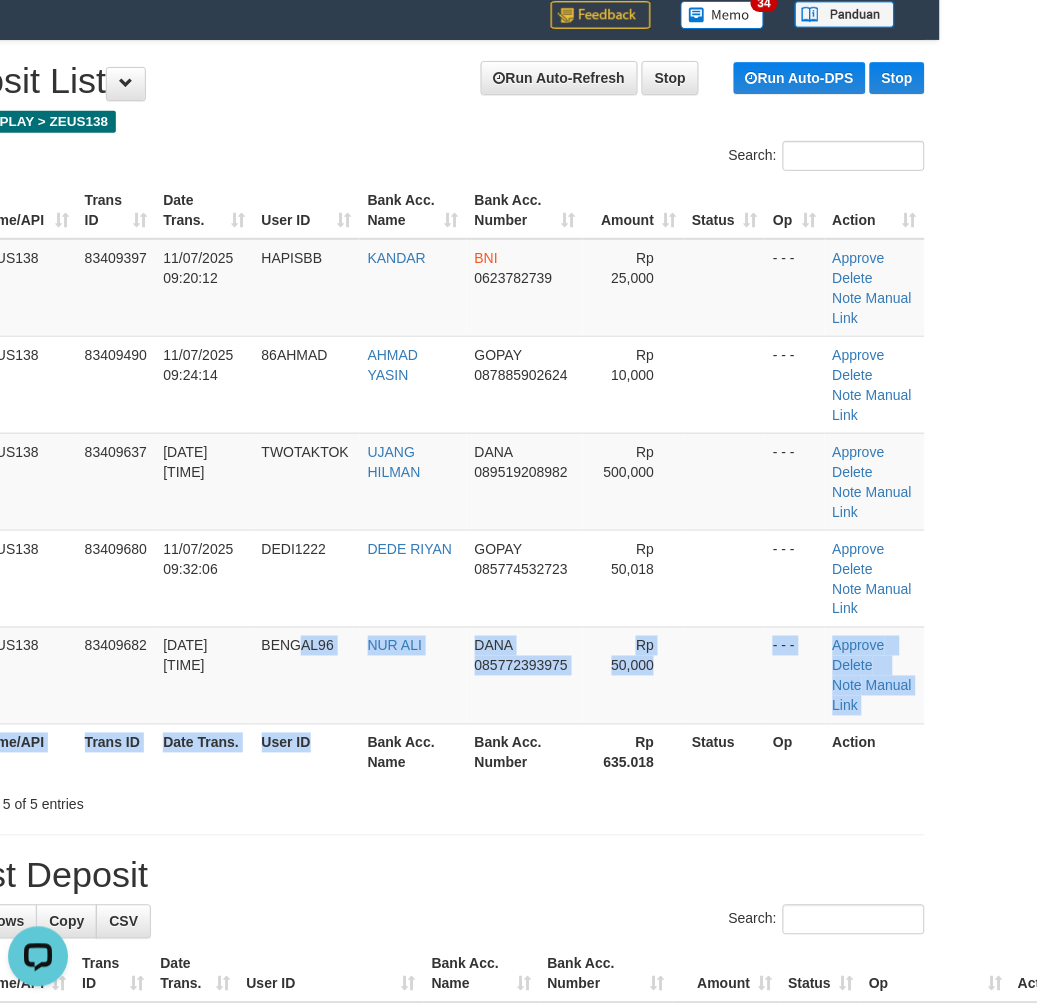click on "ID Game/API Trans ID Date Trans. User ID Bank Acc. Name Bank Acc. Number Amount Status Op Action
1
ZEUS138
83409397
11/07/2025 09:20:12
HAPISBB
KANDAR
BNI
0623782739
Rp 25,000
- - -
Approve
Delete
Note
Manual Link
2
ZEUS138
83409490
11/07/2025 09:24:14
86AHMAD
AHMAD YASIN
GOPAY
087885902624
Rp 10,000
- - -" at bounding box center (421, 481) 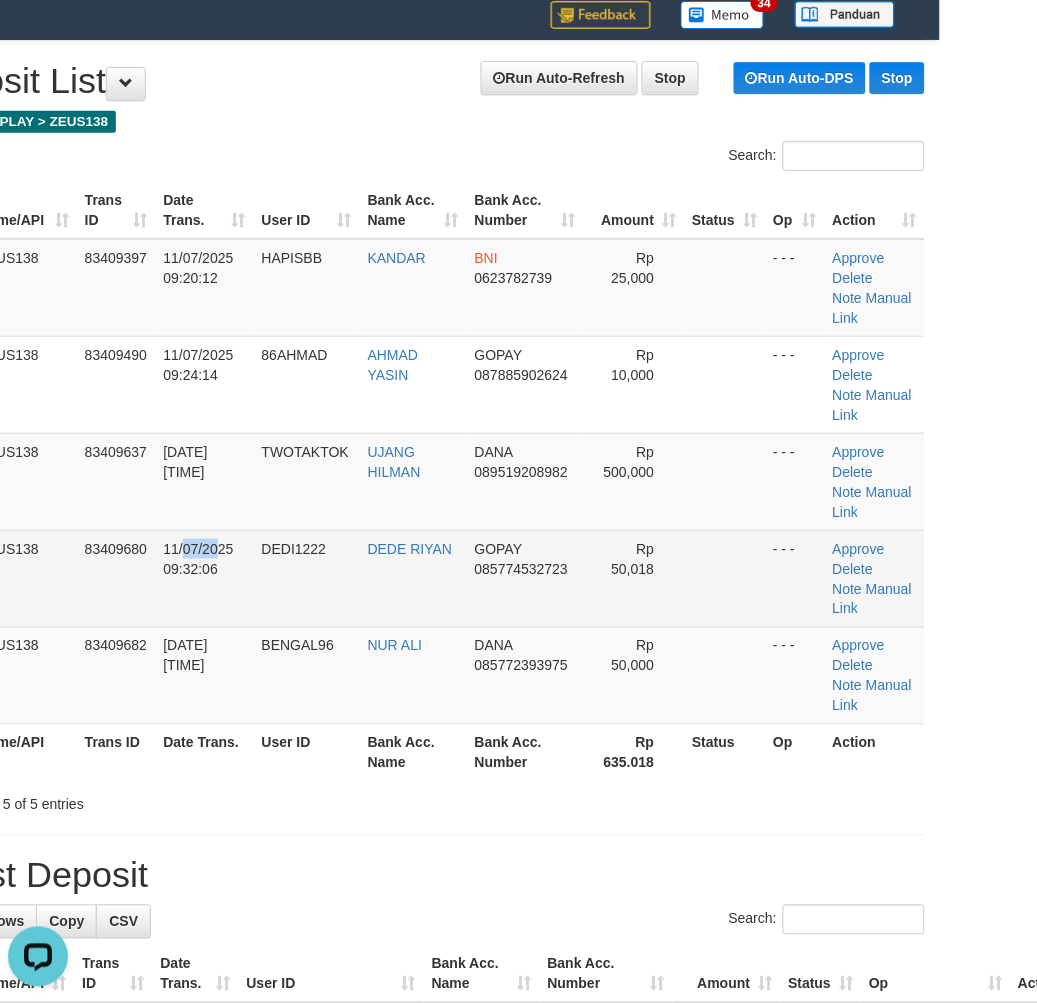 click on "11/07/2025 09:32:06" at bounding box center [198, 559] 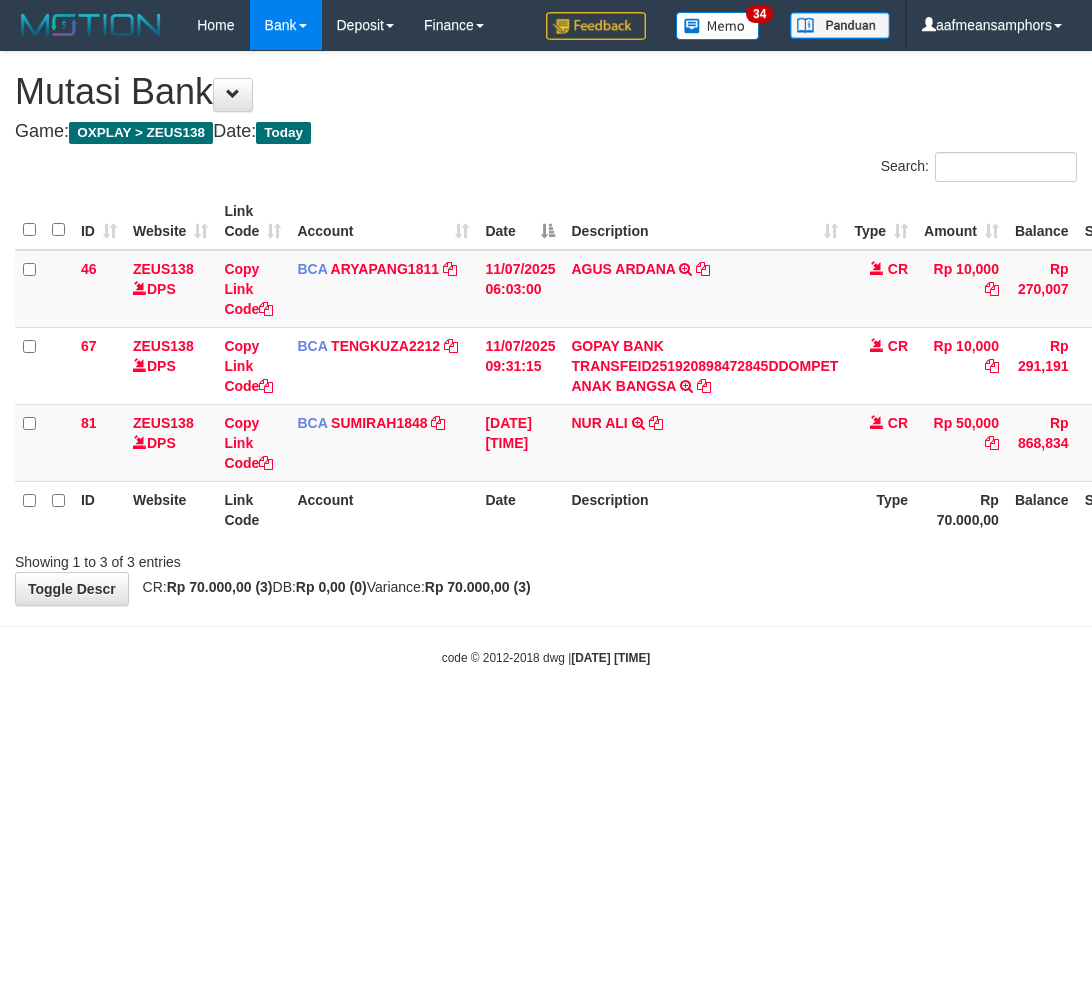 scroll, scrollTop: 0, scrollLeft: 0, axis: both 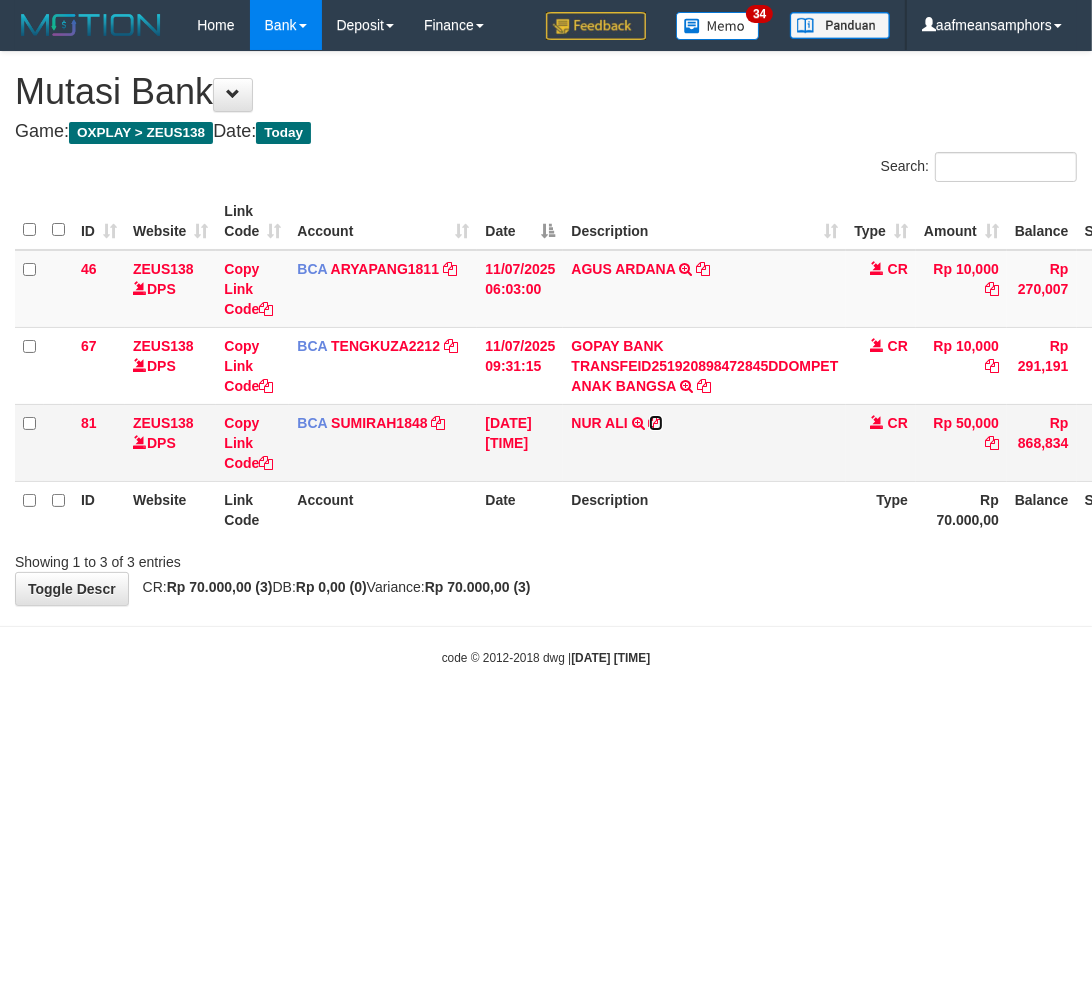 click at bounding box center [656, 423] 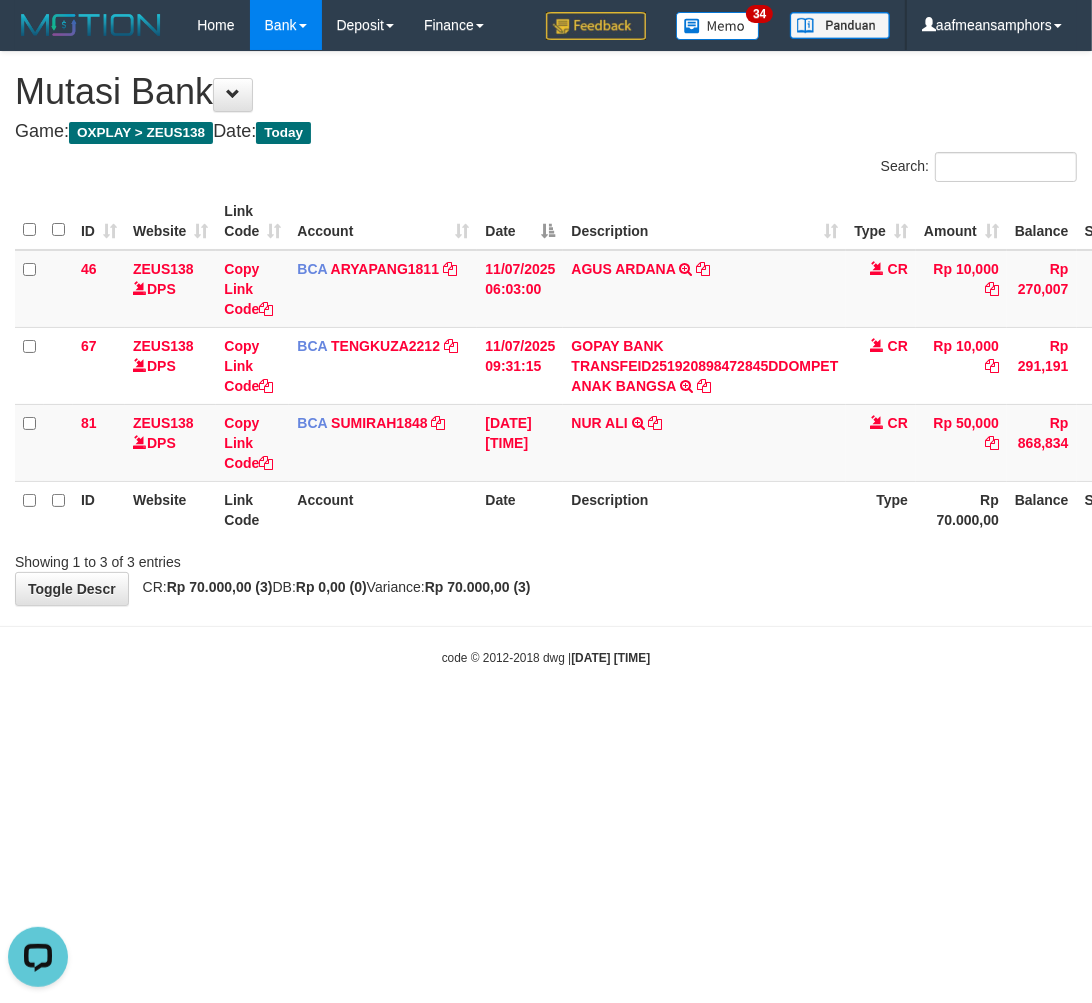 scroll, scrollTop: 0, scrollLeft: 0, axis: both 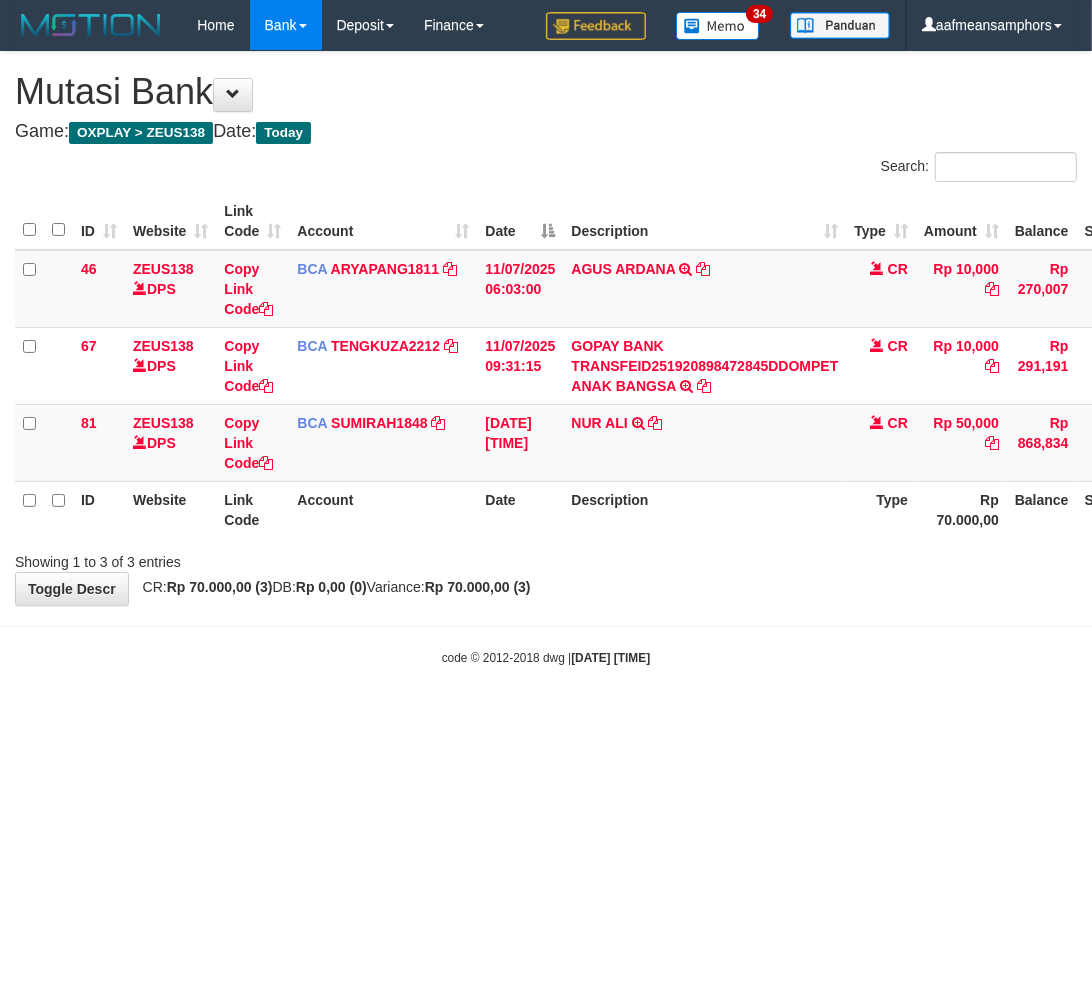 click on "Showing 1 to 3 of 3 entries" at bounding box center [546, 558] 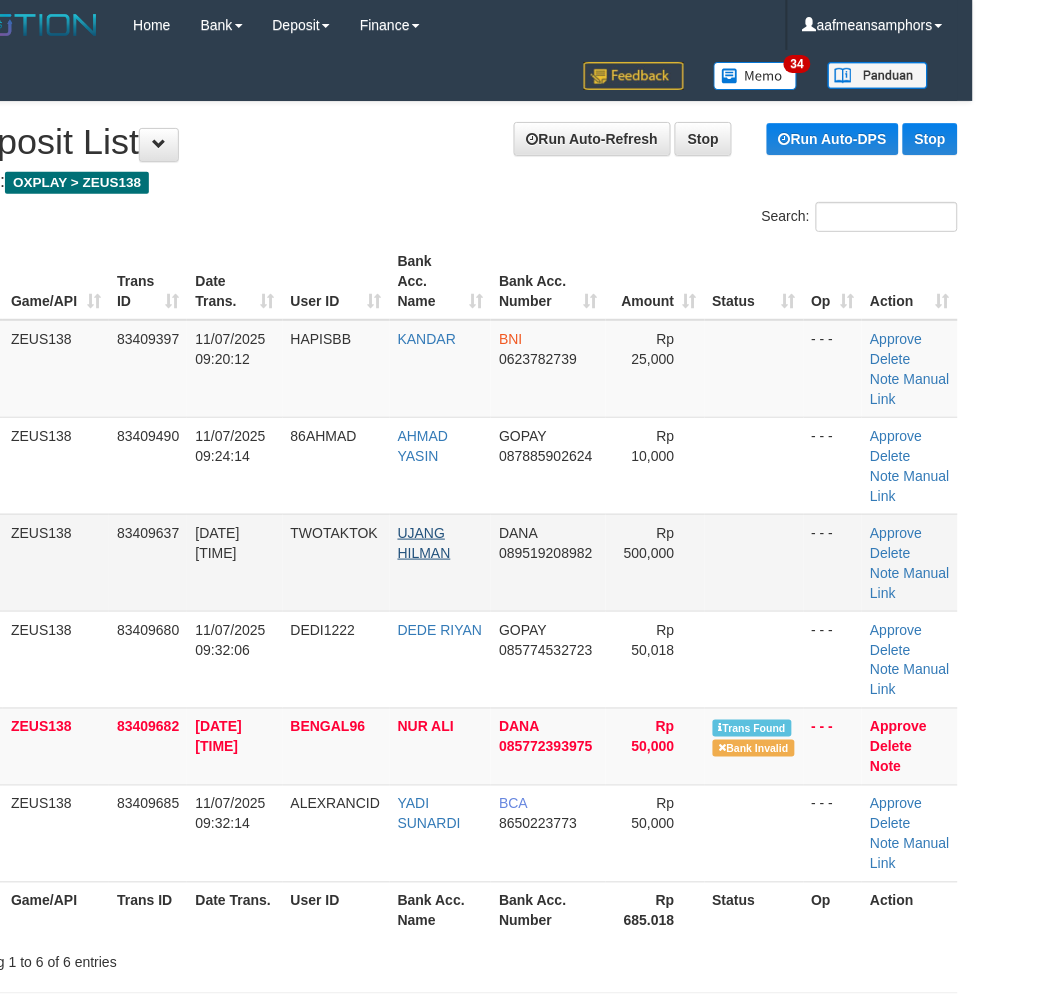 scroll, scrollTop: 81, scrollLeft: 94, axis: both 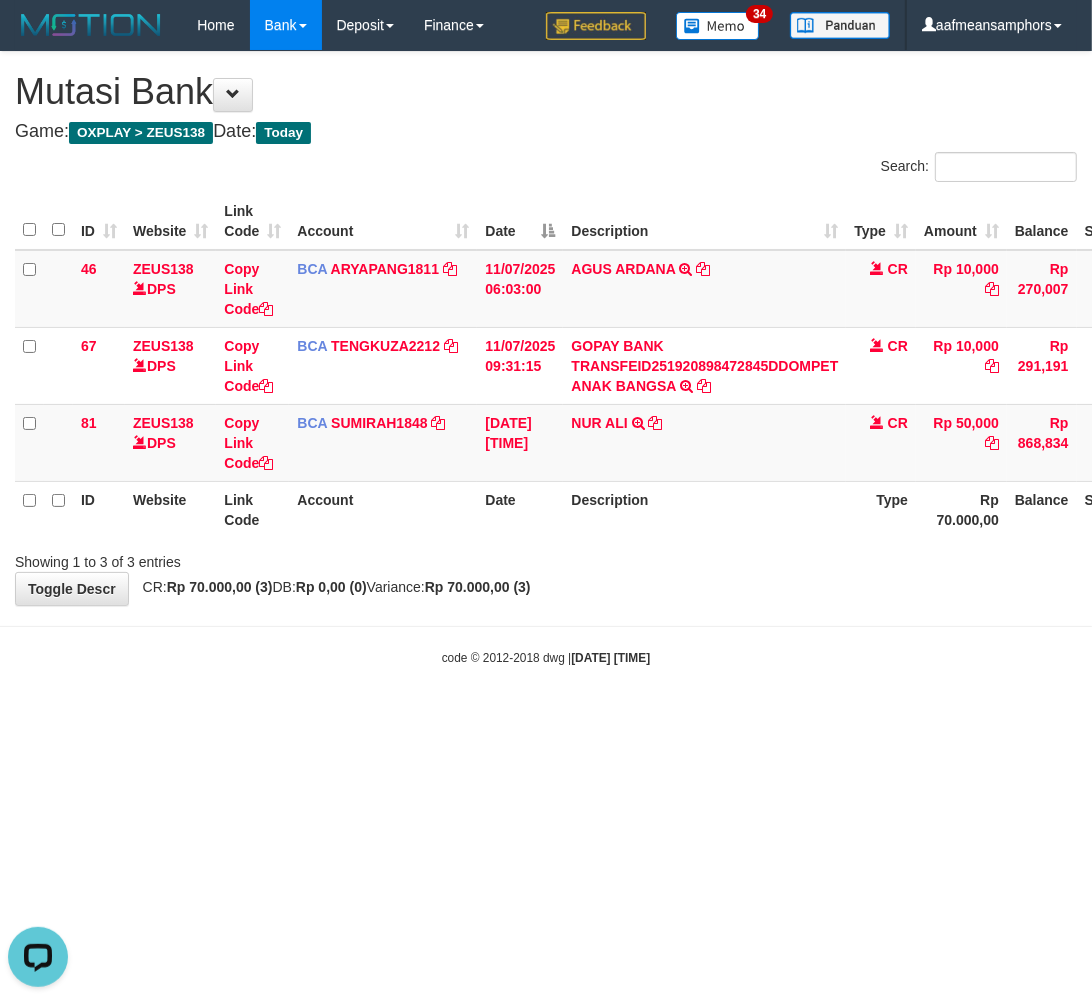 click on "Toggle navigation
Home
Bank
Account List
Load
By Website
Group
[OXPLAY]													ZEUS138
By Load Group (DPS)" at bounding box center [546, 358] 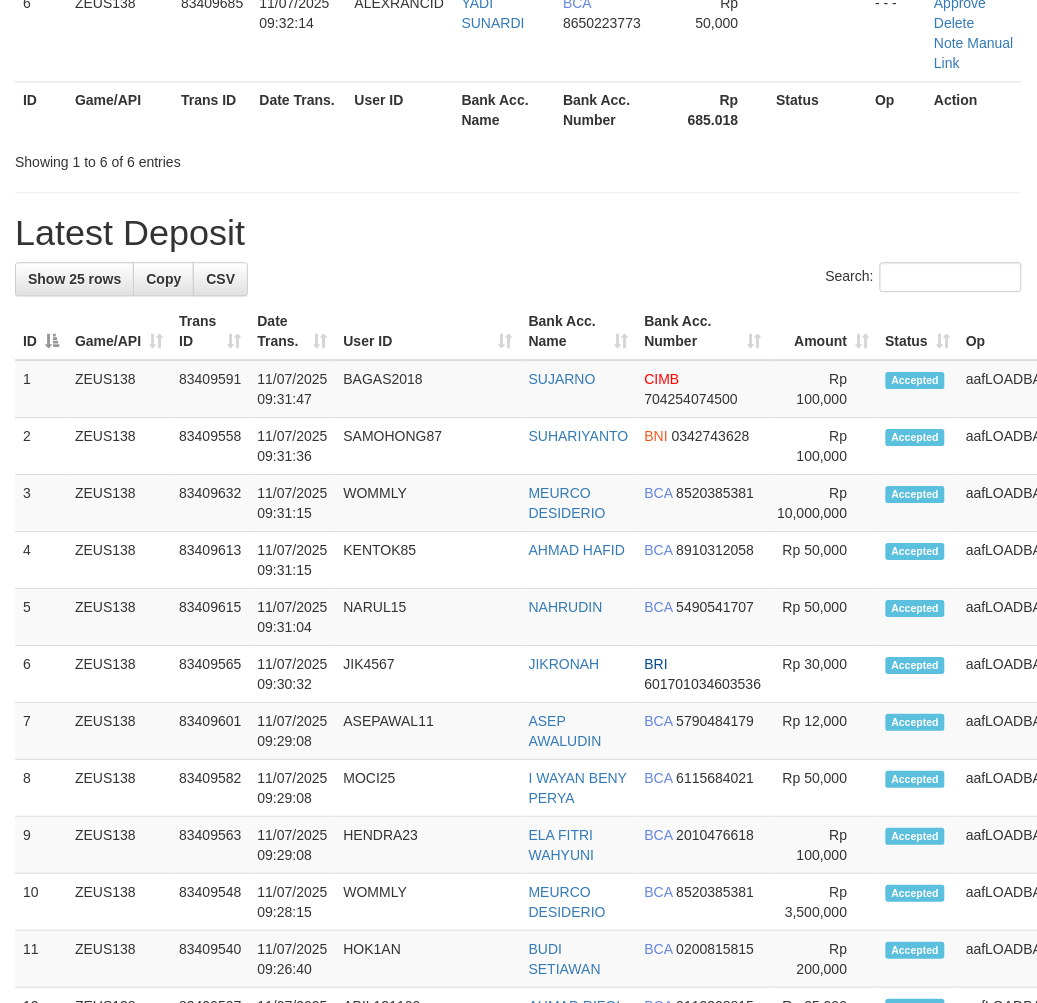 scroll, scrollTop: 81, scrollLeft: 94, axis: both 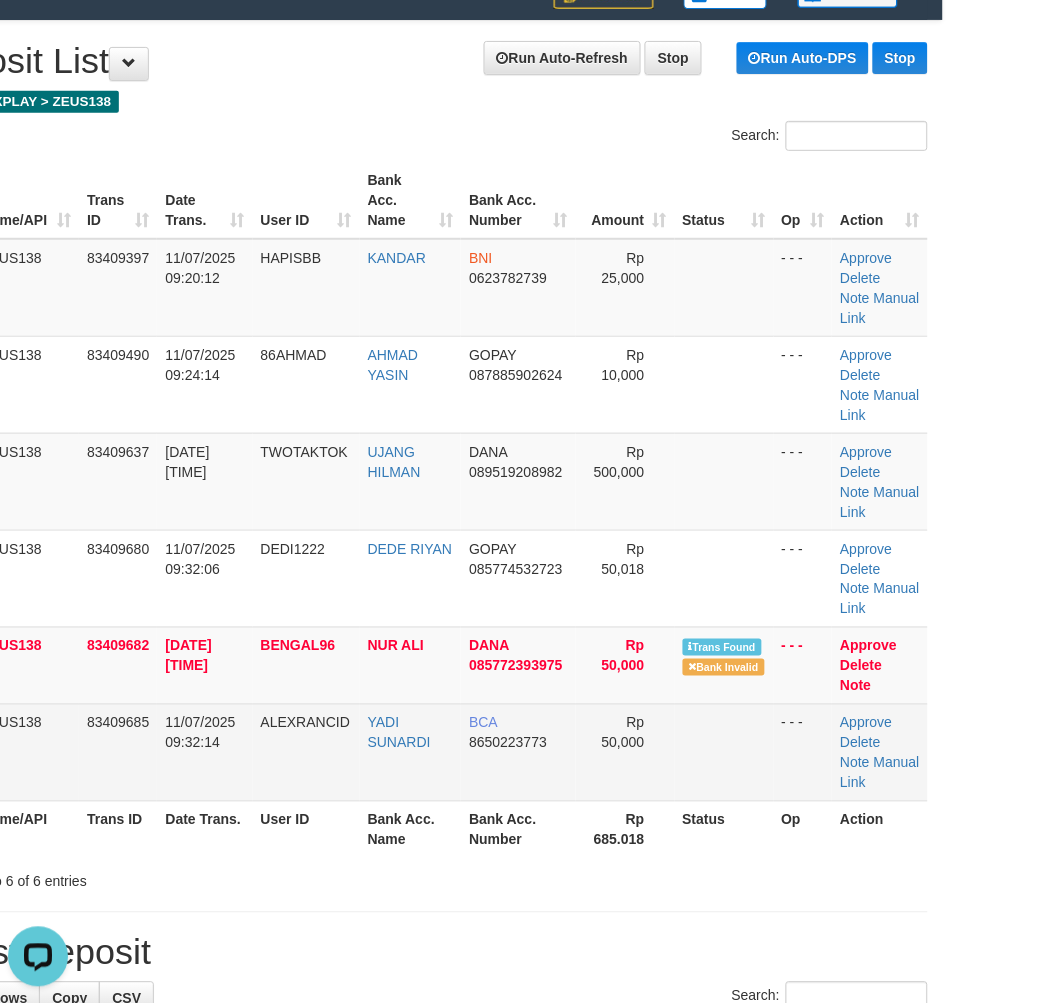 click on "BCA
8650223773" at bounding box center (518, 752) 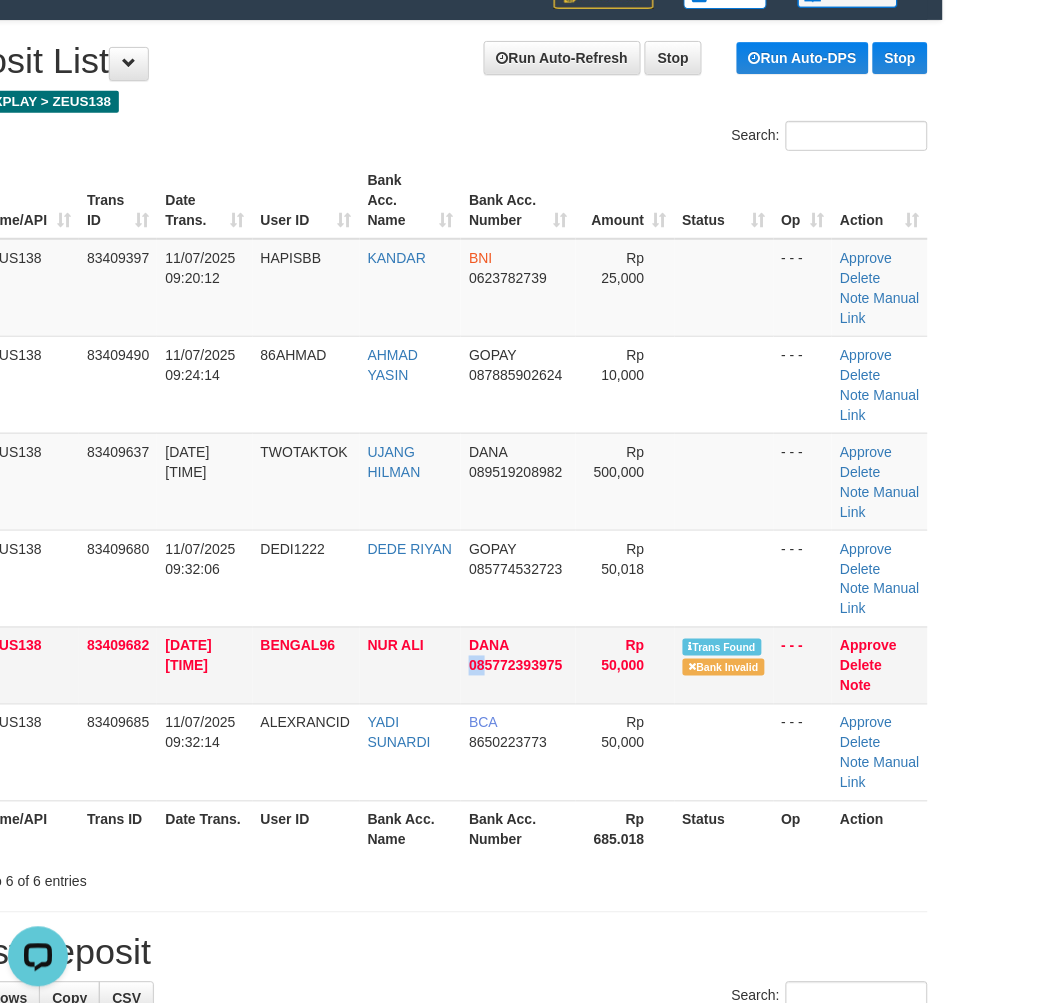 drag, startPoint x: 470, startPoint y: 690, endPoint x: 404, endPoint y: 682, distance: 66.48308 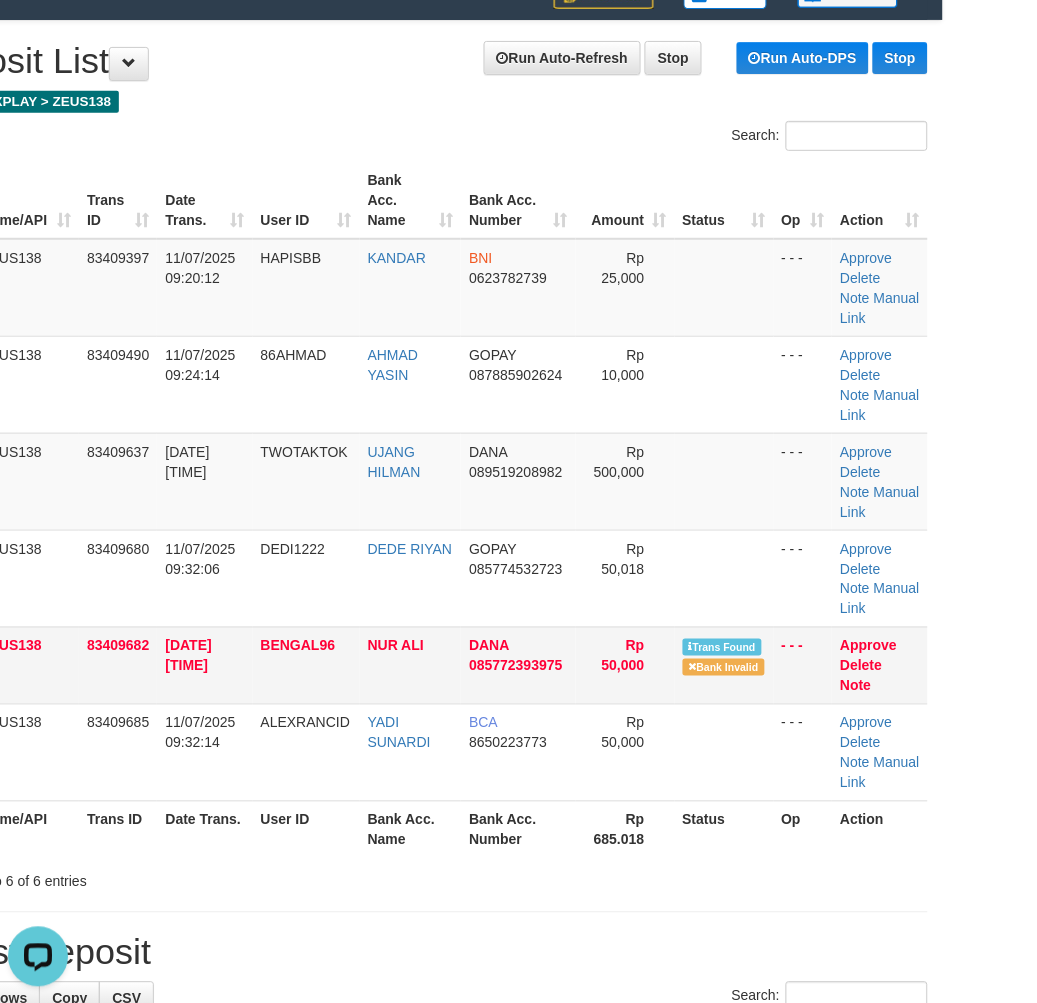 click on "11/07/2025 09:32:08" at bounding box center [204, 665] 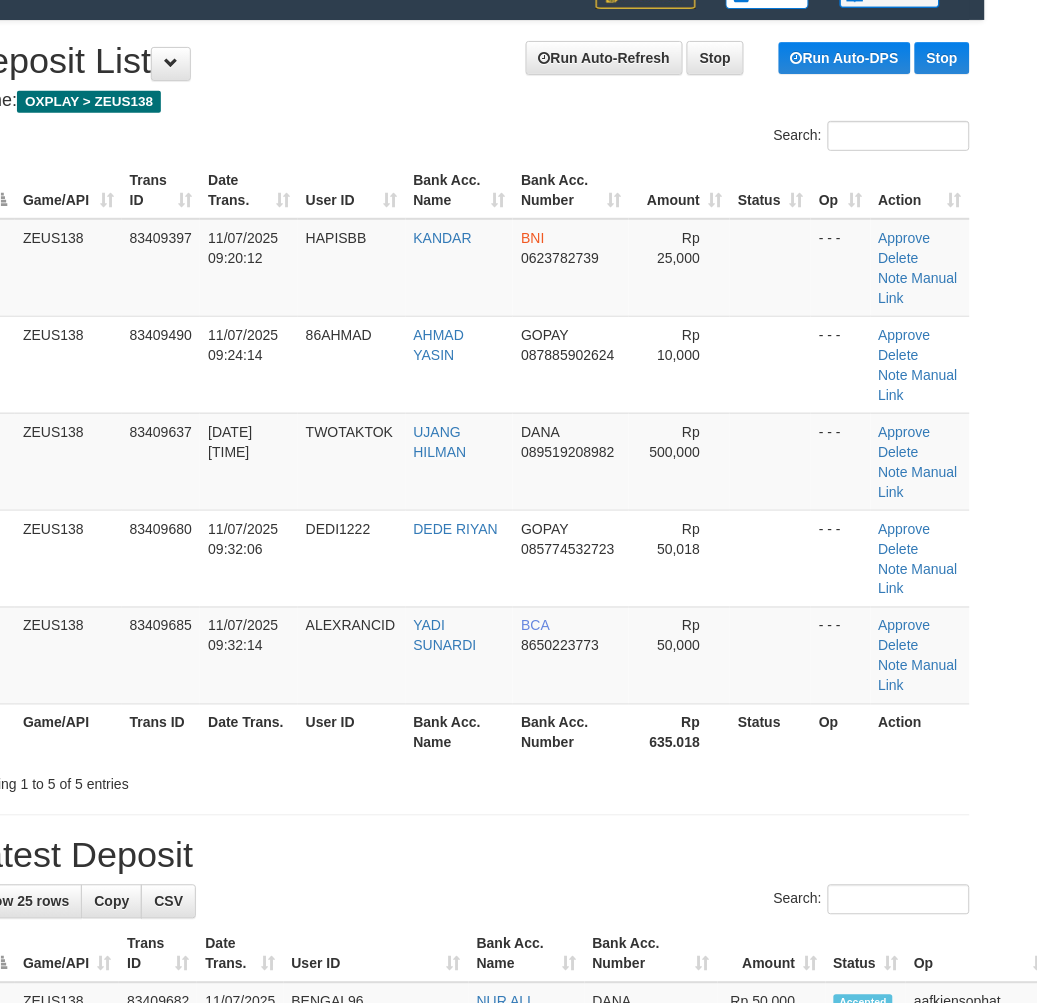 scroll, scrollTop: 81, scrollLeft: 0, axis: vertical 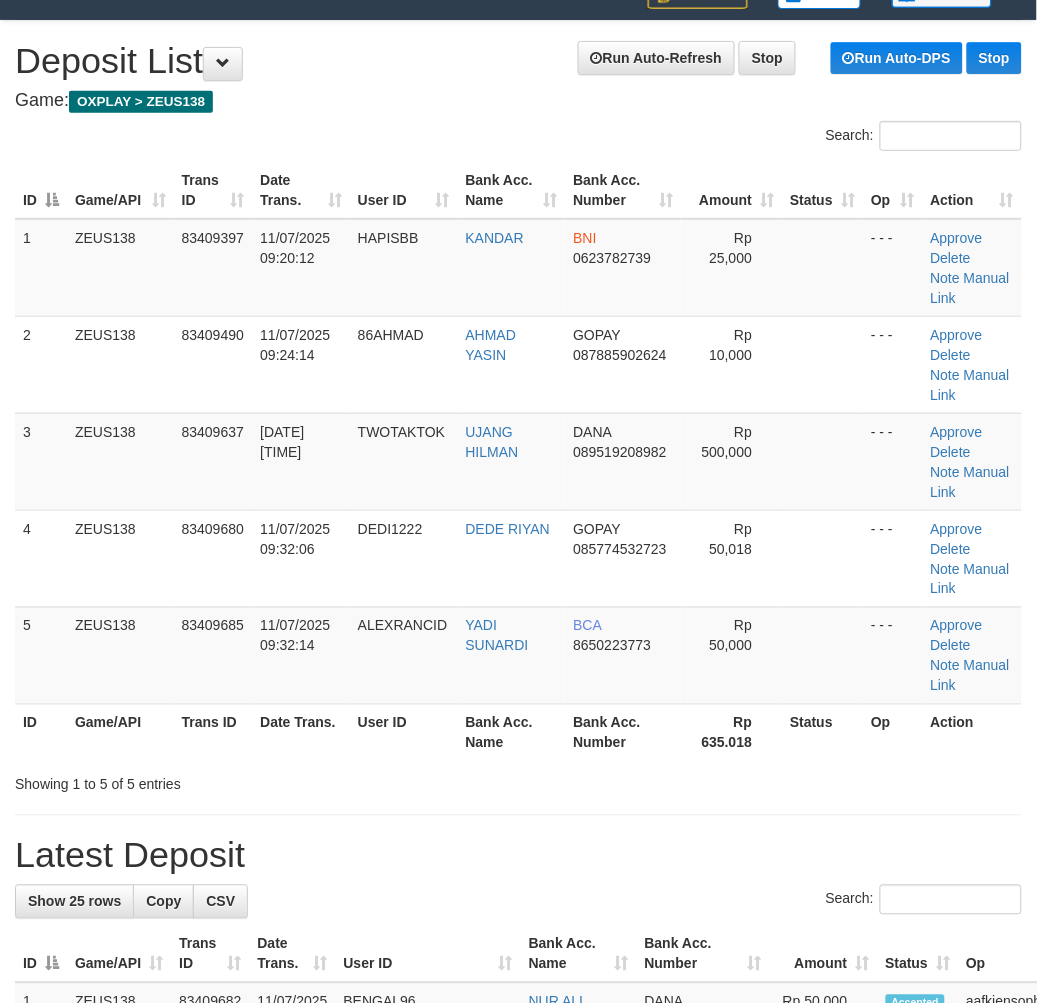 click on "Date Trans." at bounding box center (301, 732) 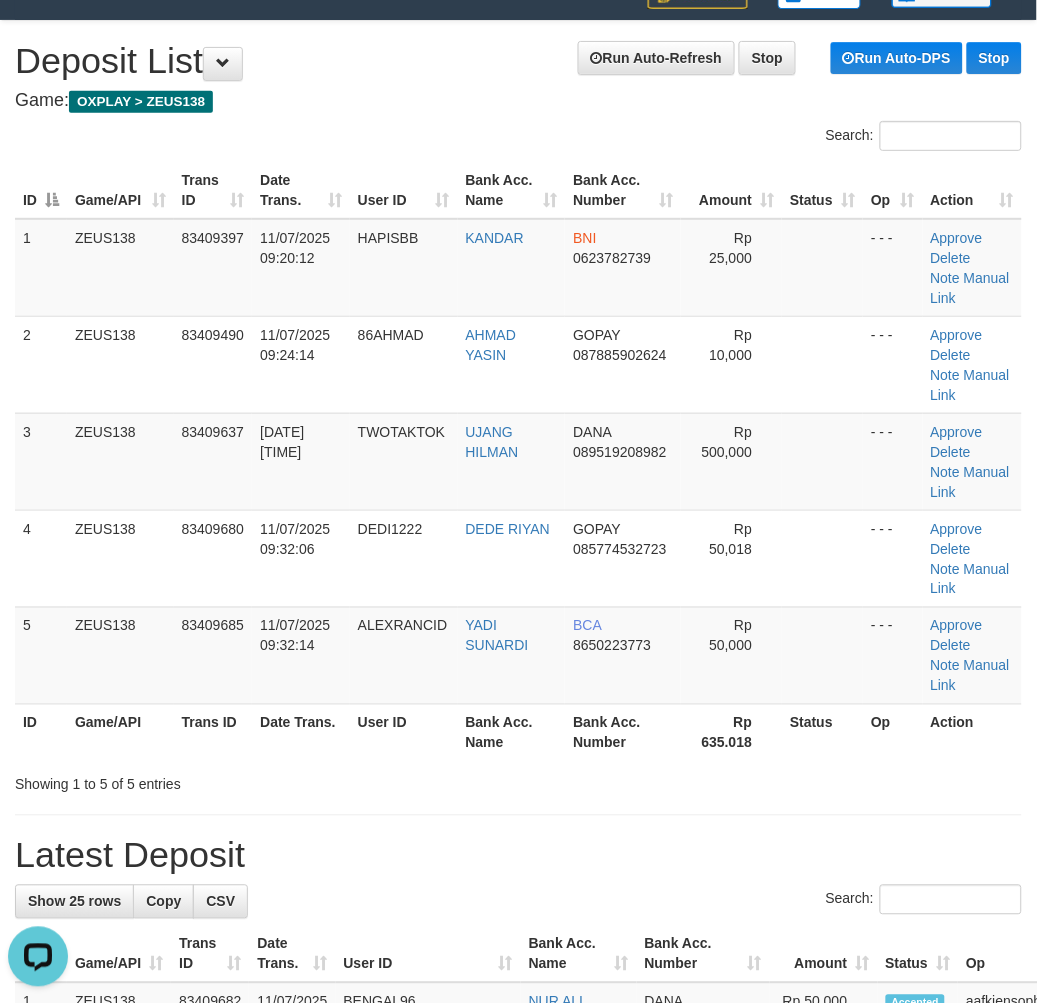 scroll, scrollTop: 0, scrollLeft: 0, axis: both 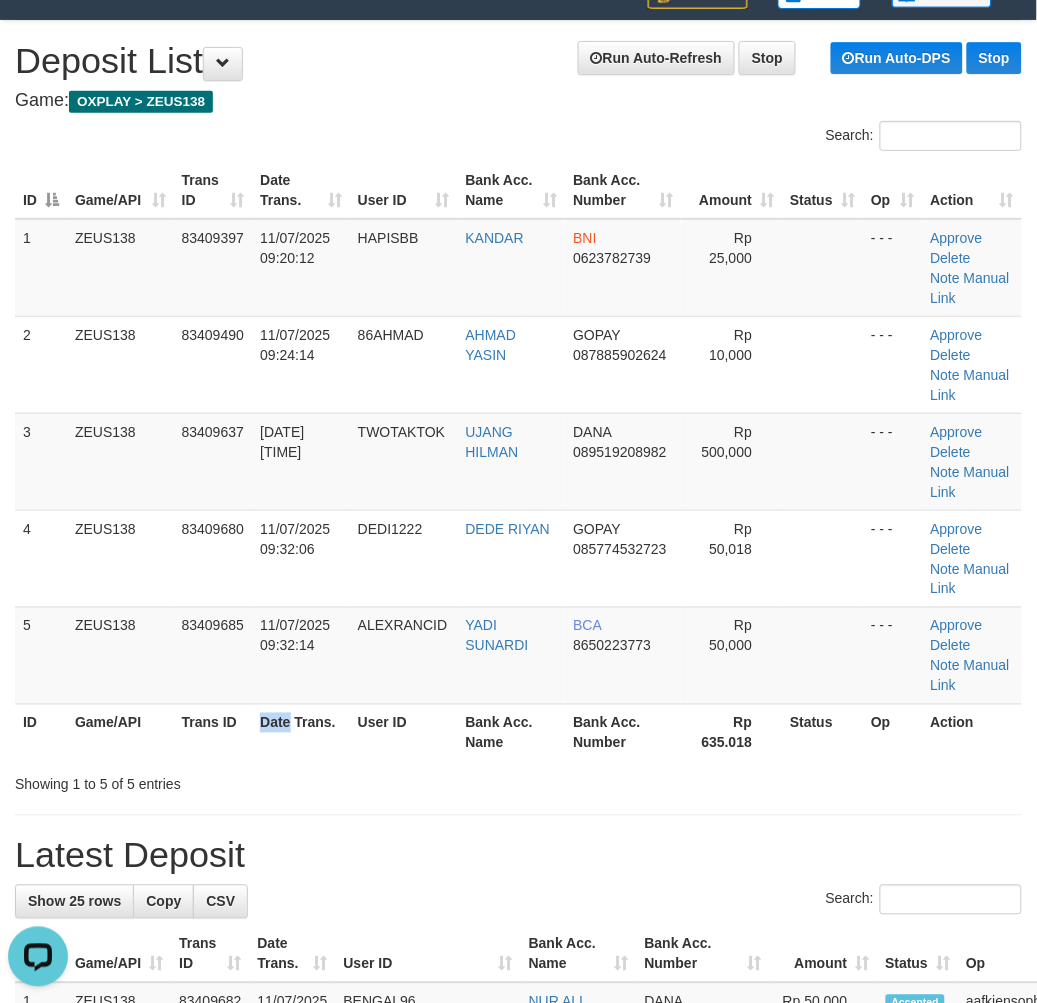 click on "Date Trans." at bounding box center (301, 732) 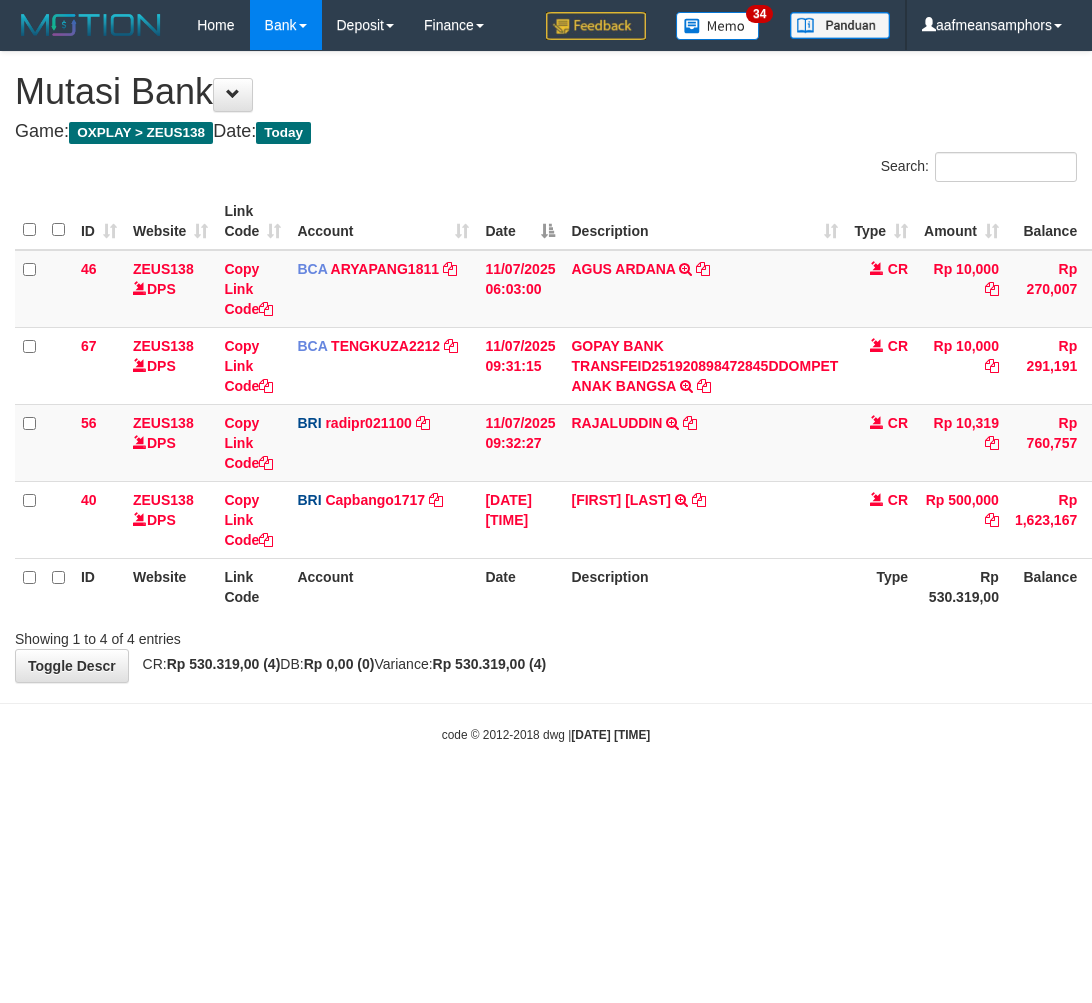 scroll, scrollTop: 0, scrollLeft: 0, axis: both 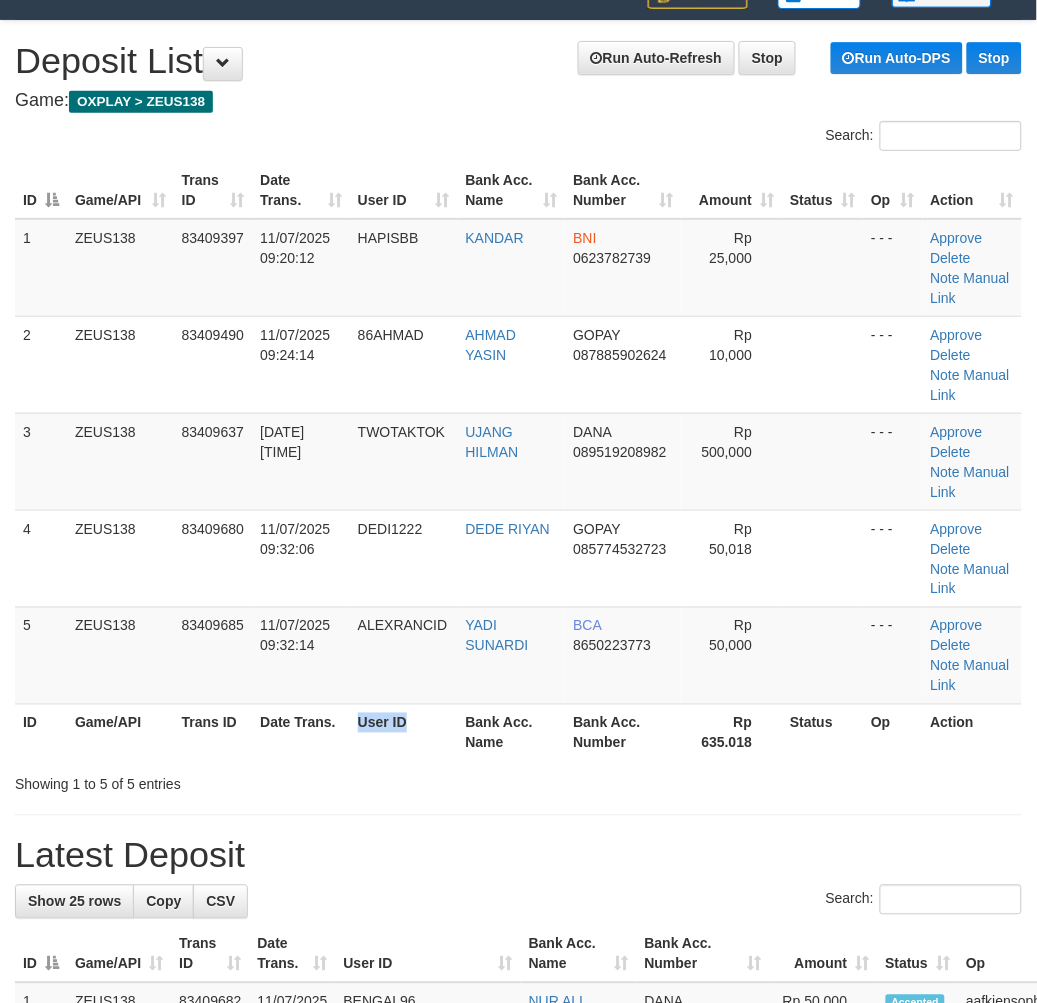 drag, startPoint x: 422, startPoint y: 736, endPoint x: 328, endPoint y: 715, distance: 96.317184 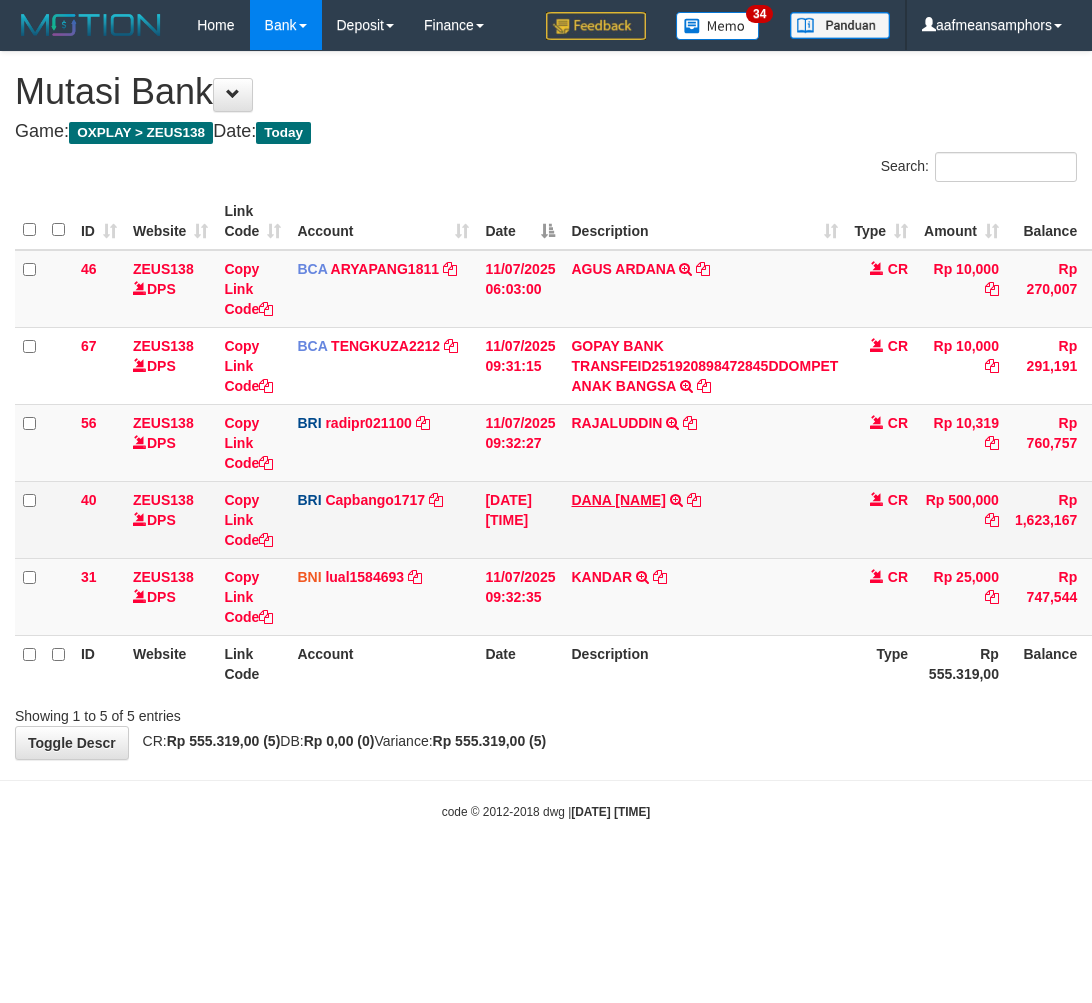 scroll, scrollTop: 0, scrollLeft: 0, axis: both 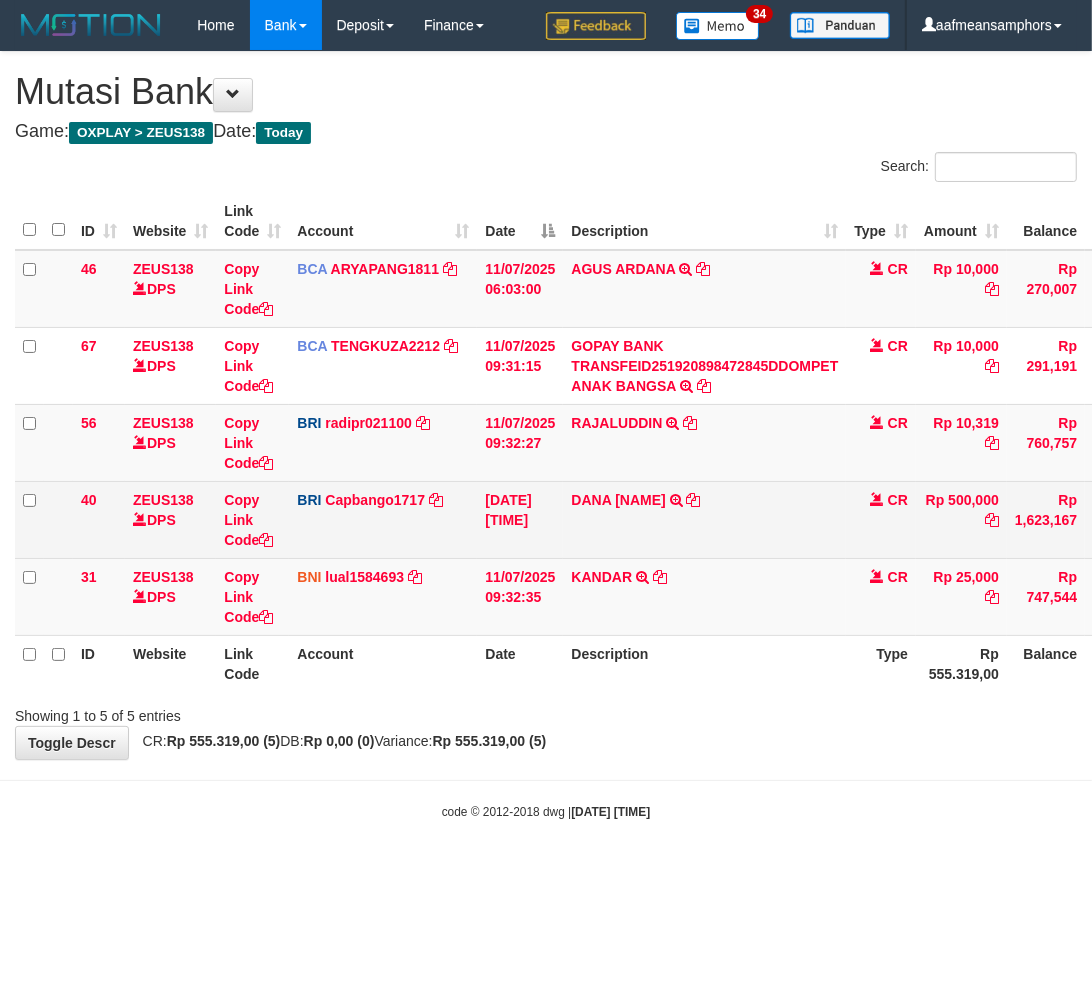 click on "DANA [NAME]         TRANSFER NBMB DANA [NAME] TO [NAME]" at bounding box center [704, 519] 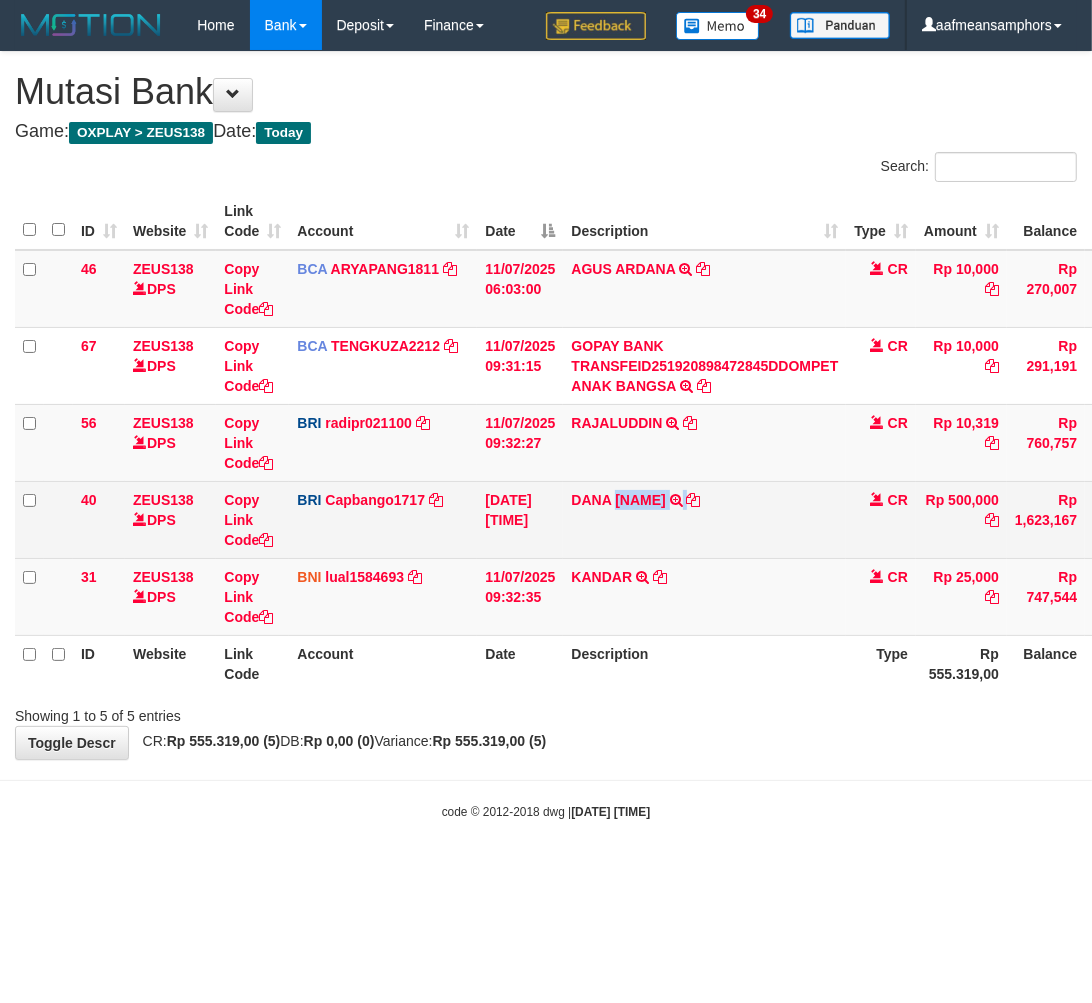 click on "DANA [NAME]         TRANSFER NBMB DANA [NAME] TO [NAME]" at bounding box center [704, 519] 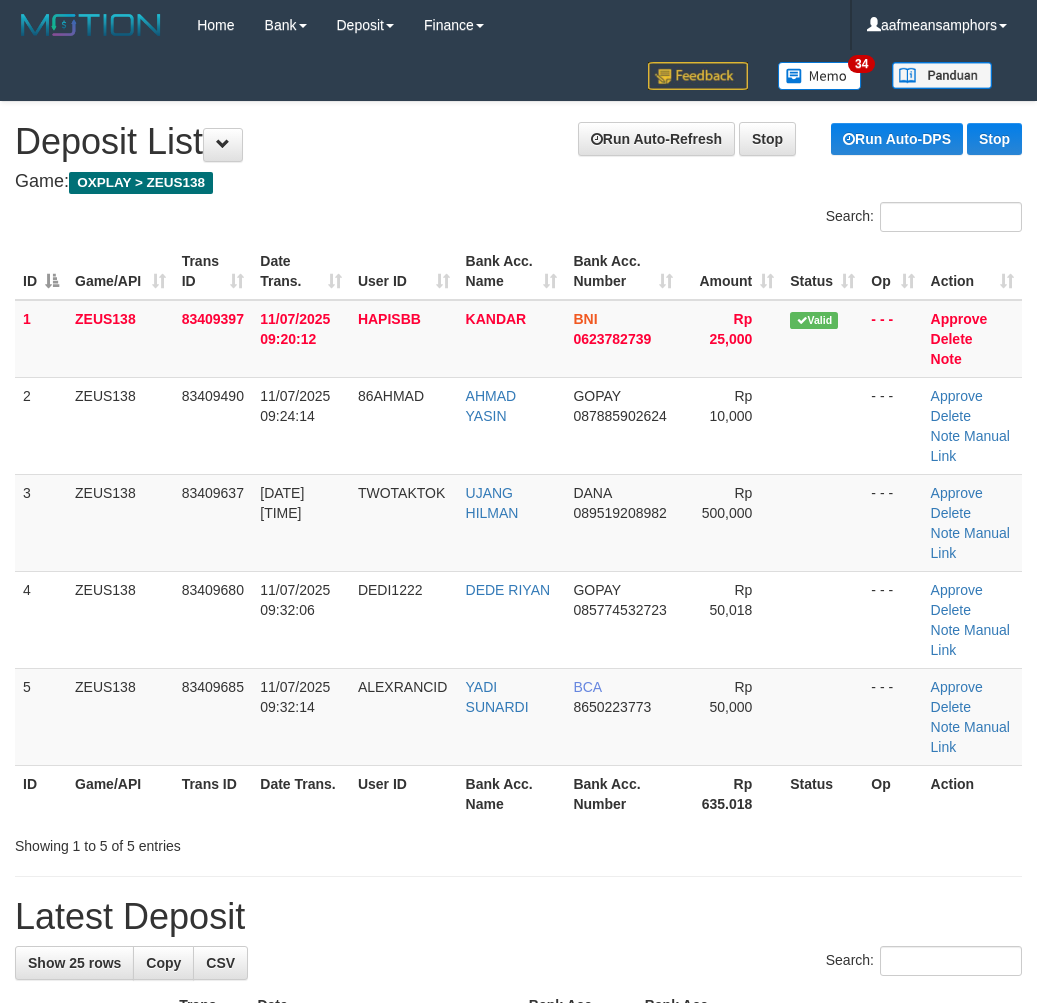 scroll, scrollTop: 81, scrollLeft: 0, axis: vertical 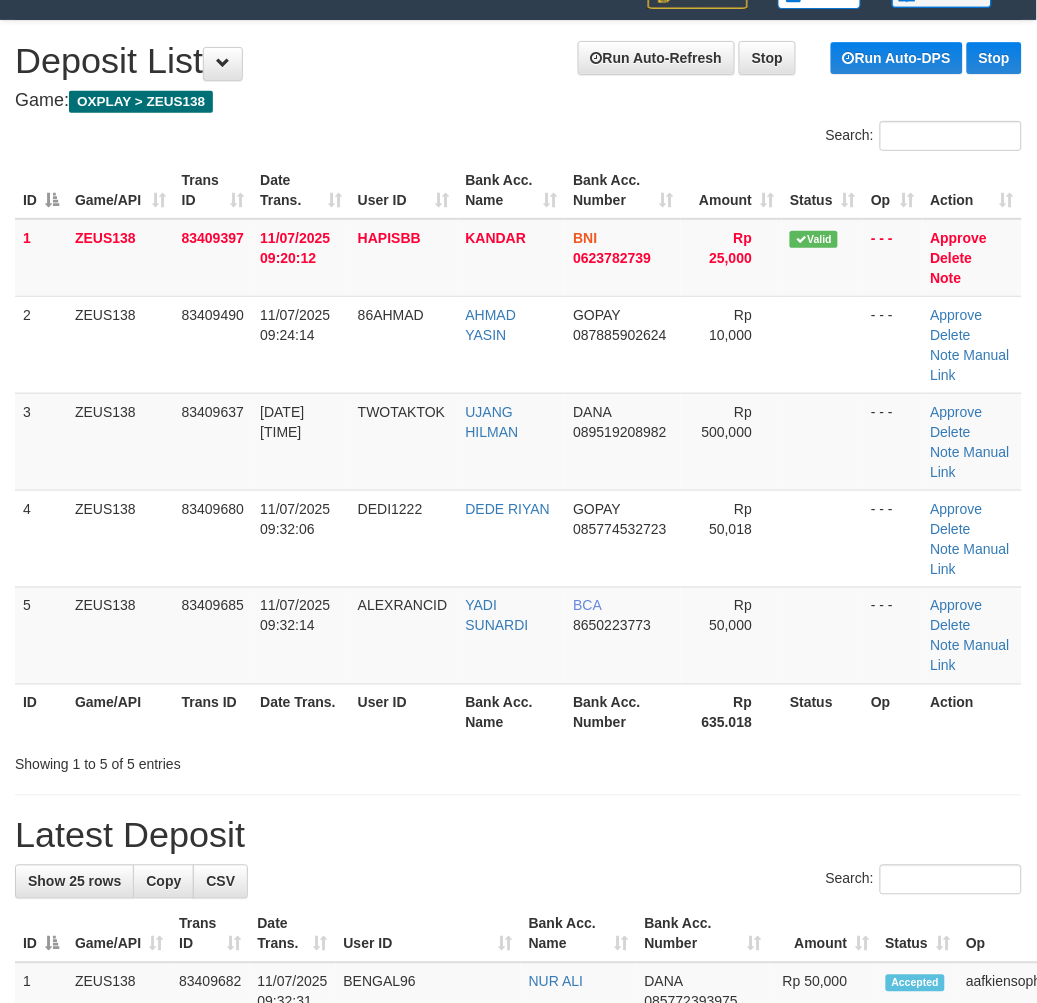 drag, startPoint x: 518, startPoint y: 714, endPoint x: 580, endPoint y: 153, distance: 564.41565 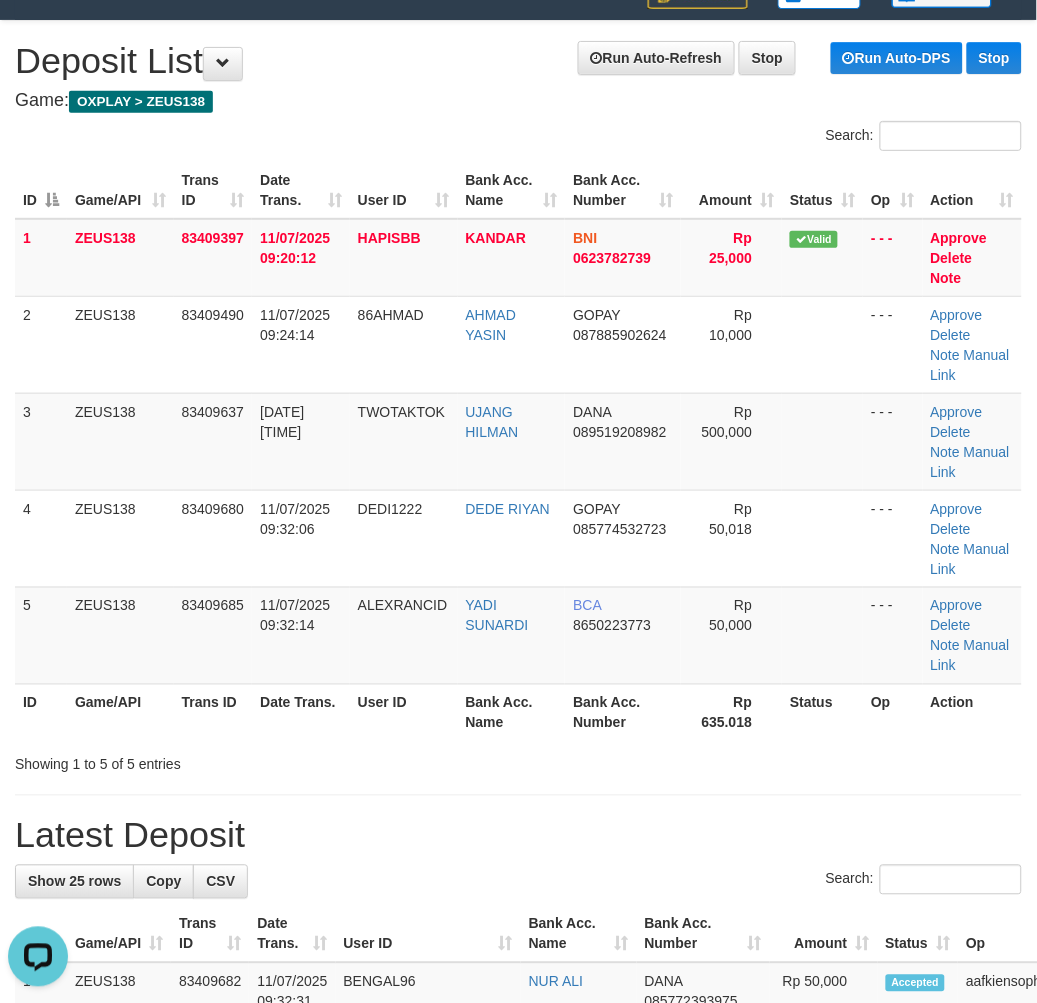 scroll, scrollTop: 0, scrollLeft: 0, axis: both 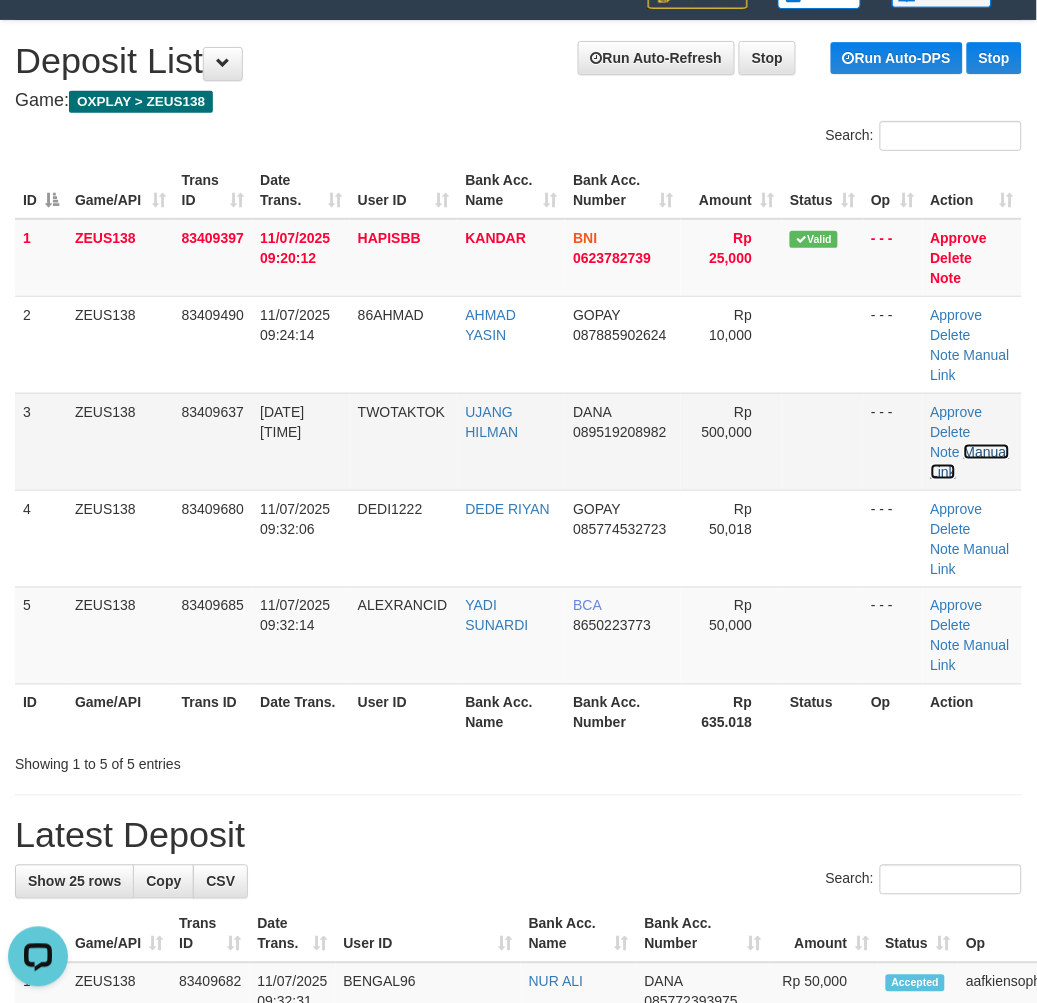 click on "Manual Link" at bounding box center [970, 462] 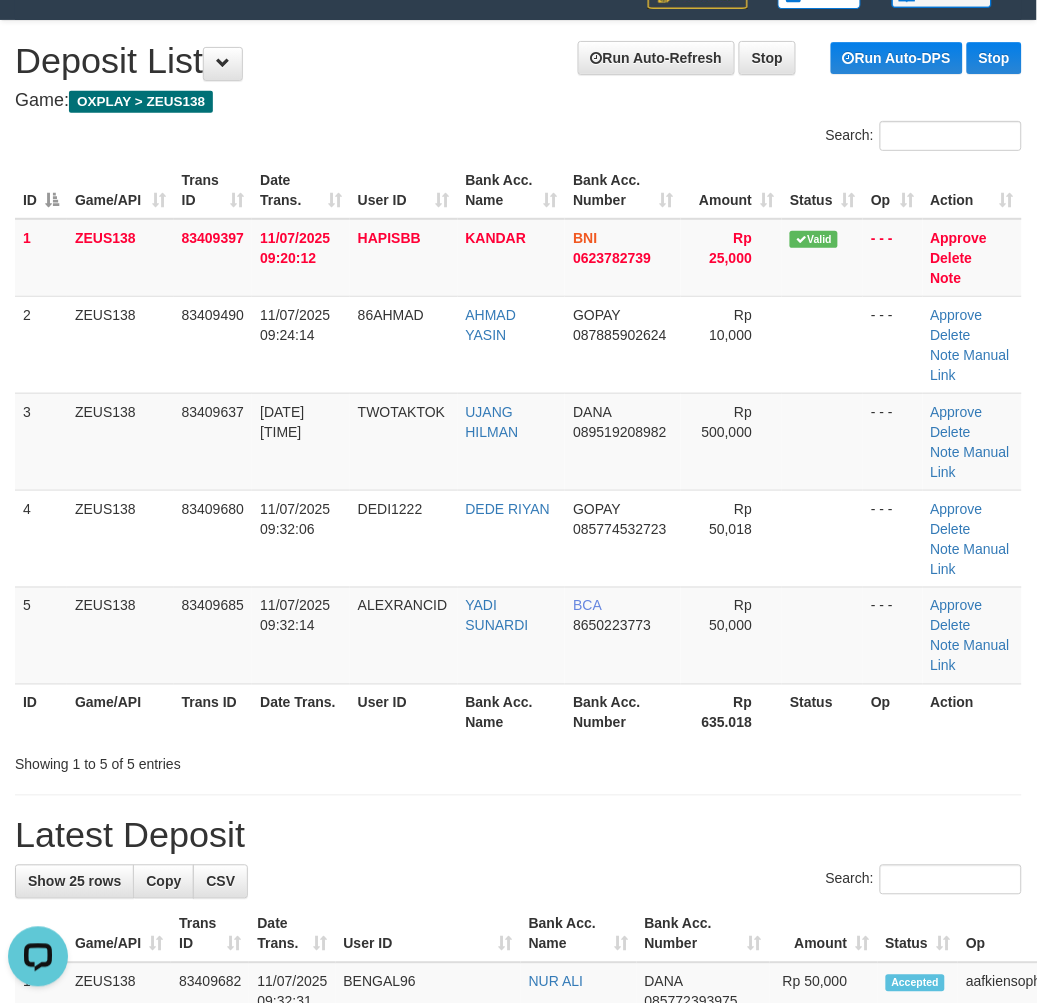 click on "Show 25 rows Copy CSV Search:
ID Game/API Trans ID Date Trans. User ID Bank Acc. Name Bank Acc. Number Amount Status Op Action
1
ZEUS138
2" at bounding box center (518, 1693) 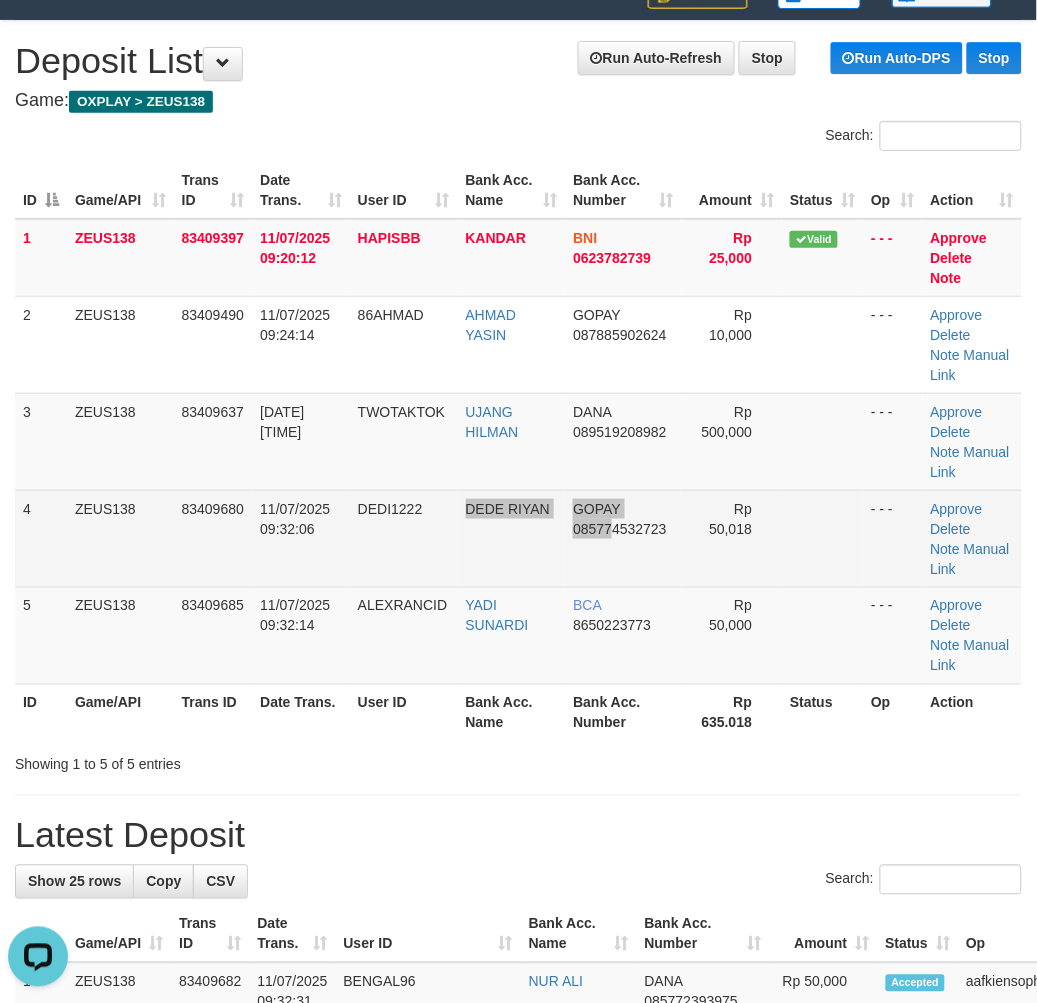 click on "4
ZEUS138
83409680
11/07/2025 09:32:06
DEDI1222
DEDE RIYAN
GOPAY
085774532723
Rp 50,018
- - -
Approve
Delete
Note
Manual Link" at bounding box center (518, 538) 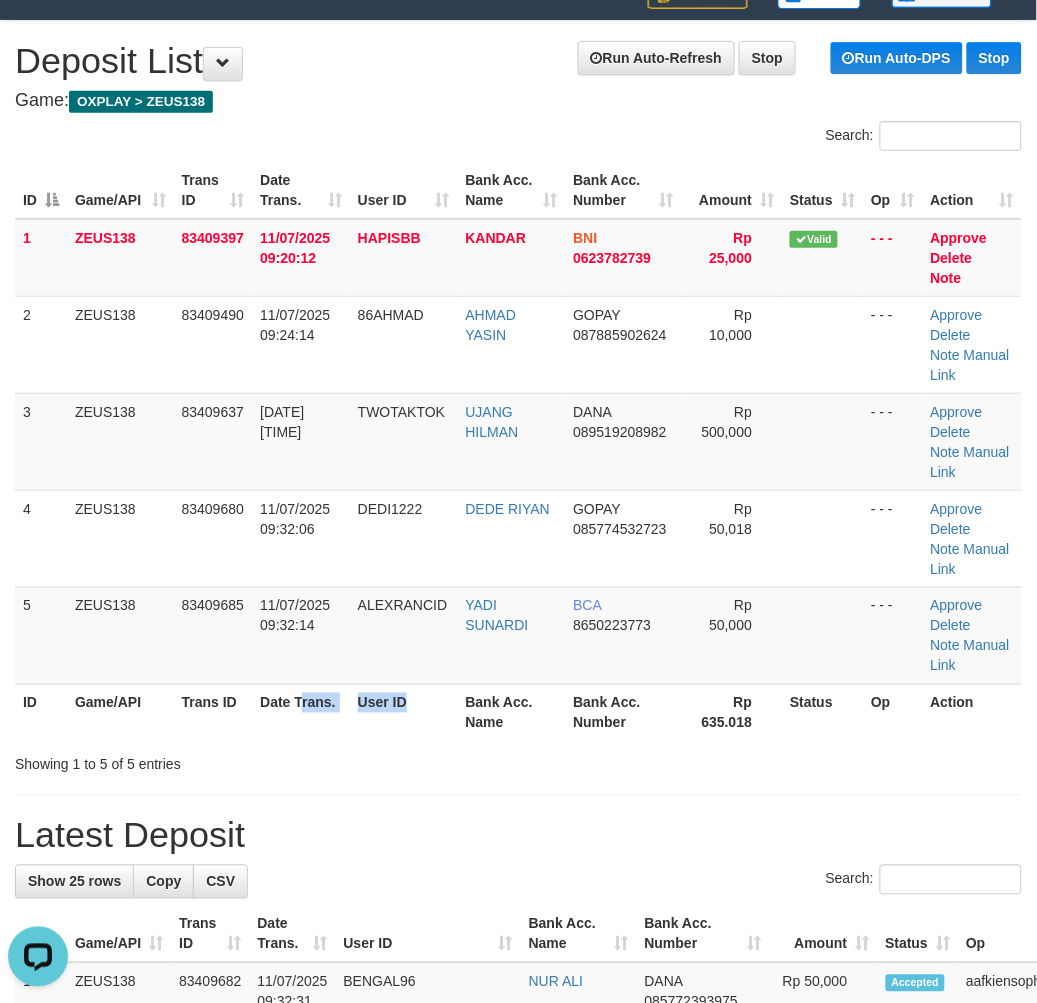 drag, startPoint x: 454, startPoint y: 696, endPoint x: 3, endPoint y: 695, distance: 451.0011 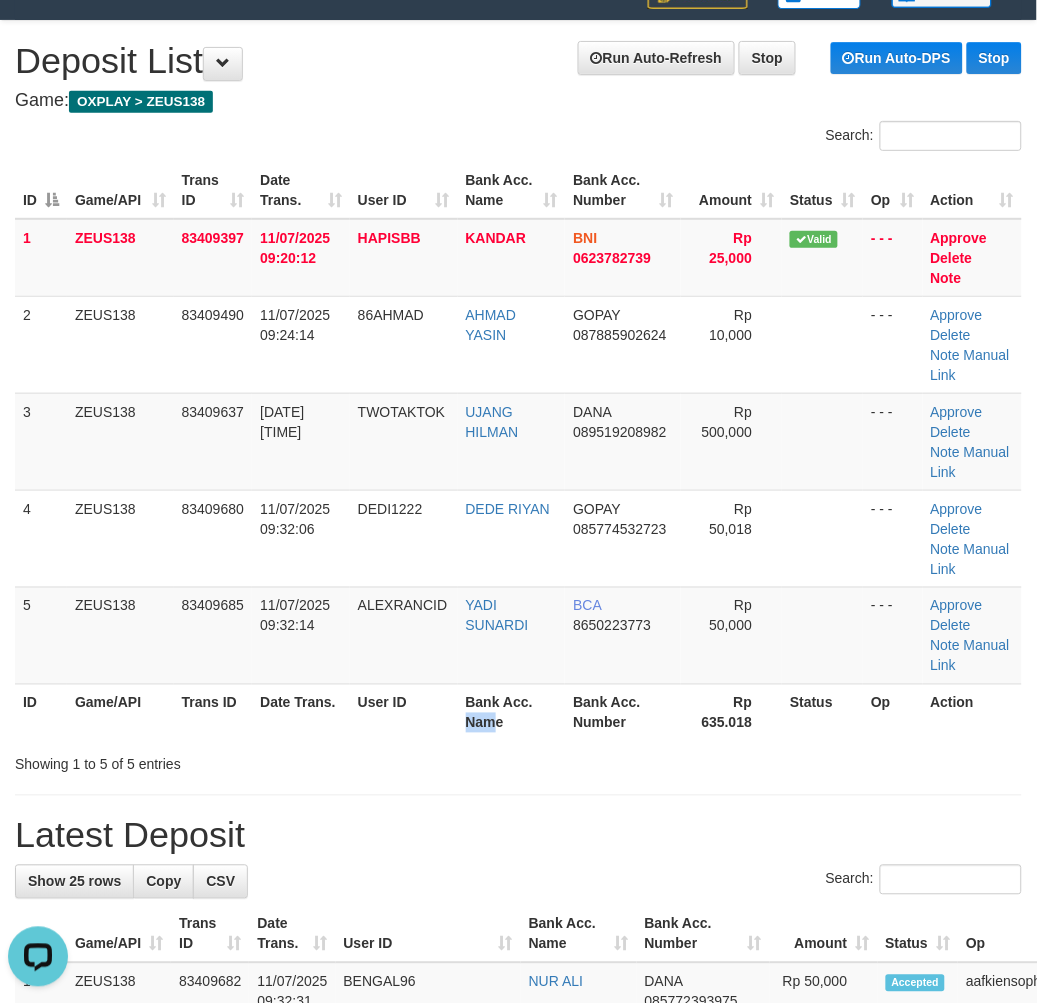 click on "Bank Acc. Name" at bounding box center [512, 712] 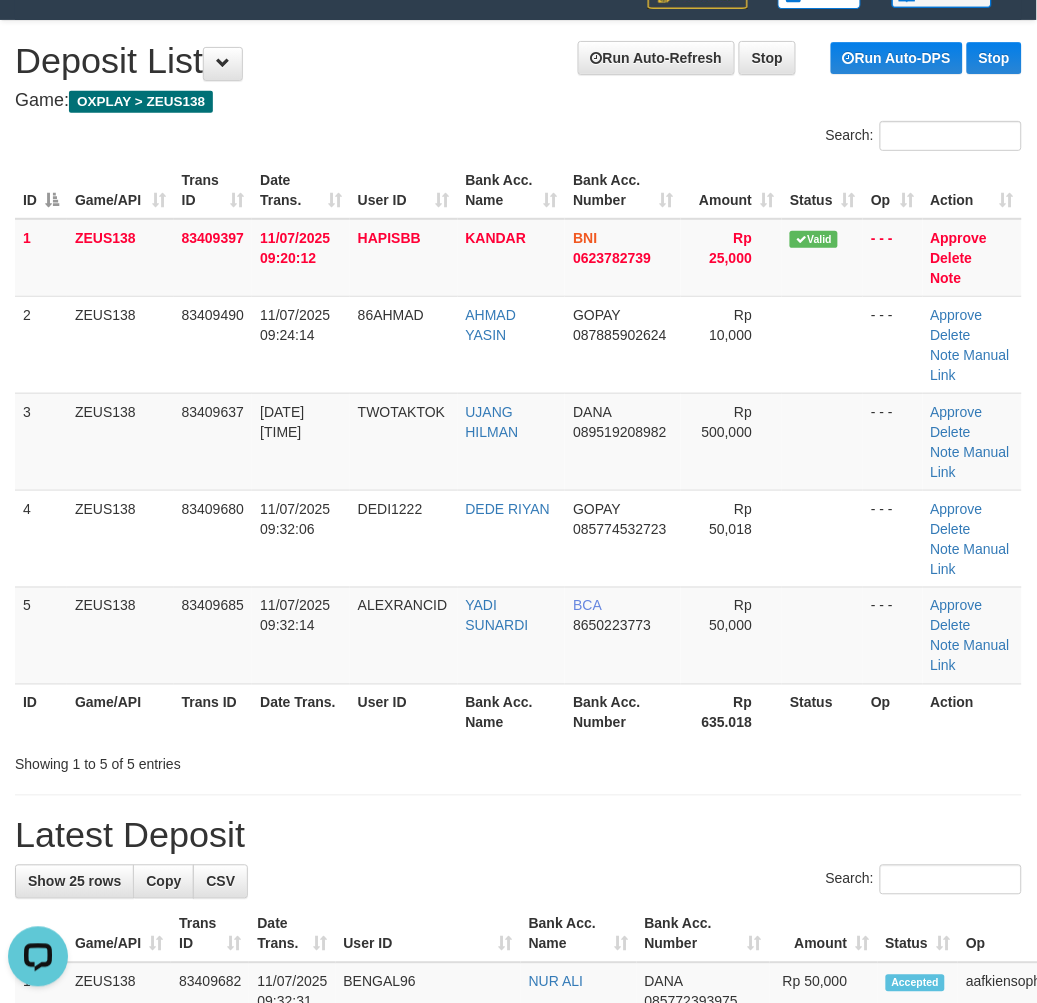click on "Bank Acc. Name" at bounding box center [512, 712] 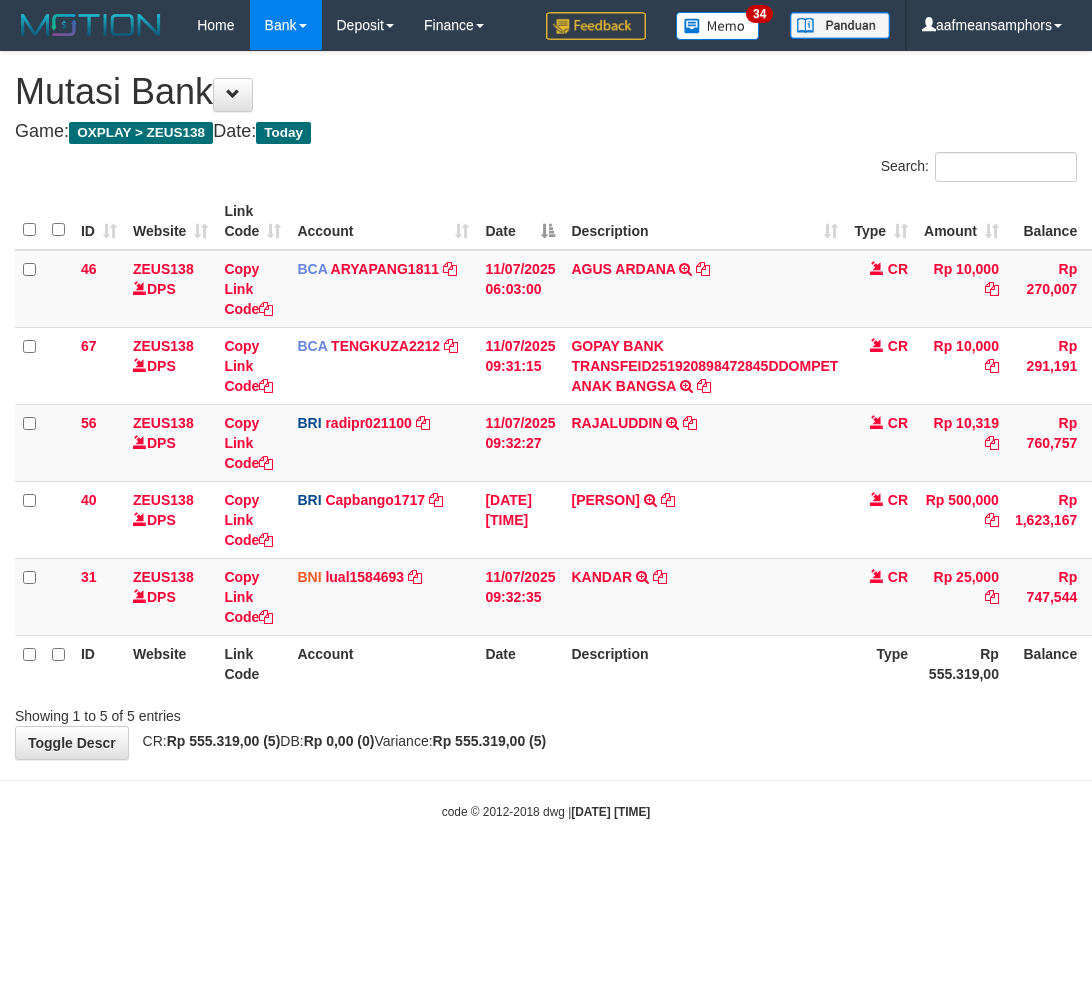scroll, scrollTop: 0, scrollLeft: 0, axis: both 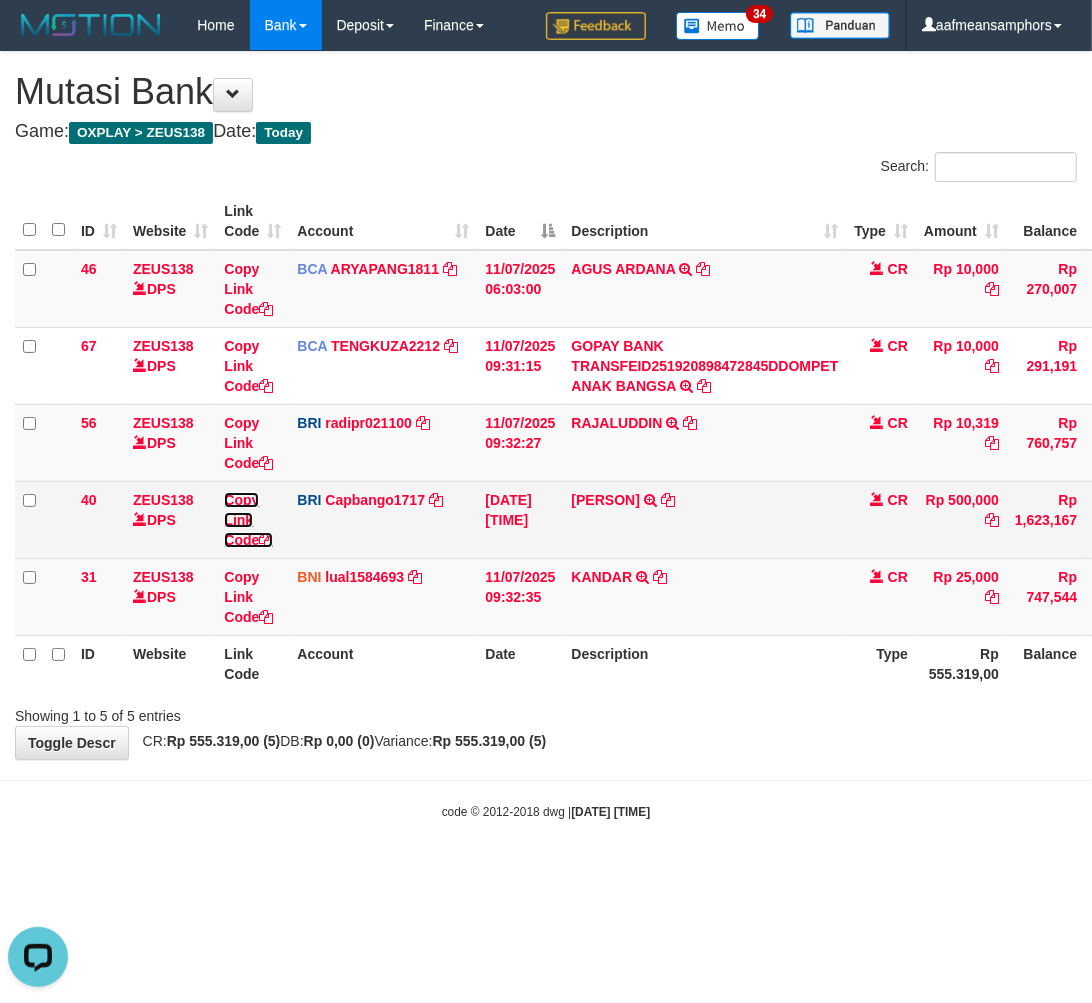 click on "Copy Link Code" at bounding box center [248, 520] 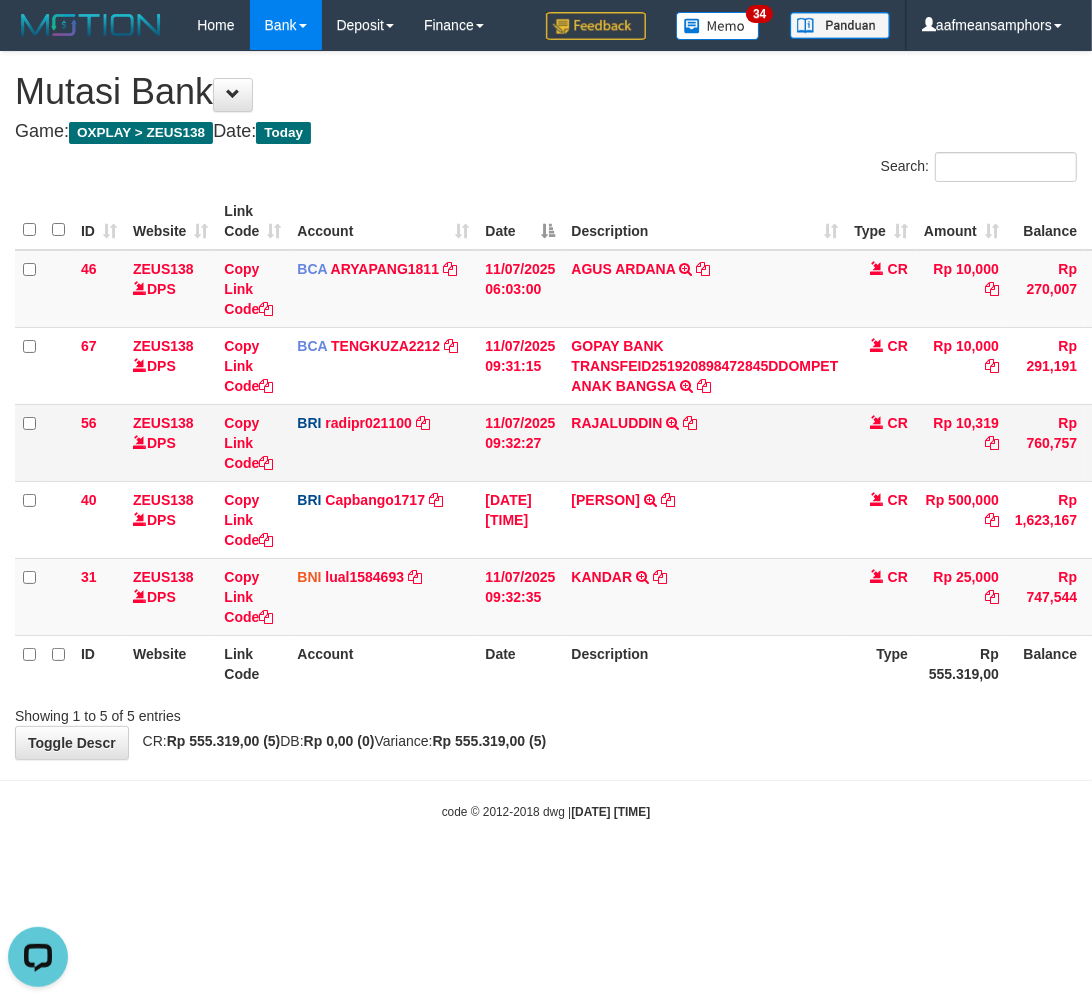 scroll, scrollTop: 274, scrollLeft: 0, axis: vertical 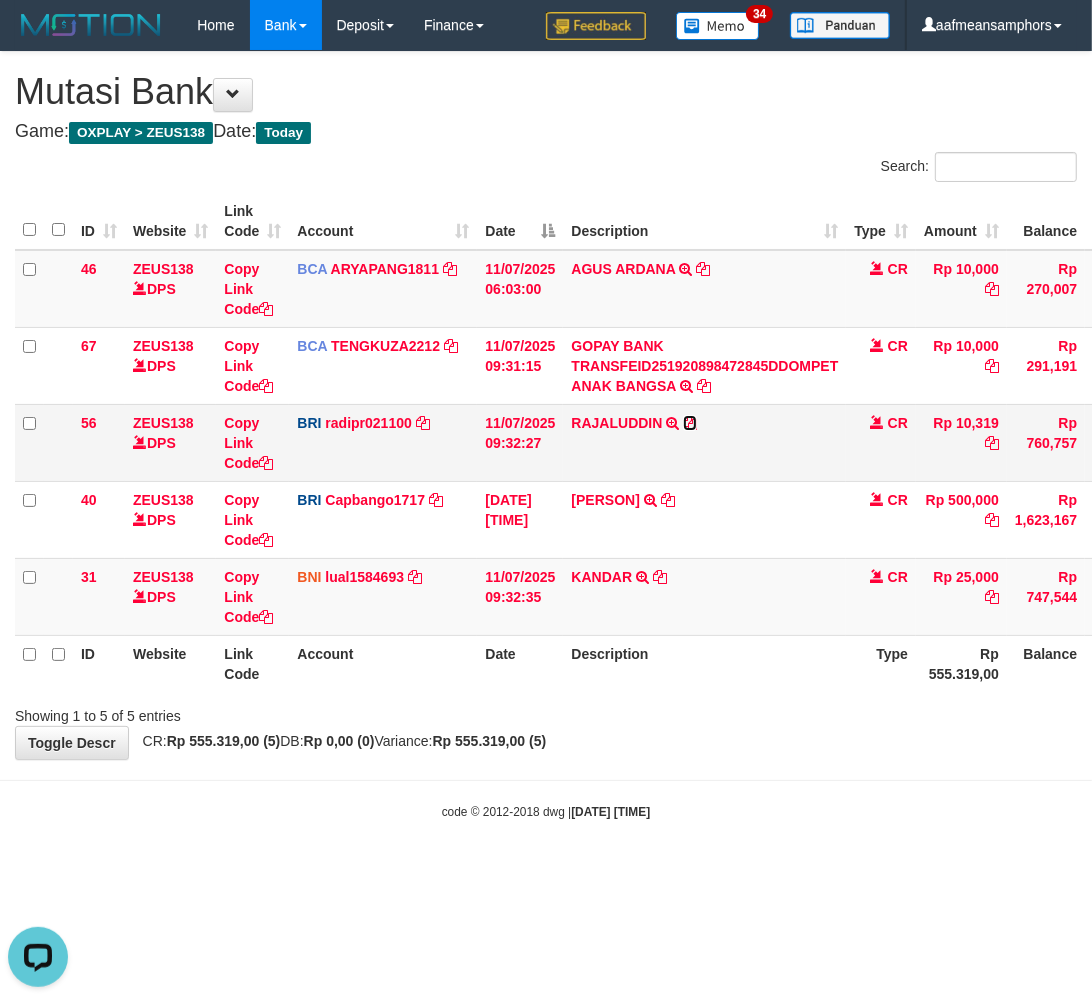 click at bounding box center (690, 423) 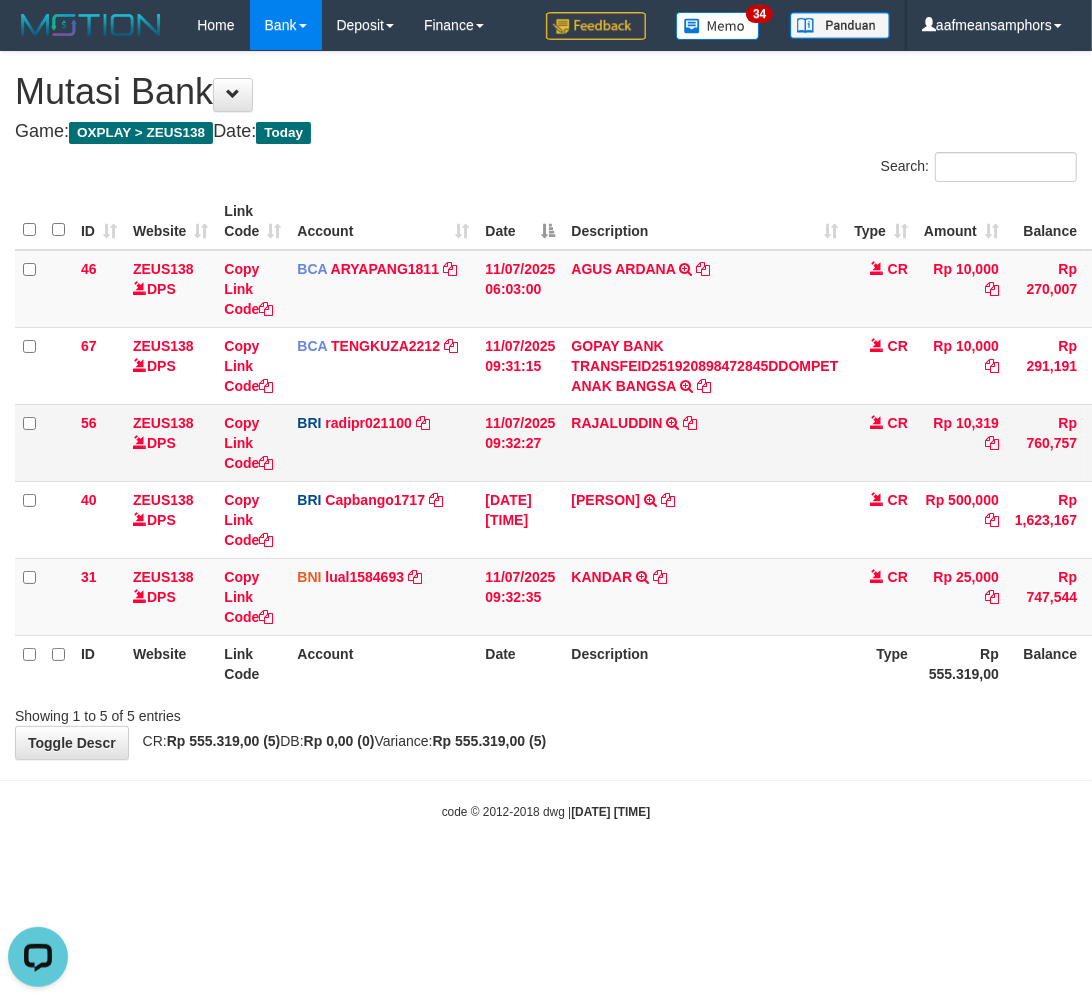 click on "Rp 10,319" at bounding box center [961, 442] 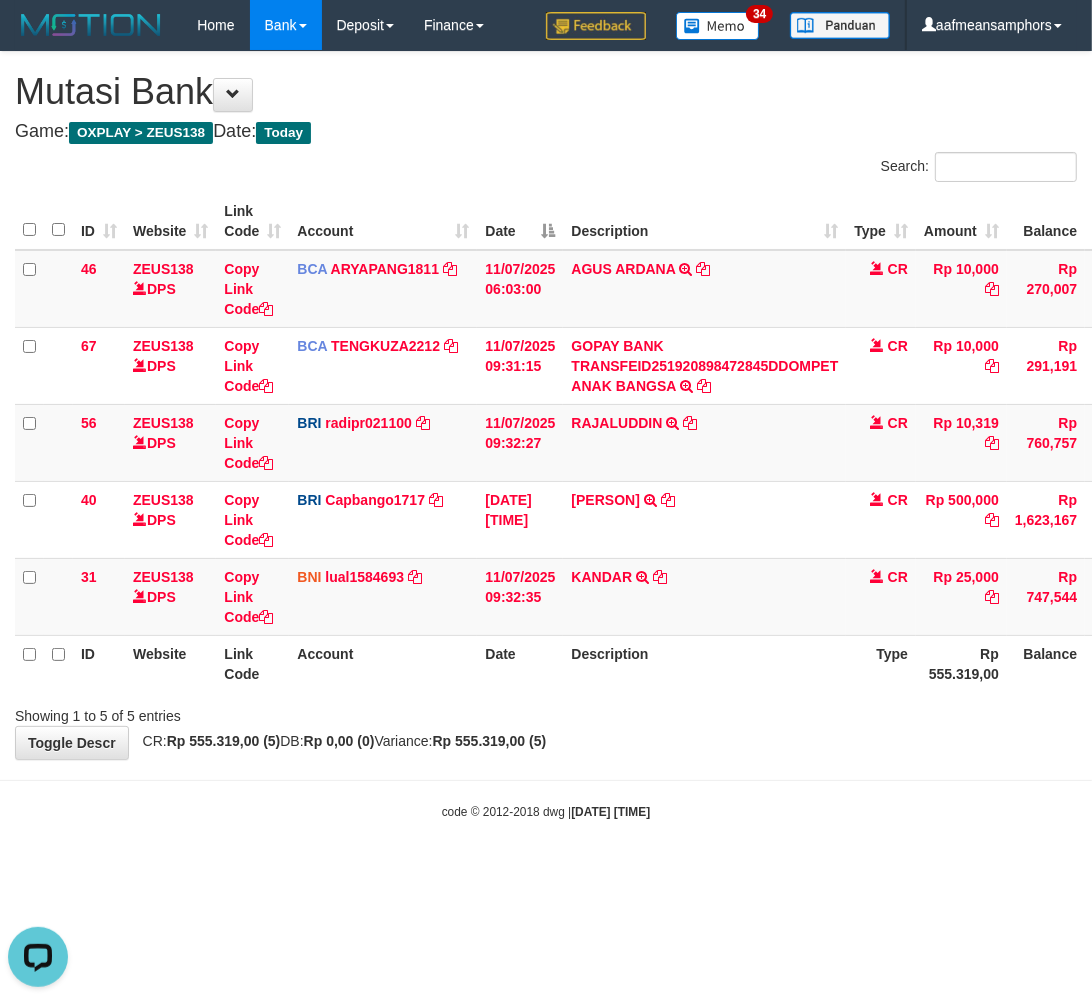 click on "Showing 1 to 5 of 5 entries" at bounding box center [546, 712] 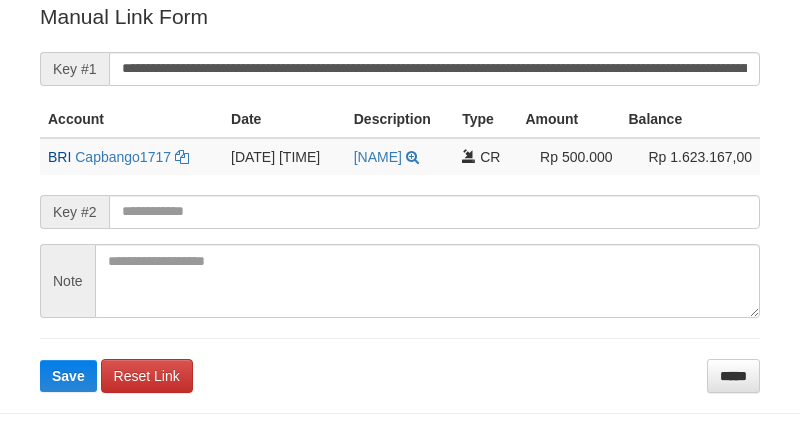 scroll, scrollTop: 404, scrollLeft: 0, axis: vertical 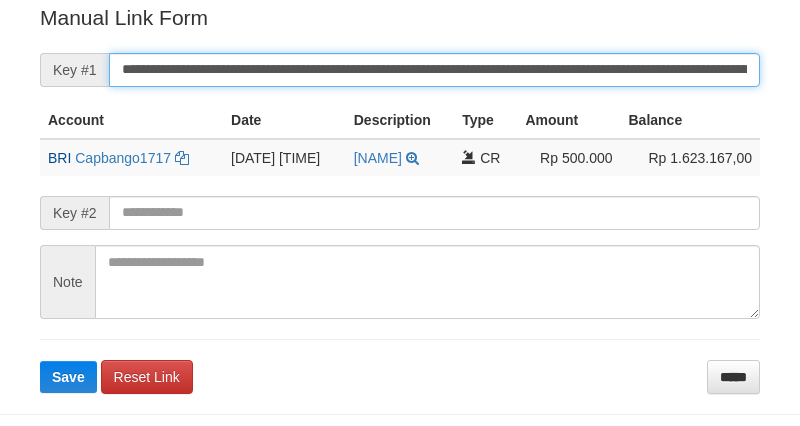 click on "**********" at bounding box center [434, 70] 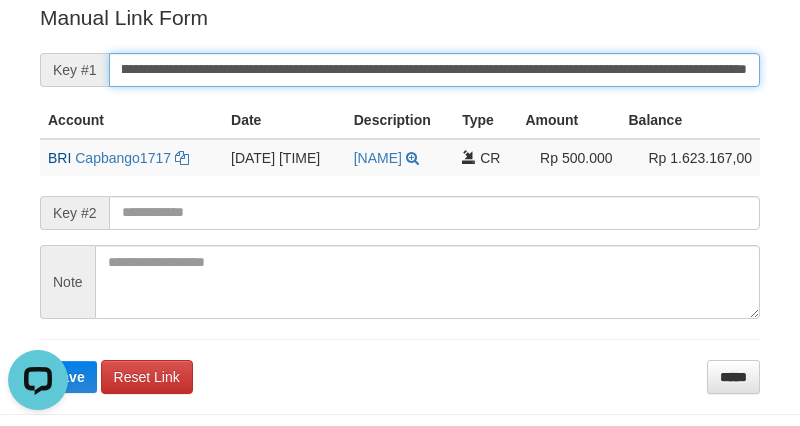 scroll, scrollTop: 0, scrollLeft: 0, axis: both 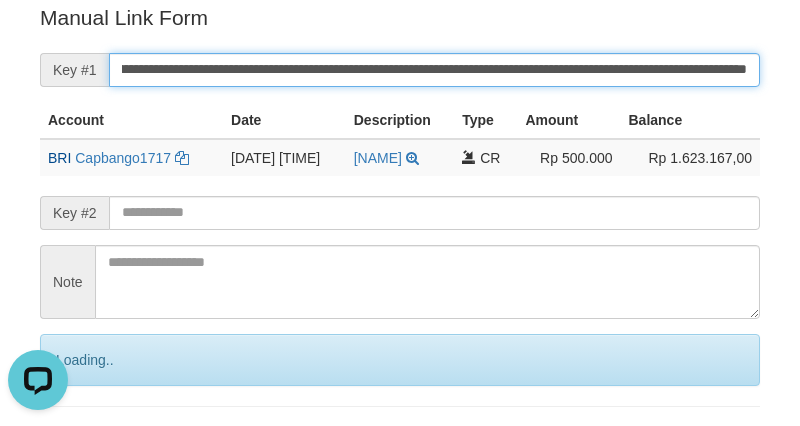click on "Save" at bounding box center (90, 444) 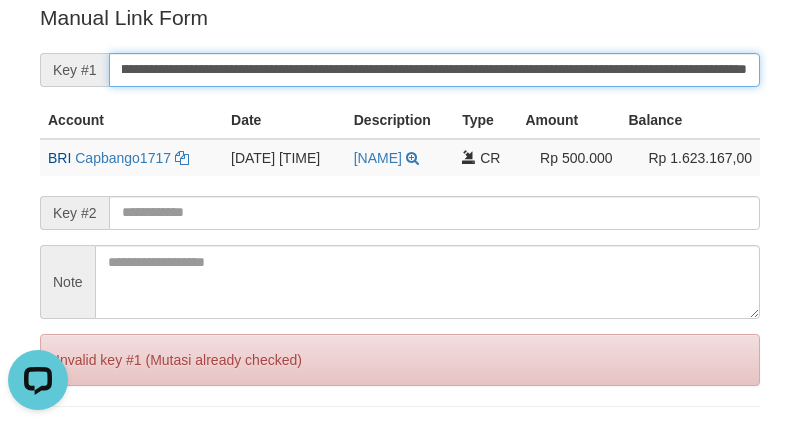 click on "Save" at bounding box center [68, 444] 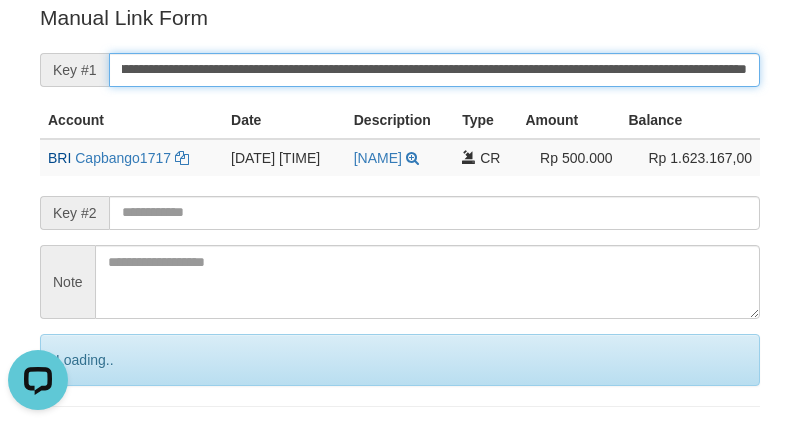 click on "Save" at bounding box center (90, 444) 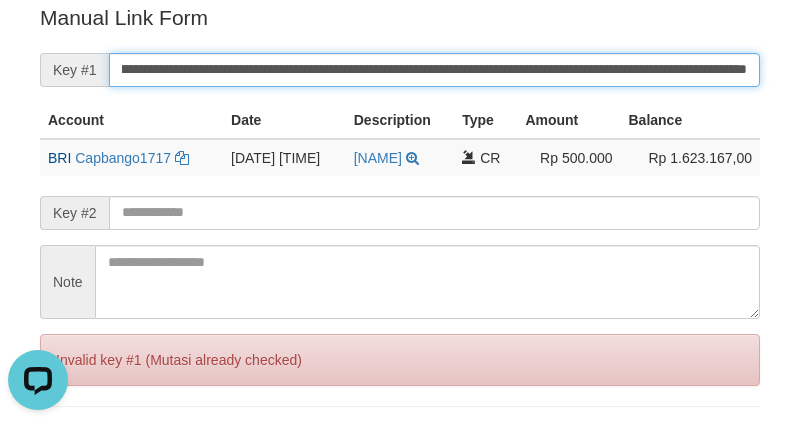 click on "Save" at bounding box center [68, 444] 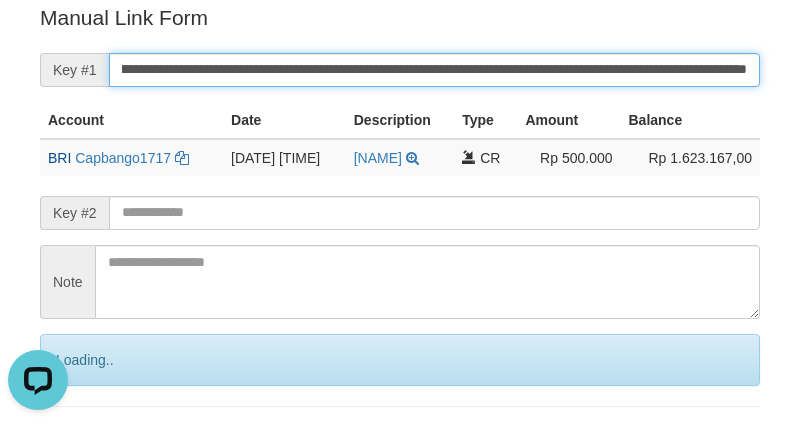 click on "Save" at bounding box center [90, 444] 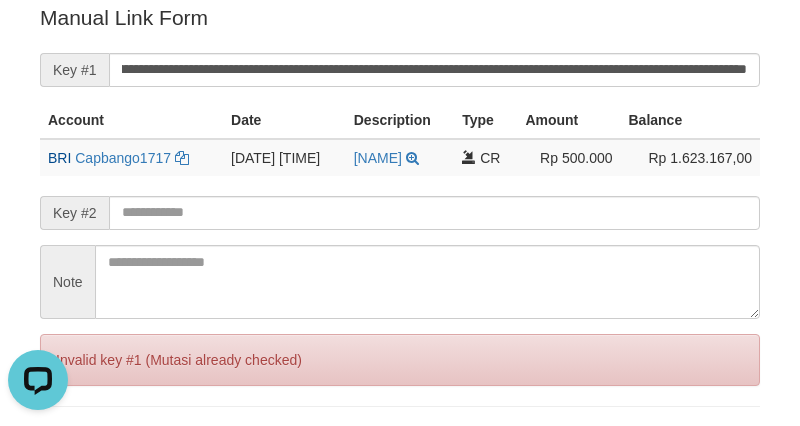 scroll, scrollTop: 0, scrollLeft: 0, axis: both 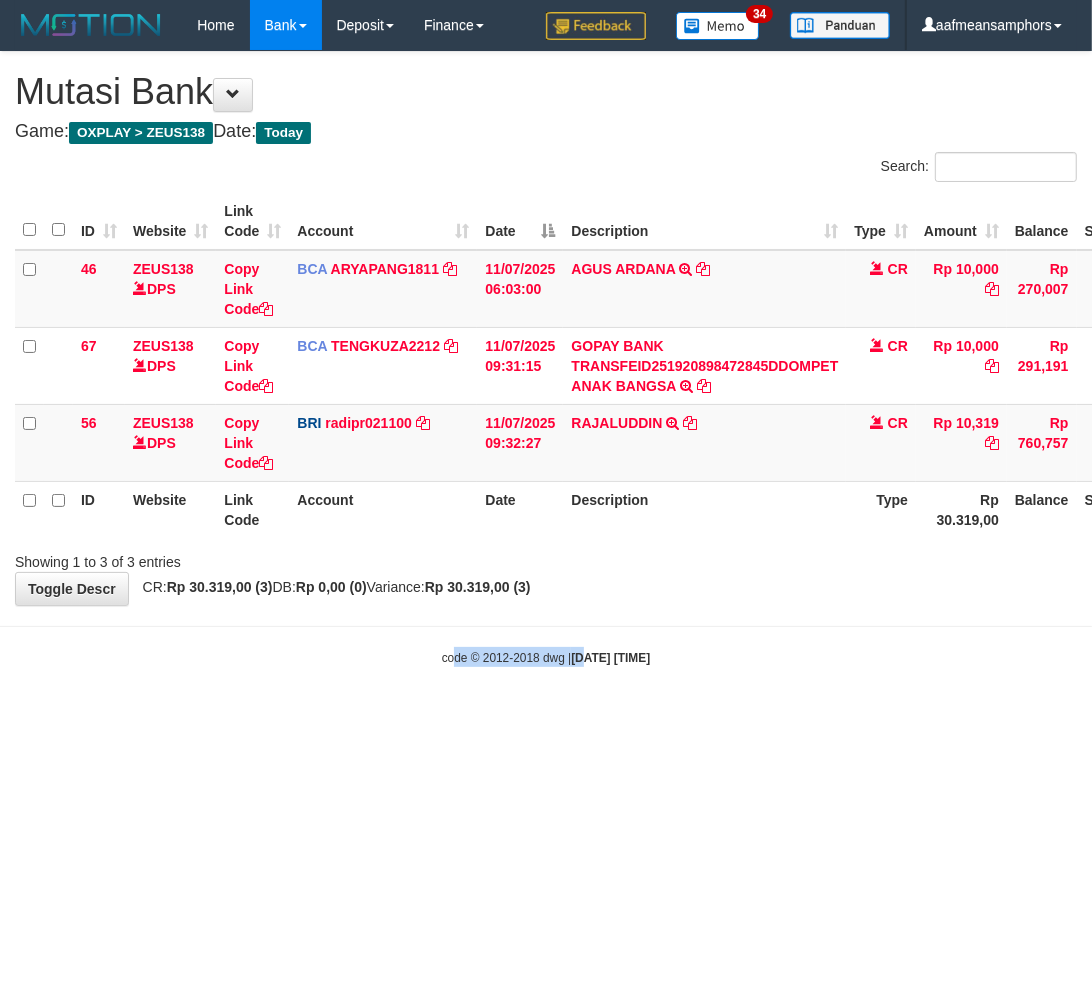 drag, startPoint x: 435, startPoint y: 767, endPoint x: 776, endPoint y: 736, distance: 342.4062 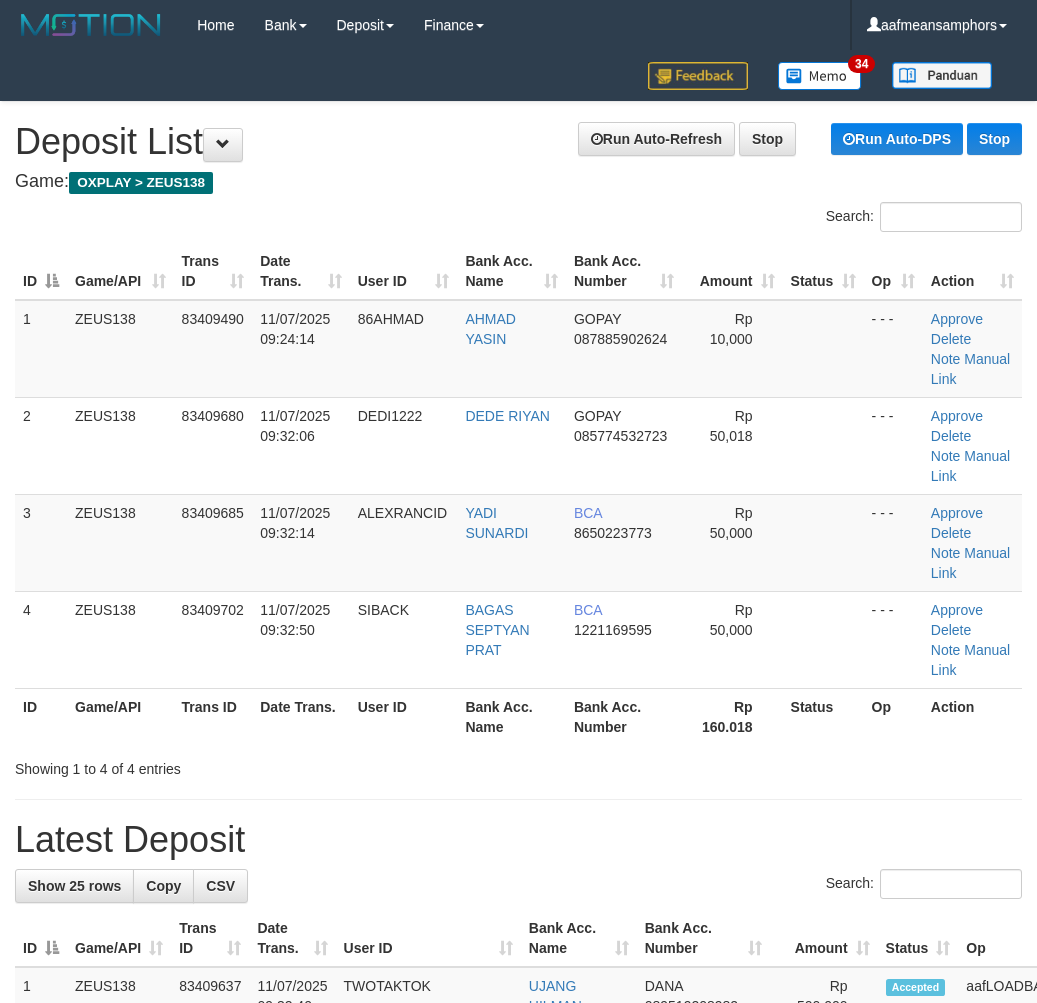 click on "Showing 1 to 4 of 4 entries" at bounding box center [216, 765] 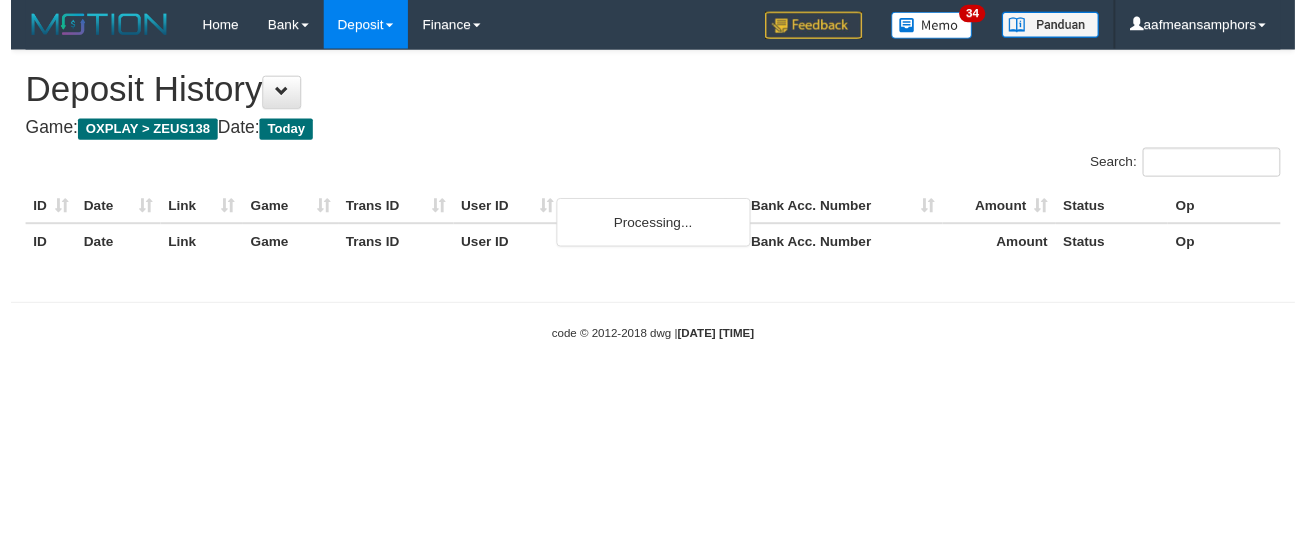 scroll, scrollTop: 0, scrollLeft: 0, axis: both 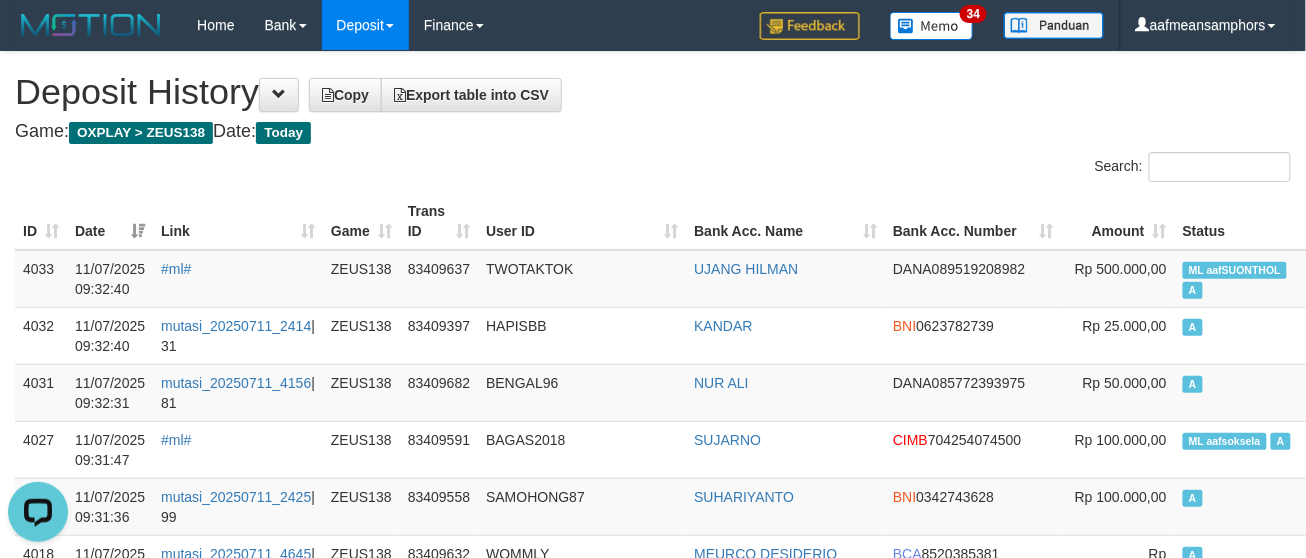 click on "Search:" at bounding box center (653, 169) 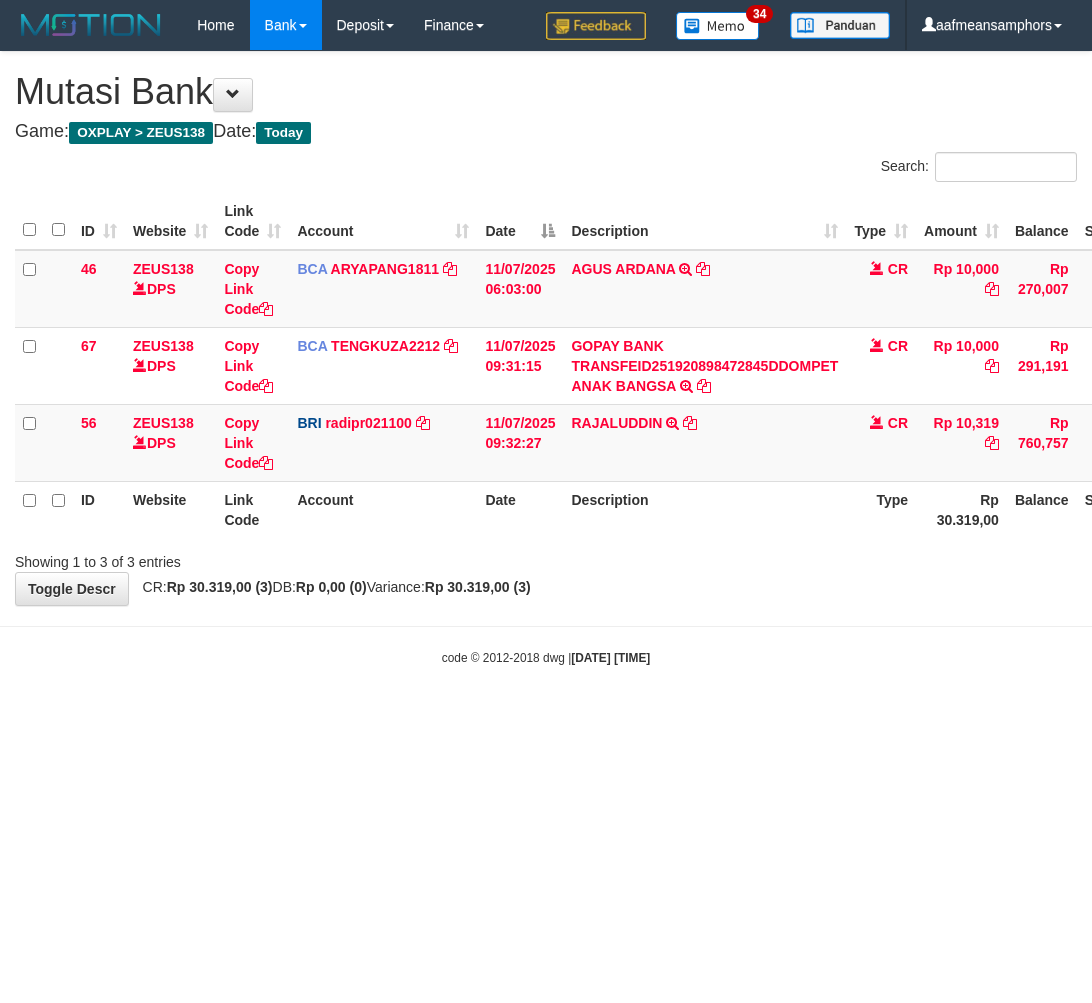 scroll, scrollTop: 0, scrollLeft: 0, axis: both 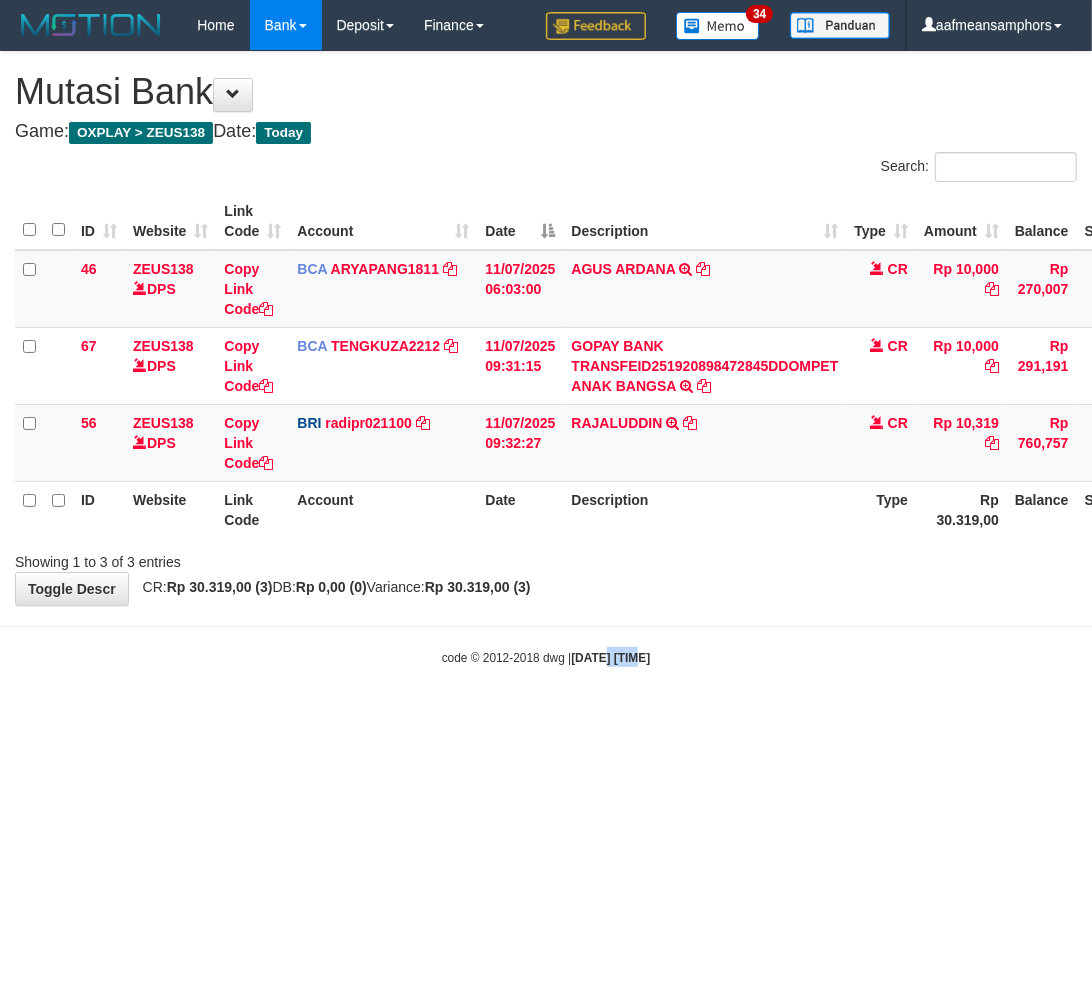 click on "Toggle navigation
Home
Bank
Account List
Load
By Website
Group
[OXPLAY]													ZEUS138
By Load Group (DPS)" at bounding box center (546, 358) 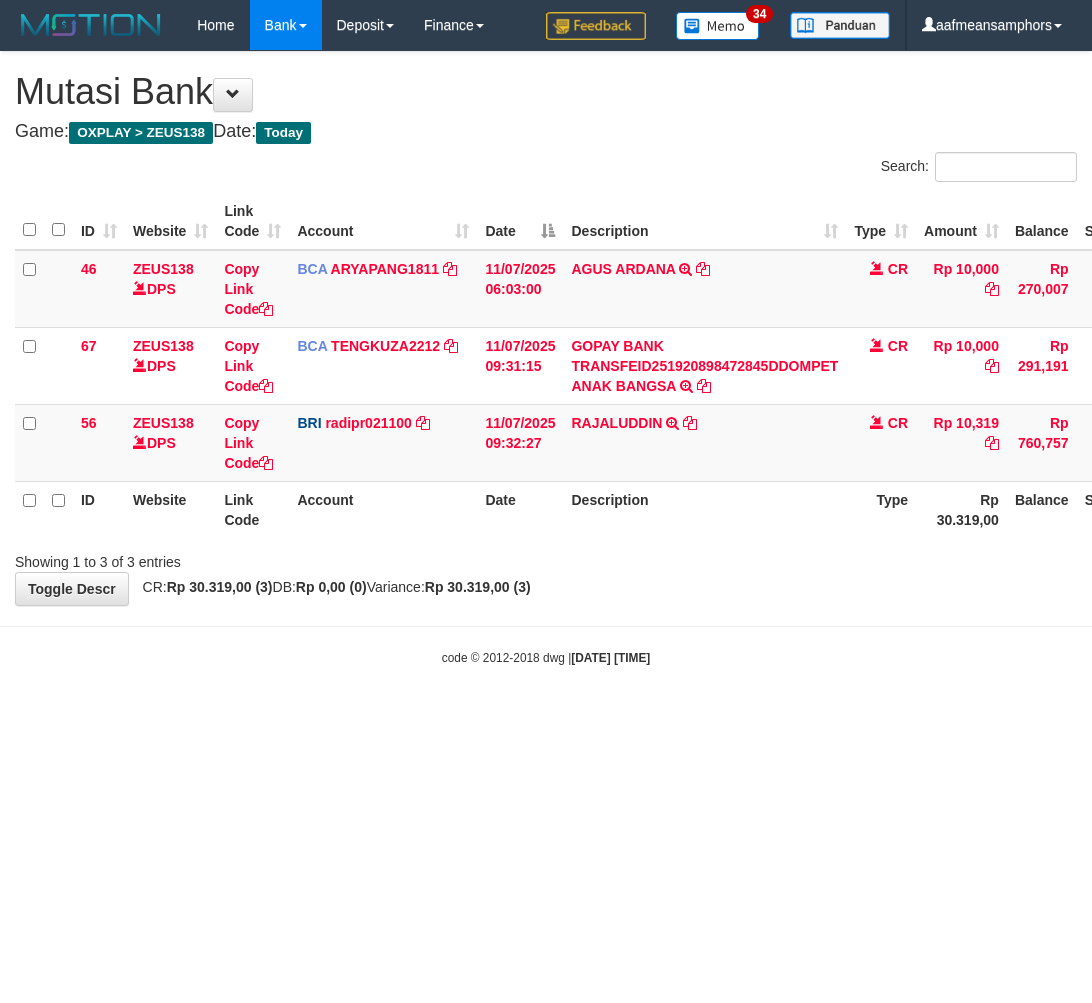 scroll, scrollTop: 0, scrollLeft: 0, axis: both 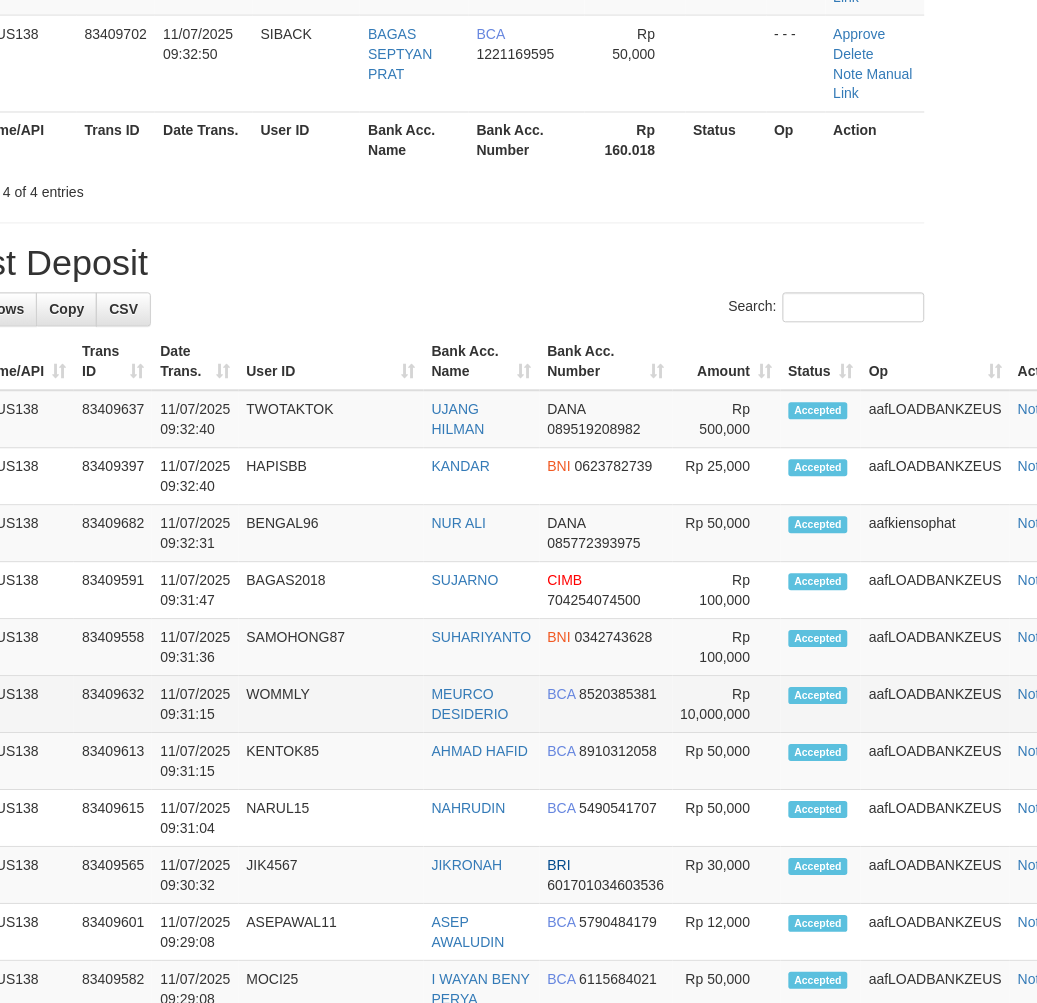 click on "WOMMLY" at bounding box center [331, 705] 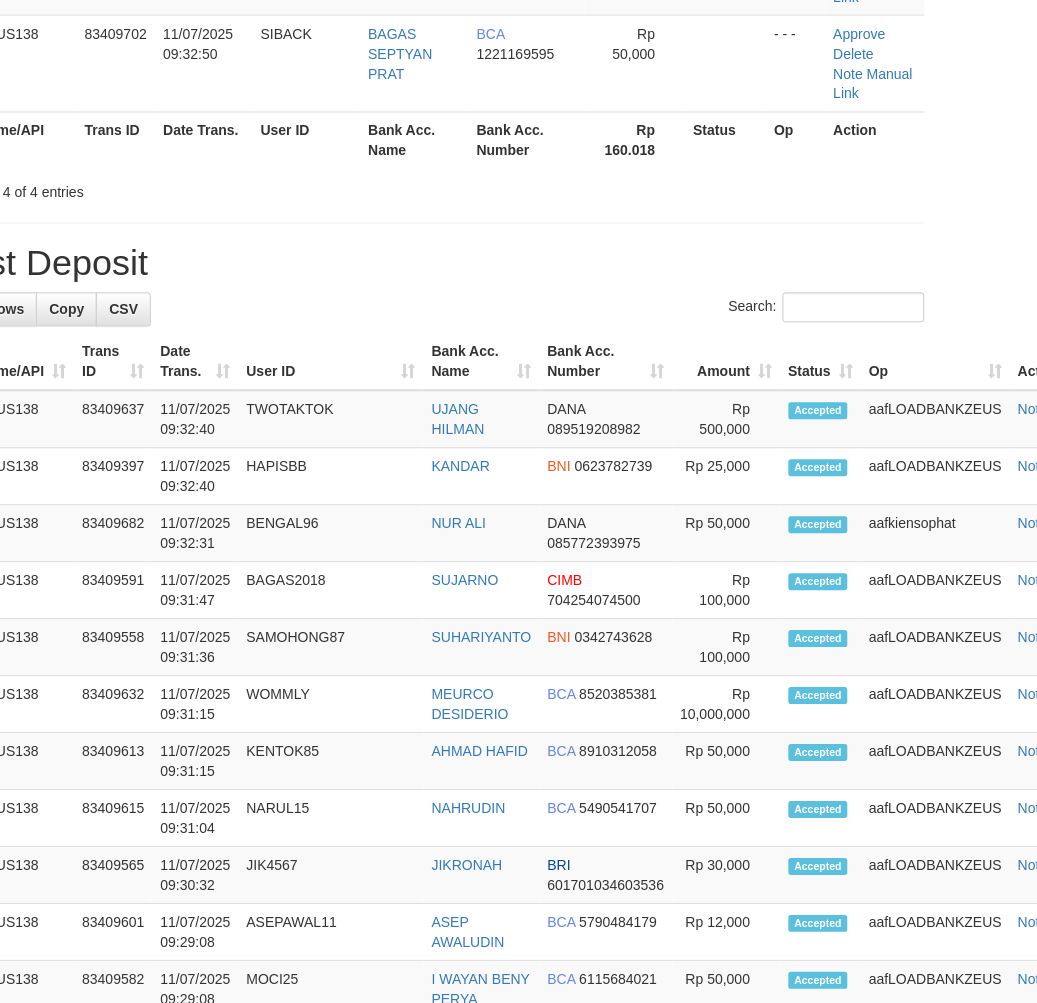 scroll, scrollTop: 20, scrollLeft: 0, axis: vertical 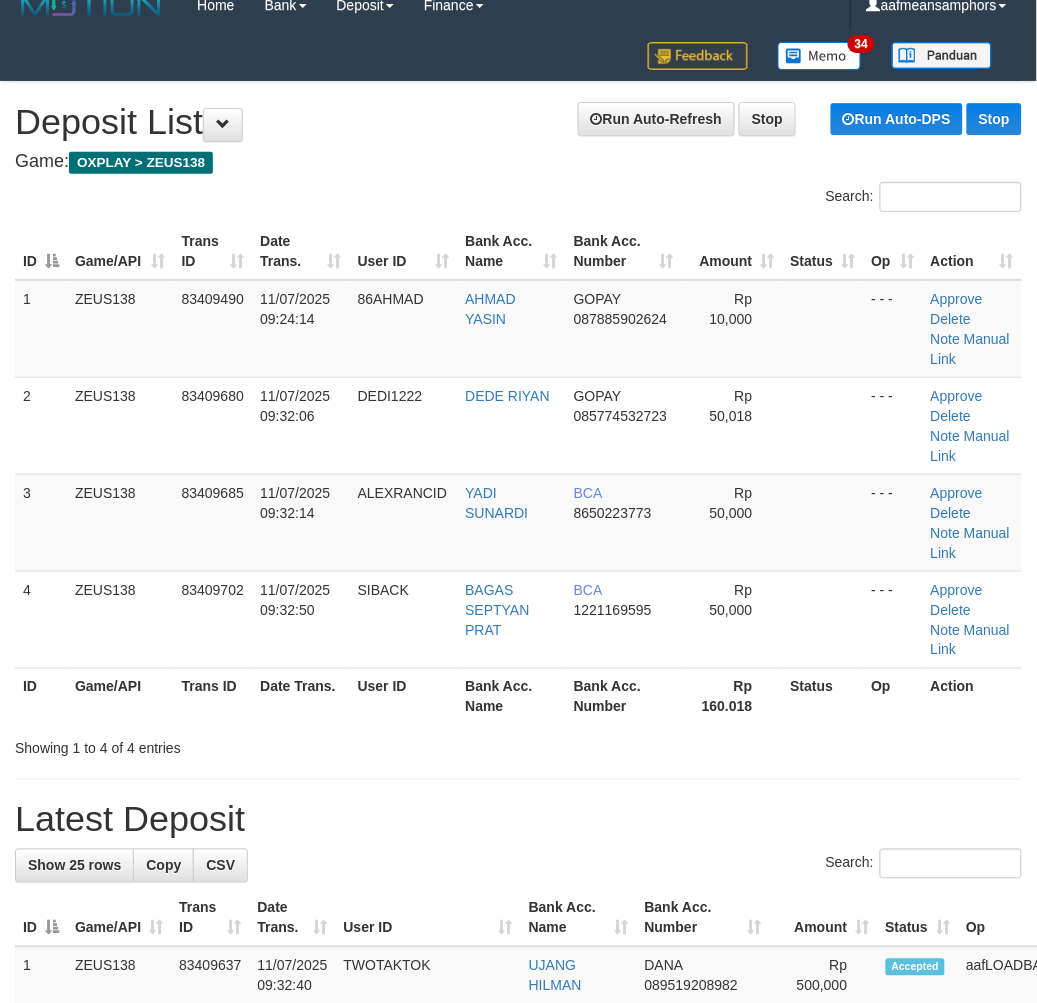 click on "ID Game/API Trans ID Date Trans. User ID Bank Acc. Name Bank Acc. Number Rp 160.018 Status Op Action" at bounding box center (518, 696) 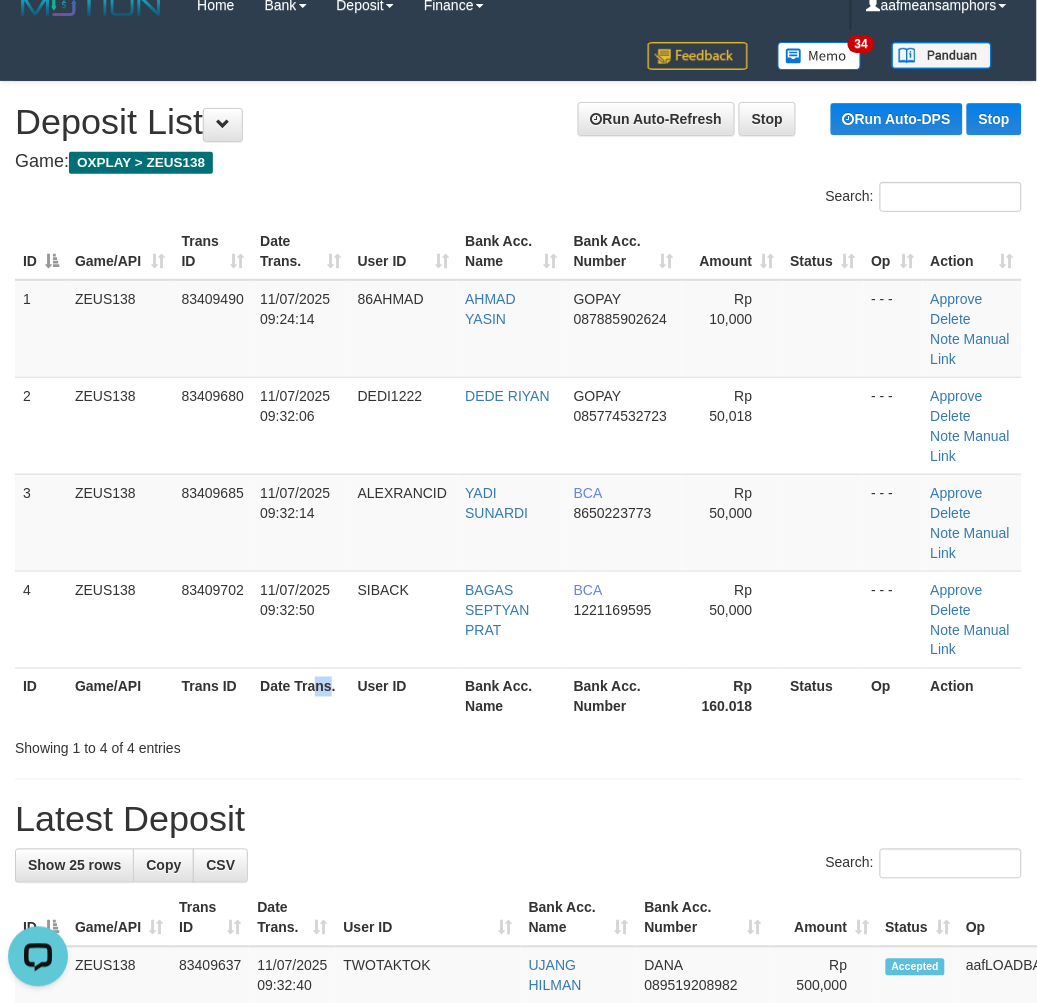 scroll, scrollTop: 0, scrollLeft: 0, axis: both 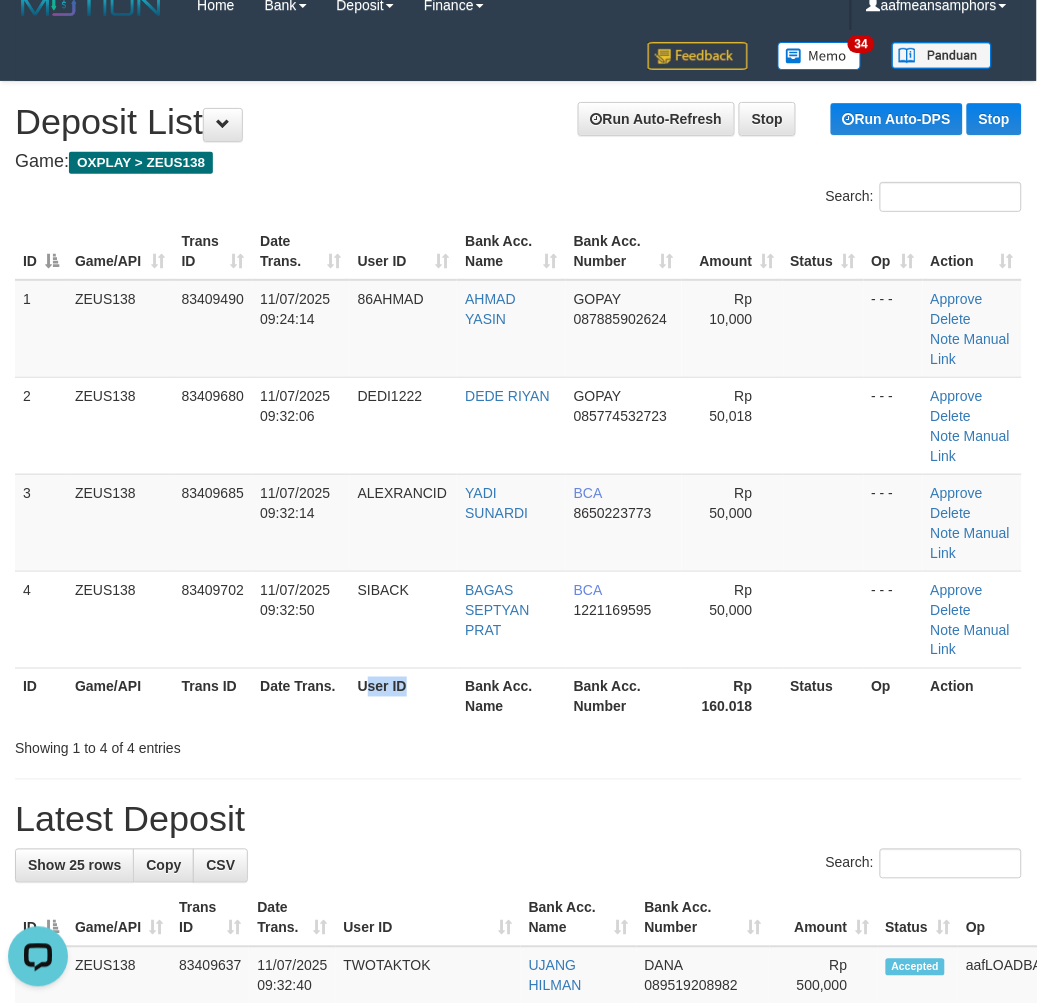 drag, startPoint x: 391, startPoint y: 696, endPoint x: 175, endPoint y: 691, distance: 216.05786 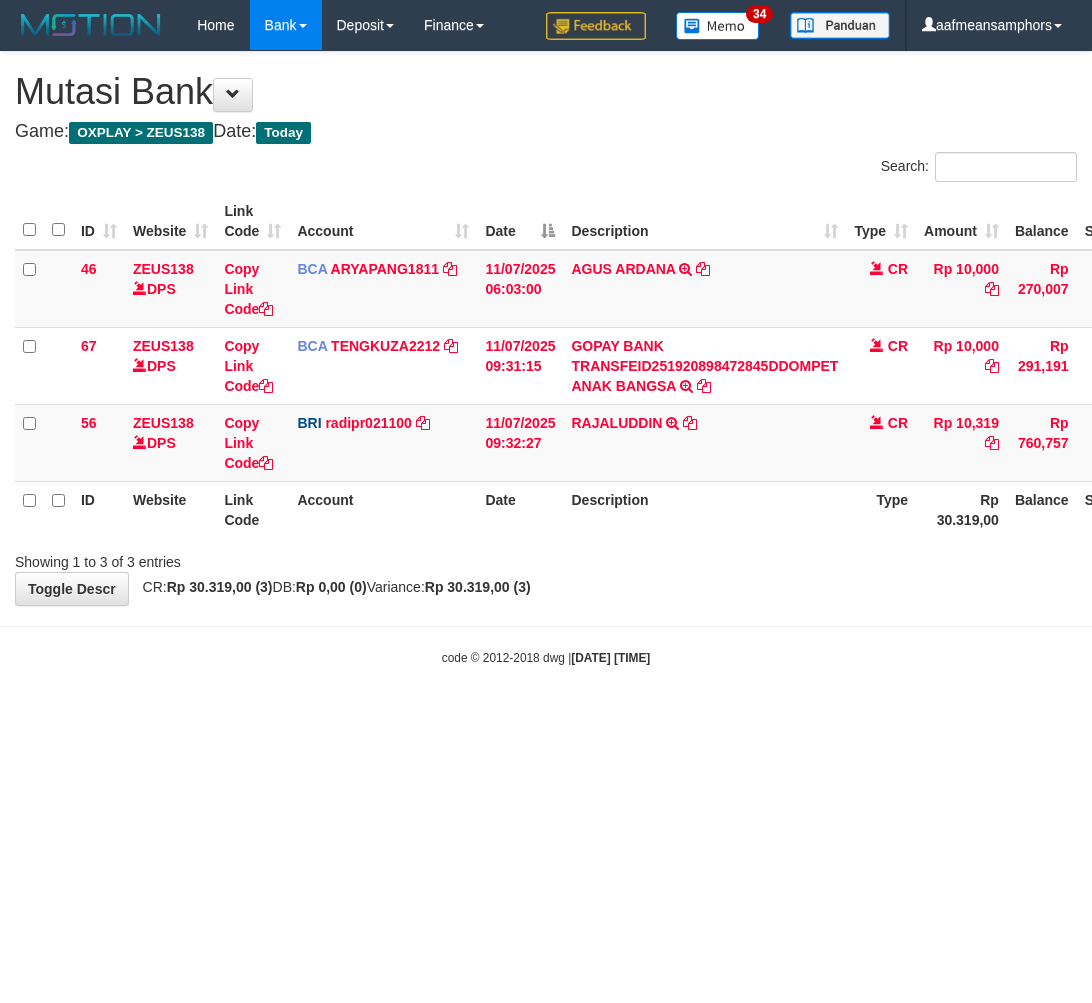 scroll, scrollTop: 0, scrollLeft: 0, axis: both 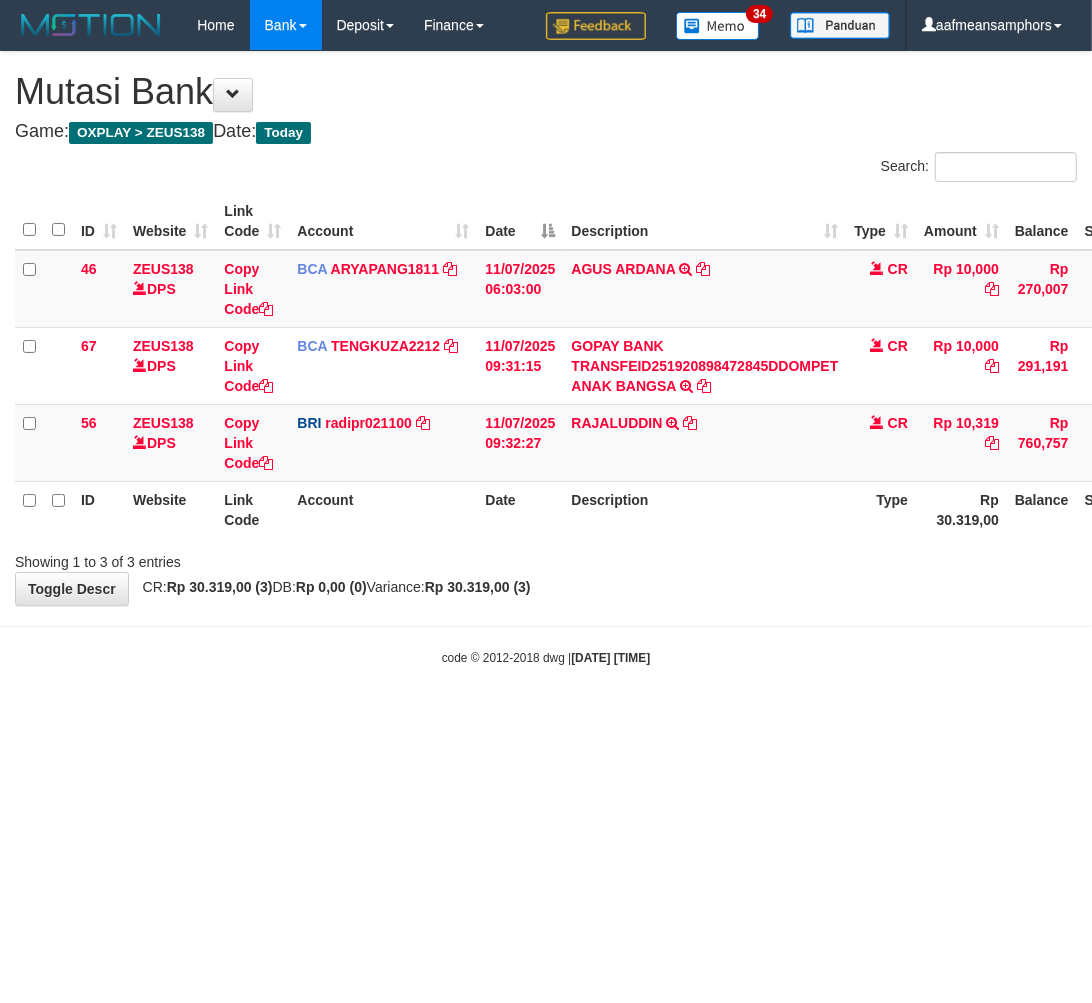 click on "Toggle navigation
Home
Bank
Account List
Load
By Website
Group
[OXPLAY]													ZEUS138
By Load Group (DPS)" at bounding box center [546, 358] 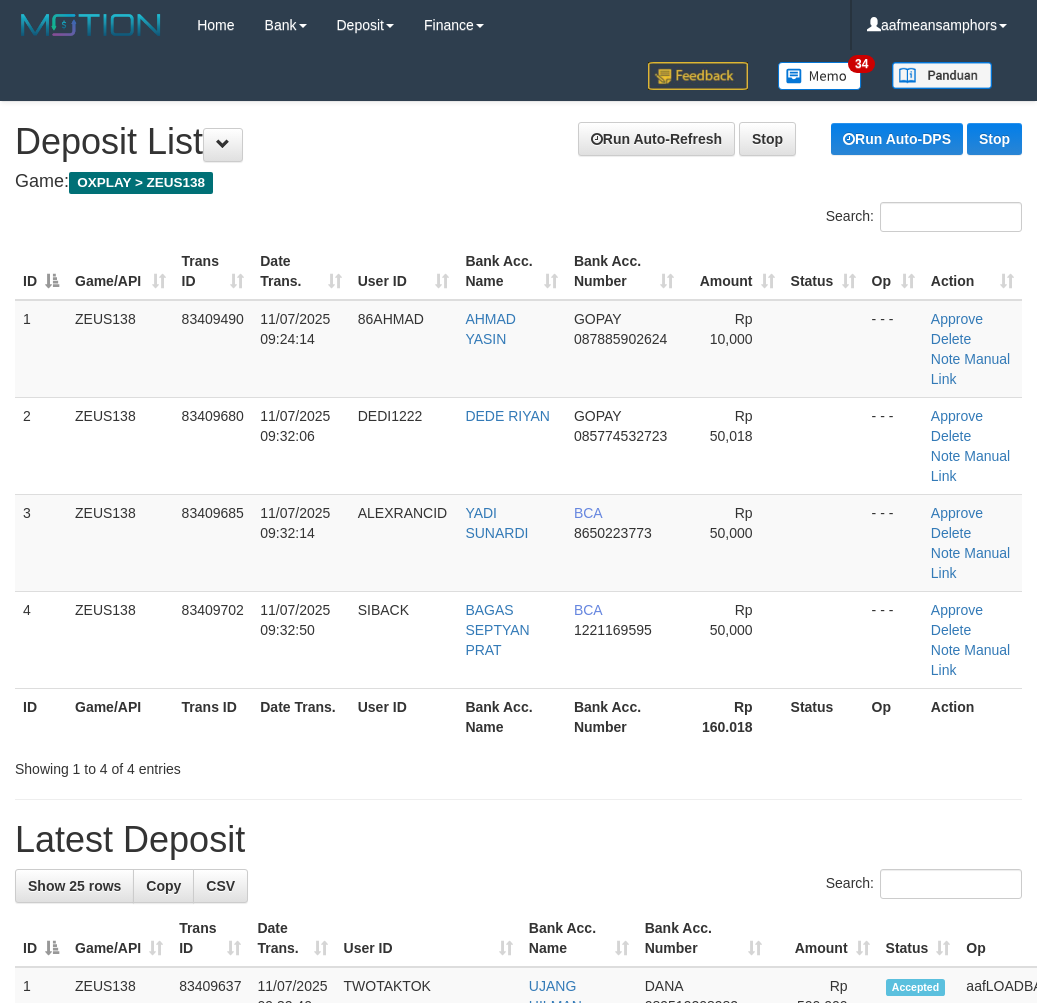 scroll, scrollTop: 20, scrollLeft: 0, axis: vertical 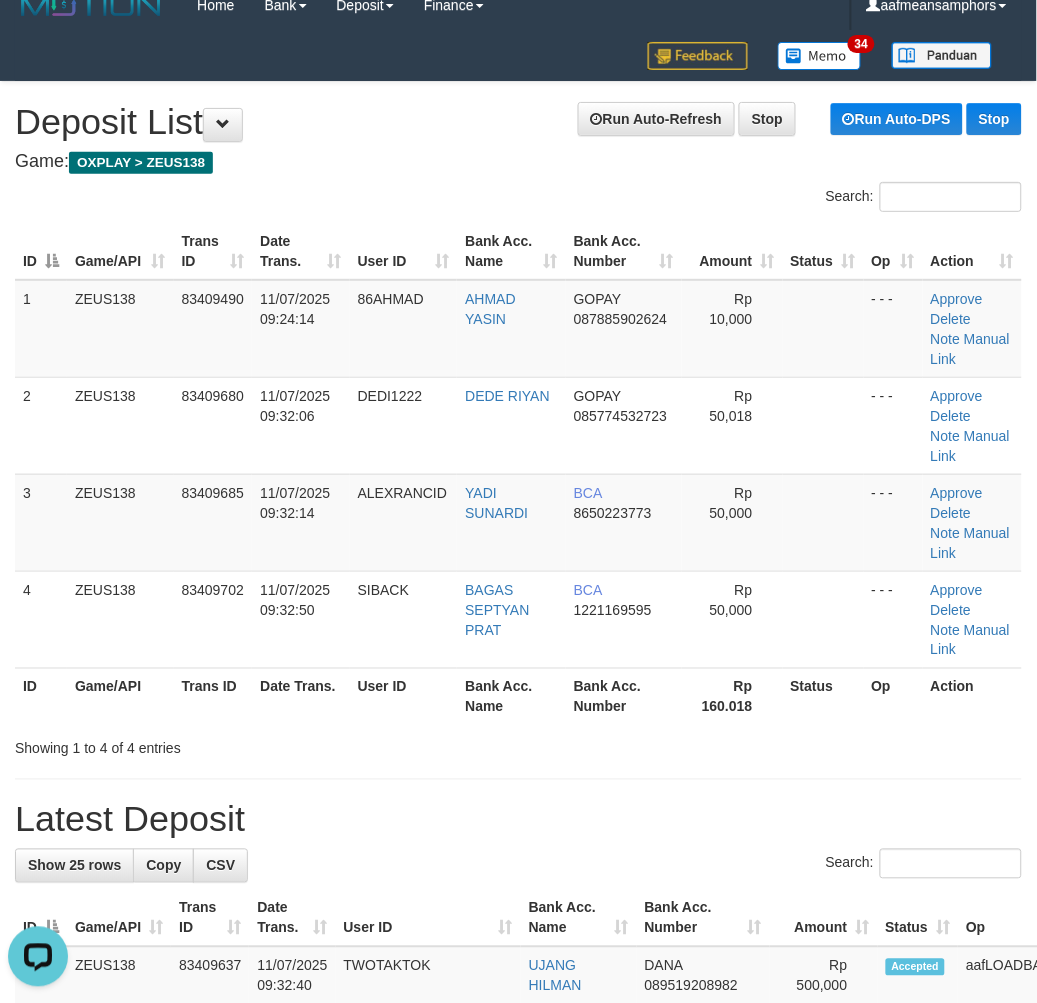 drag, startPoint x: 650, startPoint y: 804, endPoint x: 553, endPoint y: 777, distance: 100.68764 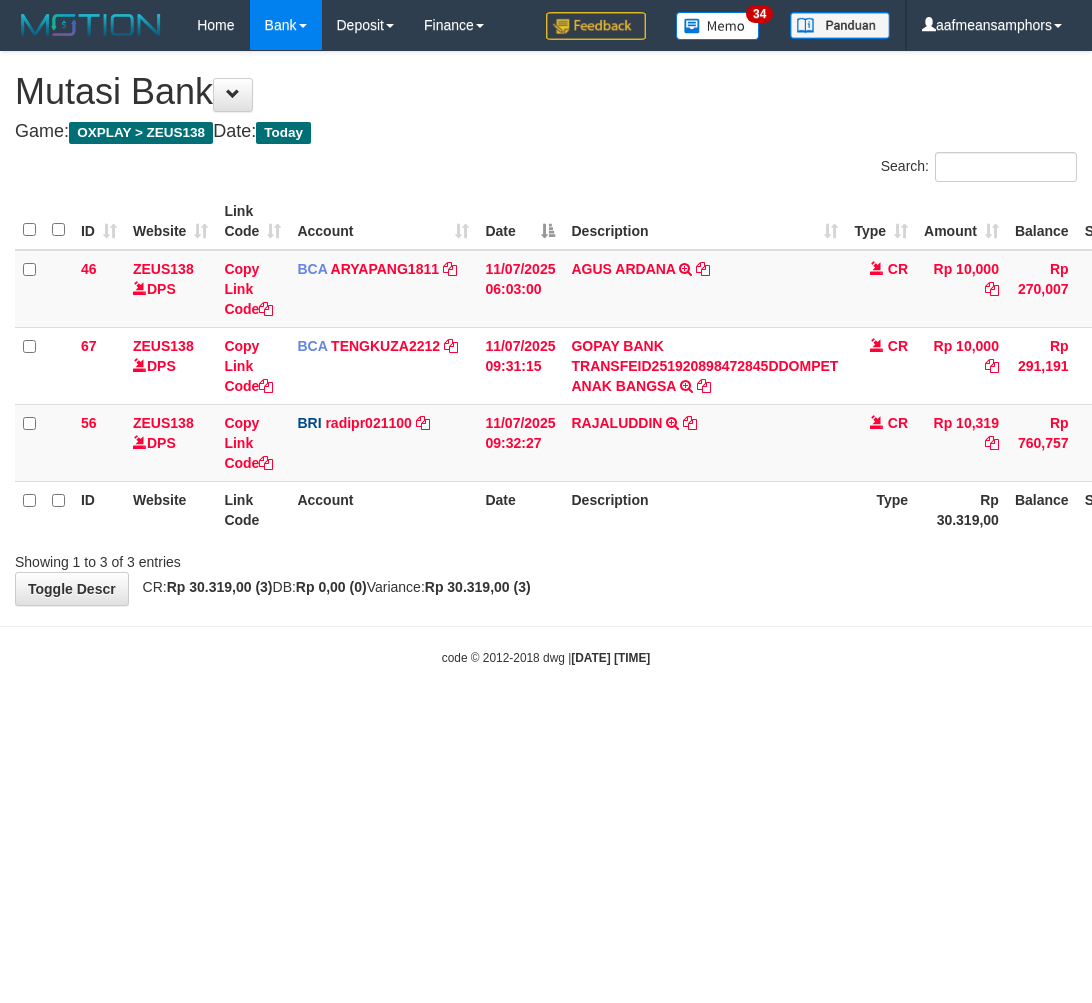 scroll, scrollTop: 0, scrollLeft: 0, axis: both 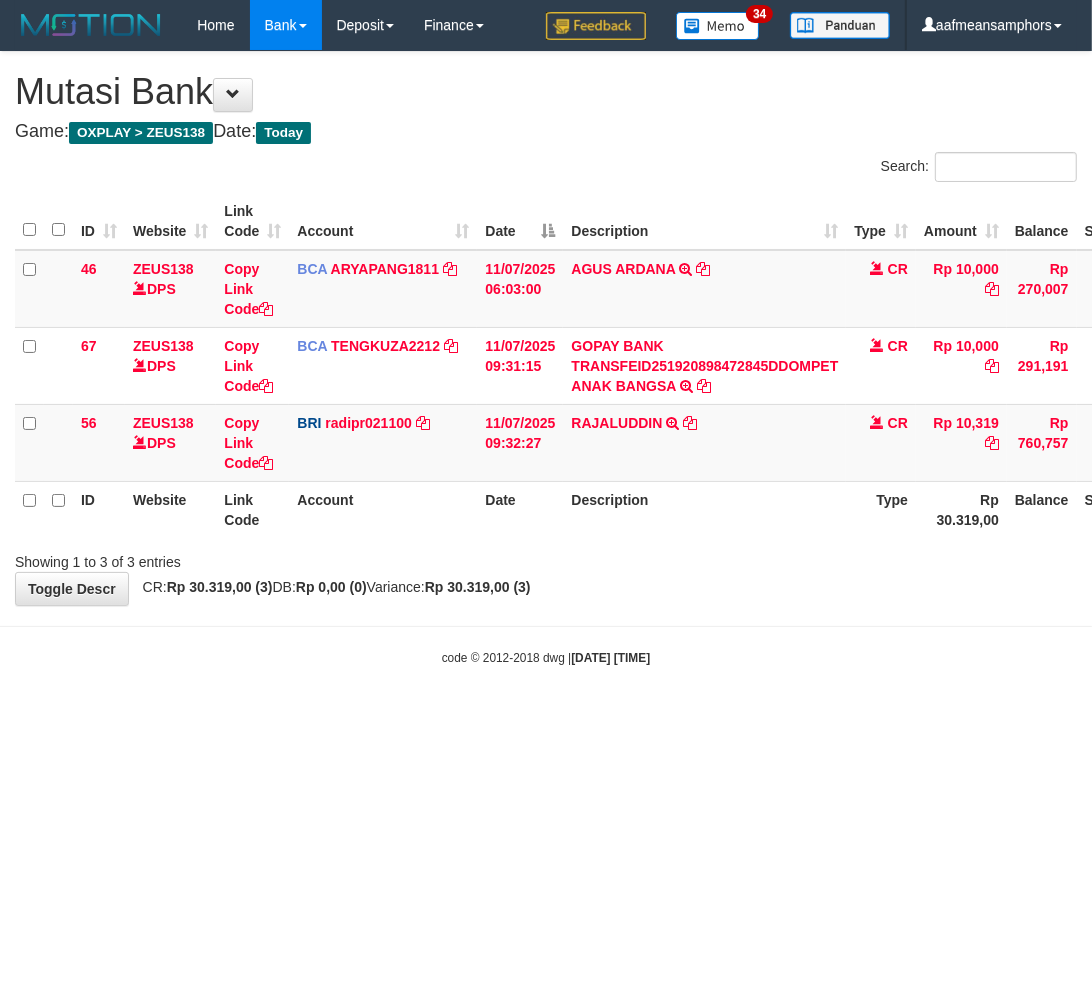 drag, startPoint x: 0, startPoint y: 0, endPoint x: 842, endPoint y: 682, distance: 1083.5535 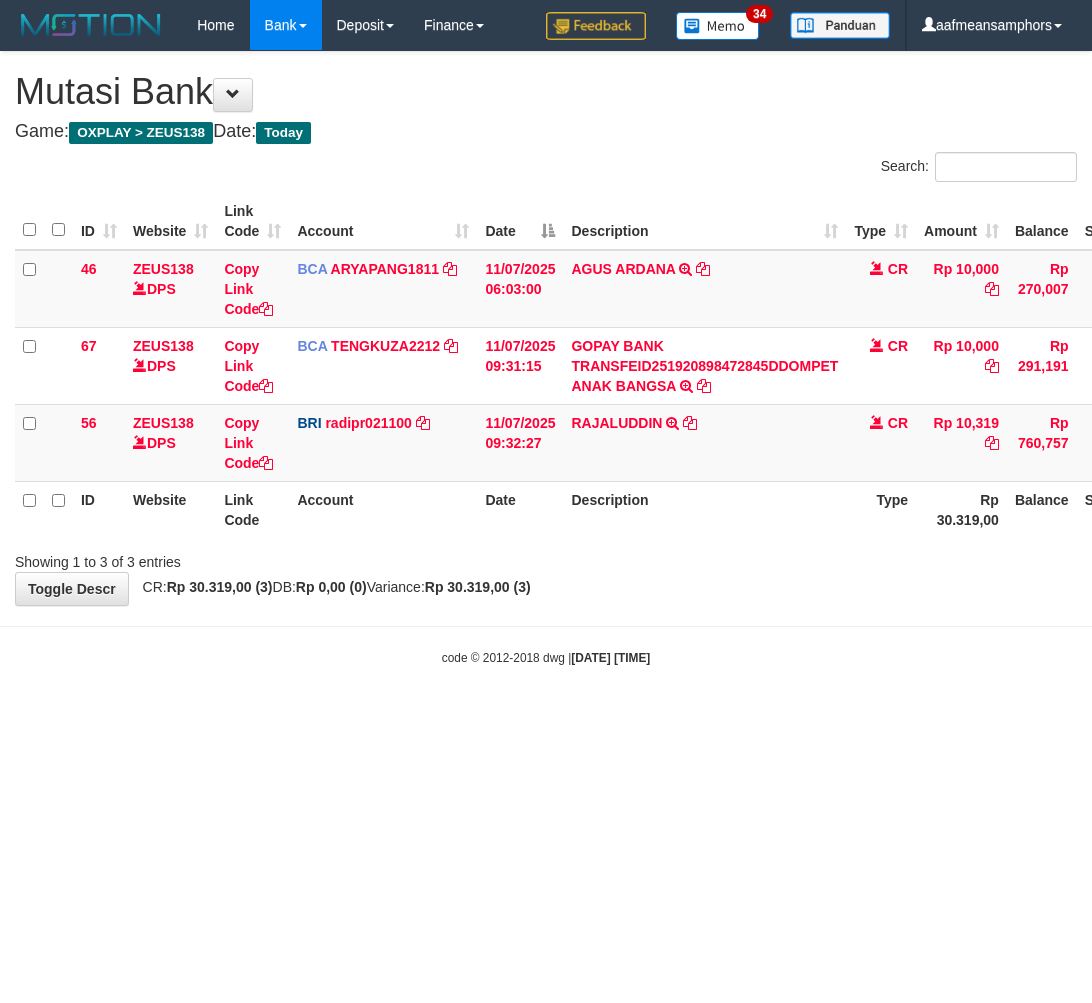 scroll, scrollTop: 0, scrollLeft: 0, axis: both 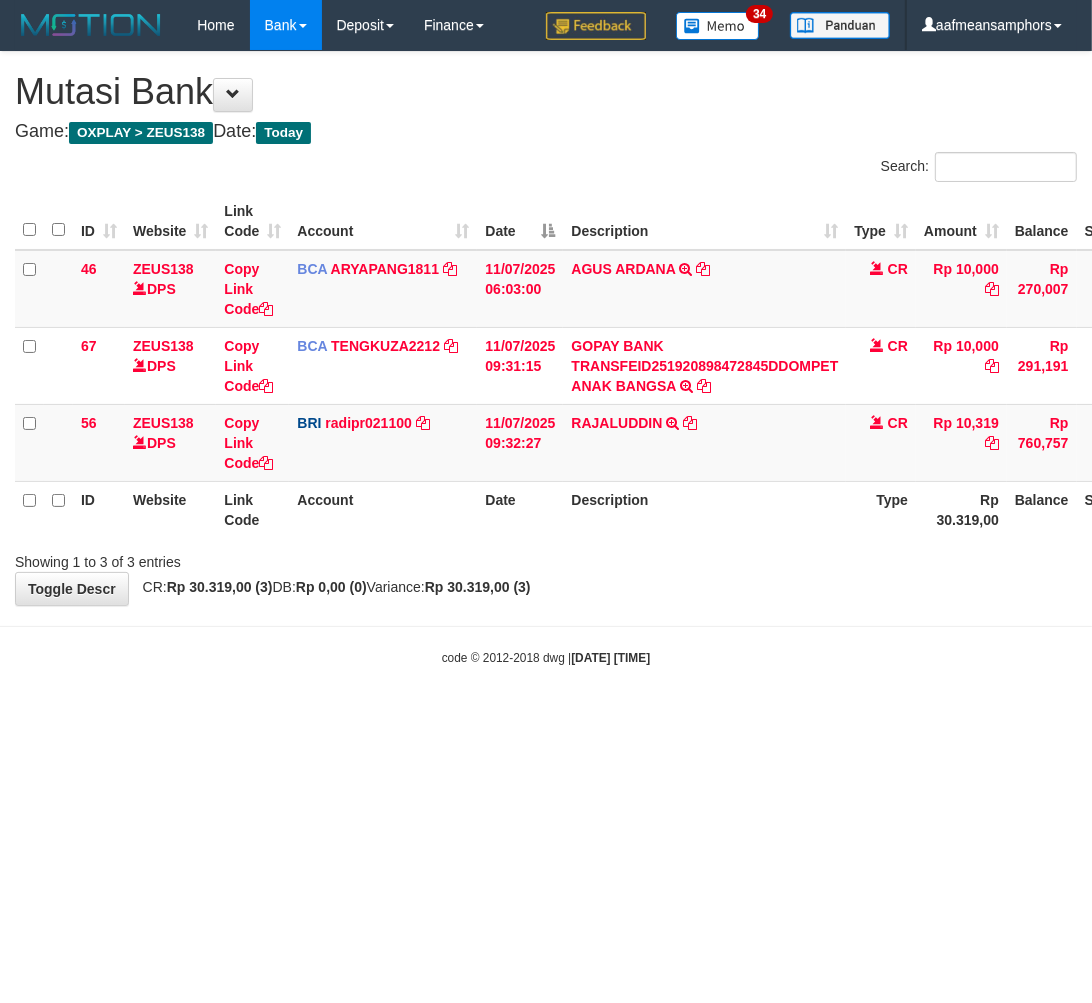 click on "Toggle navigation
Home
Bank
Account List
Load
By Website
Group
[OXPLAY]													ZEUS138
By Load Group (DPS)
Sync" at bounding box center (546, 358) 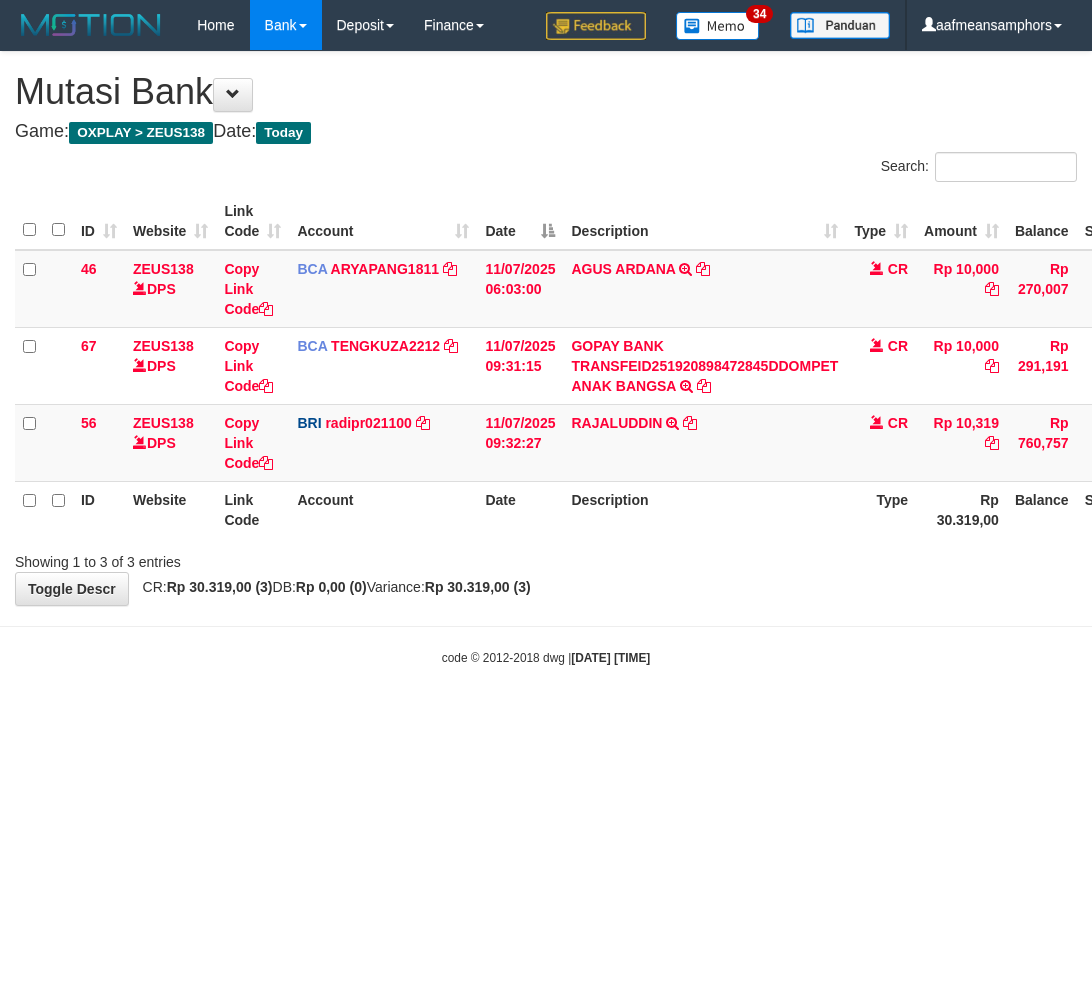 scroll, scrollTop: 0, scrollLeft: 0, axis: both 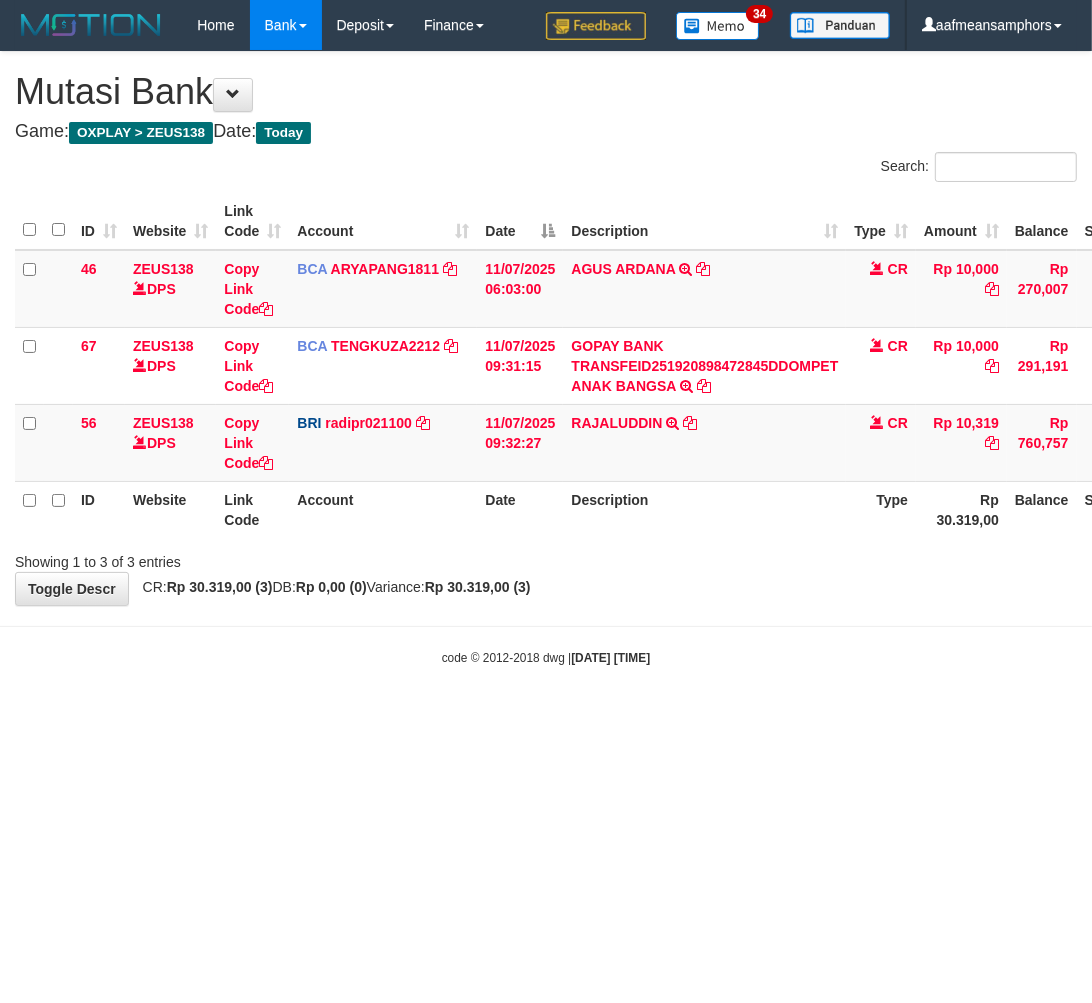 click on "Toggle navigation
Home
Bank
Account List
Load
By Website
Group
[OXPLAY]													ZEUS138
By Load Group (DPS)
Sync" at bounding box center (546, 358) 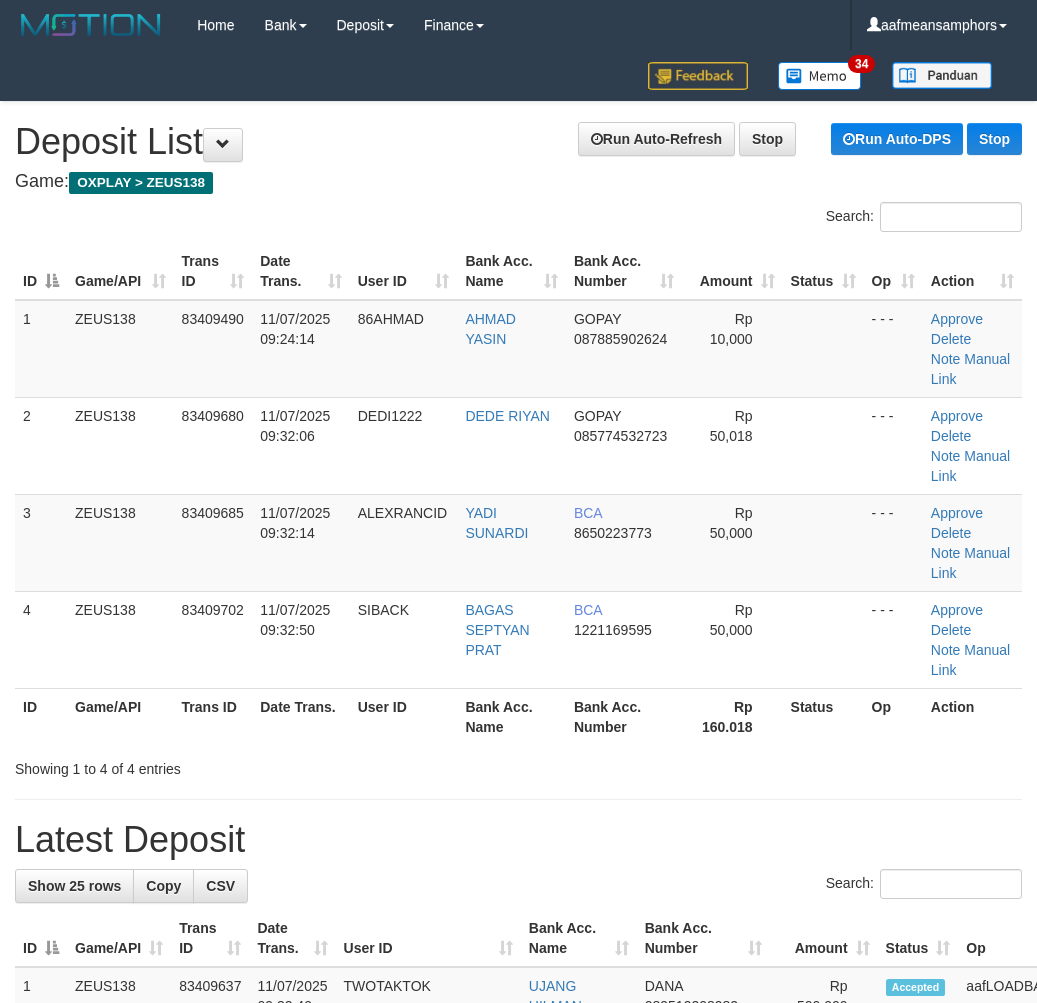 scroll, scrollTop: 20, scrollLeft: 0, axis: vertical 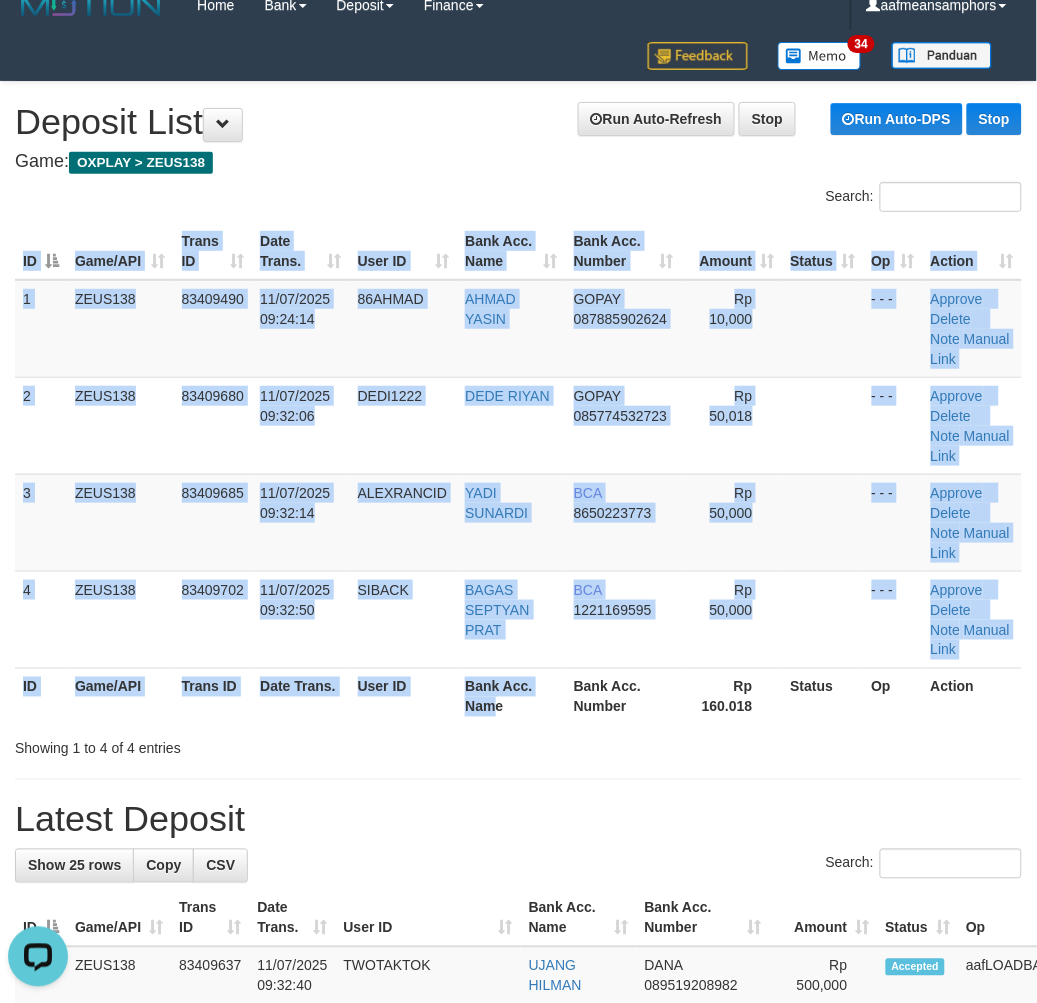 drag, startPoint x: 500, startPoint y: 724, endPoint x: 481, endPoint y: 731, distance: 20.248457 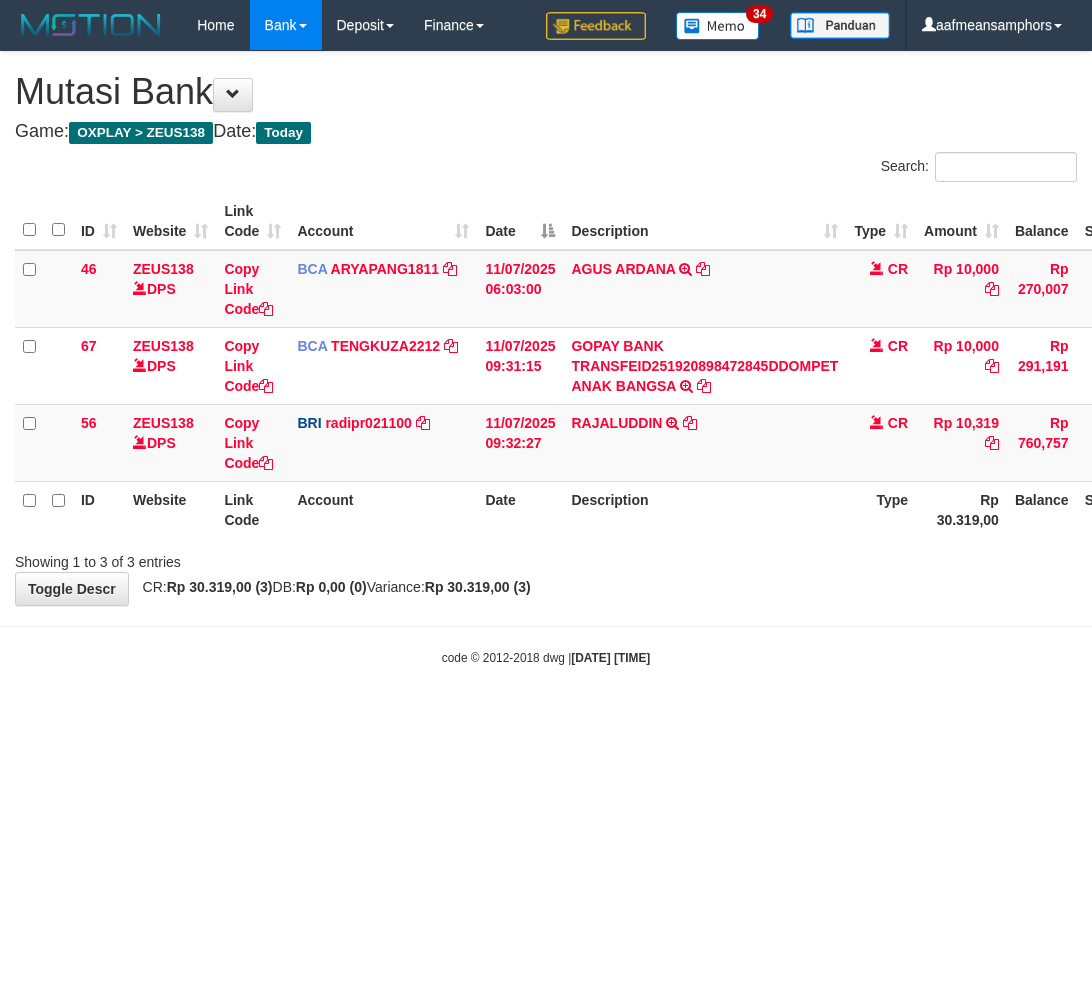 scroll, scrollTop: 0, scrollLeft: 0, axis: both 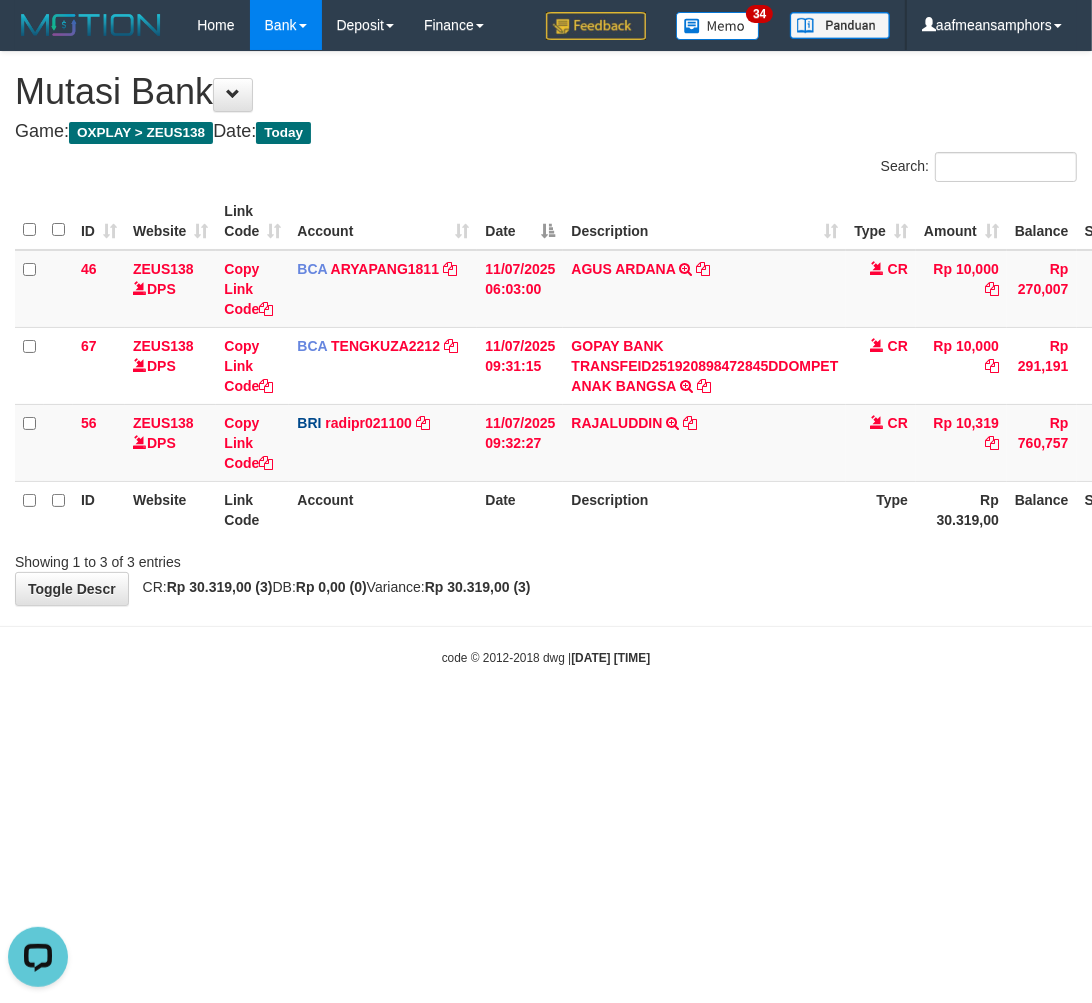 click on "Toggle navigation
Home
Bank
Account List
Load
By Website
Group
[OXPLAY]													ZEUS138
By Load Group (DPS)" at bounding box center [546, 358] 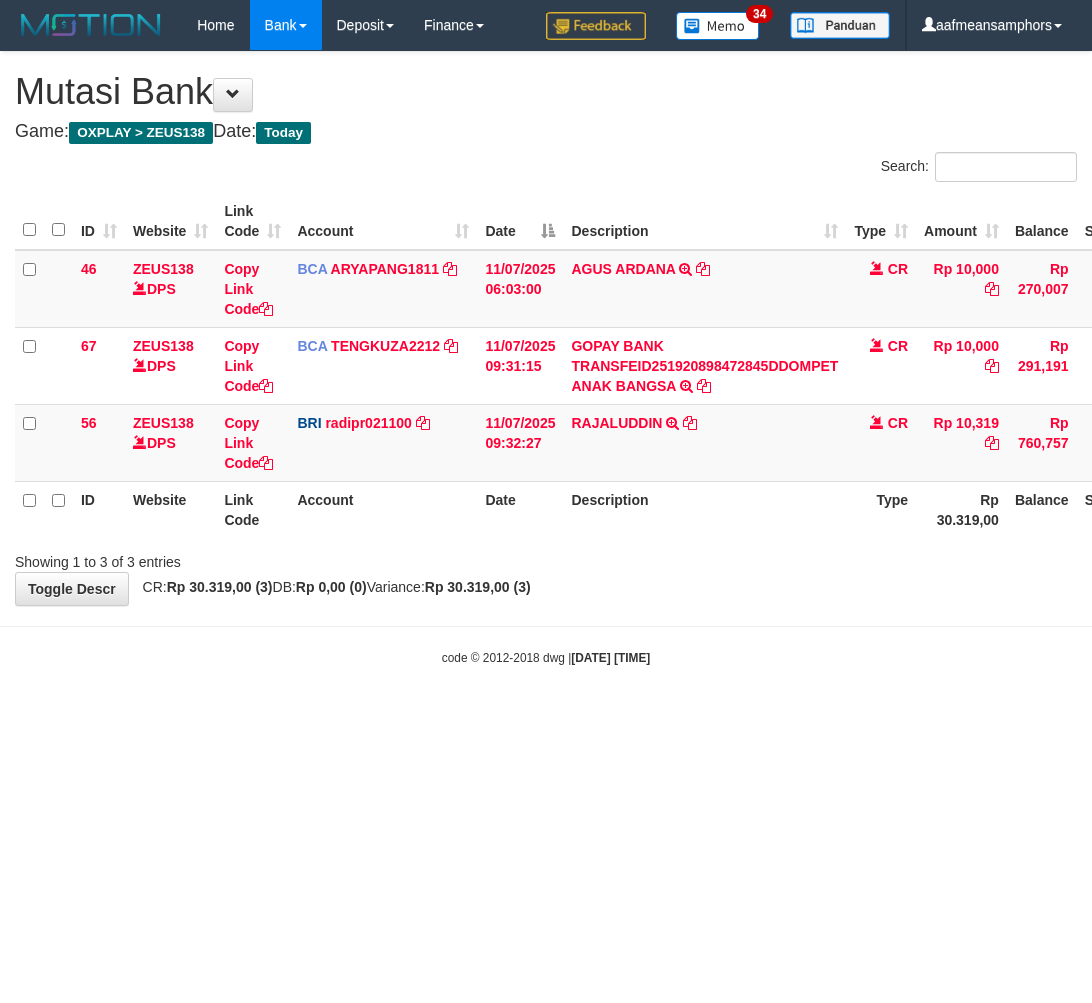 scroll, scrollTop: 0, scrollLeft: 0, axis: both 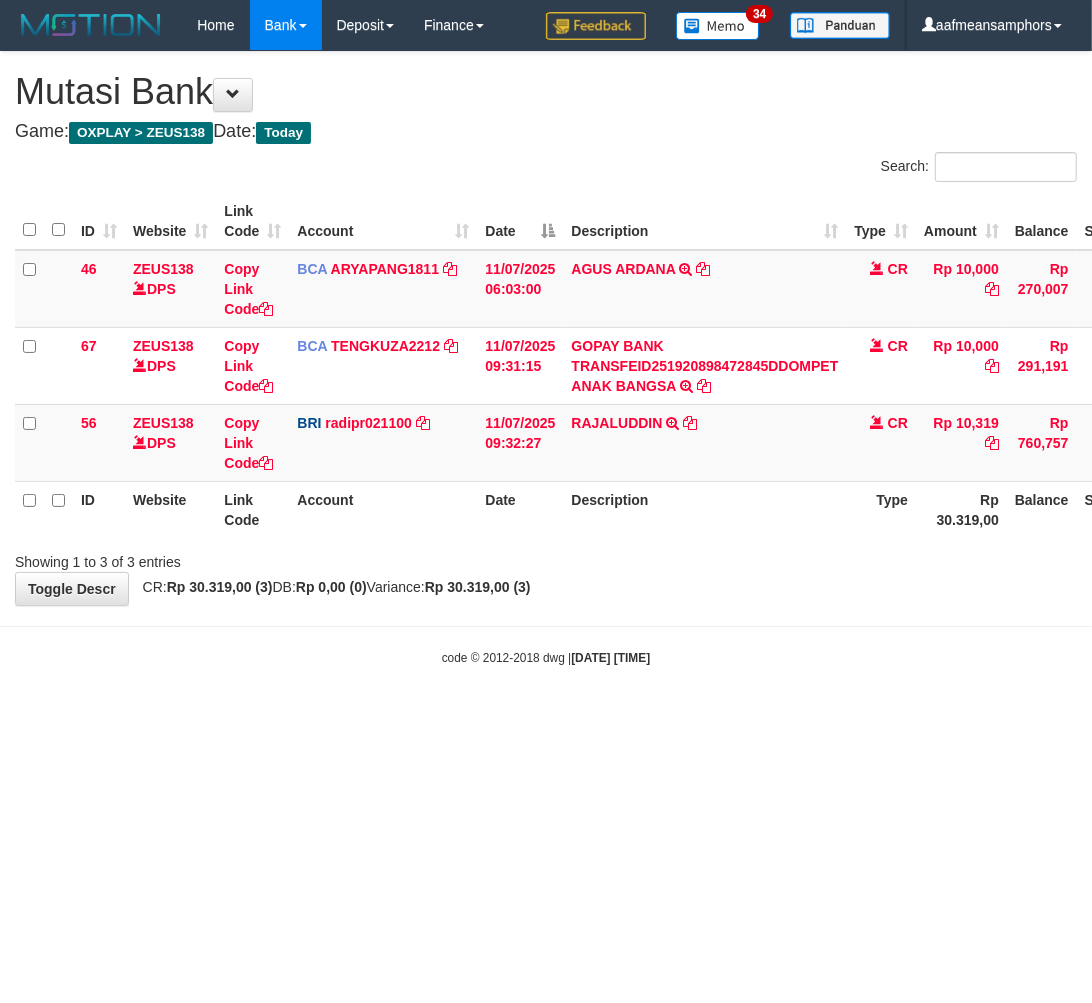 click on "Toggle navigation
Home
Bank
Account List
Load
By Website
Group
[OXPLAY]													ZEUS138
By Load Group (DPS)" at bounding box center (546, 358) 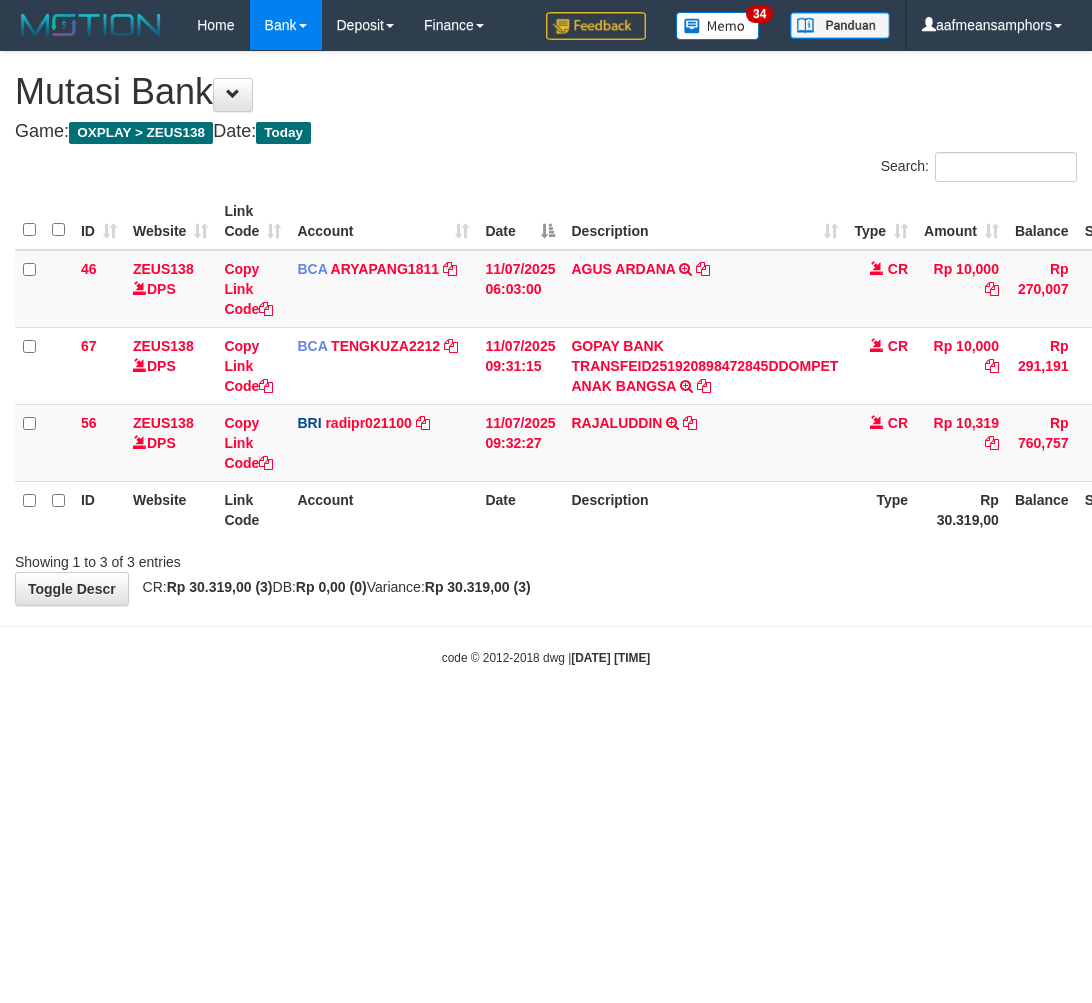 scroll, scrollTop: 0, scrollLeft: 0, axis: both 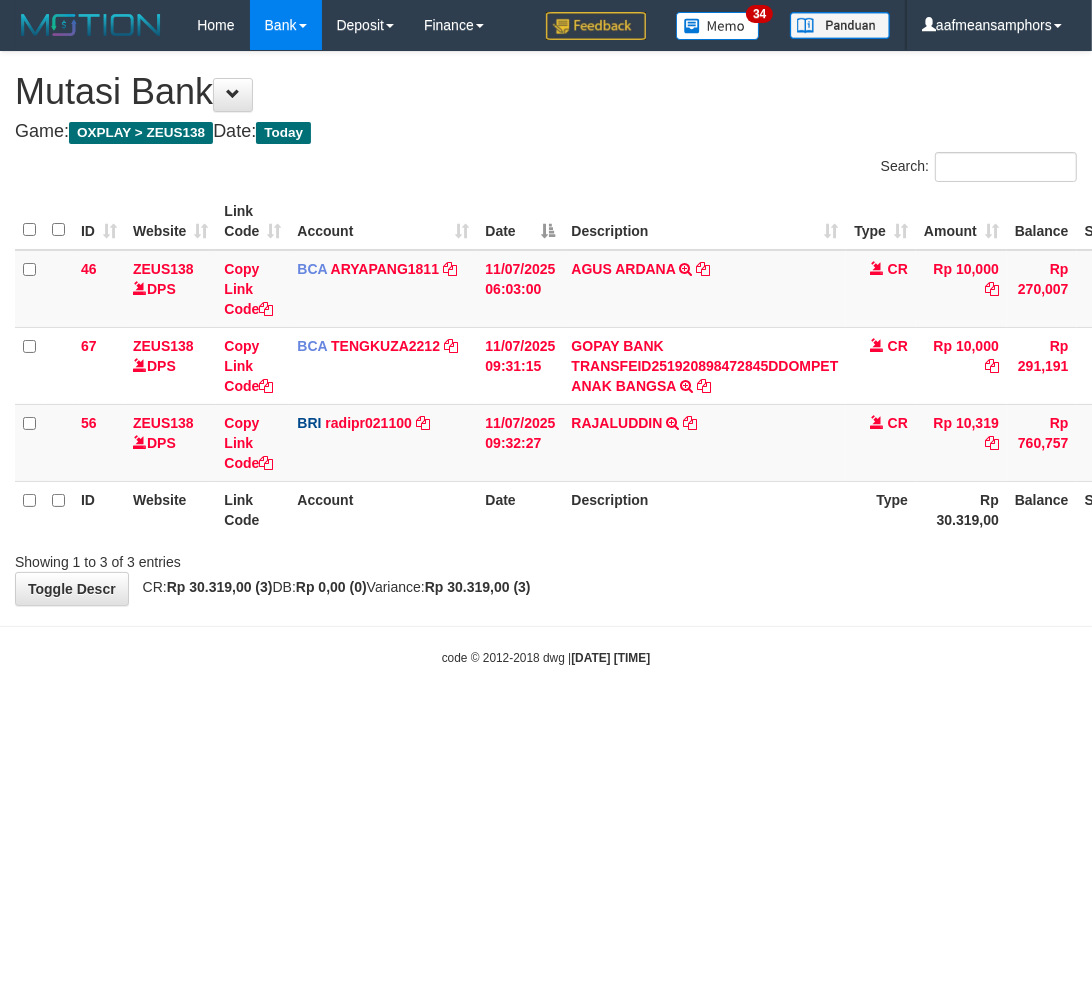 click on "Toggle navigation
Home
Bank
Account List
Load
By Website
Group
[OXPLAY]													ZEUS138
By Load Group (DPS)" at bounding box center [546, 358] 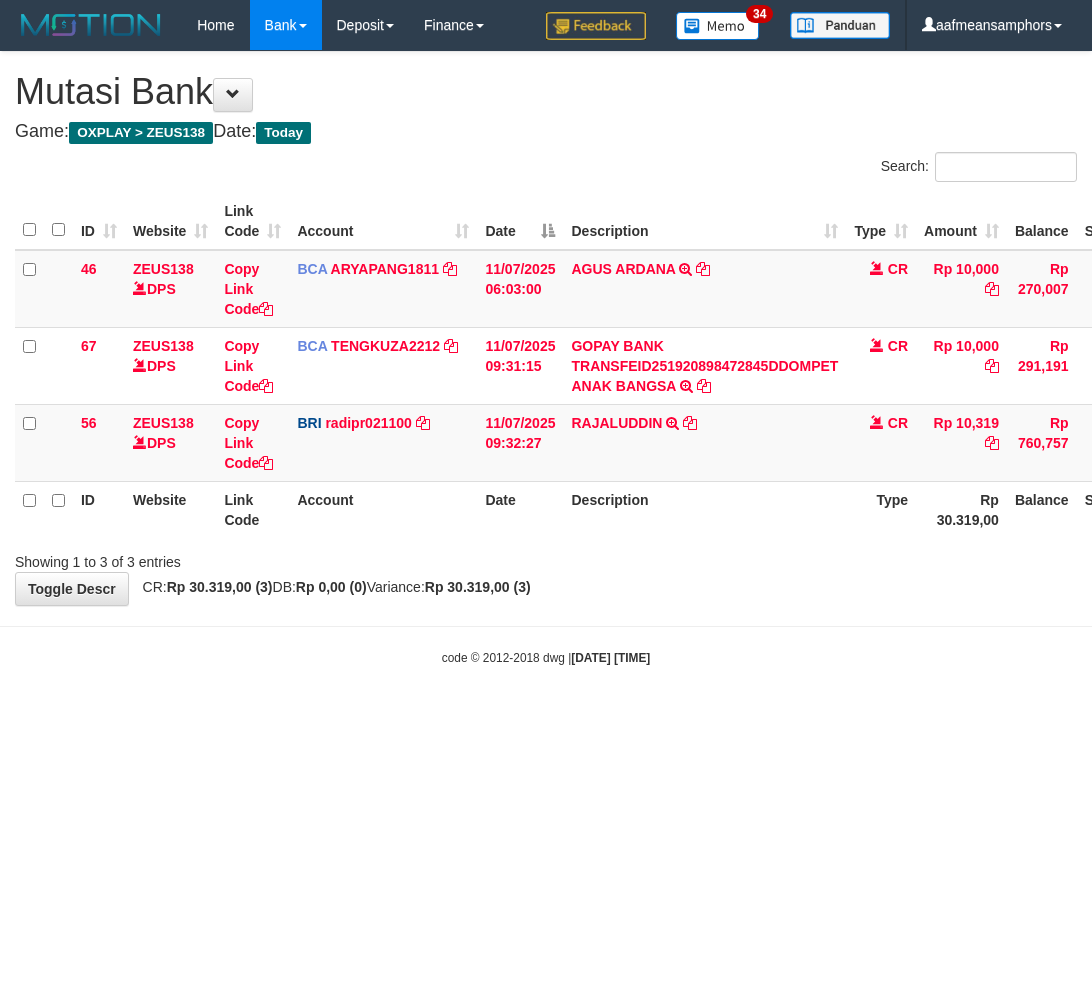 scroll, scrollTop: 0, scrollLeft: 0, axis: both 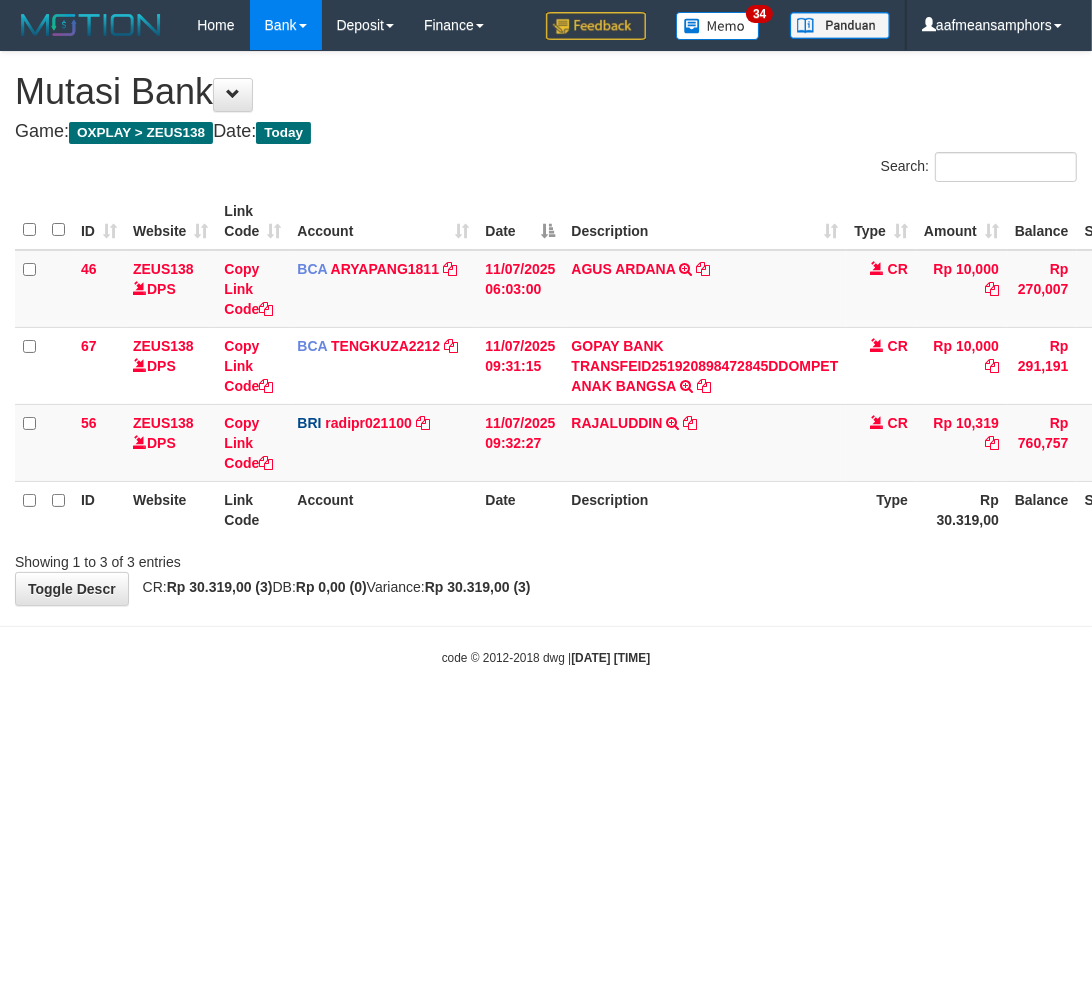 drag, startPoint x: 0, startPoint y: 0, endPoint x: 823, endPoint y: 634, distance: 1038.8865 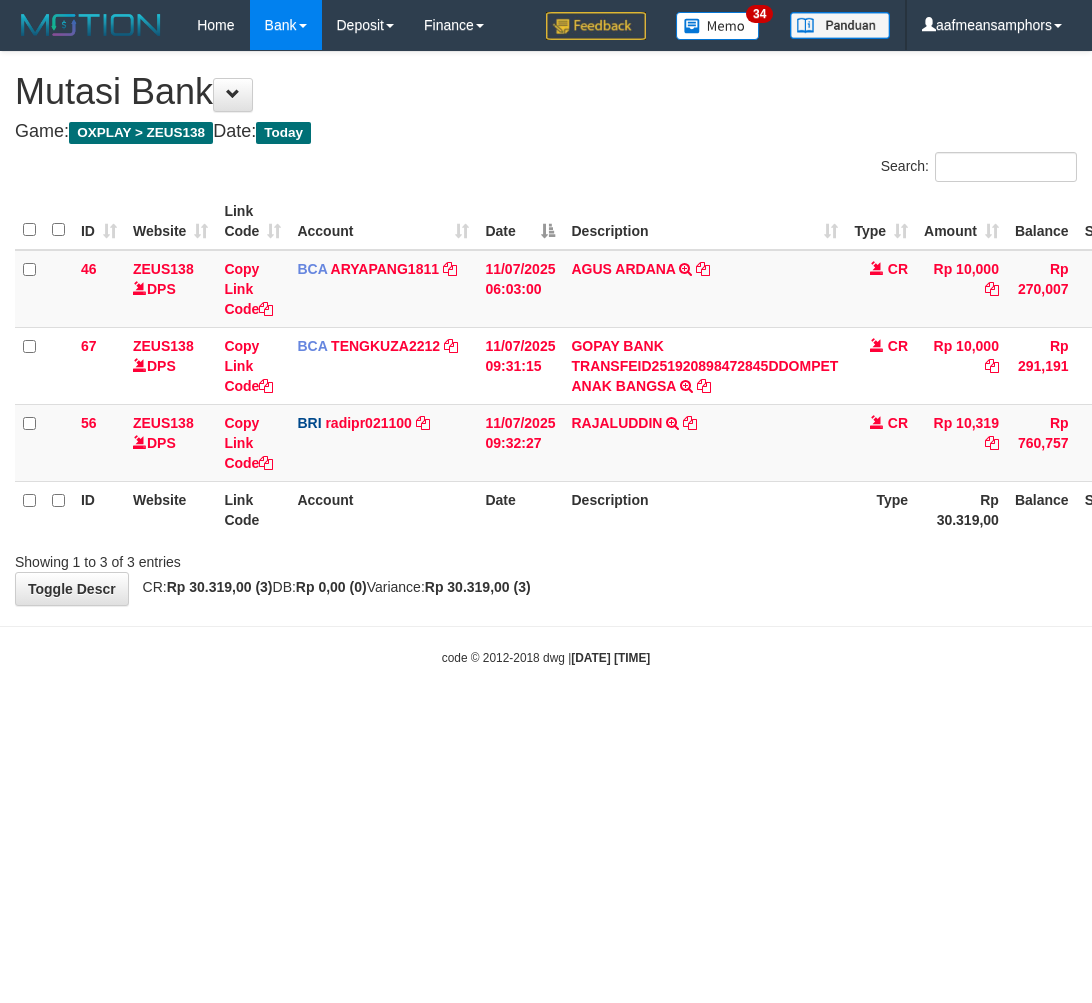 scroll, scrollTop: 0, scrollLeft: 0, axis: both 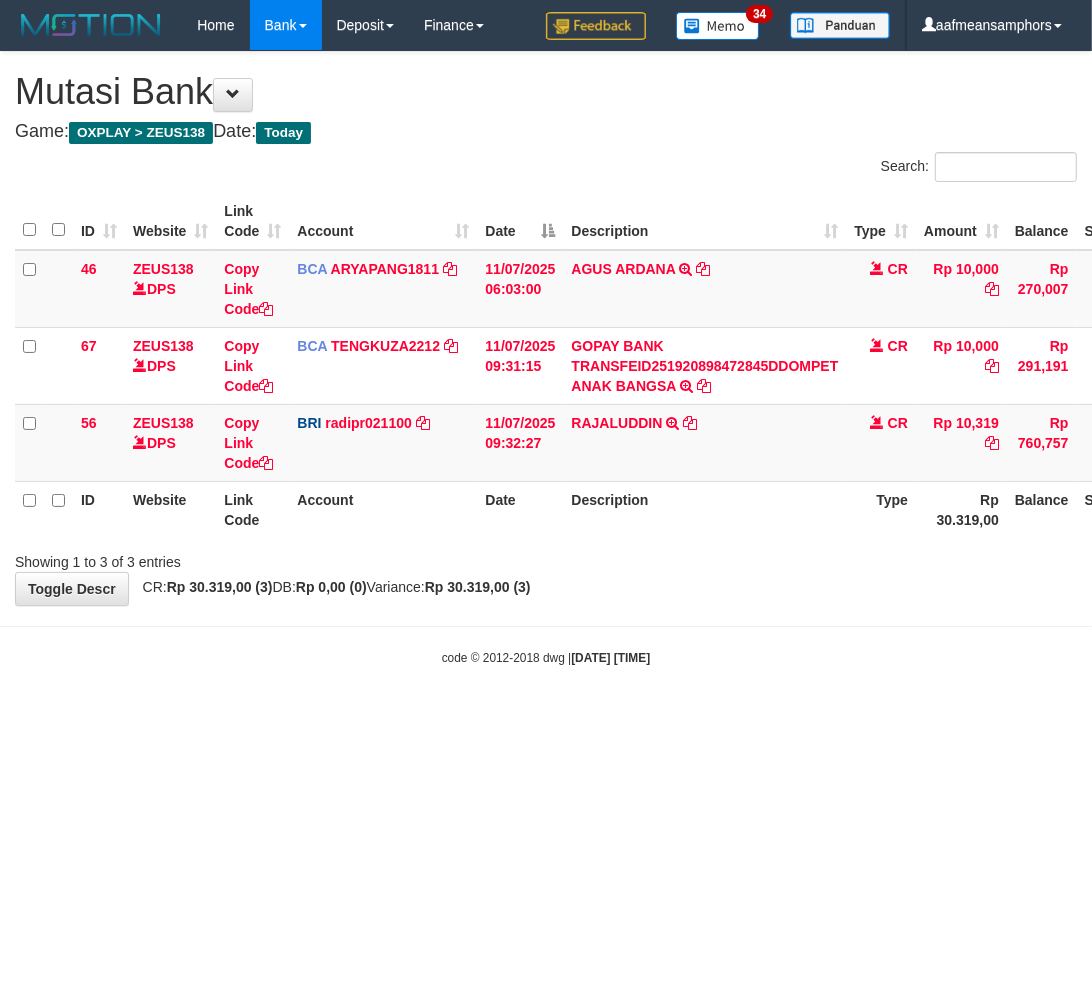 click on "code © 2012-2018 dwg |  [DATE] [TIME]" at bounding box center [546, 657] 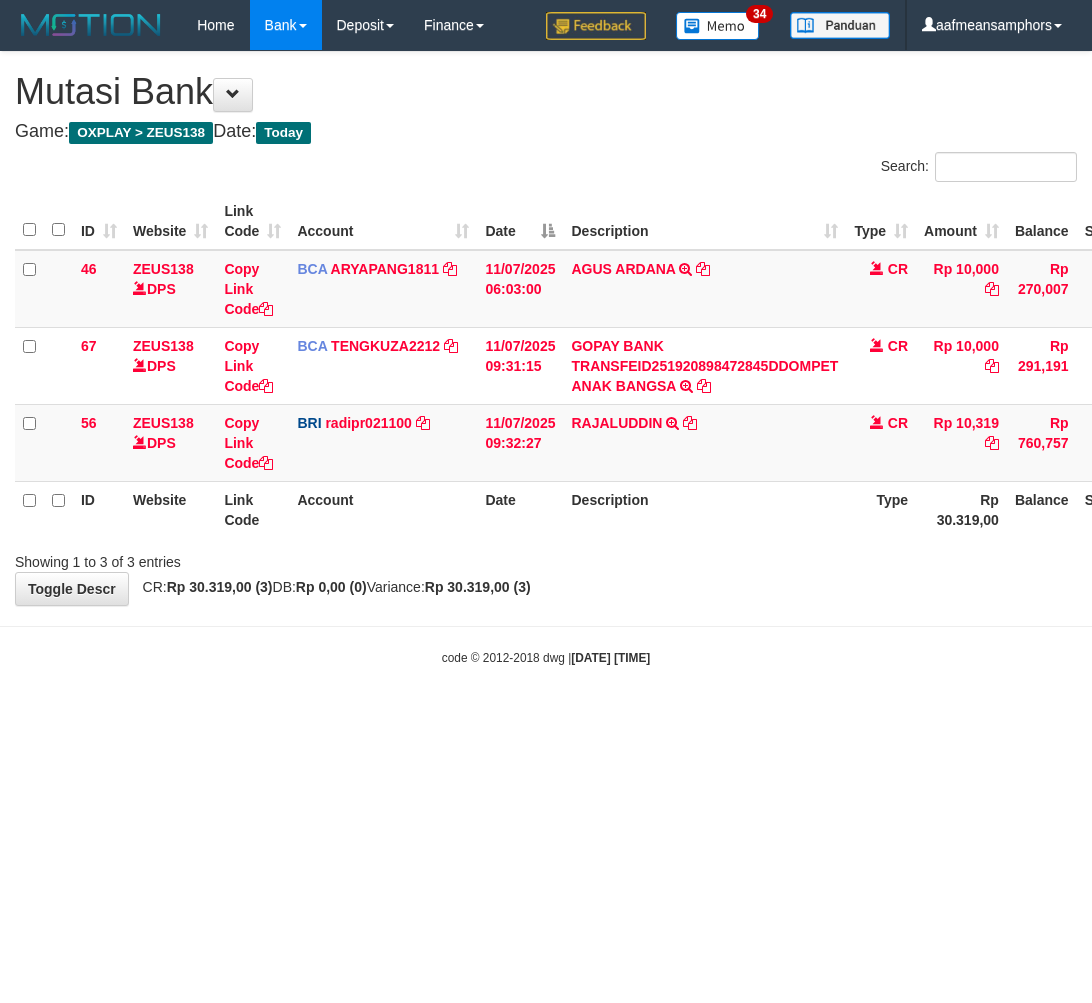 scroll, scrollTop: 0, scrollLeft: 0, axis: both 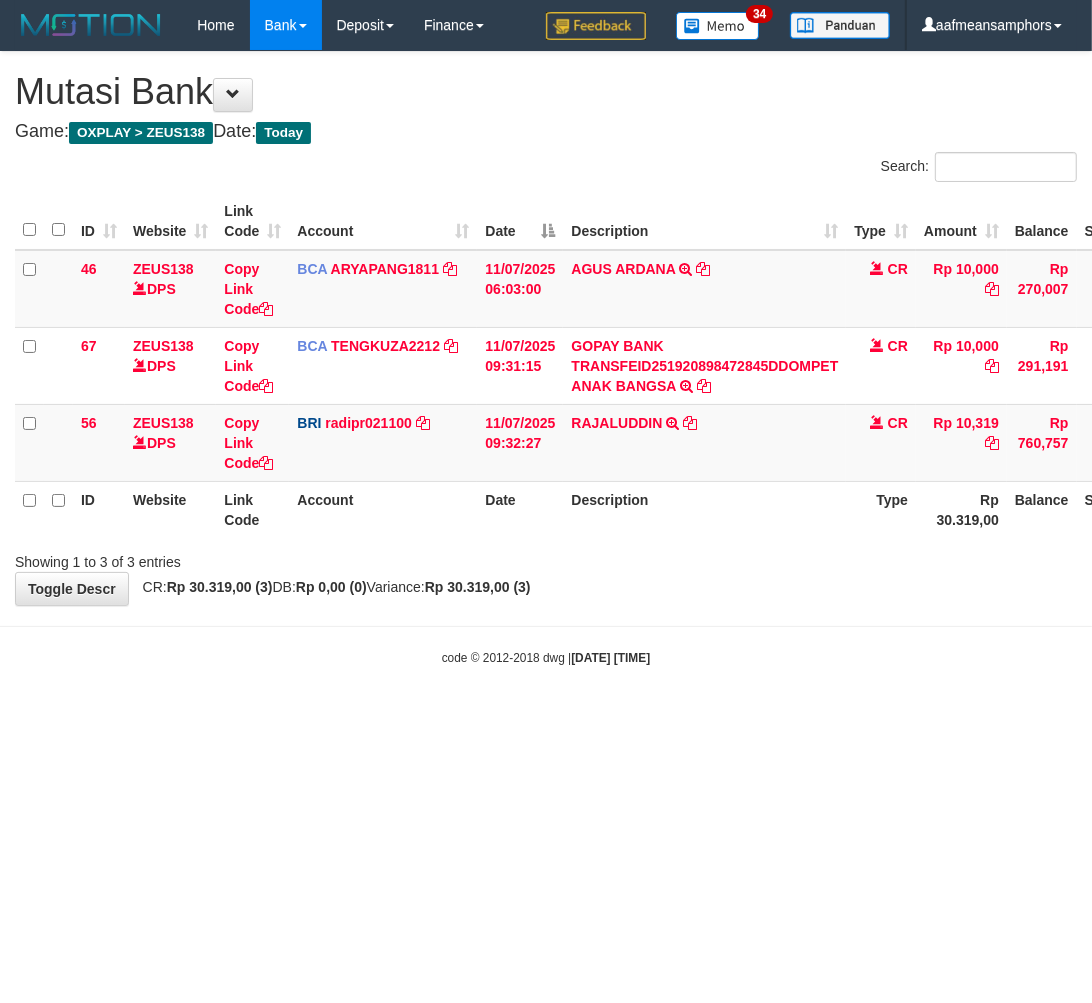 click on "code © 2012-2018 dwg |  2025/07/11 09:33:09" at bounding box center (546, 657) 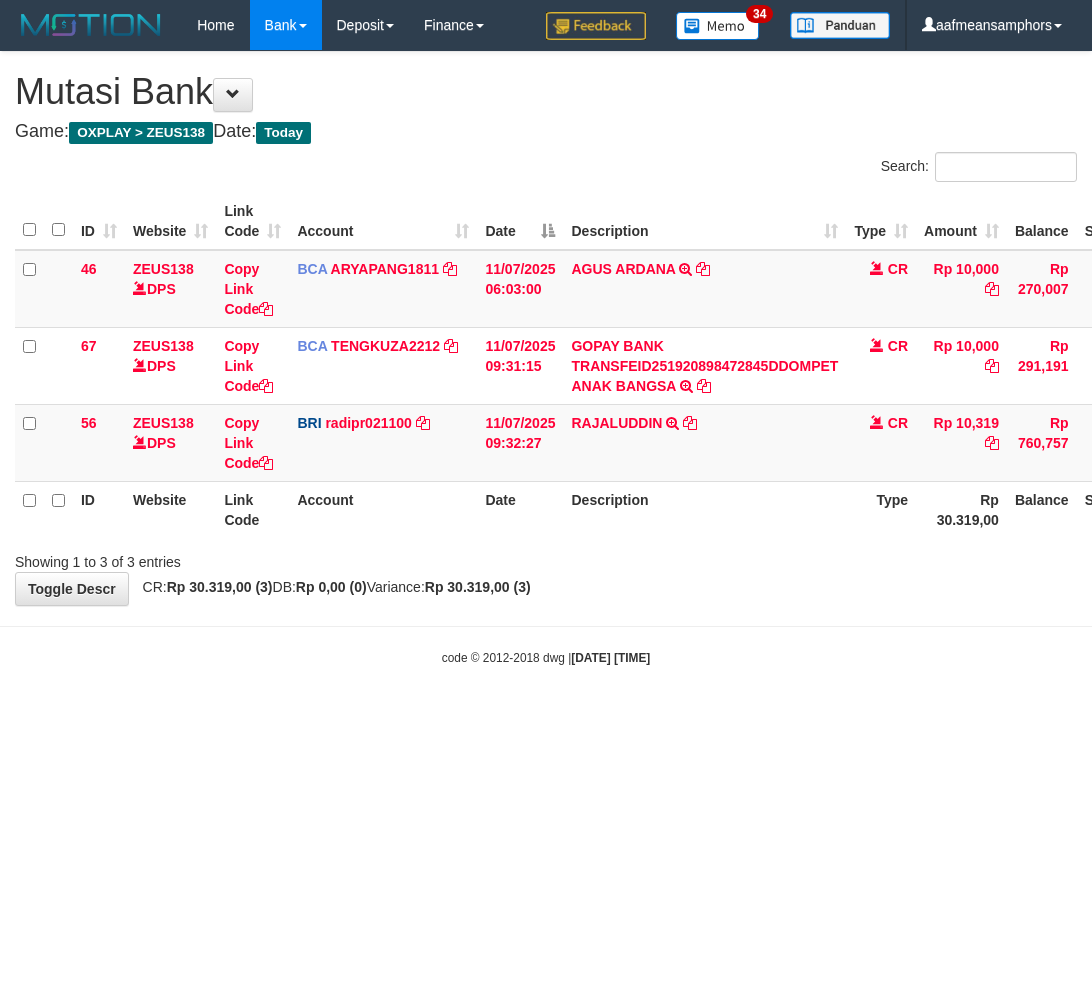 scroll, scrollTop: 0, scrollLeft: 0, axis: both 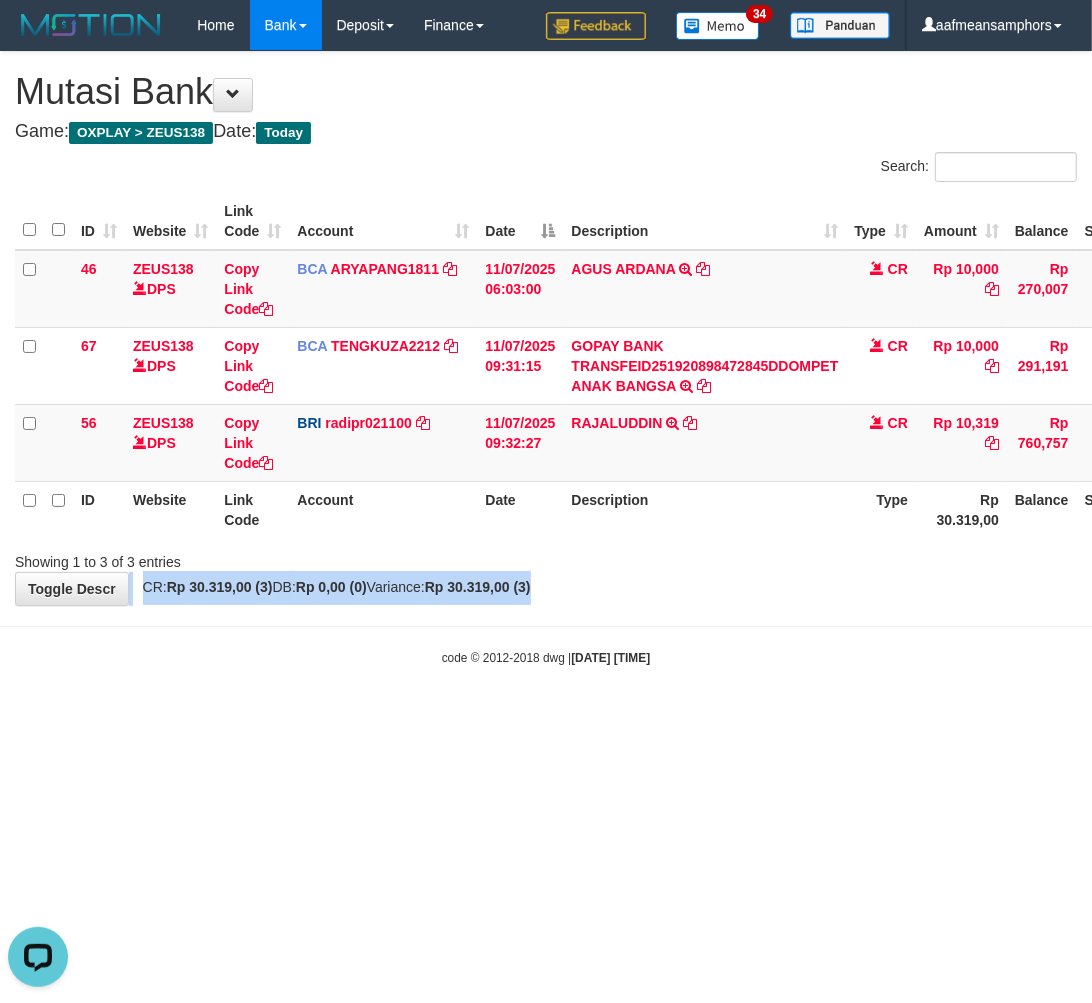click on "**********" at bounding box center [546, 328] 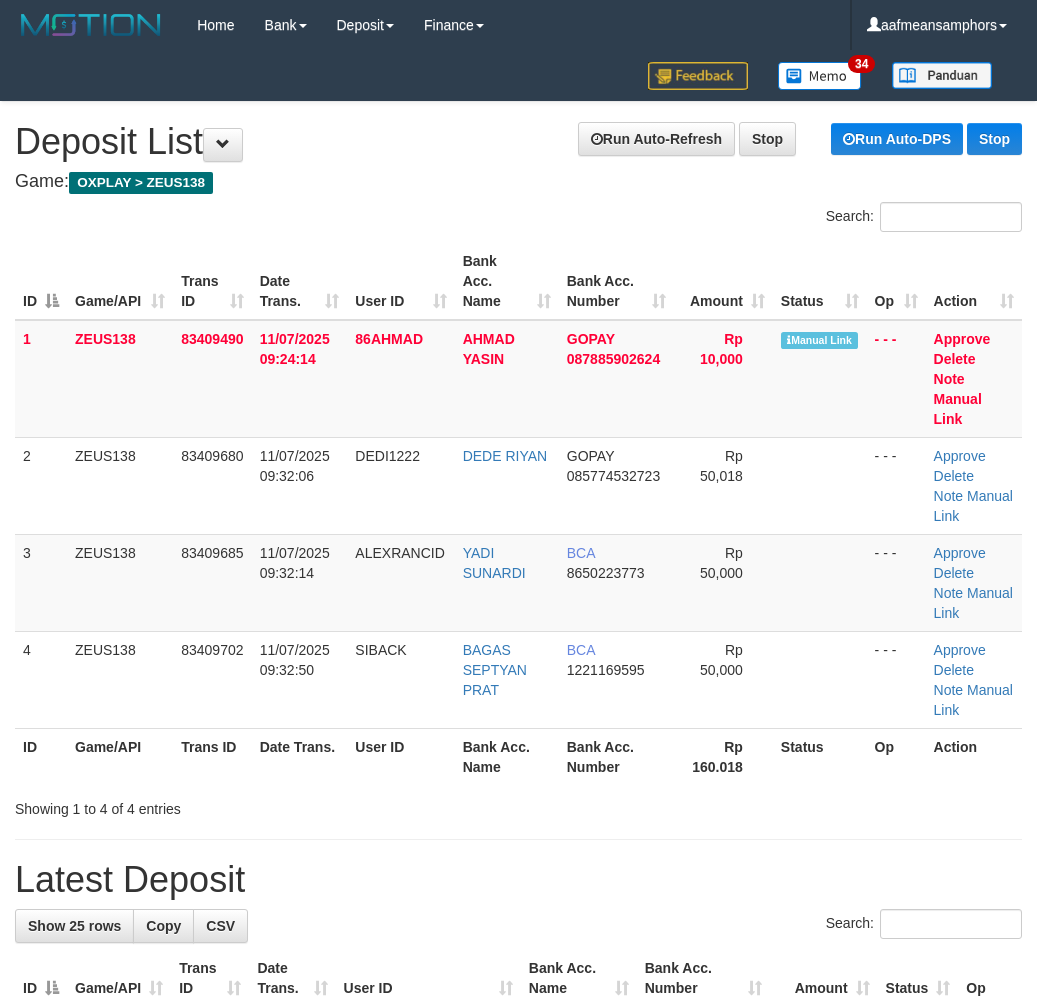 scroll, scrollTop: 20, scrollLeft: 0, axis: vertical 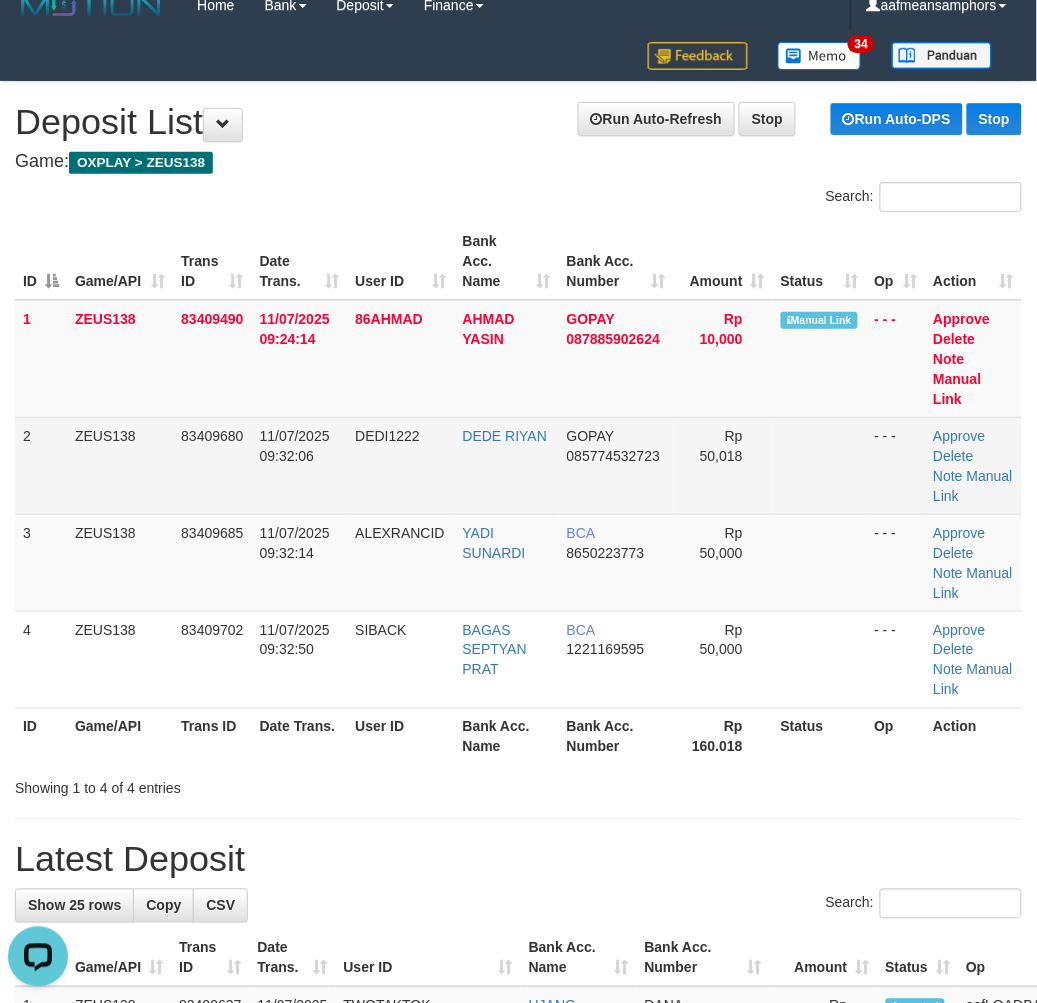 click on "DEDI1222" at bounding box center [400, 465] 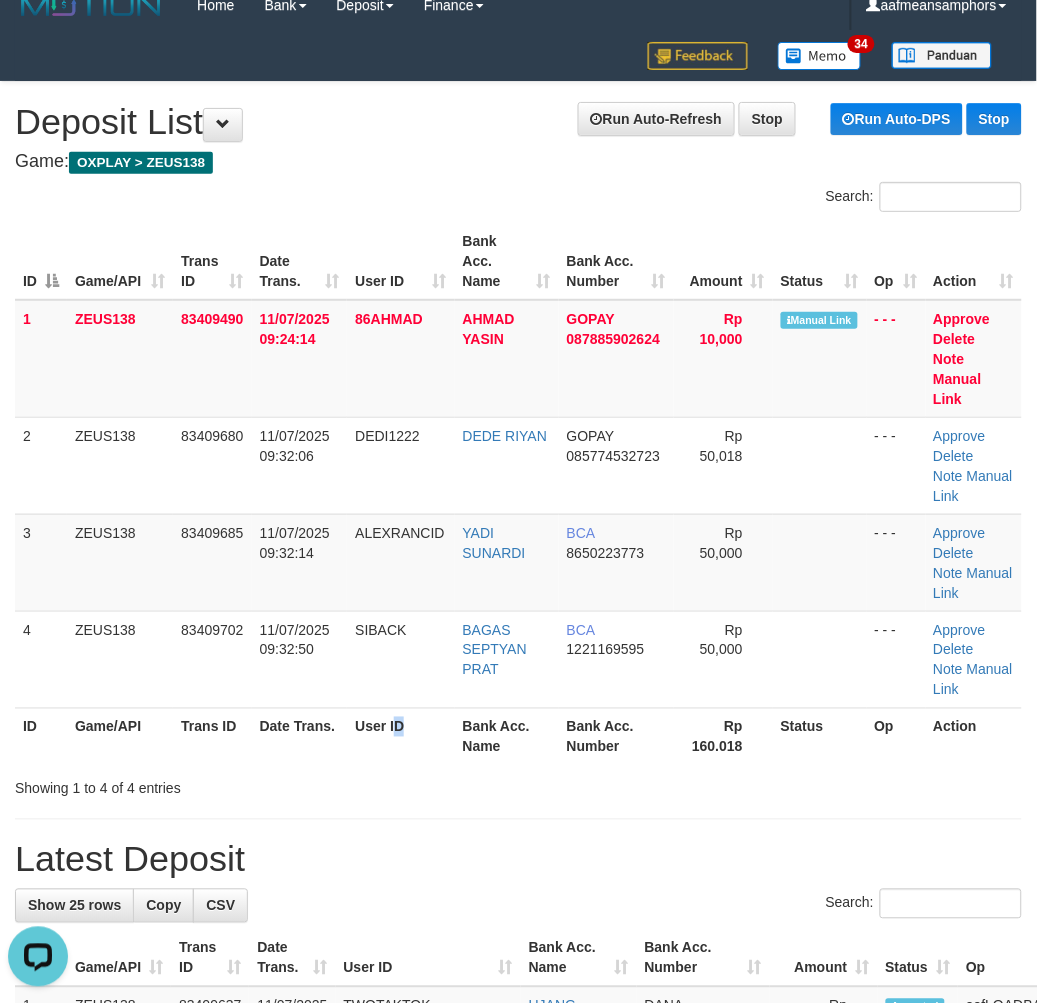 drag, startPoint x: 423, startPoint y: 720, endPoint x: 402, endPoint y: 707, distance: 24.698177 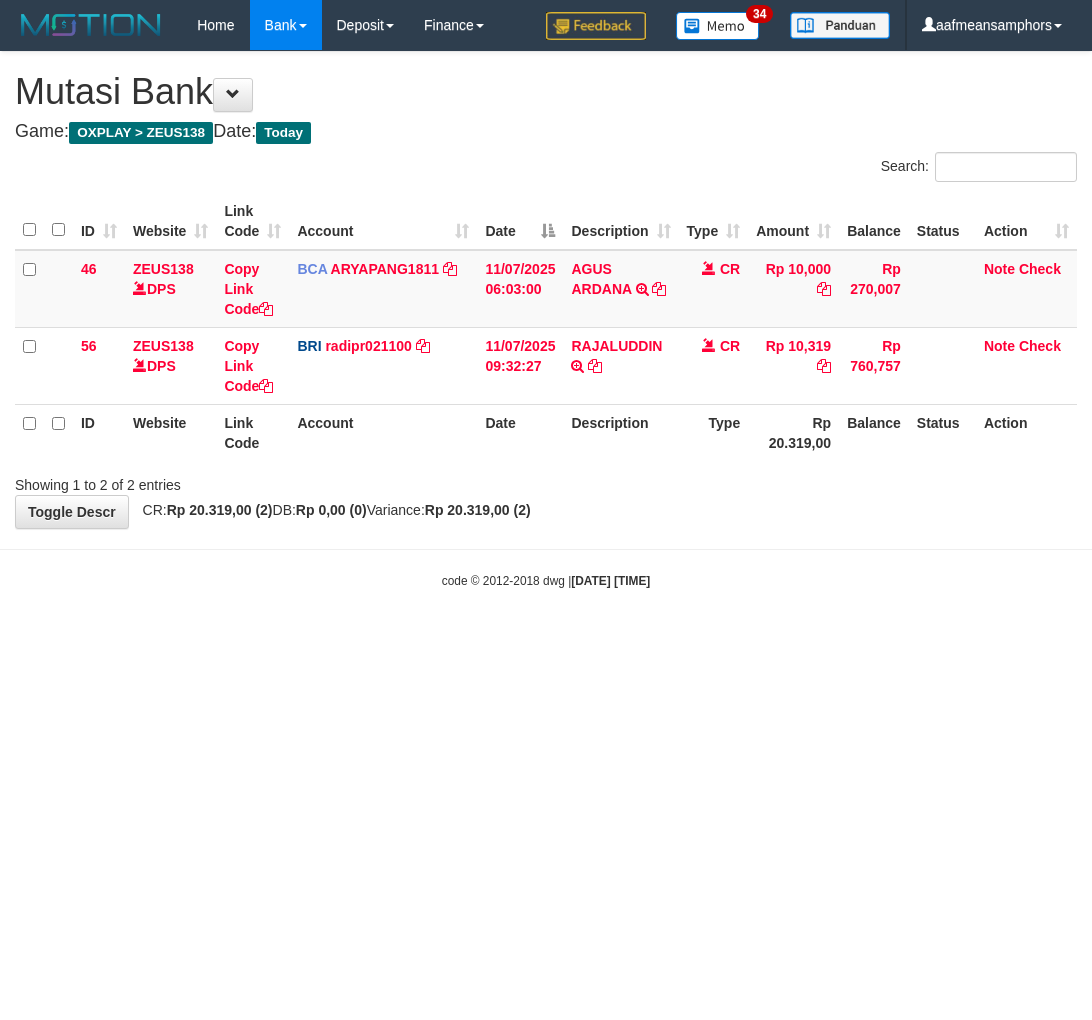scroll, scrollTop: 0, scrollLeft: 0, axis: both 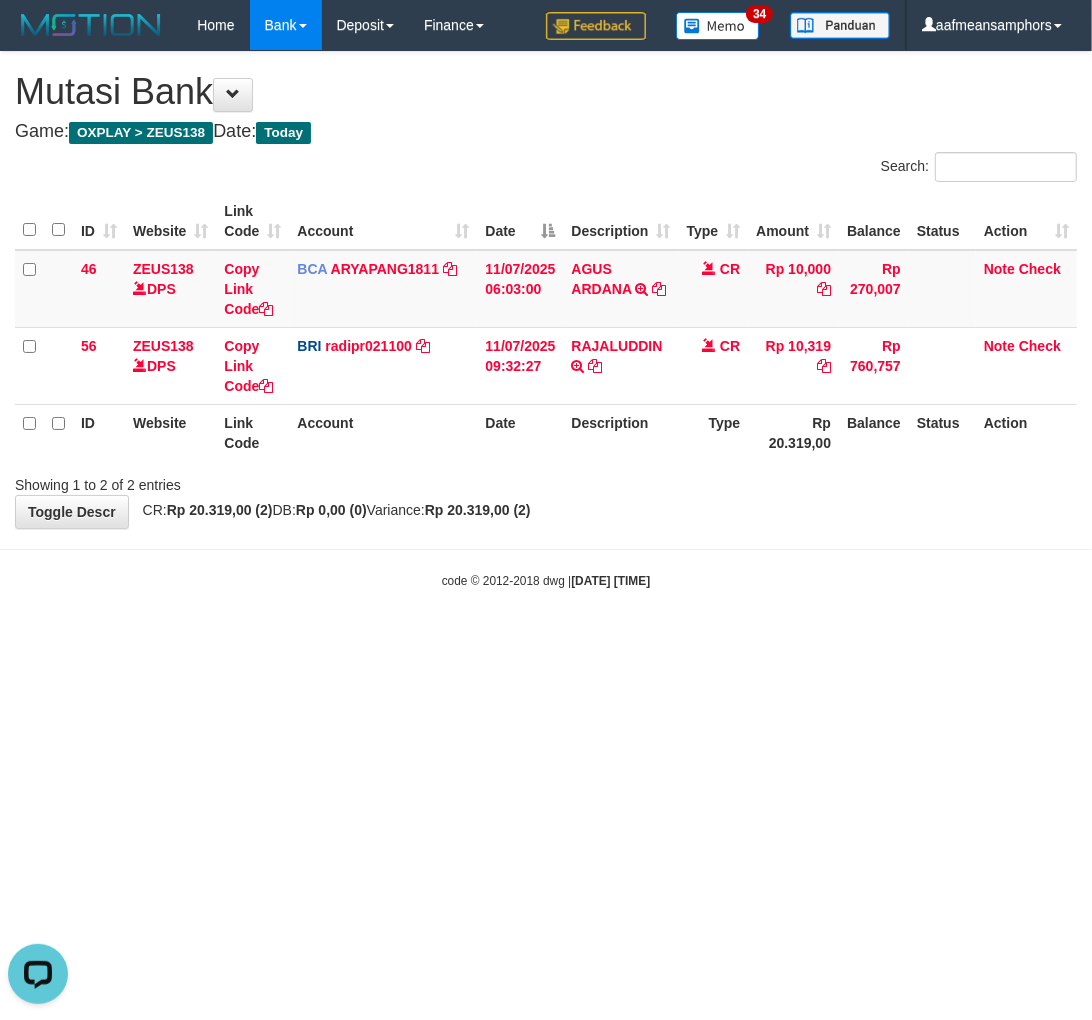 click on "Toggle navigation
Home
Bank
Account List
Load
By Website
Group
[OXPLAY]													ZEUS138
By Load Group (DPS)" at bounding box center (546, 320) 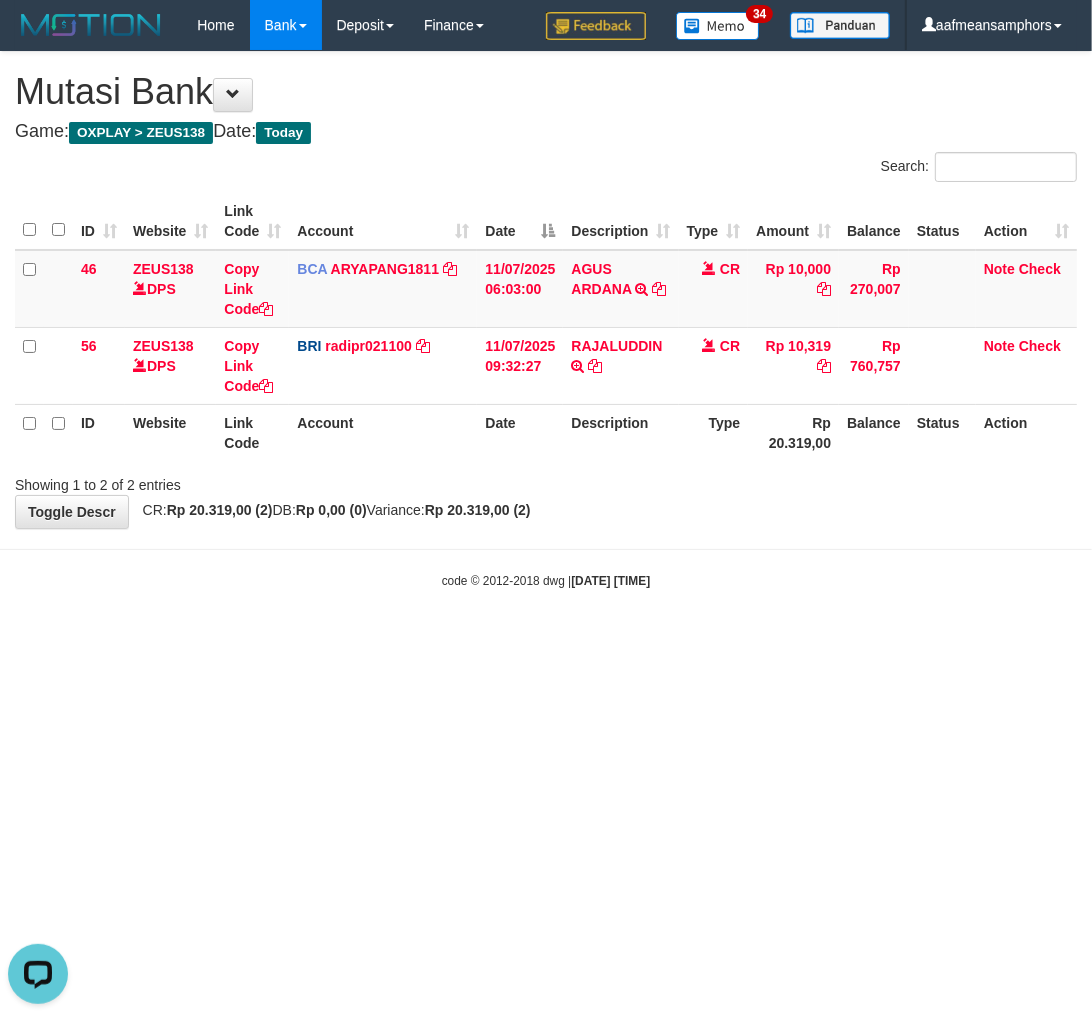 drag, startPoint x: 770, startPoint y: 657, endPoint x: 757, endPoint y: 656, distance: 13.038404 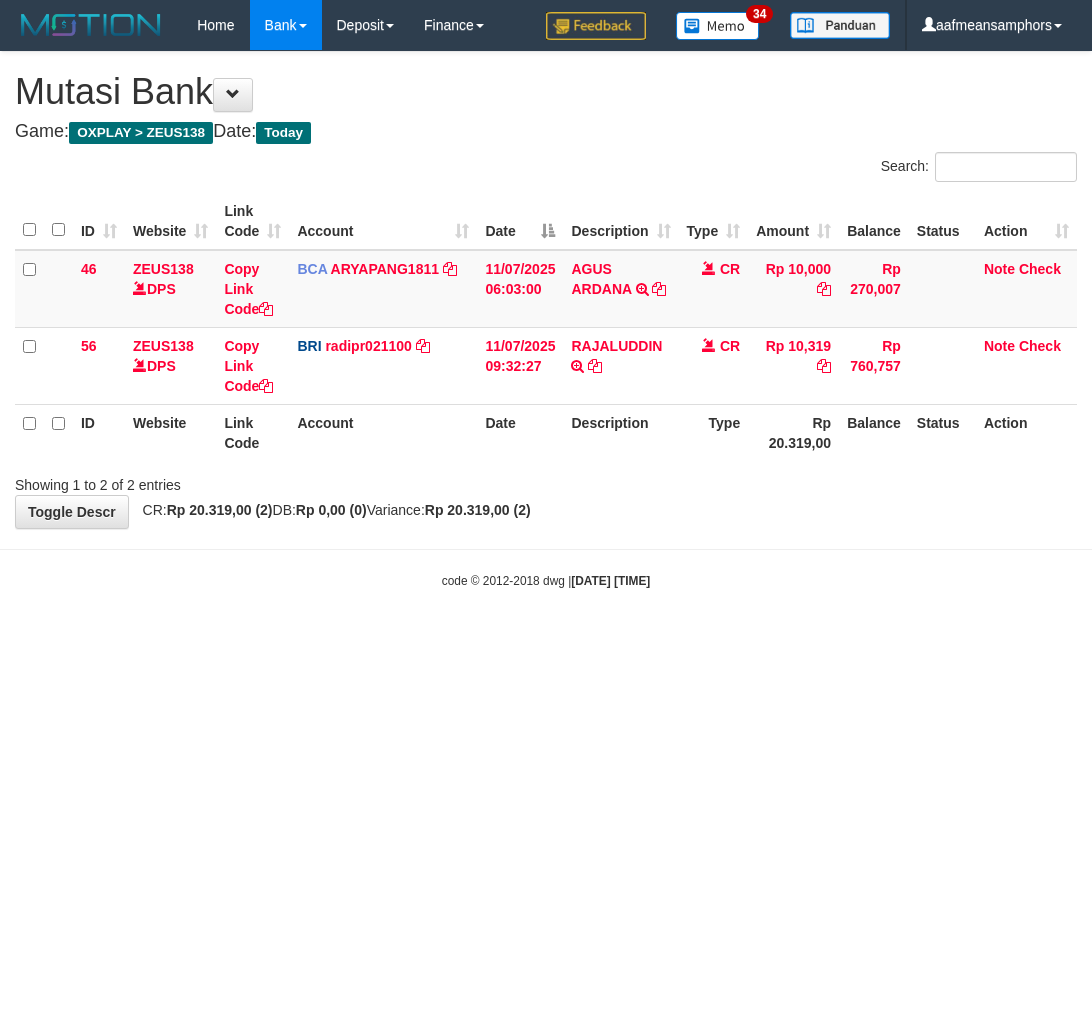 scroll, scrollTop: 0, scrollLeft: 0, axis: both 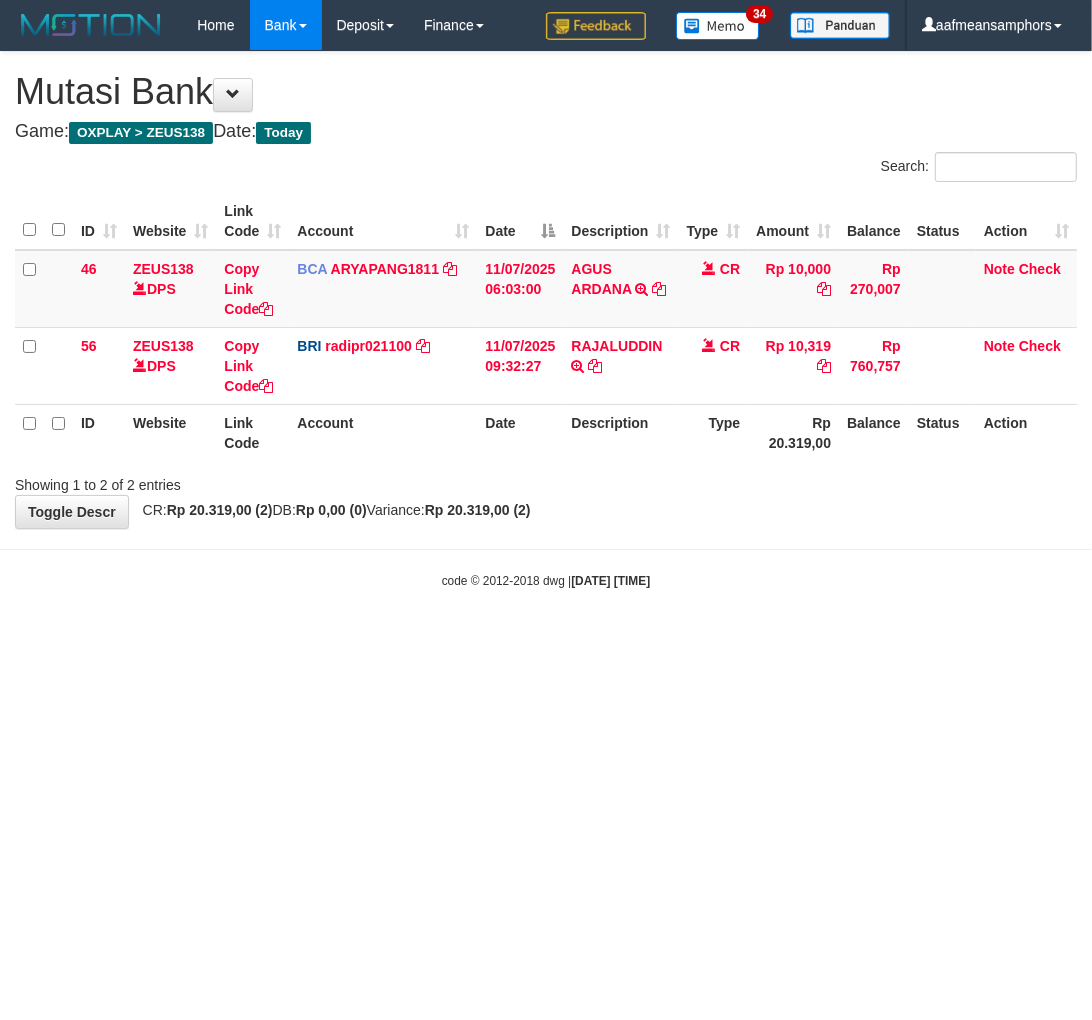 drag, startPoint x: 405, startPoint y: 607, endPoint x: 392, endPoint y: 607, distance: 13 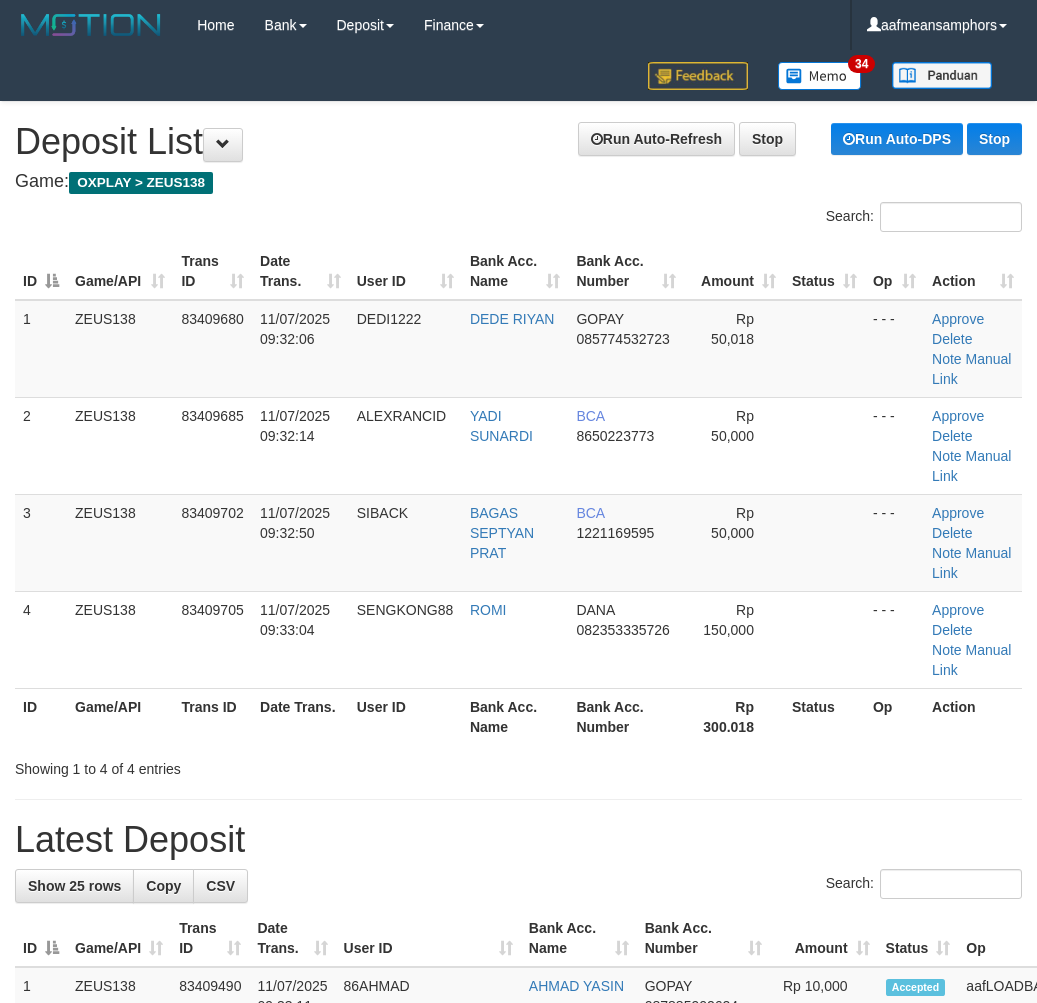 scroll, scrollTop: 20, scrollLeft: 0, axis: vertical 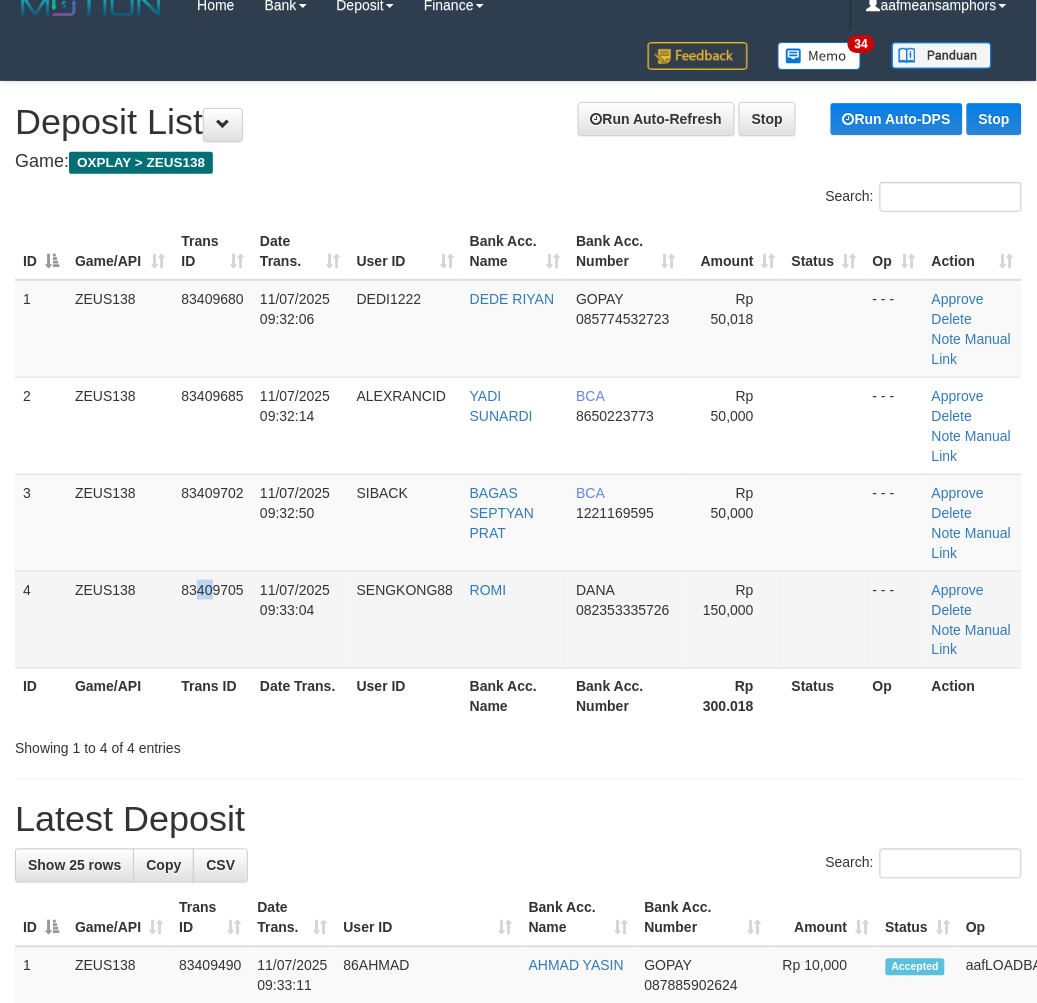 click on "83409705" at bounding box center [212, 619] 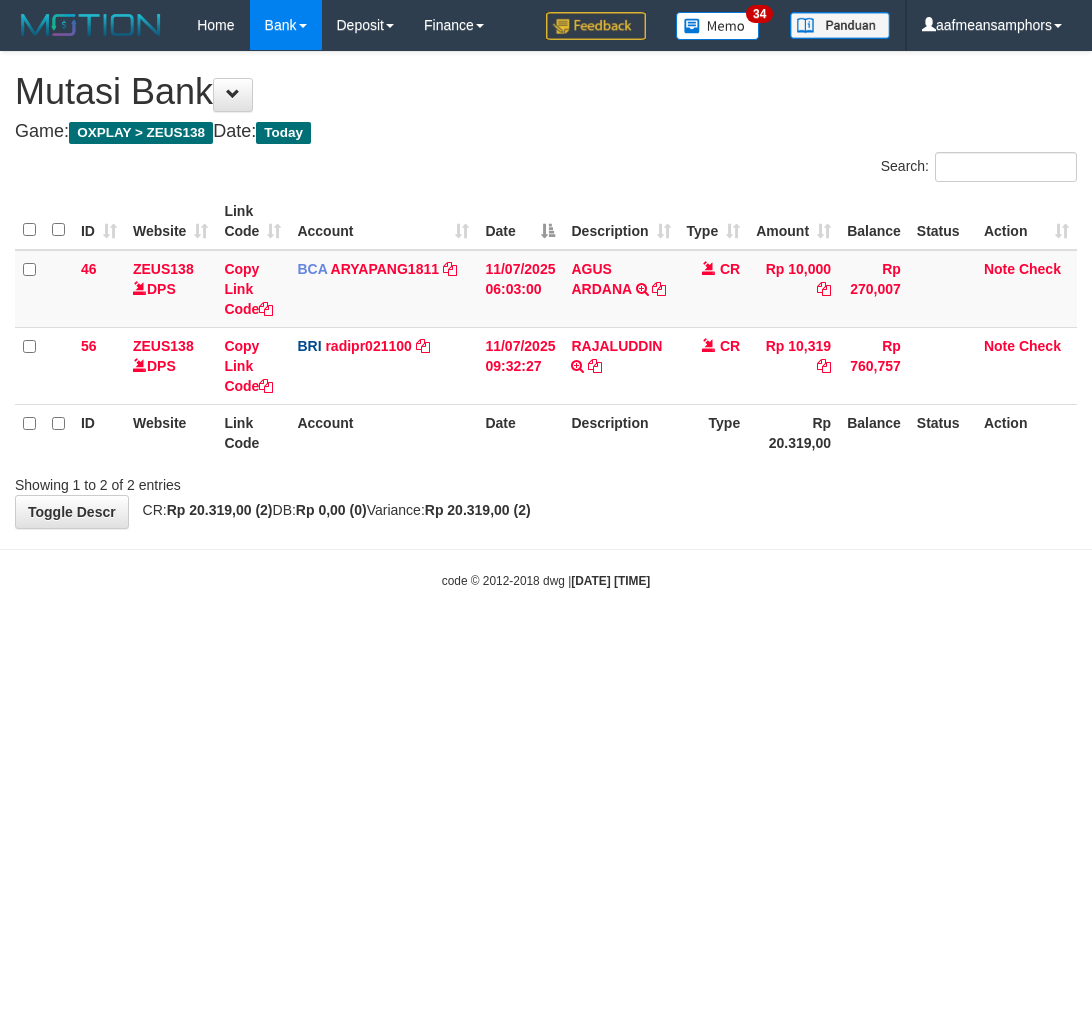 scroll, scrollTop: 0, scrollLeft: 0, axis: both 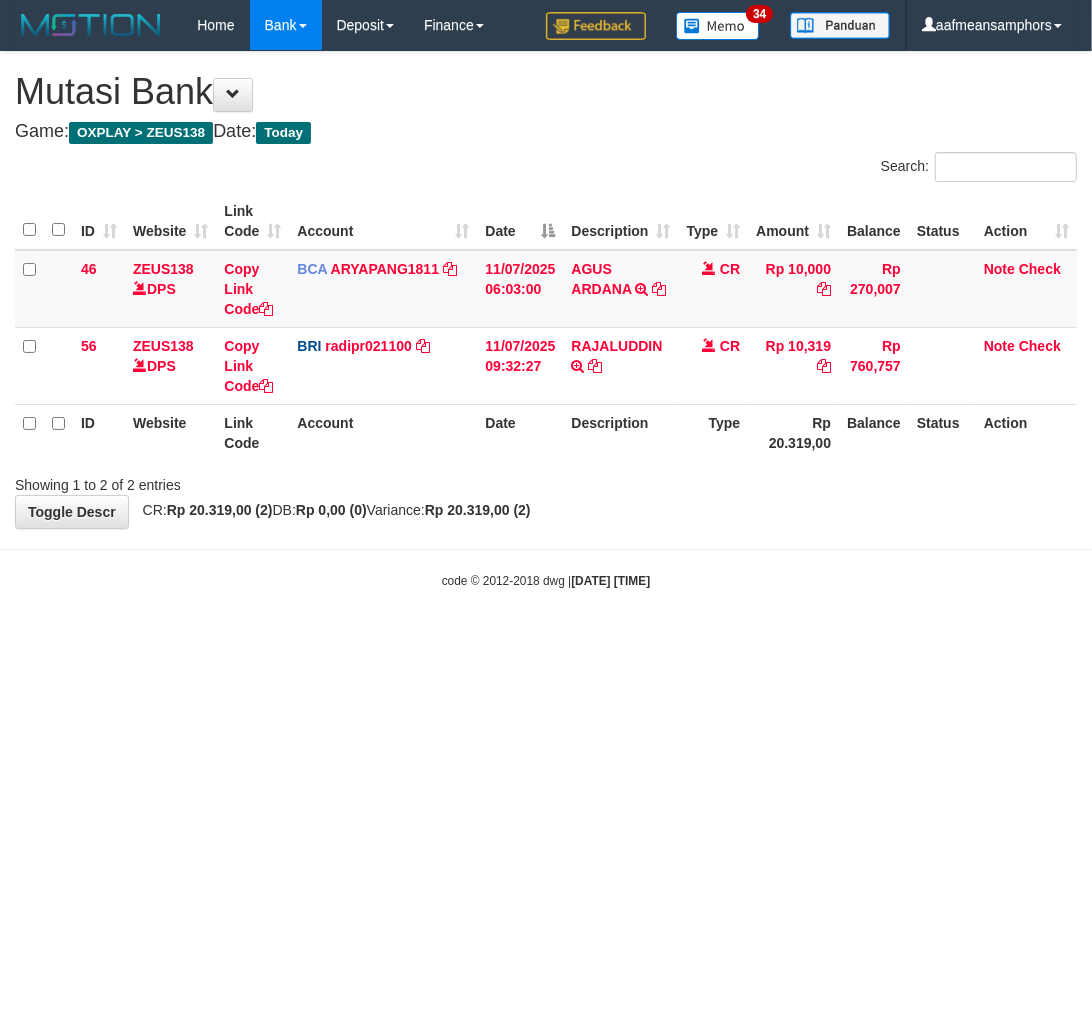 click on "2025/07/11 09:33:27" at bounding box center (610, 581) 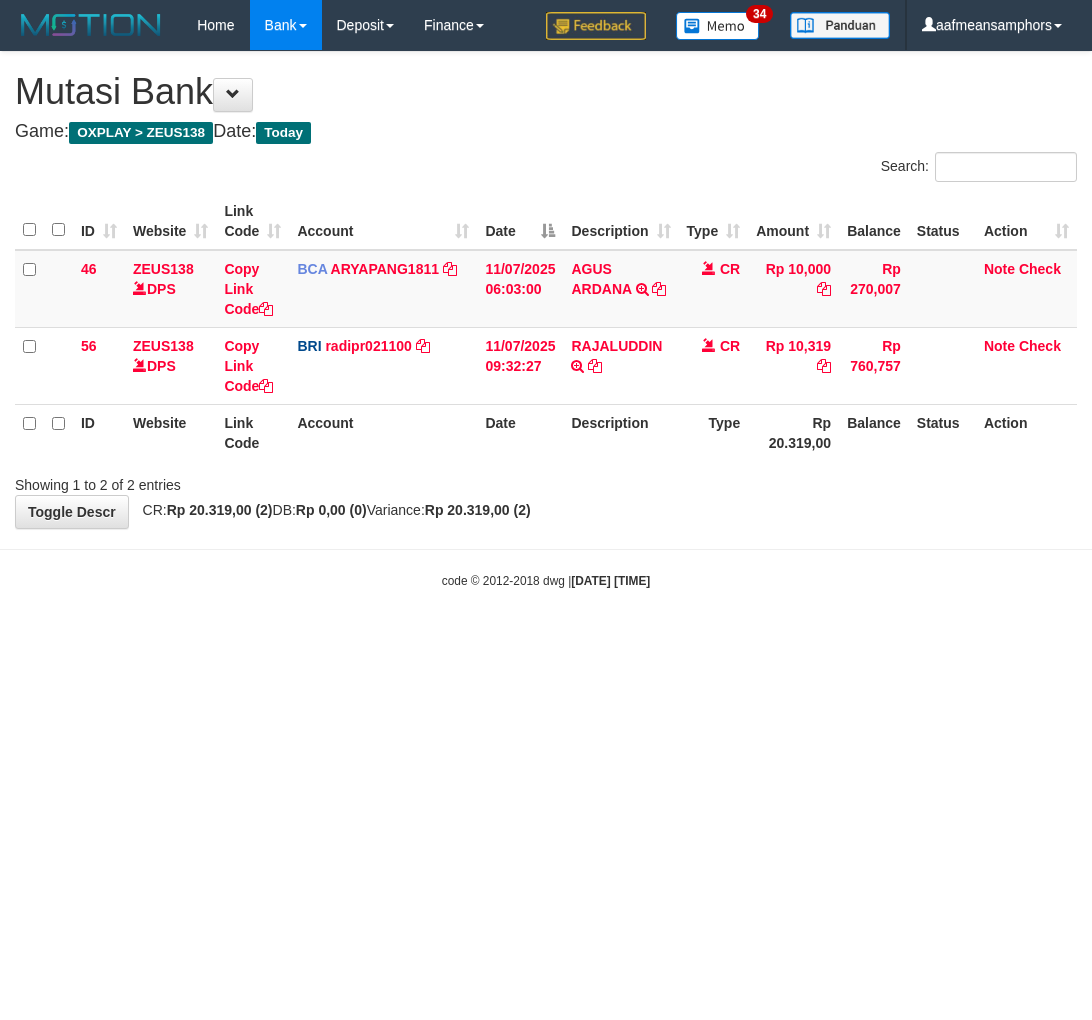 scroll, scrollTop: 0, scrollLeft: 0, axis: both 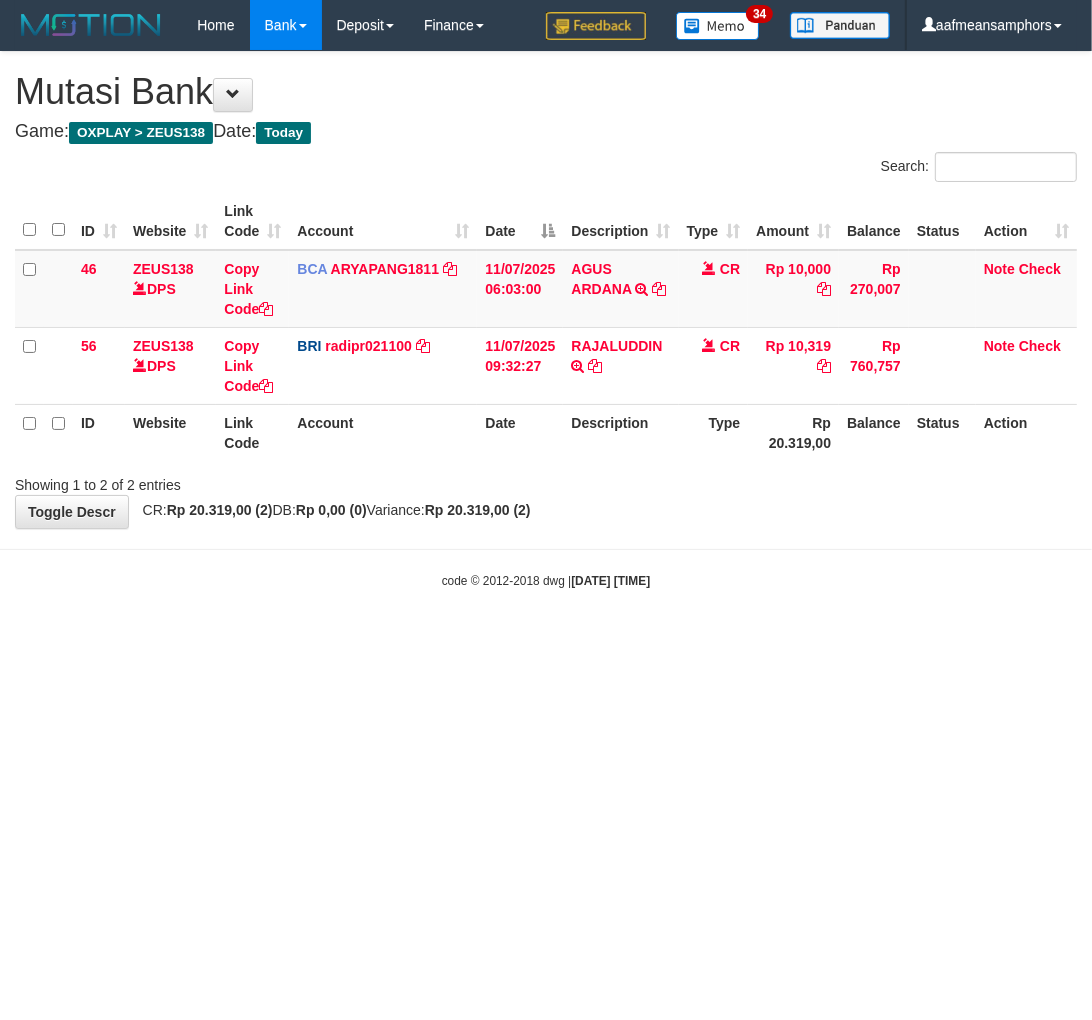 click on "Toggle navigation
Home
Bank
Account List
Load
By Website
Group
[OXPLAY]													ZEUS138
By Load Group (DPS)" at bounding box center [546, 320] 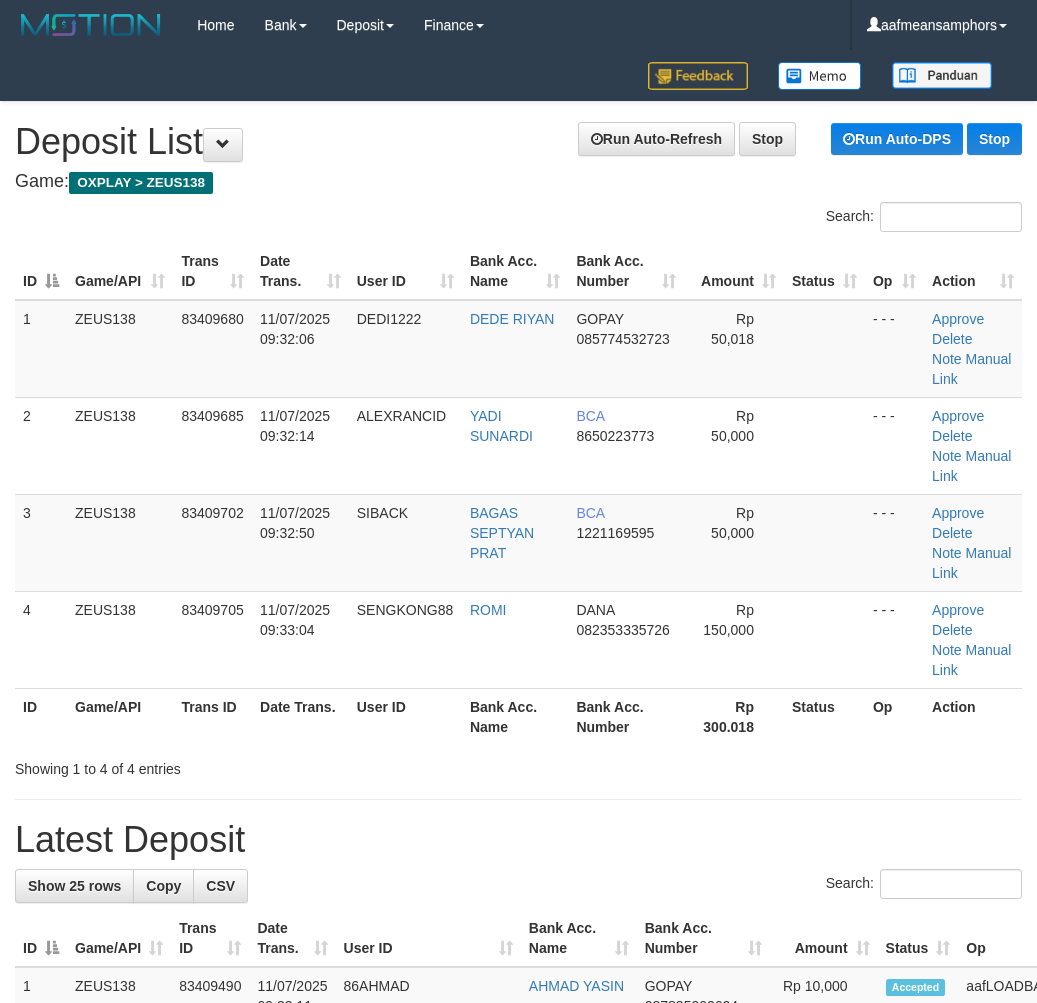 scroll, scrollTop: 20, scrollLeft: 0, axis: vertical 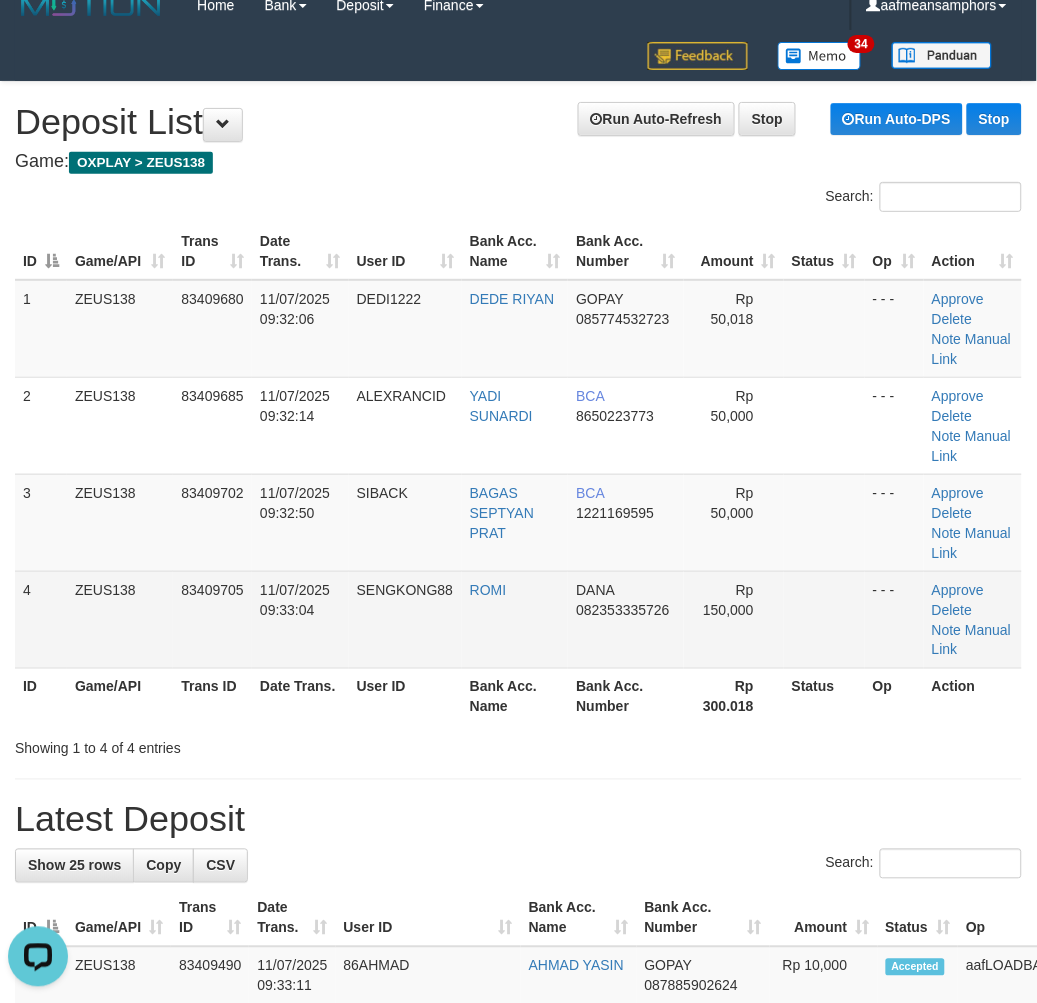 click on "ROMI" at bounding box center (515, 619) 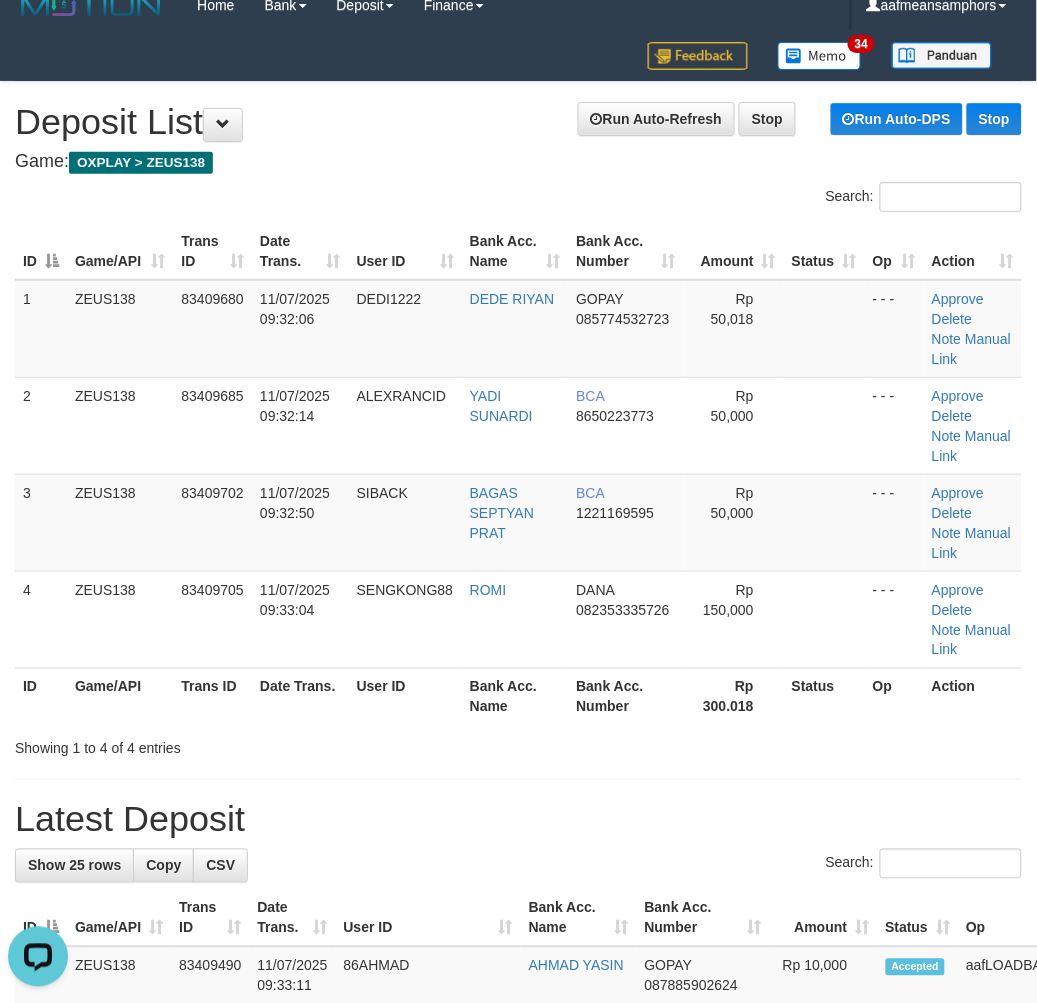 click on "Trans ID" at bounding box center (212, 696) 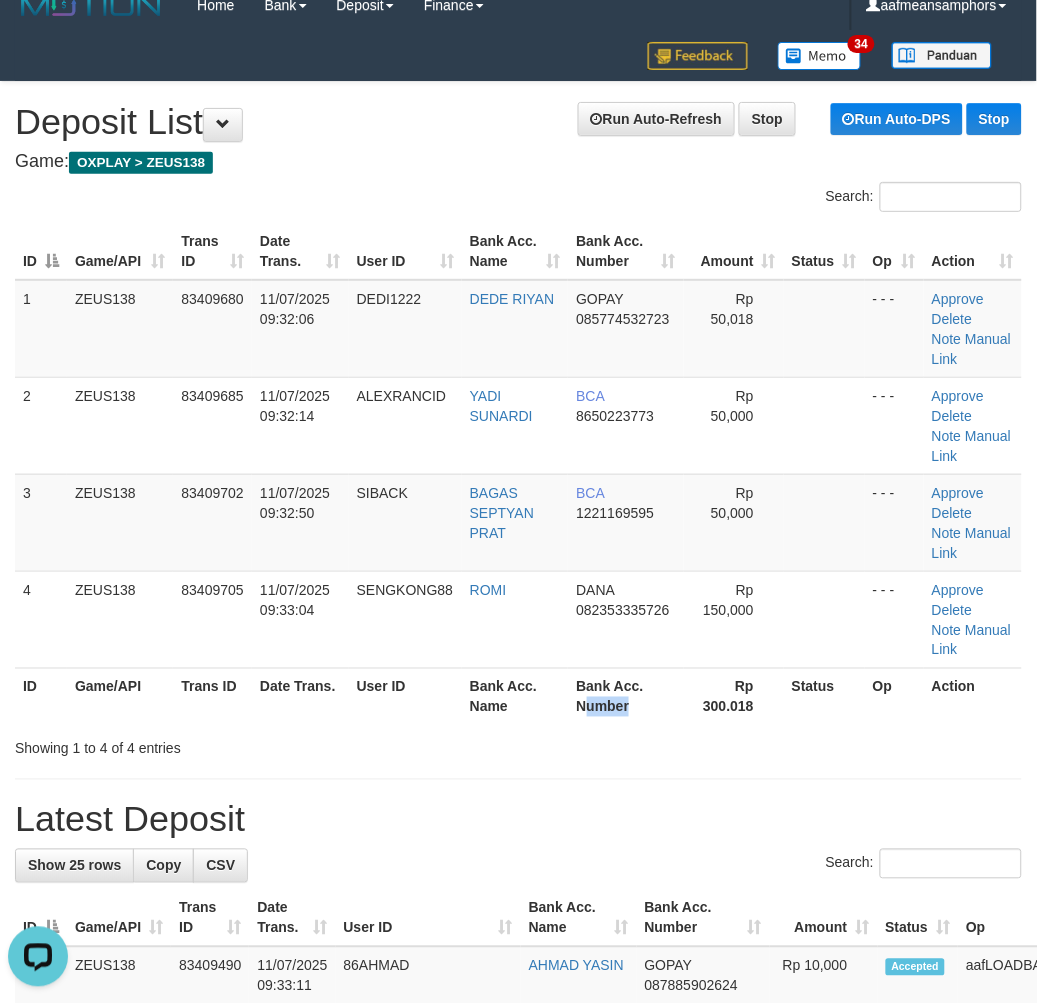 click on "Bank Acc. Number" at bounding box center [626, 696] 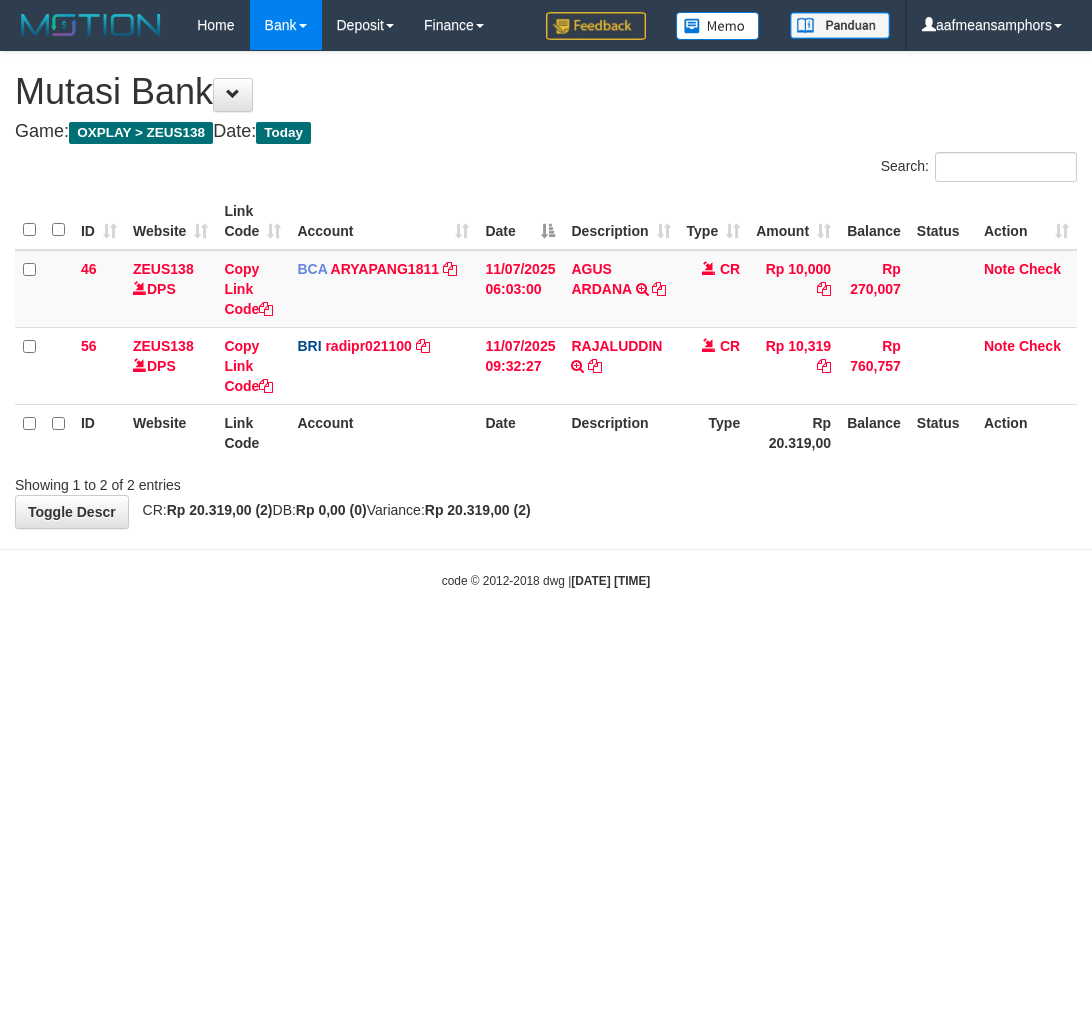 scroll, scrollTop: 0, scrollLeft: 0, axis: both 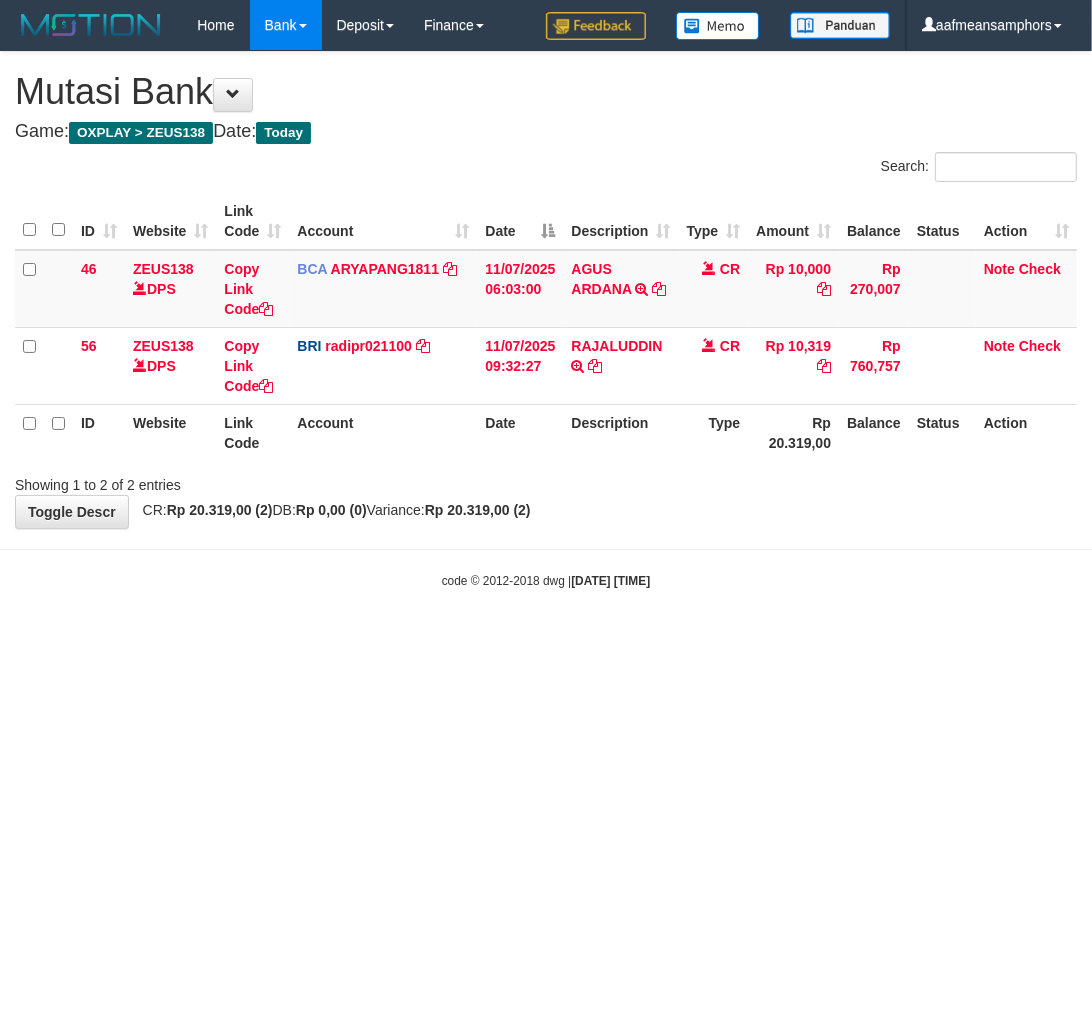 click on "Toggle navigation
Home
Bank
Account List
Load
By Website
Group
[OXPLAY]													ZEUS138
By Load Group (DPS)" at bounding box center [546, 320] 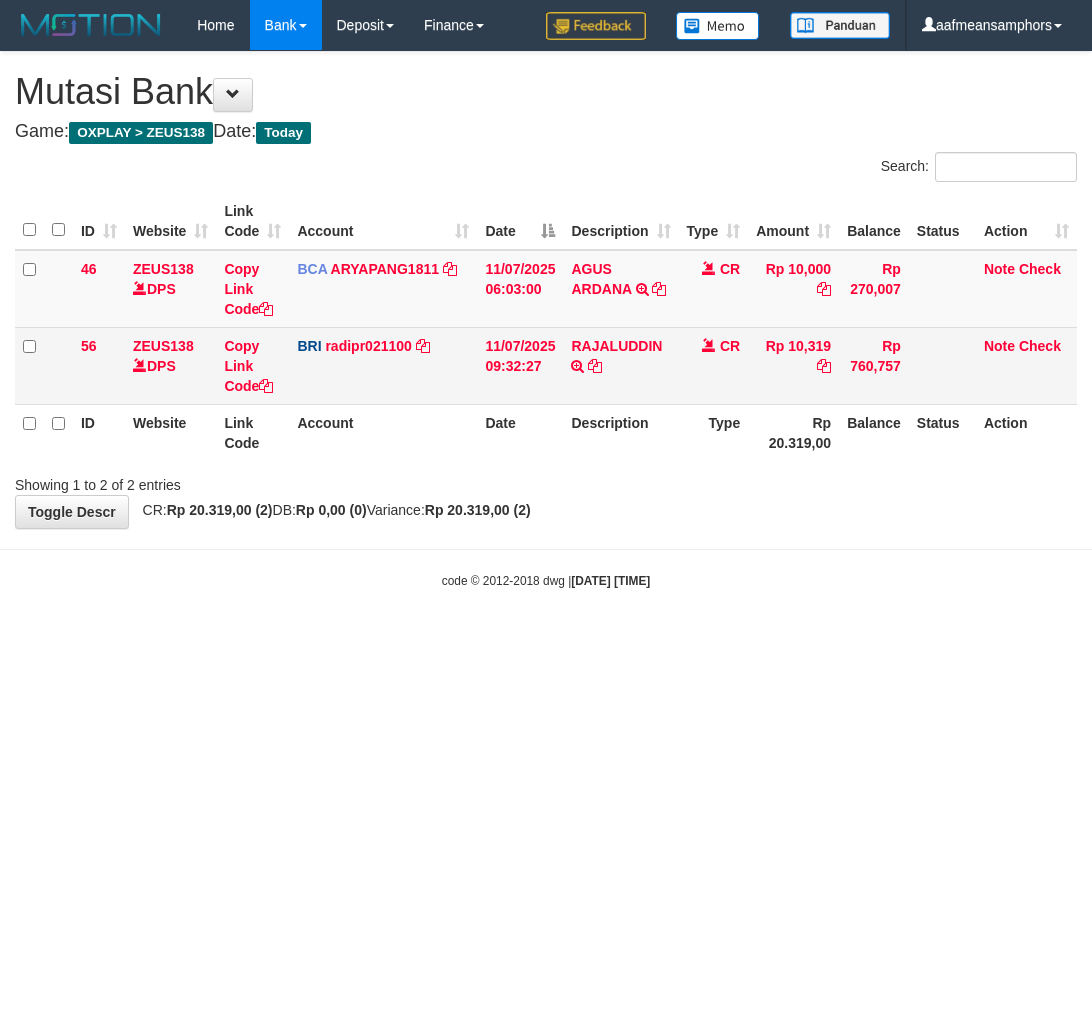 scroll, scrollTop: 0, scrollLeft: 0, axis: both 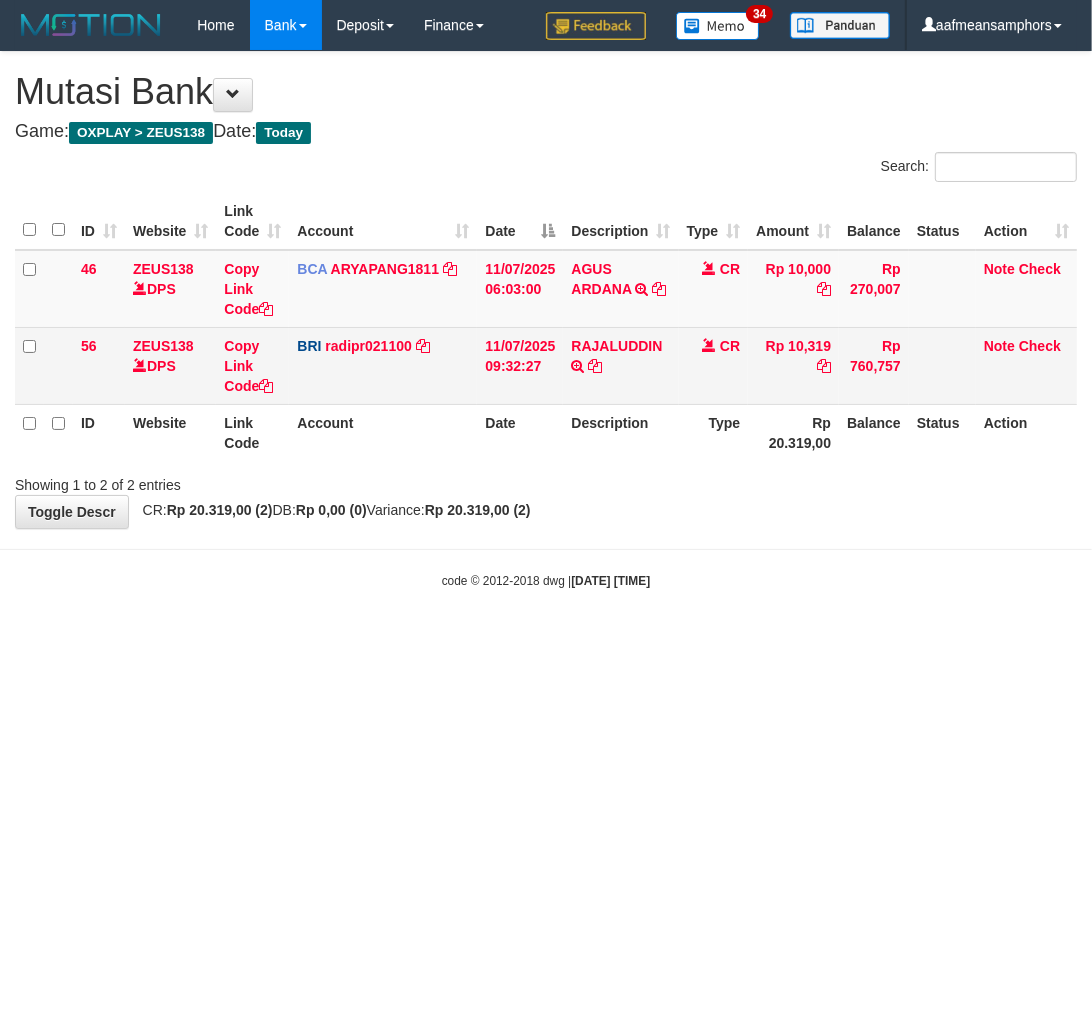 click on "Rp 10,319" at bounding box center [793, 365] 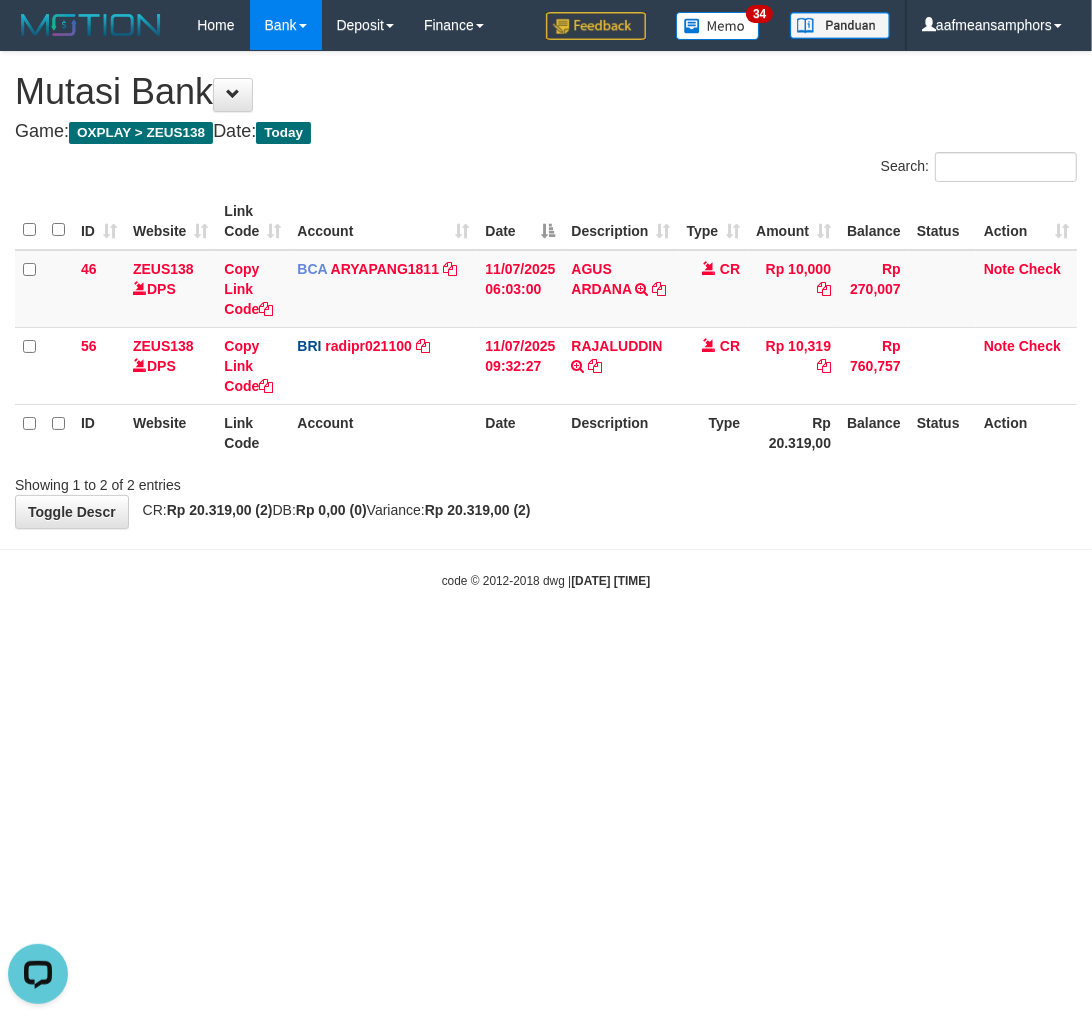 scroll, scrollTop: 0, scrollLeft: 0, axis: both 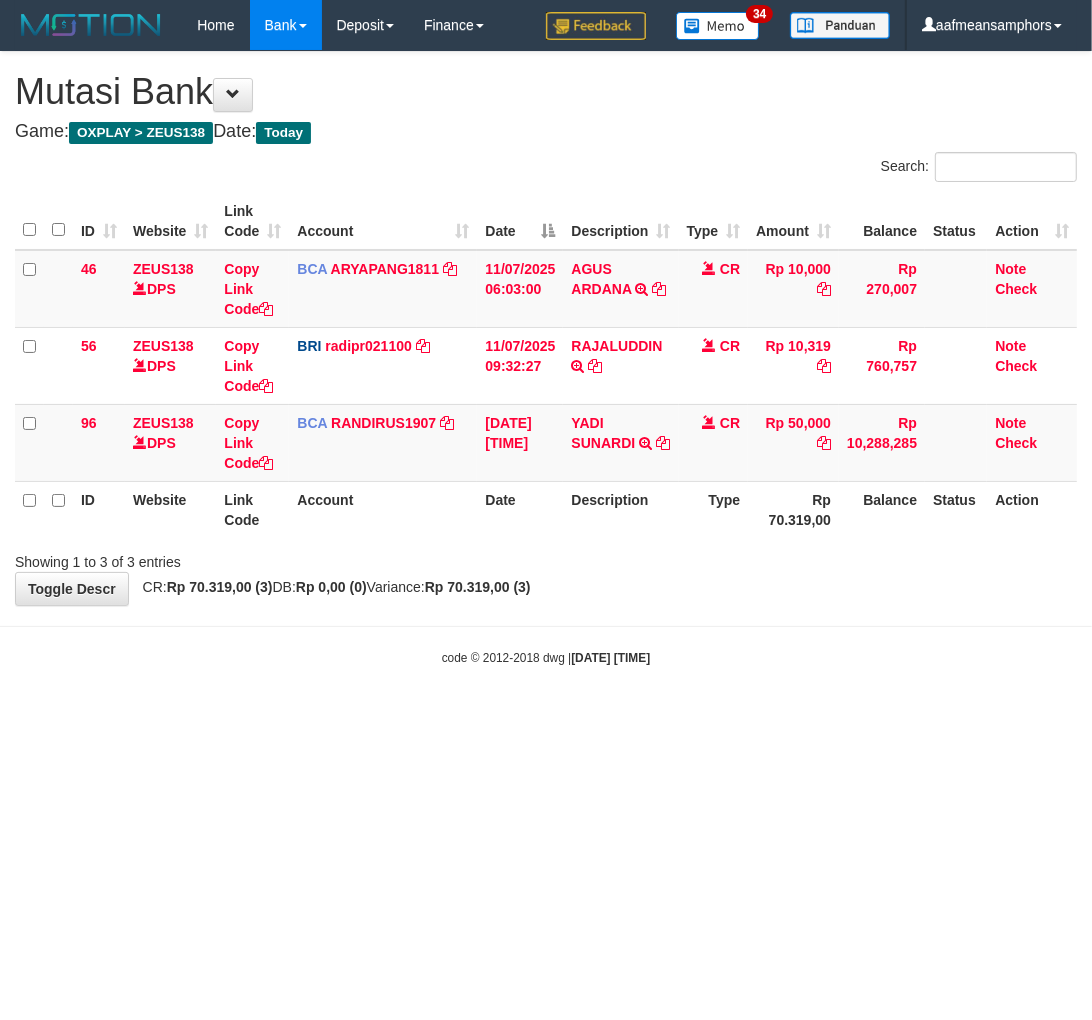 click on "Toggle navigation
Home
Bank
Account List
Load
By Website
Group
[OXPLAY]													ZEUS138
By Load Group (DPS)" at bounding box center [546, 358] 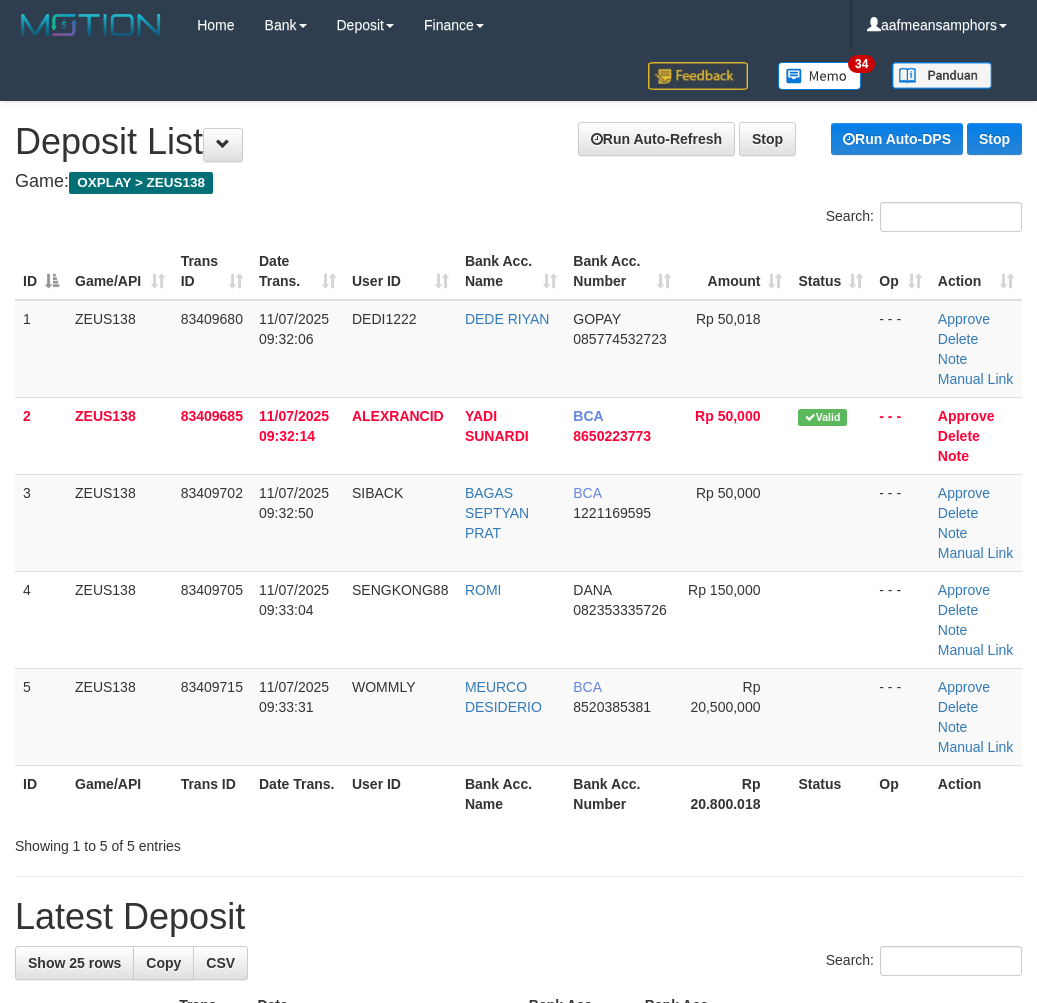 scroll, scrollTop: 20, scrollLeft: 0, axis: vertical 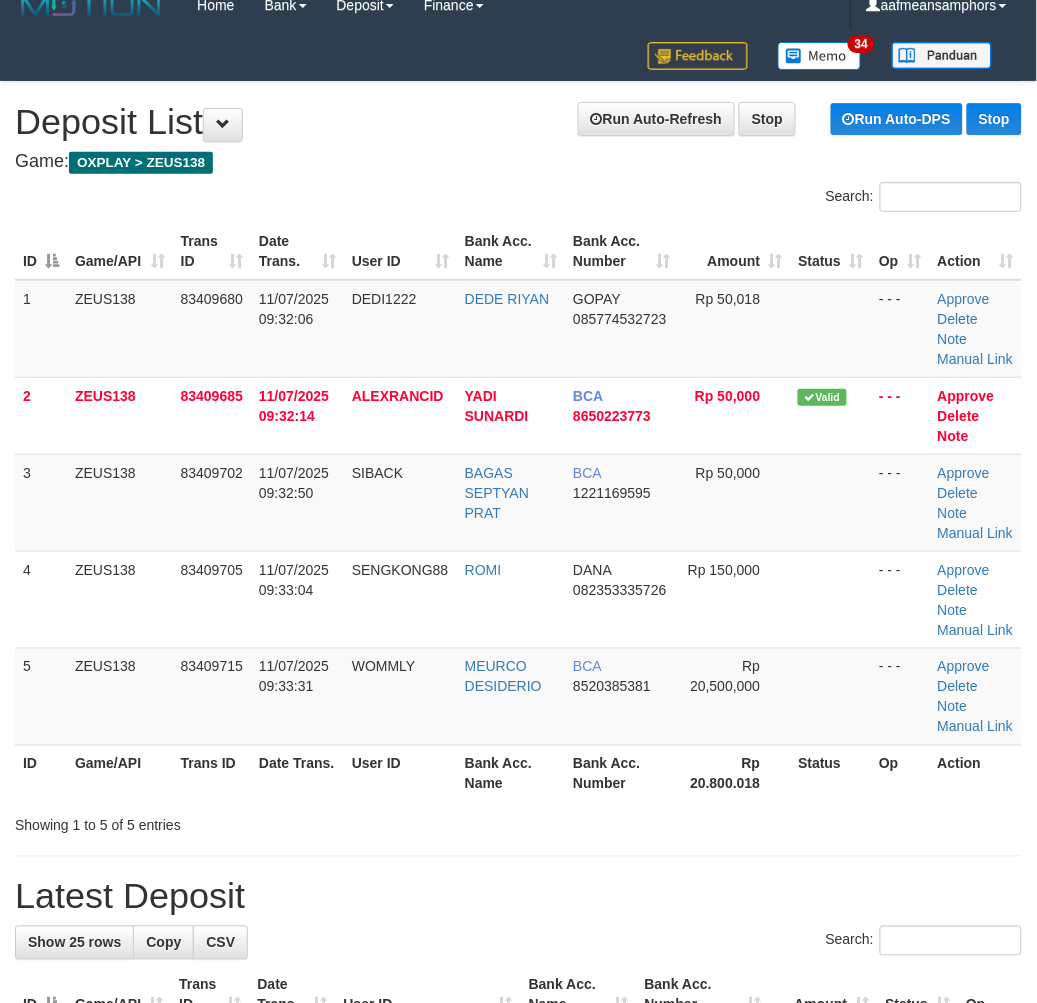click on "Showing 1 to 5 of 5 entries" at bounding box center (216, 822) 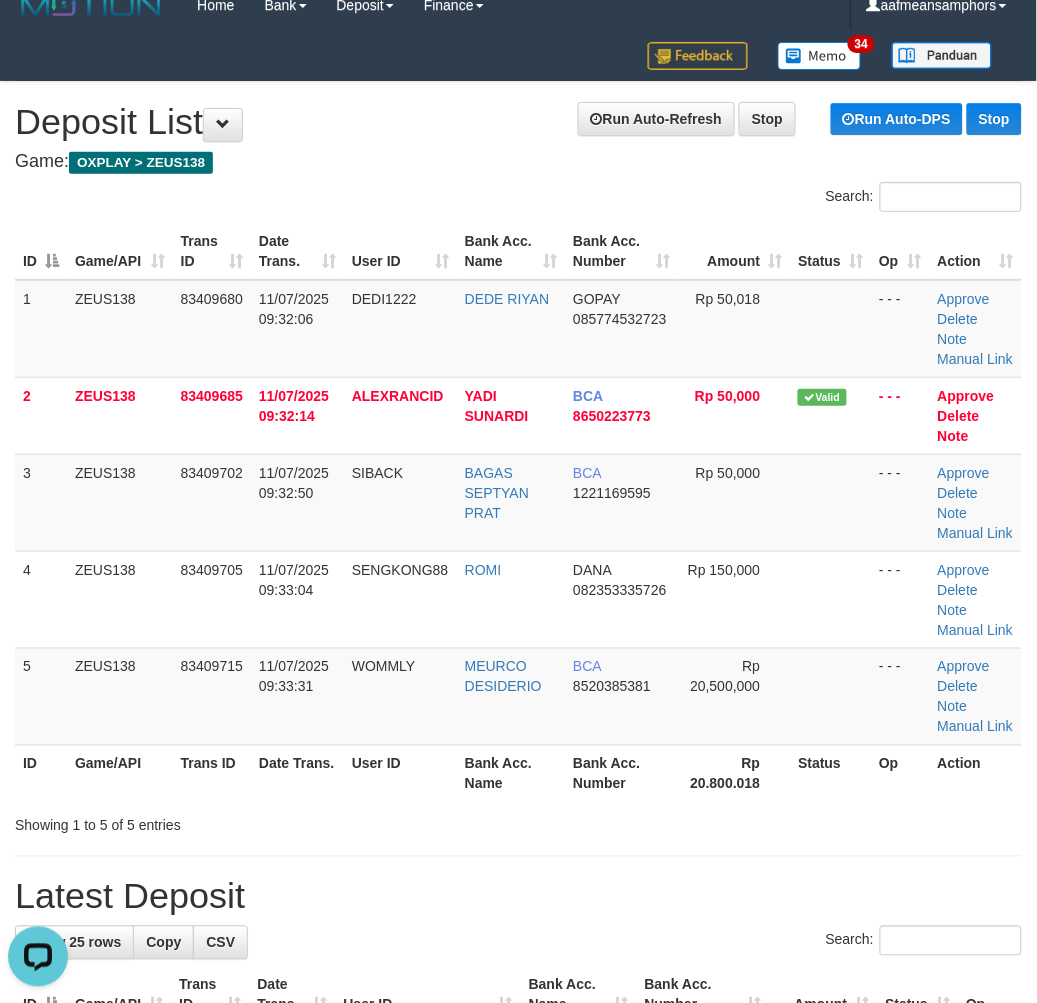 scroll, scrollTop: 0, scrollLeft: 0, axis: both 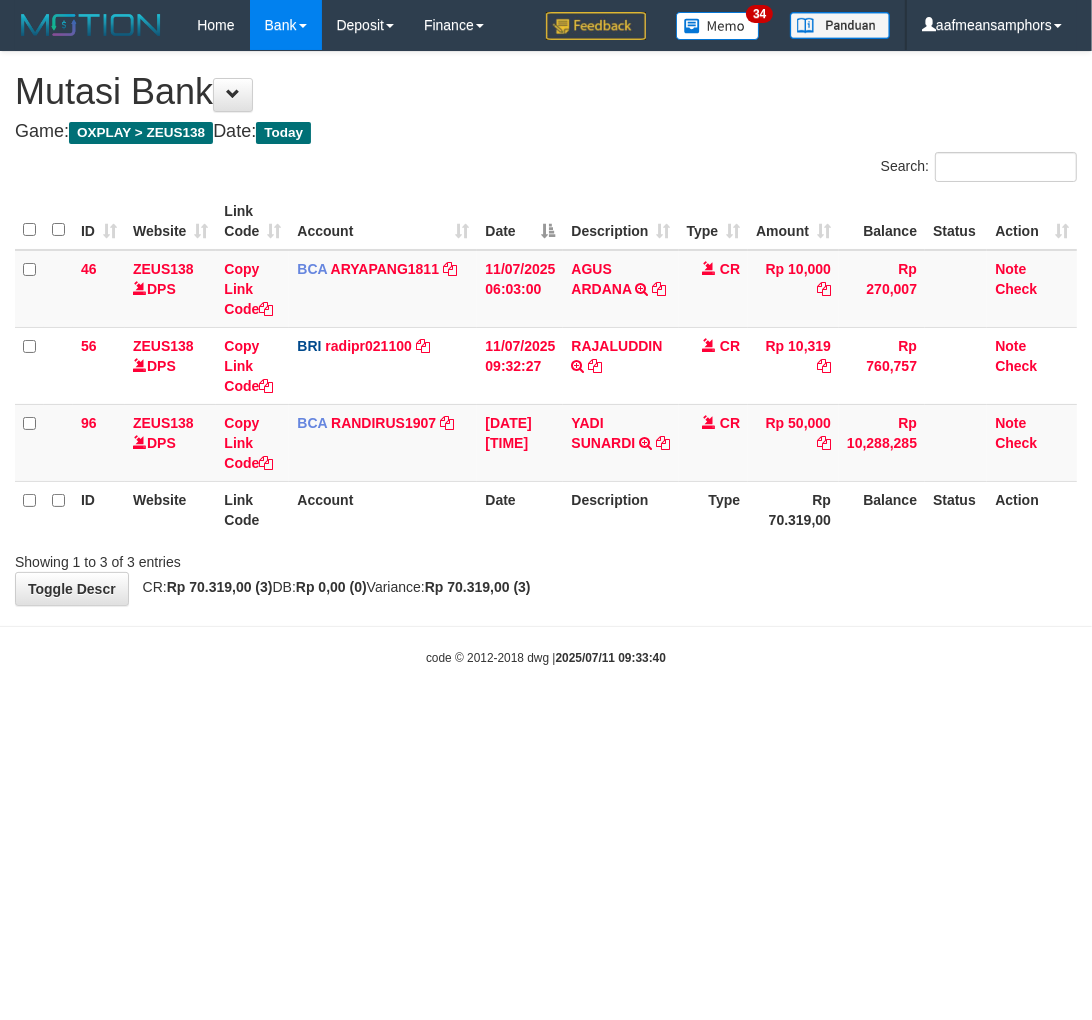 drag, startPoint x: 785, startPoint y: 646, endPoint x: 763, endPoint y: 647, distance: 22.022715 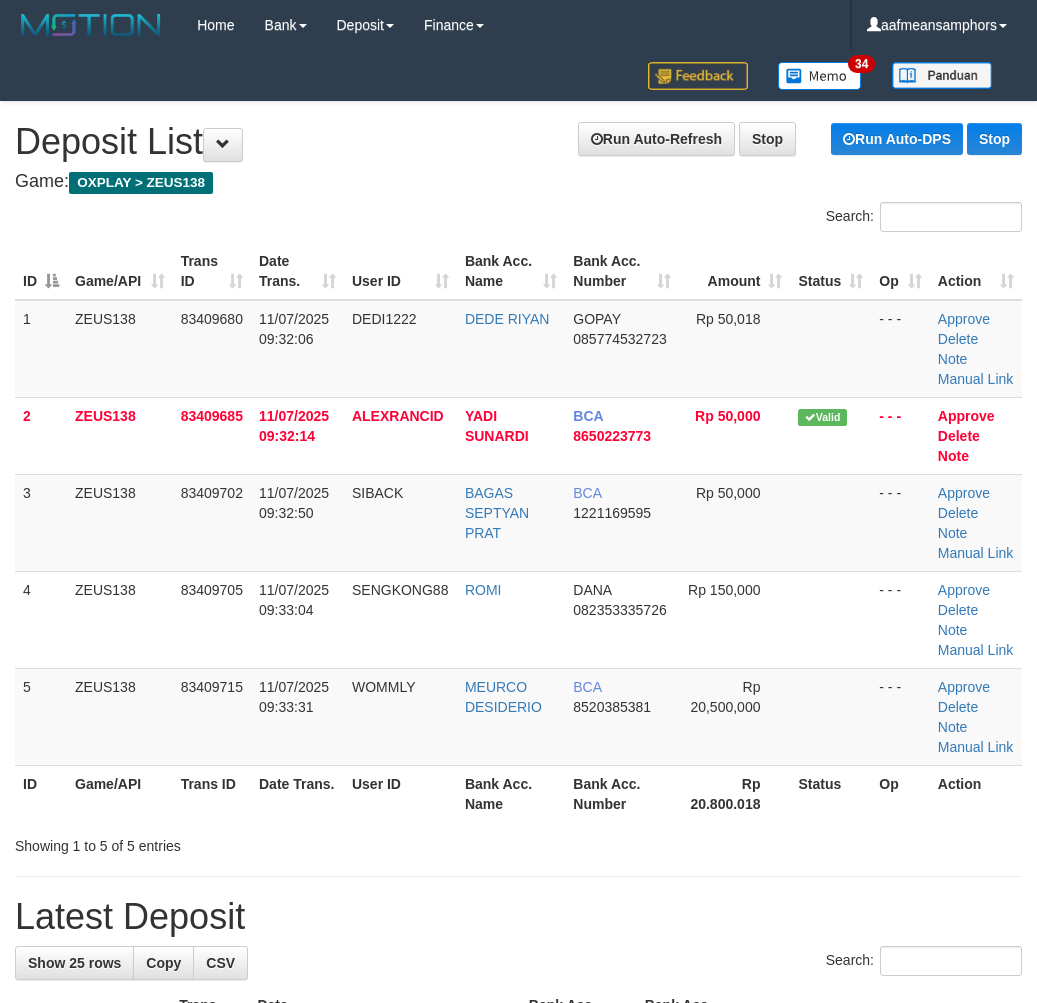 scroll, scrollTop: 20, scrollLeft: 0, axis: vertical 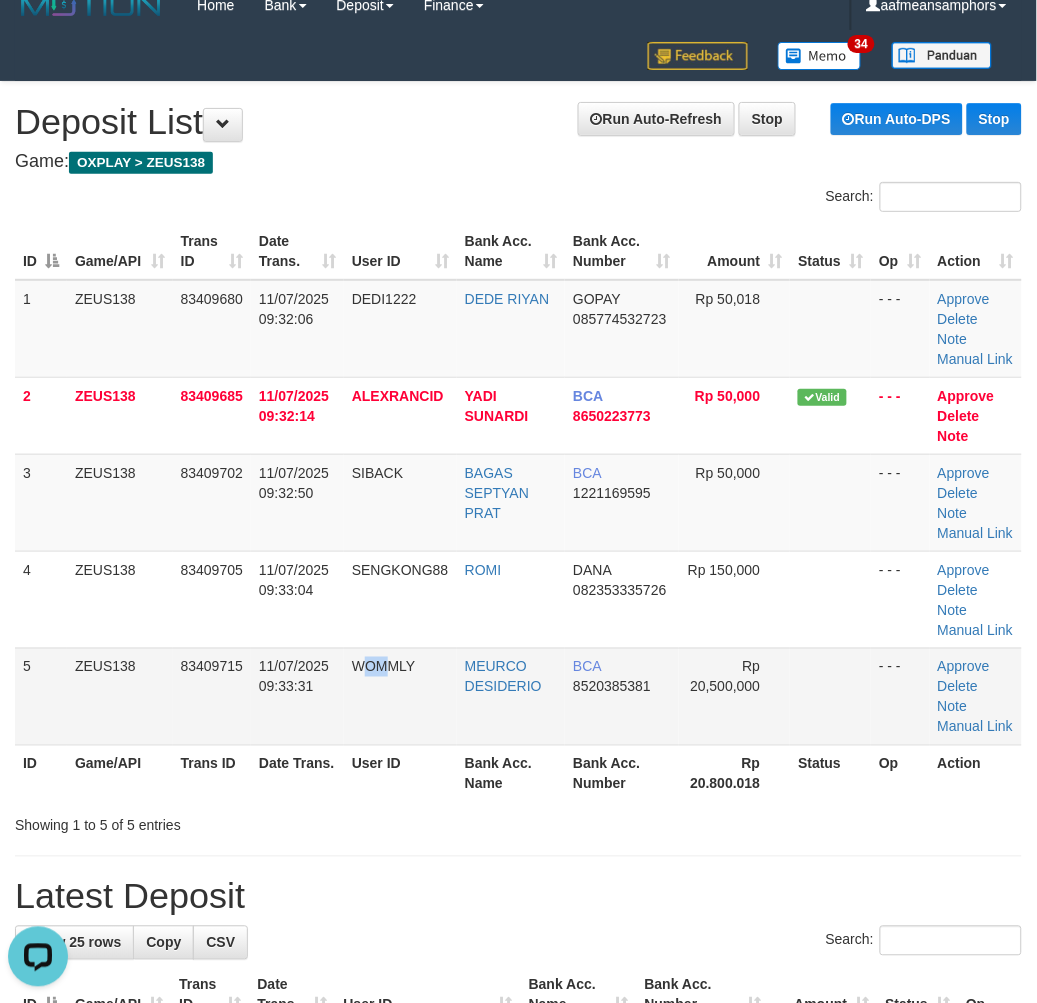 drag, startPoint x: 386, startPoint y: 716, endPoint x: 7, endPoint y: 654, distance: 384.03775 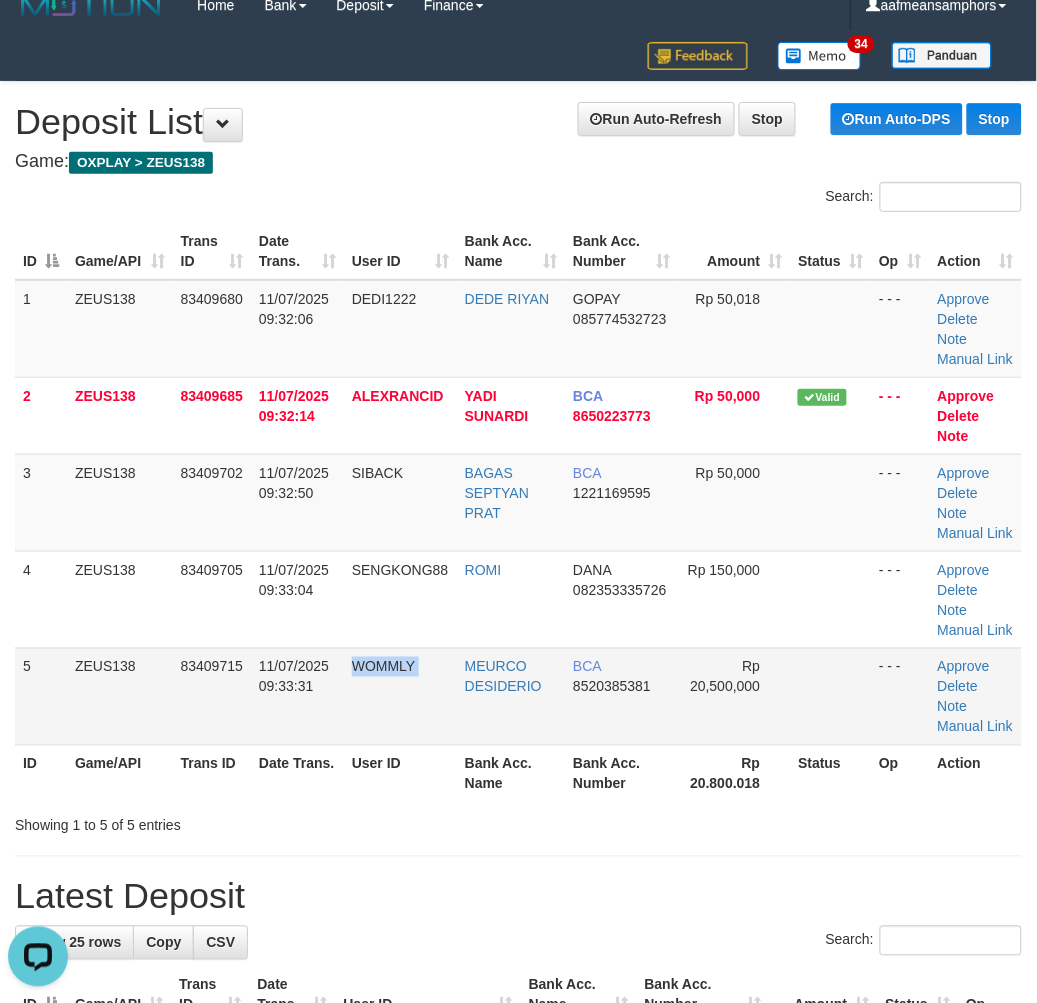 click on "5
ZEUS138
83409715
11/07/2025 09:33:31
WOMMLY
MEURCO DESIDERIO
BCA
8520385381
Rp 20,500,000
- - -
Approve
Delete
Note
Manual Link" at bounding box center (518, 696) 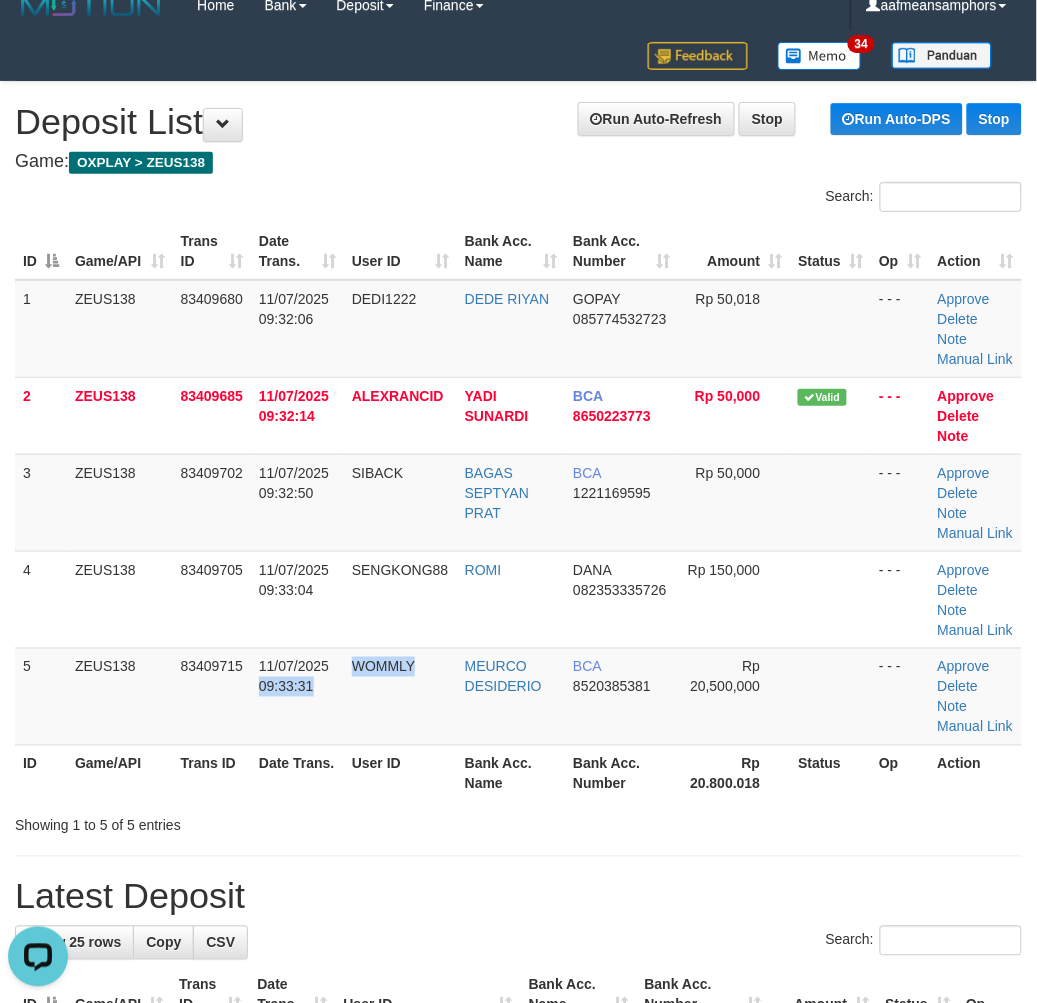 drag, startPoint x: 418, startPoint y: 695, endPoint x: 3, endPoint y: 687, distance: 415.0771 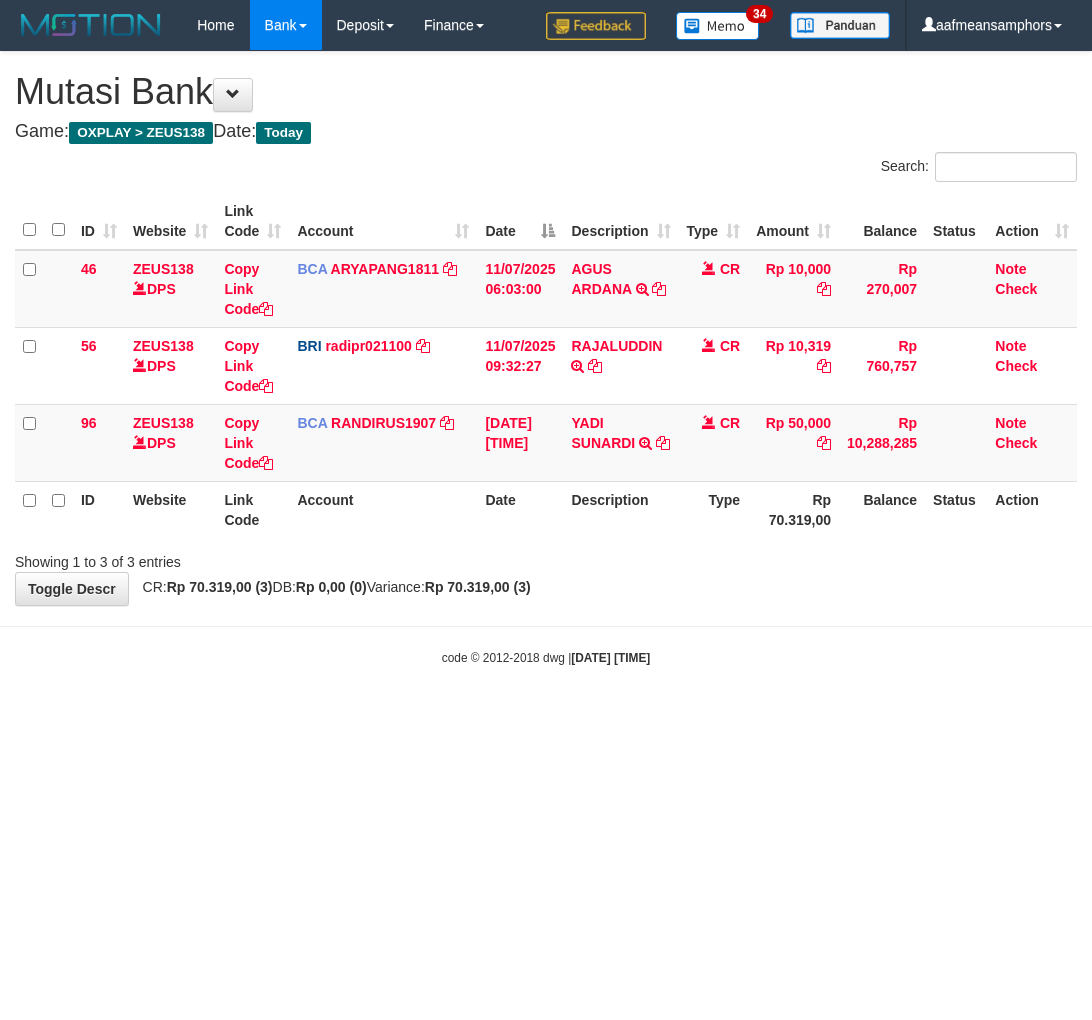 scroll, scrollTop: 0, scrollLeft: 0, axis: both 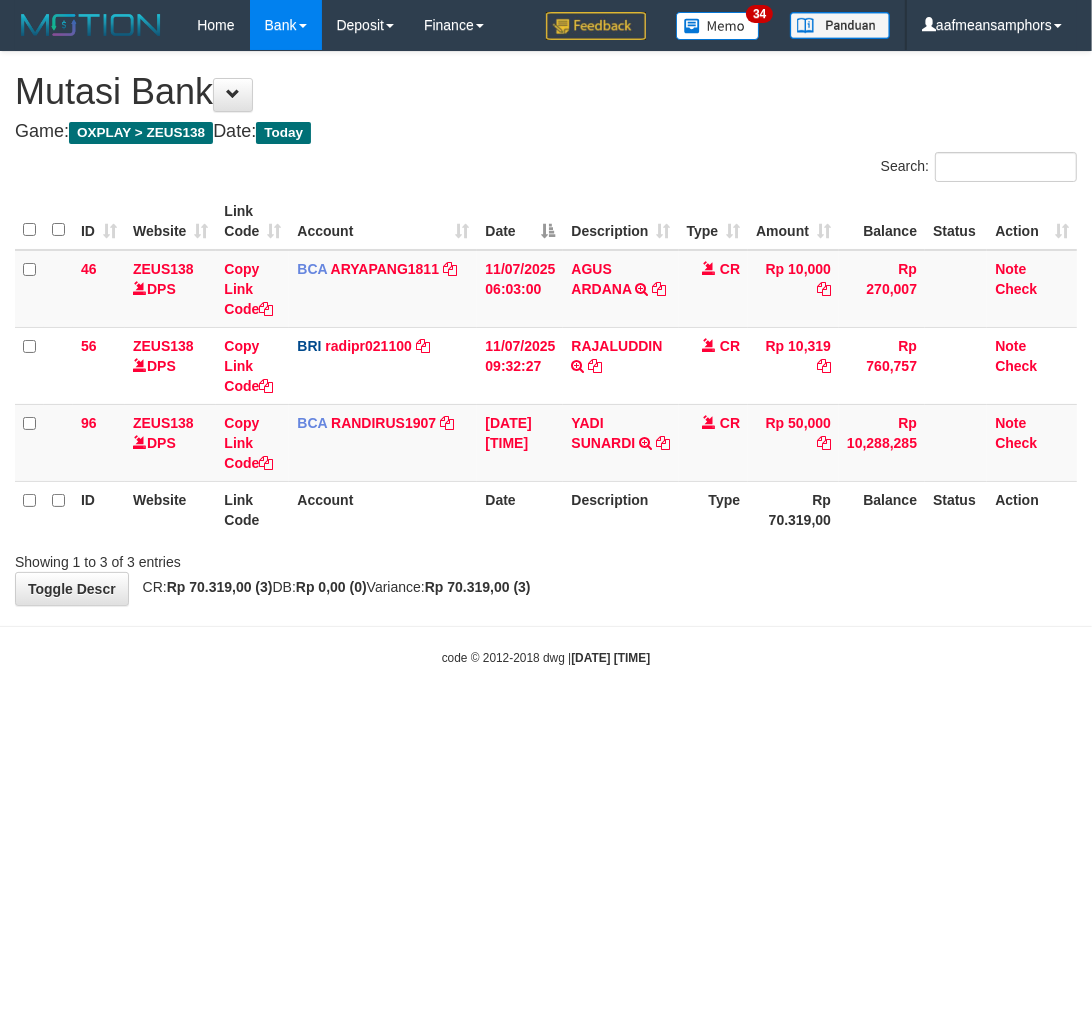 click on "code © 2012-2018 dwg |  2025/07/11 09:33:42" at bounding box center (546, 657) 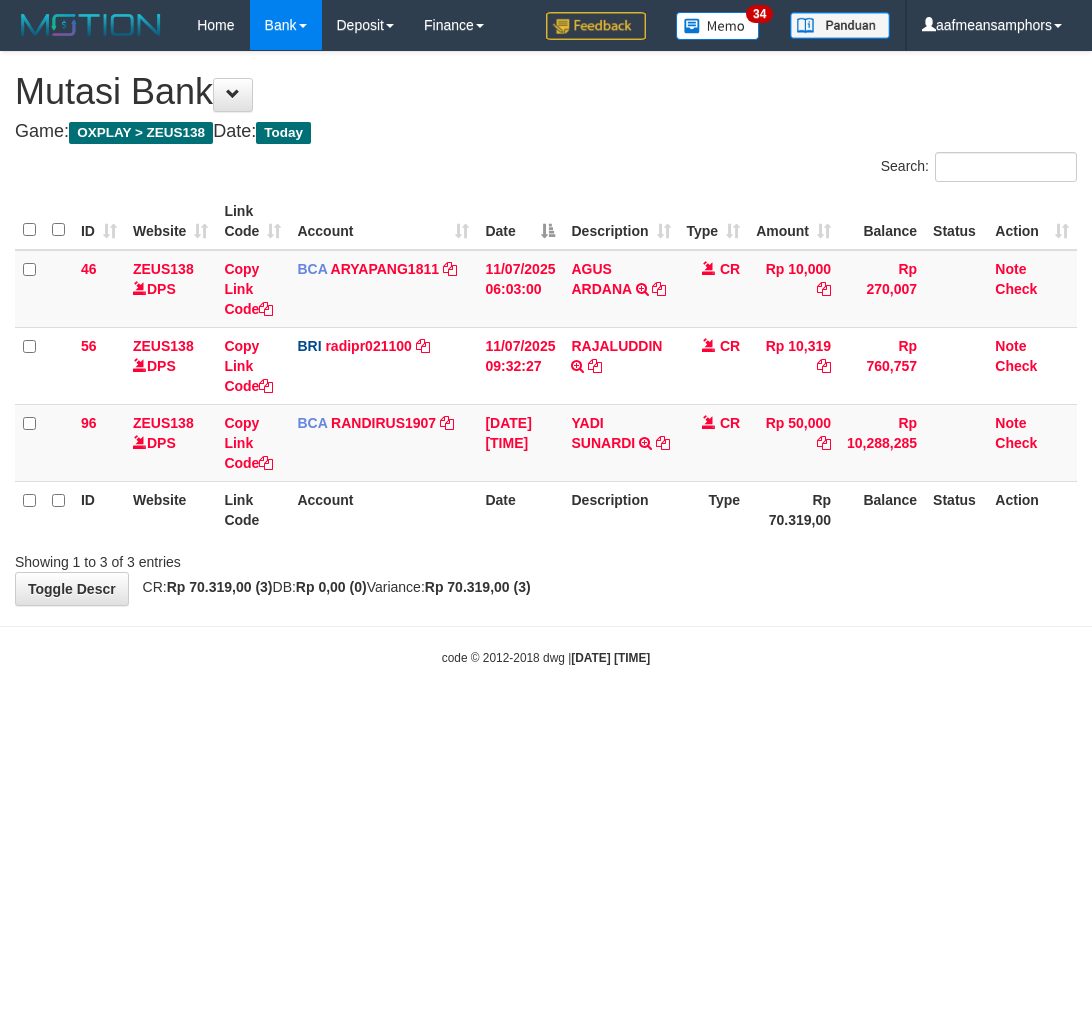 scroll, scrollTop: 0, scrollLeft: 0, axis: both 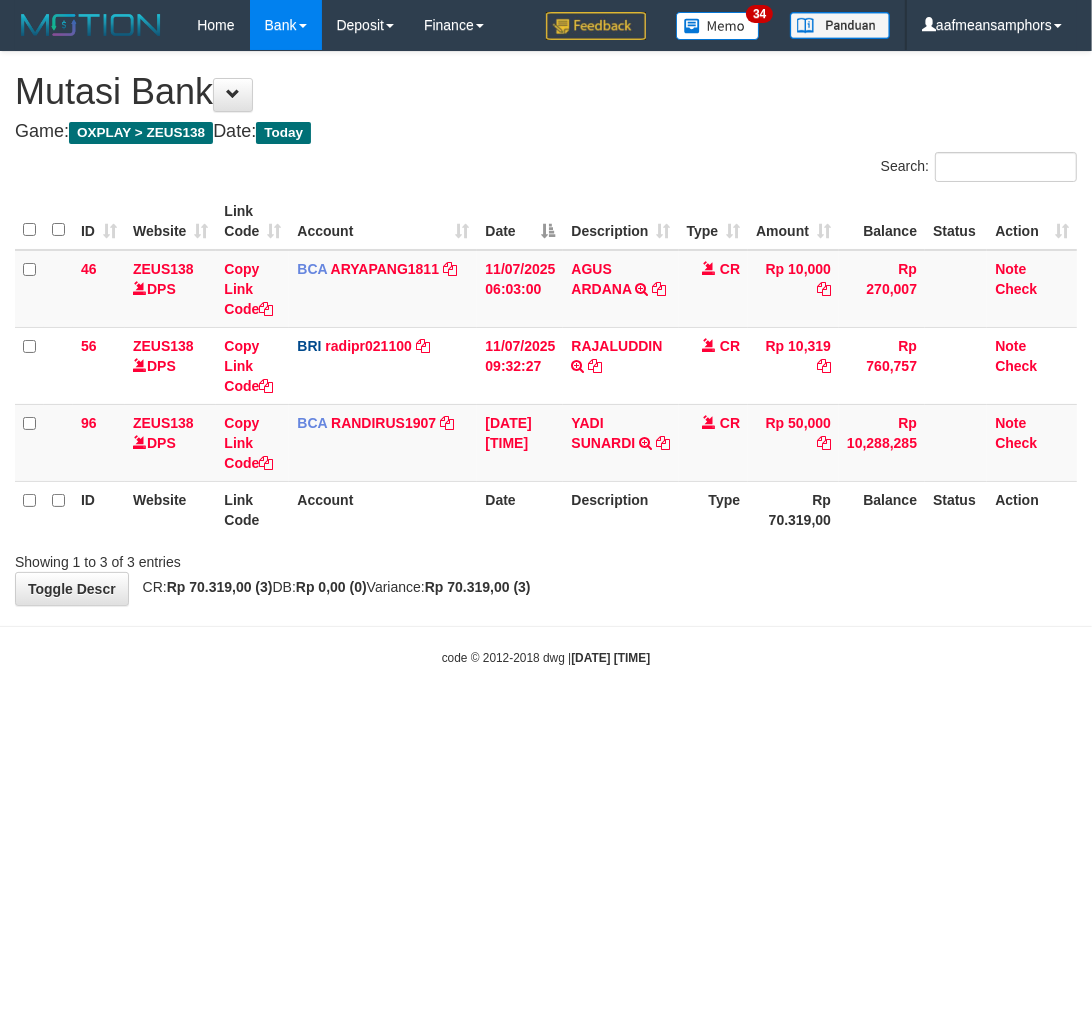 click on "Toggle navigation
Home
Bank
Account List
Load
By Website
Group
[OXPLAY]													ZEUS138
By Load Group (DPS)" at bounding box center [546, 358] 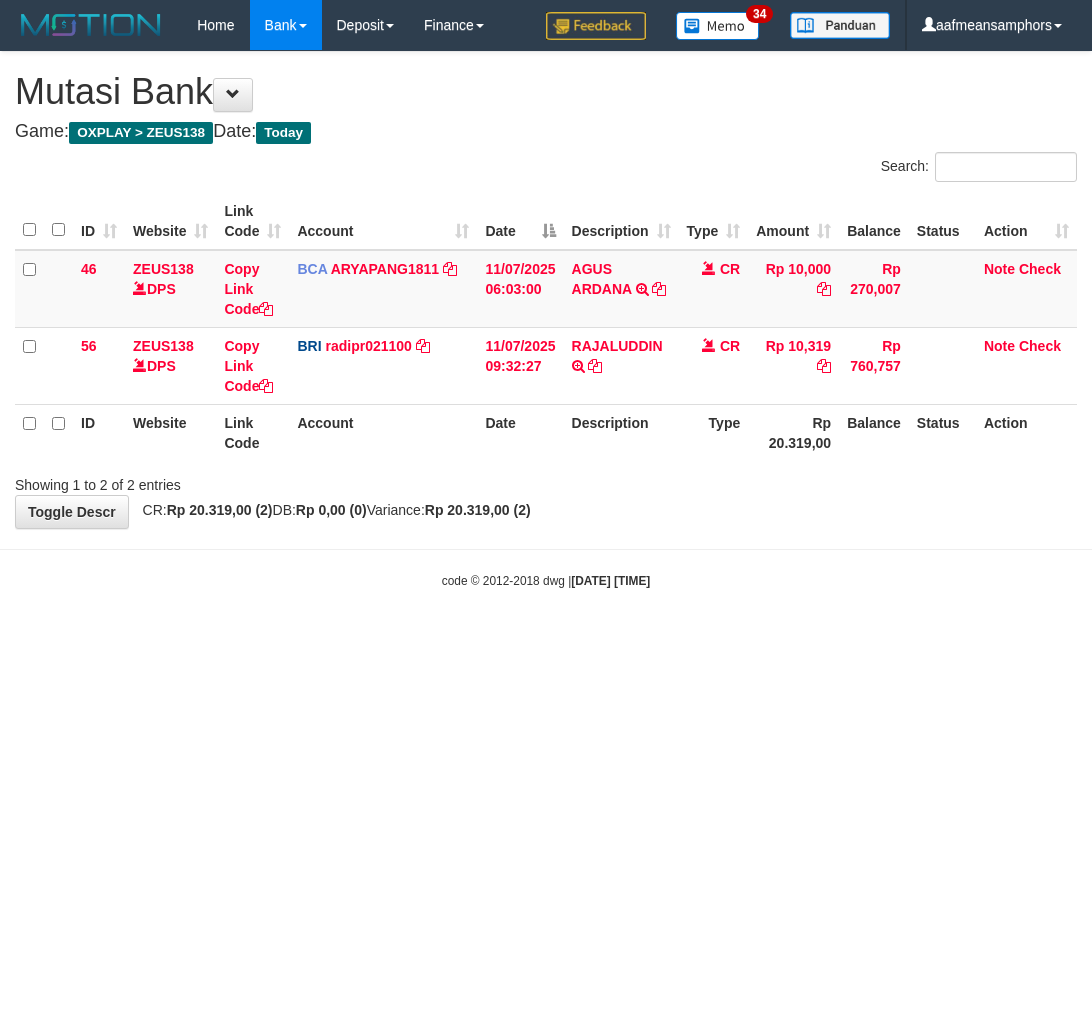 click on "code © 2012-2018 dwg |  [DATE] [TIME]" at bounding box center (546, 580) 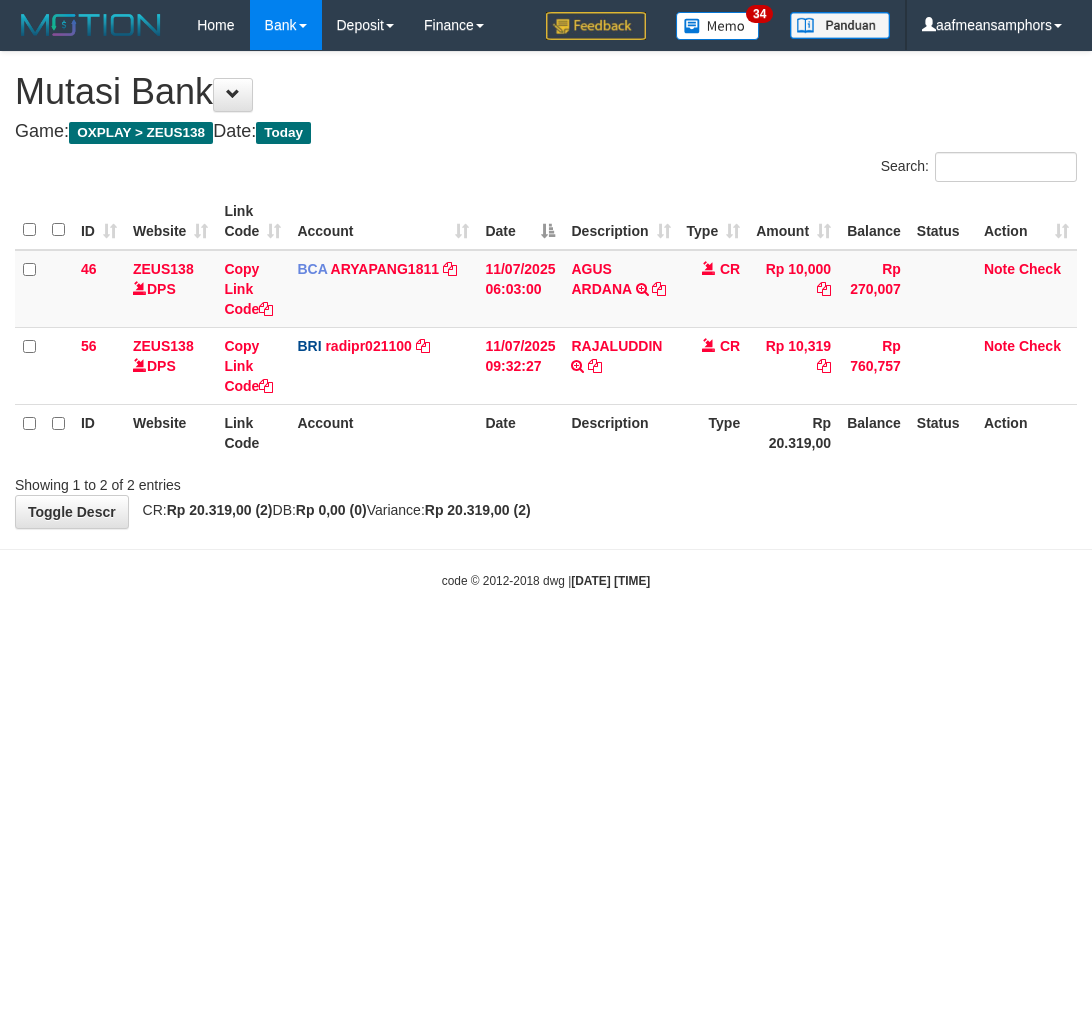 scroll, scrollTop: 0, scrollLeft: 0, axis: both 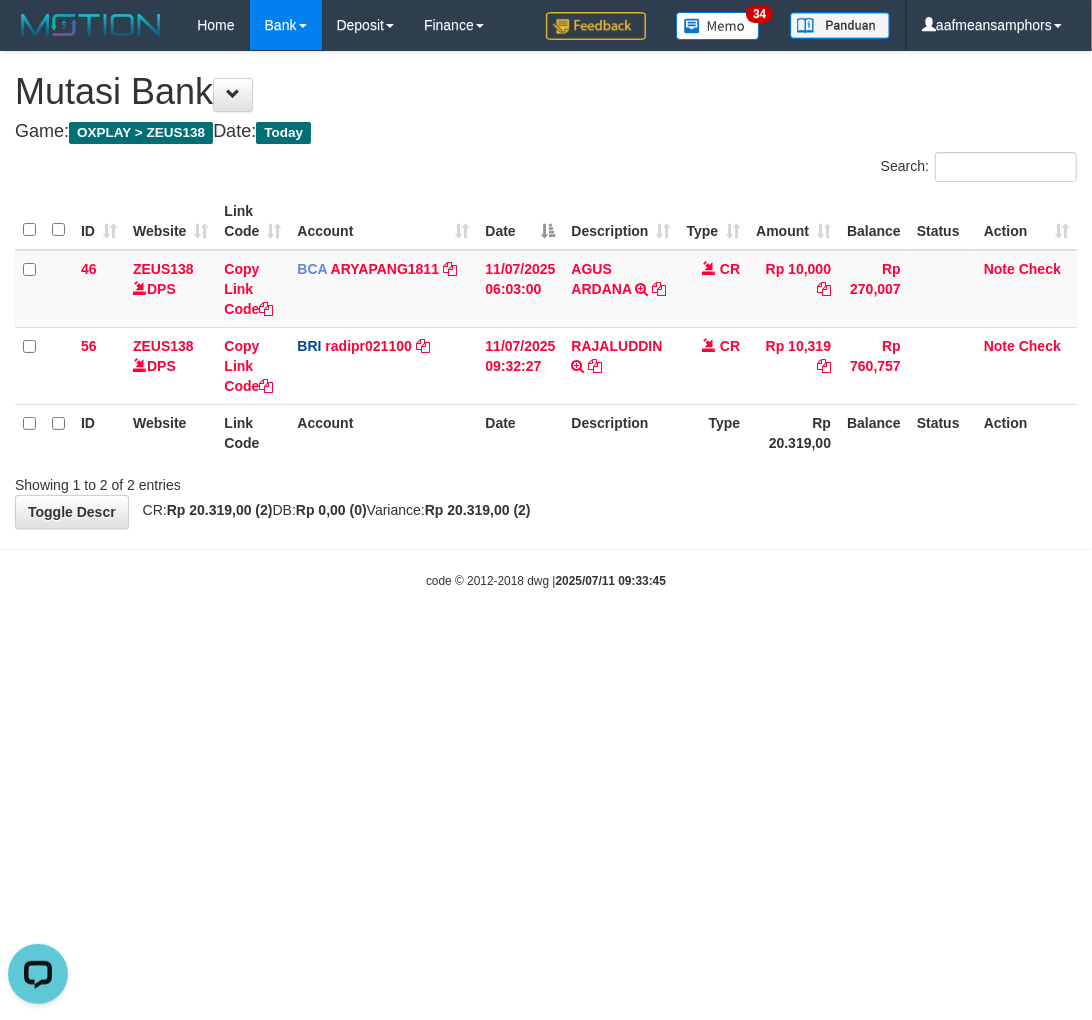 click on "code © 2012-2018 dwg |  2025/07/11 09:33:45" at bounding box center (546, 580) 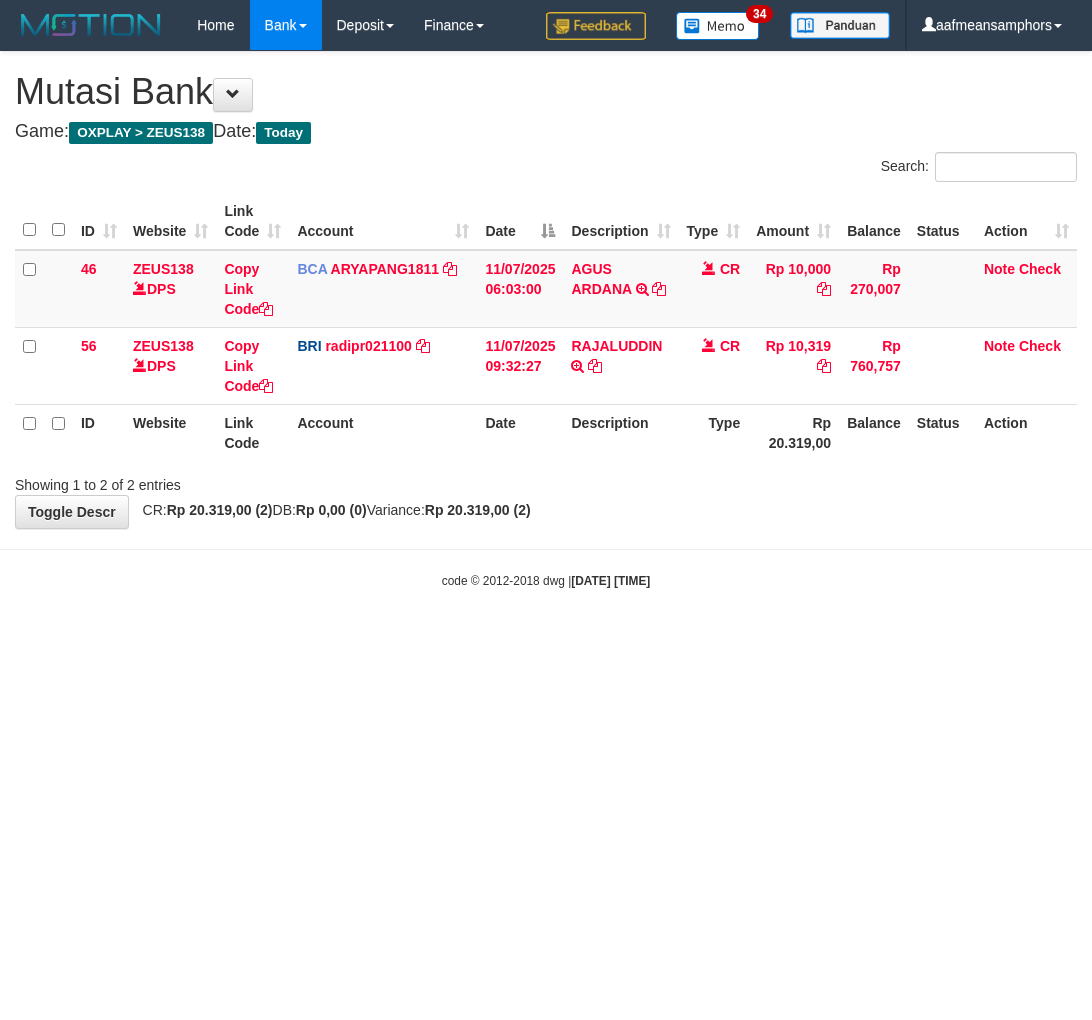 scroll, scrollTop: 0, scrollLeft: 0, axis: both 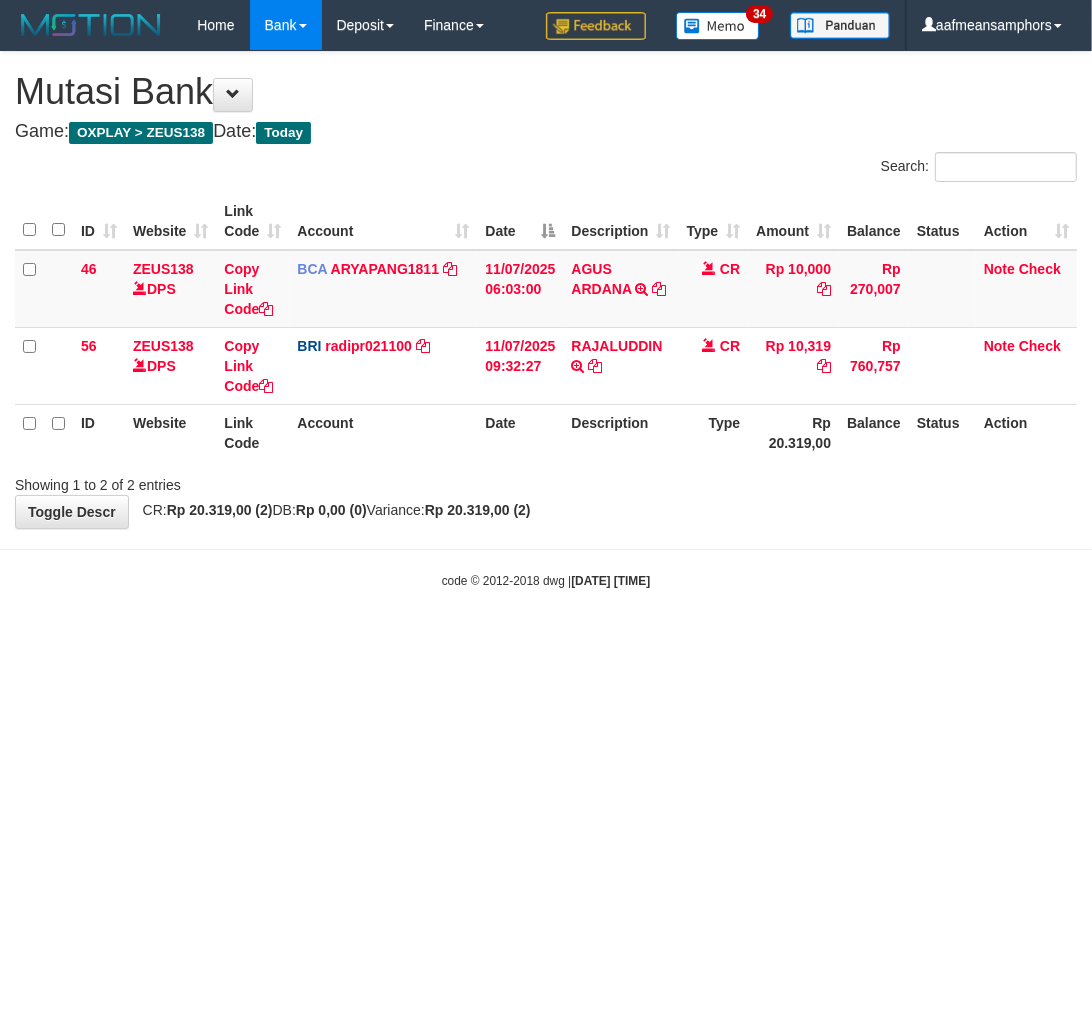 click on "code © 2012-2018 dwg |  [DATE] [TIME]" at bounding box center [546, 580] 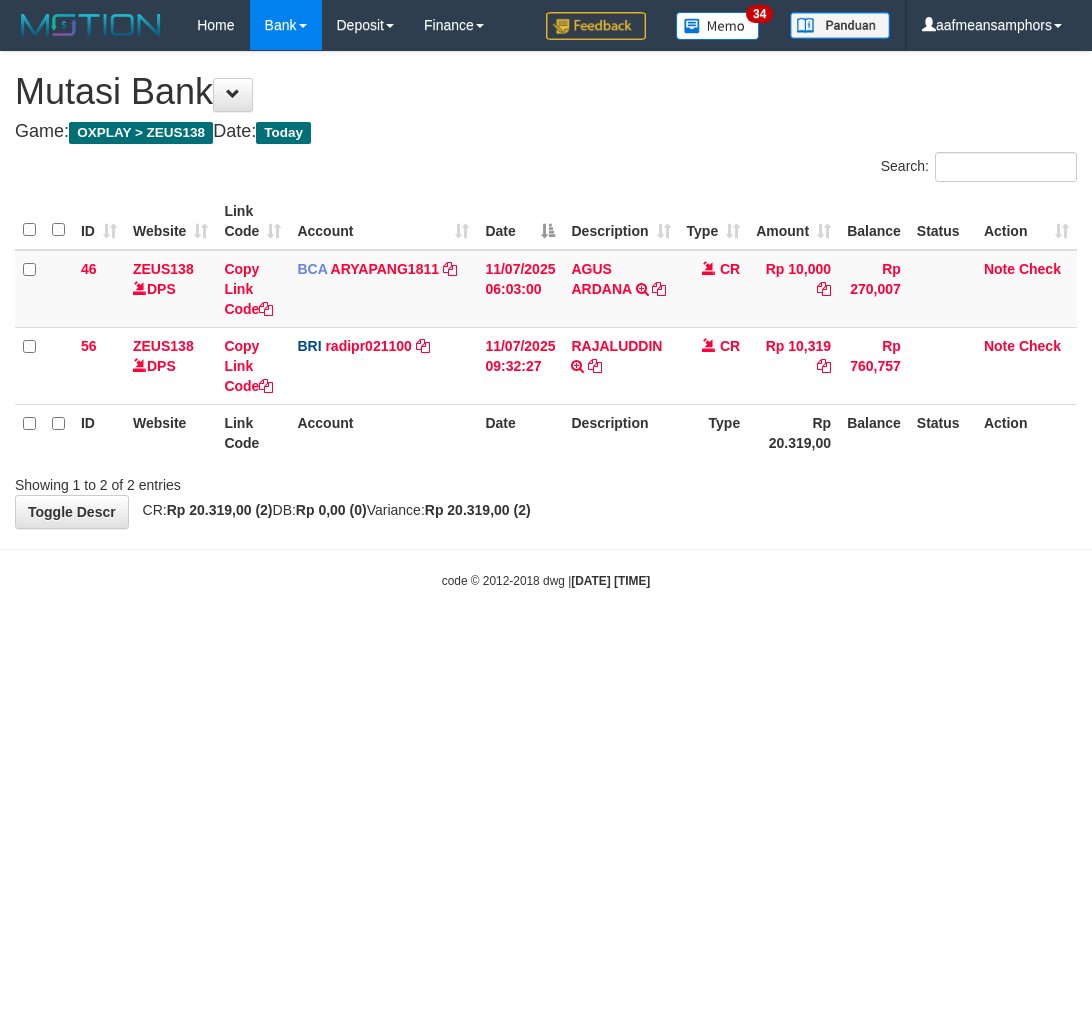 scroll, scrollTop: 0, scrollLeft: 0, axis: both 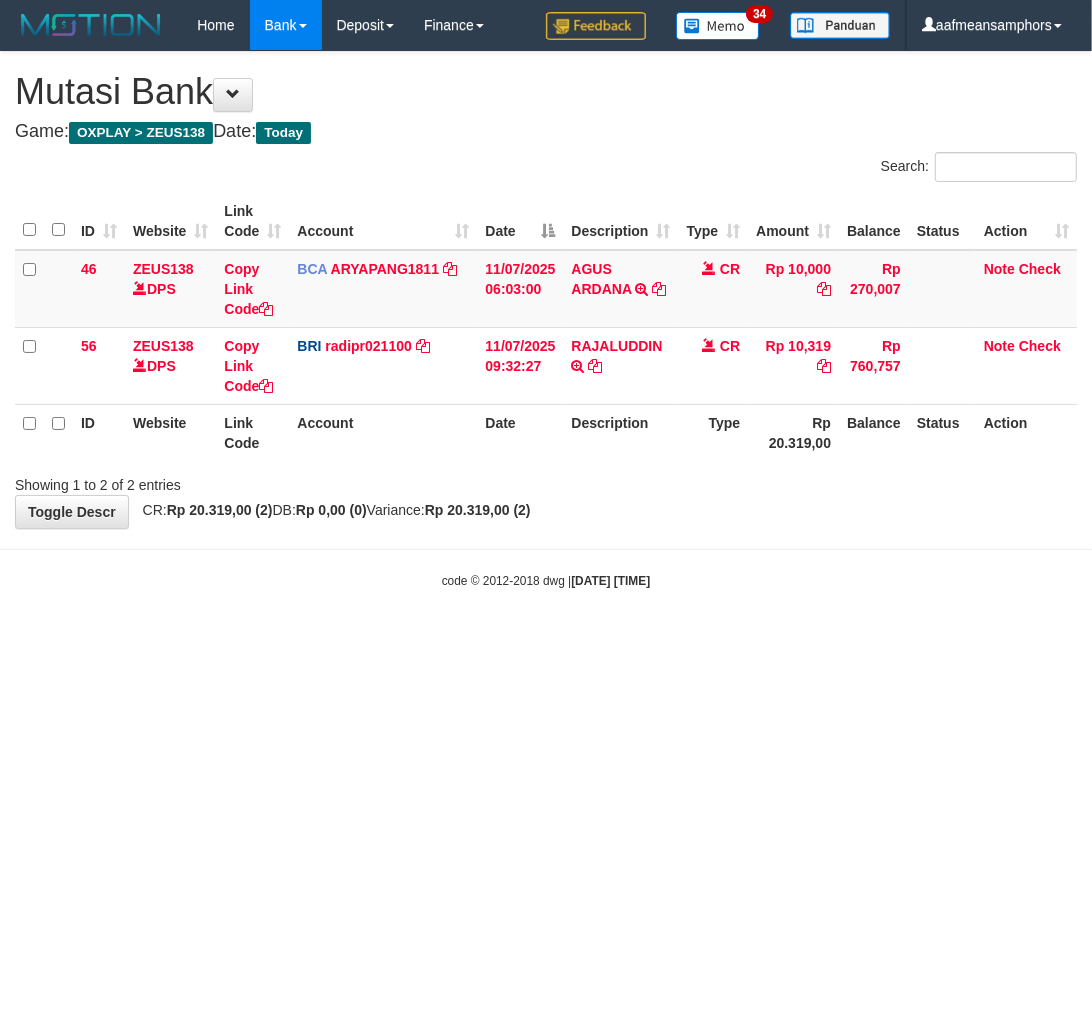 click on "Toggle navigation
Home
Bank
Account List
Load
By Website
Group
[OXPLAY]													ZEUS138
By Load Group (DPS)" at bounding box center (546, 320) 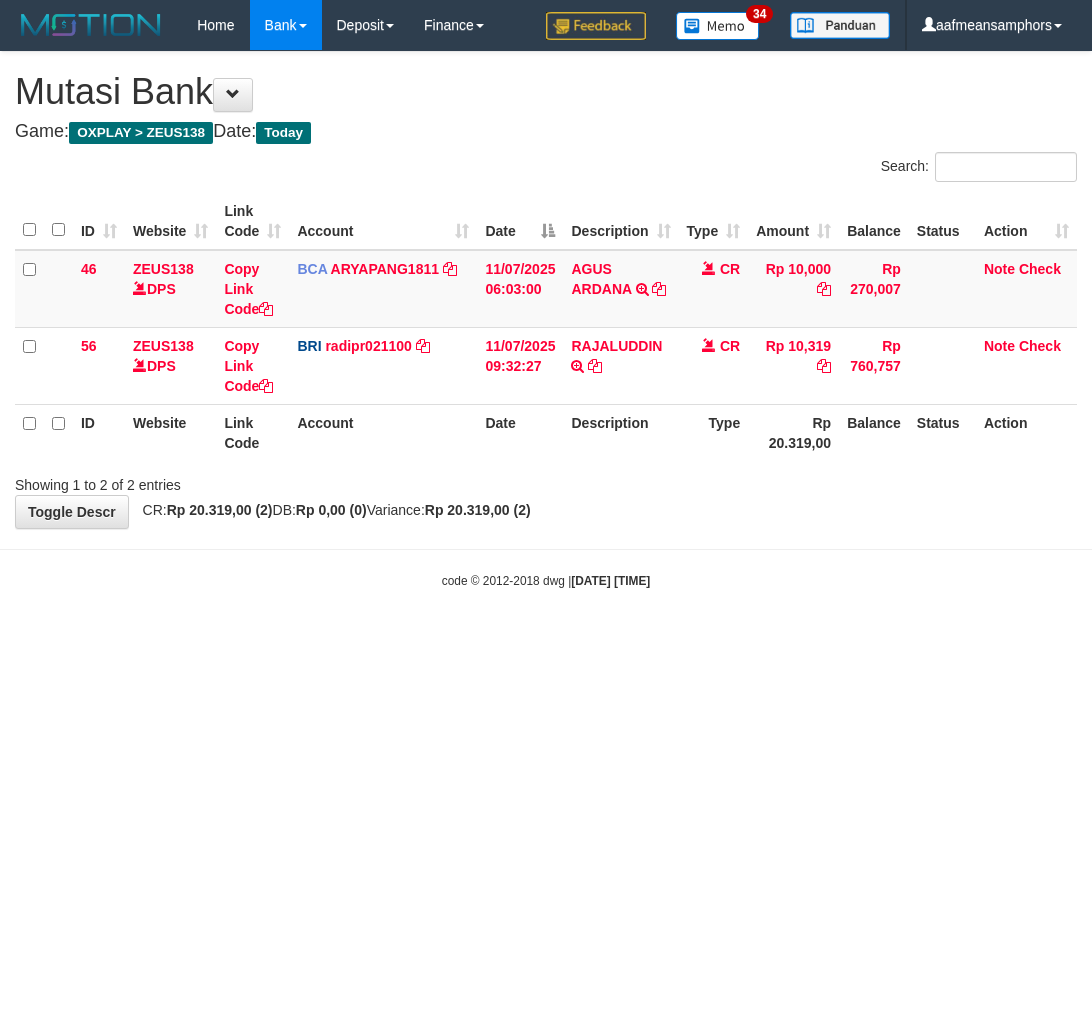 scroll, scrollTop: 0, scrollLeft: 0, axis: both 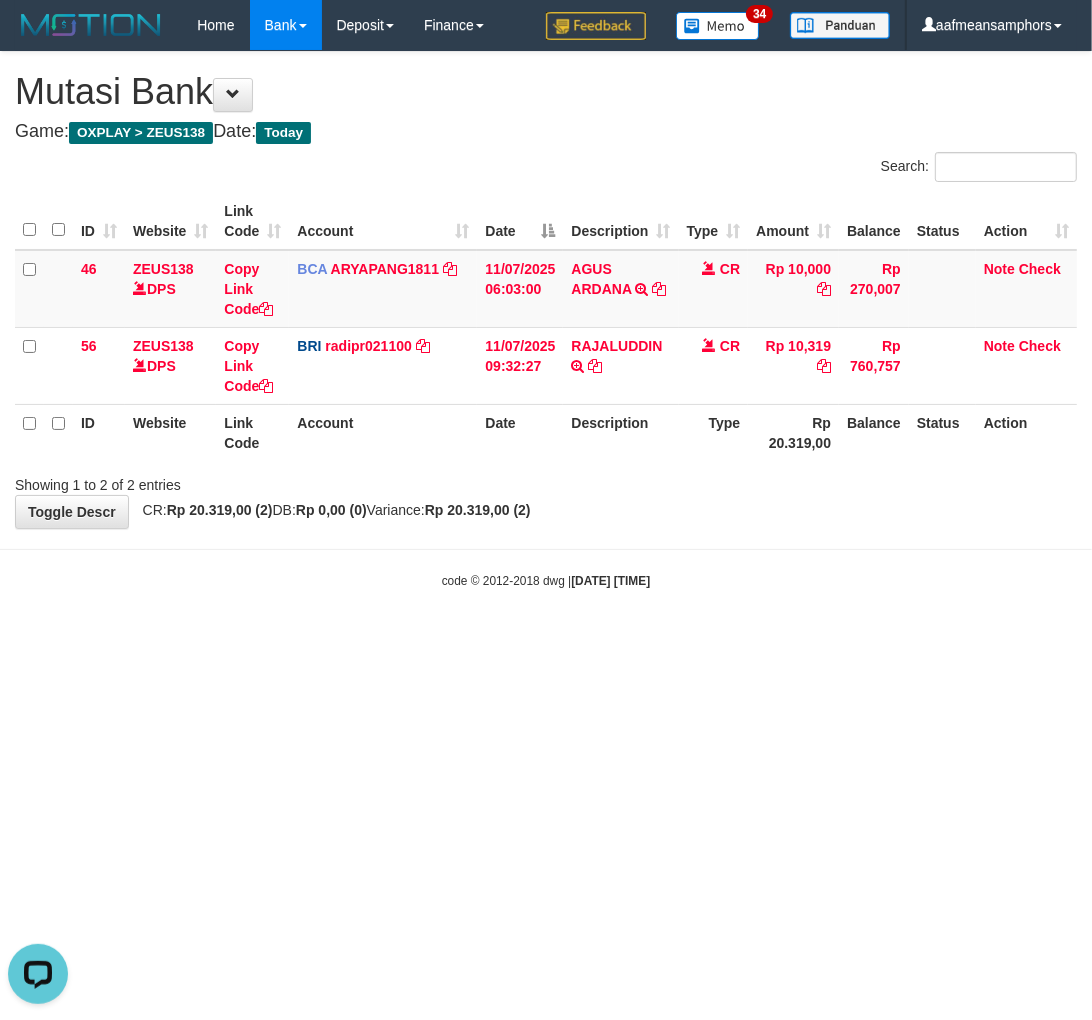 click on "code © 2012-2018 dwg |  [DATE] [TIME]" at bounding box center [546, 580] 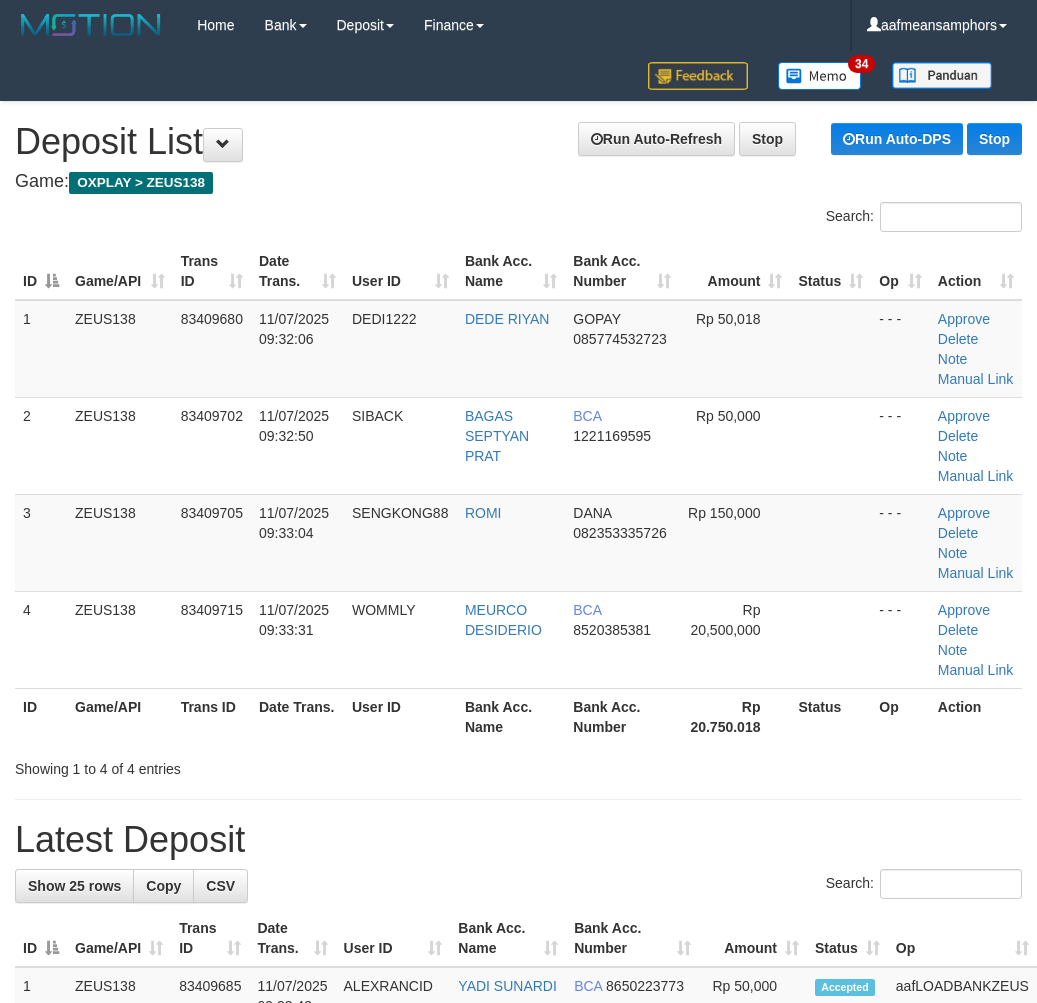 scroll, scrollTop: 20, scrollLeft: 0, axis: vertical 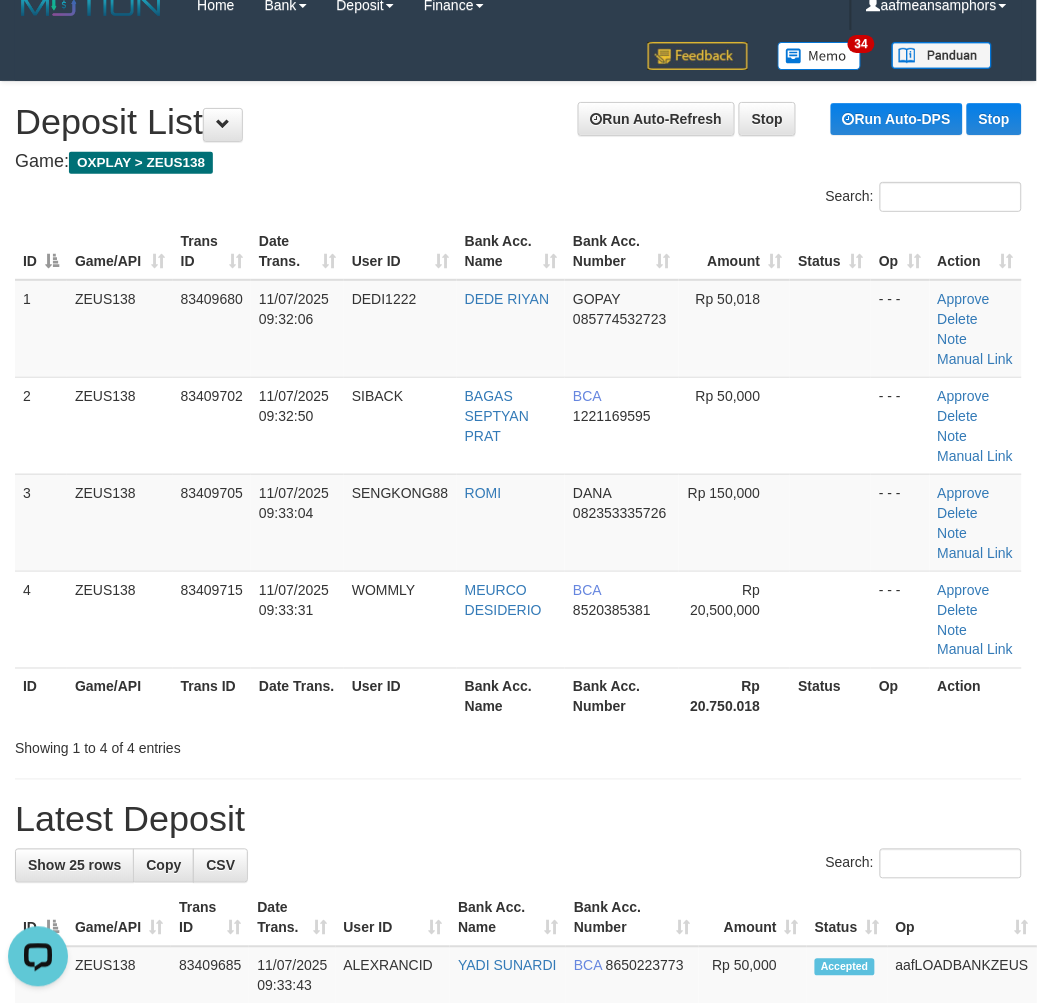 drag, startPoint x: 408, startPoint y: 767, endPoint x: 461, endPoint y: 724, distance: 68.24954 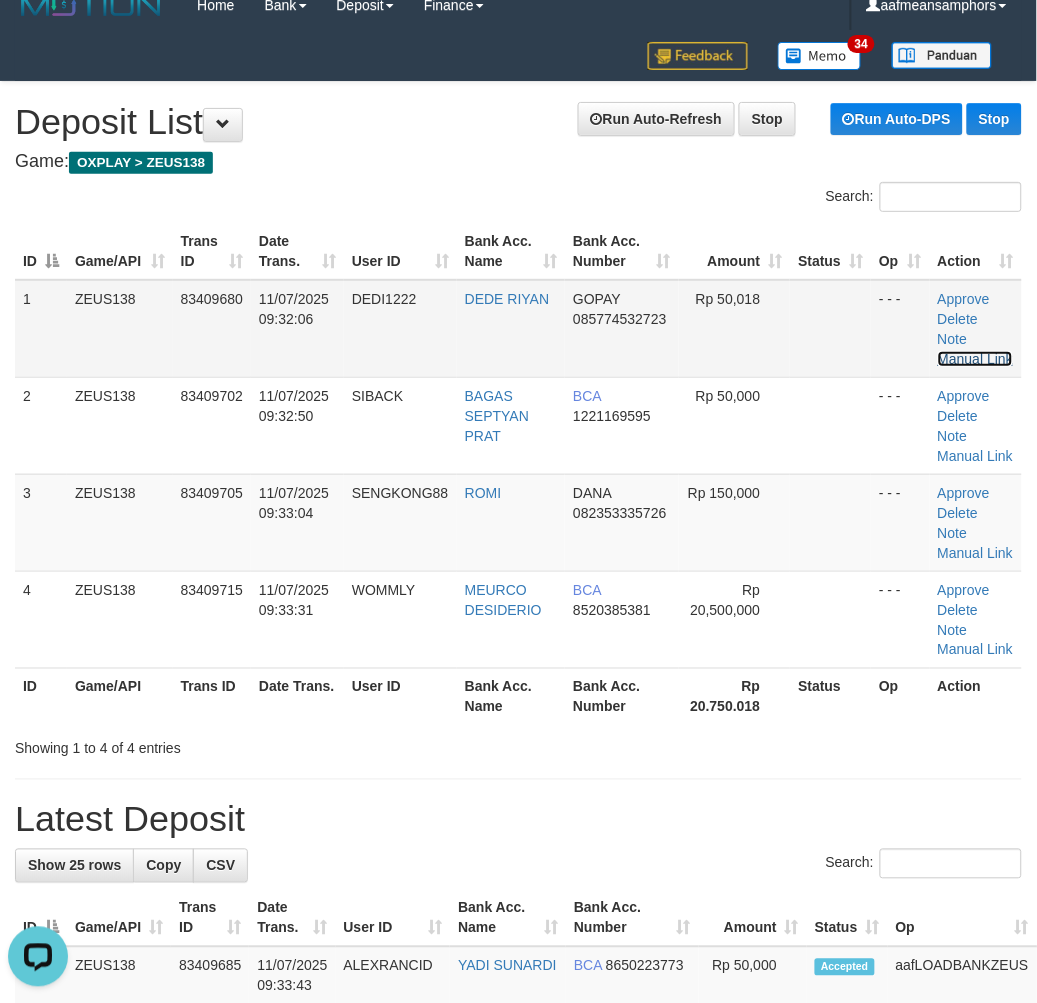 click on "Manual Link" at bounding box center [976, 359] 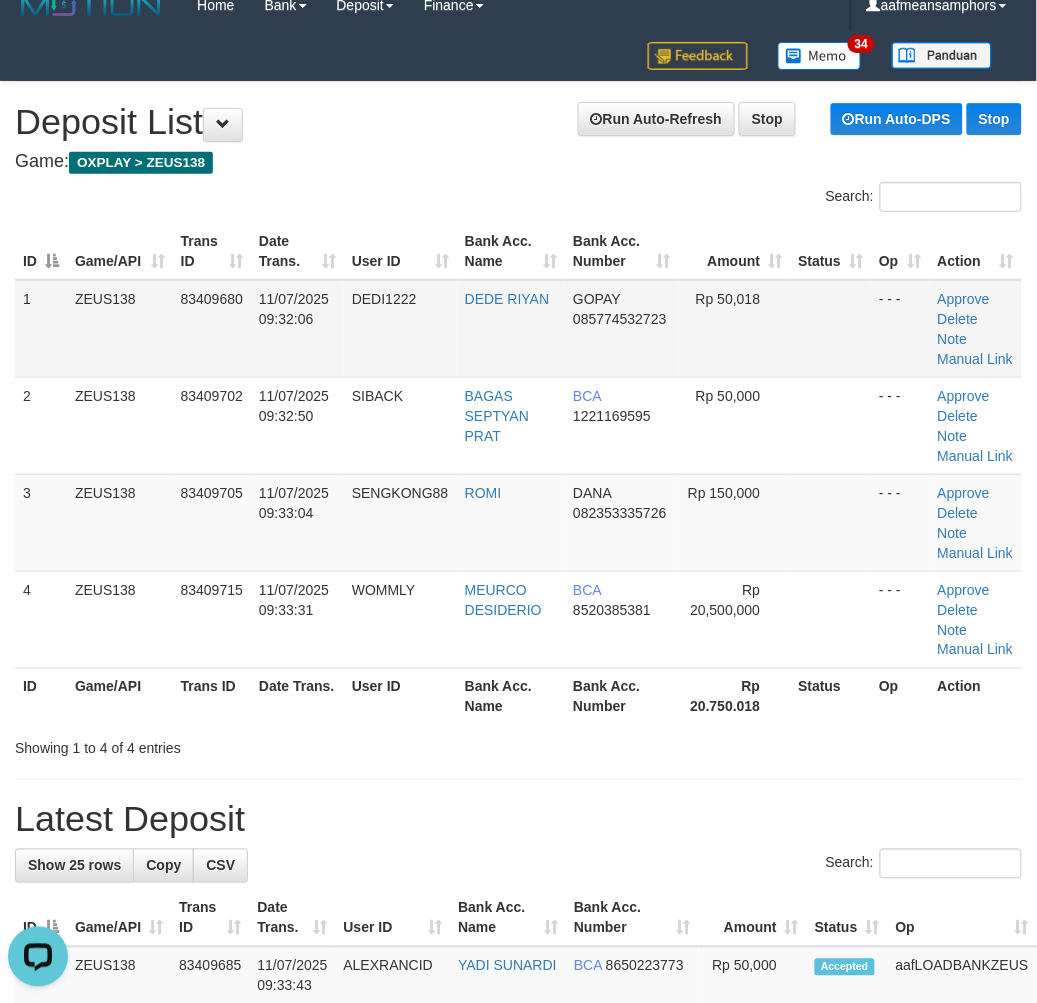 click on "Approve
Delete
Note
Manual Link" at bounding box center [976, 329] 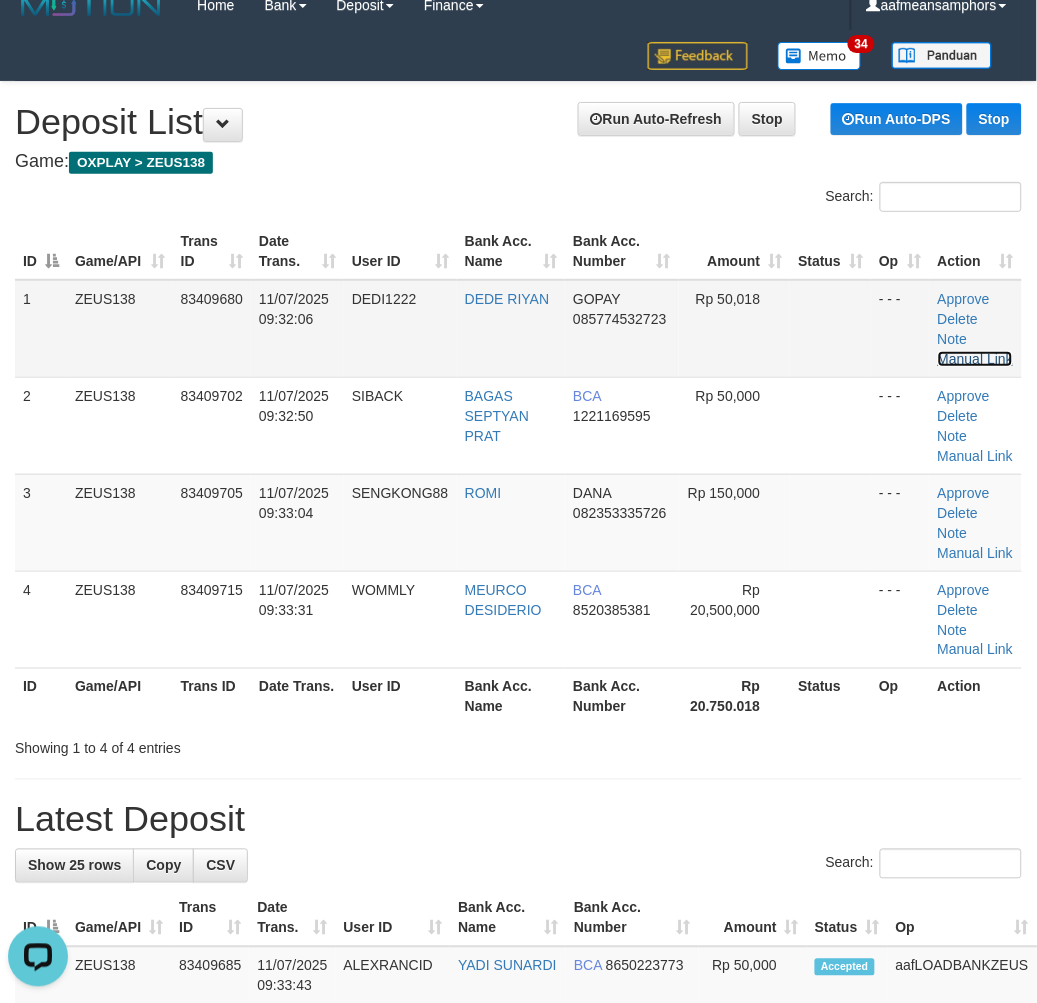 click on "Manual Link" at bounding box center [976, 359] 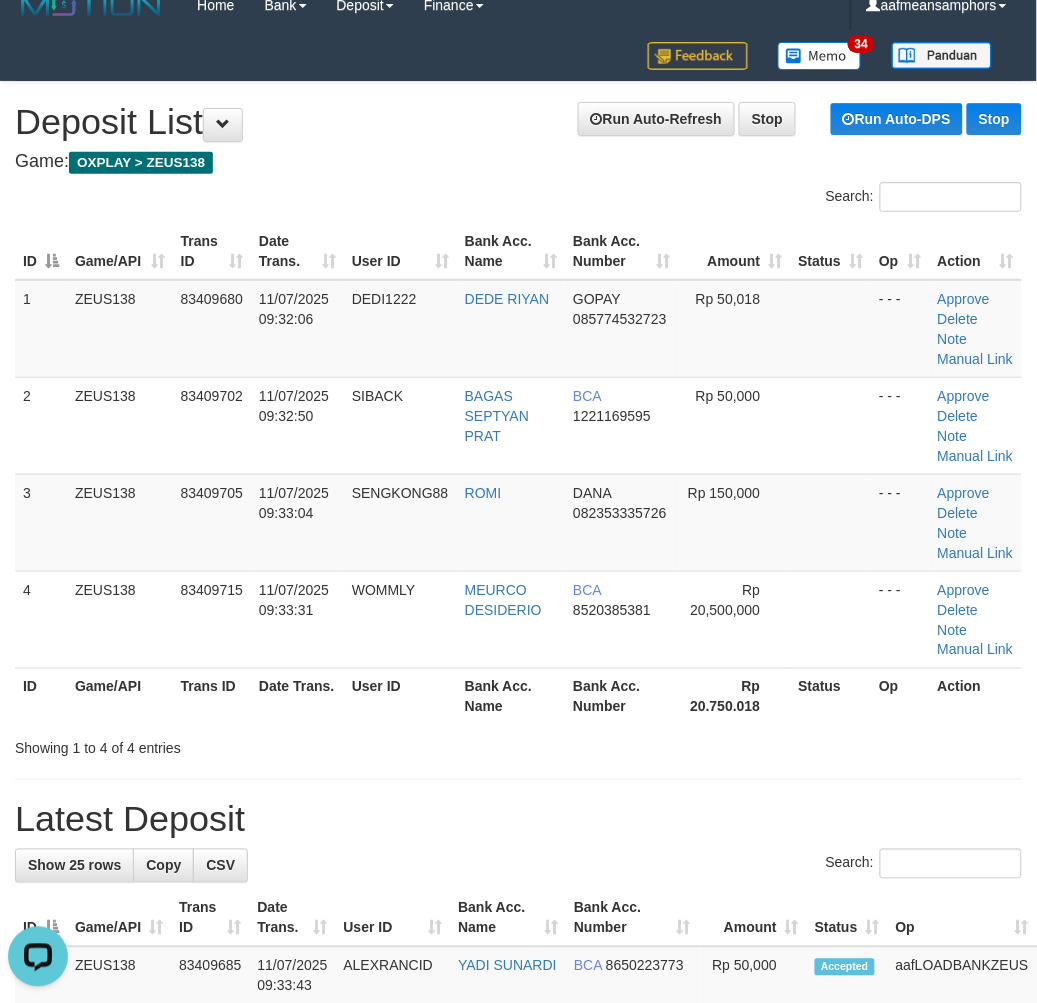 click on "Search:" at bounding box center (518, 866) 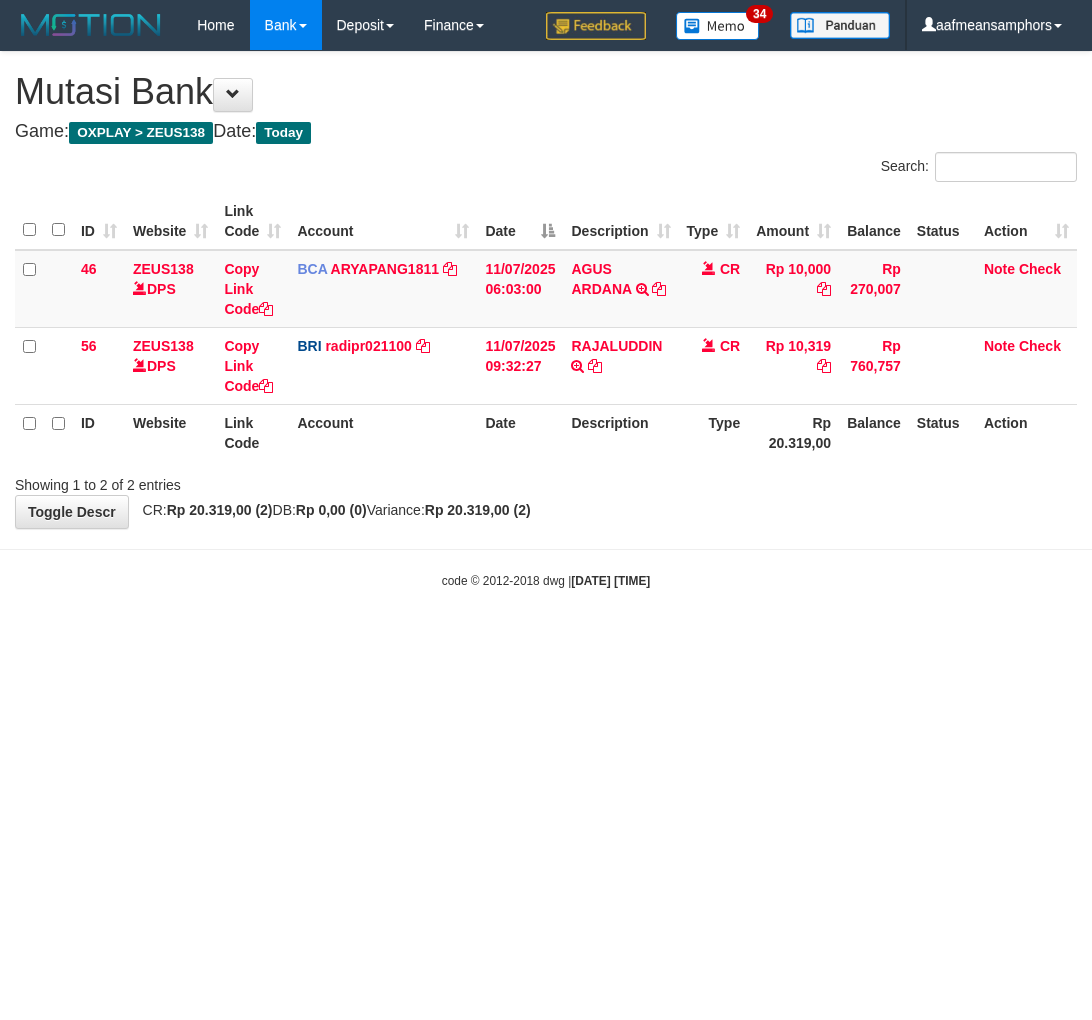 scroll, scrollTop: 0, scrollLeft: 0, axis: both 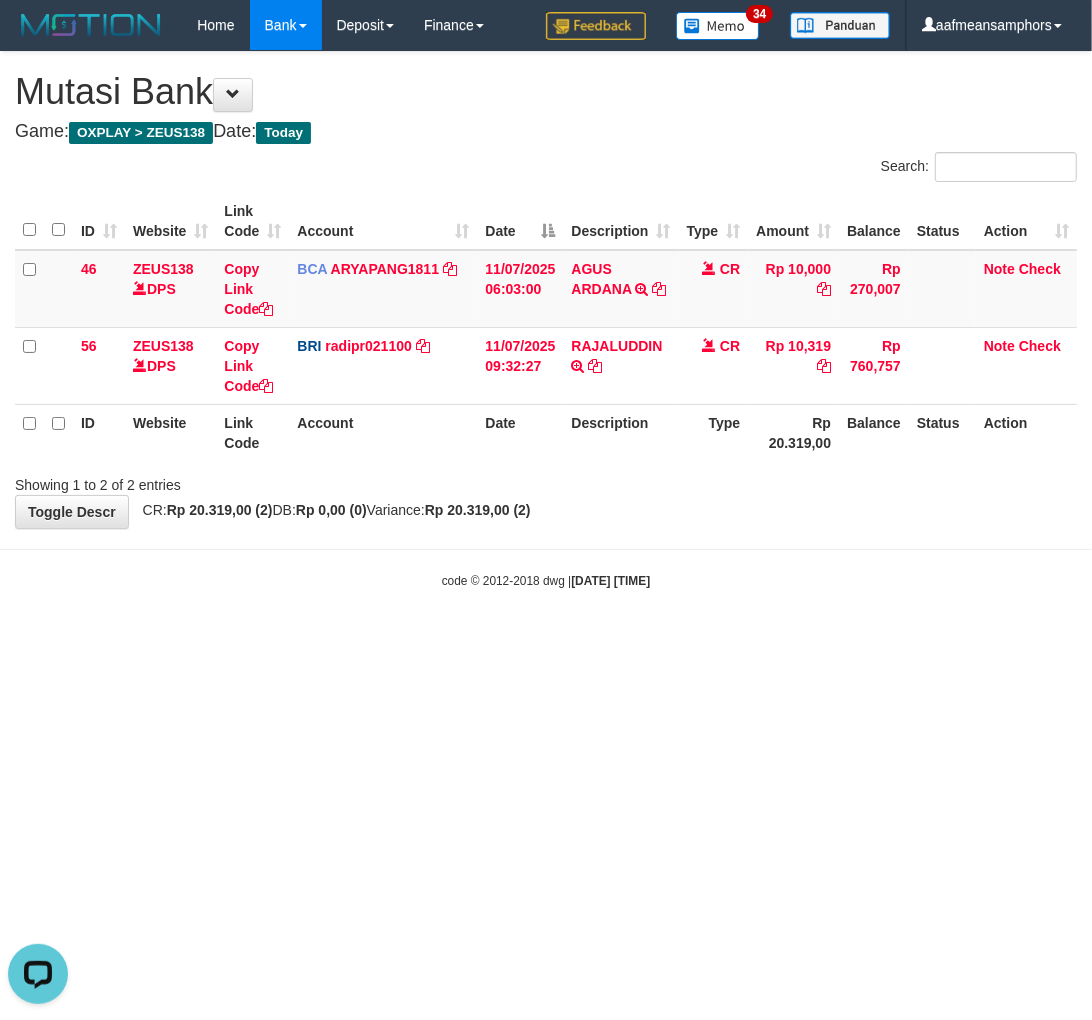 click on "Toggle navigation
Home
Bank
Account List
Load
By Website
Group
[OXPLAY]													ZEUS138
By Load Group (DPS)" at bounding box center (546, 320) 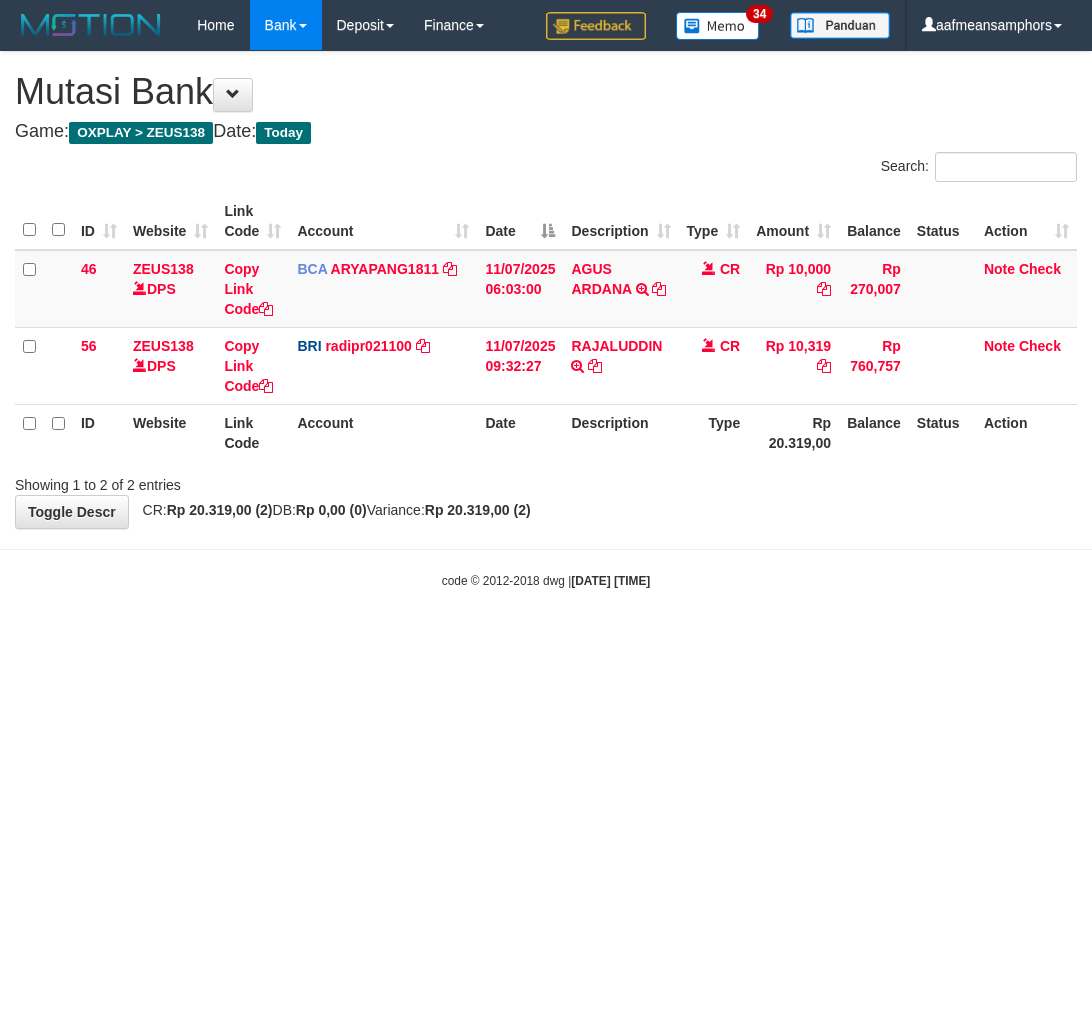 scroll, scrollTop: 0, scrollLeft: 0, axis: both 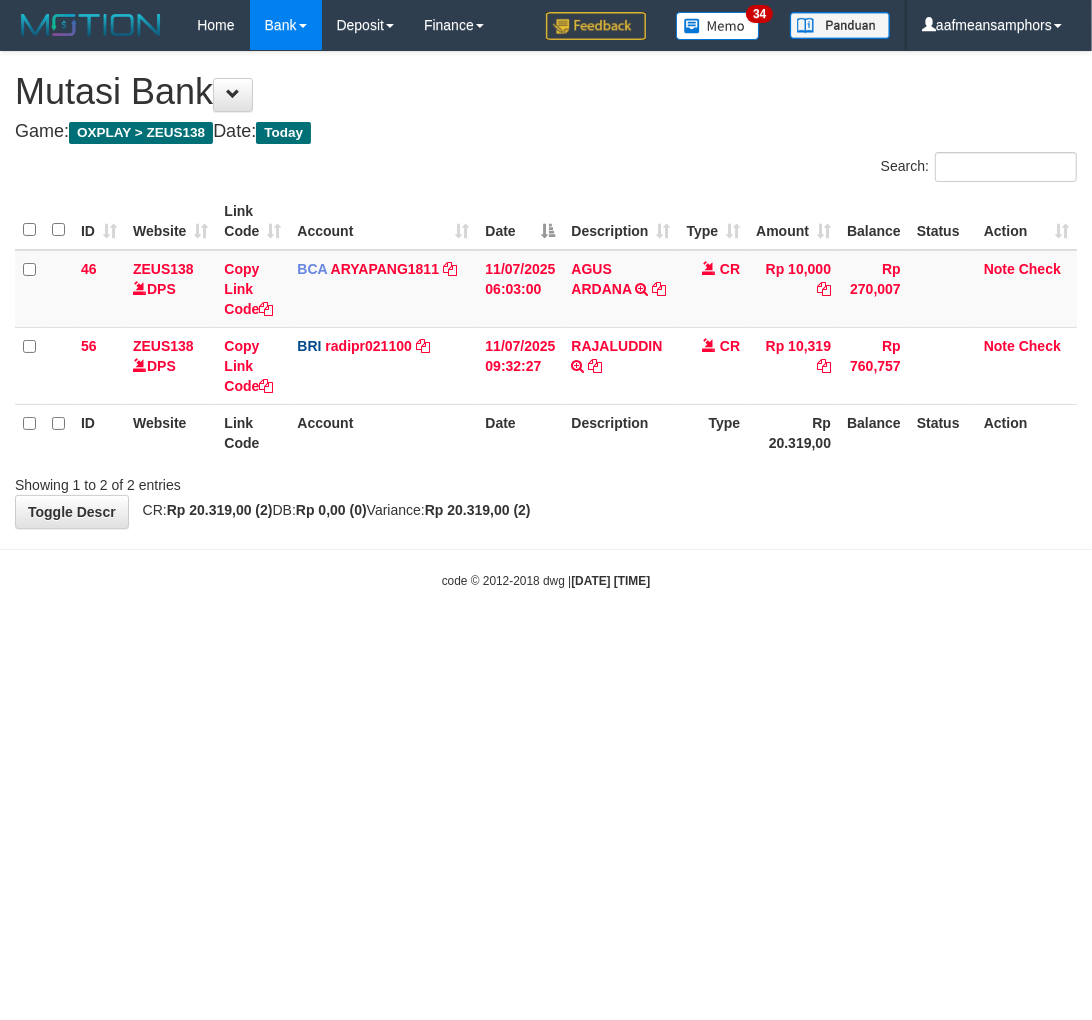 drag, startPoint x: 640, startPoint y: 530, endPoint x: 652, endPoint y: 537, distance: 13.892444 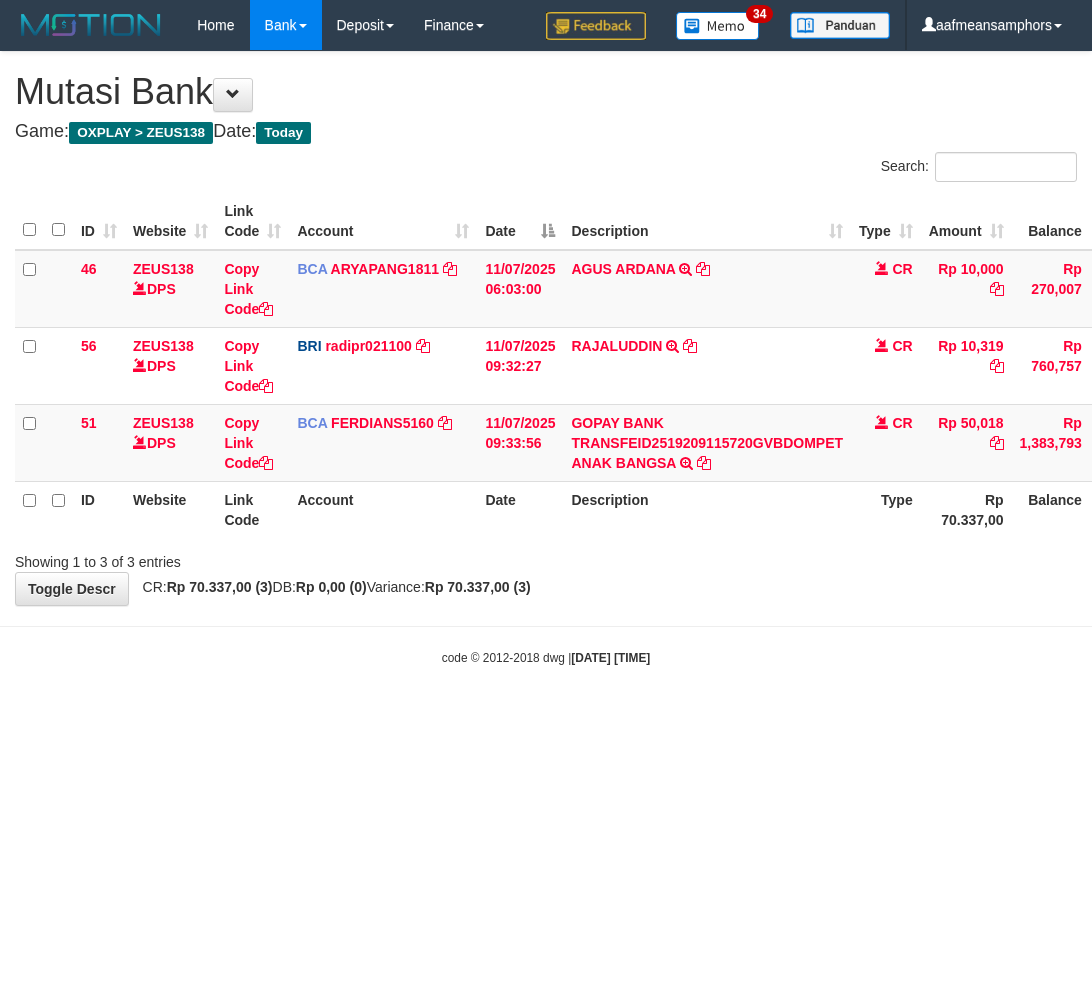 scroll, scrollTop: 0, scrollLeft: 0, axis: both 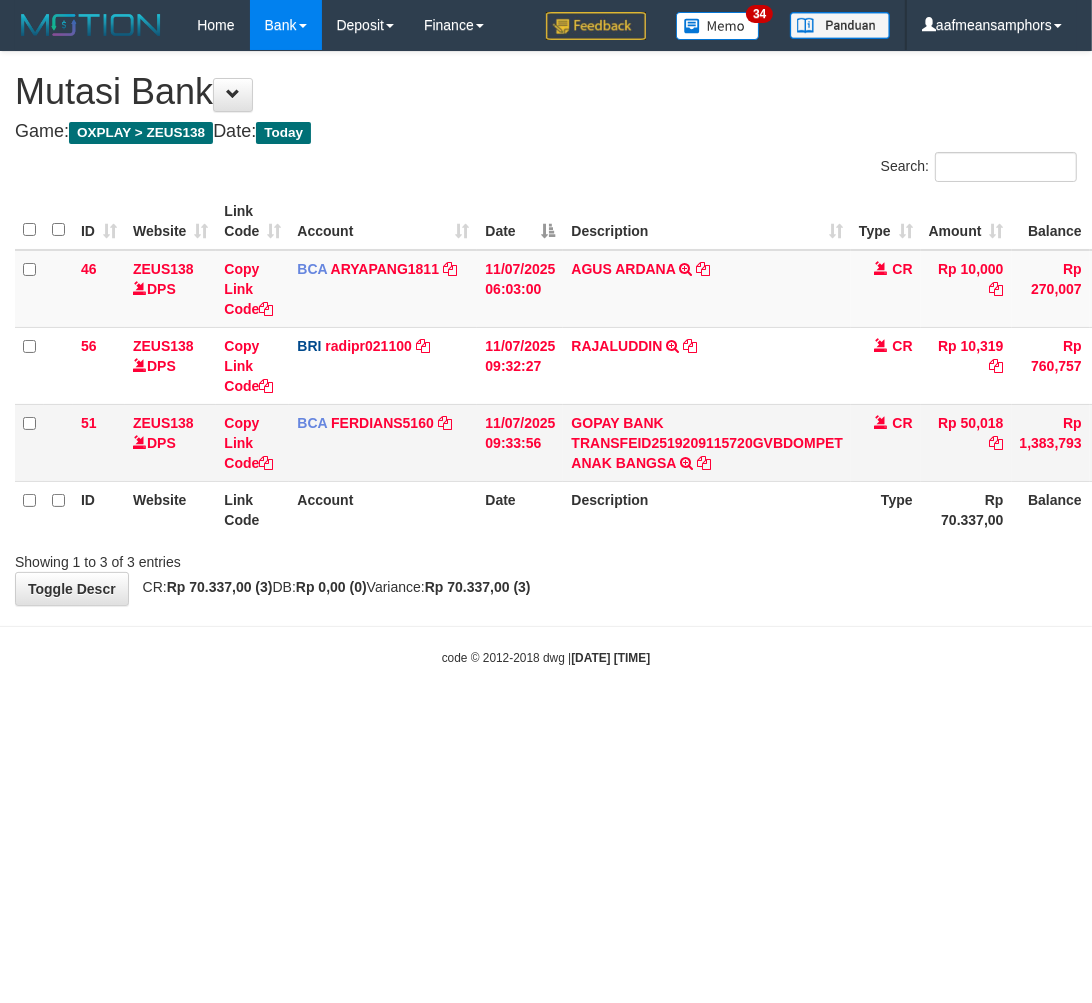 click on "Rp 50,018" at bounding box center (966, 442) 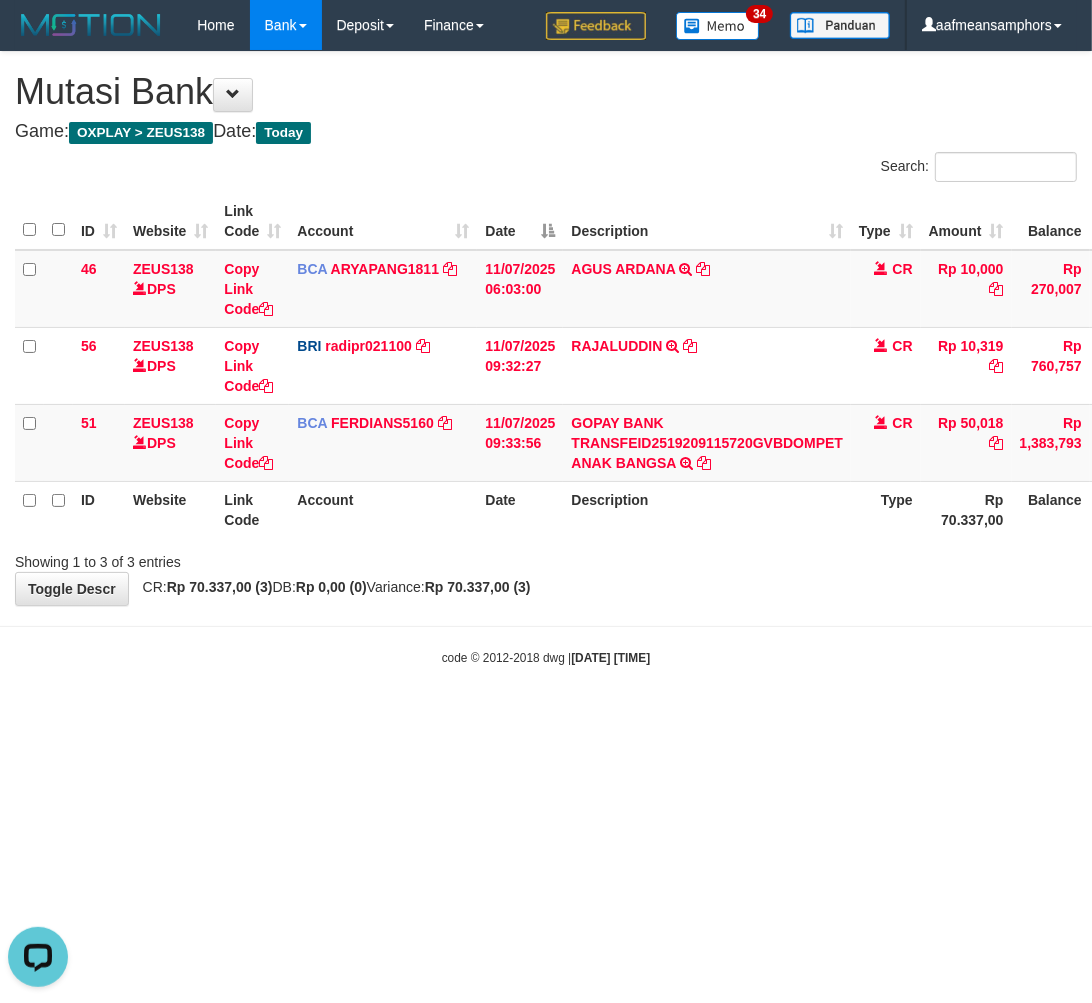 scroll, scrollTop: 0, scrollLeft: 0, axis: both 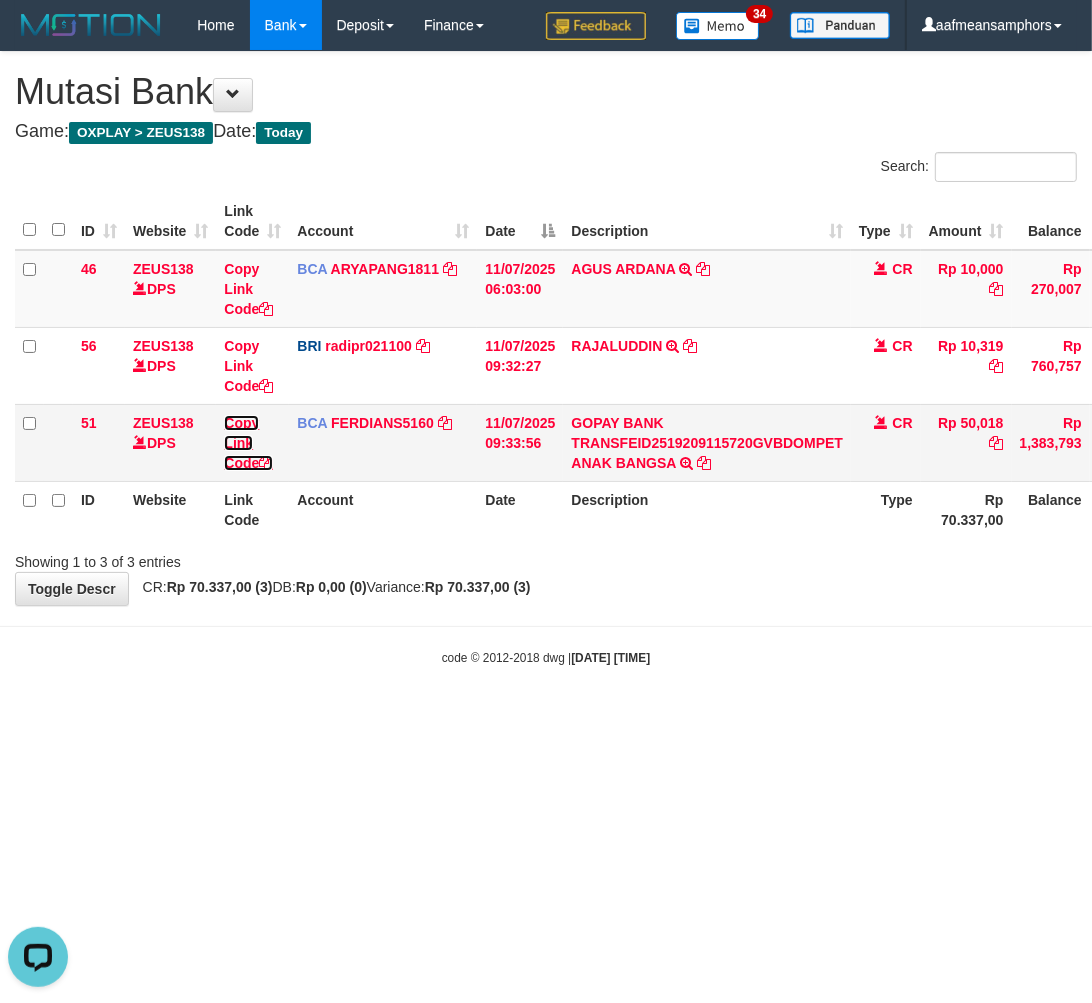 click on "Copy Link Code" at bounding box center [248, 443] 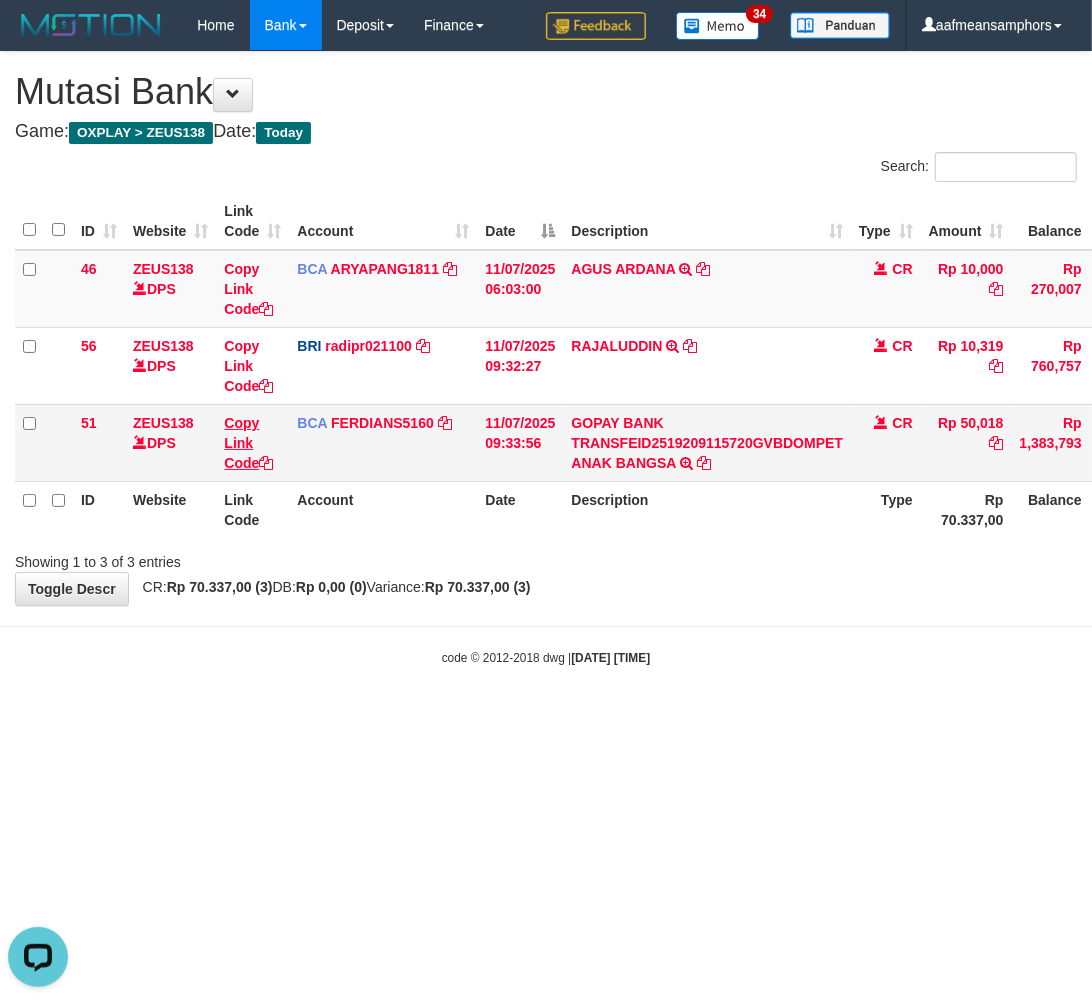 copy on "50,018" 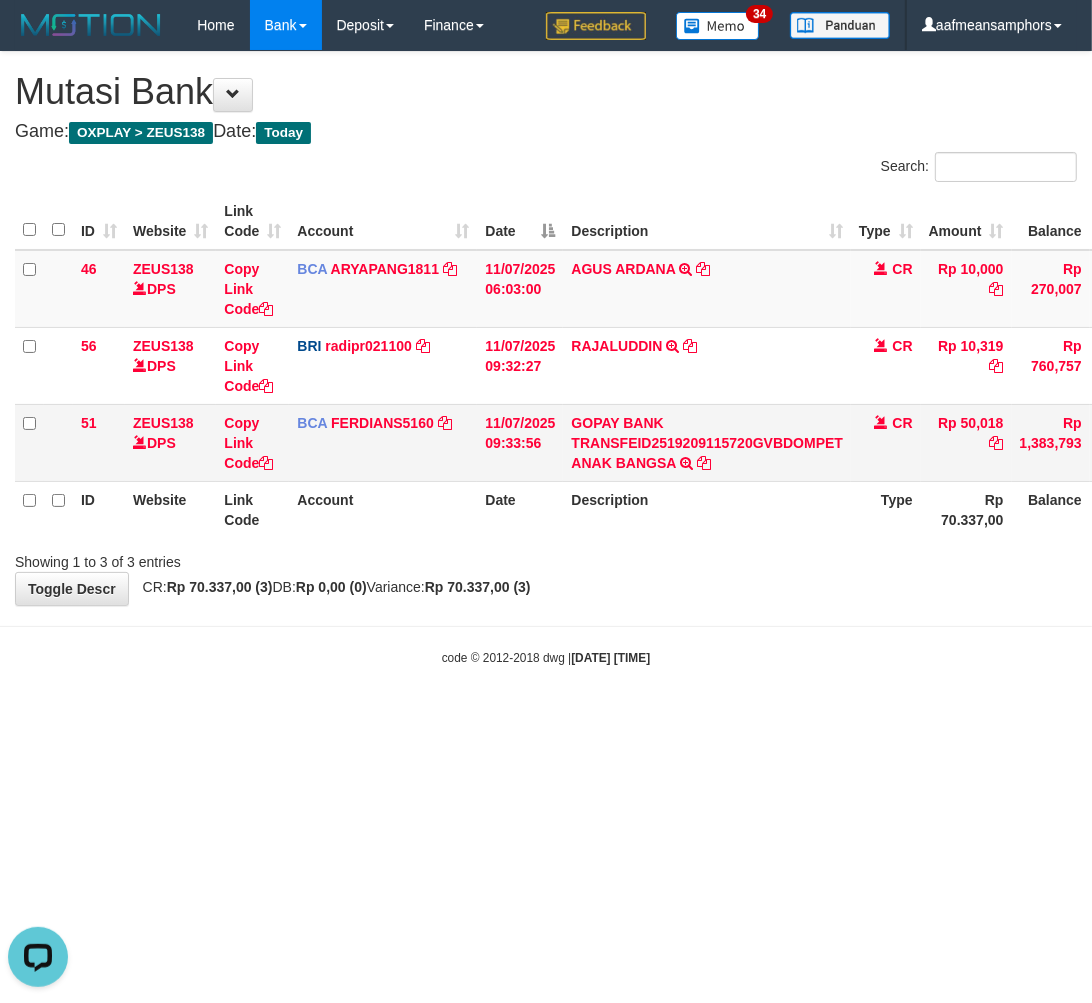 scroll, scrollTop: 252, scrollLeft: 0, axis: vertical 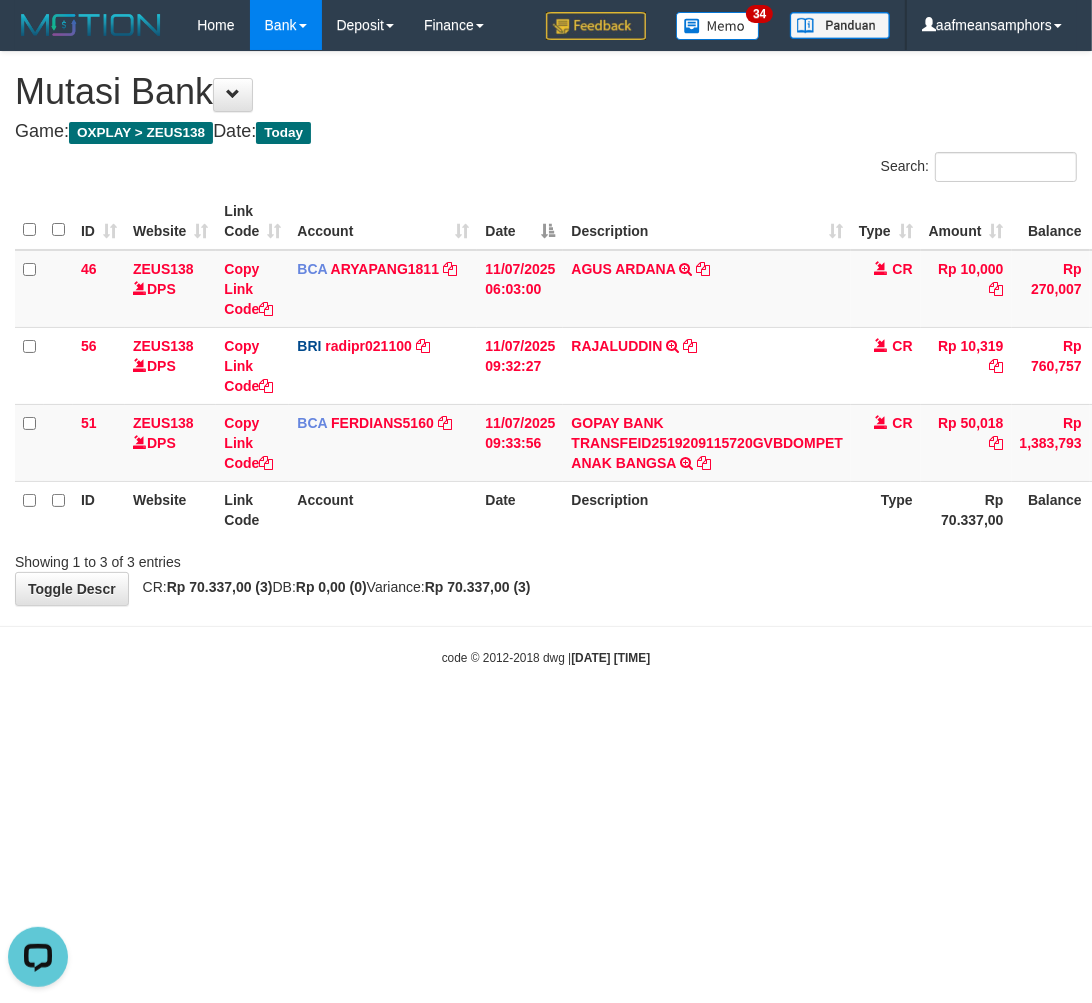 click on "Toggle navigation
Home
Bank
Account List
Load
By Website
Group
[OXPLAY]													ZEUS138
By Load Group (DPS)" at bounding box center (546, 358) 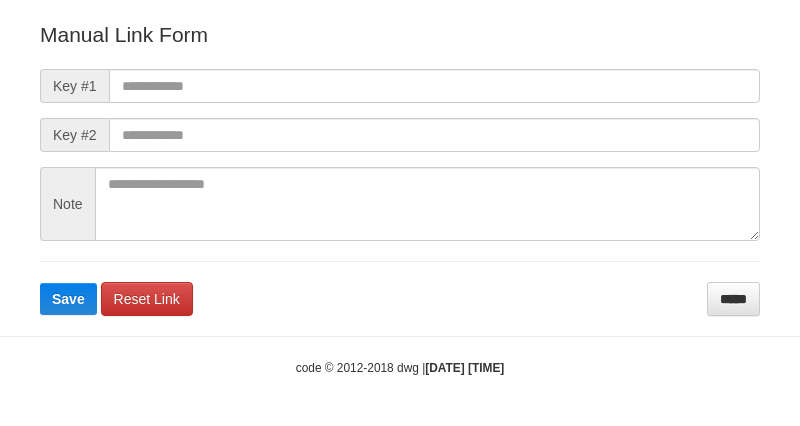 scroll, scrollTop: 222, scrollLeft: 0, axis: vertical 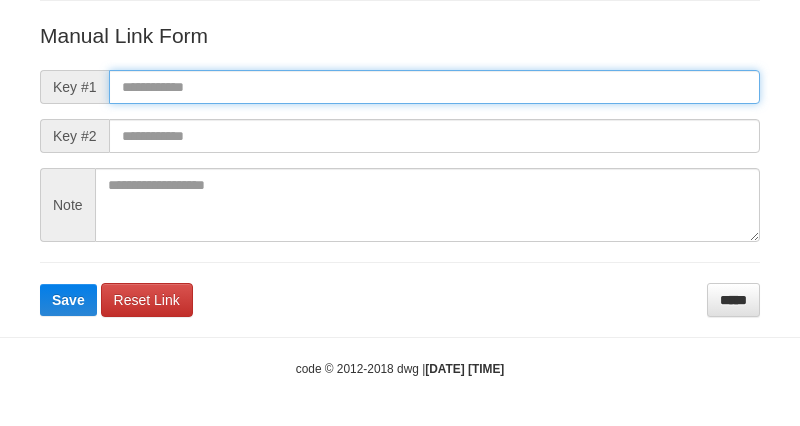 paste on "**********" 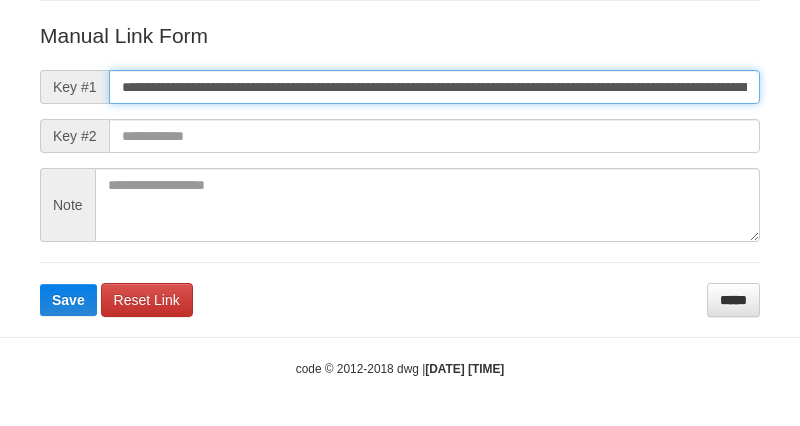click on "**********" at bounding box center [434, 87] 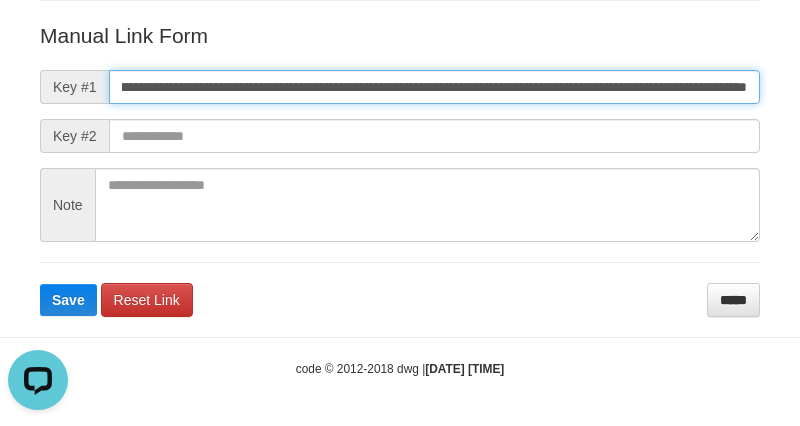 scroll, scrollTop: 0, scrollLeft: 0, axis: both 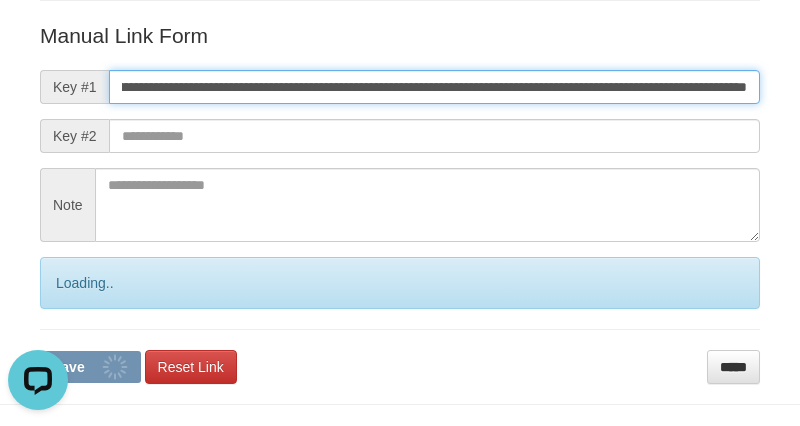 click on "Save" at bounding box center [90, 367] 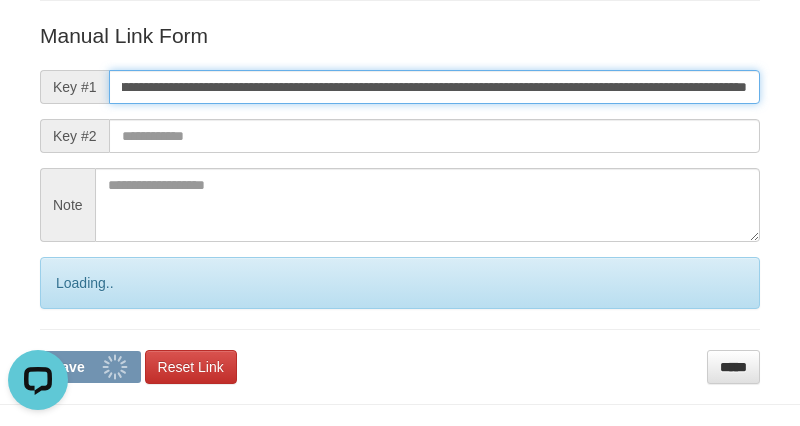 click on "Save" at bounding box center [90, 367] 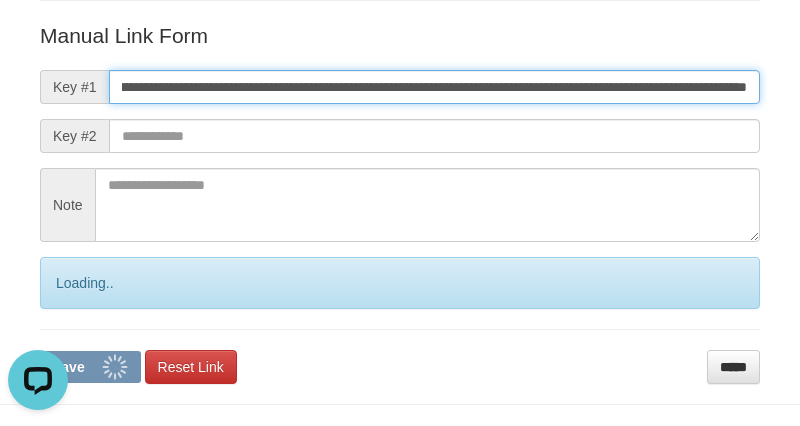 click on "Save" at bounding box center [90, 367] 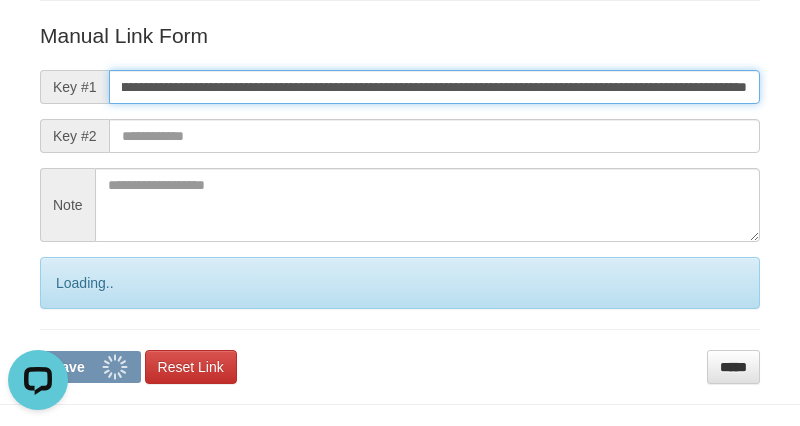 click on "Save" at bounding box center (90, 367) 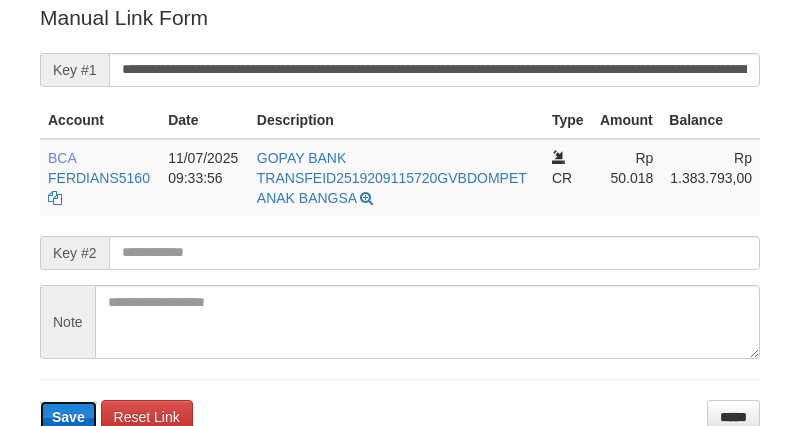 click on "Save" at bounding box center (68, 417) 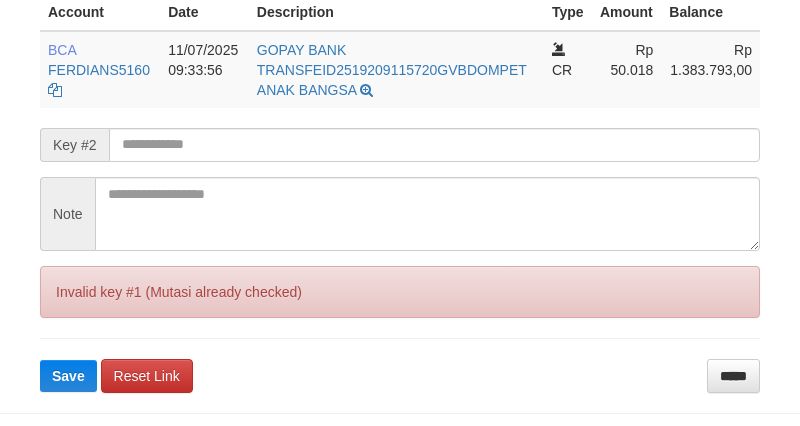 scroll, scrollTop: 586, scrollLeft: 0, axis: vertical 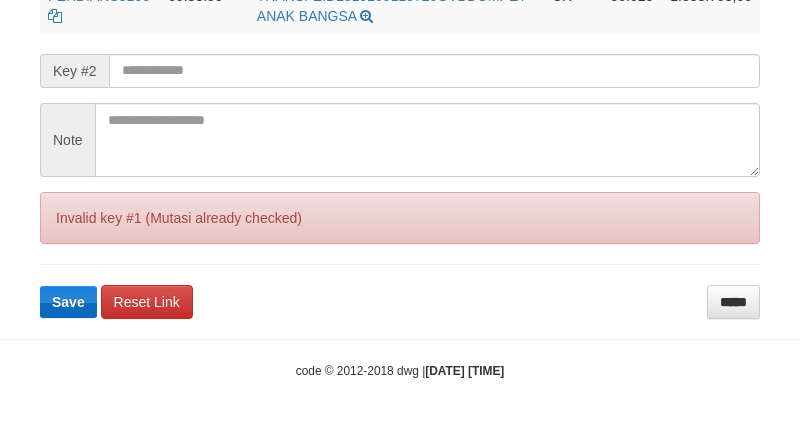 drag, startPoint x: 53, startPoint y: 318, endPoint x: 62, endPoint y: 302, distance: 18.35756 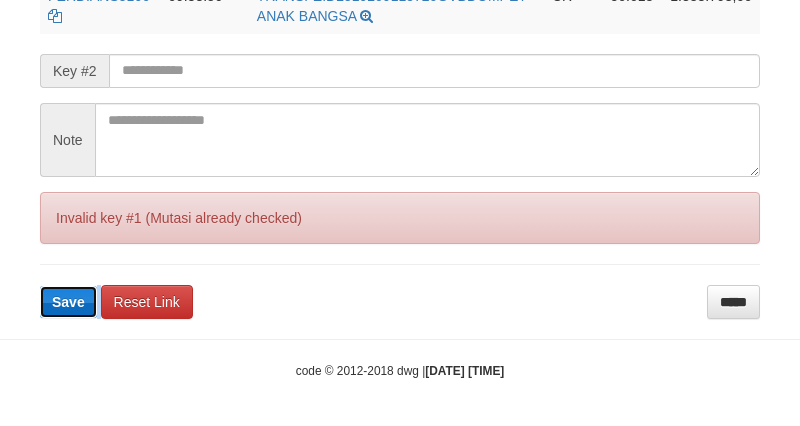 type 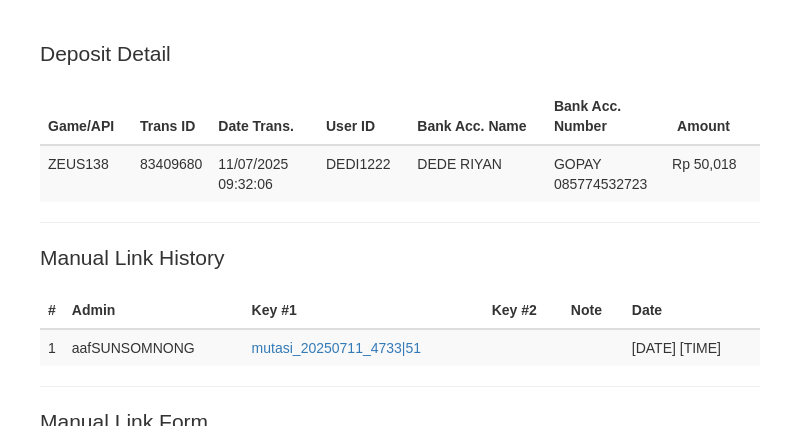 click on "Note" at bounding box center [67, 726] 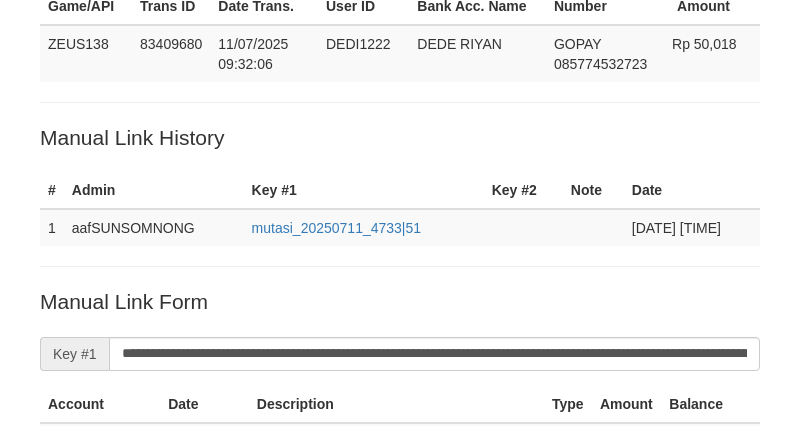 scroll, scrollTop: 71, scrollLeft: 0, axis: vertical 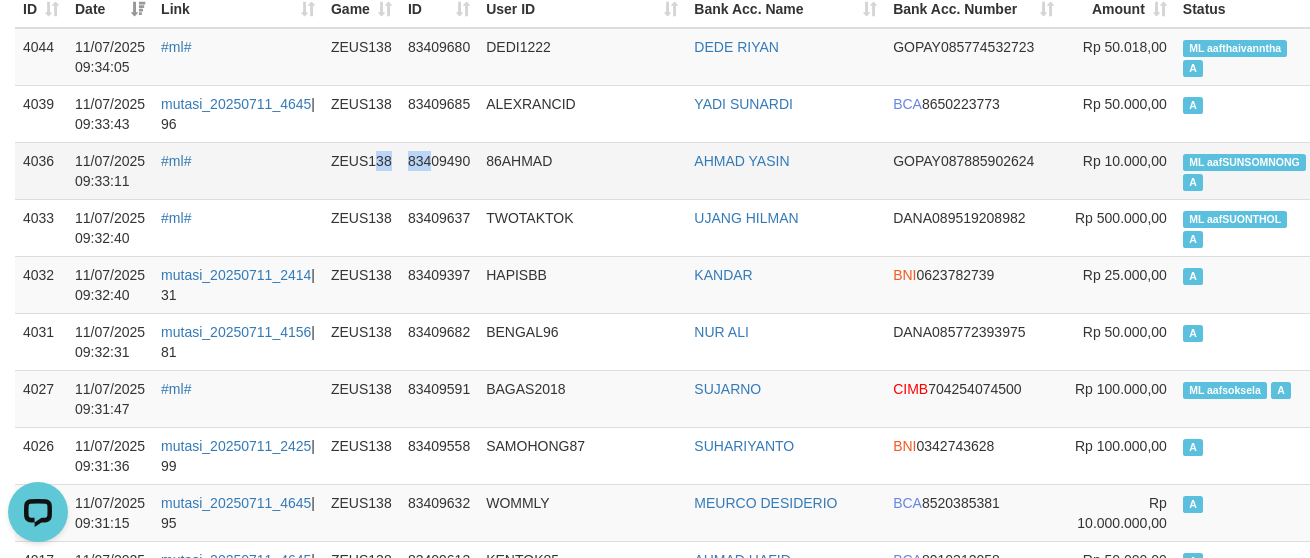 drag, startPoint x: 422, startPoint y: 158, endPoint x: 418, endPoint y: 148, distance: 10.770329 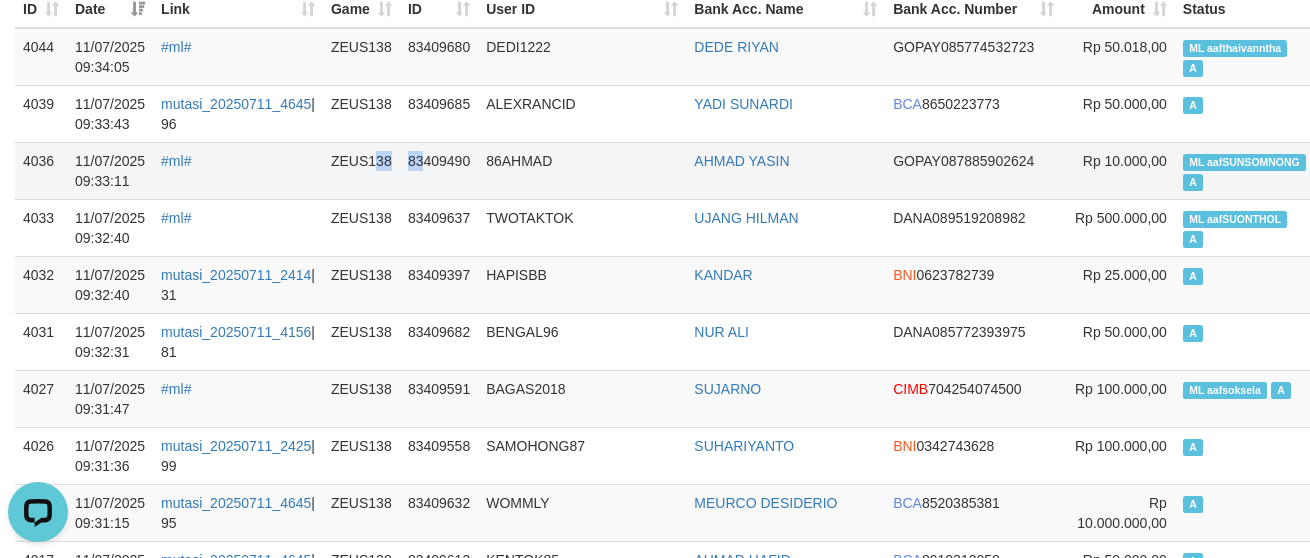 click on "83409490" at bounding box center (439, 170) 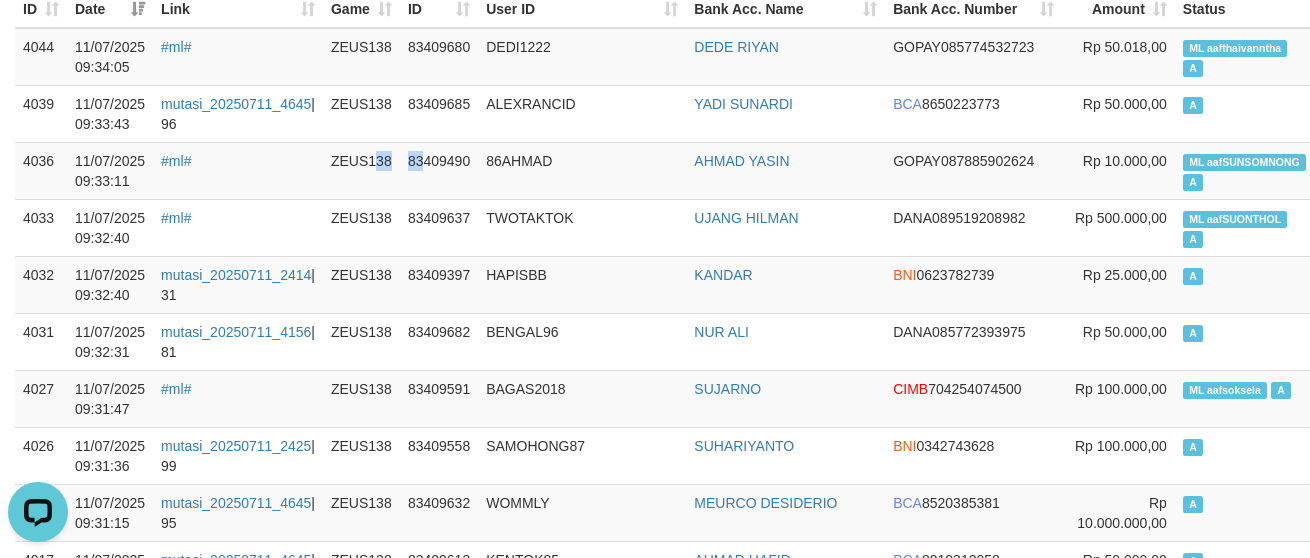 drag, startPoint x: 420, startPoint y: 148, endPoint x: 6, endPoint y: 144, distance: 414.01932 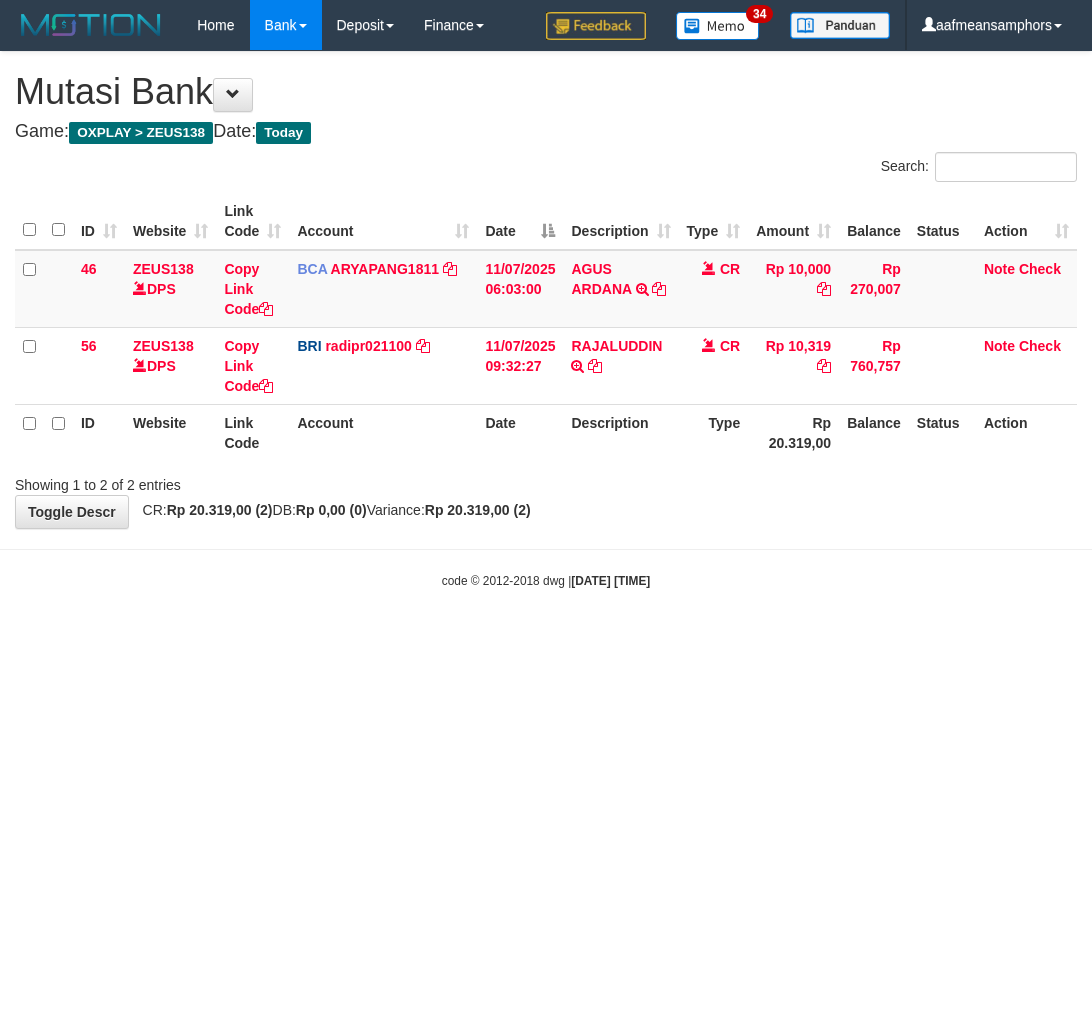 scroll, scrollTop: 0, scrollLeft: 0, axis: both 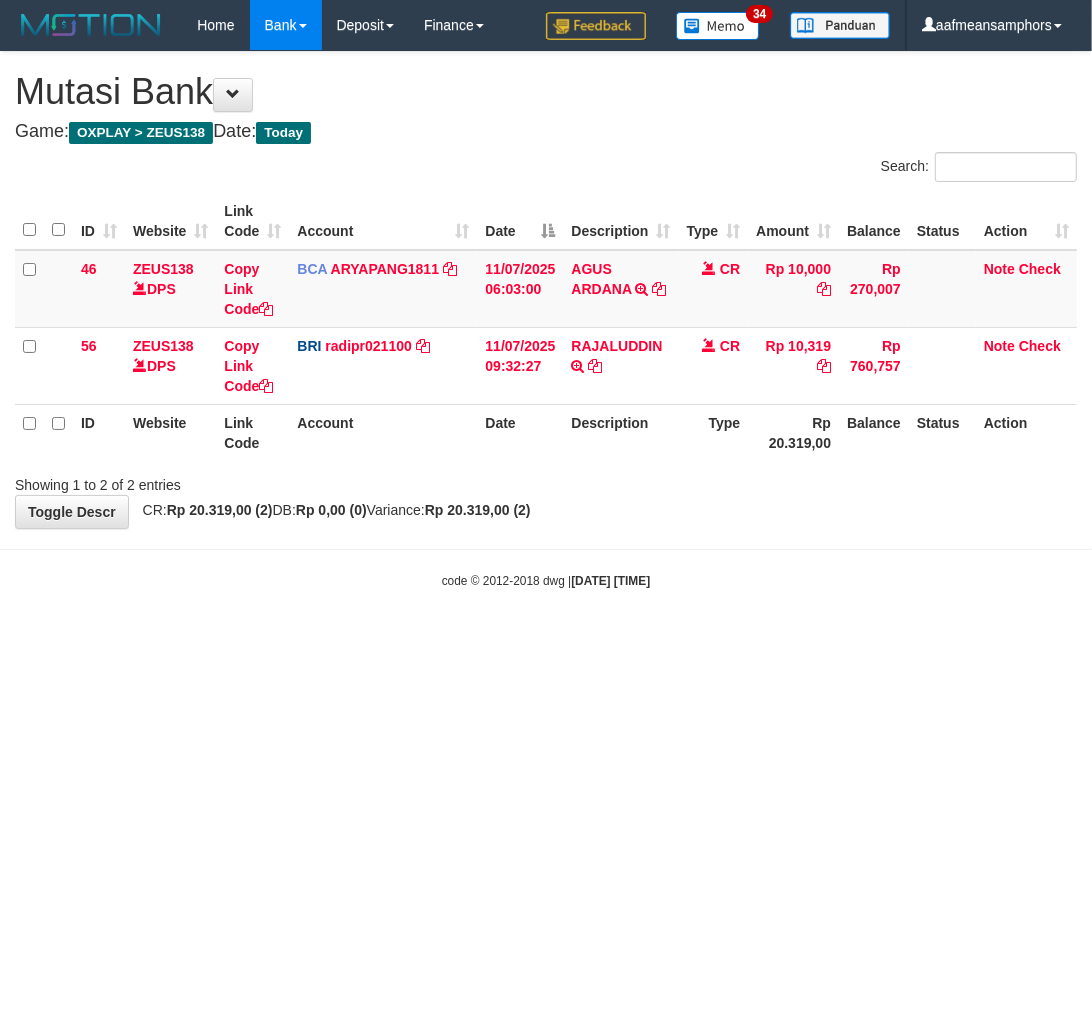 click on "Toggle navigation
Home
Bank
Account List
Load
By Website
Group
[OXPLAY]													ZEUS138
By Load Group (DPS)
Sync" at bounding box center [546, 320] 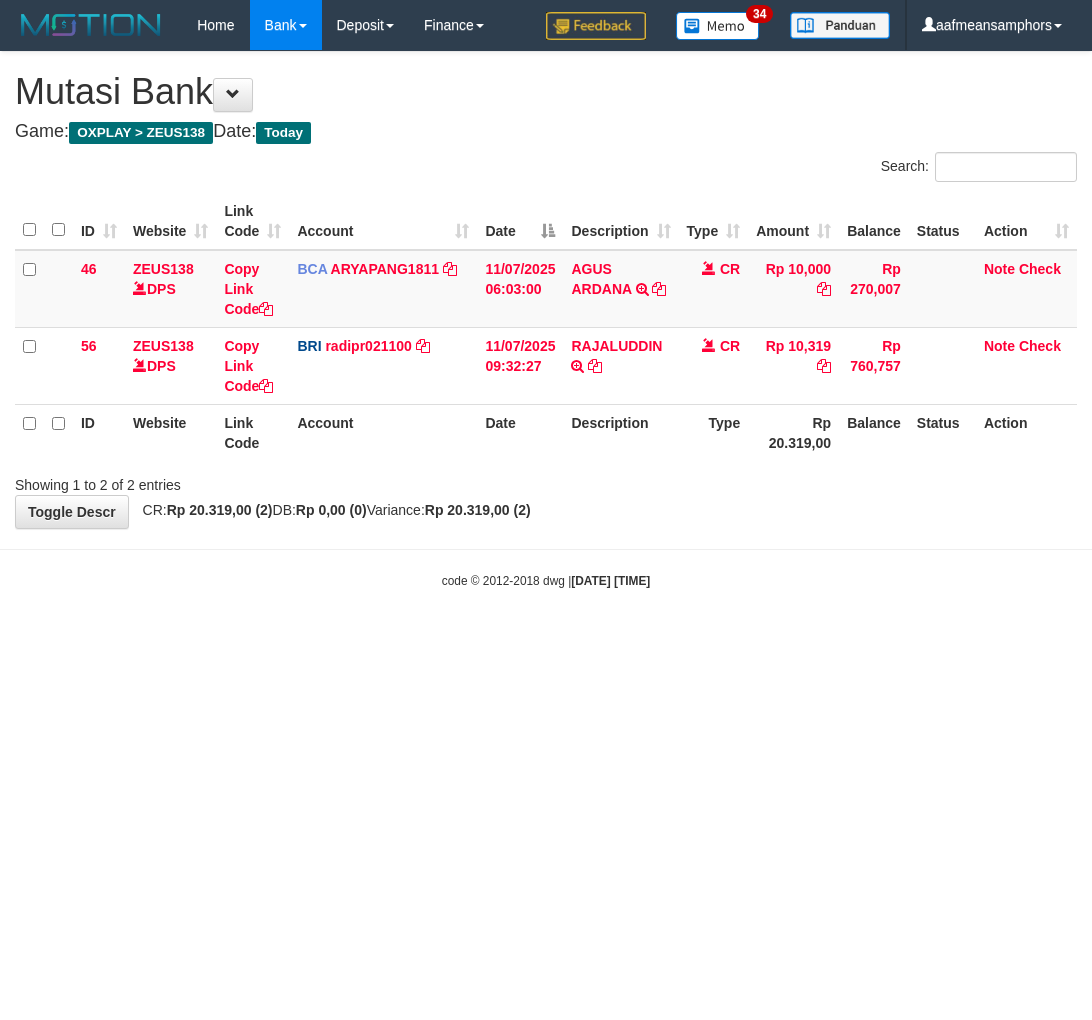 scroll, scrollTop: 0, scrollLeft: 0, axis: both 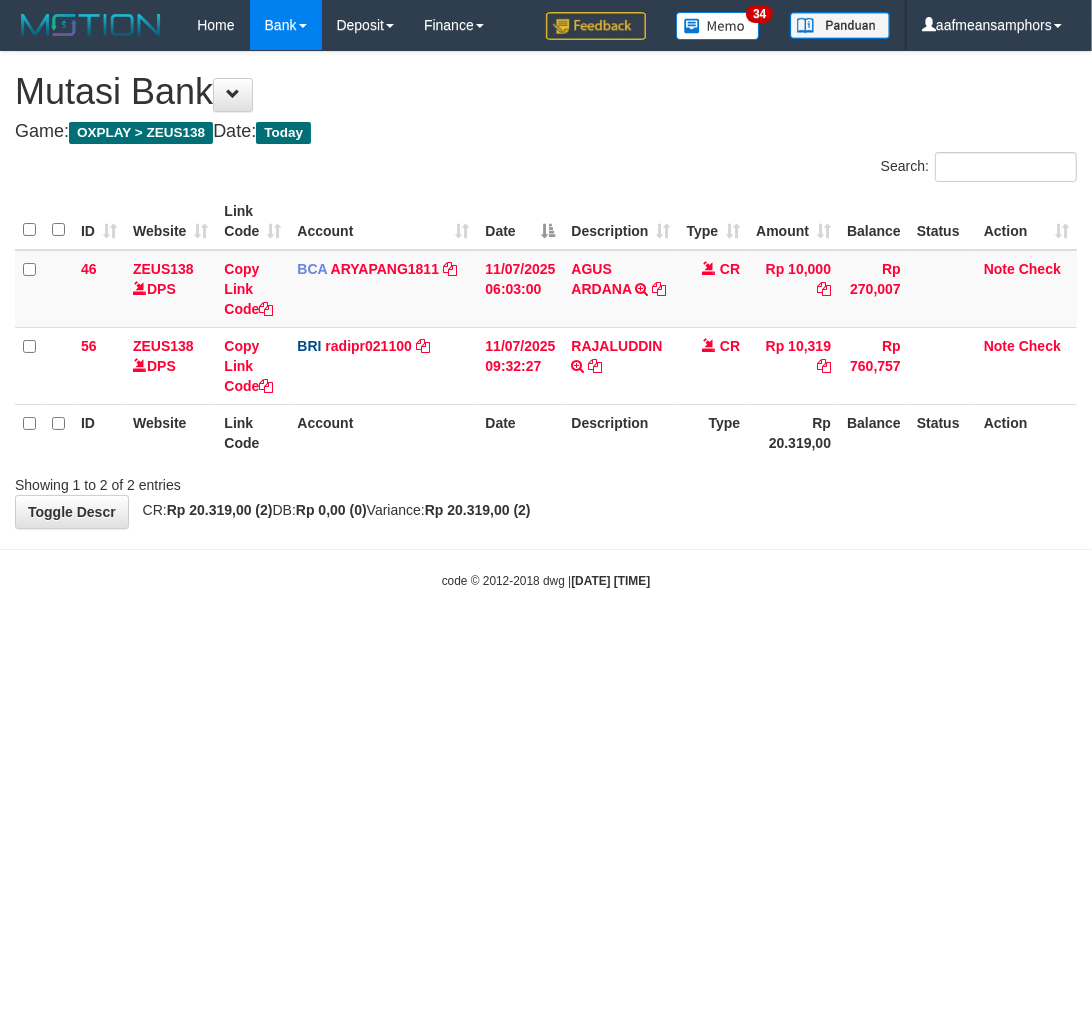 click on "Toggle navigation
Home
Bank
Account List
Load
By Website
Group
[OXPLAY]													ZEUS138
By Load Group (DPS)
Sync" at bounding box center [546, 320] 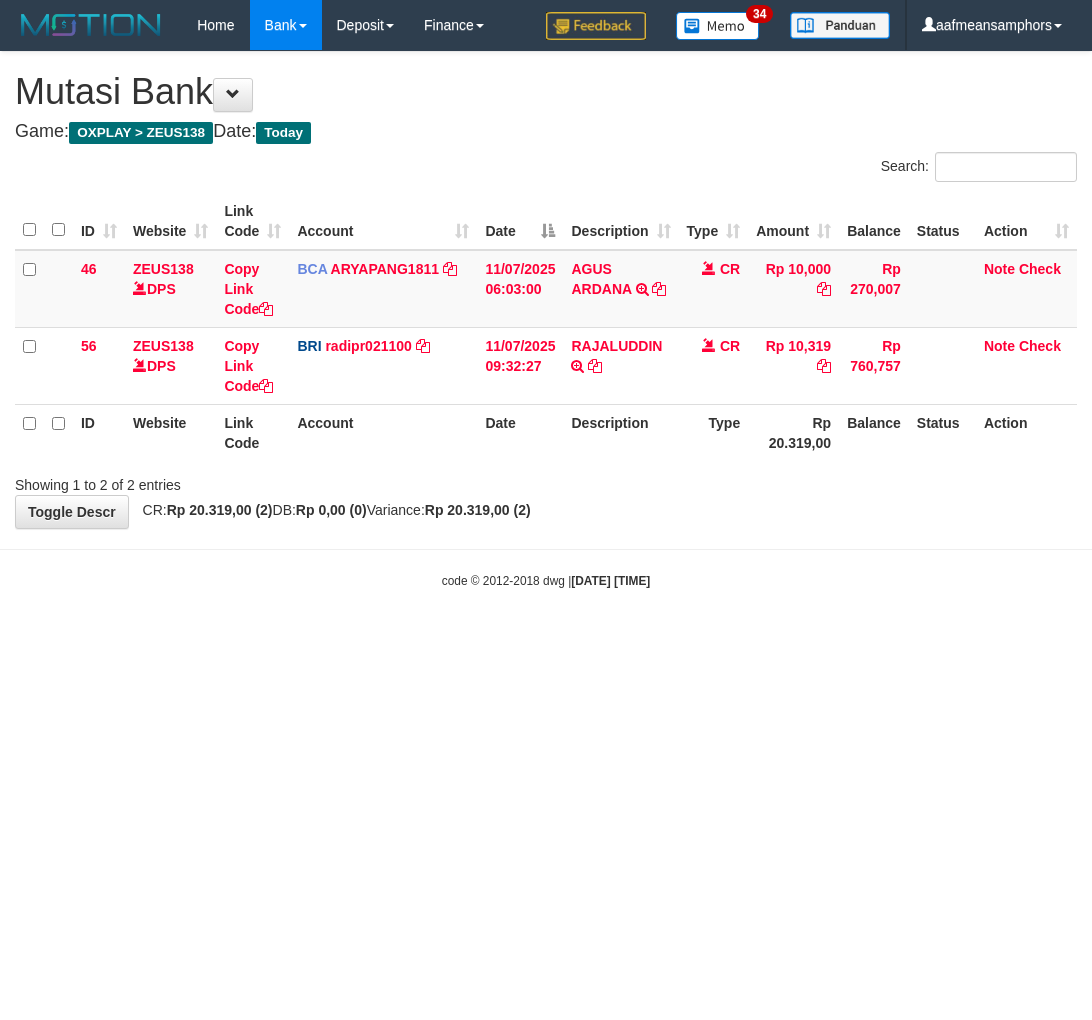 scroll, scrollTop: 0, scrollLeft: 0, axis: both 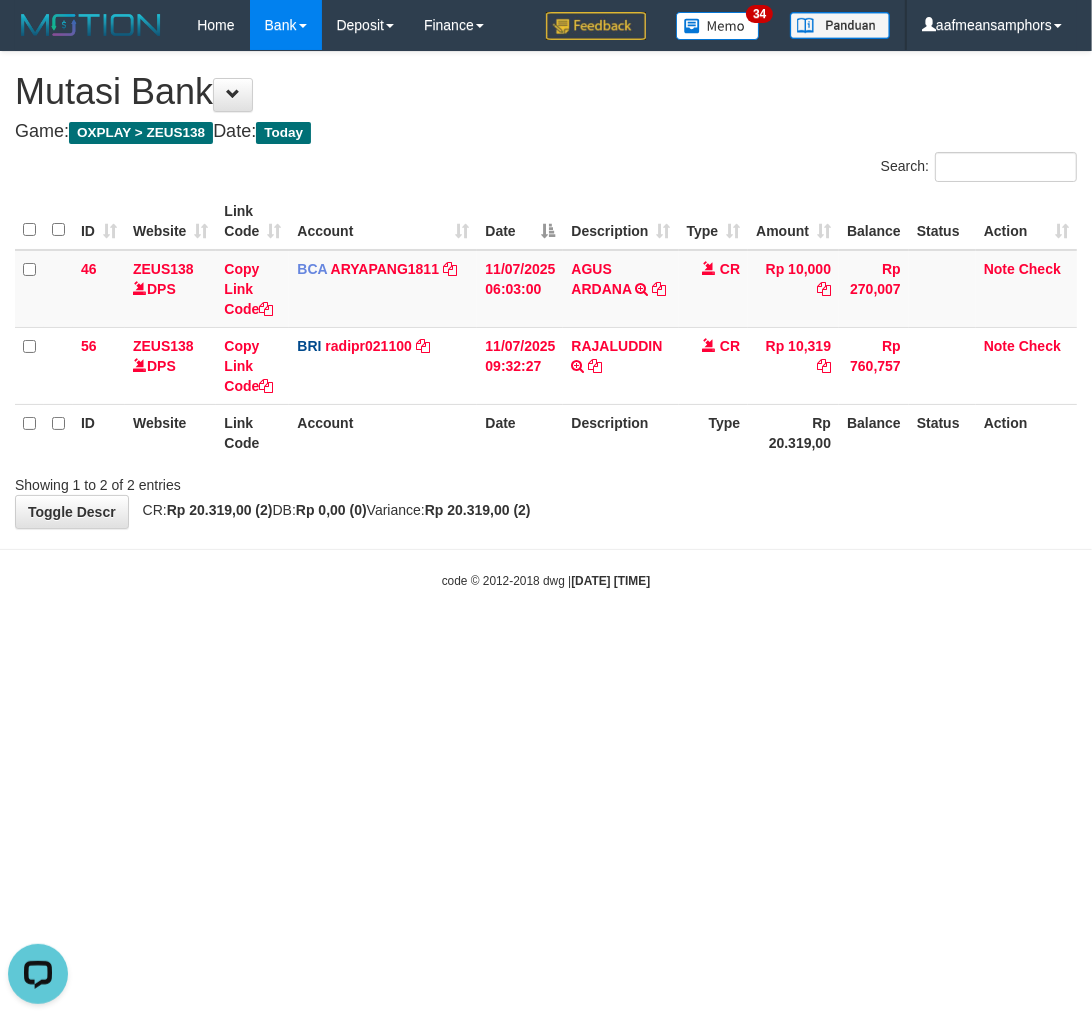 click on "Toggle navigation
Home
Bank
Account List
Load
By Website
Group
[OXPLAY]													ZEUS138
By Load Group (DPS)
Sync" at bounding box center (546, 320) 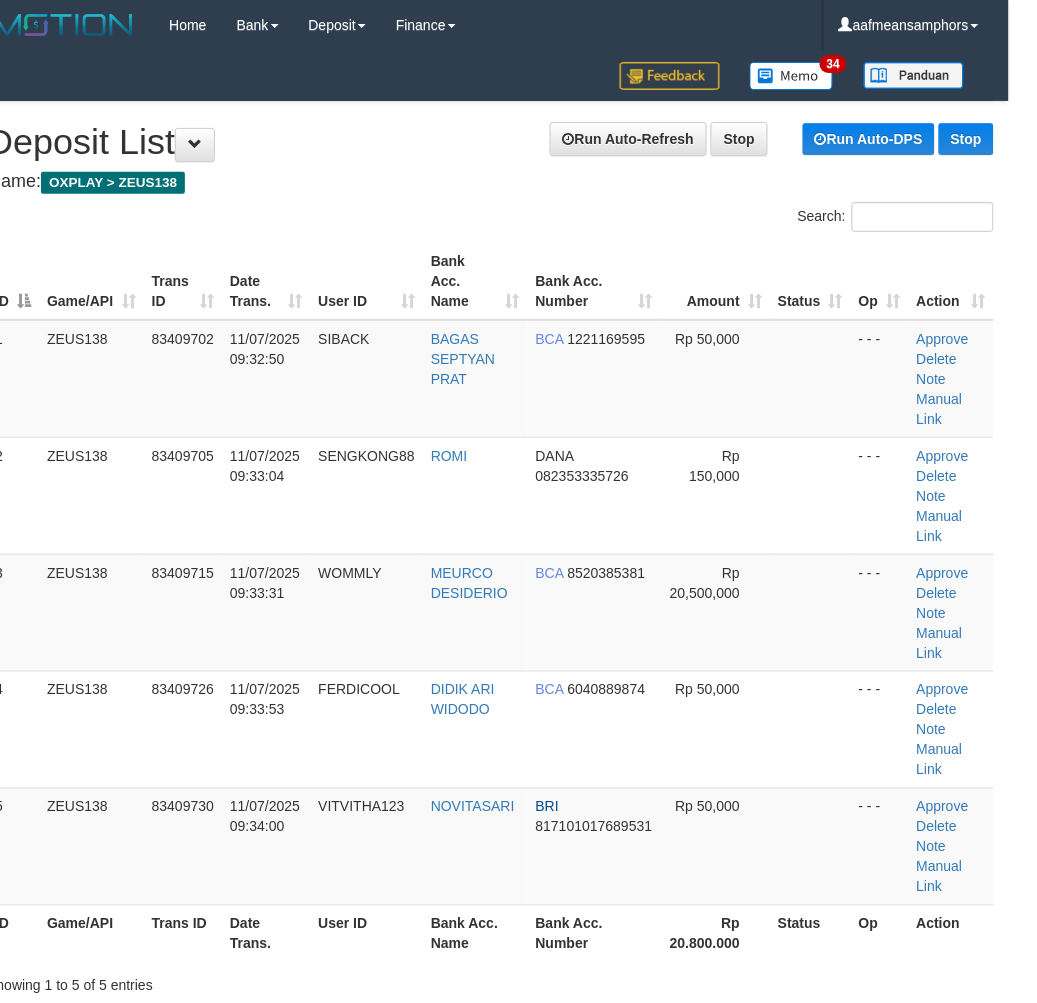 scroll, scrollTop: 20, scrollLeft: 10, axis: both 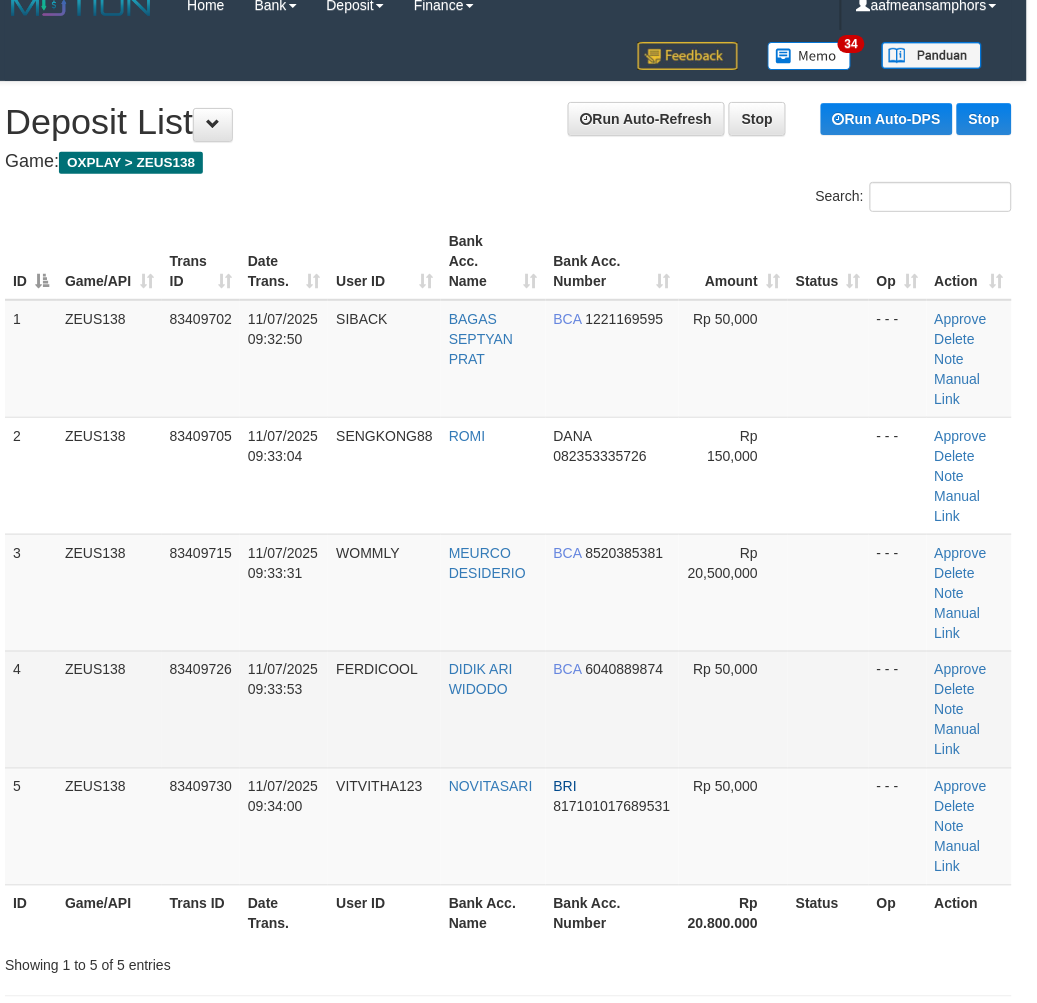 drag, startPoint x: 536, startPoint y: 737, endPoint x: 434, endPoint y: 733, distance: 102.0784 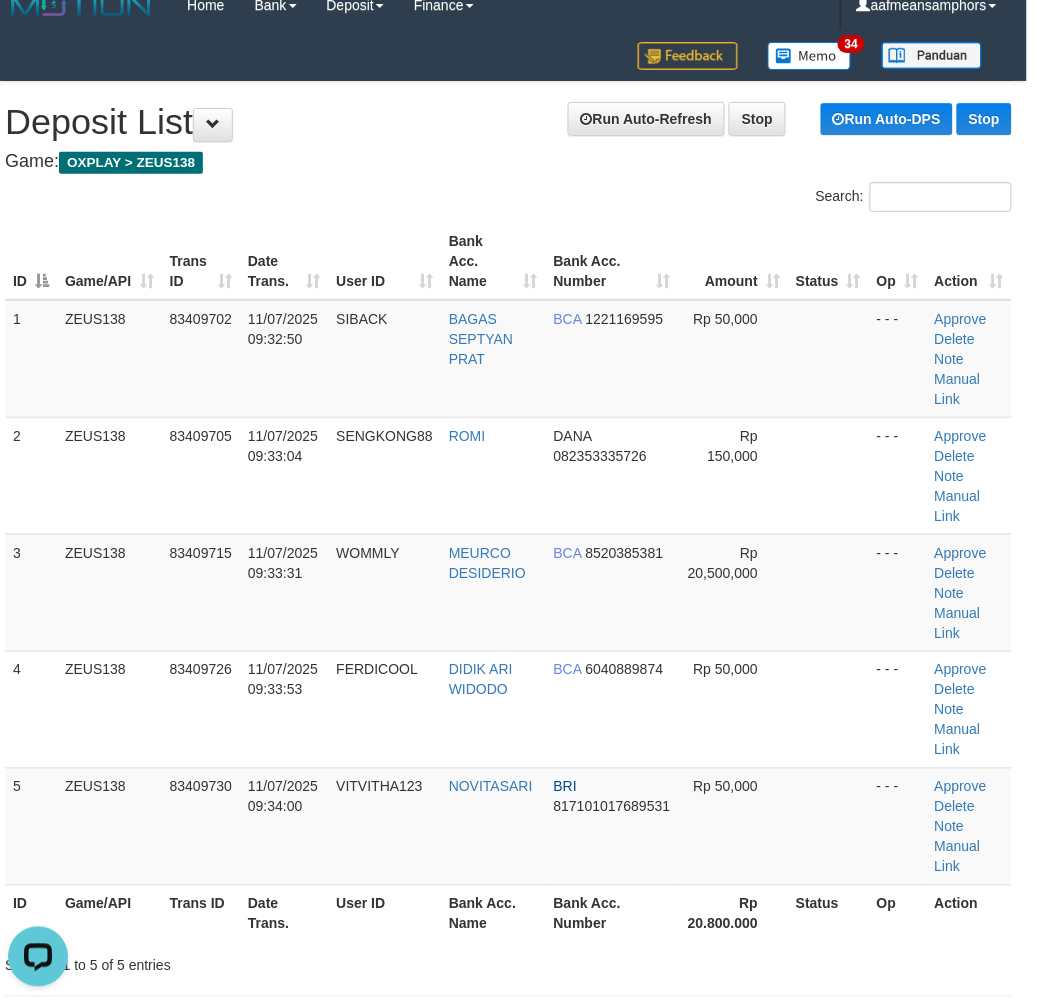 scroll, scrollTop: 0, scrollLeft: 0, axis: both 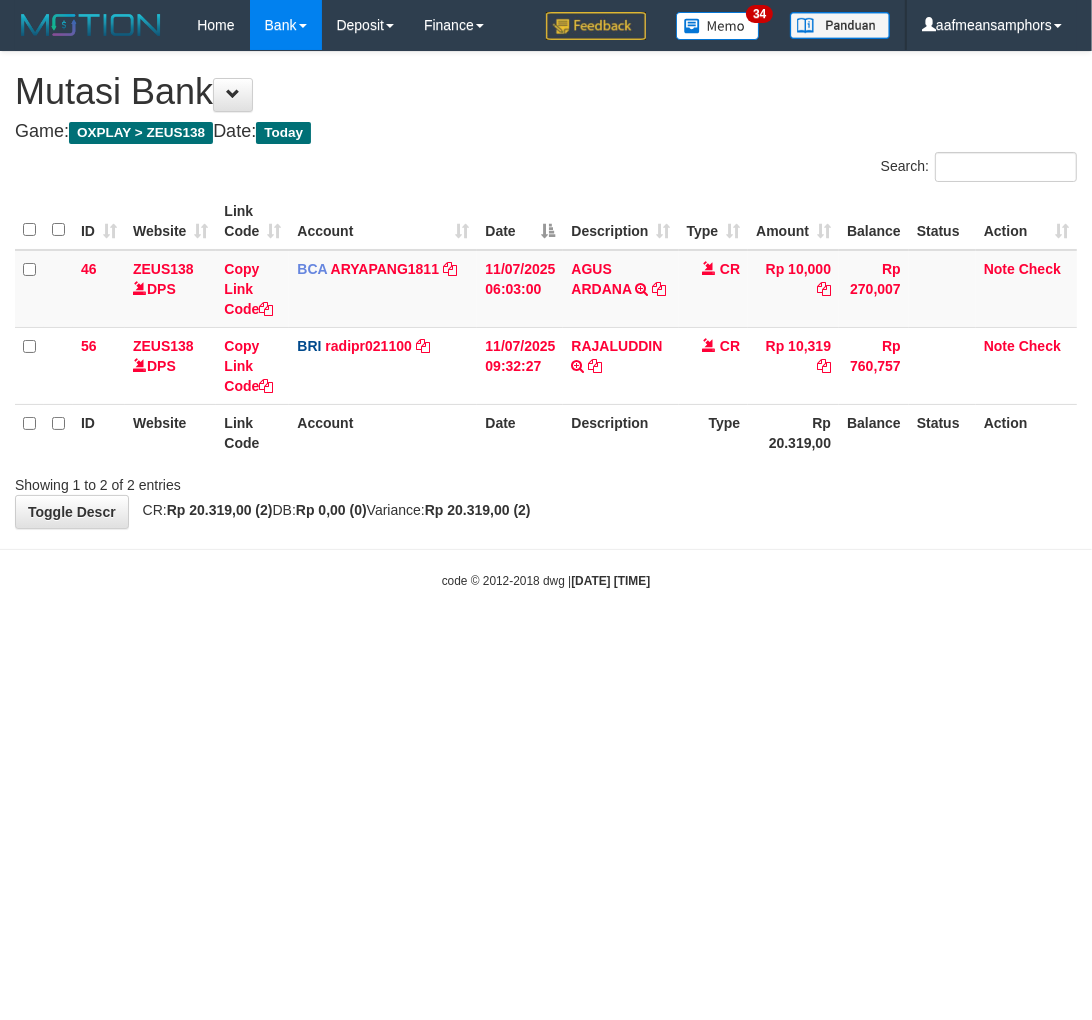 drag, startPoint x: 844, startPoint y: 654, endPoint x: 823, endPoint y: 656, distance: 21.095022 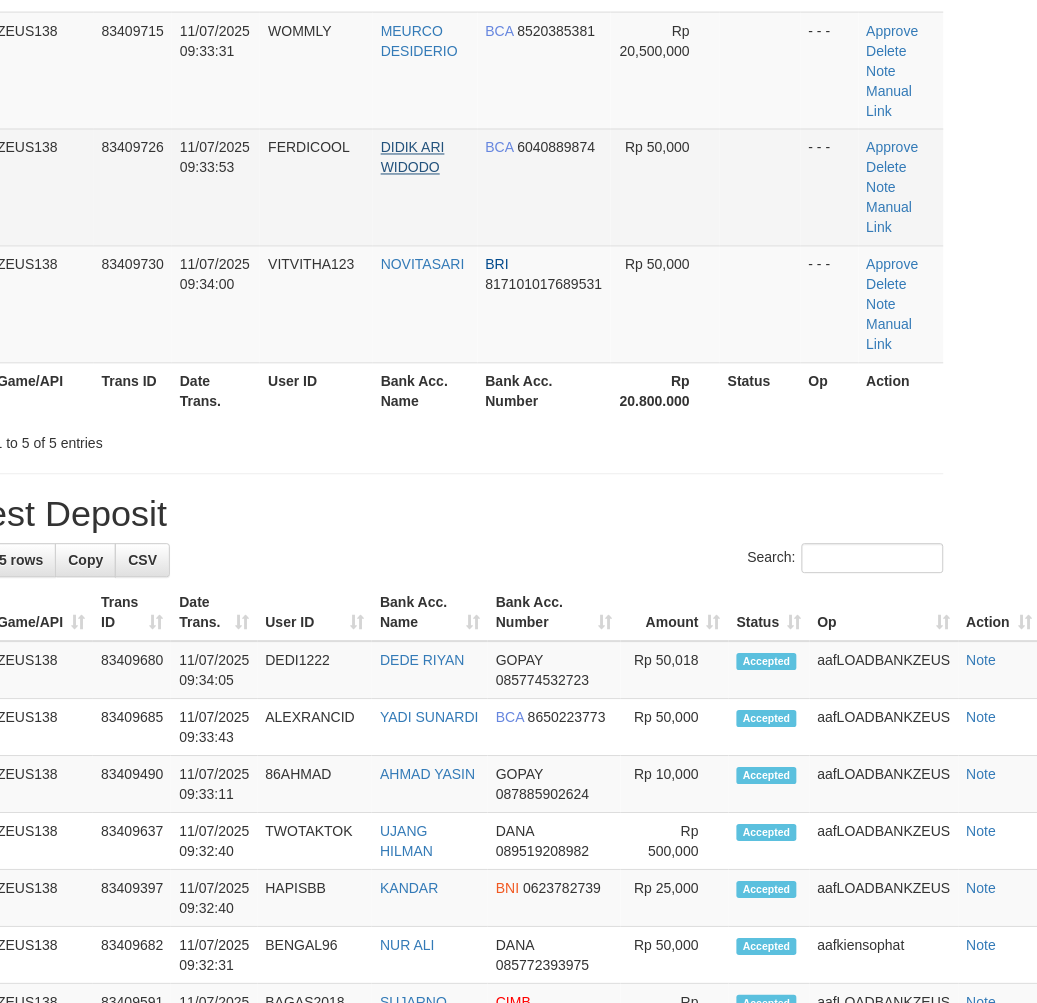 click on "DEDE RIYAN" at bounding box center (430, 671) 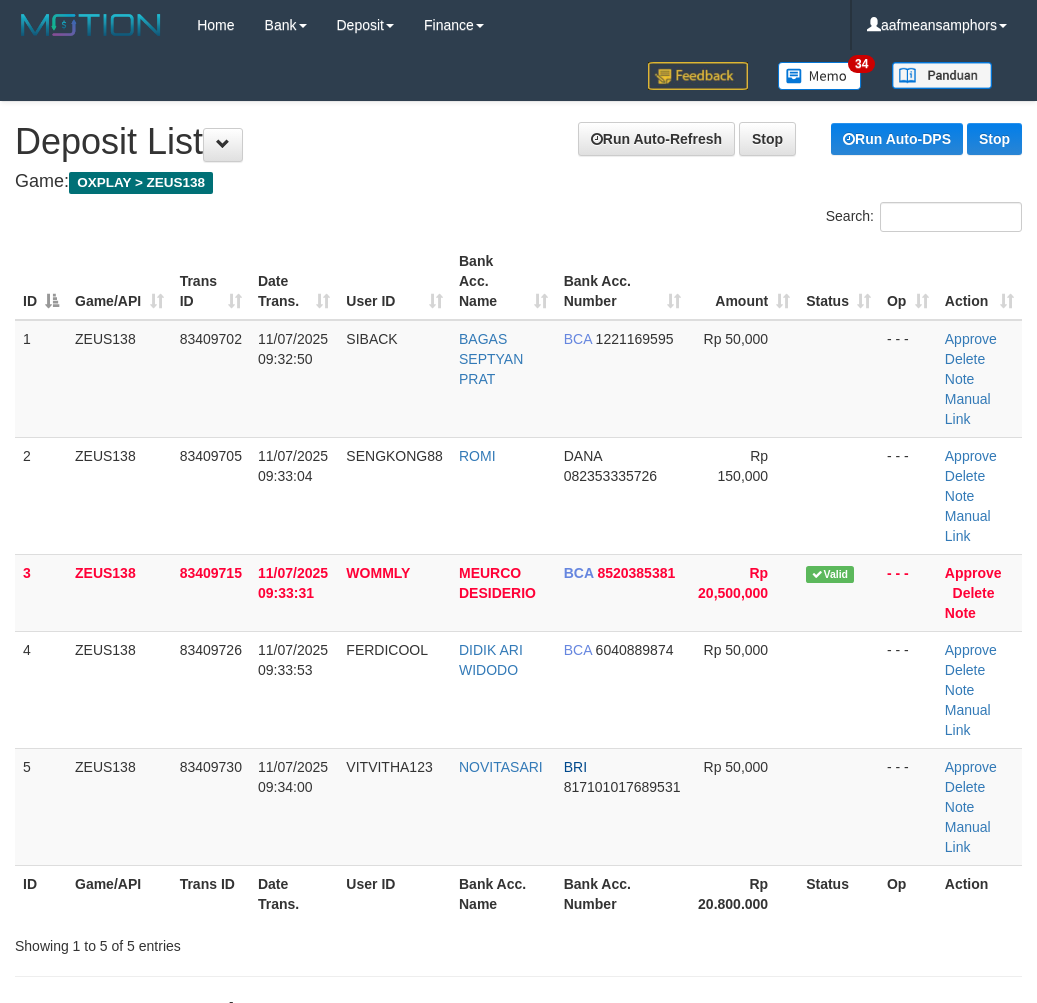 scroll, scrollTop: 20, scrollLeft: 10, axis: both 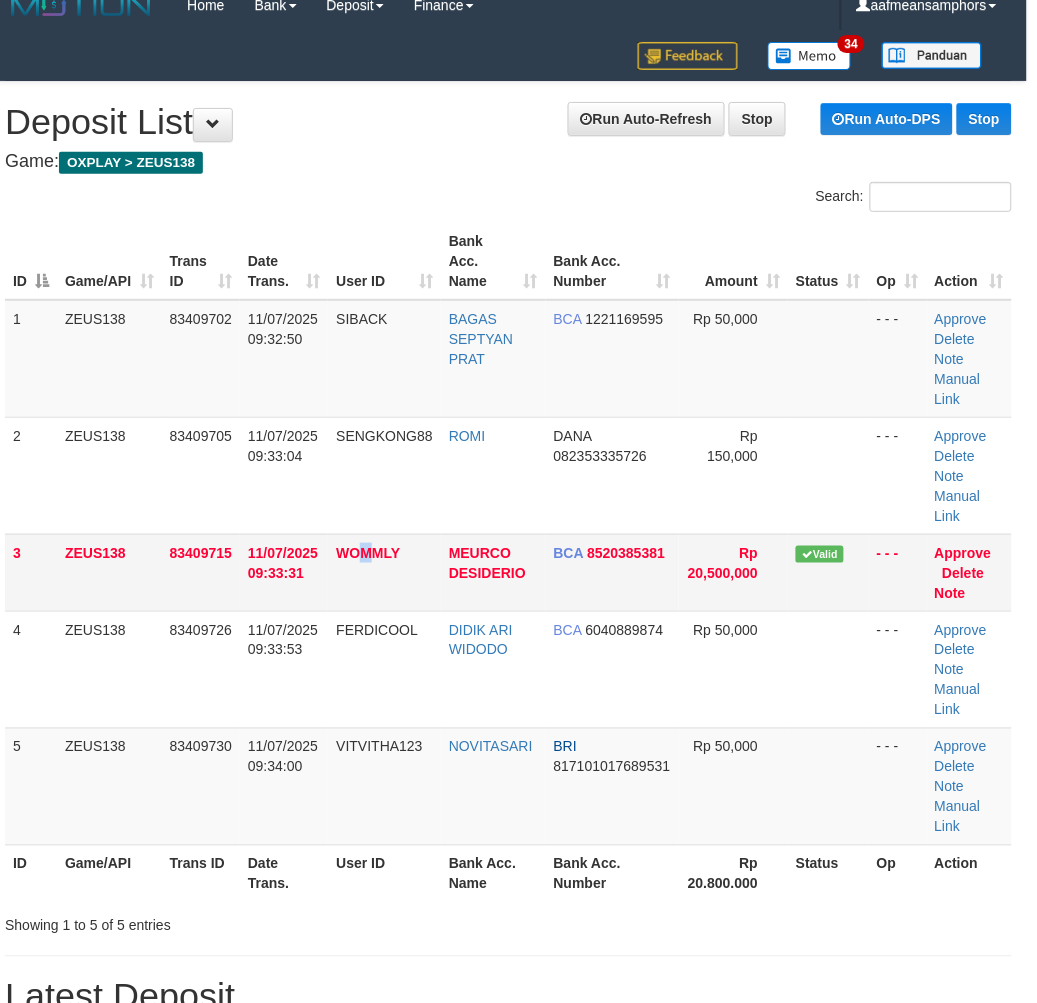 drag, startPoint x: 366, startPoint y: 551, endPoint x: 344, endPoint y: 542, distance: 23.769728 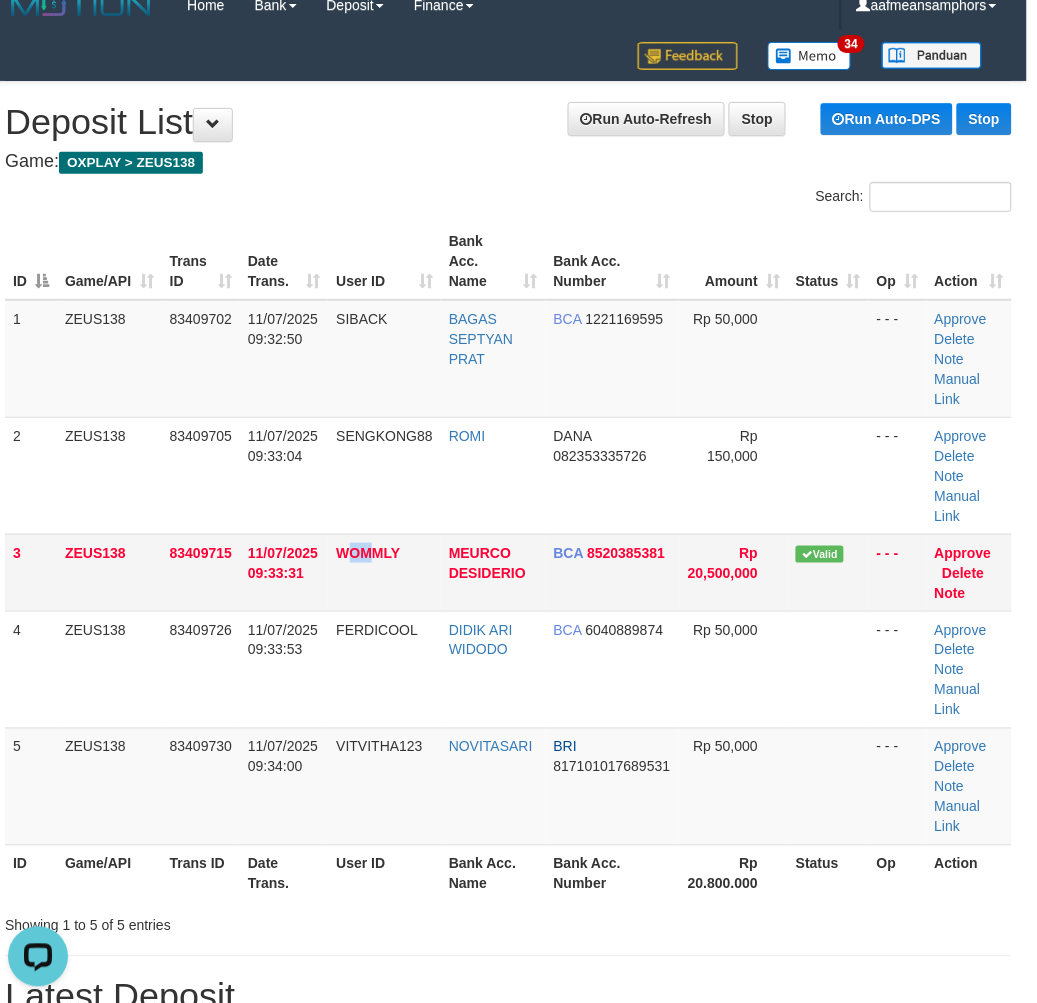 scroll, scrollTop: 0, scrollLeft: 0, axis: both 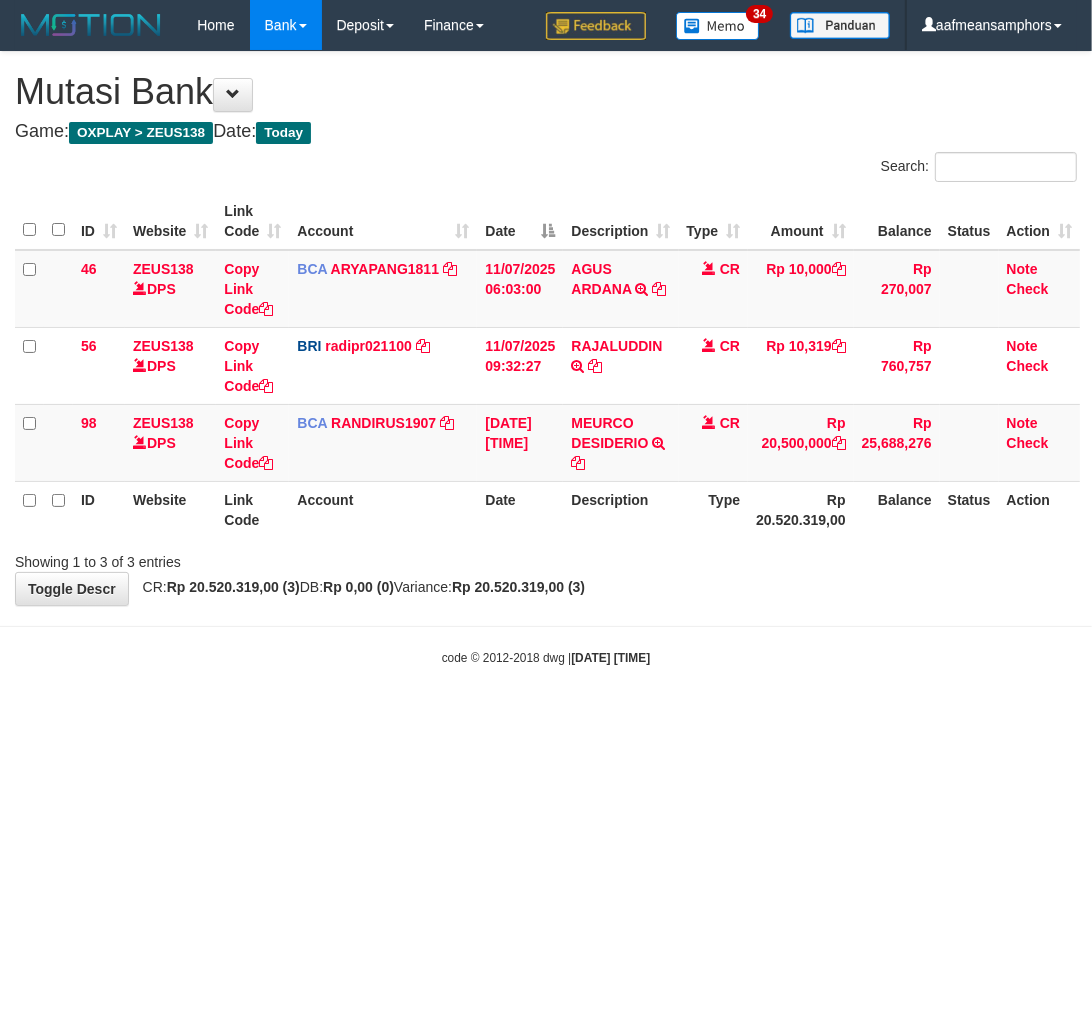 click on "Showing 1 to 3 of 3 entries" at bounding box center [546, 558] 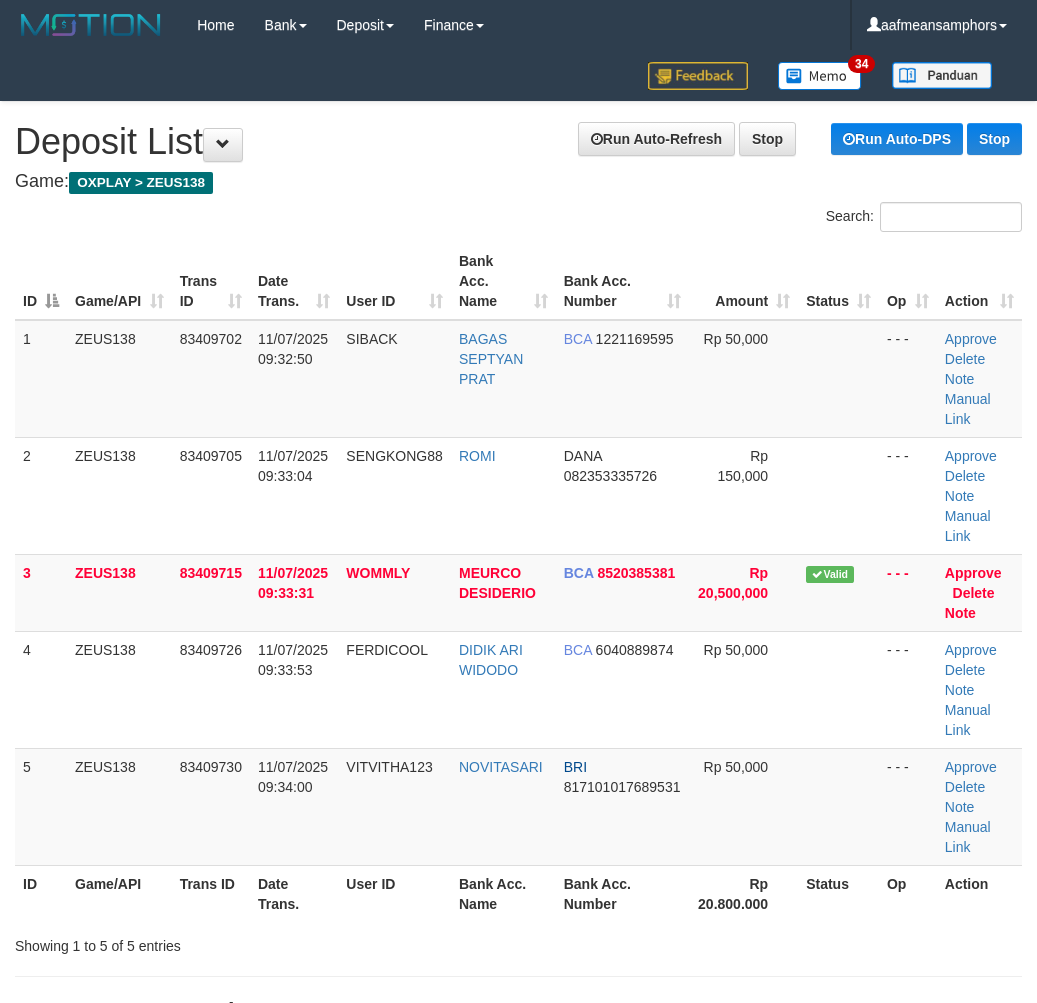 scroll, scrollTop: 20, scrollLeft: 10, axis: both 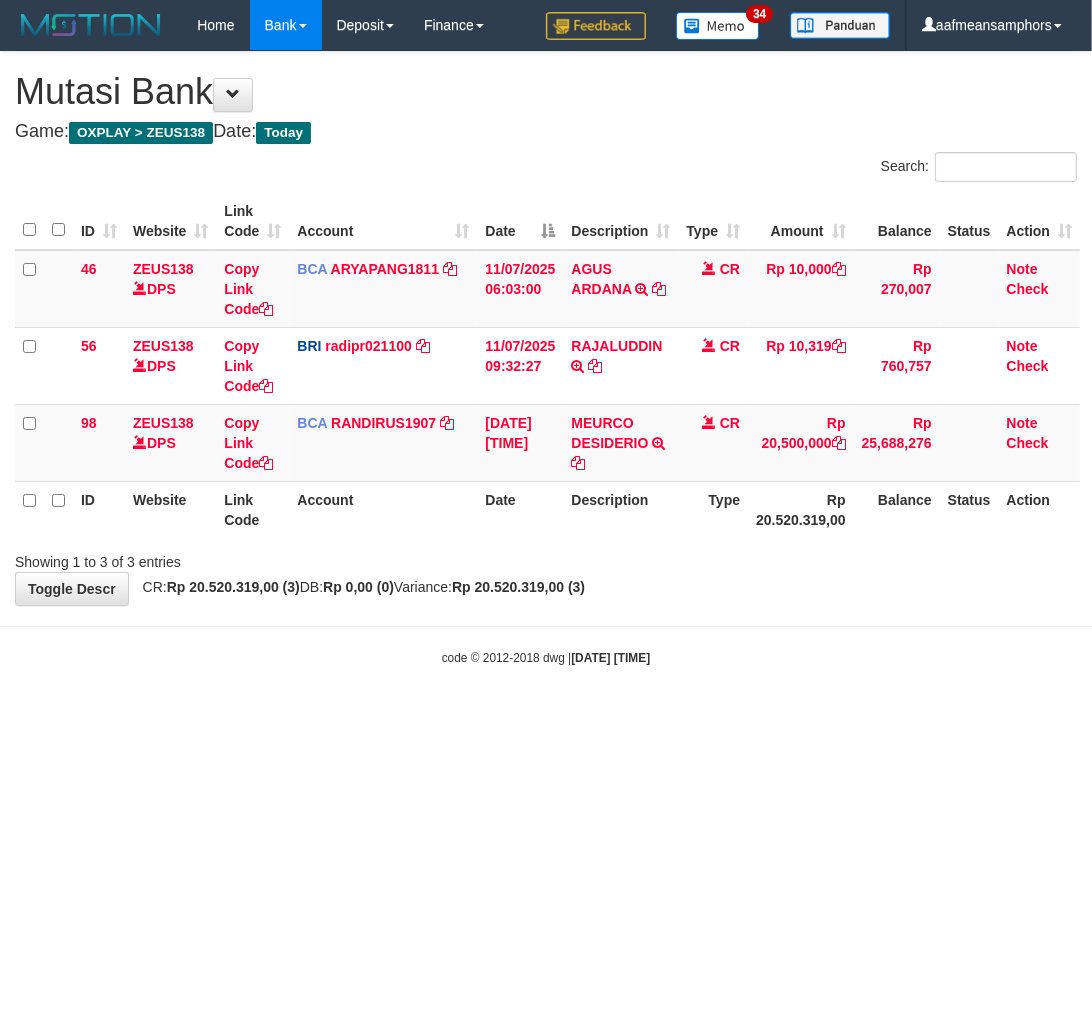 click on "Toggle navigation
Home
Bank
Account List
Load
By Website
Group
[OXPLAY]													ZEUS138
By Load Group (DPS)" at bounding box center [546, 358] 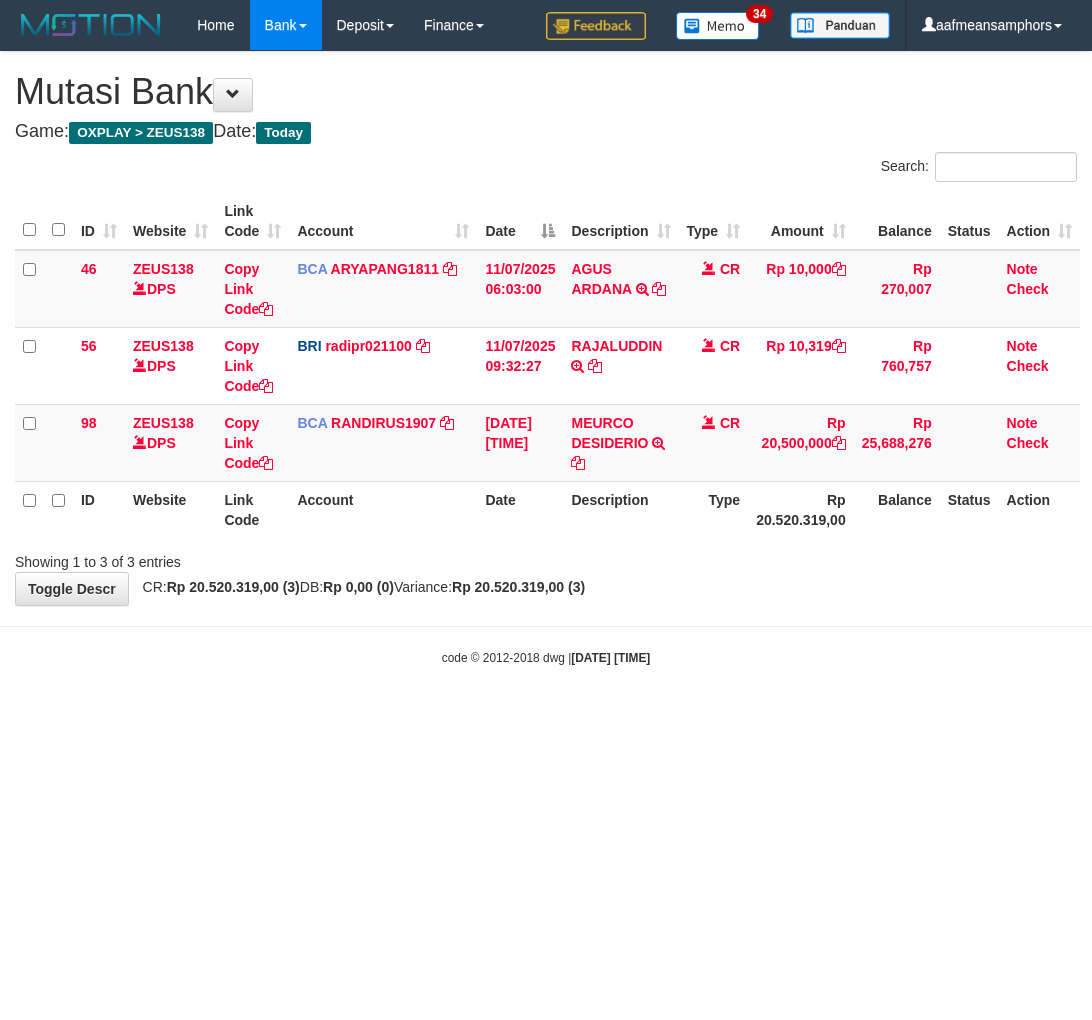 scroll, scrollTop: 0, scrollLeft: 0, axis: both 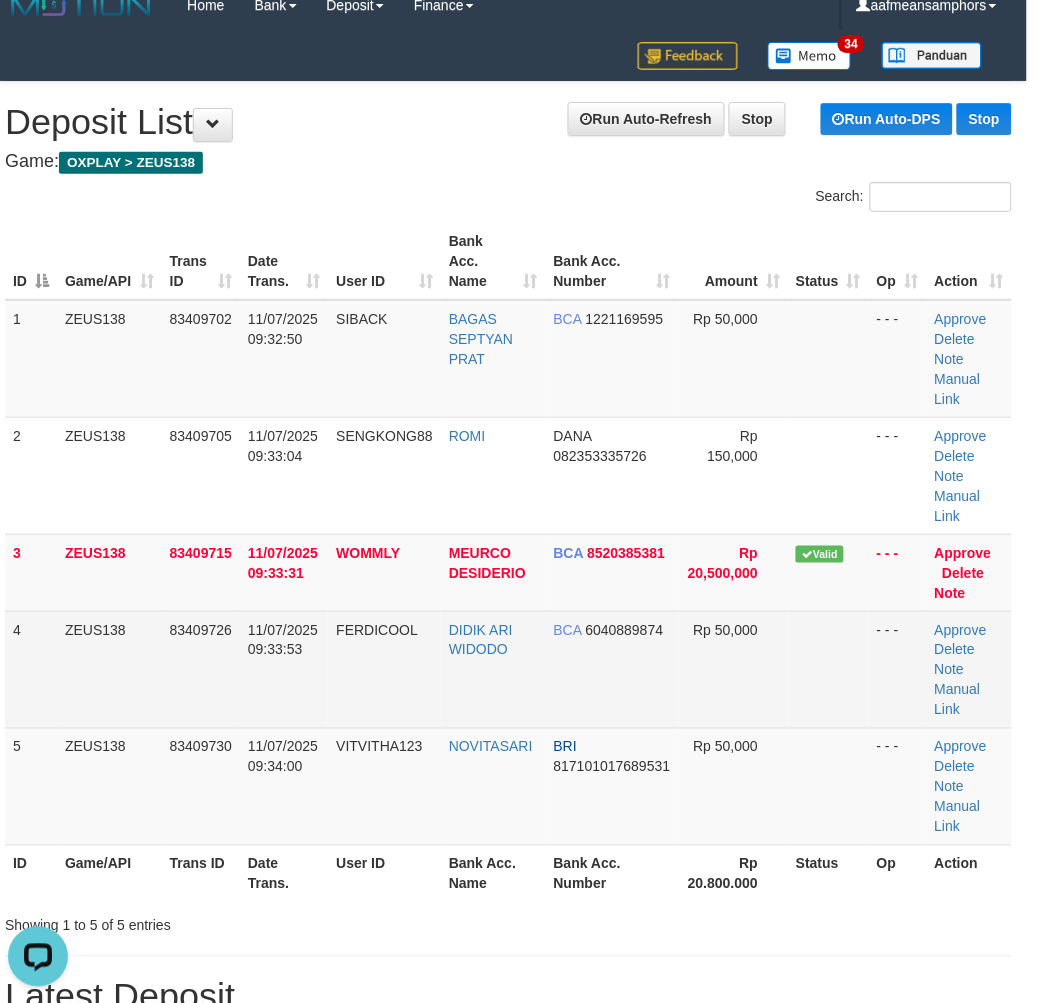 click on "83409726" at bounding box center (201, 669) 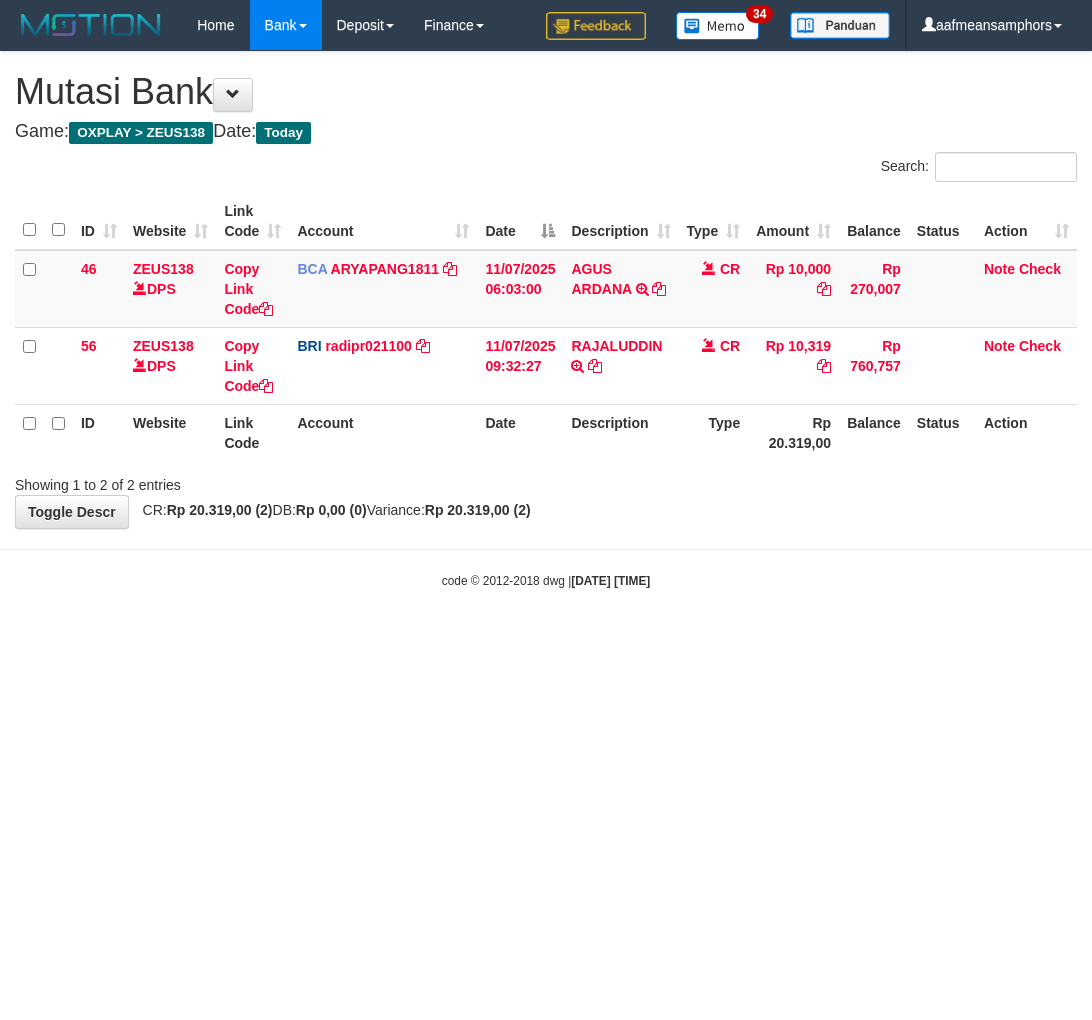 scroll, scrollTop: 0, scrollLeft: 0, axis: both 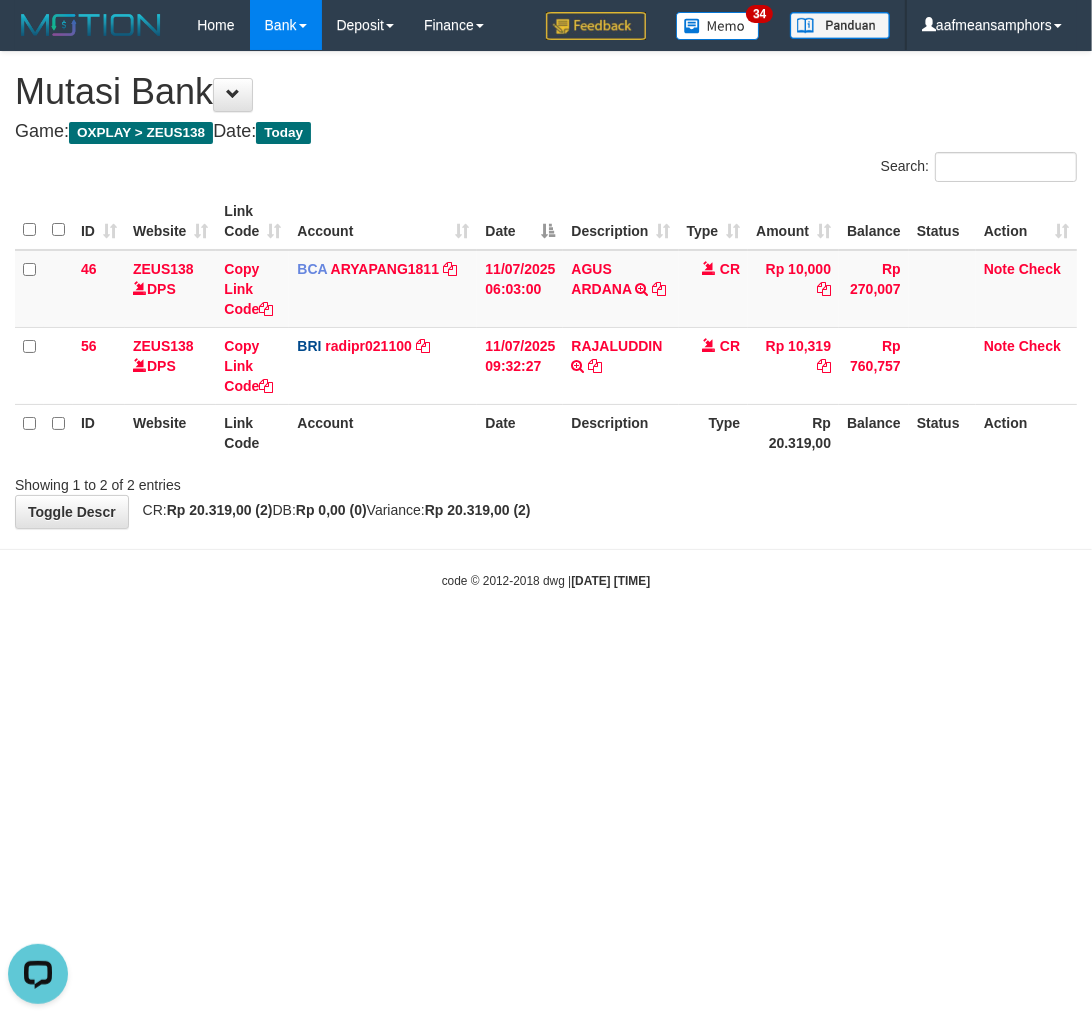 drag, startPoint x: 718, startPoint y: 561, endPoint x: 707, endPoint y: 561, distance: 11 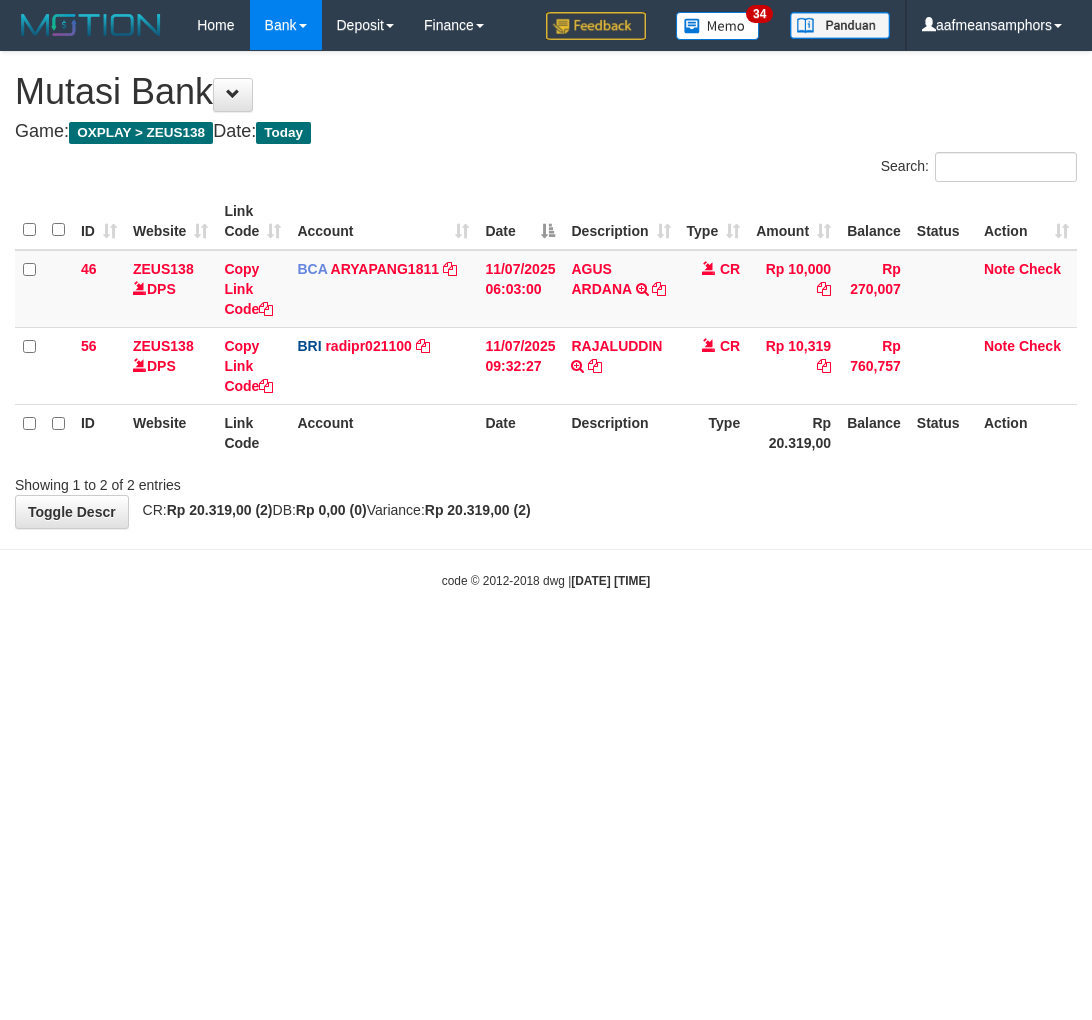 scroll, scrollTop: 0, scrollLeft: 0, axis: both 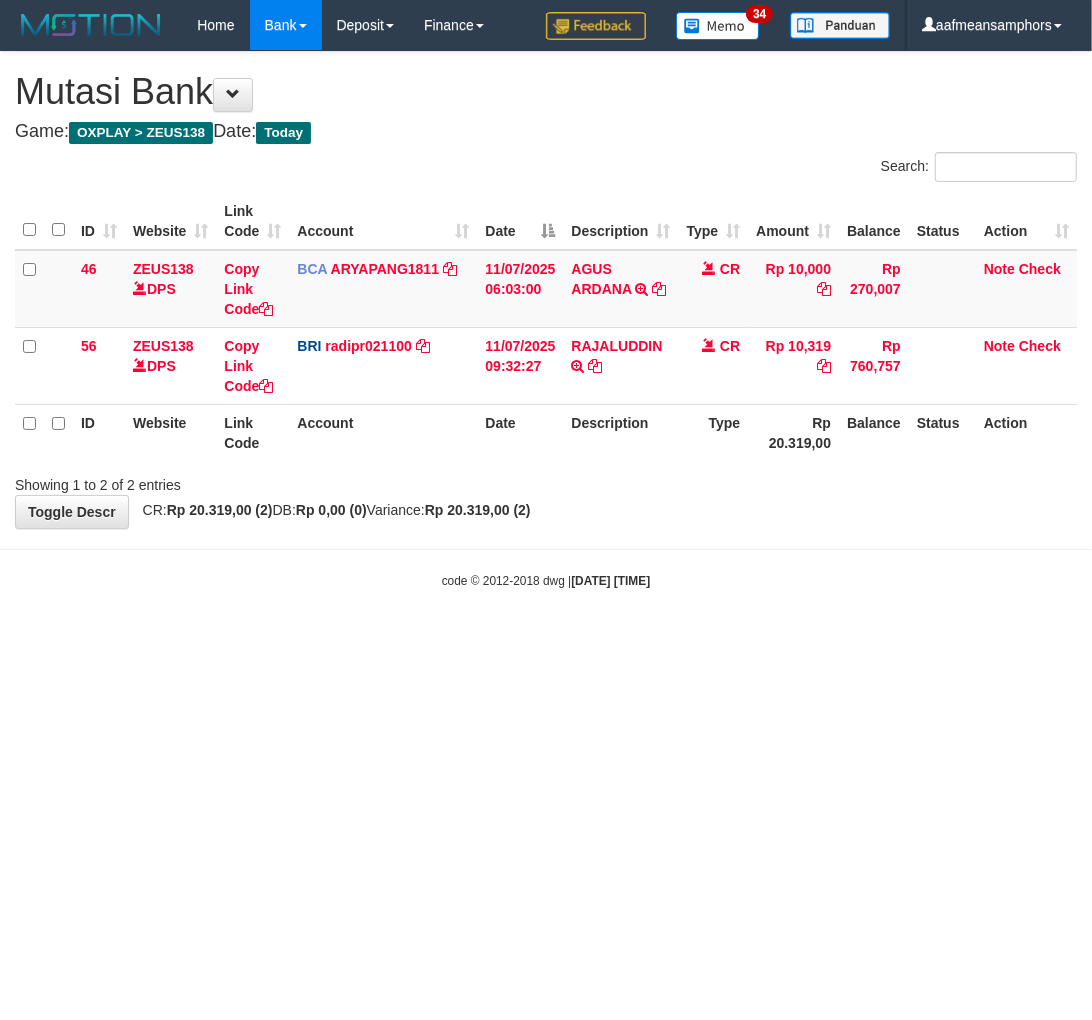 click on "Toggle navigation
Home
Bank
Account List
Load
By Website
Group
[OXPLAY]													ZEUS138
By Load Group (DPS)" at bounding box center [546, 320] 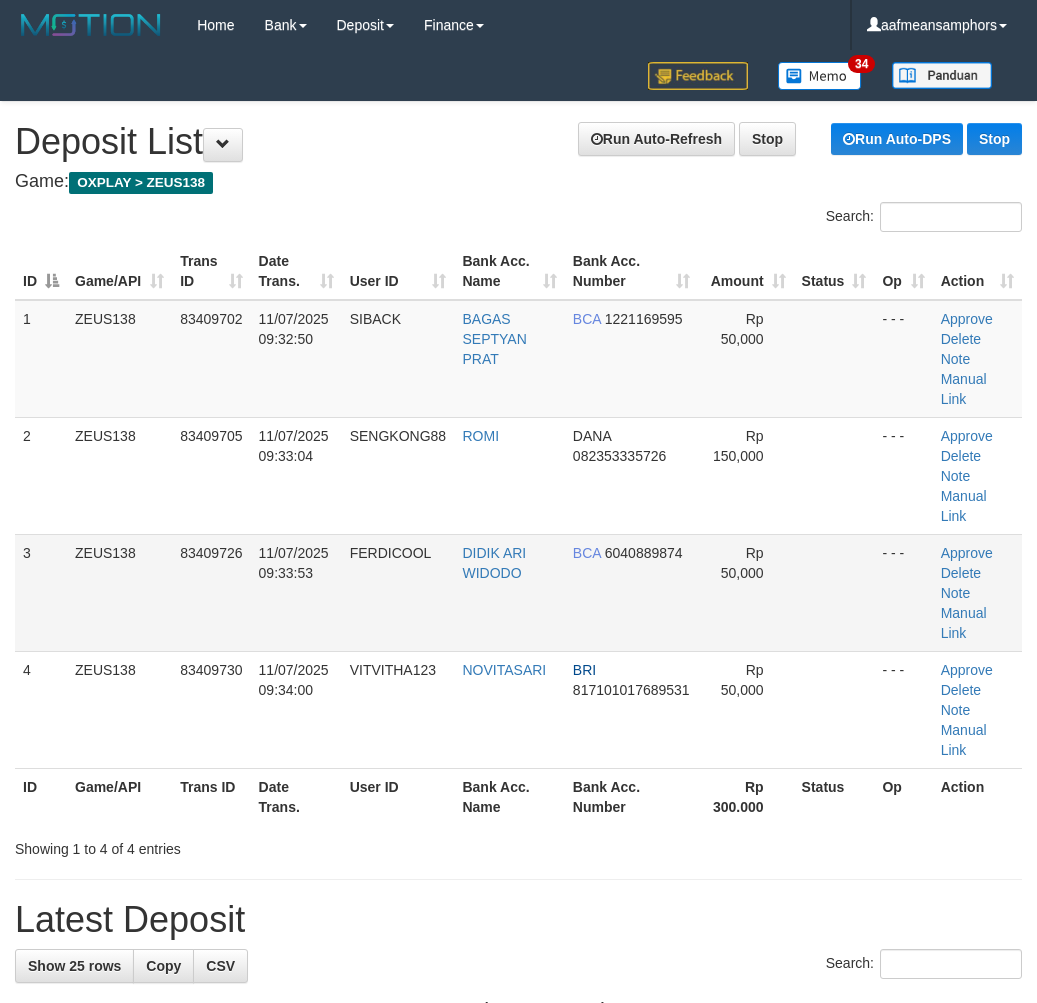 scroll, scrollTop: 20, scrollLeft: 10, axis: both 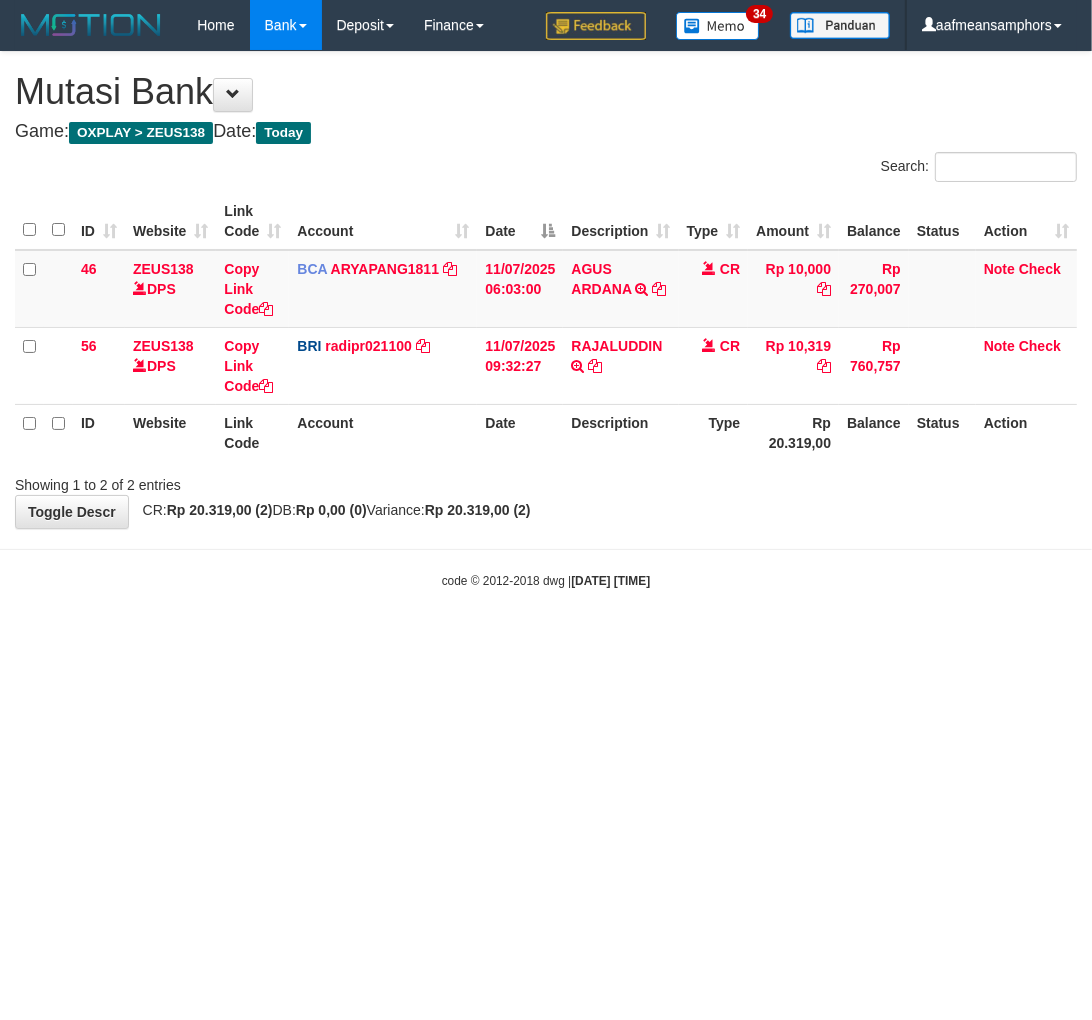 click on "Toggle navigation
Home
Bank
Account List
Load
By Website
Group
[OXPLAY]													ZEUS138
By Load Group (DPS)" at bounding box center (546, 320) 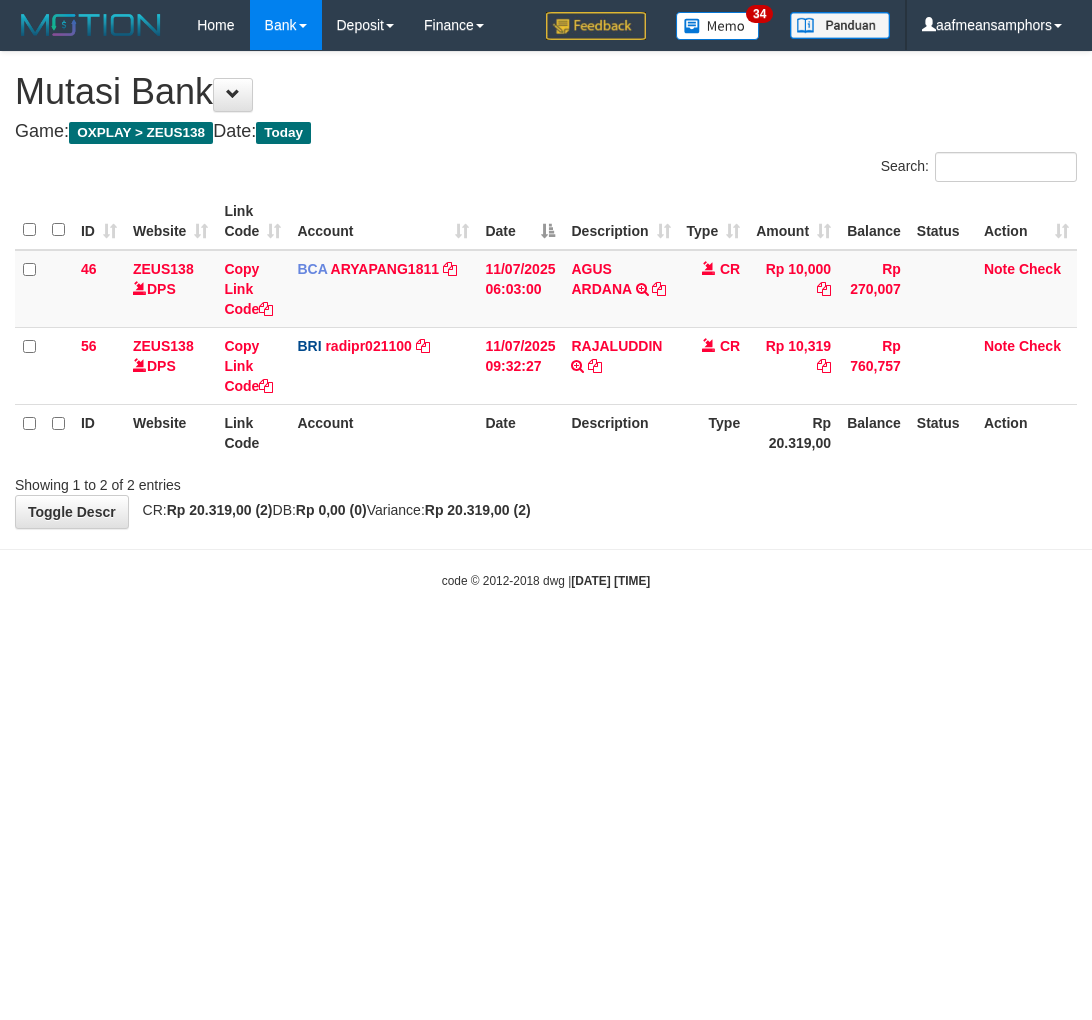 scroll, scrollTop: 0, scrollLeft: 0, axis: both 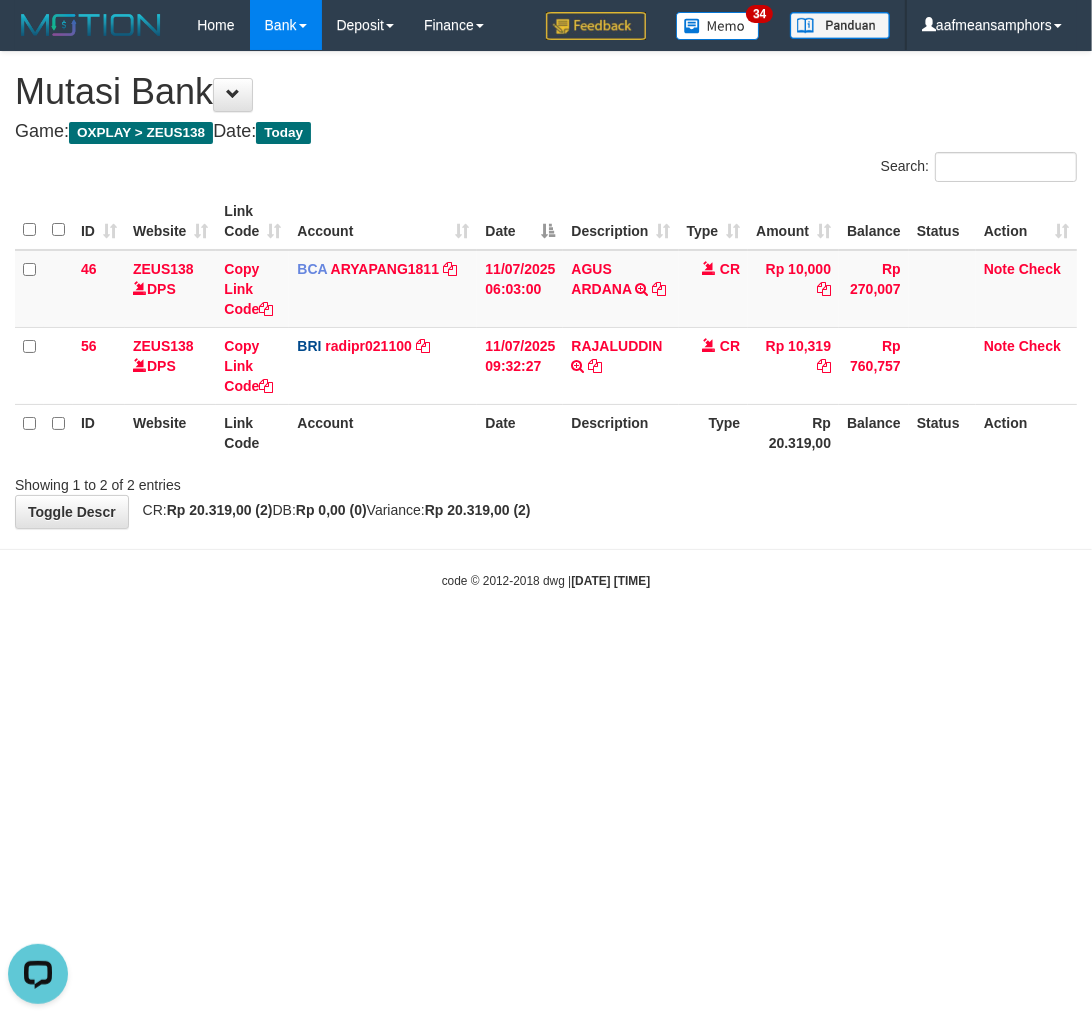 drag, startPoint x: 613, startPoint y: 544, endPoint x: 626, endPoint y: 548, distance: 13.601471 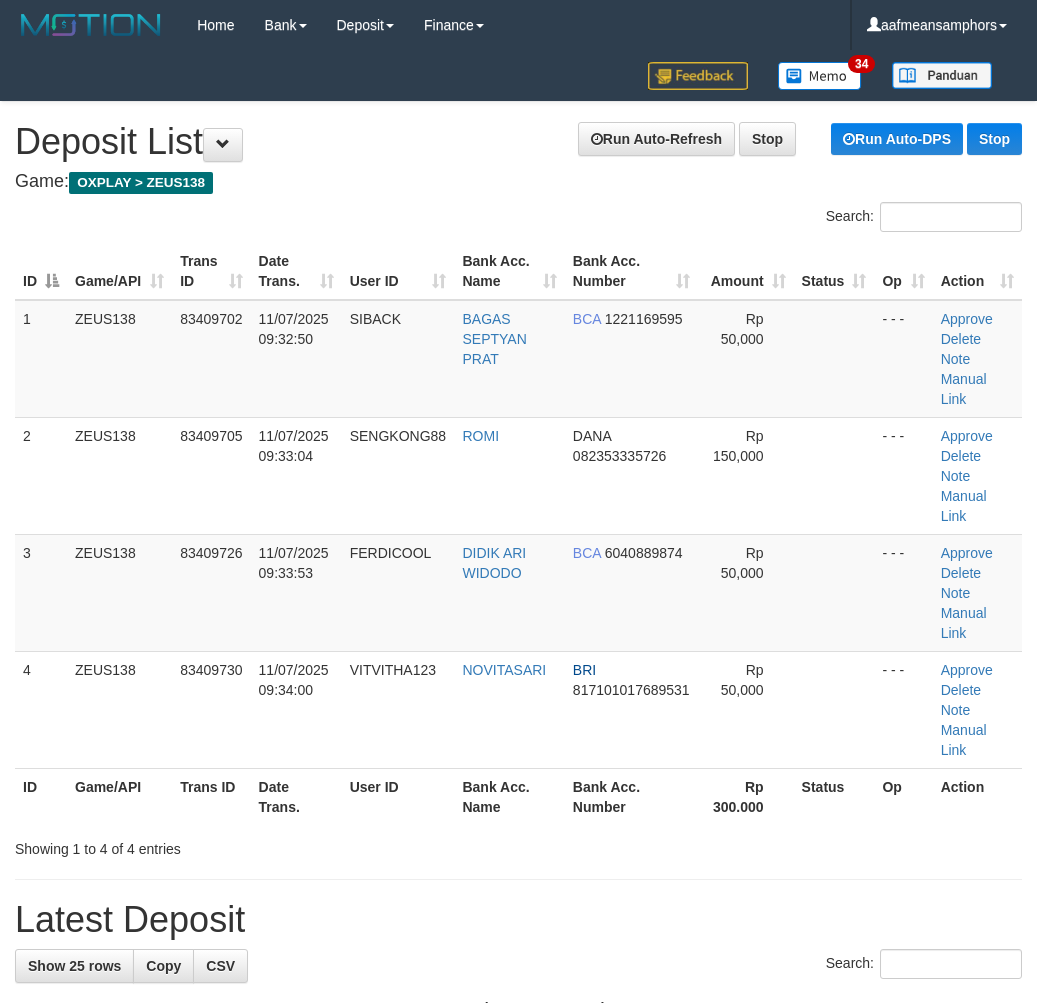 scroll, scrollTop: 20, scrollLeft: 10, axis: both 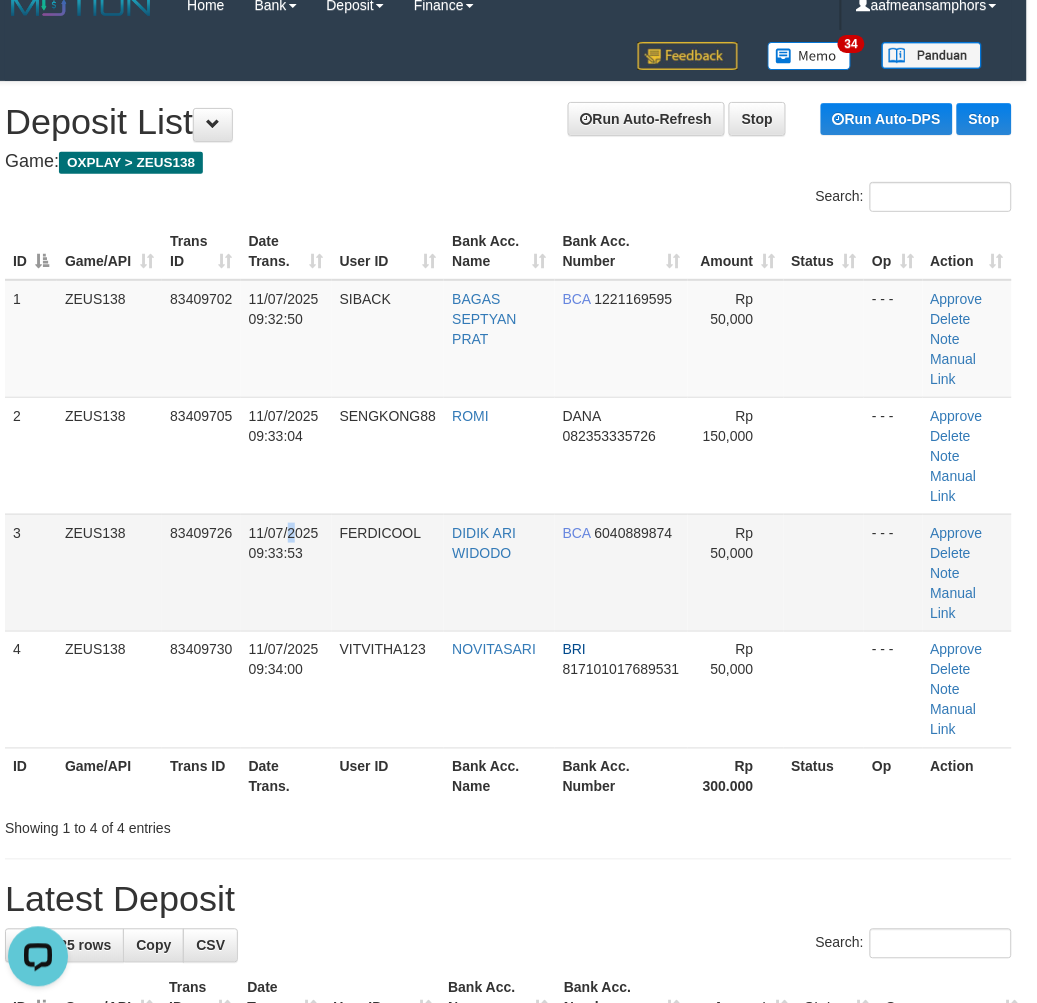 click on "11/07/2025 09:33:53" at bounding box center [286, 572] 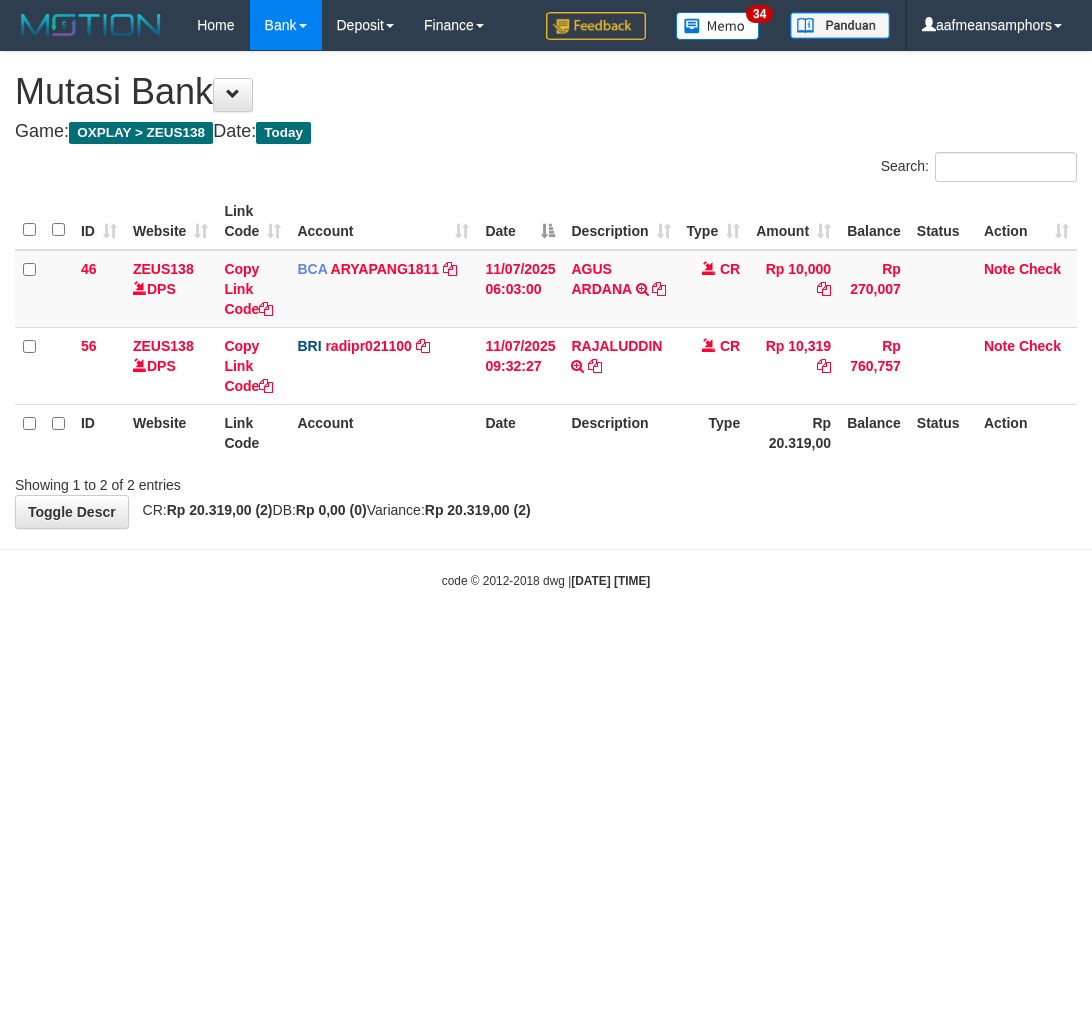 scroll, scrollTop: 0, scrollLeft: 0, axis: both 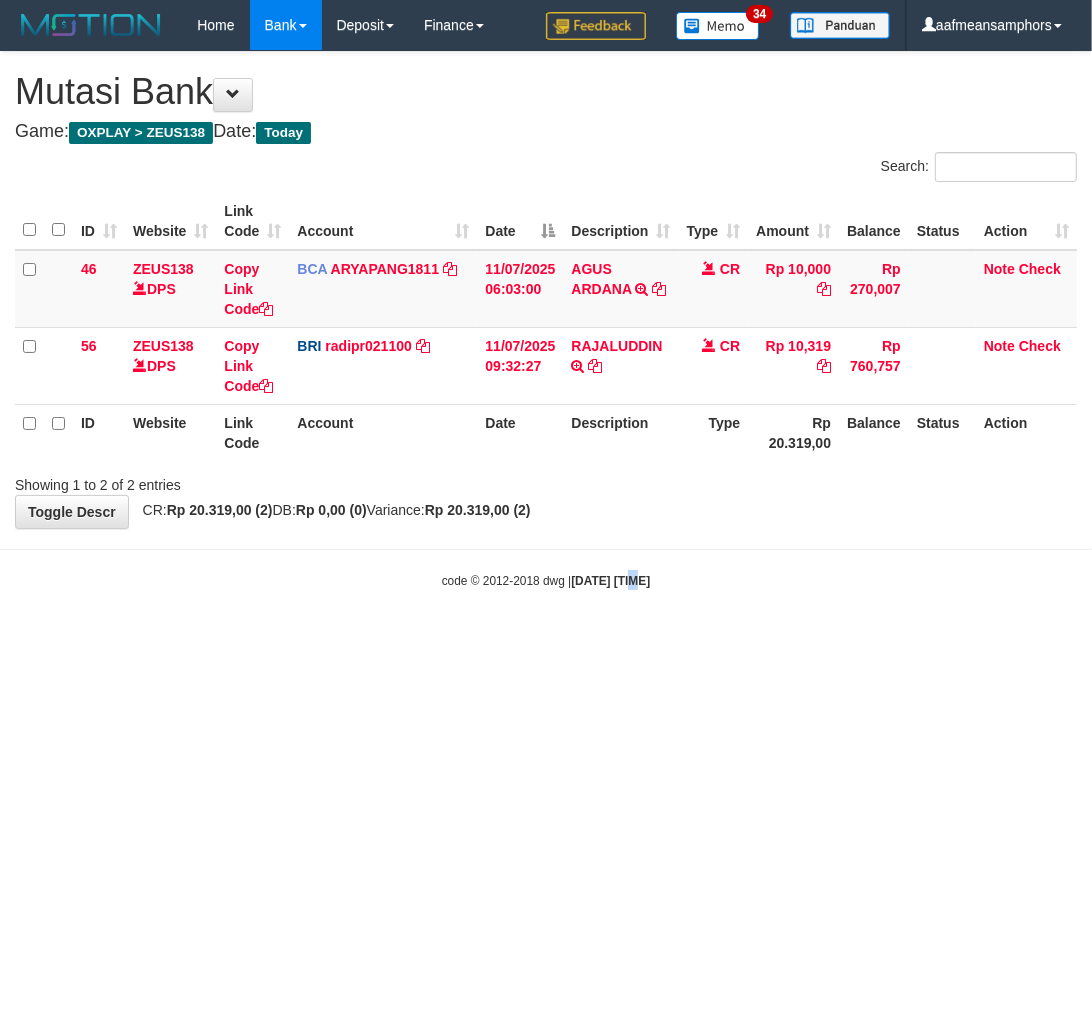 drag, startPoint x: 615, startPoint y: 582, endPoint x: 644, endPoint y: 581, distance: 29.017237 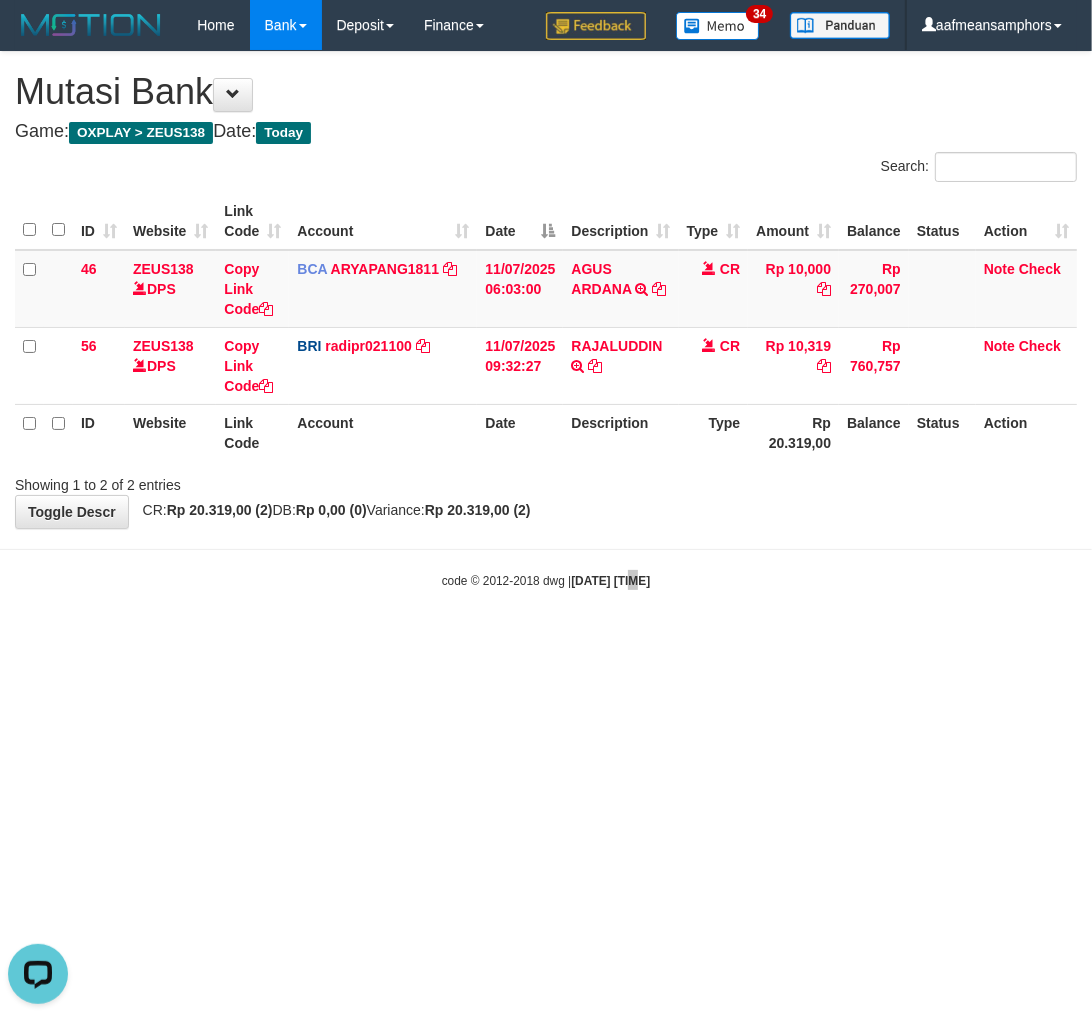 scroll, scrollTop: 0, scrollLeft: 0, axis: both 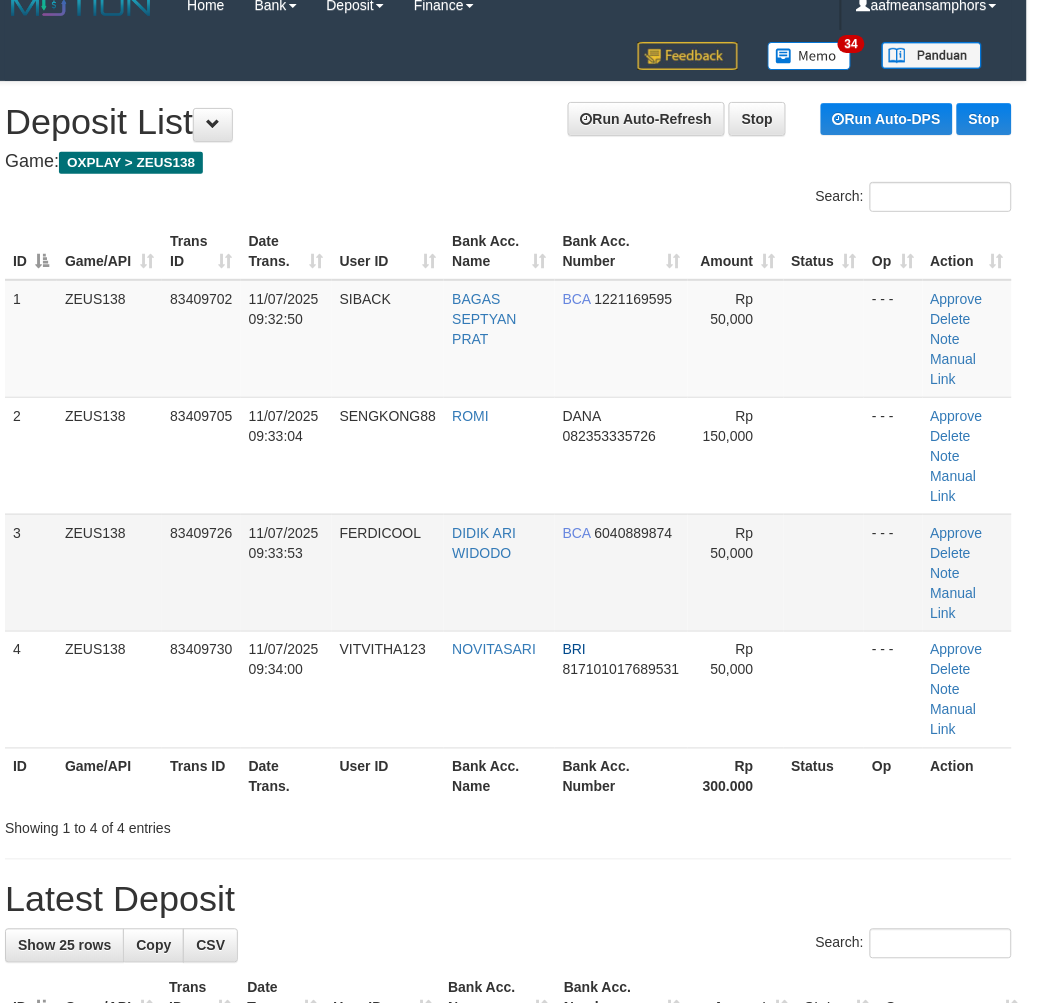 click on "11/07/2025 09:33:53" at bounding box center (284, 543) 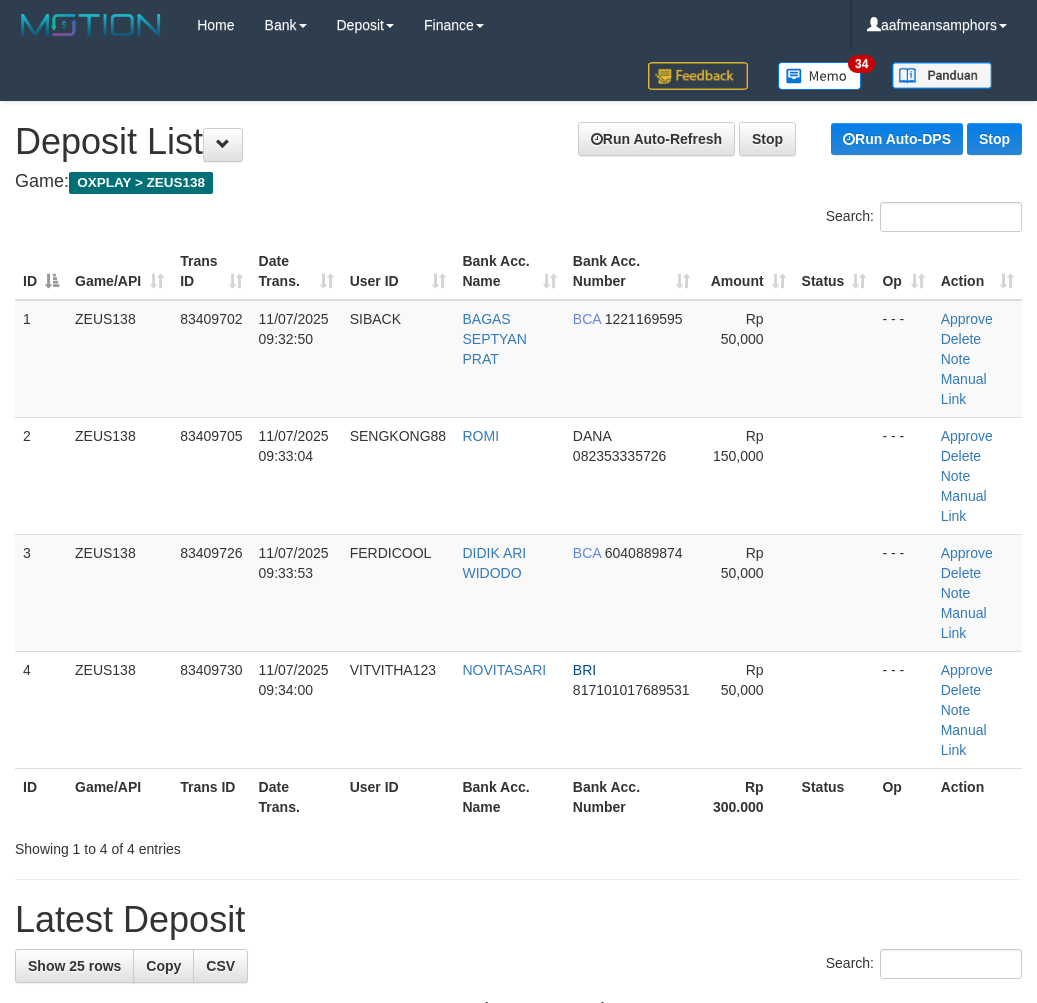 scroll, scrollTop: 20, scrollLeft: 10, axis: both 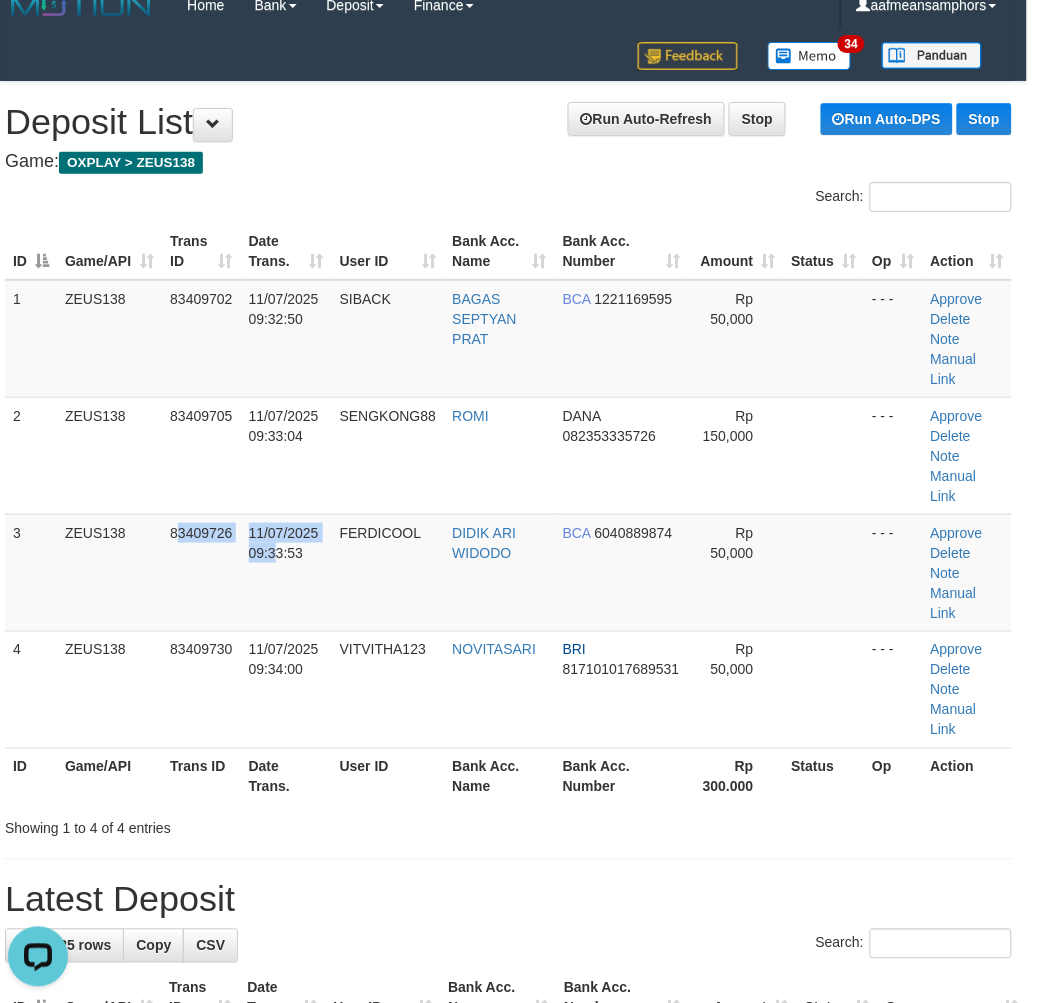 drag, startPoint x: 277, startPoint y: 622, endPoint x: 1, endPoint y: 600, distance: 276.87543 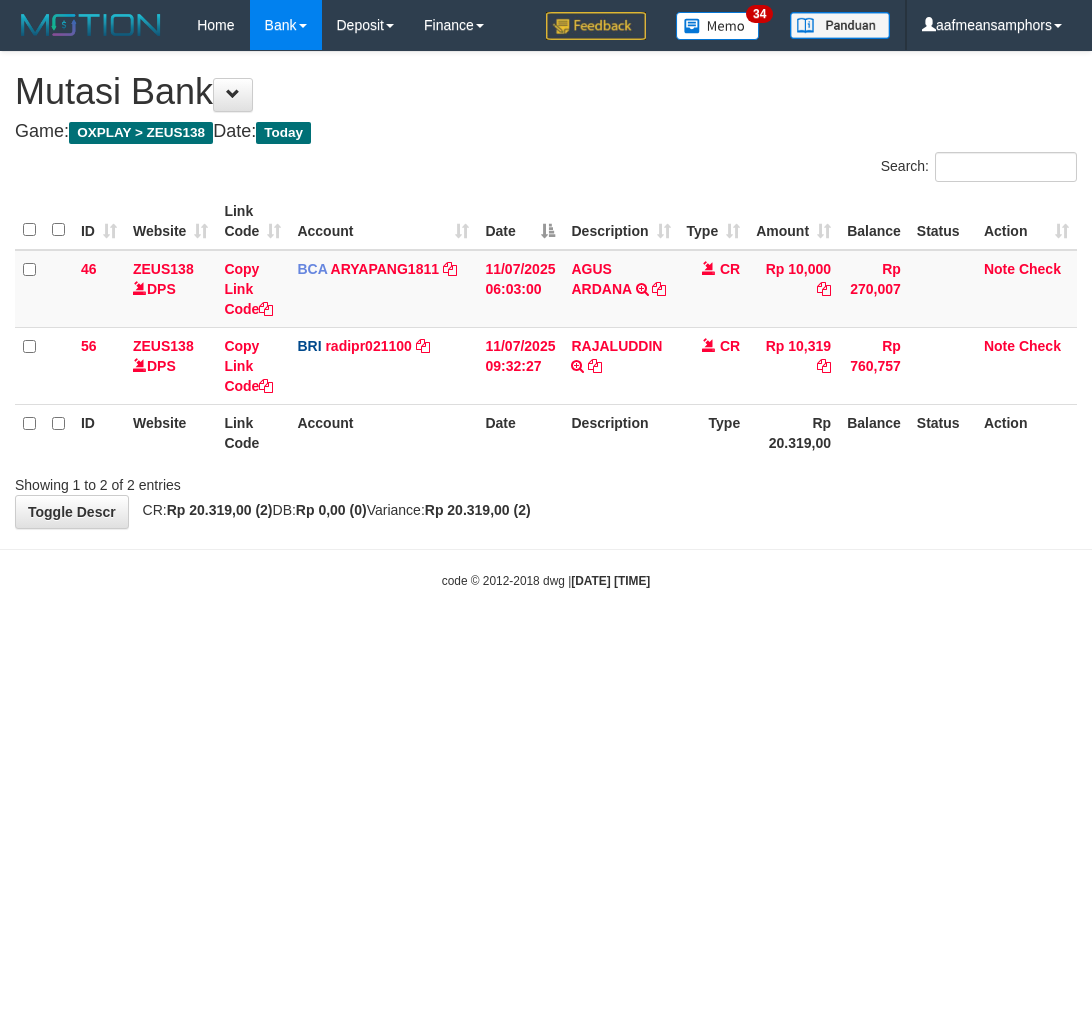 scroll, scrollTop: 0, scrollLeft: 0, axis: both 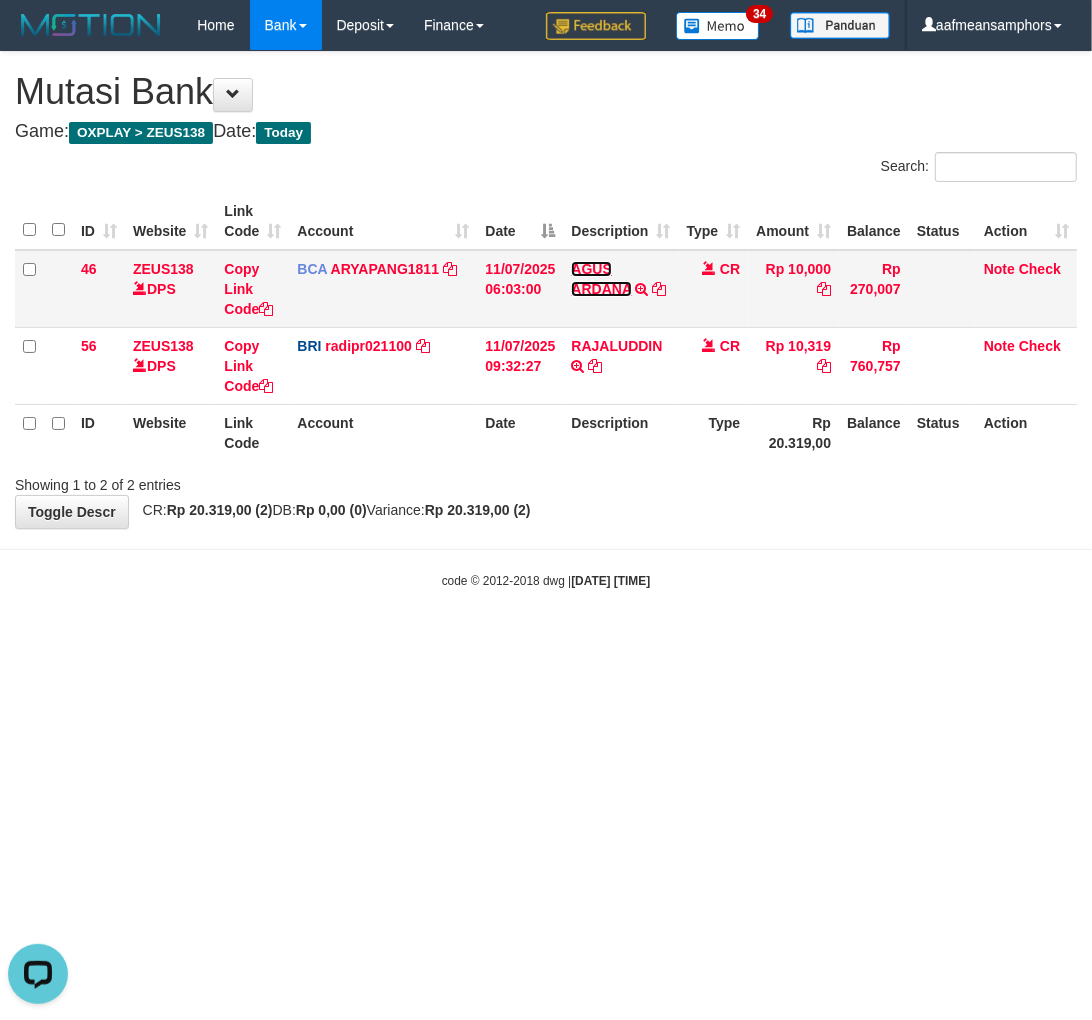 click on "AGUS ARDANA" at bounding box center (601, 279) 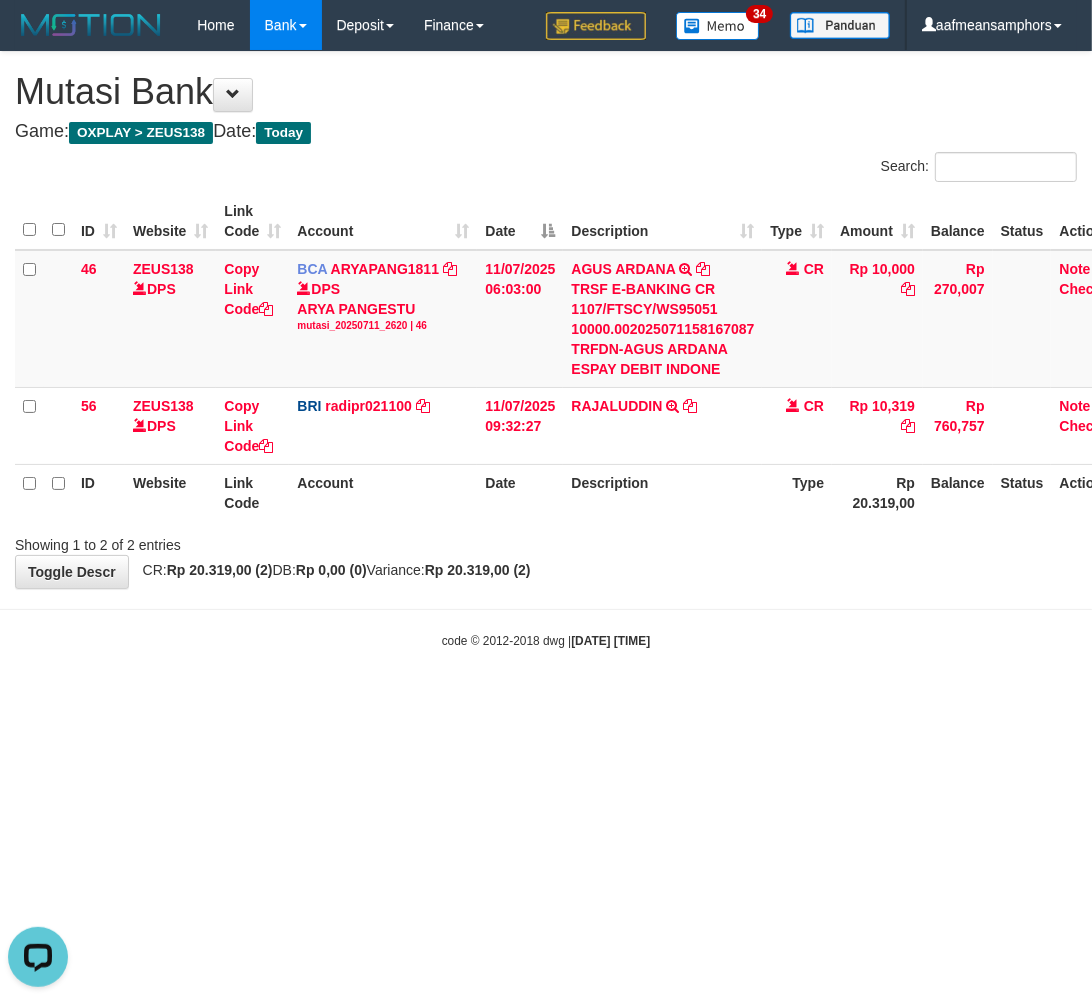 click on "Toggle navigation
Home
Bank
Account List
Load
By Website
Group
[OXPLAY]													ZEUS138
By Load Group (DPS)" at bounding box center [546, 350] 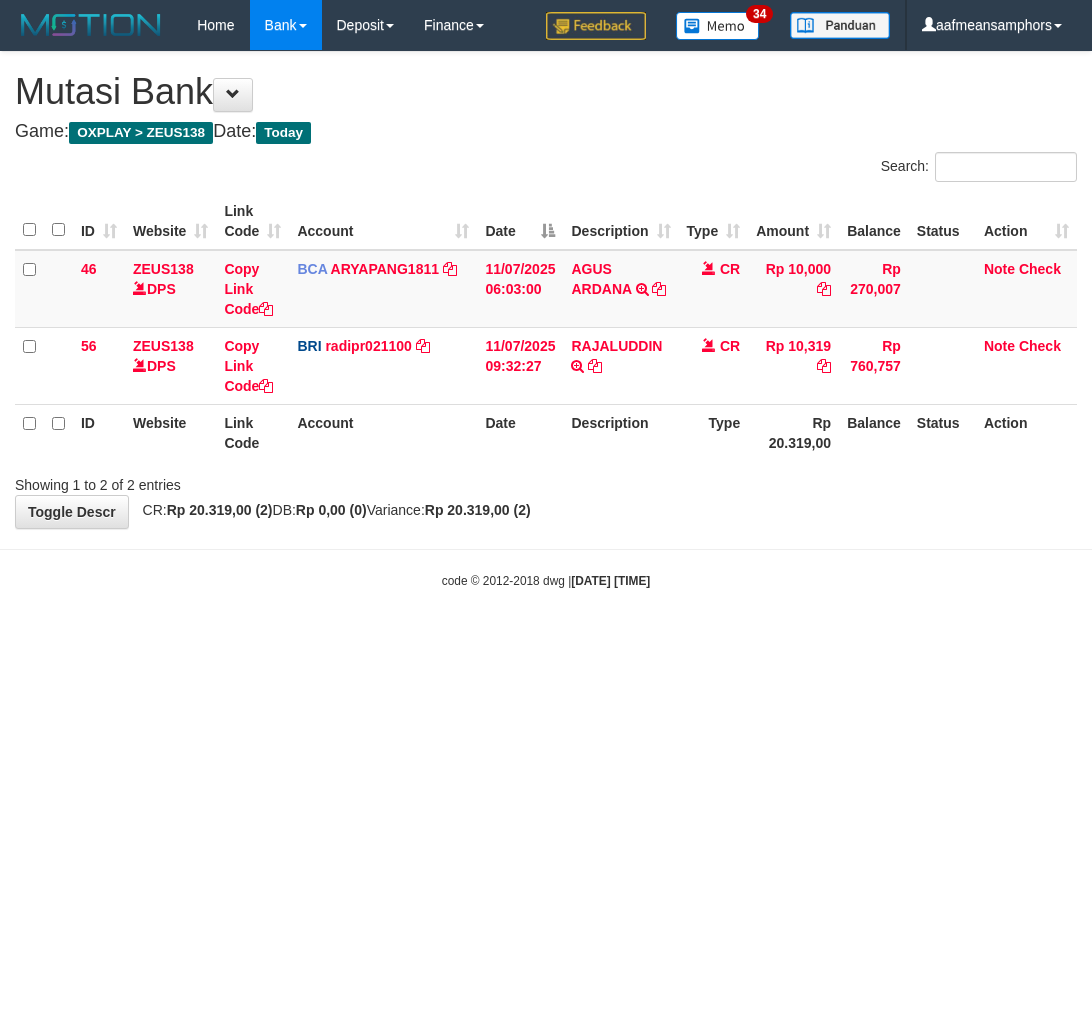 scroll, scrollTop: 0, scrollLeft: 0, axis: both 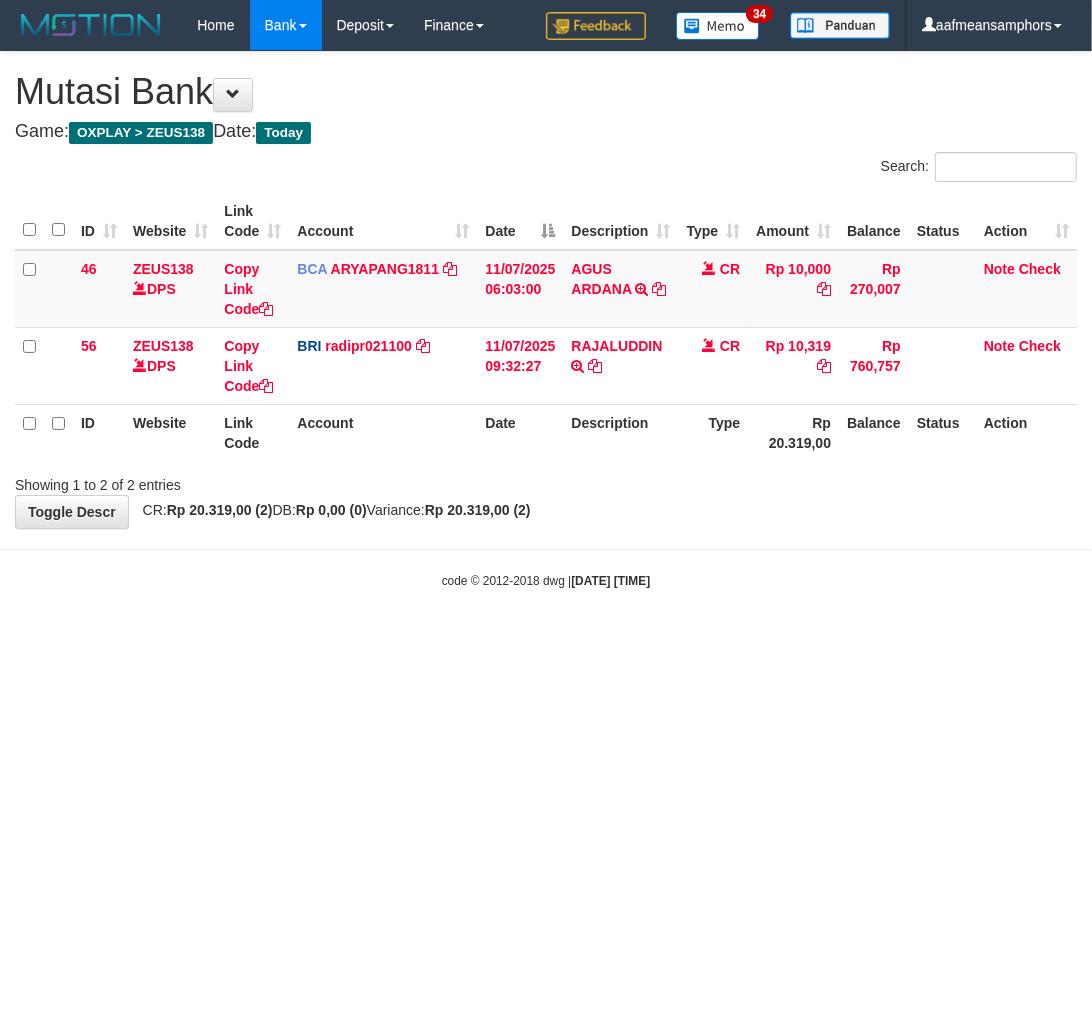 click on "Toggle navigation
Home
Bank
Account List
Load
By Website
Group
[OXPLAY]													ZEUS138
By Load Group (DPS)" at bounding box center (546, 320) 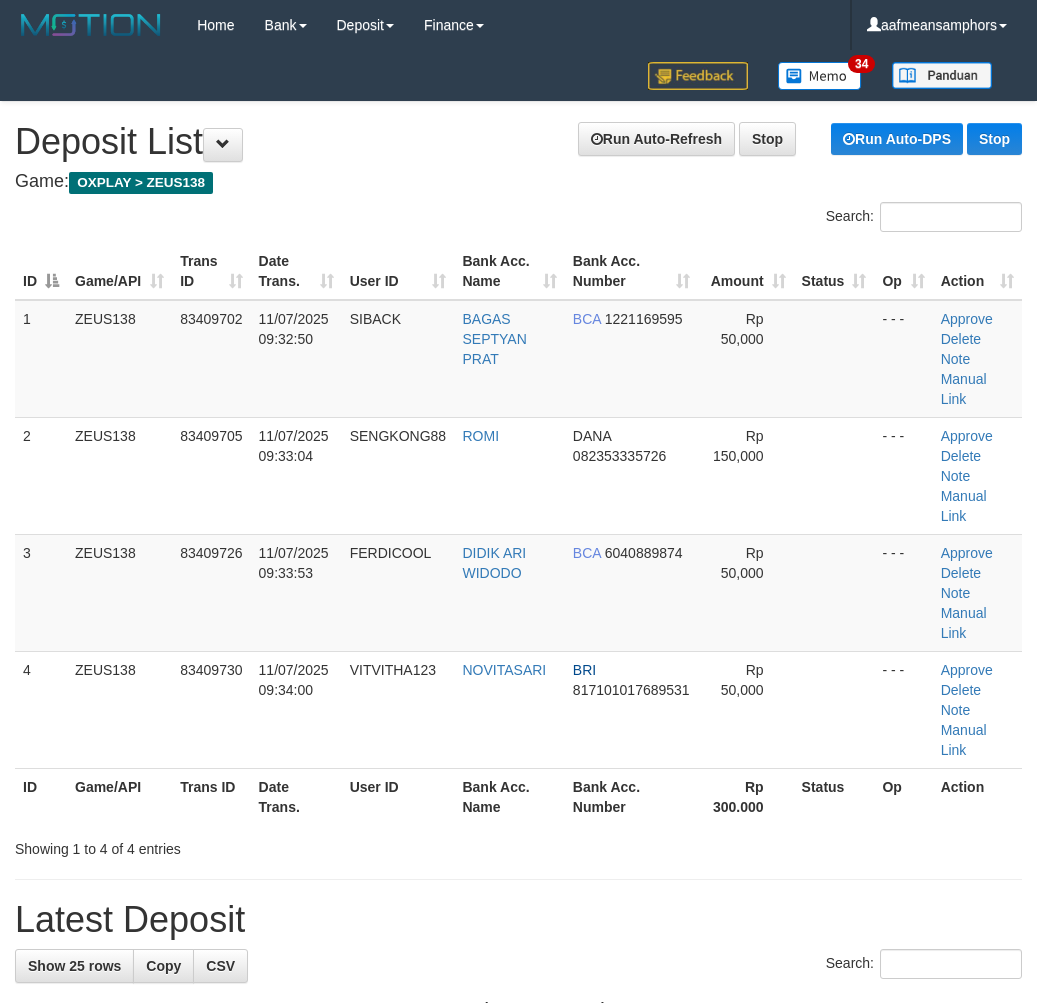 scroll, scrollTop: 20, scrollLeft: 10, axis: both 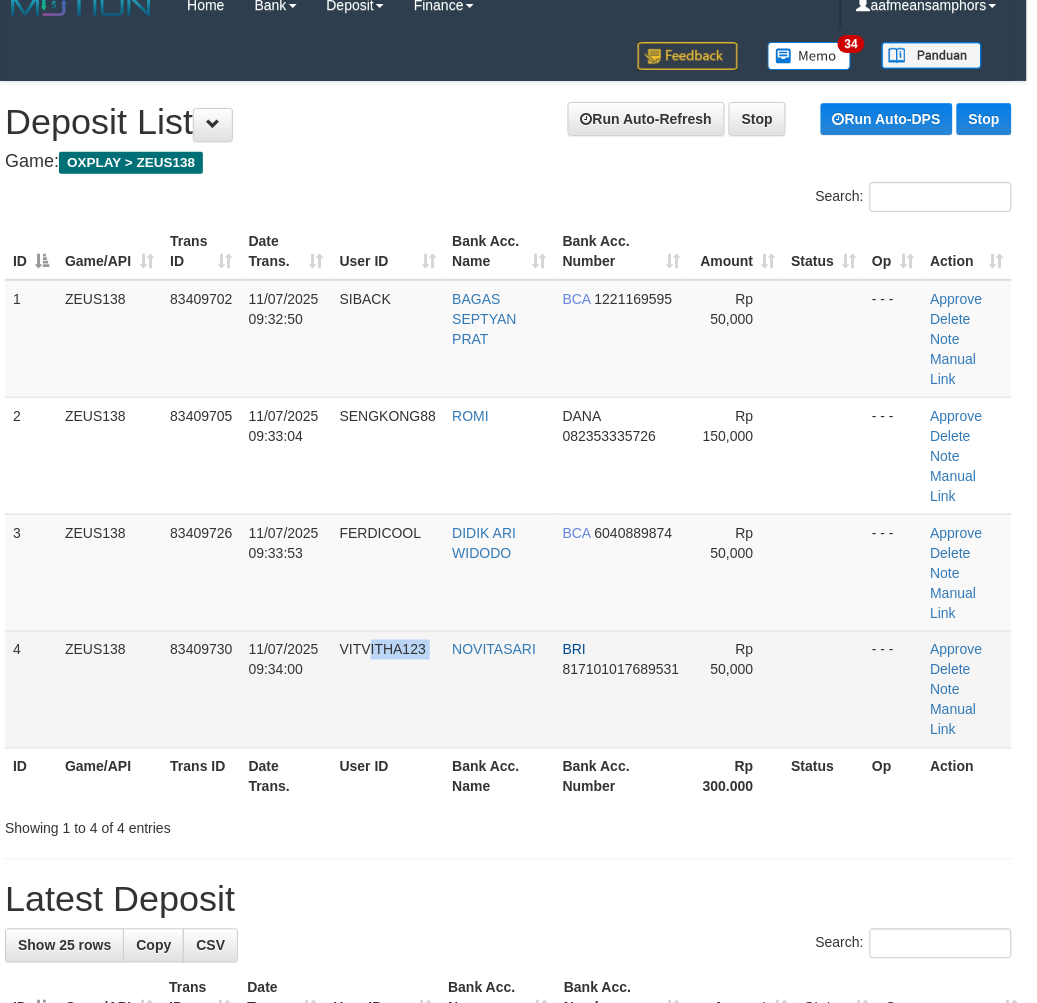 click on "4
ZEUS138
83409730
11/07/2025 09:34:00
VITVITHA123
NOVITASARI
BRI
817101017689531
Rp 50,000
- - -
Approve
Delete
Note
Manual Link" at bounding box center [508, 689] 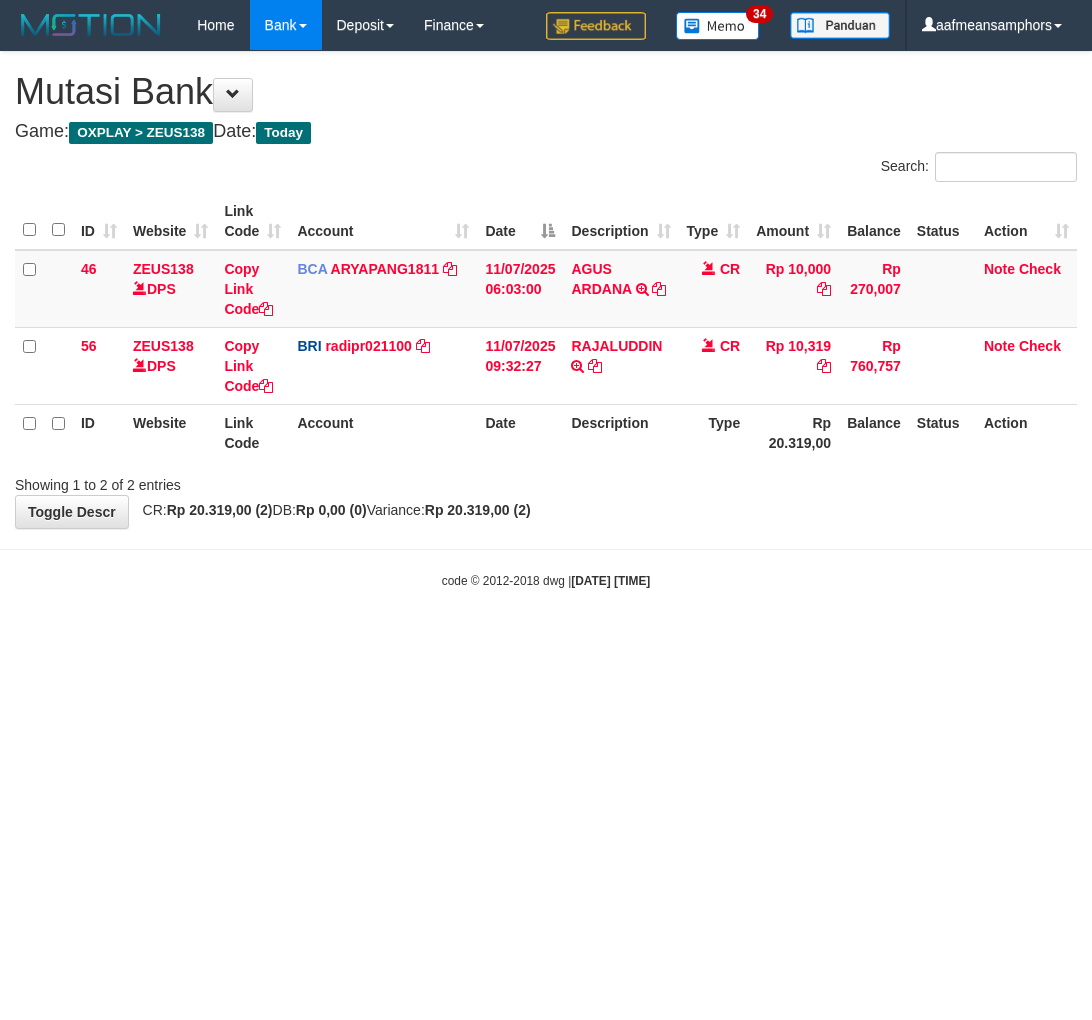 scroll, scrollTop: 0, scrollLeft: 0, axis: both 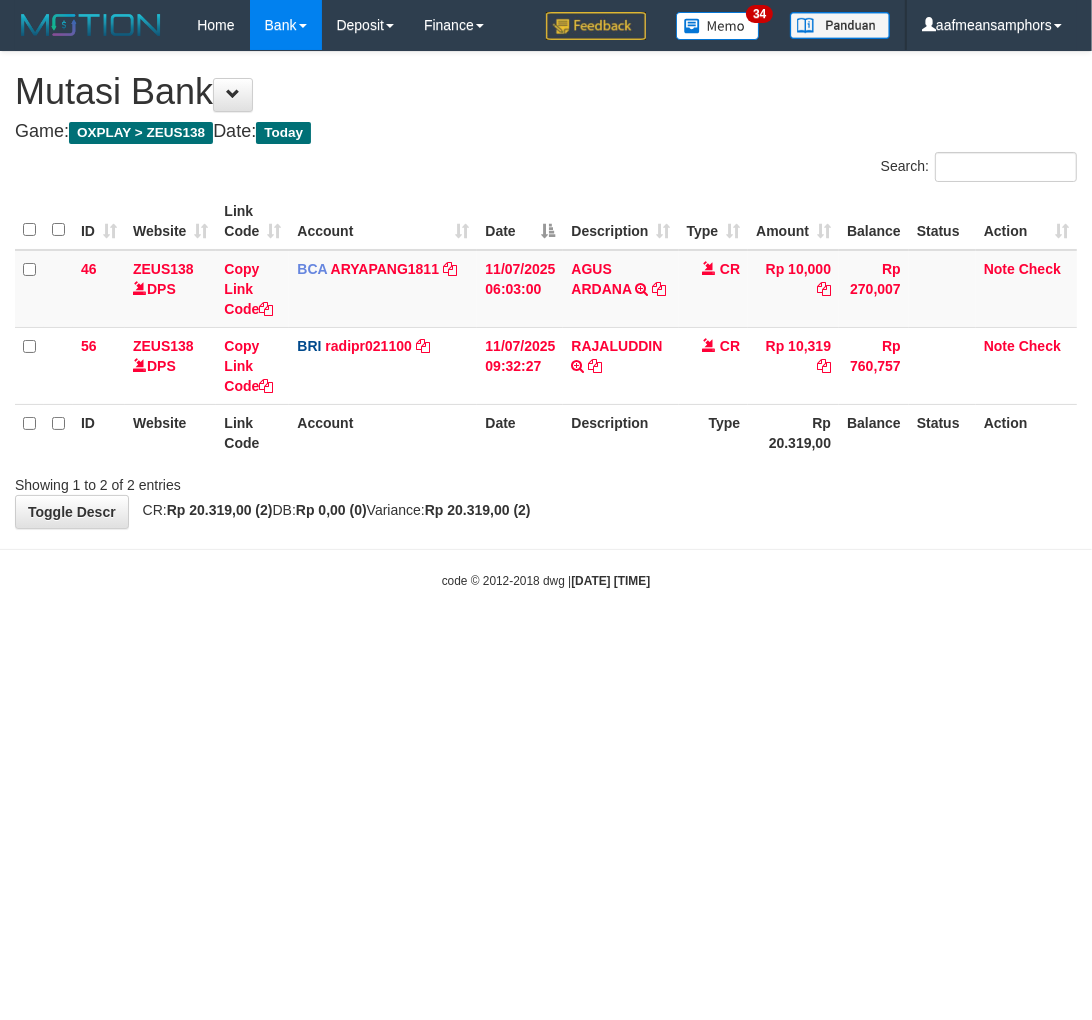 click on "Toggle navigation
Home
Bank
Account List
Load
By Website
Group
[OXPLAY]													ZEUS138
By Load Group (DPS)" at bounding box center (546, 320) 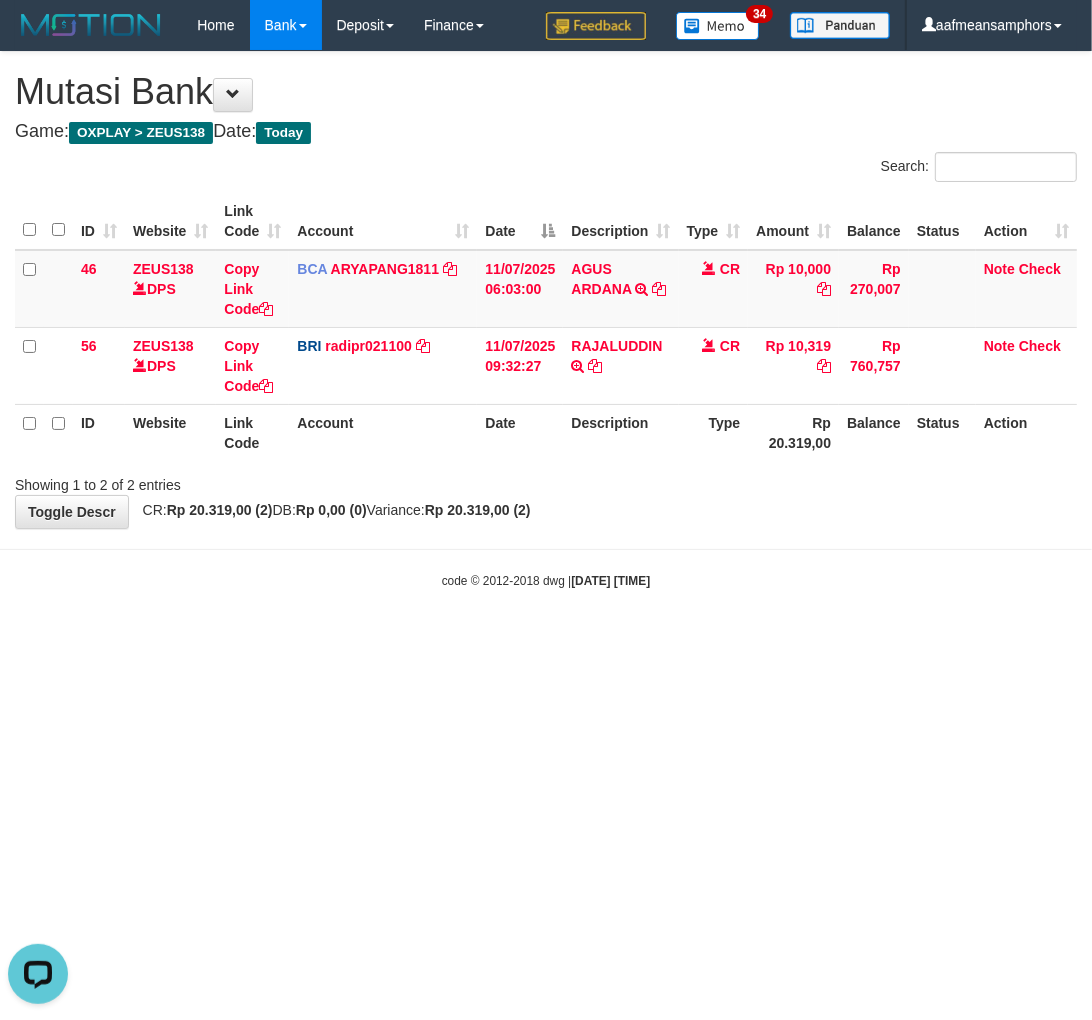 scroll, scrollTop: 0, scrollLeft: 0, axis: both 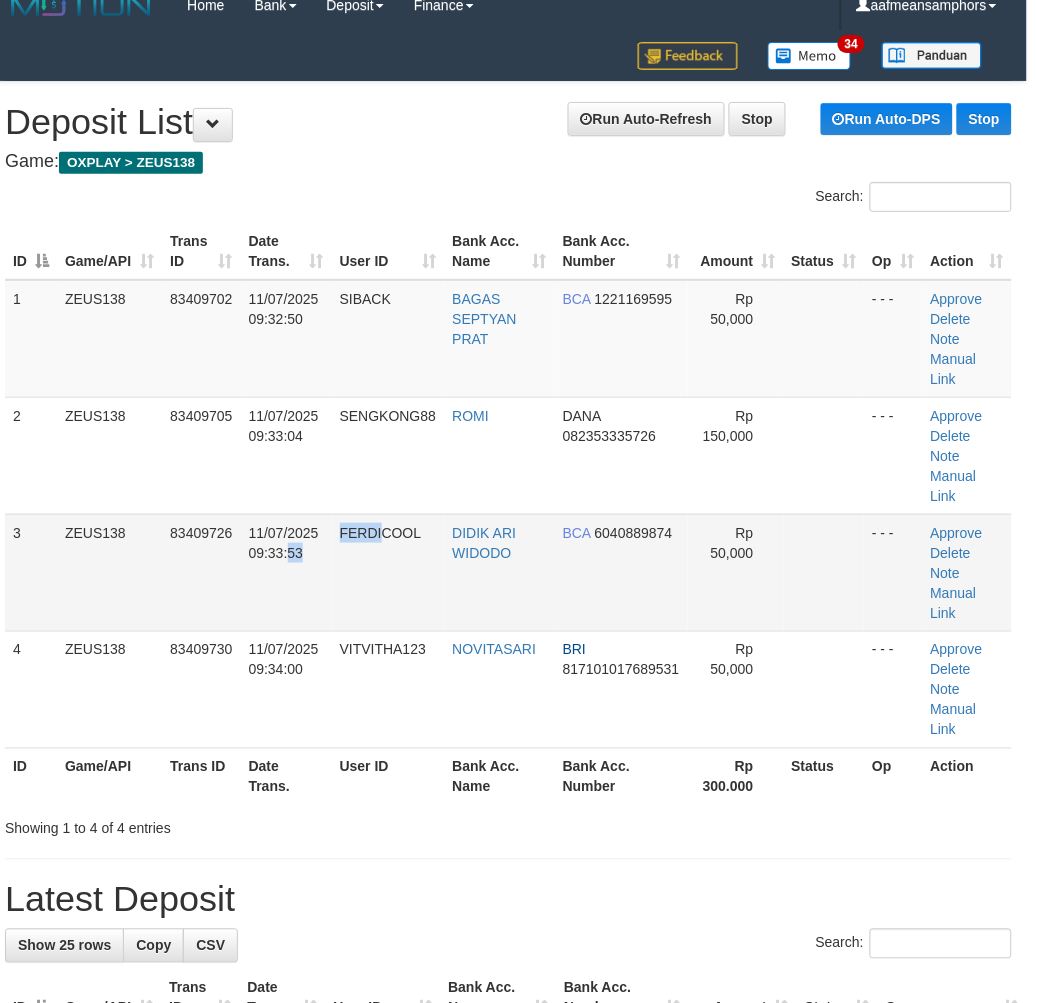 click on "3
ZEUS138
83409726
11/07/2025 09:33:53
FERDICOOL
DIDIK ARI WIDODO
BCA
6040889874
Rp 50,000
- - -
Approve
Delete
Note
Manual Link" at bounding box center (508, 572) 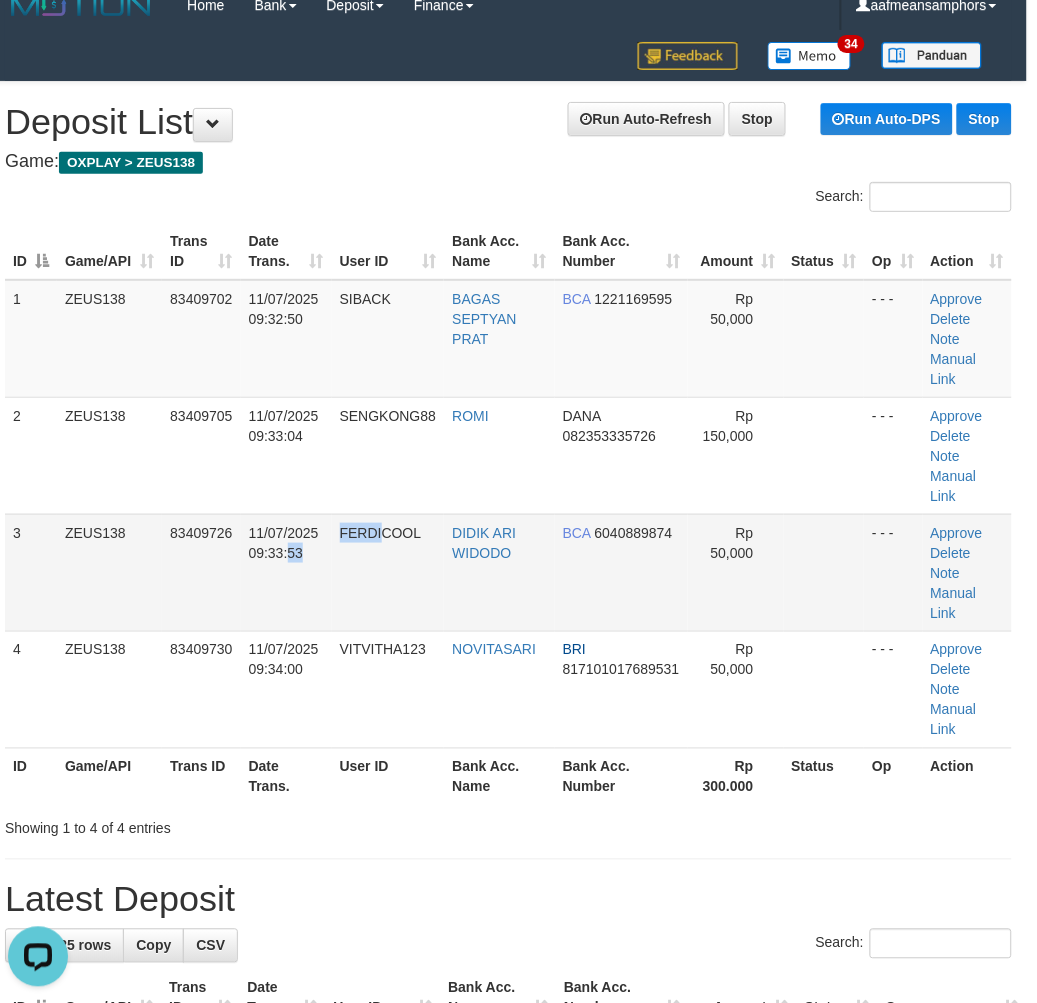 scroll, scrollTop: 0, scrollLeft: 0, axis: both 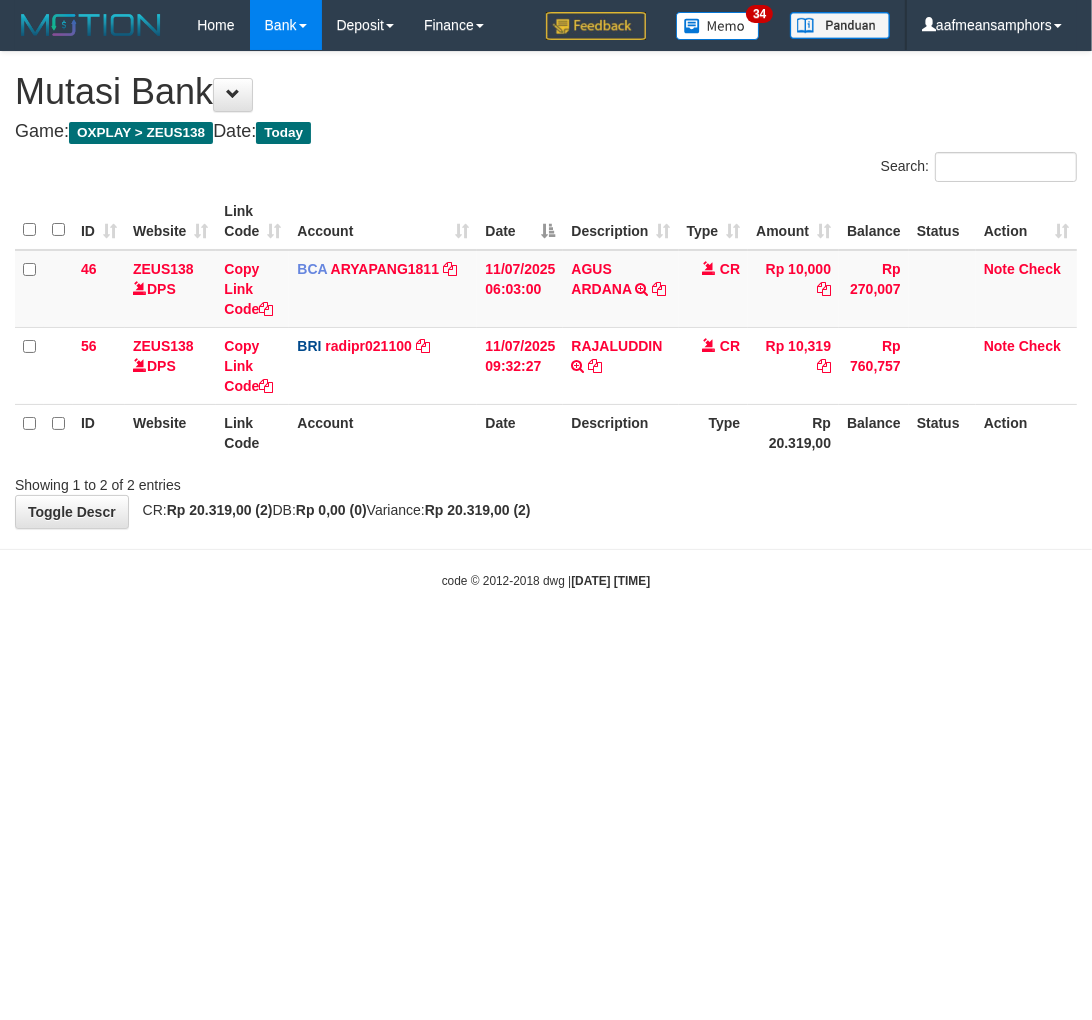 click on "Toggle navigation
Home
Bank
Account List
Load
By Website
Group
[OXPLAY]													ZEUS138
By Load Group (DPS)" at bounding box center [546, 320] 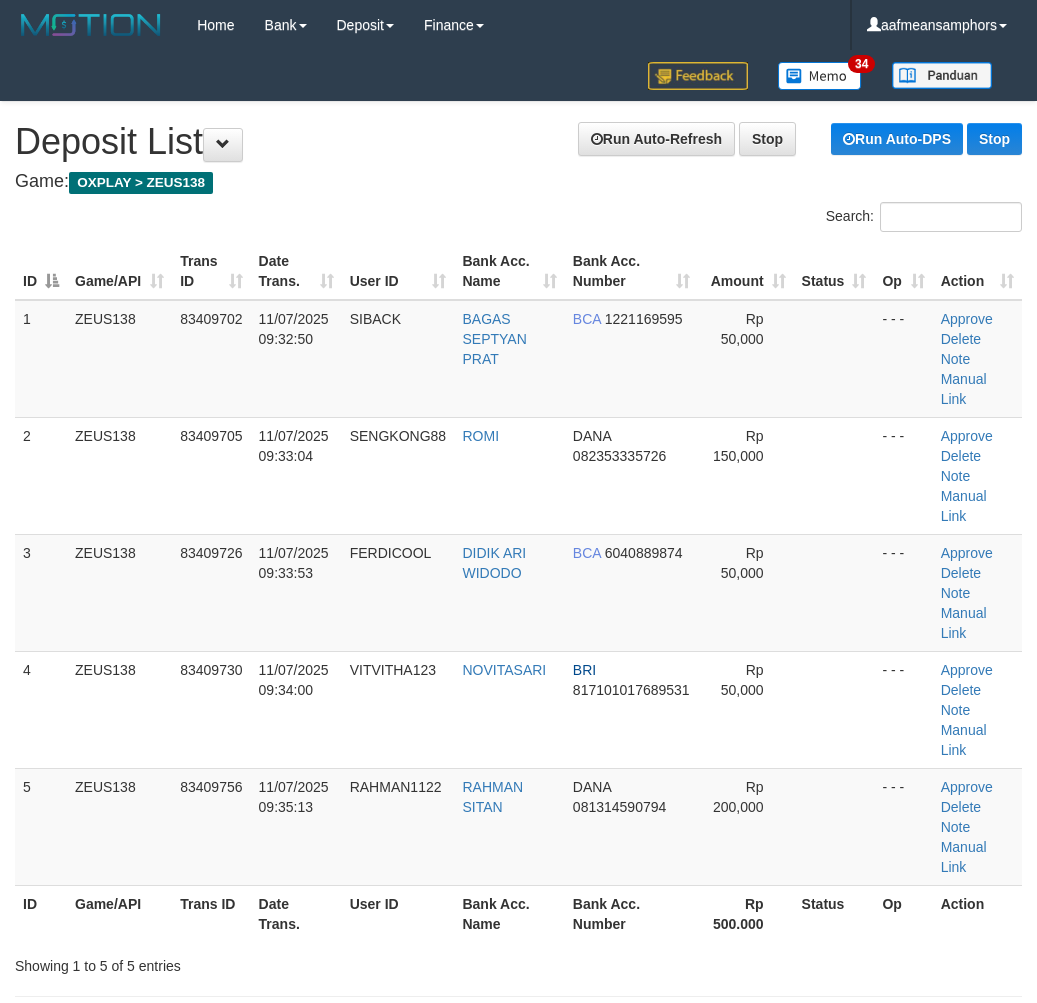 scroll, scrollTop: 20, scrollLeft: 10, axis: both 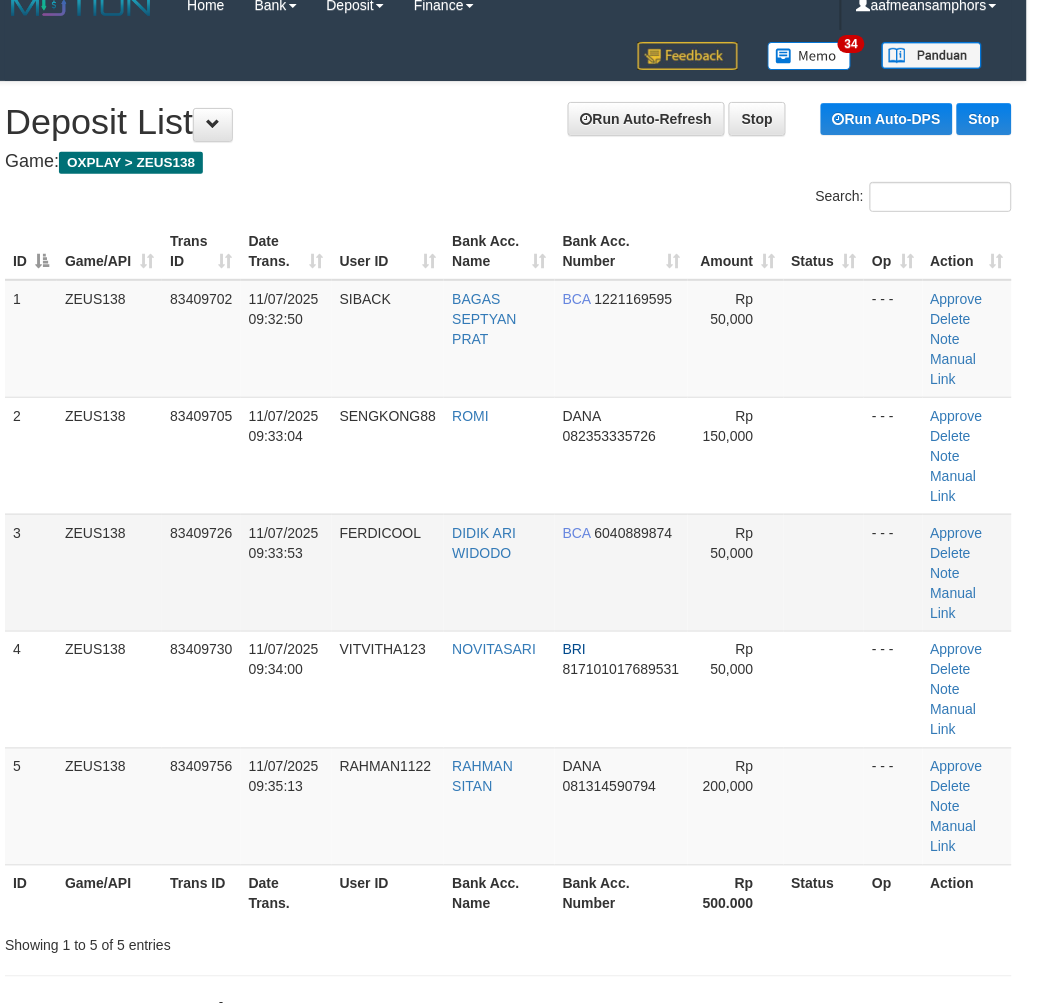 click on "FERDICOOL" at bounding box center [388, 572] 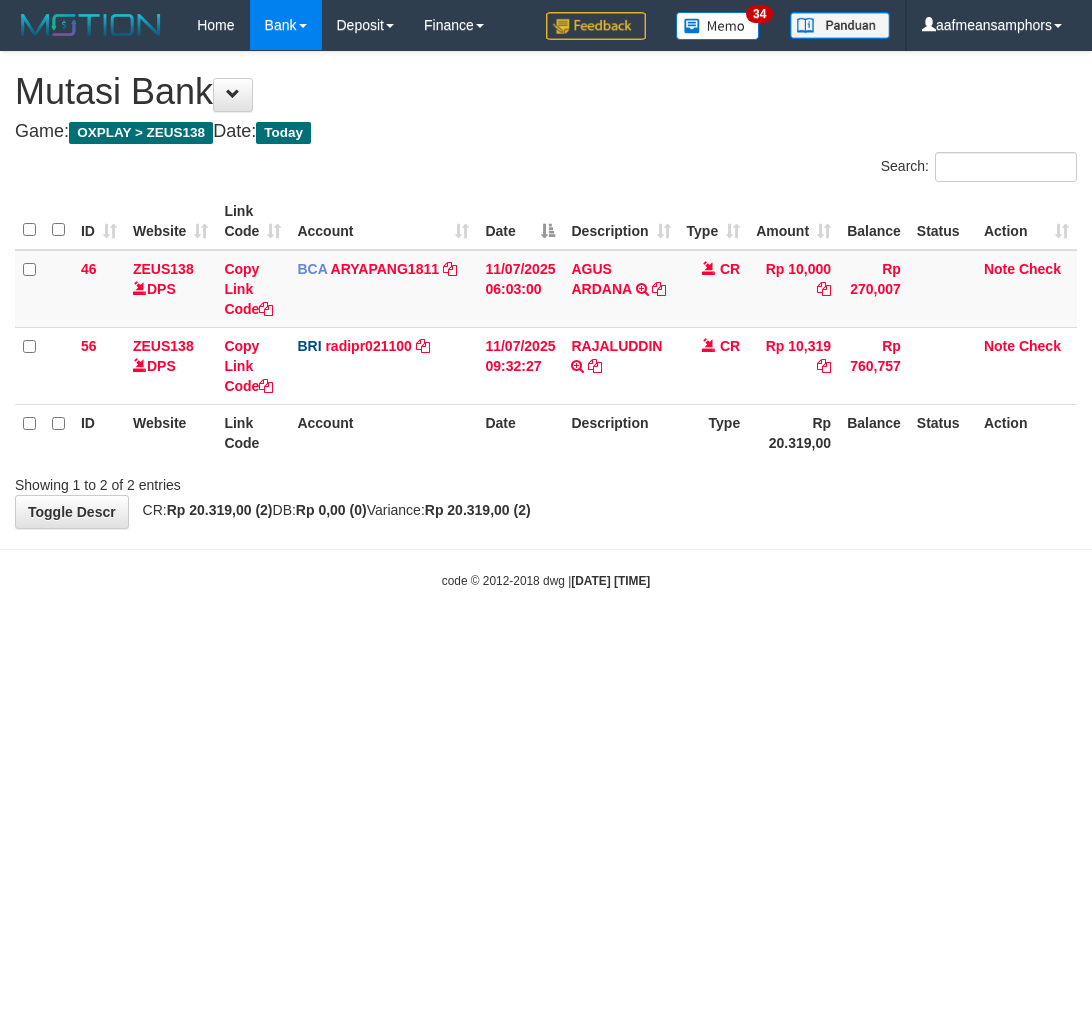 scroll, scrollTop: 0, scrollLeft: 0, axis: both 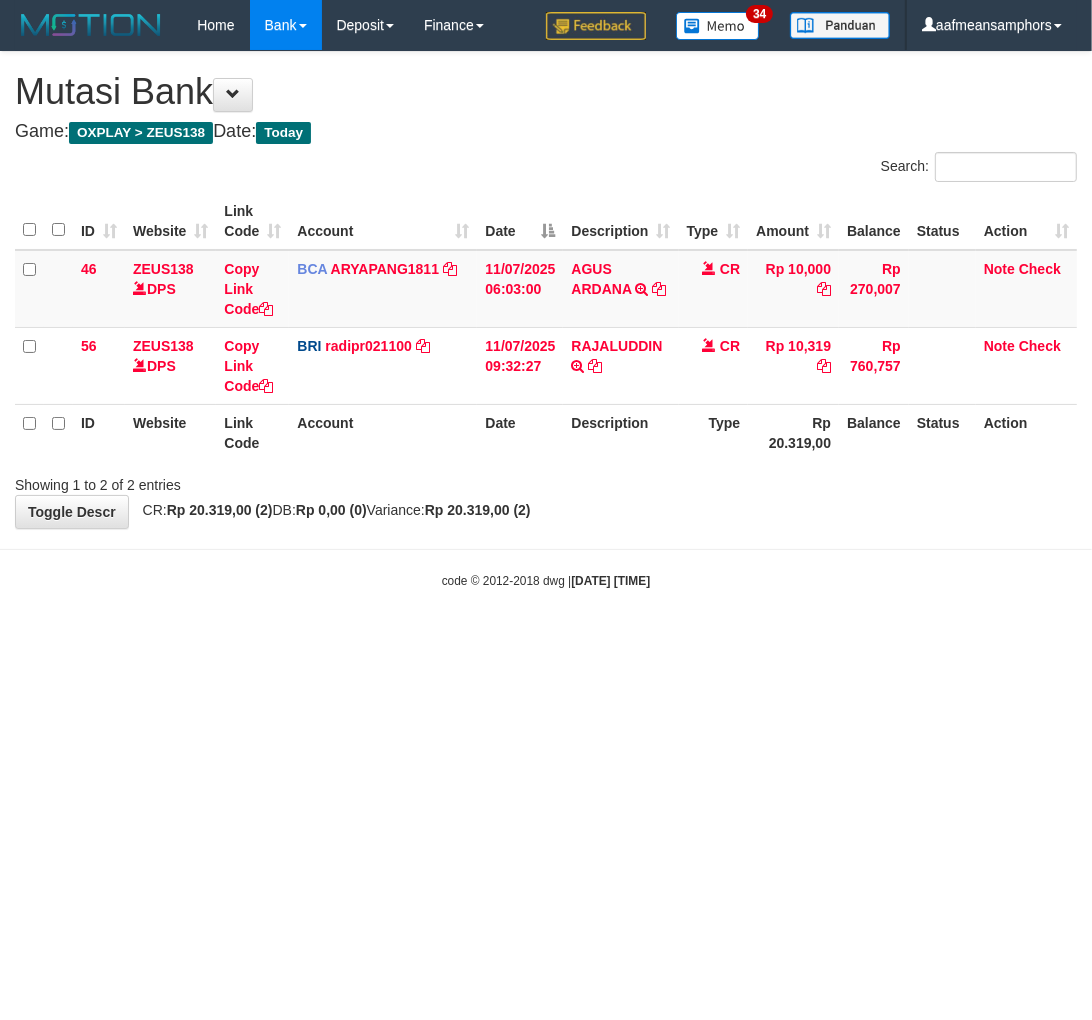 click on "Toggle navigation
Home
Bank
Account List
Load
By Website
Group
[OXPLAY]													ZEUS138
By Load Group (DPS)" at bounding box center [546, 320] 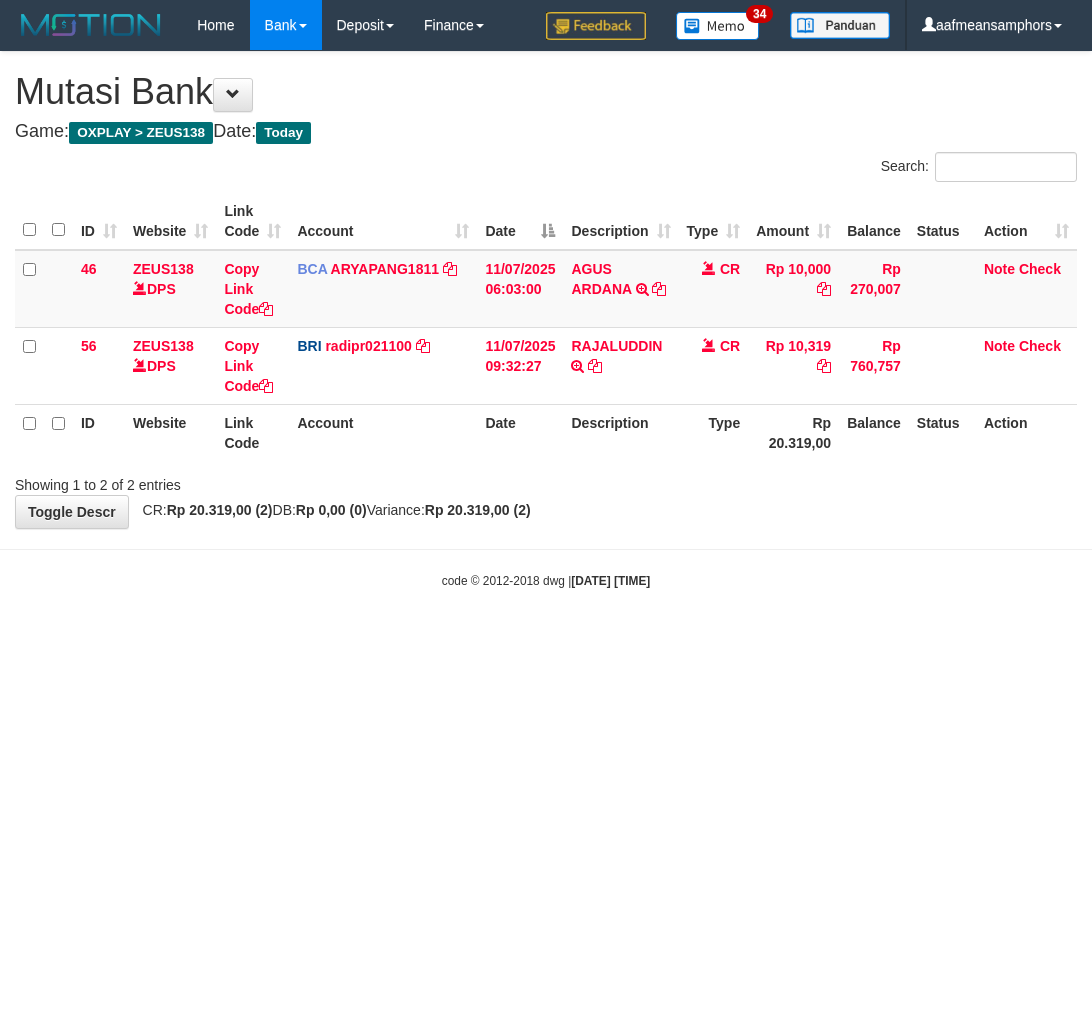 scroll, scrollTop: 0, scrollLeft: 0, axis: both 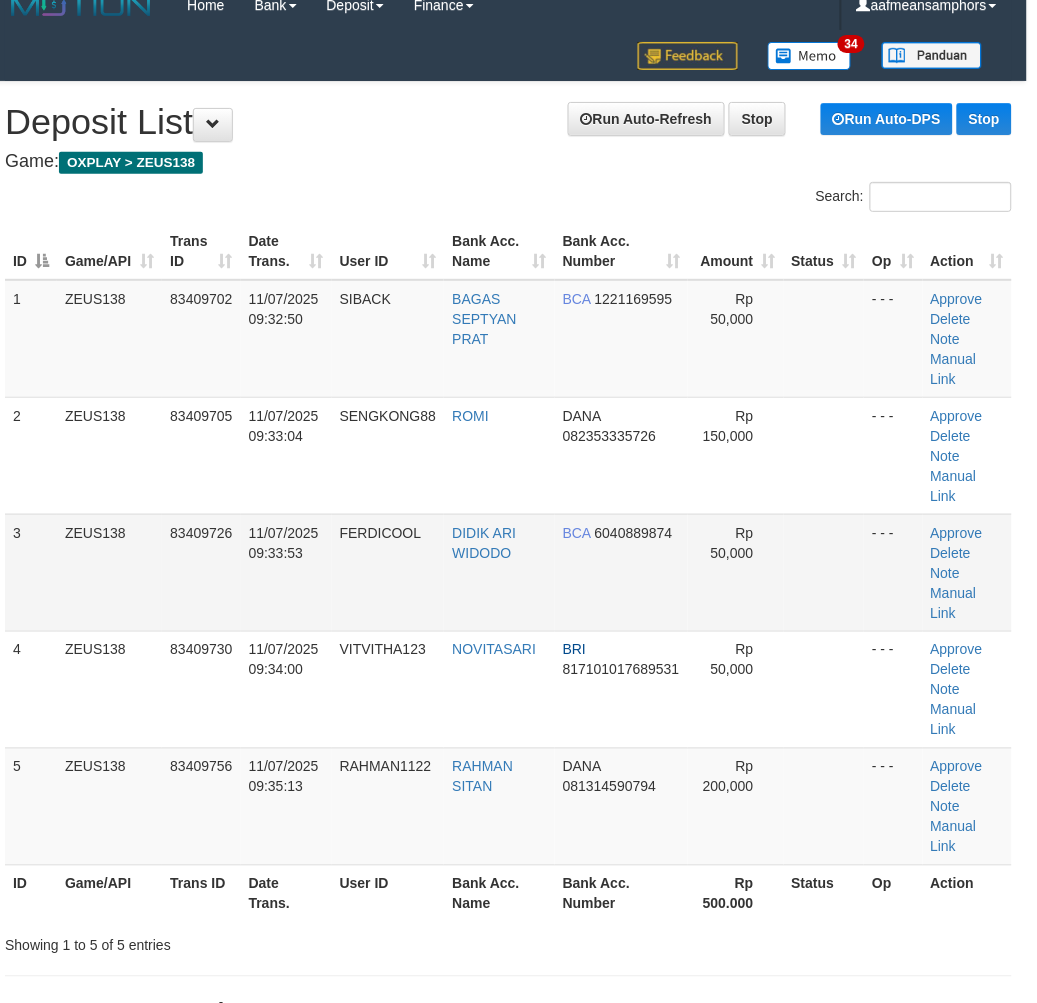drag, startPoint x: 0, startPoint y: 0, endPoint x: 368, endPoint y: 588, distance: 693.6627 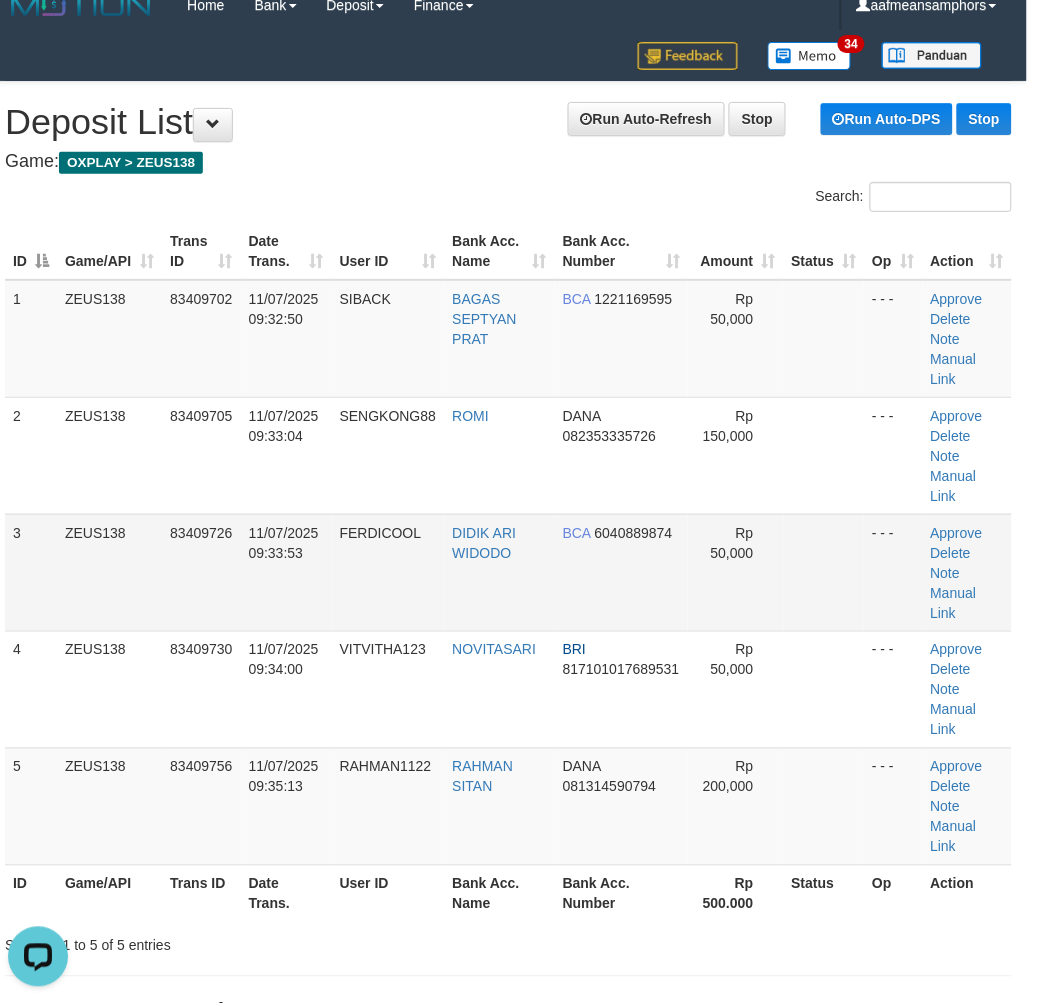 scroll, scrollTop: 0, scrollLeft: 0, axis: both 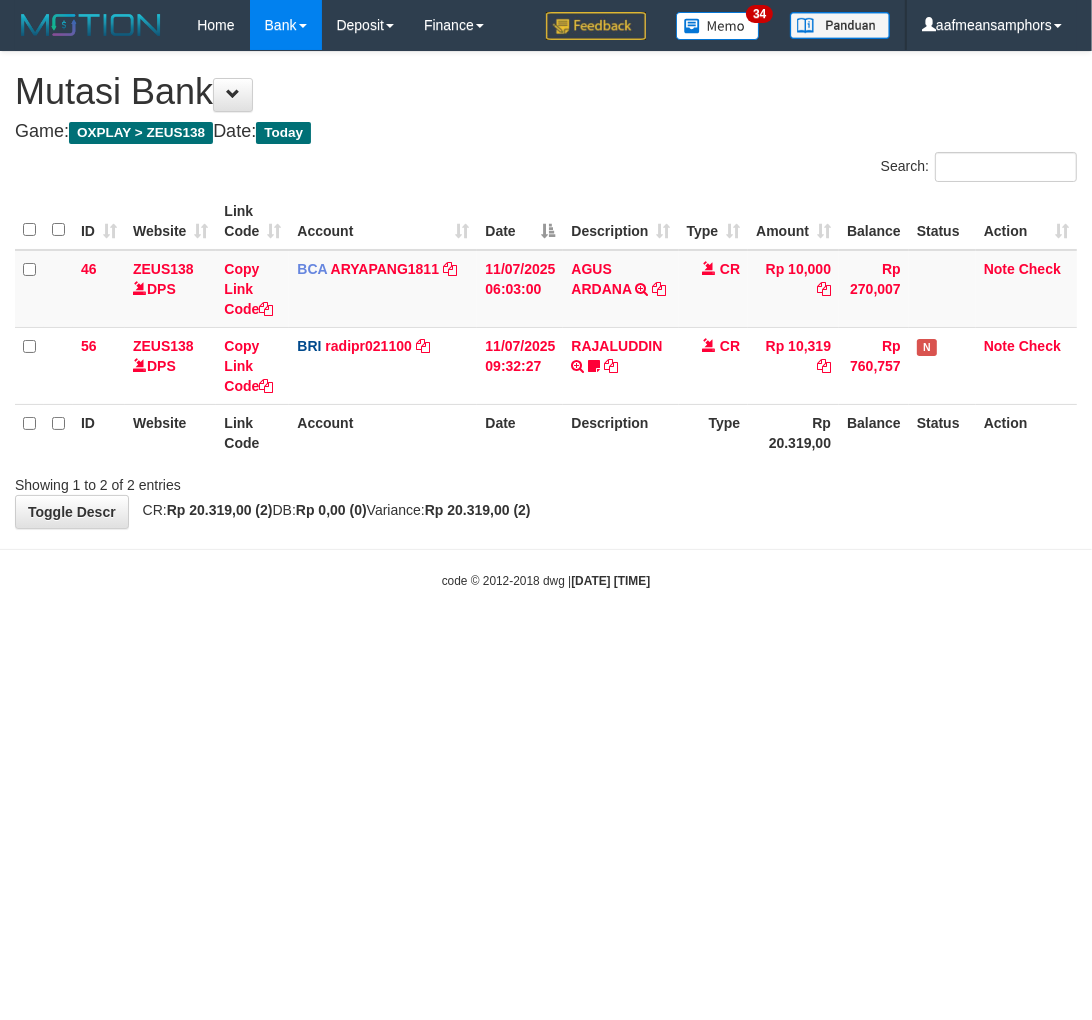 click on "Toggle navigation
Home
Bank
Account List
Load
By Website
Group
[OXPLAY]													ZEUS138
By Load Group (DPS)" at bounding box center [546, 320] 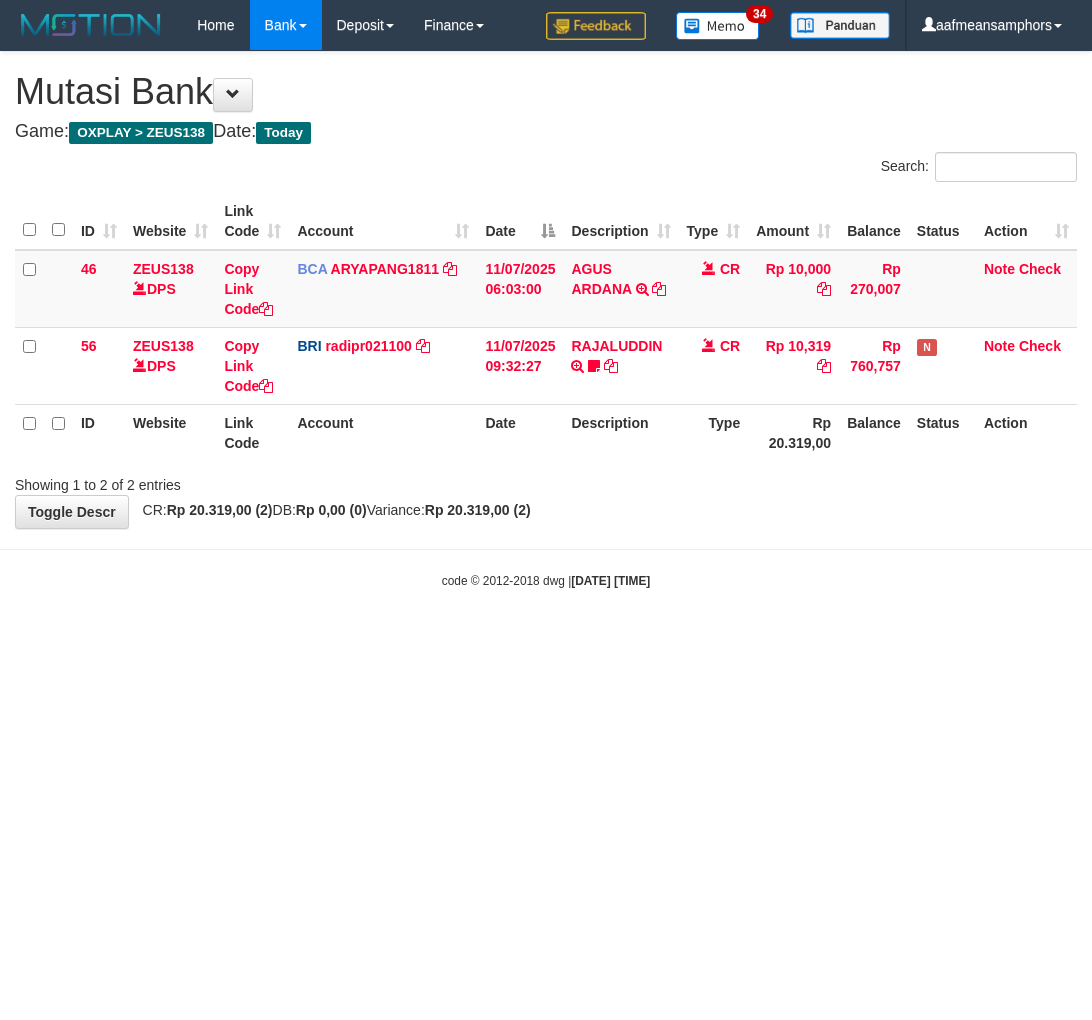scroll, scrollTop: 0, scrollLeft: 0, axis: both 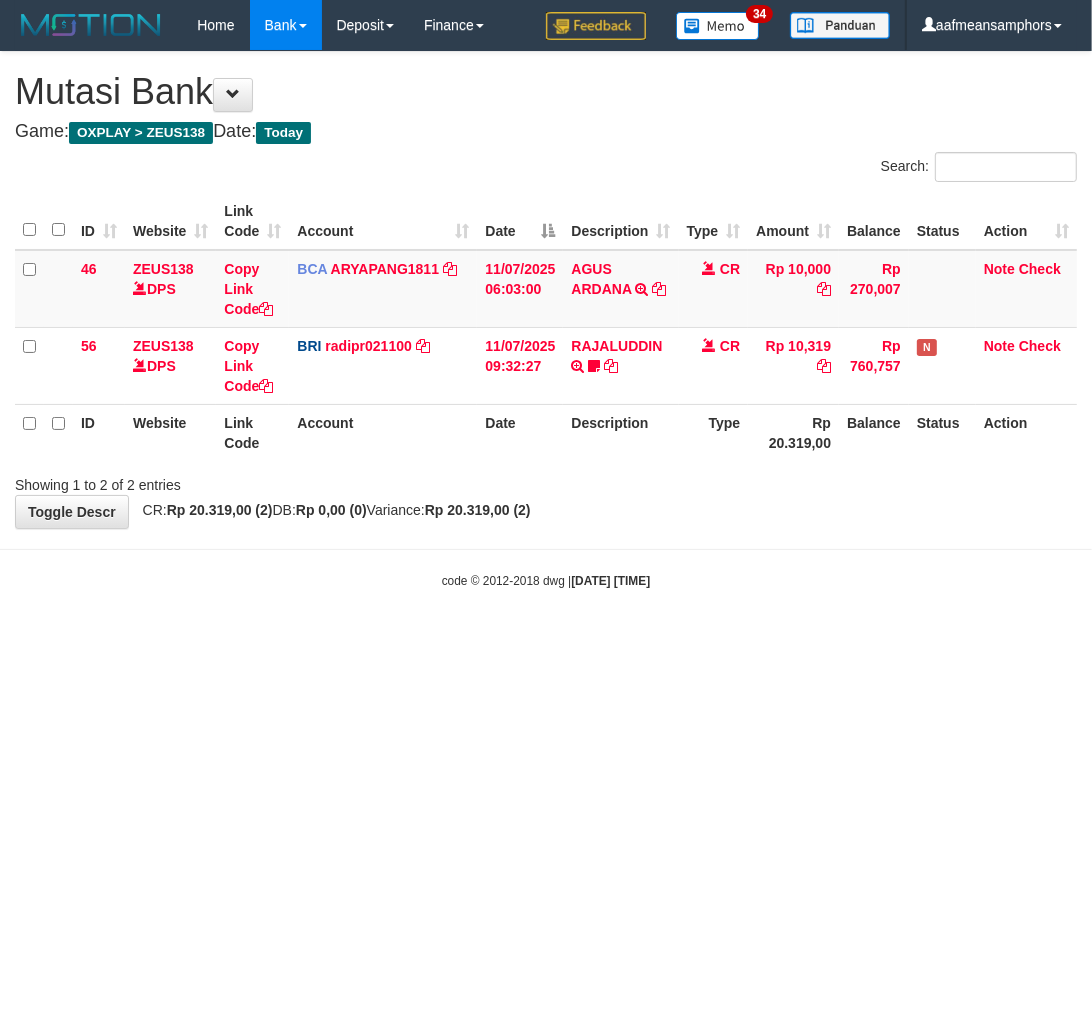 click on "Toggle navigation
Home
Bank
Account List
Load
By Website
Group
[OXPLAY]													ZEUS138
By Load Group (DPS)" at bounding box center (546, 320) 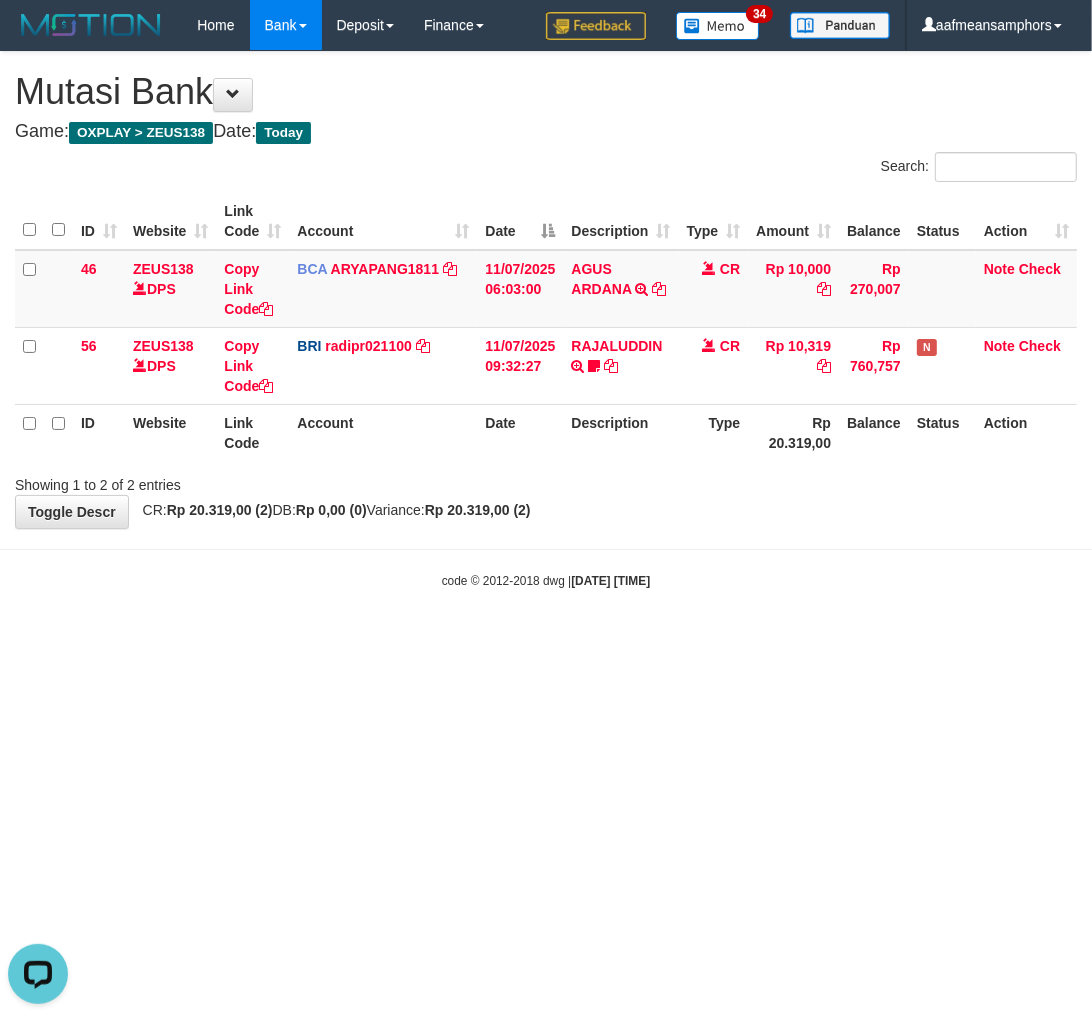scroll, scrollTop: 0, scrollLeft: 0, axis: both 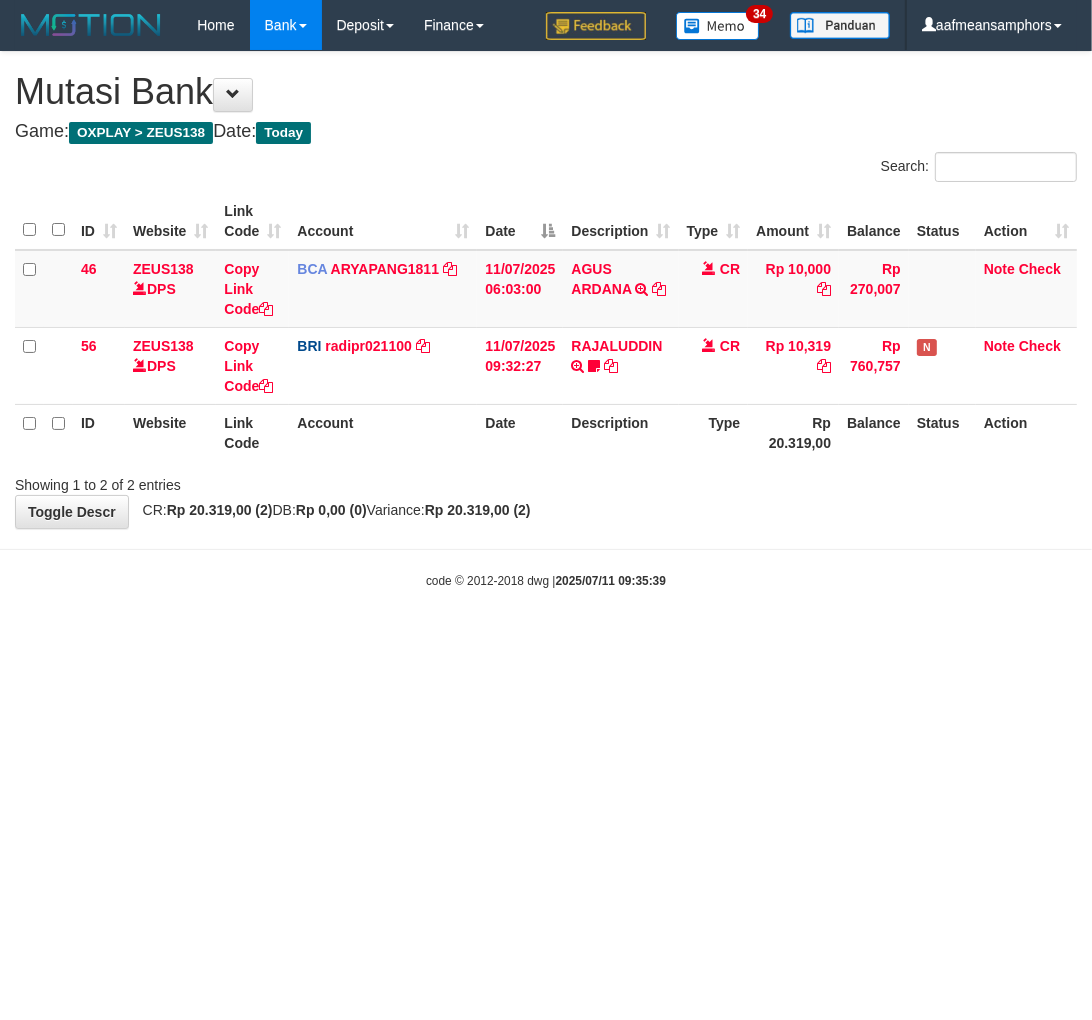 drag, startPoint x: 938, startPoint y: 645, endPoint x: 907, endPoint y: 647, distance: 31.06445 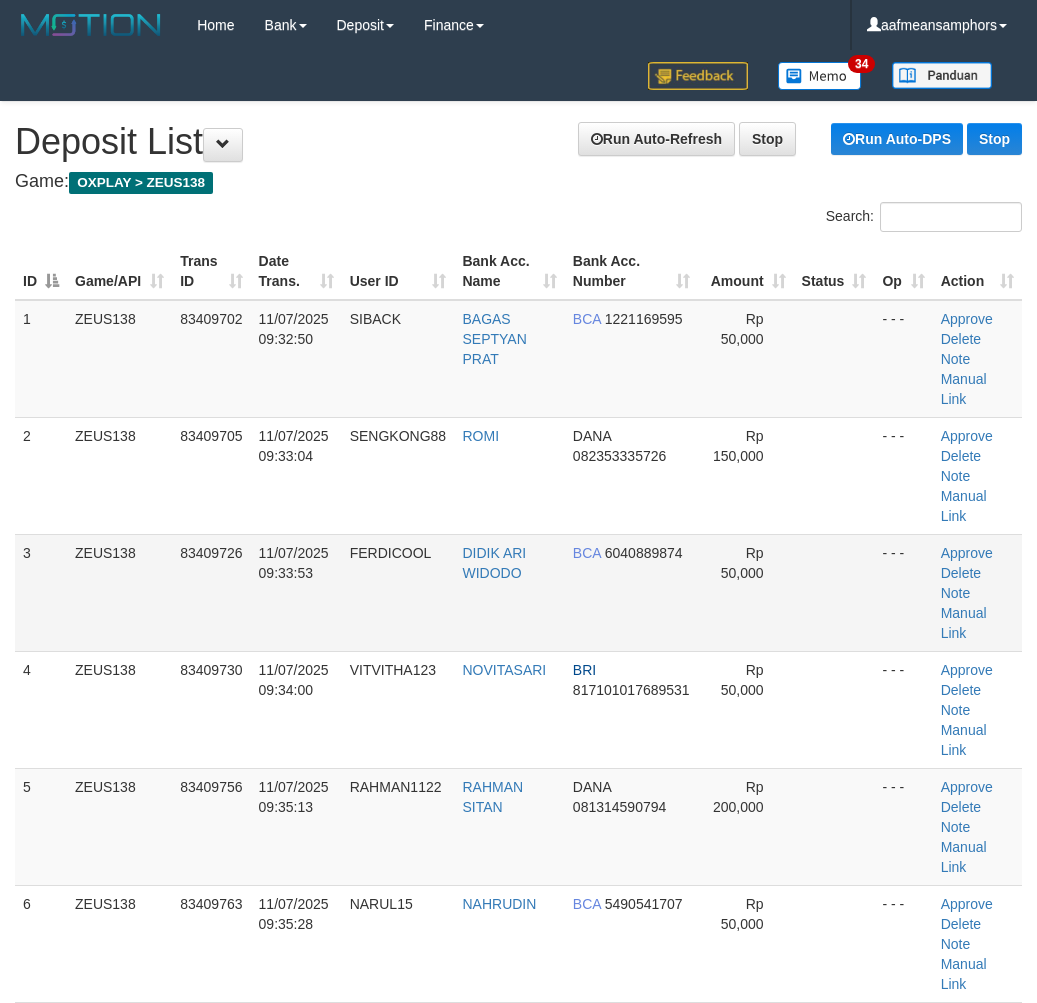 scroll, scrollTop: 20, scrollLeft: 10, axis: both 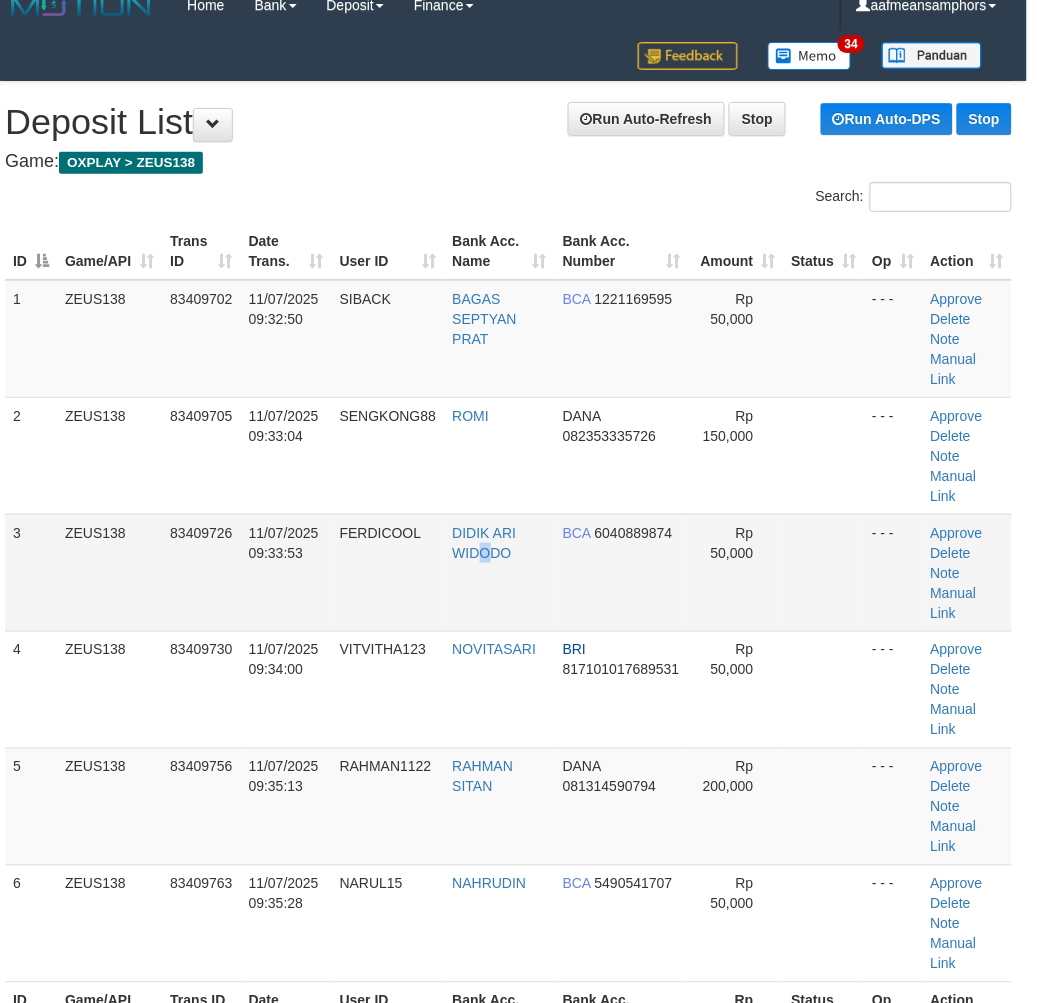 click on "DIDIK ARI WIDODO" at bounding box center [499, 572] 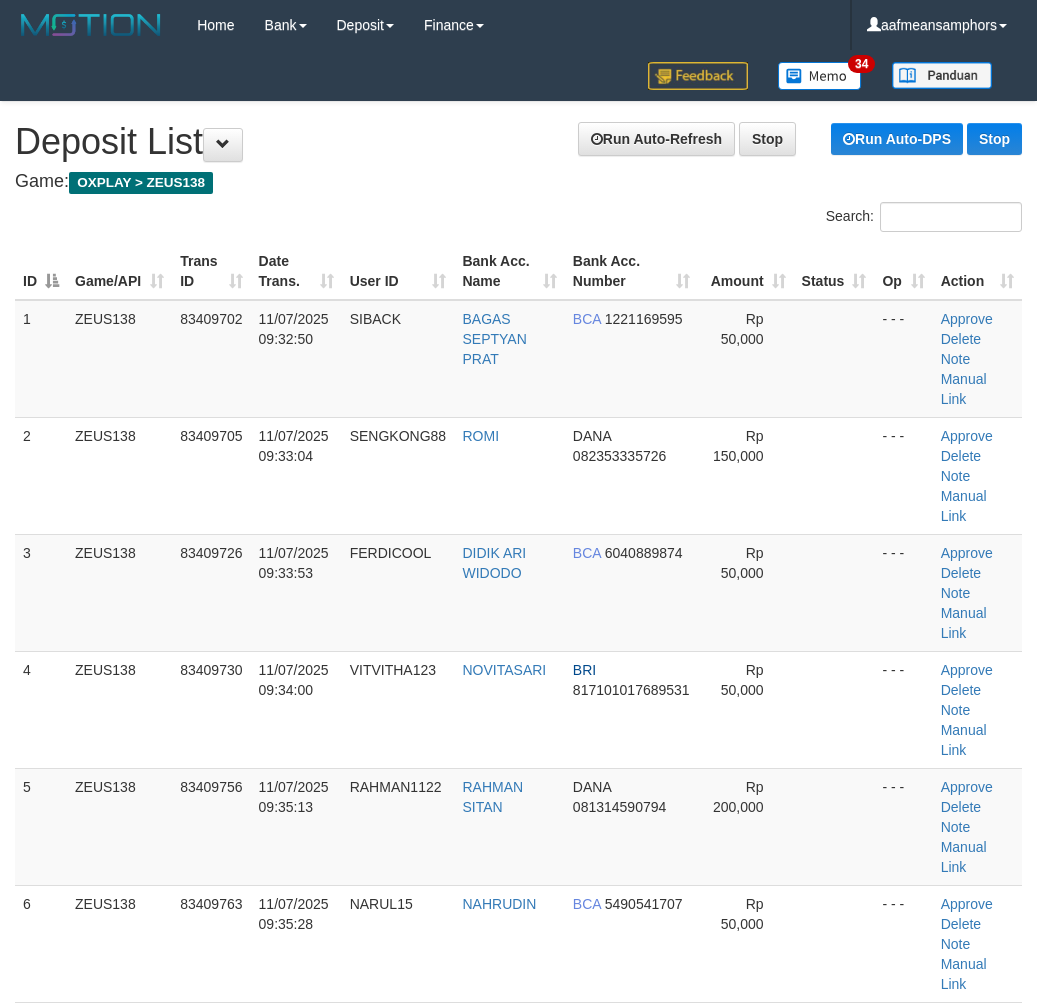 scroll, scrollTop: 20, scrollLeft: 10, axis: both 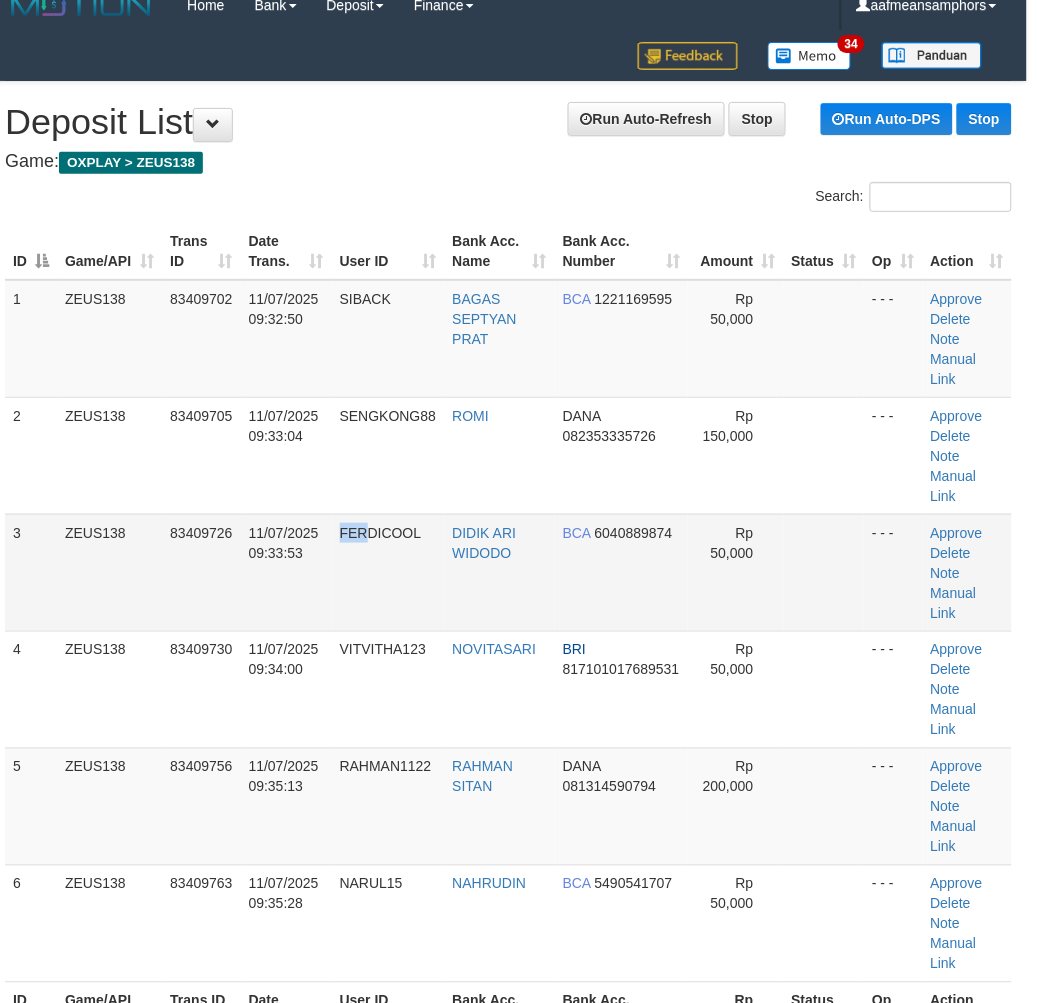 click on "3
ZEUS138
83409726
11/07/2025 09:33:53
FERDICOOL
DIDIK ARI WIDODO
BCA
6040889874
Rp 50,000
- - -
Approve
Delete
Note
Manual Link" at bounding box center (508, 572) 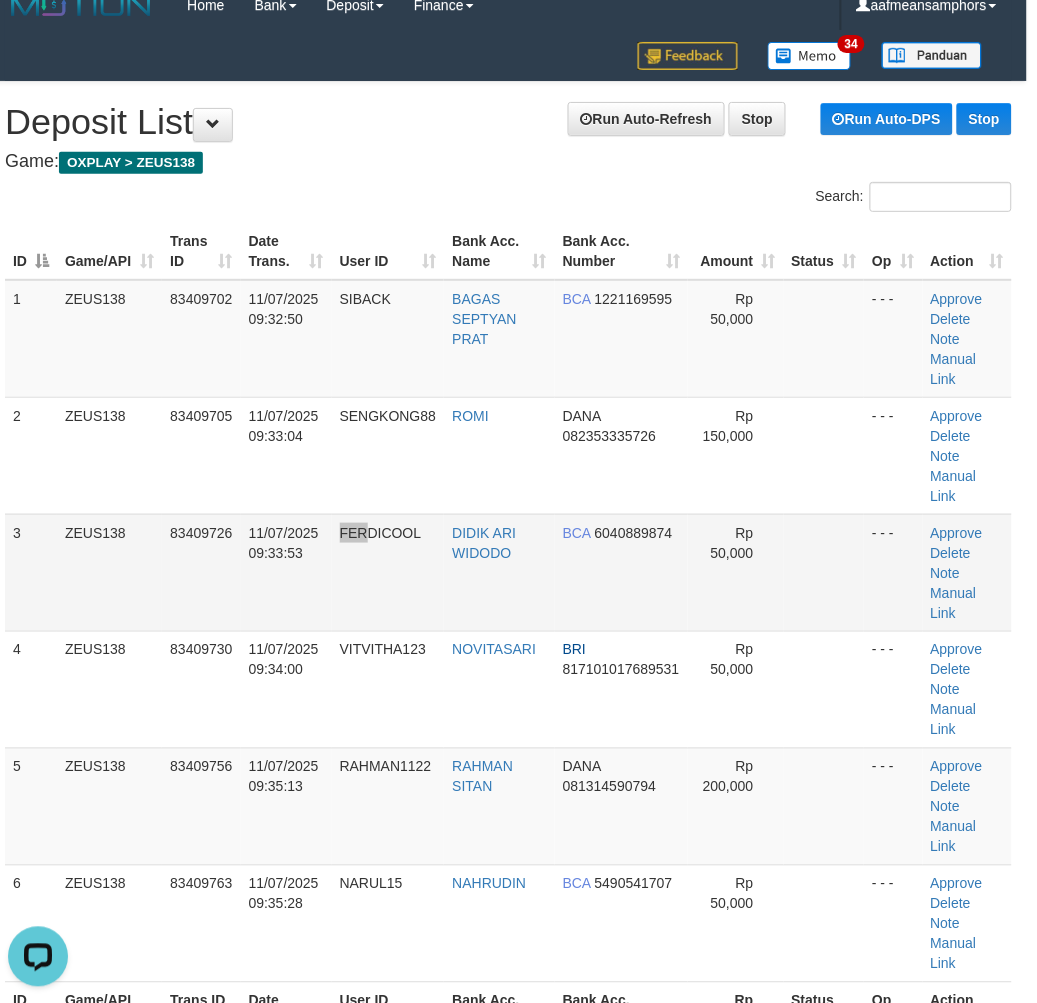 scroll, scrollTop: 0, scrollLeft: 0, axis: both 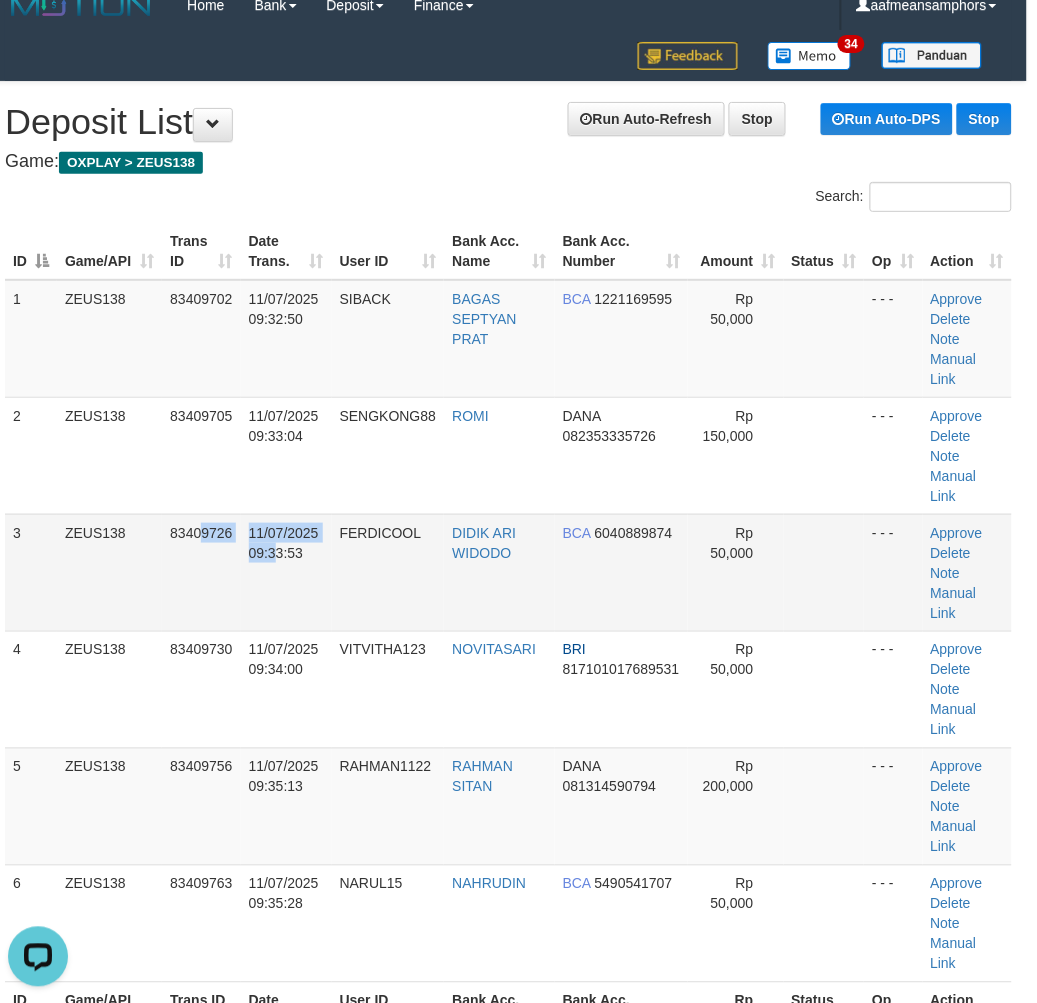 click on "3
ZEUS138
83409726
11/07/2025 09:33:53
FERDICOOL
DIDIK ARI WIDODO
BCA
6040889874
Rp 50,000
- - -
Approve
Delete
Note
Manual Link" at bounding box center (508, 572) 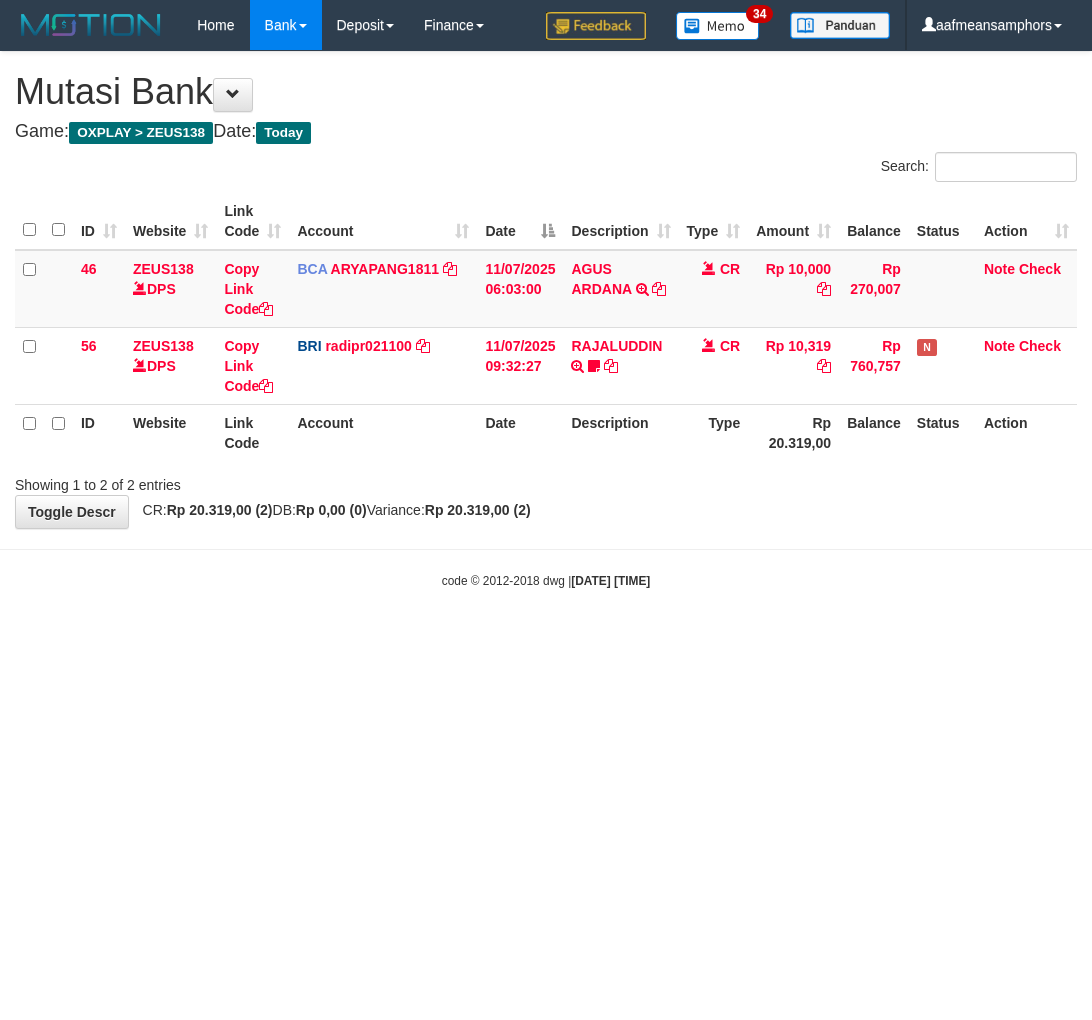 scroll, scrollTop: 0, scrollLeft: 0, axis: both 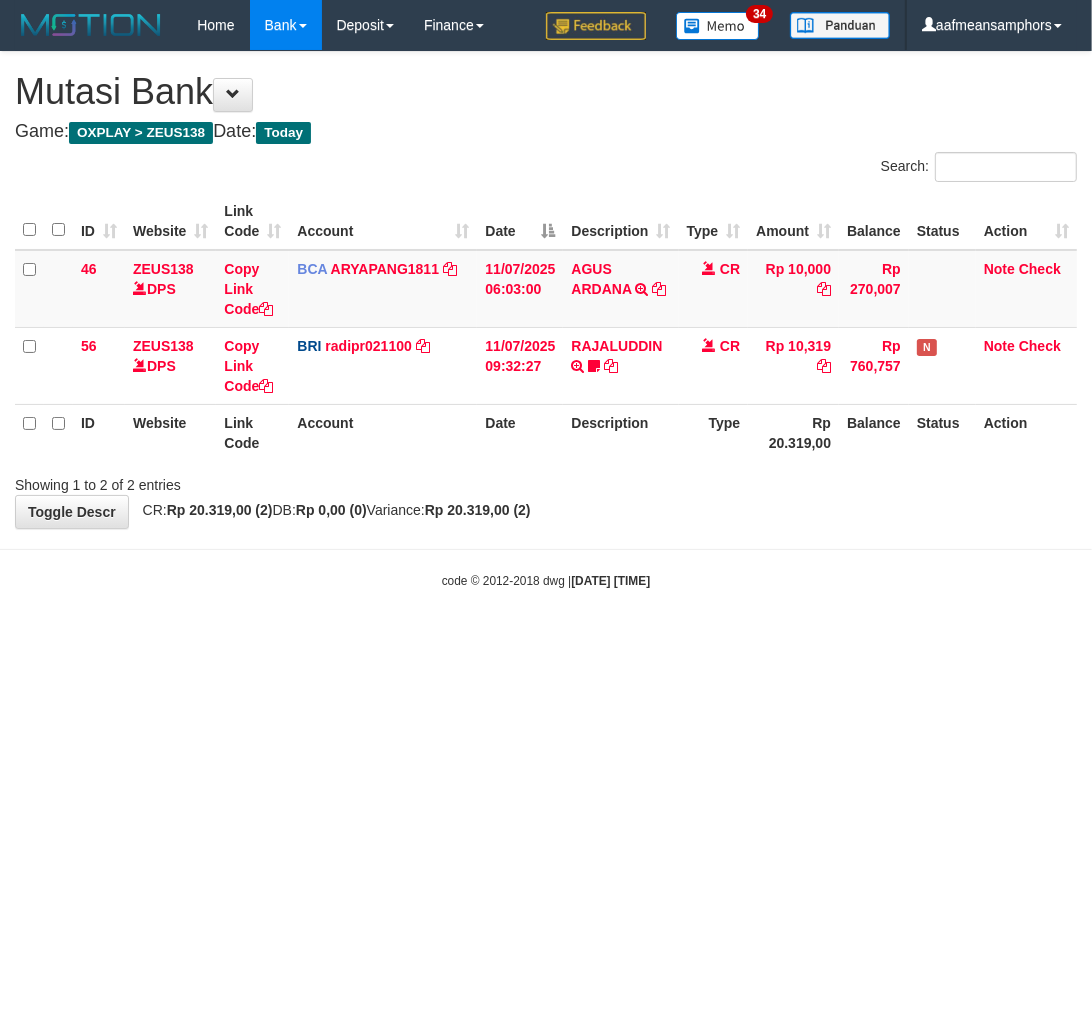 click on "Toggle navigation
Home
Bank
Account List
Load
By Website
Group
[OXPLAY]													ZEUS138
By Load Group (DPS)
Sync" at bounding box center (546, 320) 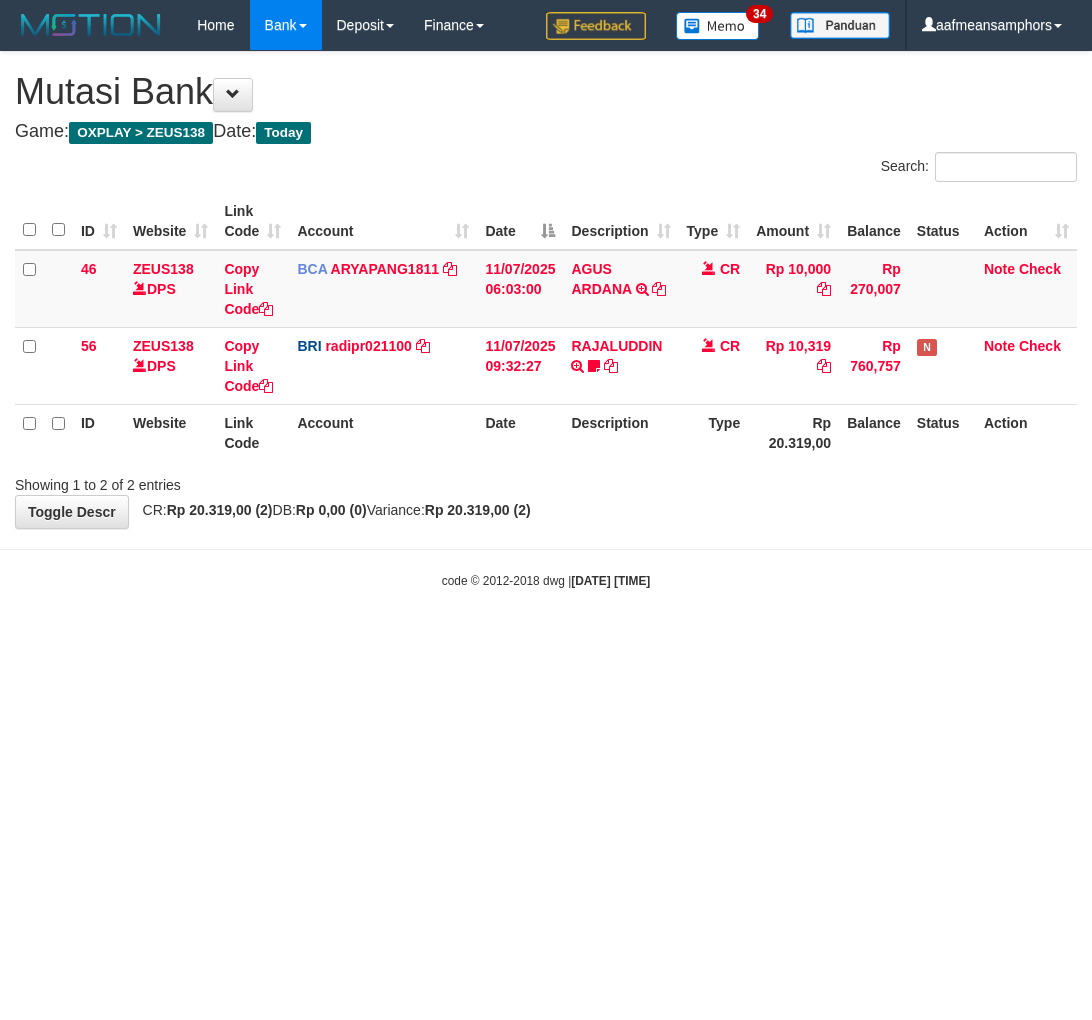 scroll, scrollTop: 0, scrollLeft: 0, axis: both 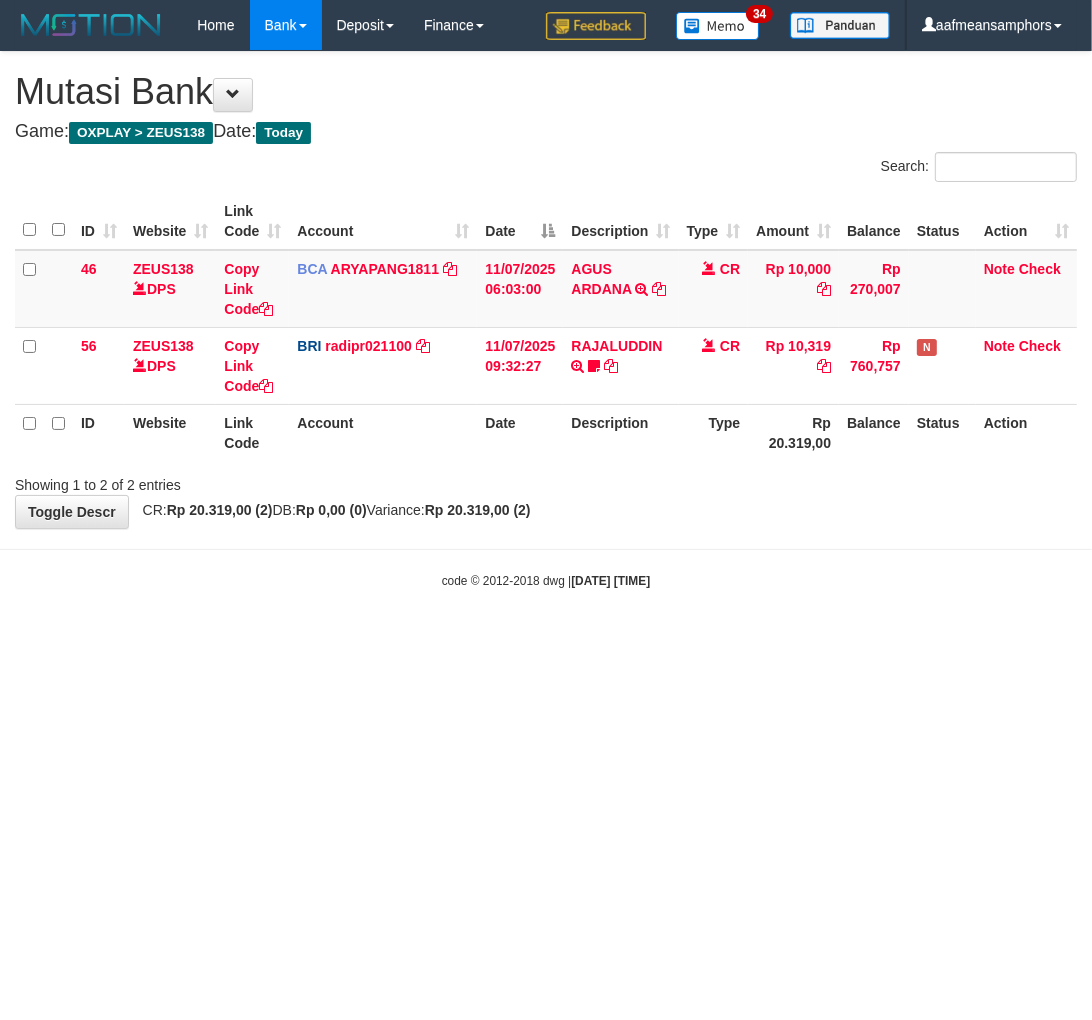 drag, startPoint x: 738, startPoint y: 651, endPoint x: 653, endPoint y: 690, distance: 93.52005 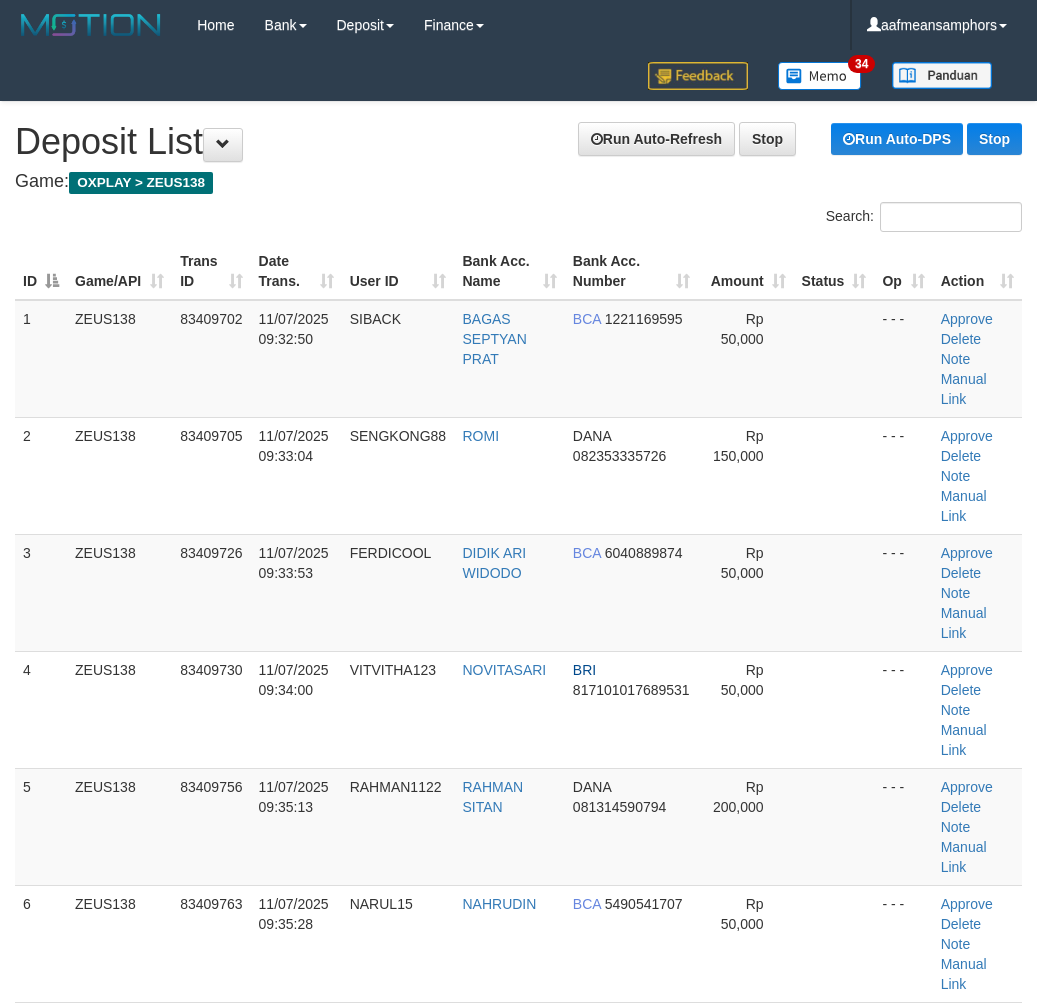 scroll, scrollTop: 20, scrollLeft: 10, axis: both 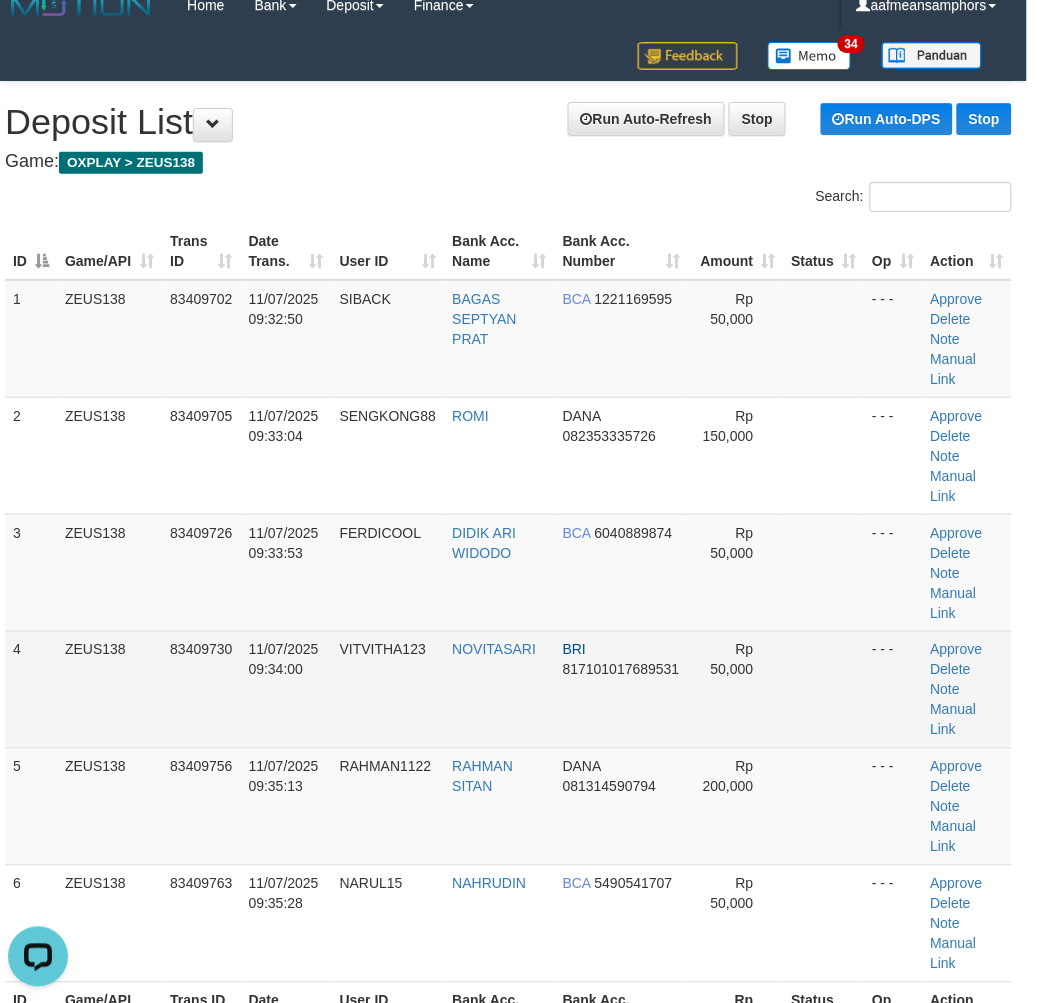 click on "VITVITHA123" at bounding box center (388, 689) 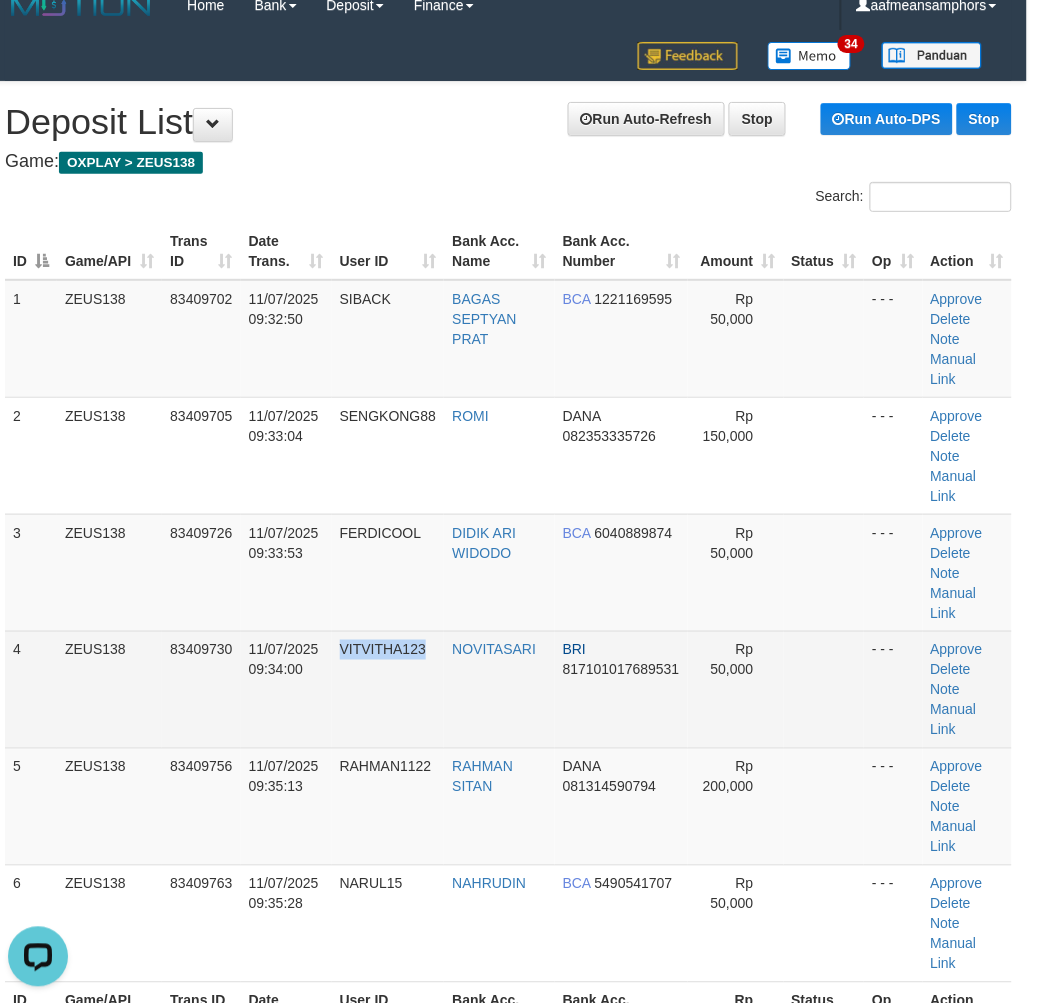 click on "VITVITHA123" at bounding box center (388, 689) 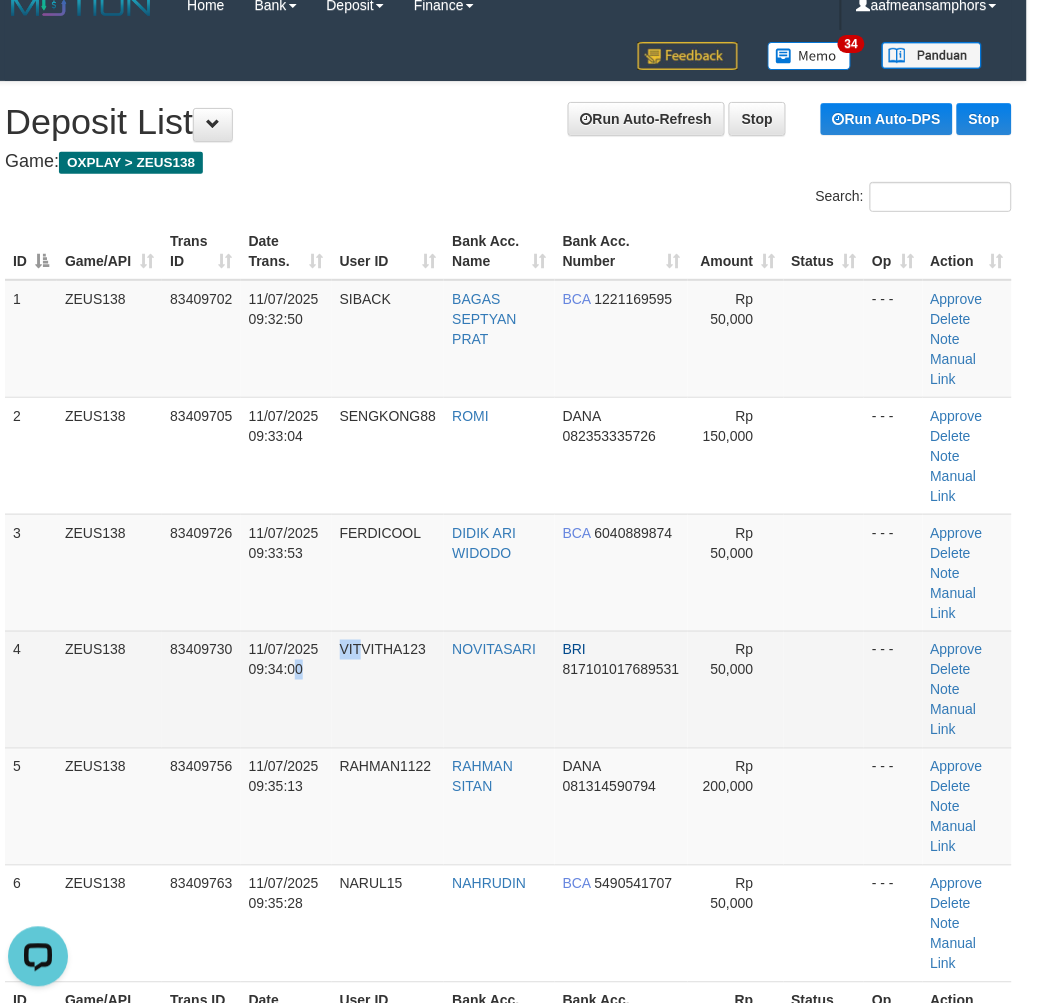 drag, startPoint x: 360, startPoint y: 672, endPoint x: 134, endPoint y: 678, distance: 226.07964 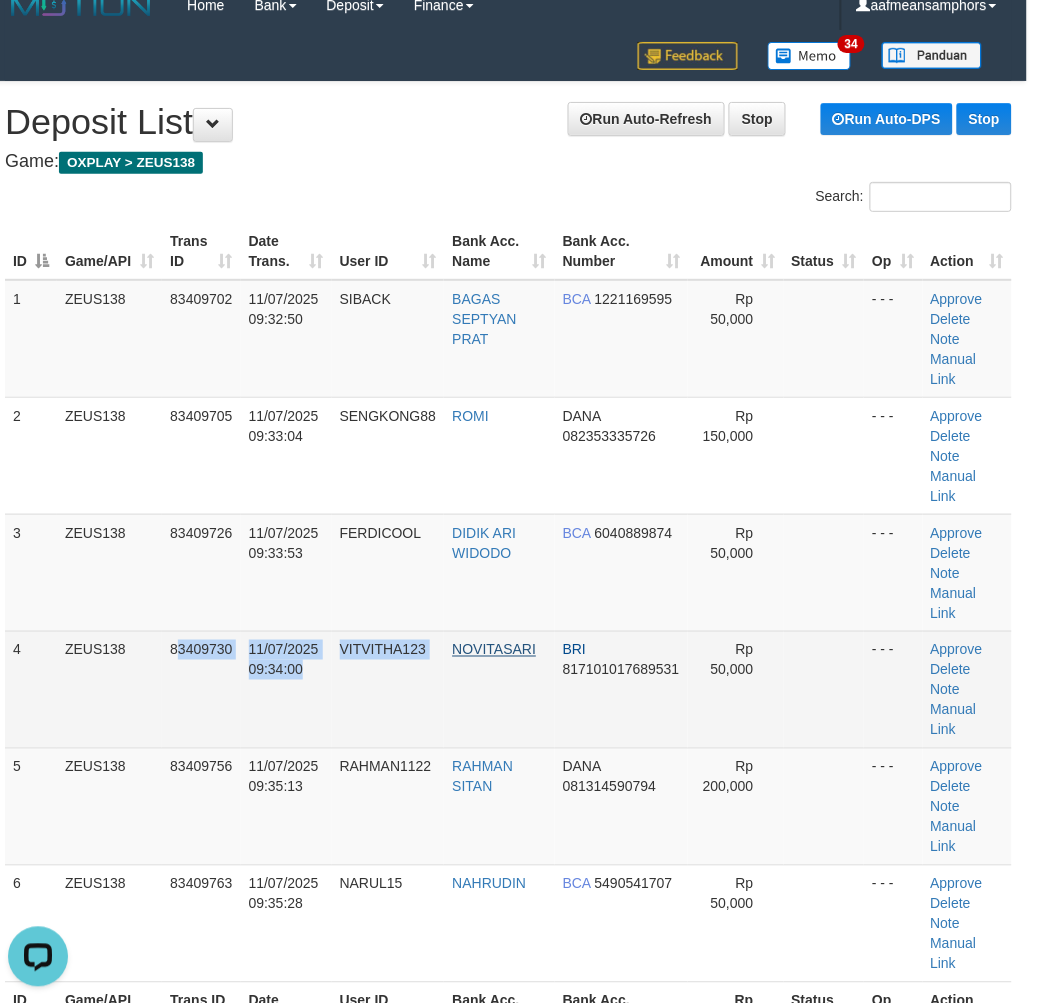 click on "4
ZEUS138
83409730
11/07/2025 09:34:00
VITVITHA123
NOVITASARI
BRI
817101017689531
Rp 50,000
- - -
Approve
Delete
Note
Manual Link" at bounding box center [508, 689] 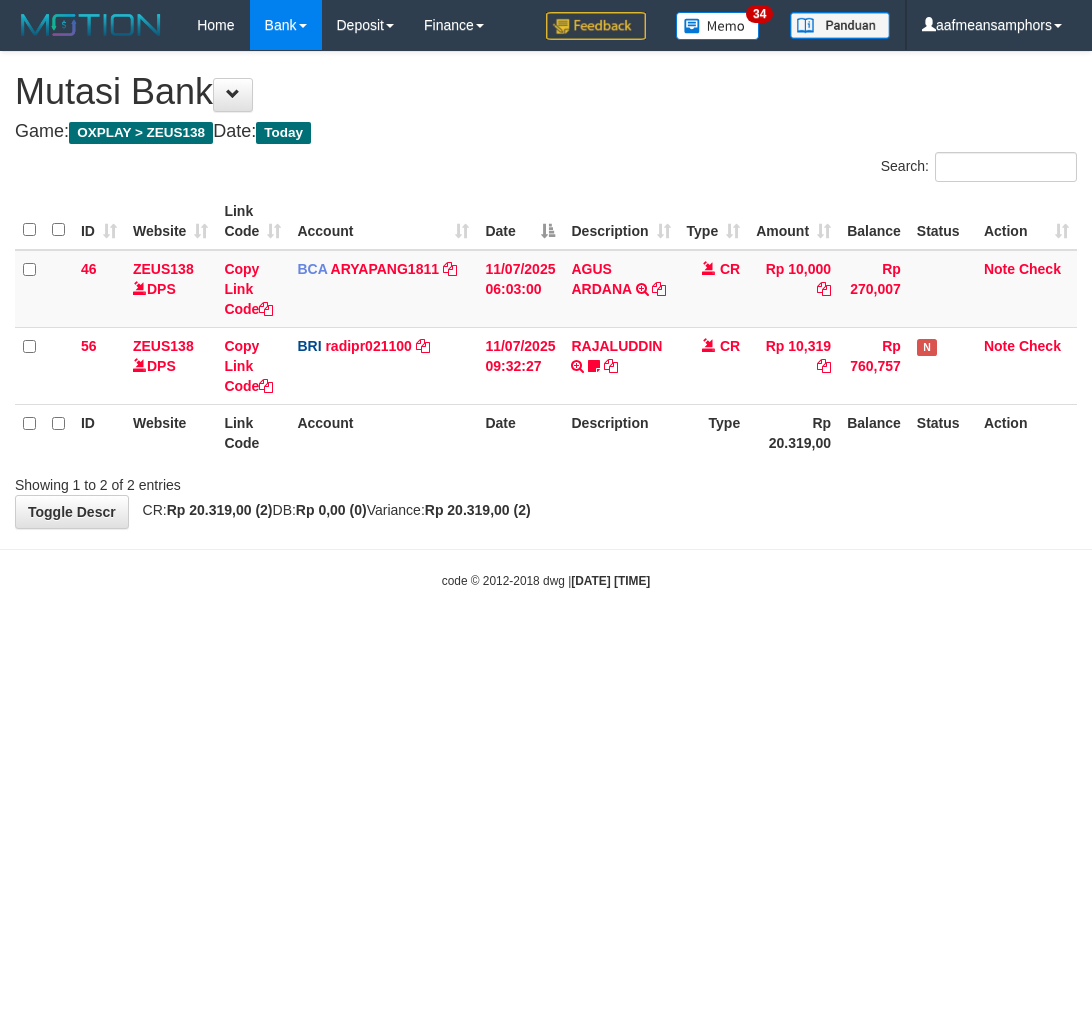 scroll, scrollTop: 0, scrollLeft: 0, axis: both 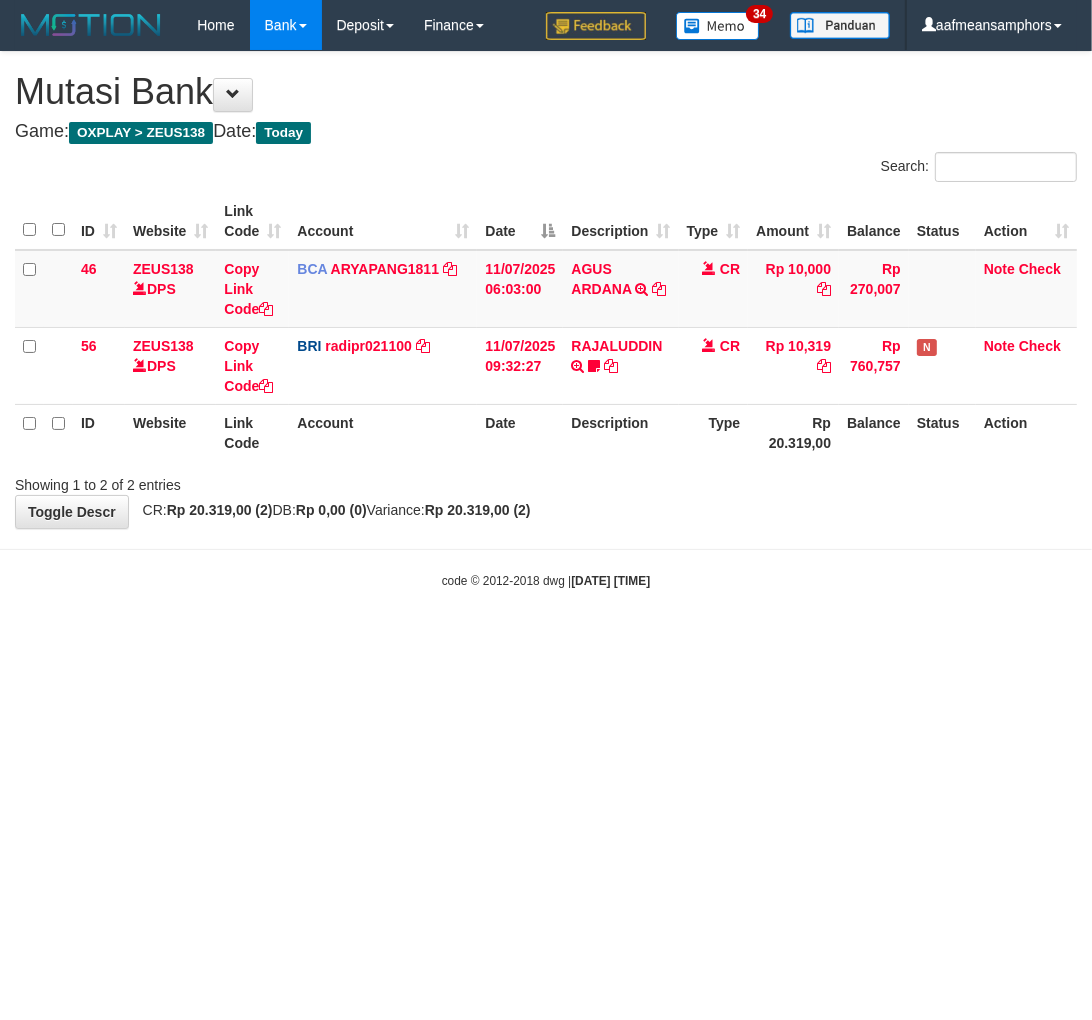 click on "Toggle navigation
Home
Bank
Account List
Load
By Website
Group
[OXPLAY]													ZEUS138
By Load Group (DPS)
Sync" at bounding box center [546, 320] 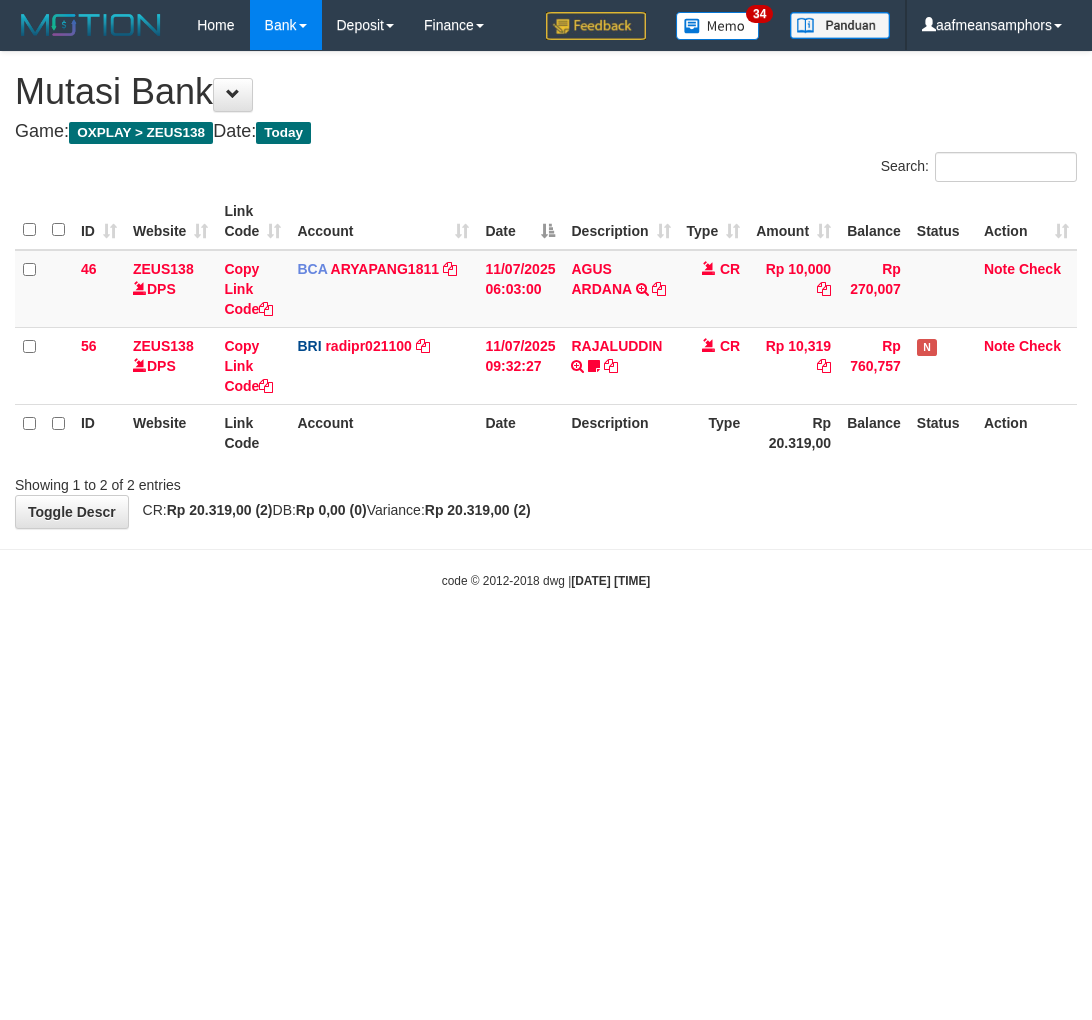 scroll, scrollTop: 0, scrollLeft: 0, axis: both 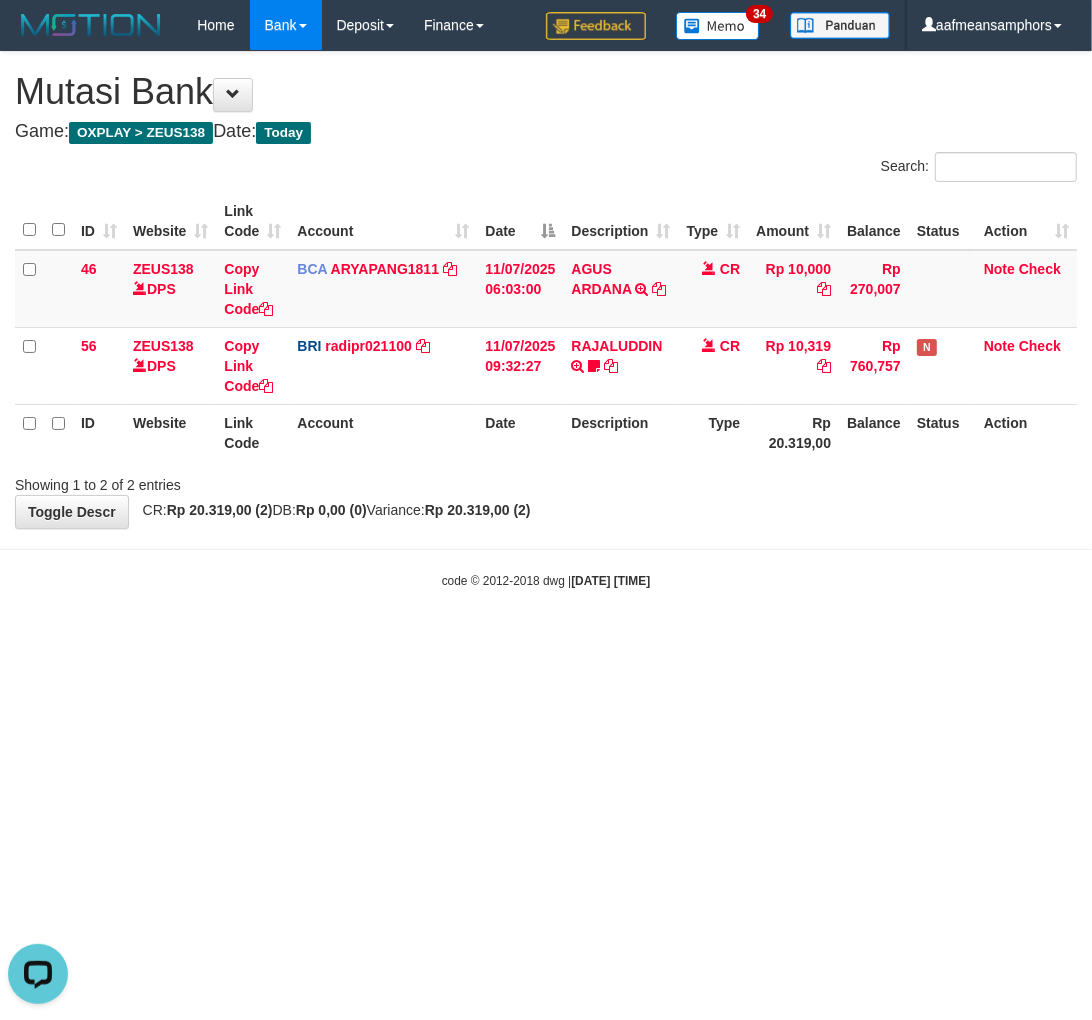 click on "Toggle navigation
Home
Bank
Account List
Load
By Website
Group
[OXPLAY]													ZEUS138
By Load Group (DPS)
Sync" at bounding box center (546, 320) 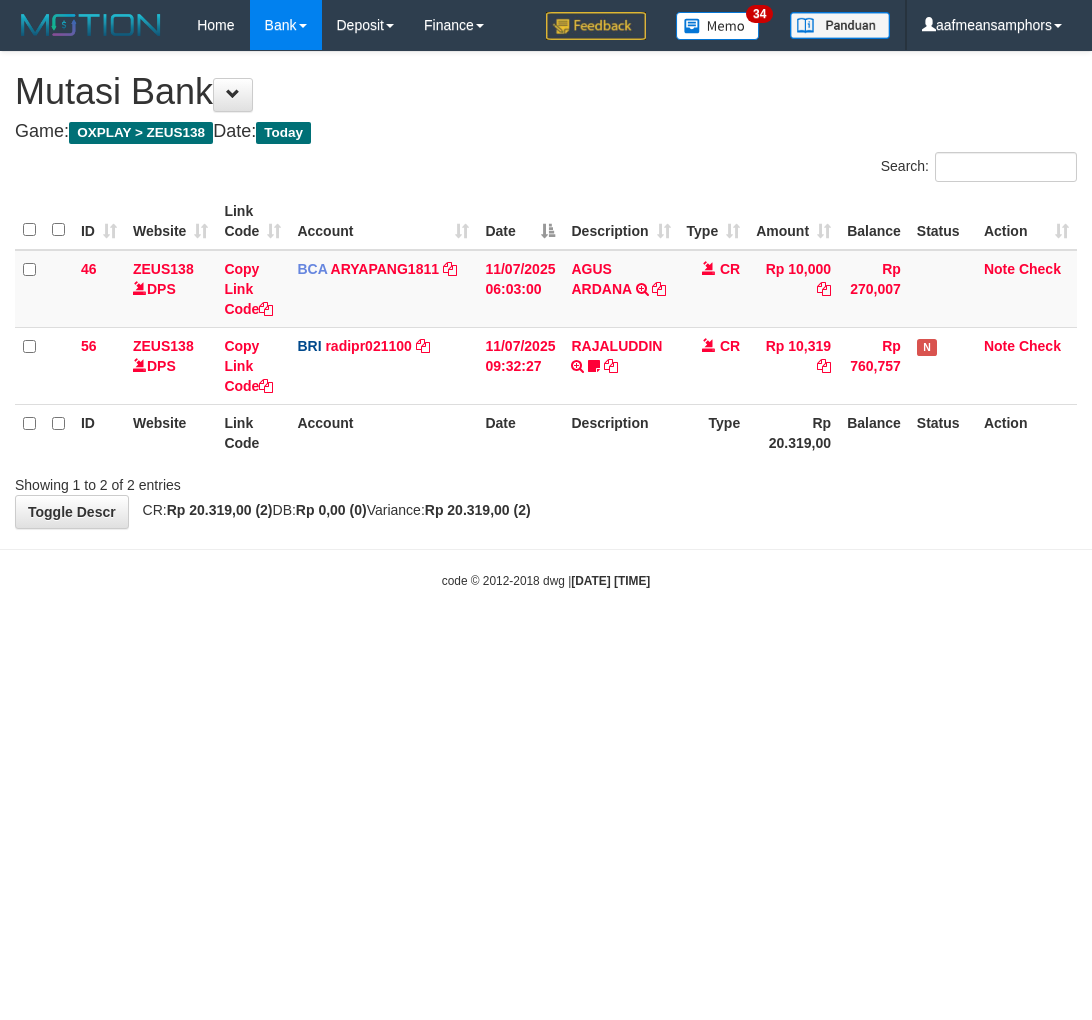 scroll, scrollTop: 0, scrollLeft: 0, axis: both 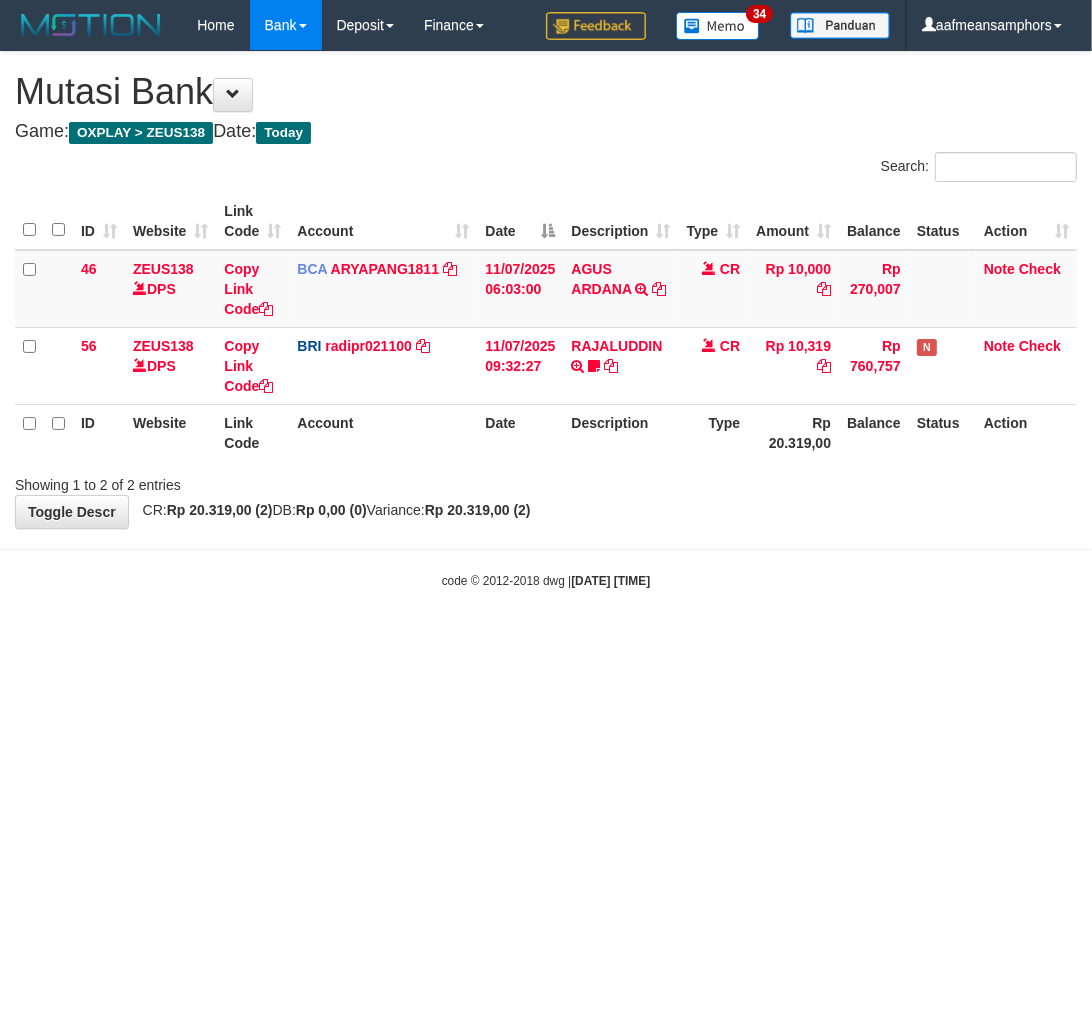 click on "Toggle navigation
Home
Bank
Account List
Load
By Website
Group
[OXPLAY]													ZEUS138
By Load Group (DPS)
Sync" at bounding box center (546, 320) 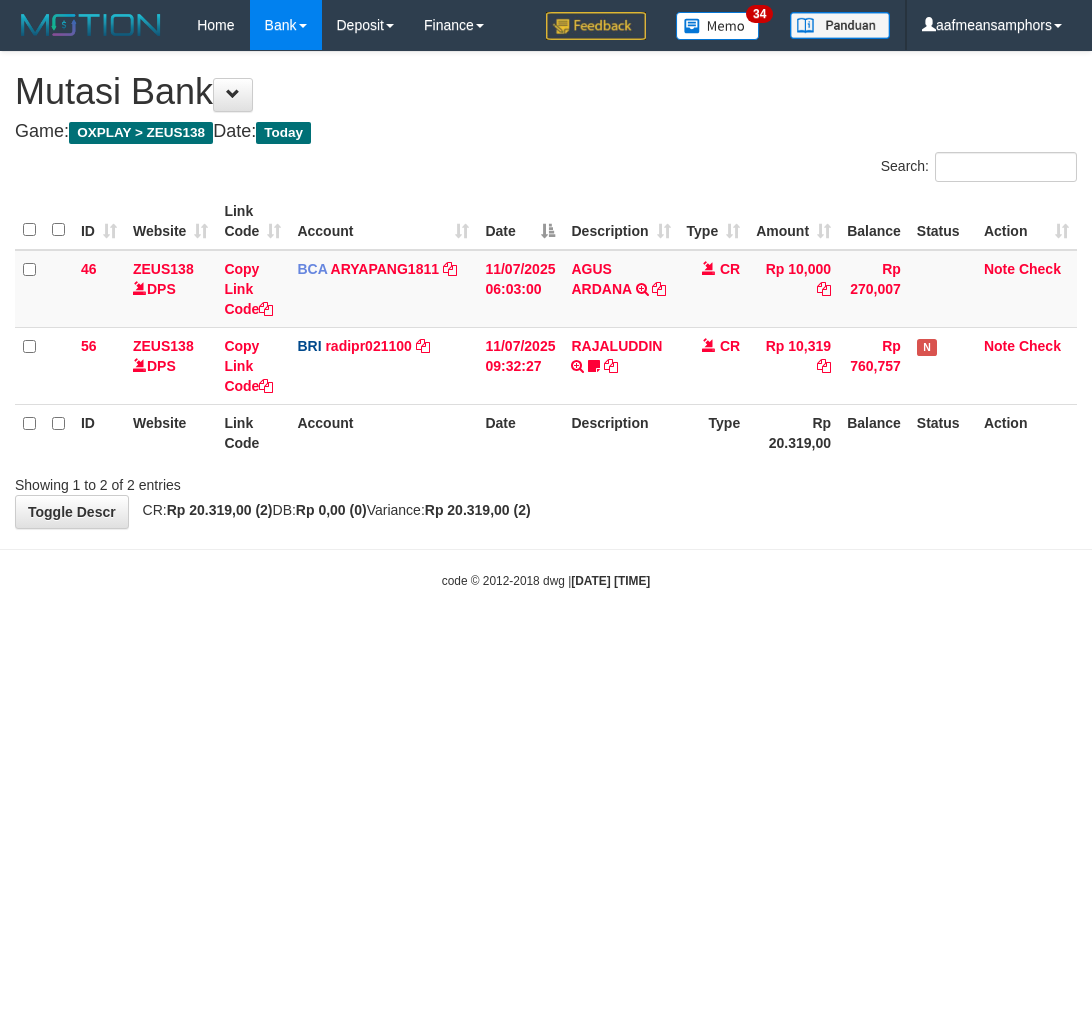 scroll, scrollTop: 0, scrollLeft: 0, axis: both 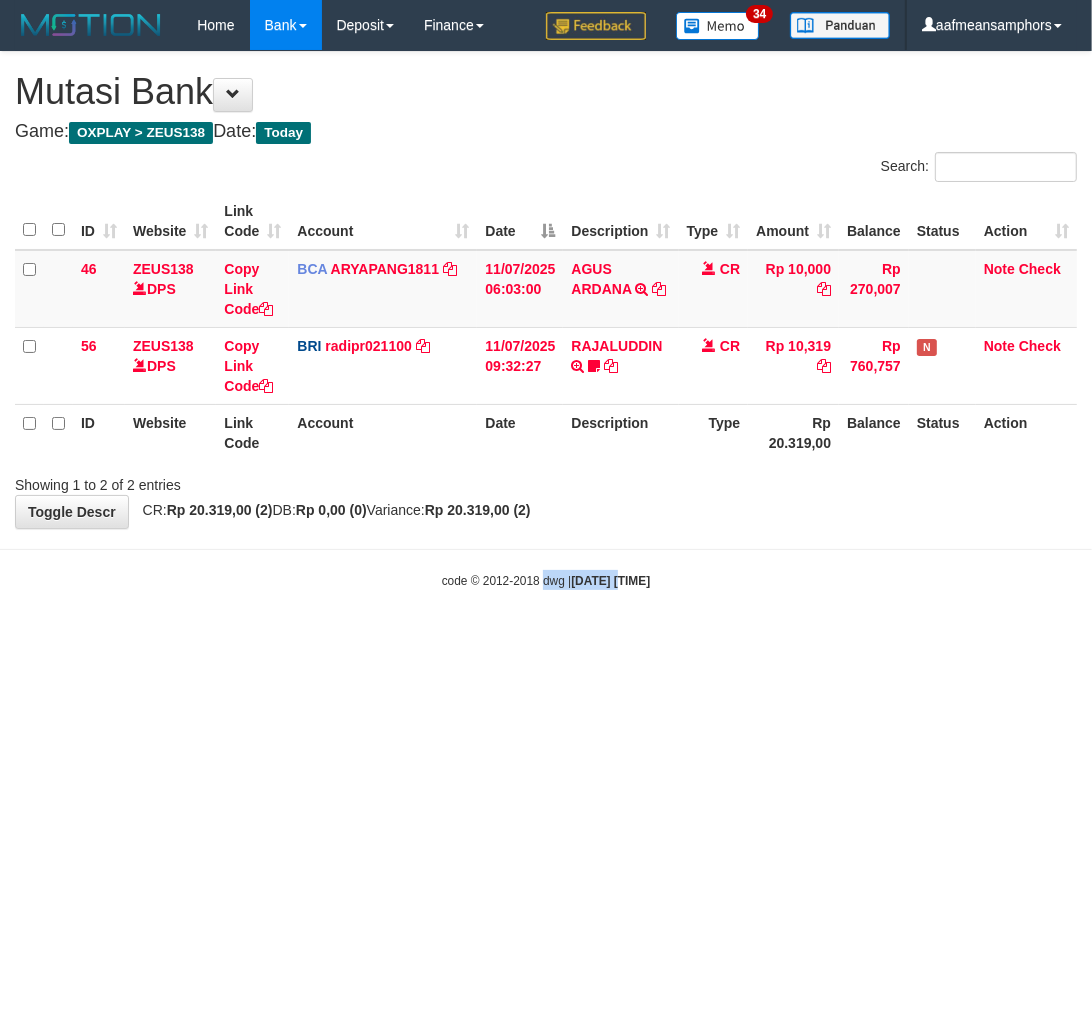 drag, startPoint x: 525, startPoint y: 698, endPoint x: 833, endPoint y: 681, distance: 308.4688 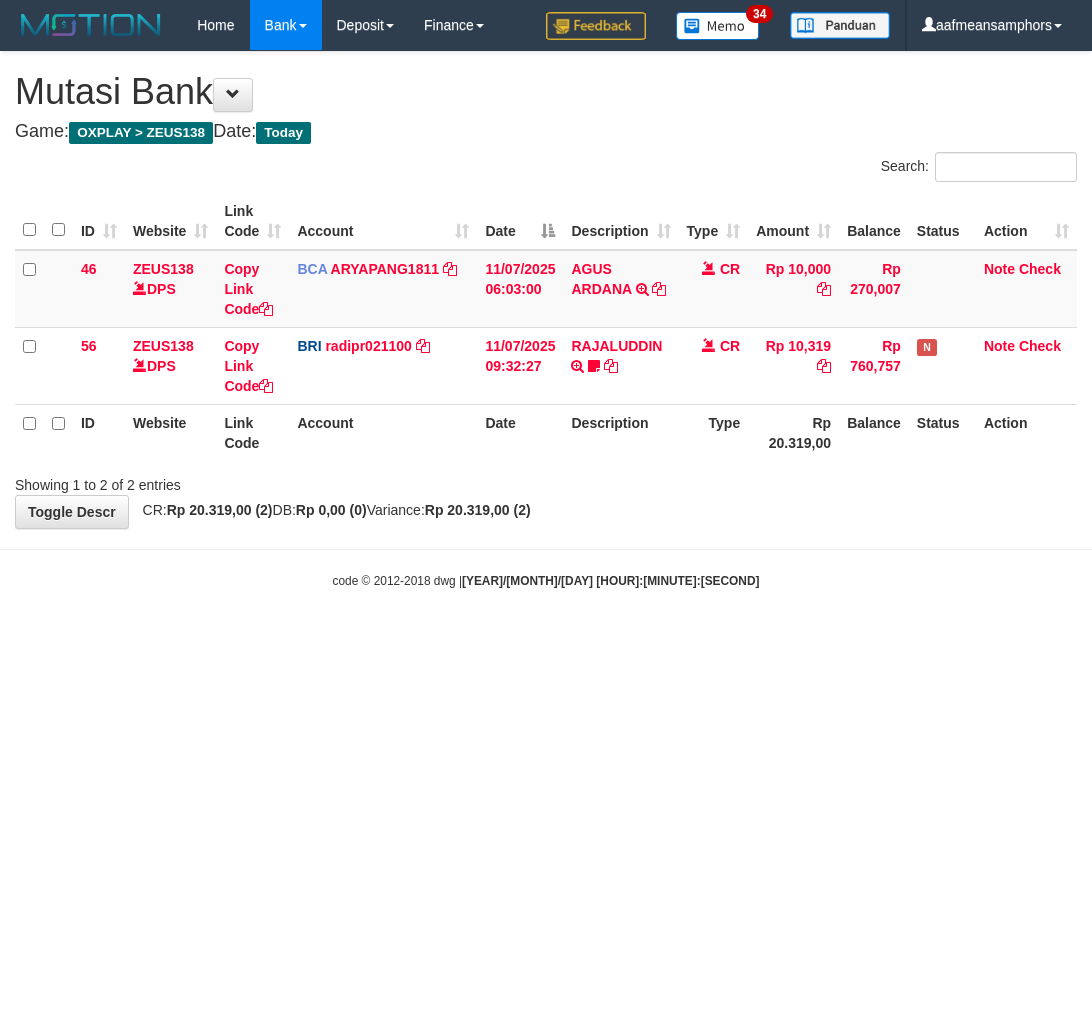 scroll, scrollTop: 0, scrollLeft: 0, axis: both 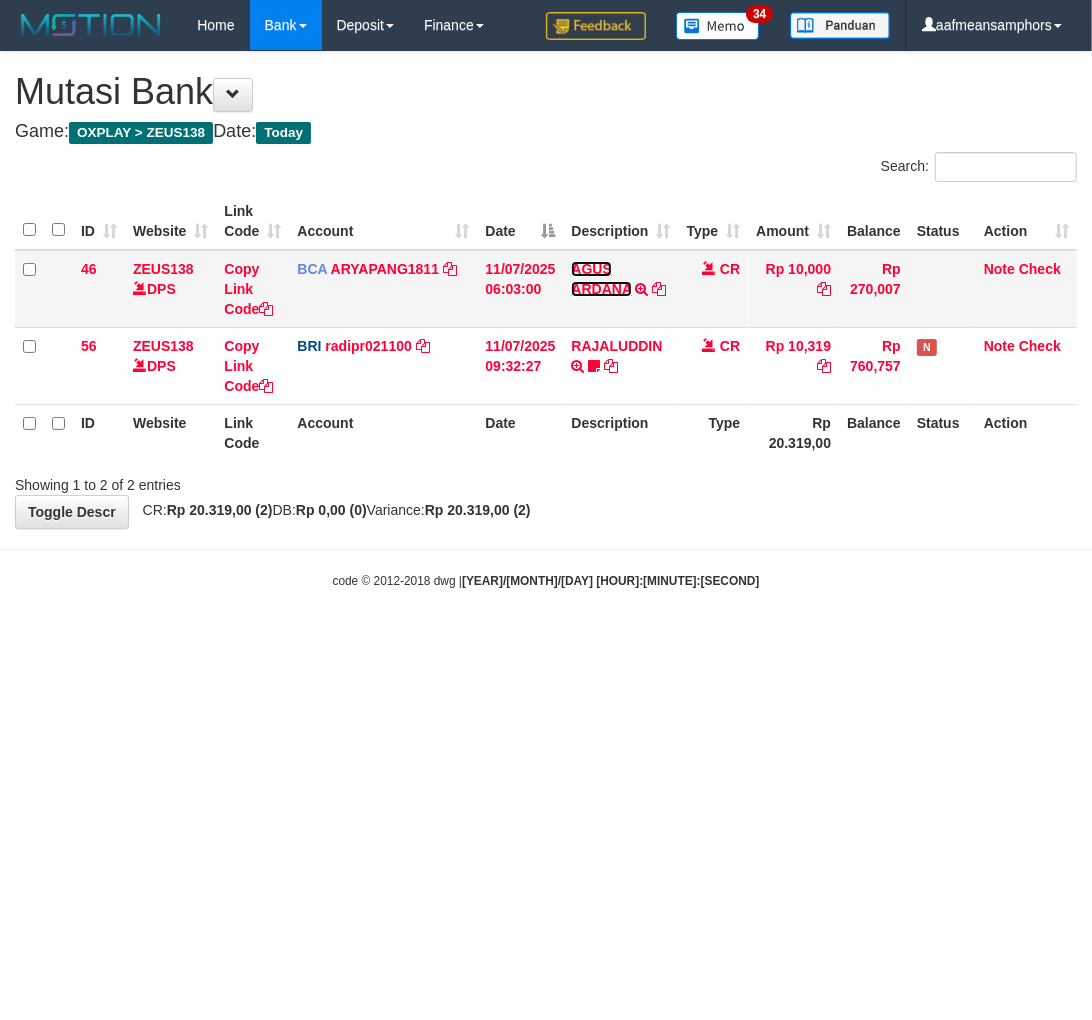 click on "AGUS ARDANA" at bounding box center (601, 279) 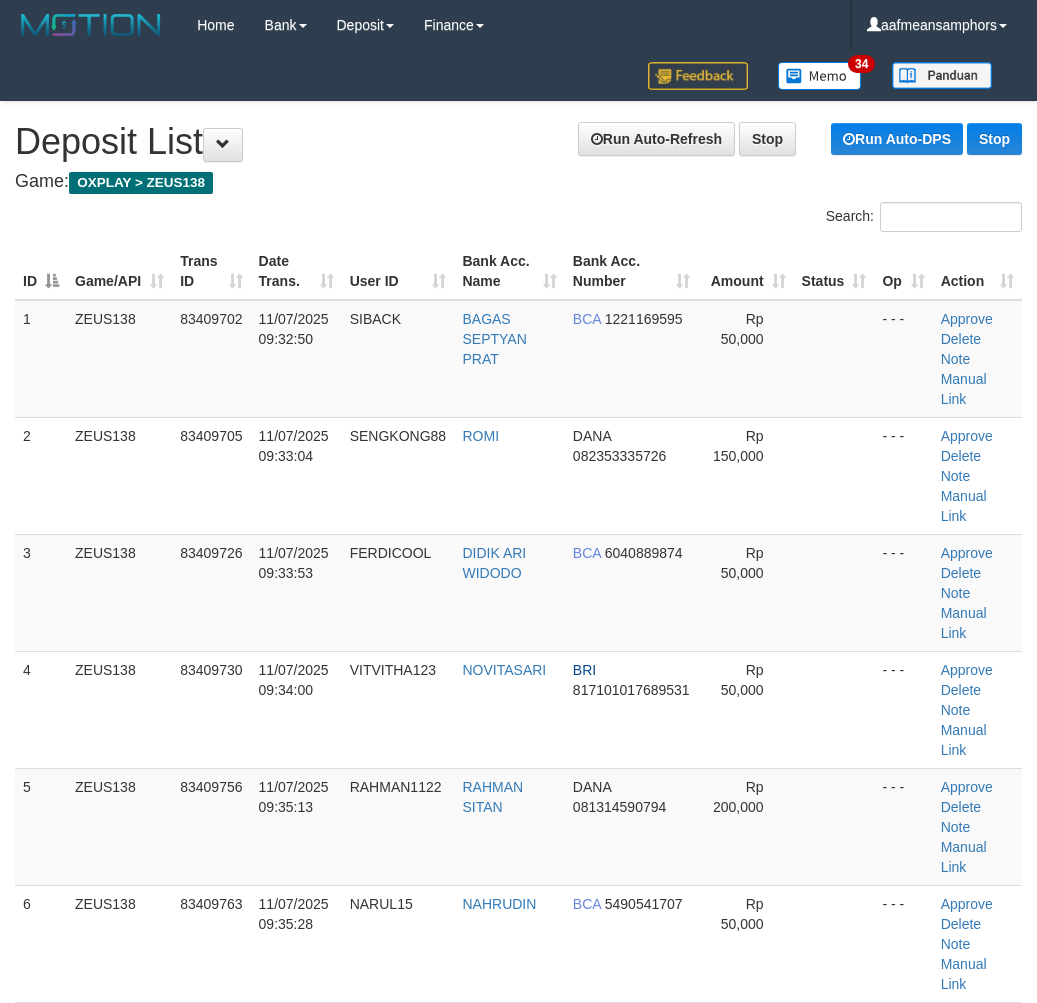 scroll, scrollTop: 20, scrollLeft: 10, axis: both 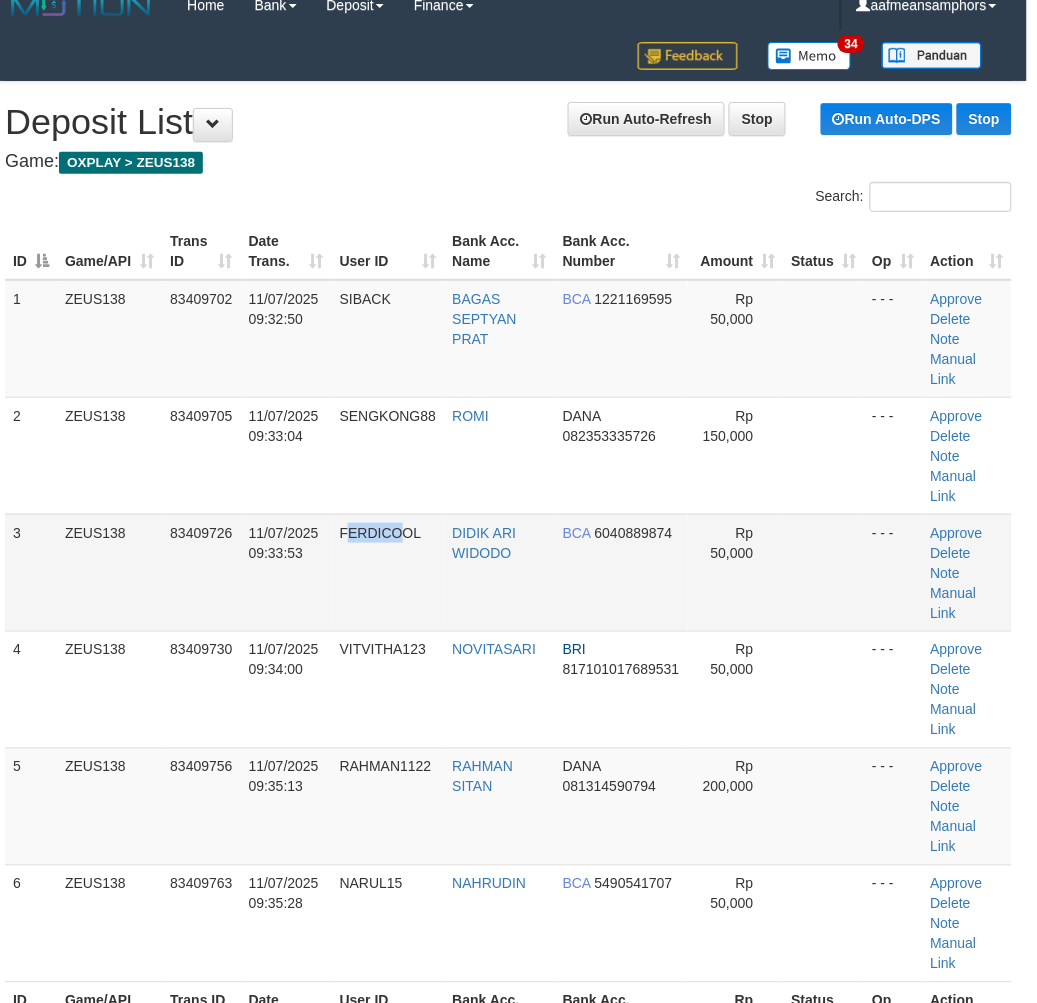 drag, startPoint x: 395, startPoint y: 567, endPoint x: 405, endPoint y: 566, distance: 10.049875 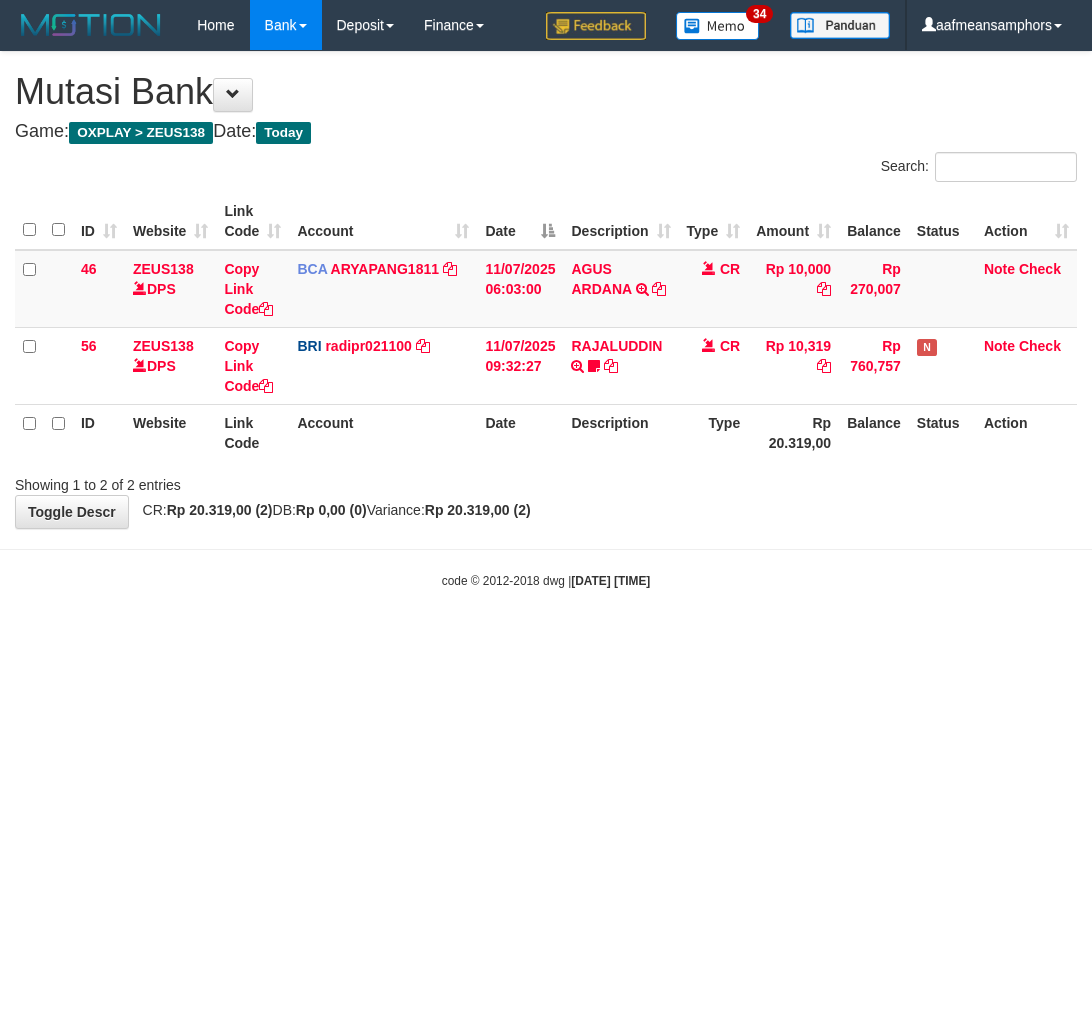 scroll, scrollTop: 0, scrollLeft: 0, axis: both 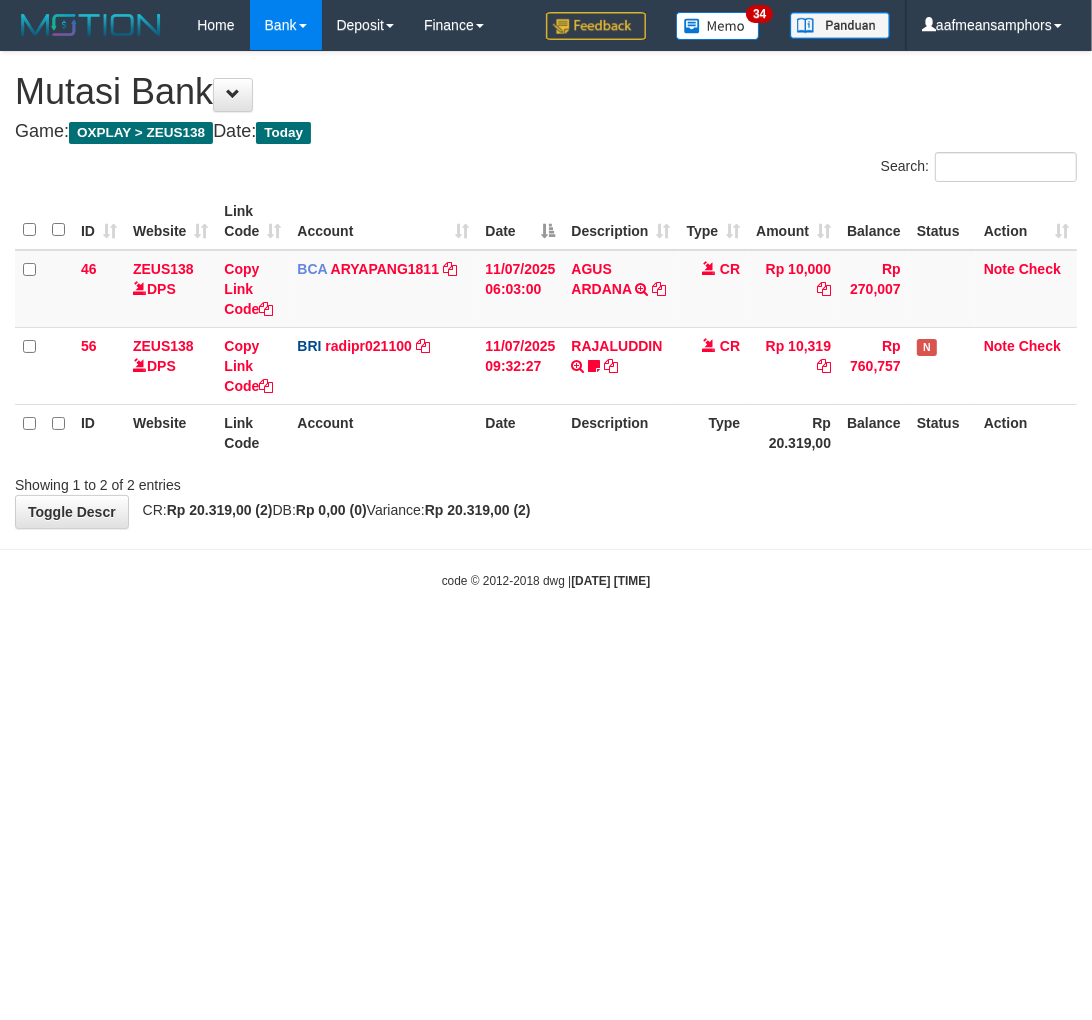 drag, startPoint x: 655, startPoint y: 585, endPoint x: 692, endPoint y: 576, distance: 38.078865 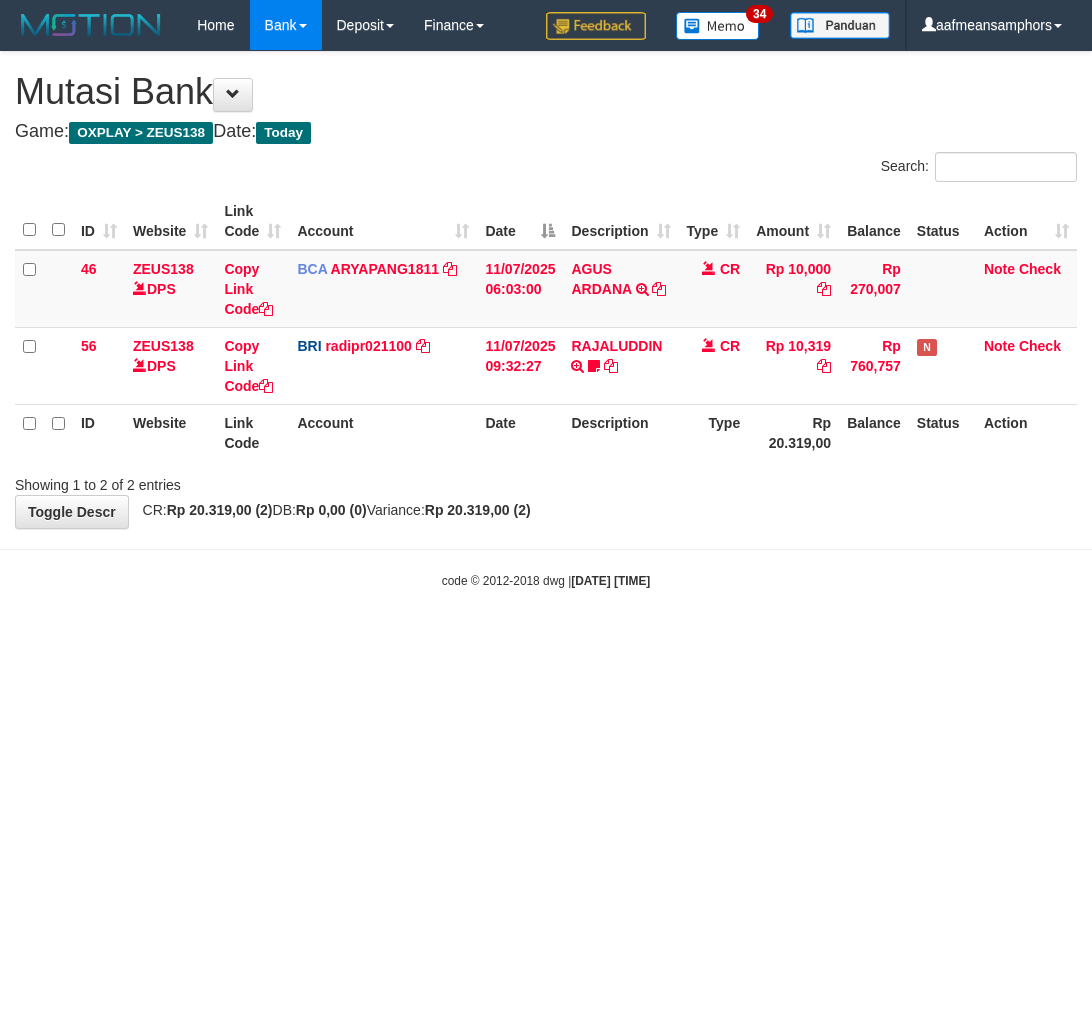 scroll, scrollTop: 0, scrollLeft: 0, axis: both 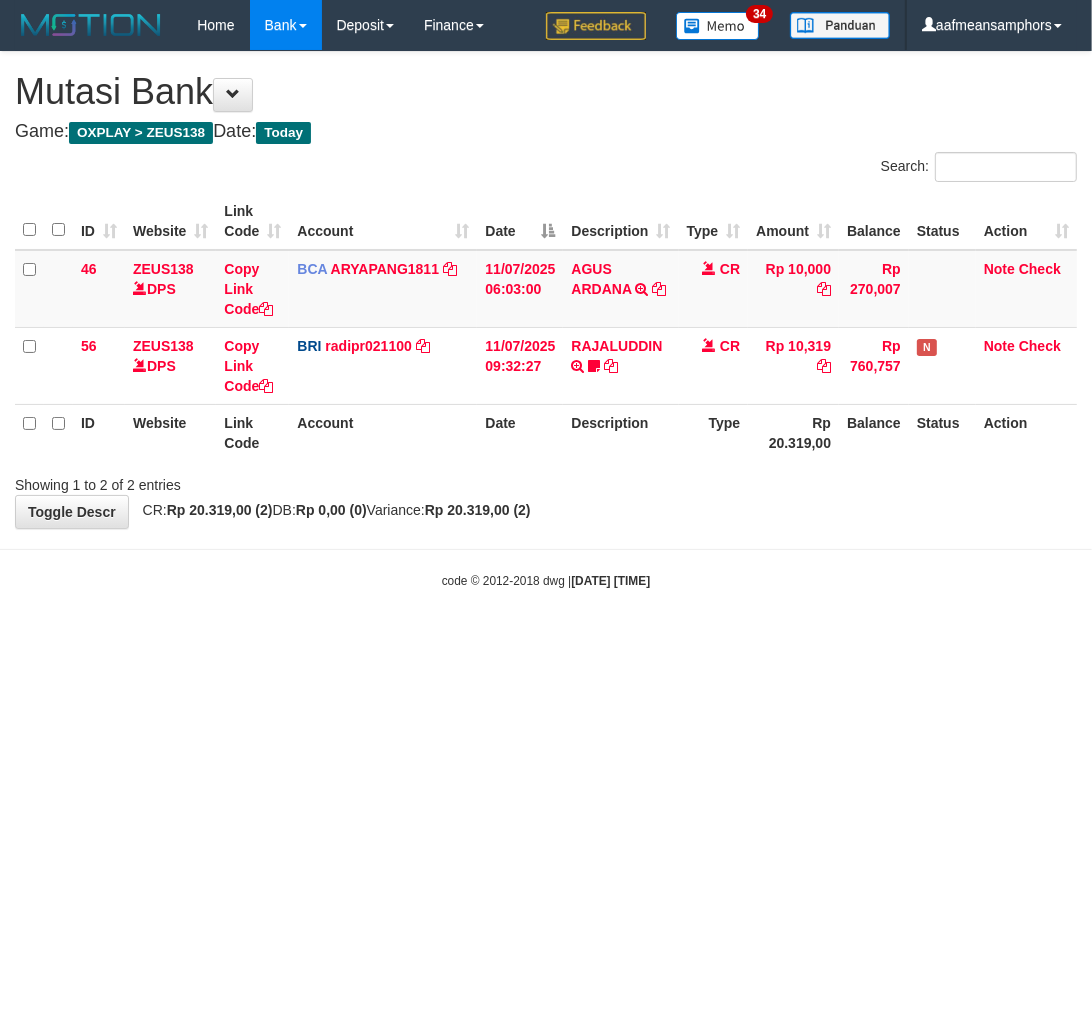 click on "Toggle navigation
Home
Bank
Account List
Load
By Website
Group
[OXPLAY]													ZEUS138
By Load Group (DPS)" at bounding box center [546, 320] 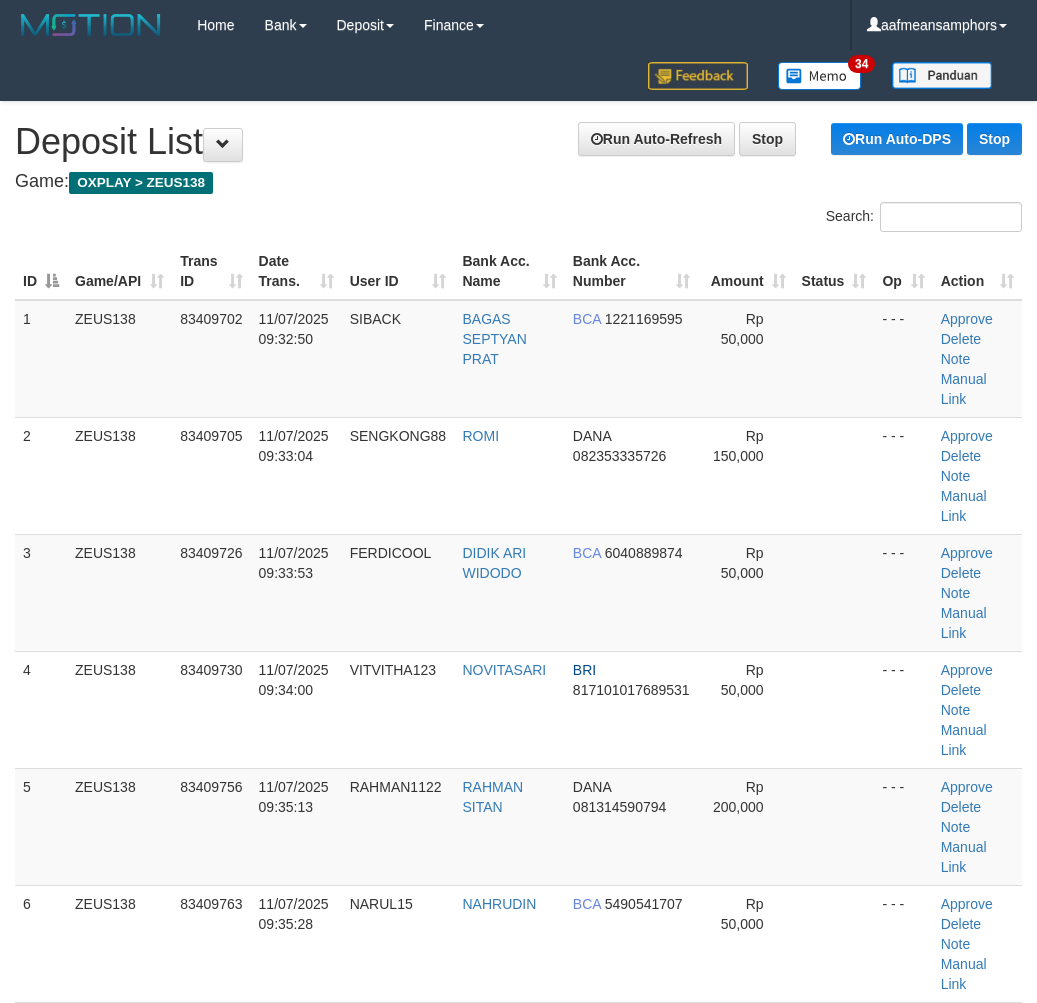 scroll, scrollTop: 20, scrollLeft: 10, axis: both 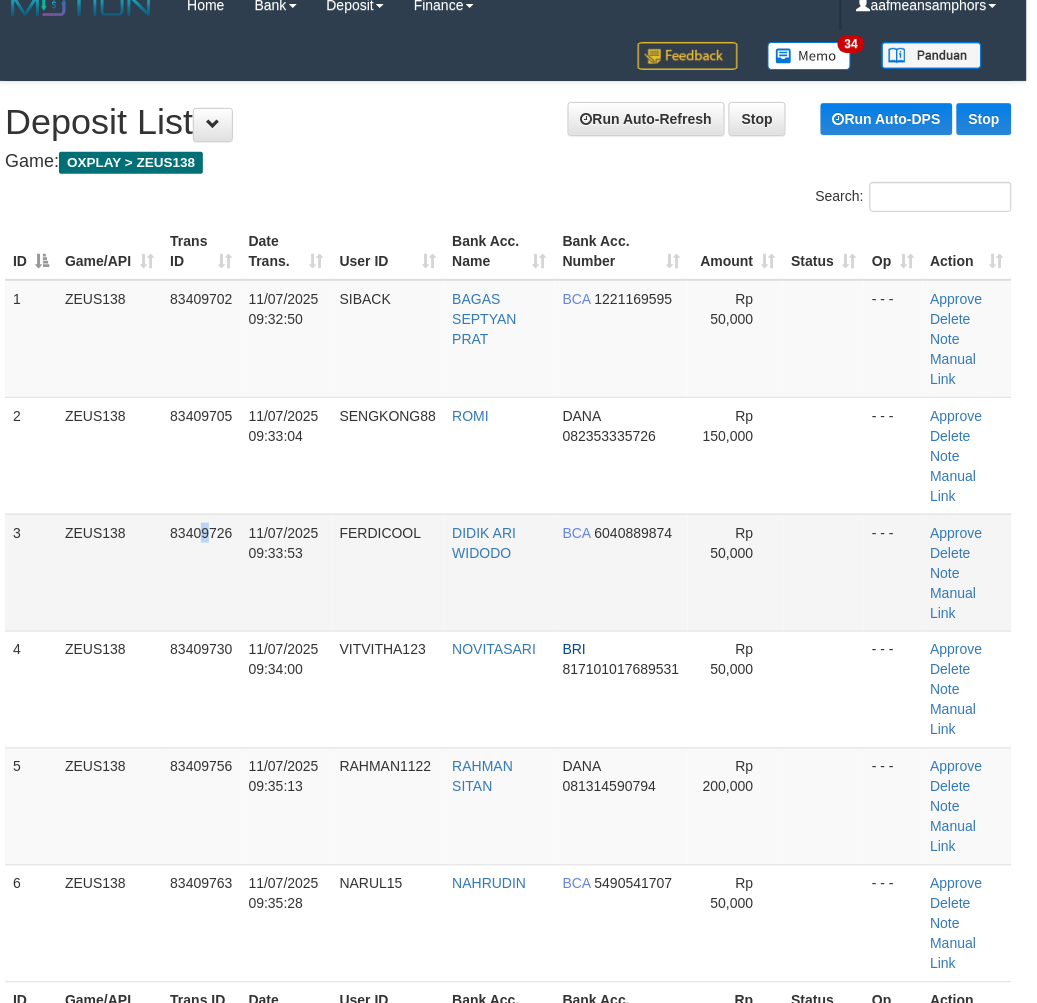 click on "83409726" at bounding box center (201, 572) 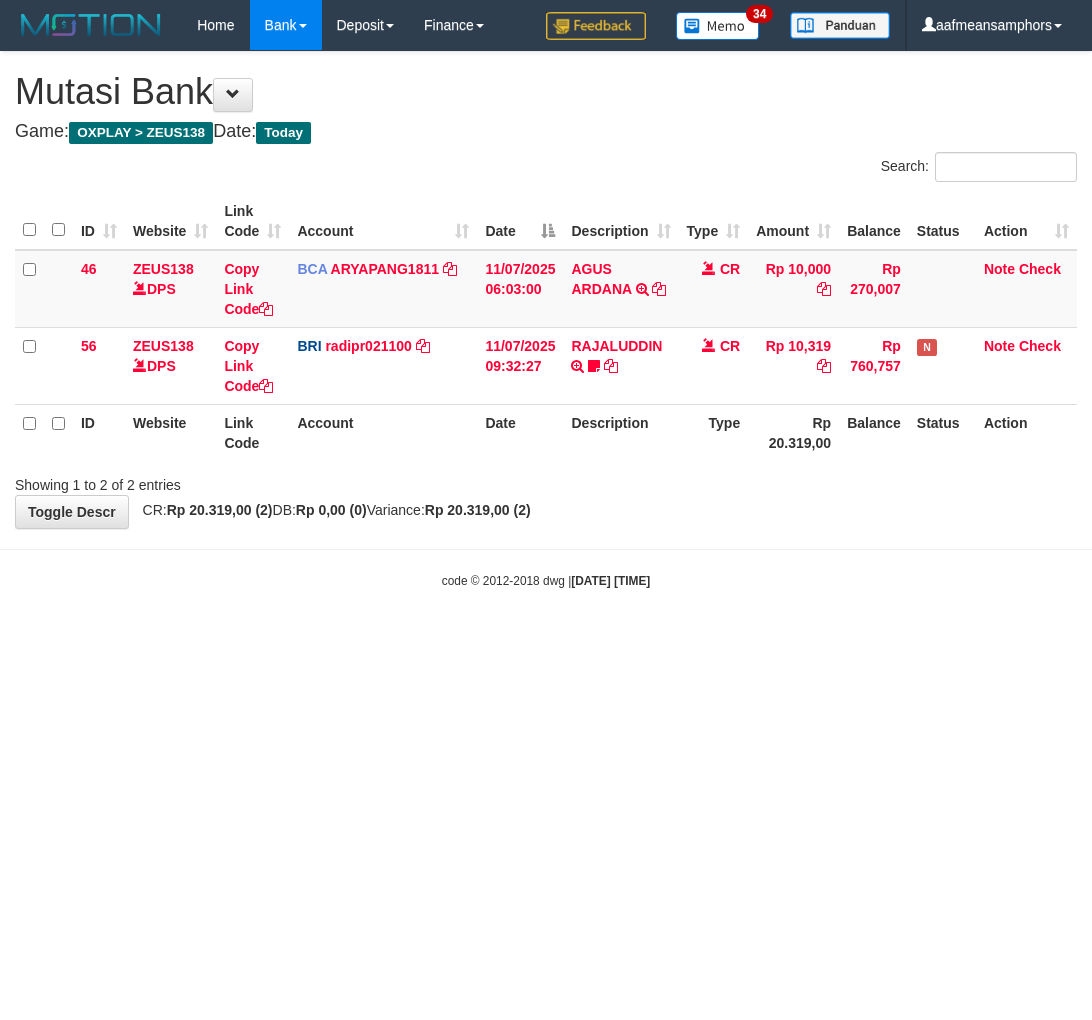 scroll, scrollTop: 0, scrollLeft: 0, axis: both 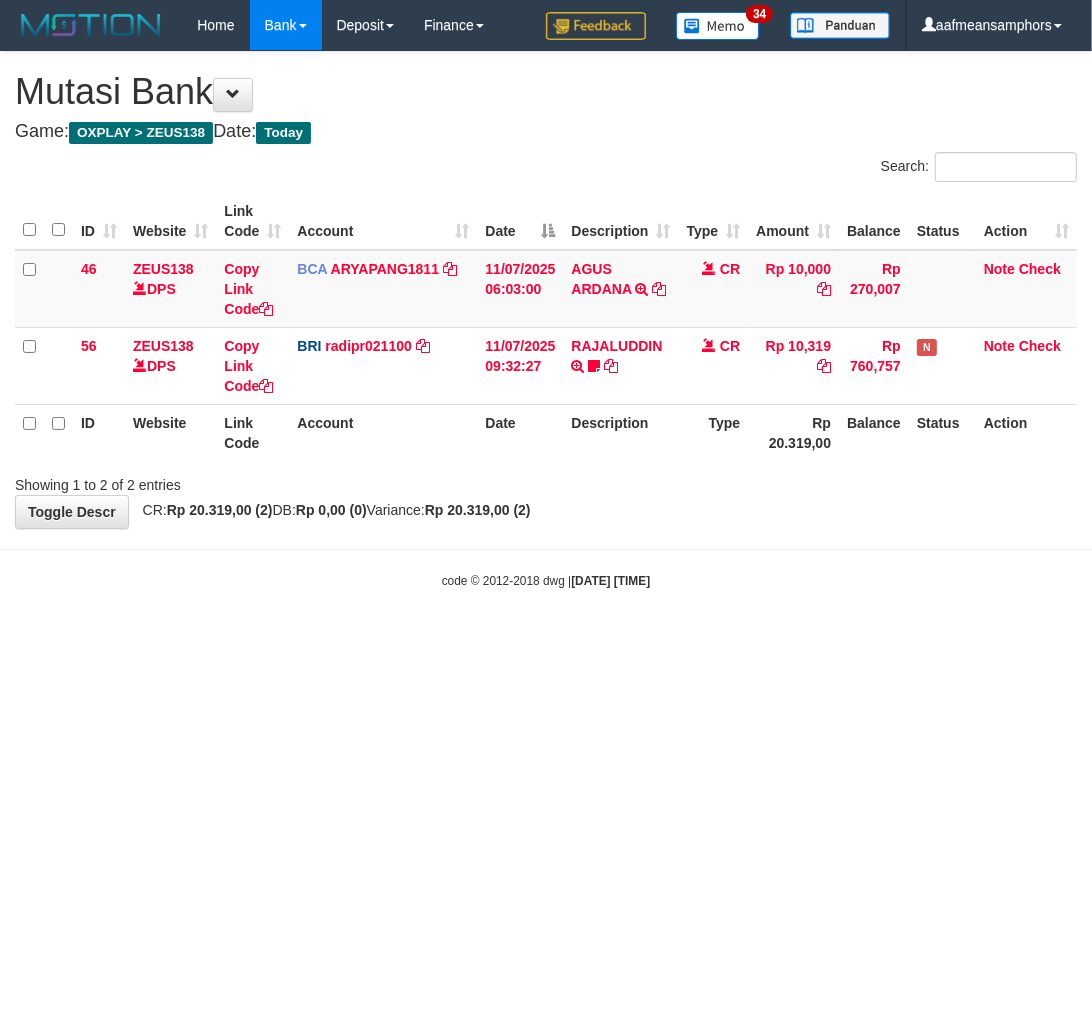 click on "Toggle navigation
Home
Bank
Account List
Load
By Website
Group
[OXPLAY]													ZEUS138
By Load Group (DPS)" at bounding box center (546, 320) 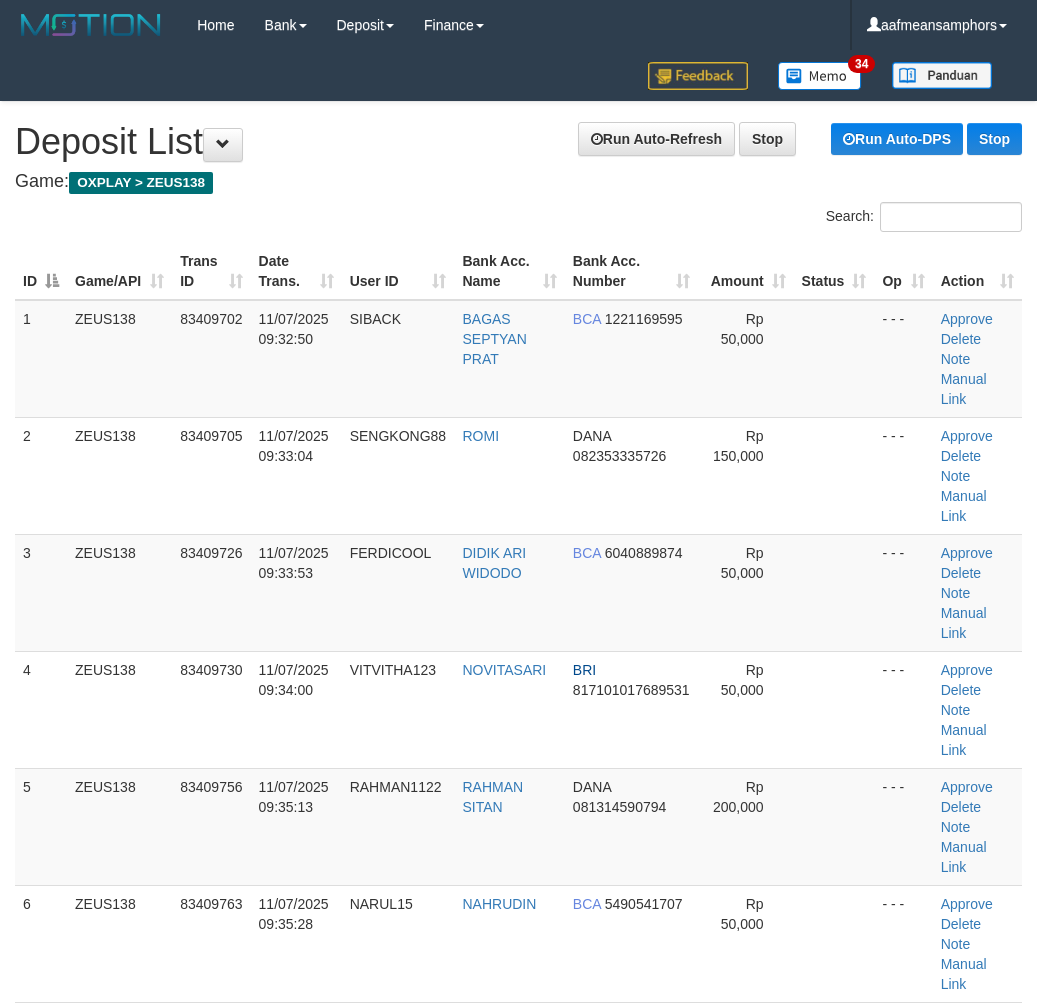 scroll, scrollTop: 20, scrollLeft: 10, axis: both 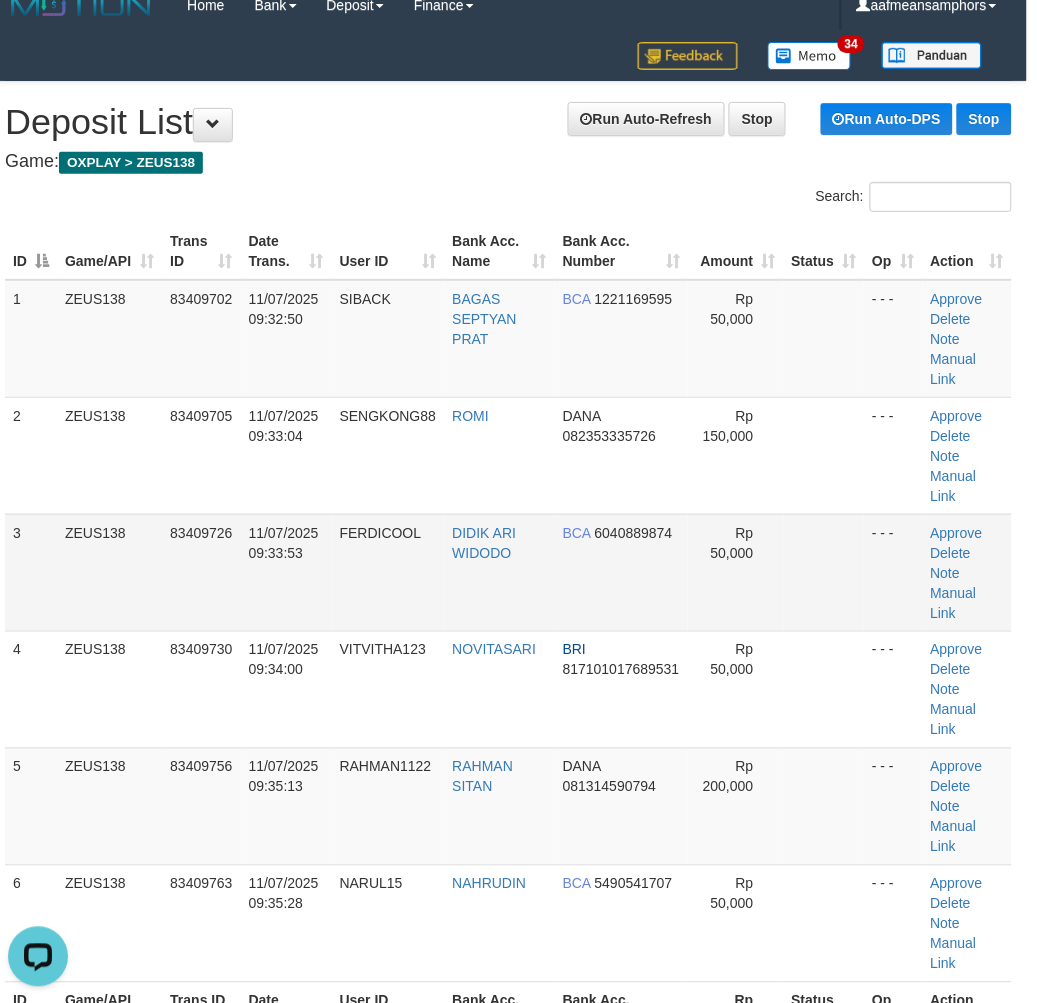 click at bounding box center (824, 572) 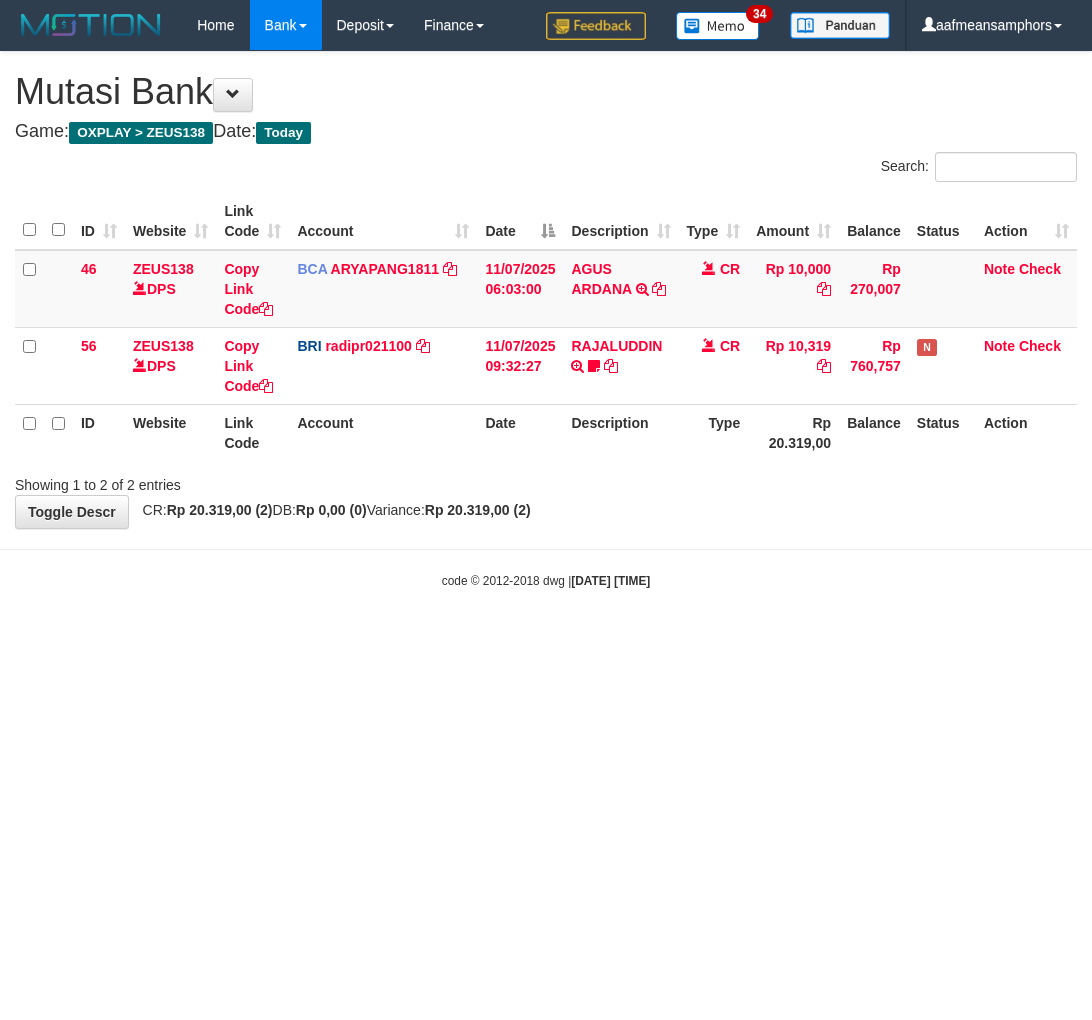 scroll, scrollTop: 0, scrollLeft: 0, axis: both 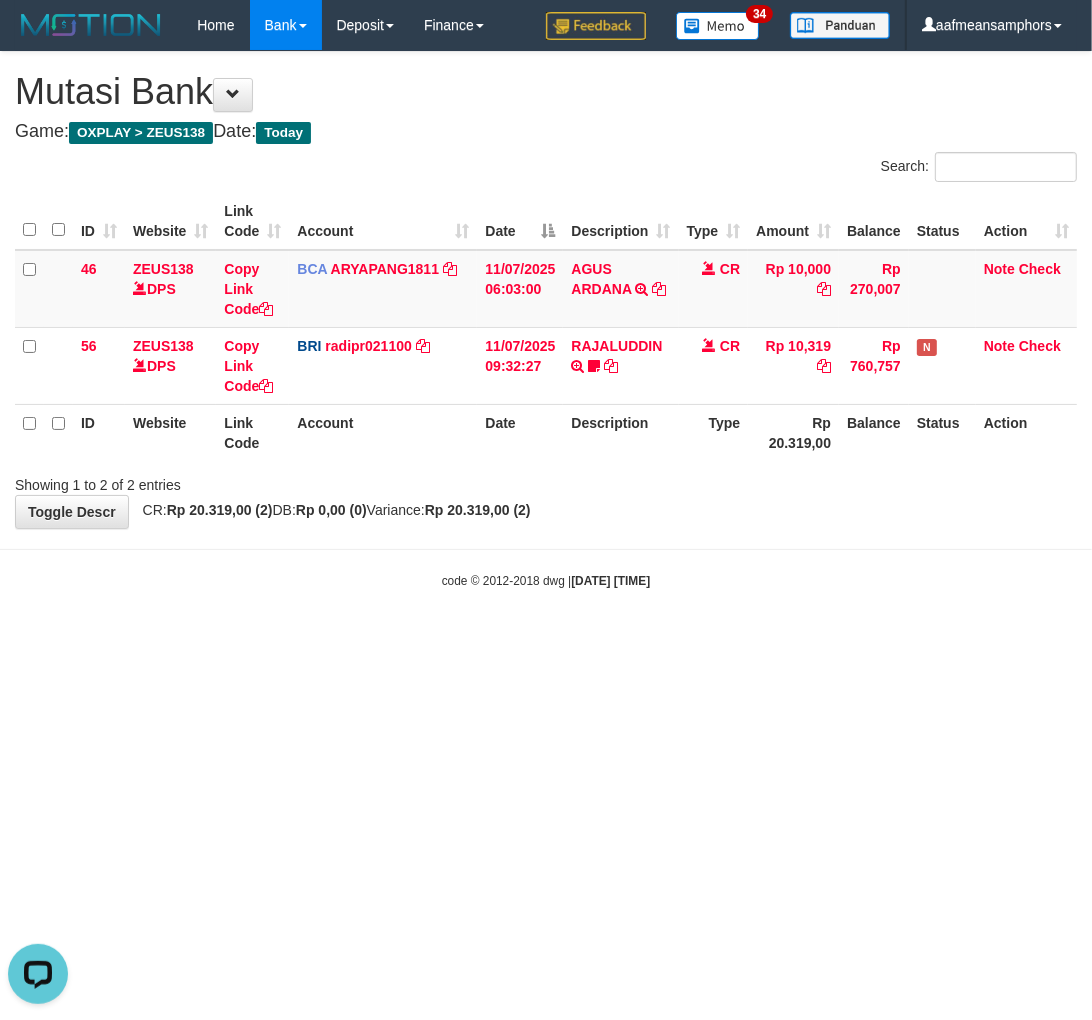 drag, startPoint x: 782, startPoint y: 804, endPoint x: 757, endPoint y: 805, distance: 25.019993 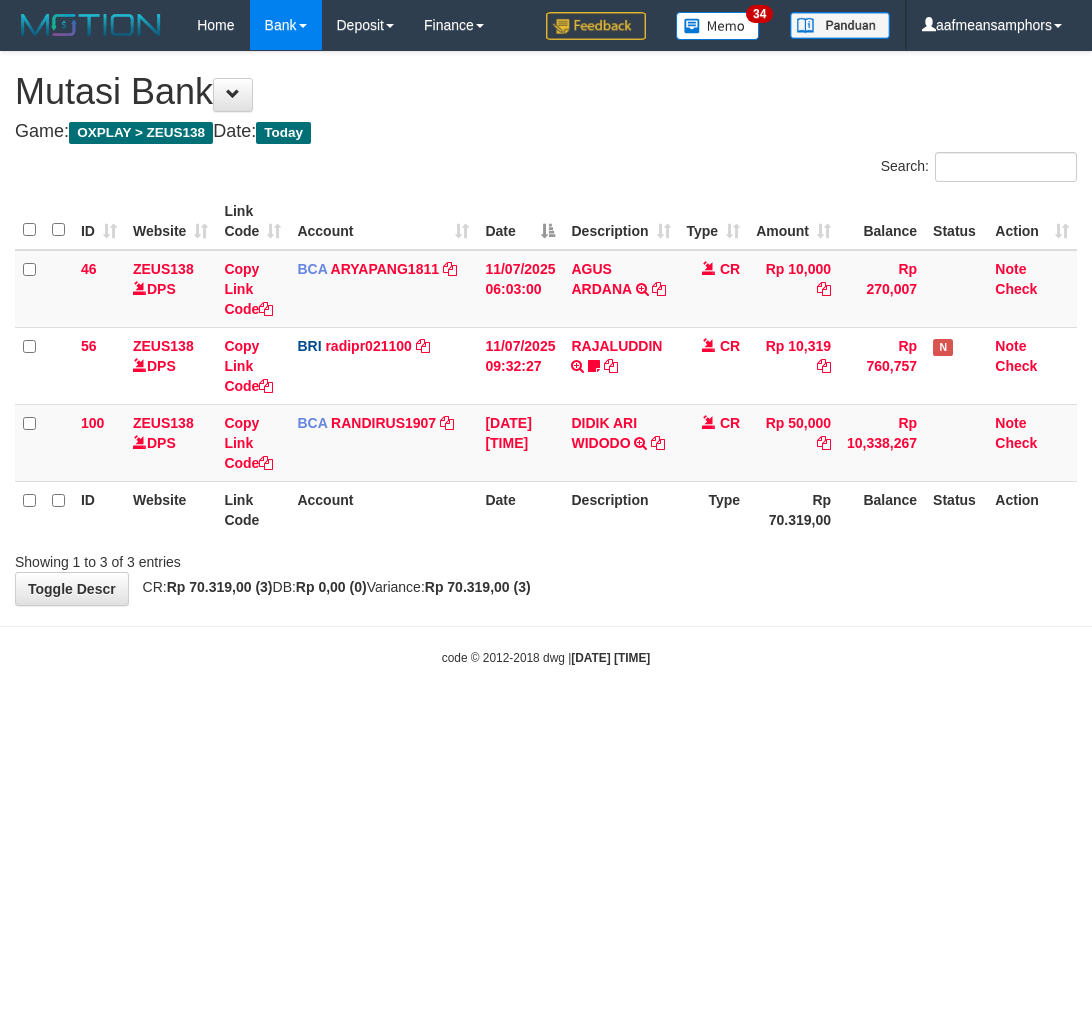 scroll, scrollTop: 0, scrollLeft: 0, axis: both 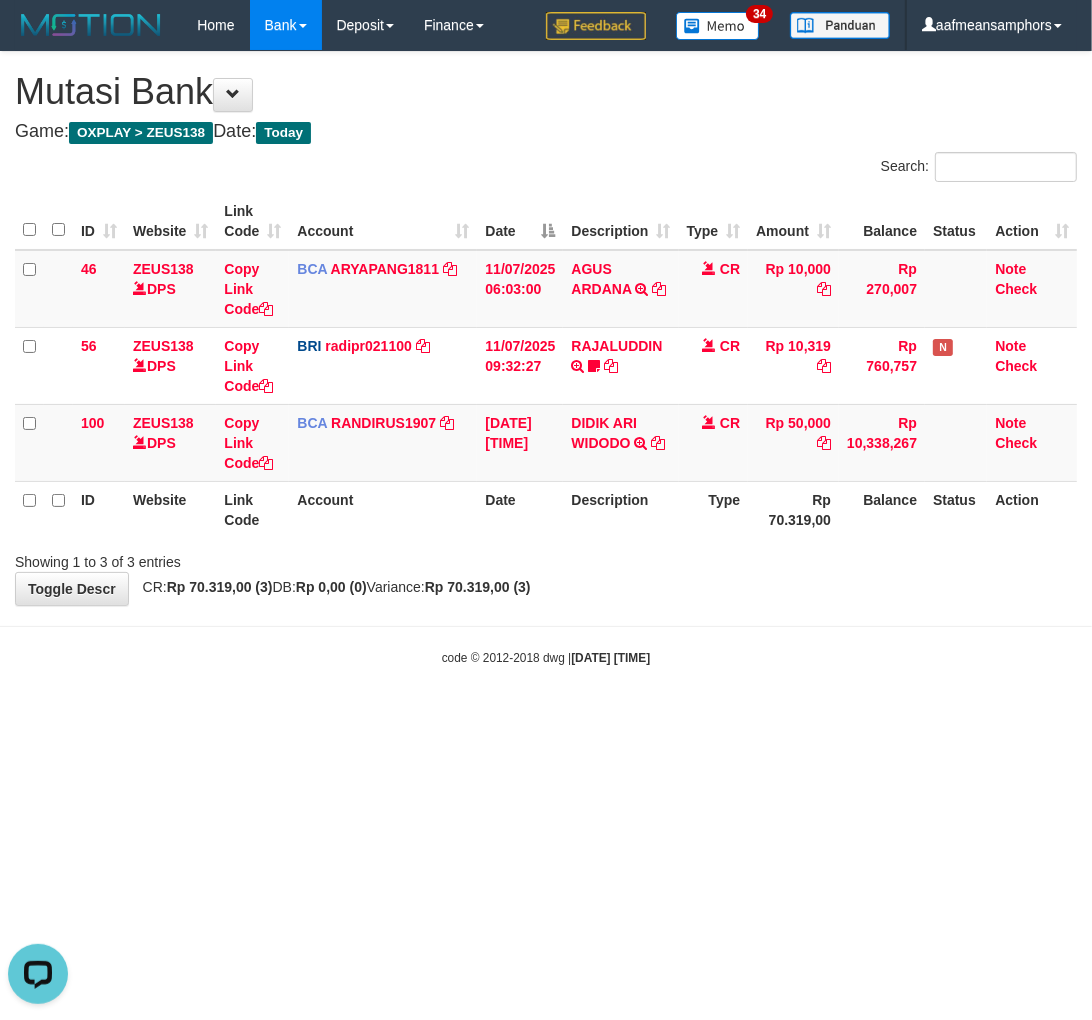 click on "code © 2012-2018 dwg |  2025/07/11 09:36:07" at bounding box center [546, 657] 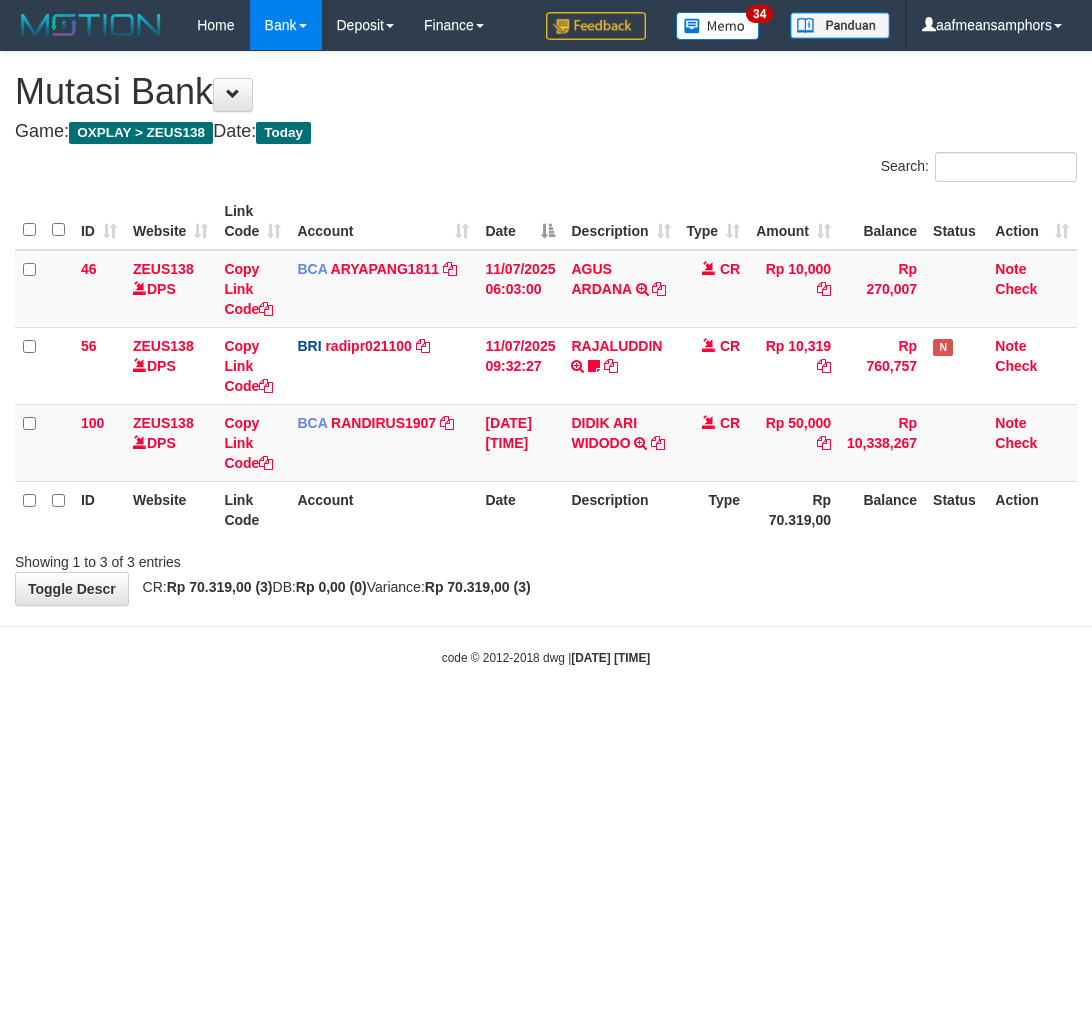 scroll, scrollTop: 0, scrollLeft: 0, axis: both 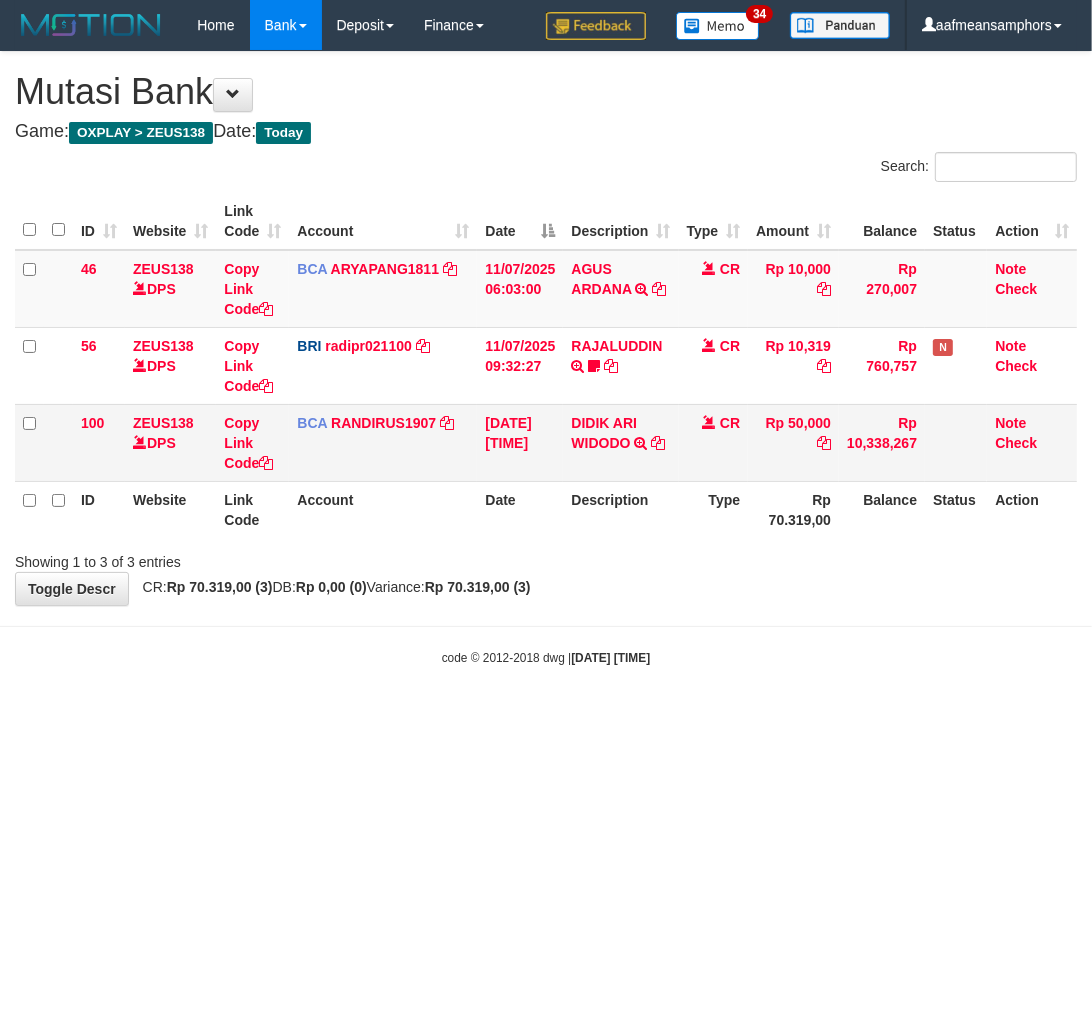 click on "[FIRST] [LAST]         TRSF E-BANKING CR 1107/FTSCY/WS95031
50000.00[NAME] [LAST]" at bounding box center (620, 442) 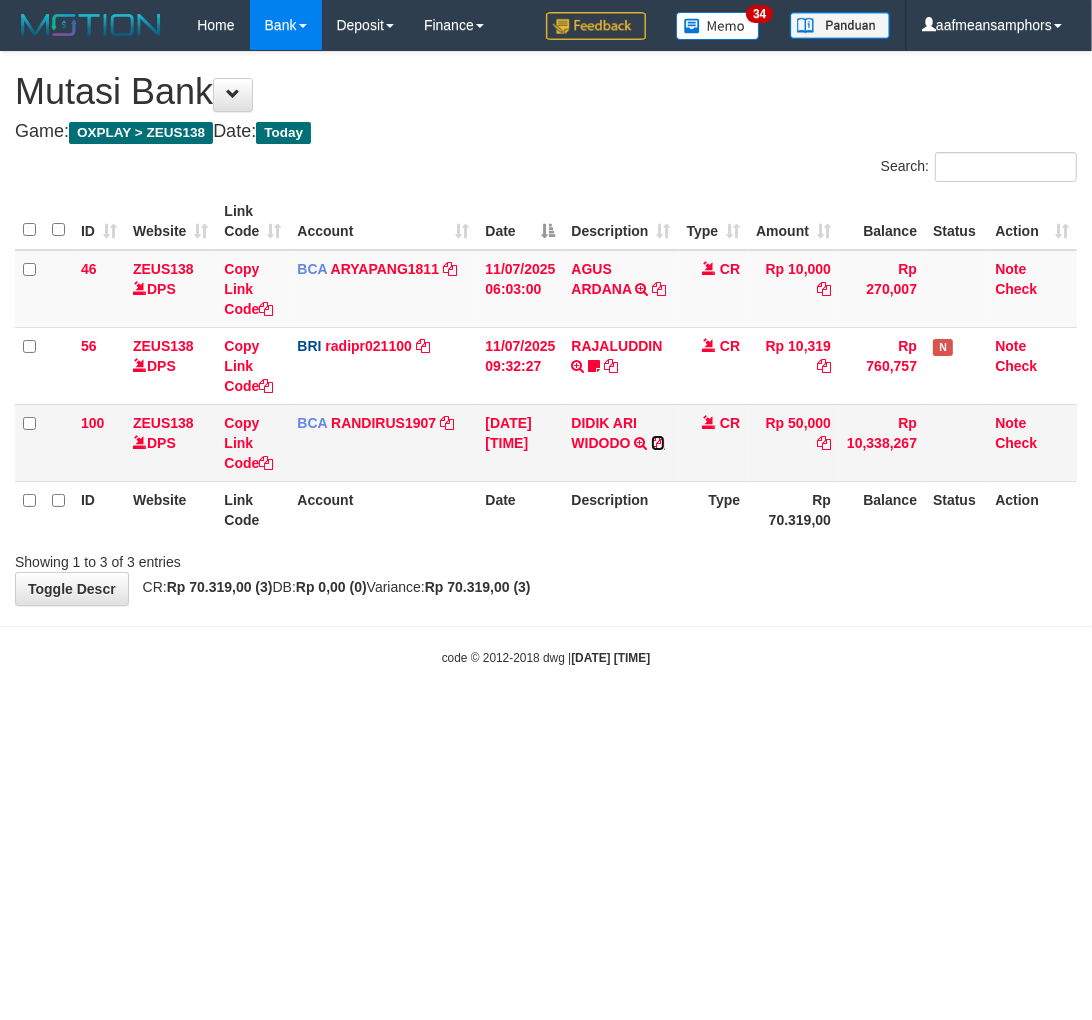 click at bounding box center [658, 443] 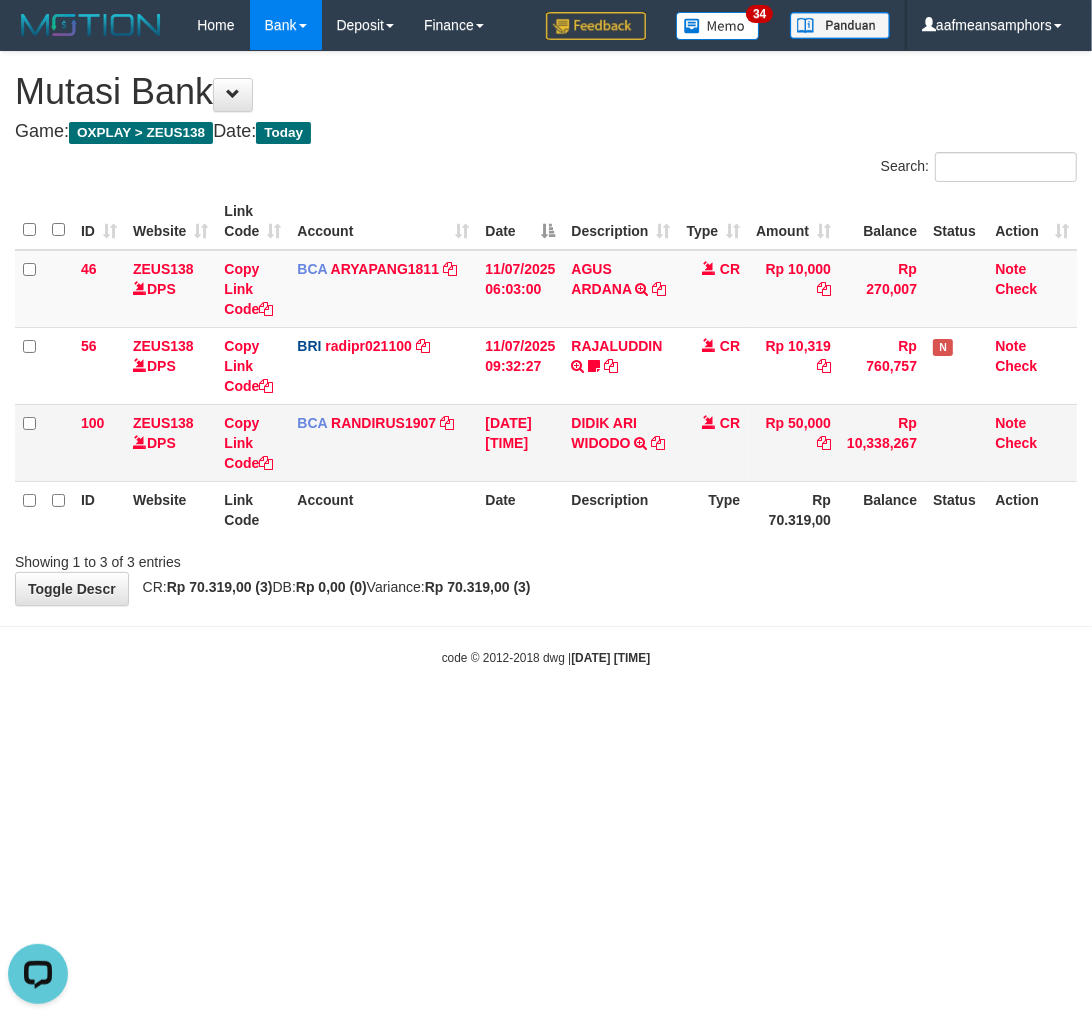 scroll, scrollTop: 0, scrollLeft: 0, axis: both 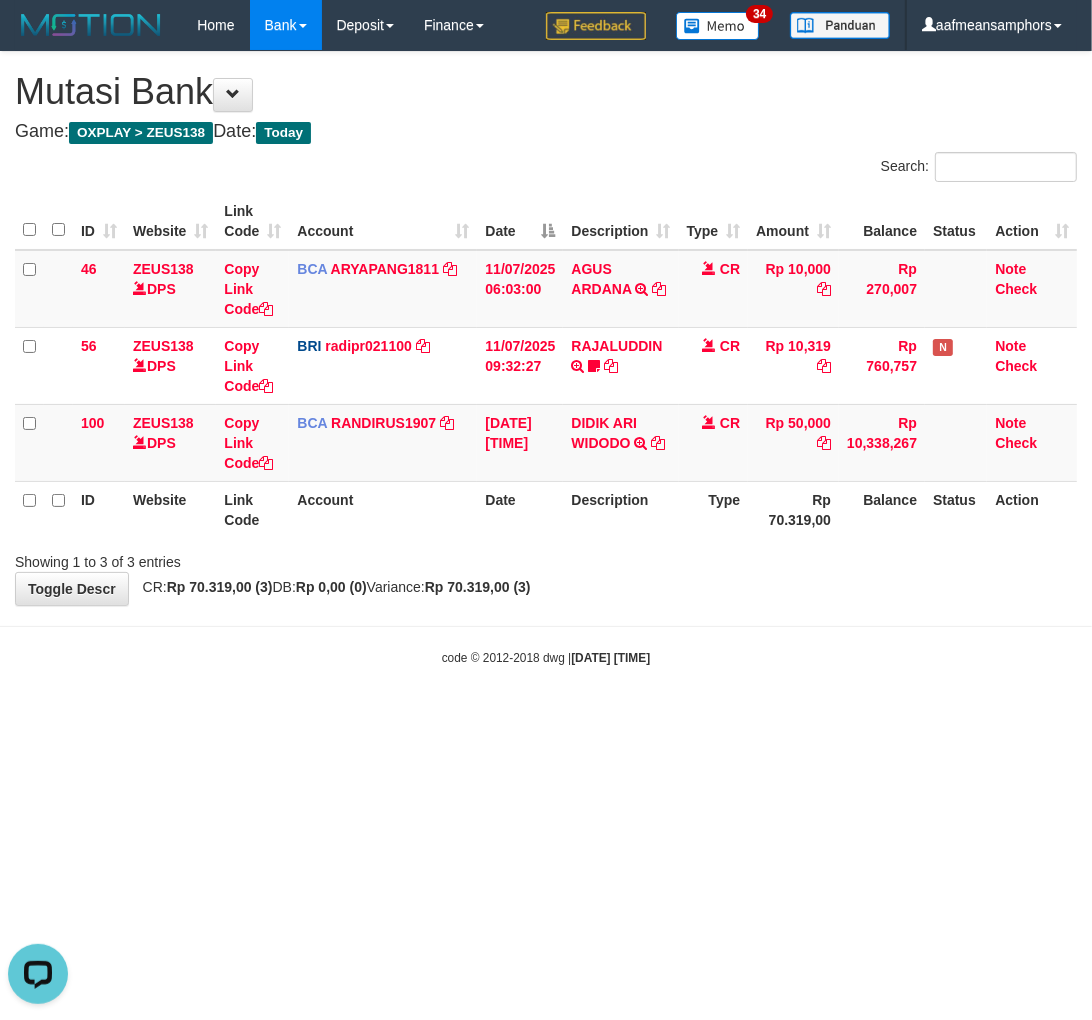 drag, startPoint x: 728, startPoint y: 643, endPoint x: 703, endPoint y: 647, distance: 25.317978 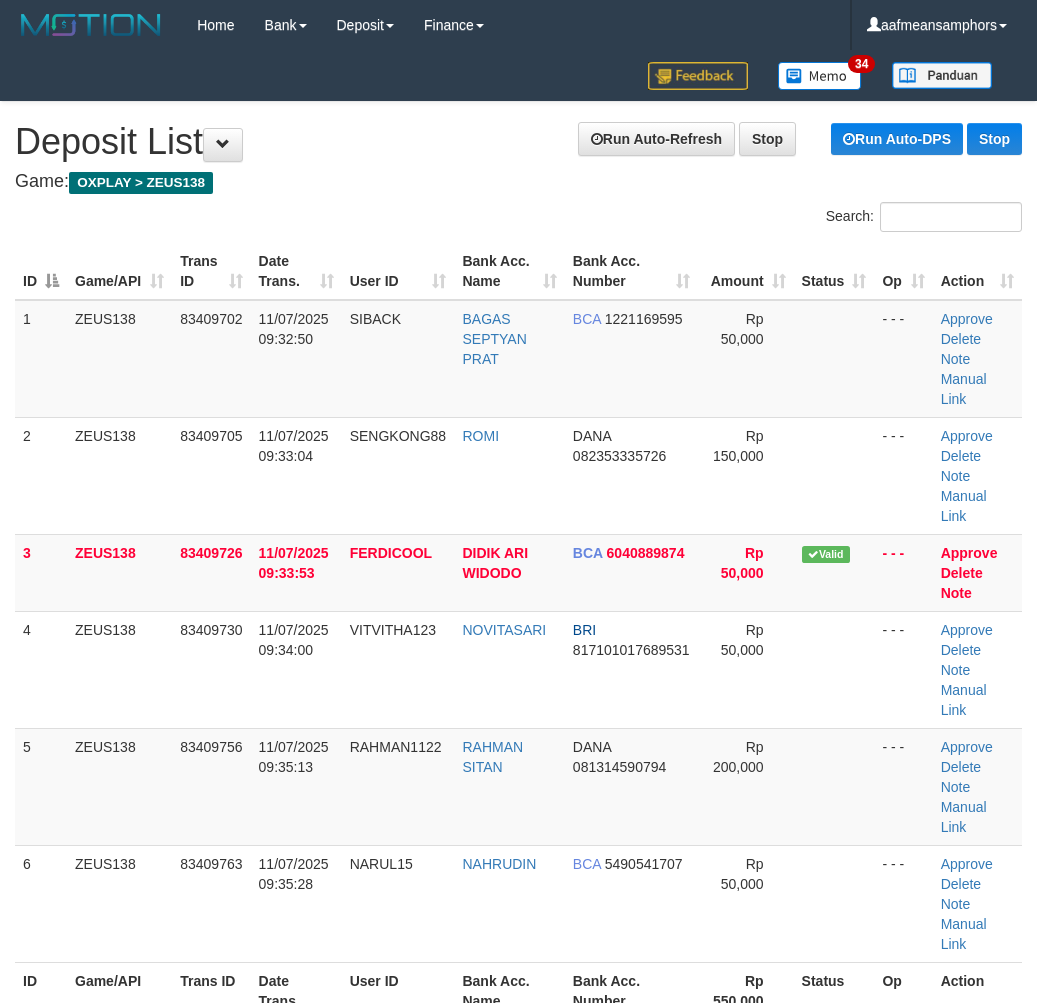 scroll, scrollTop: 20, scrollLeft: 10, axis: both 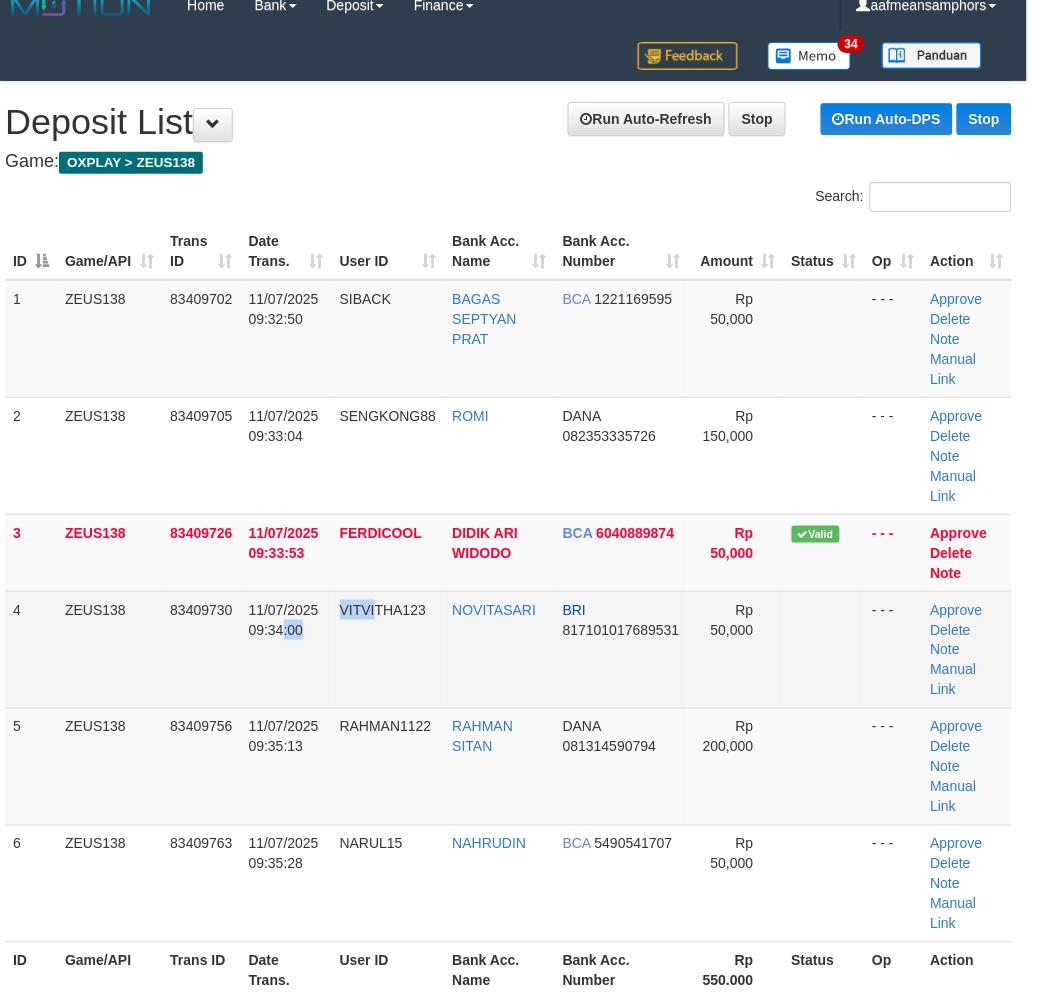 drag, startPoint x: 344, startPoint y: 681, endPoint x: 377, endPoint y: 690, distance: 34.20526 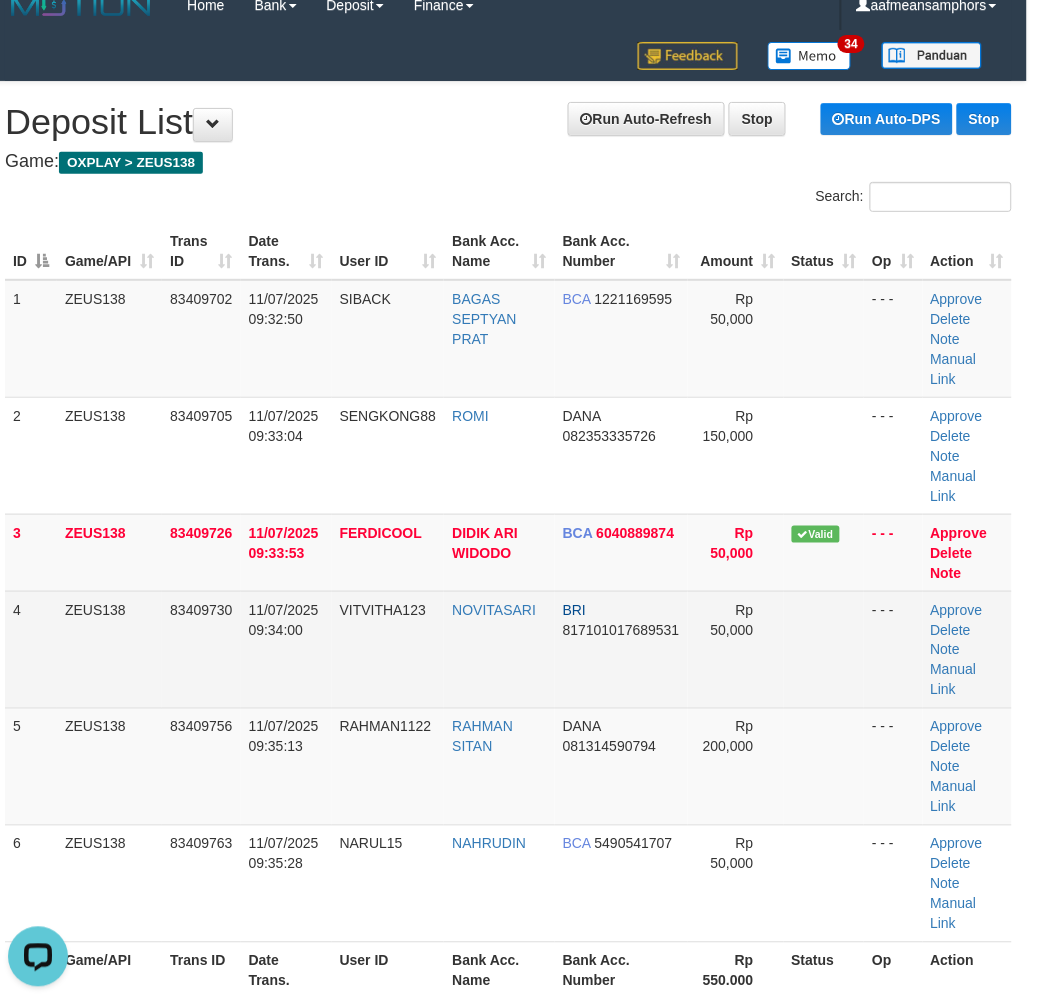 scroll, scrollTop: 0, scrollLeft: 0, axis: both 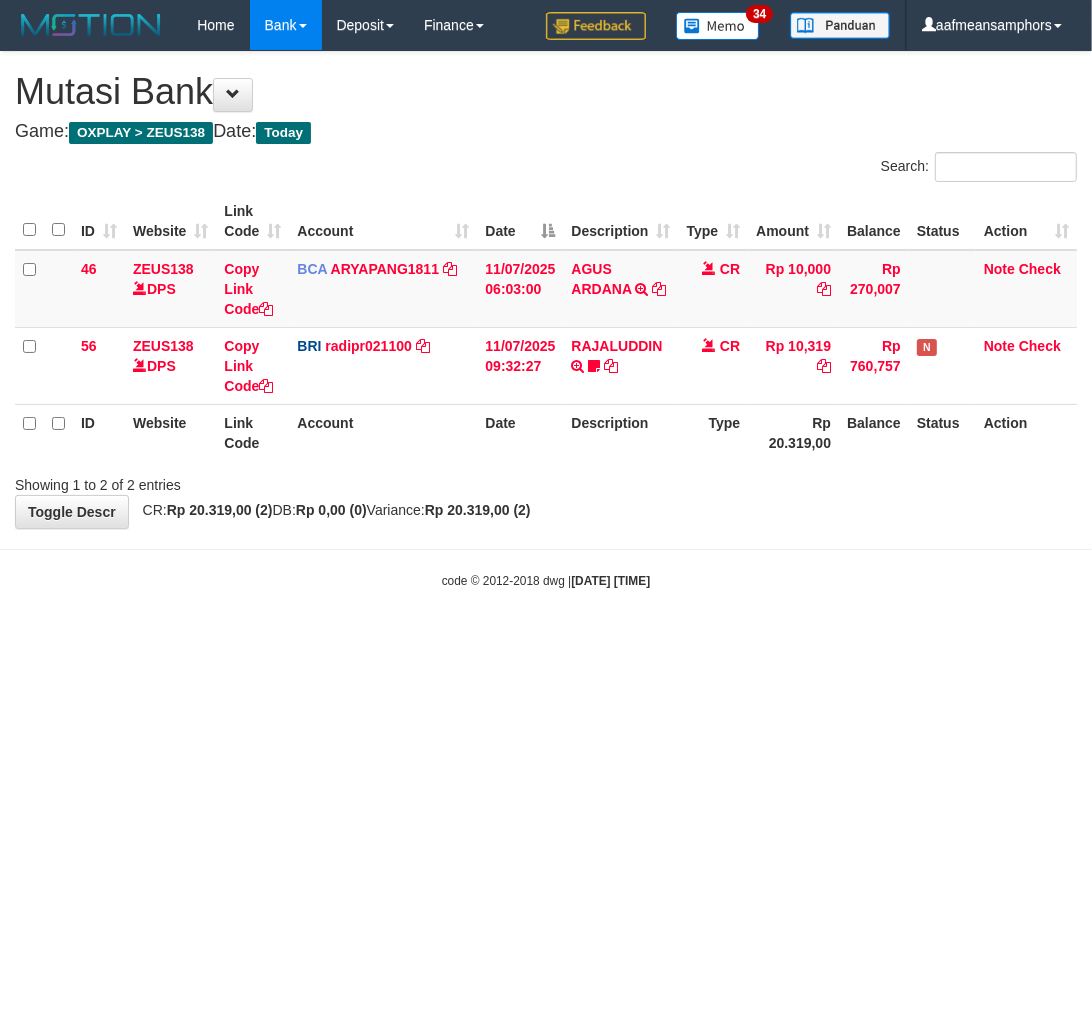 click on "Showing 1 to 2 of 2 entries" at bounding box center (546, 481) 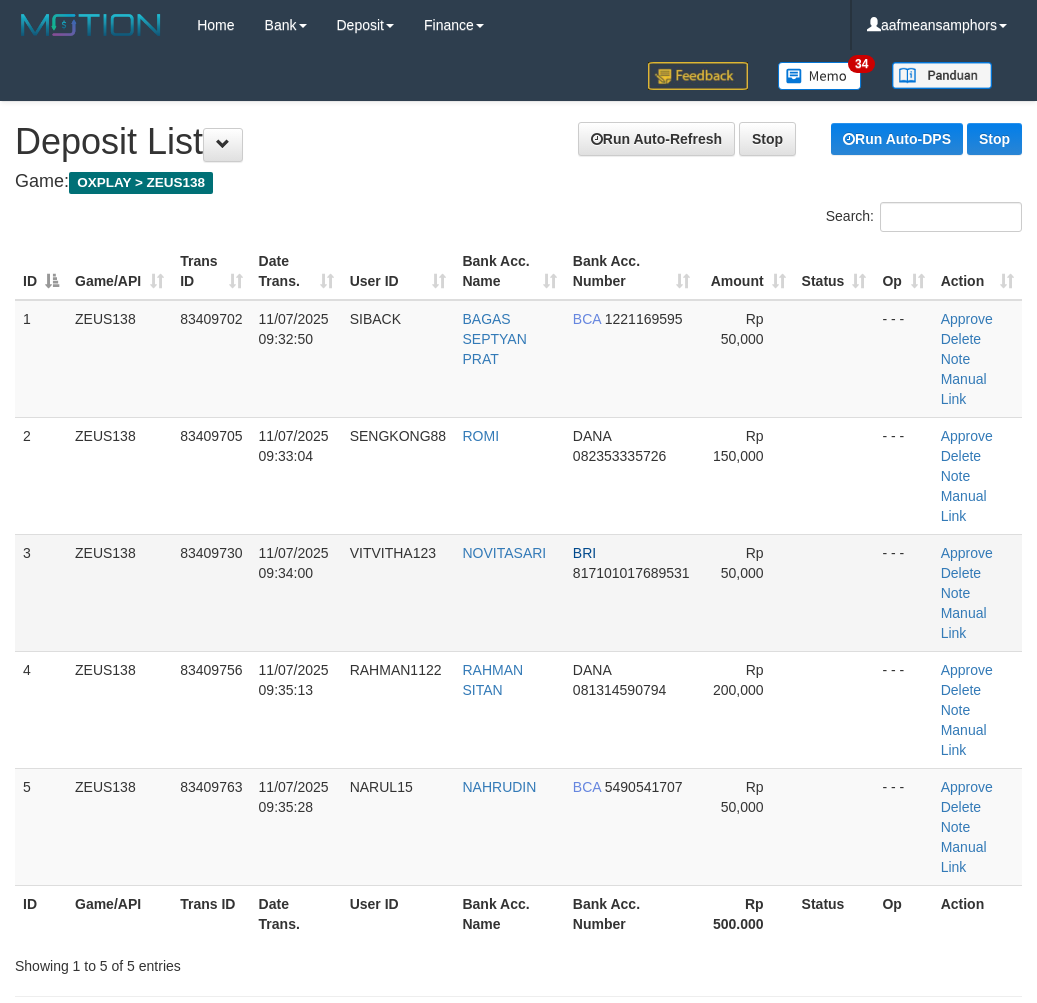 scroll, scrollTop: 20, scrollLeft: 10, axis: both 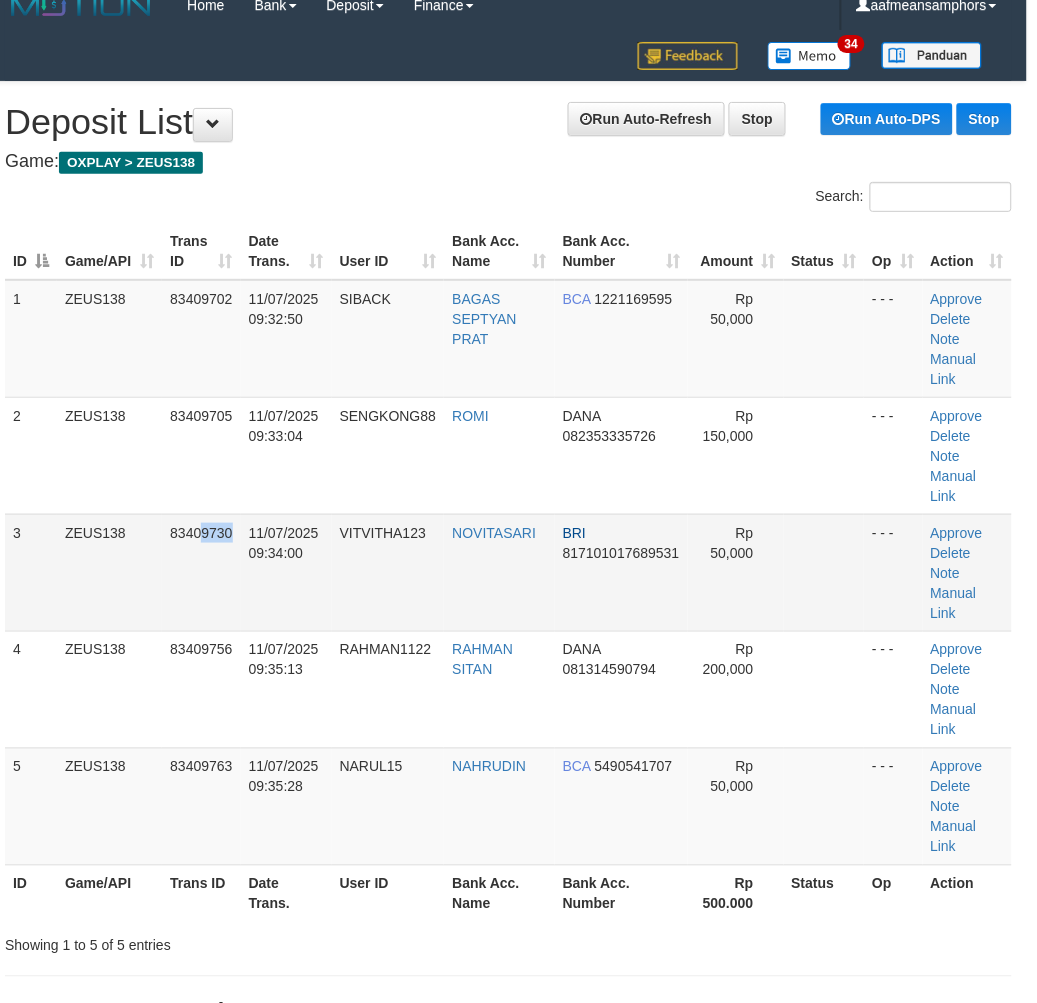 click on "83409730" at bounding box center (201, 572) 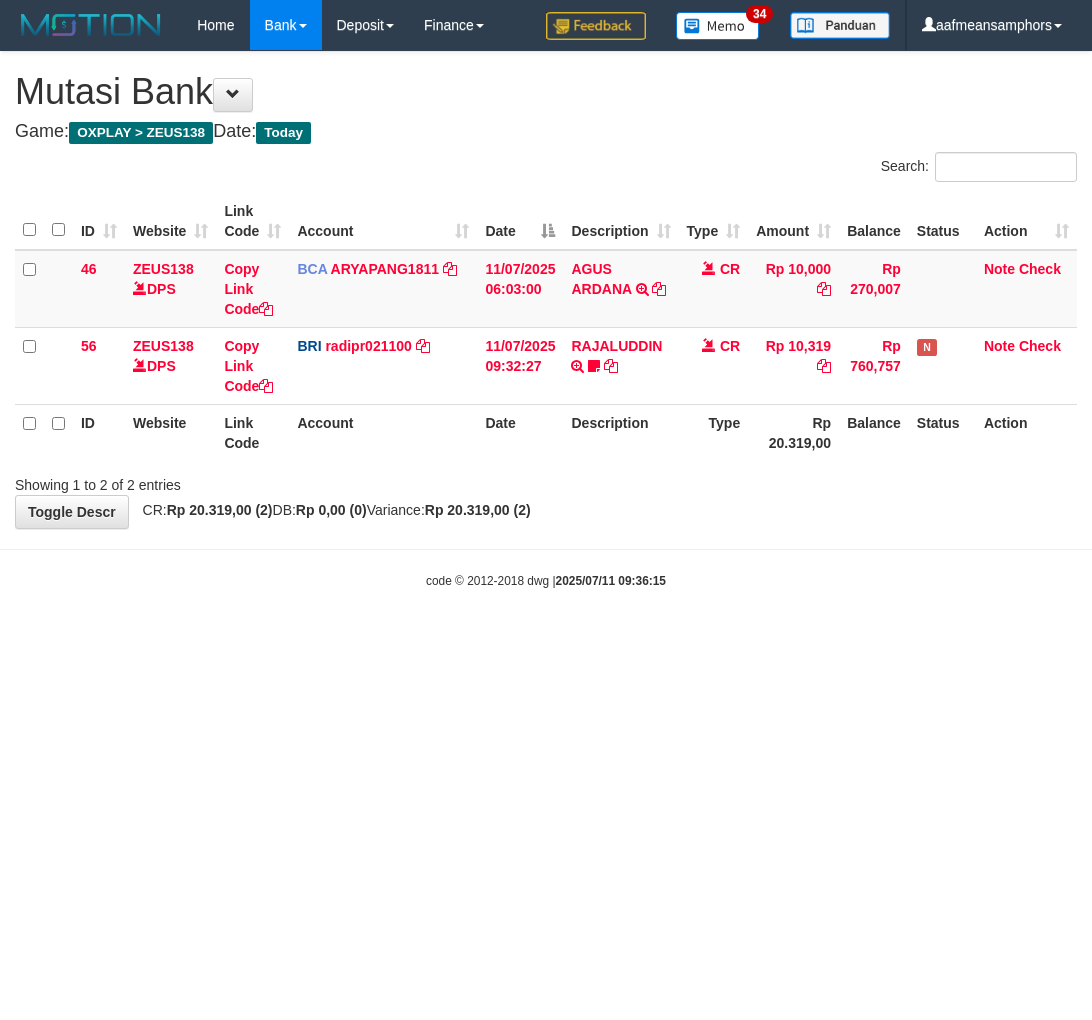 scroll, scrollTop: 0, scrollLeft: 0, axis: both 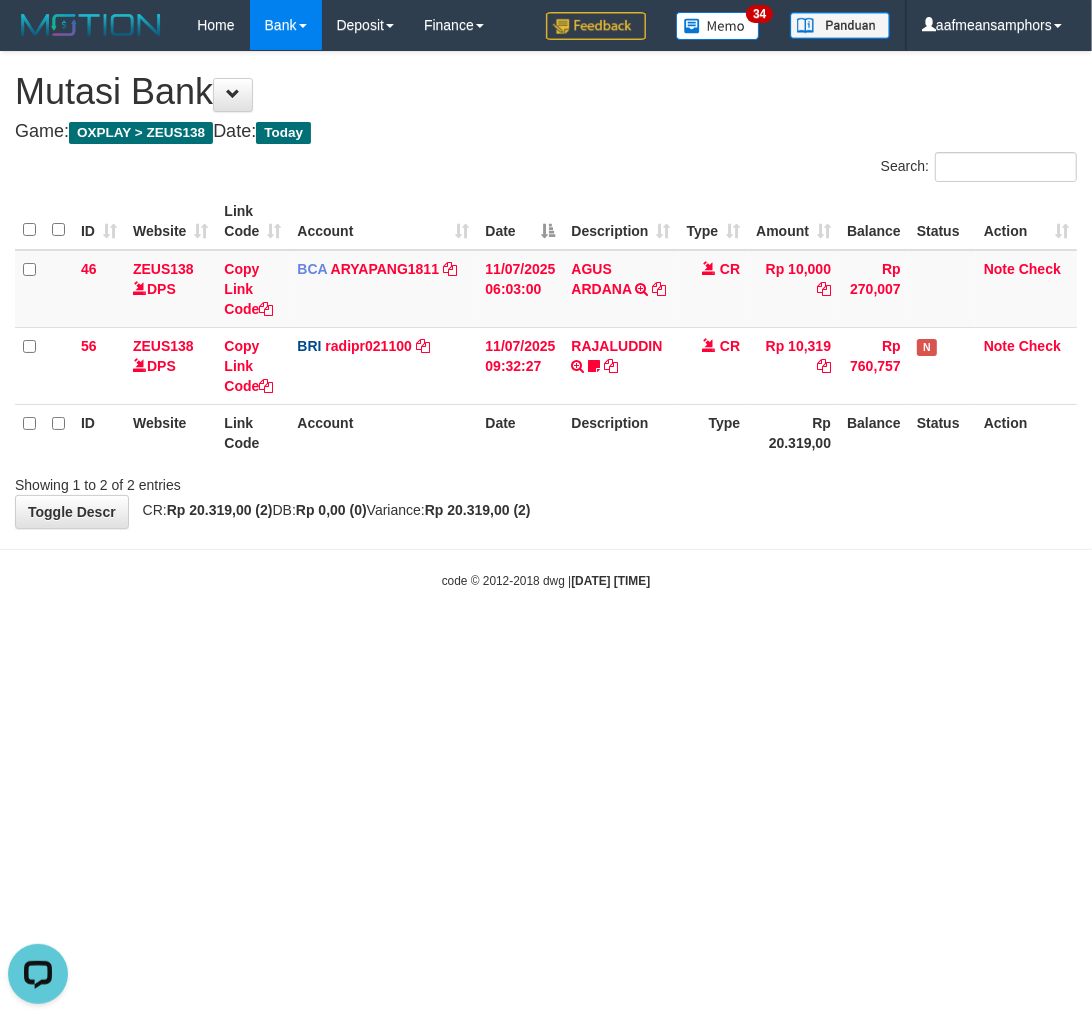 click on "Toggle navigation
Home
Bank
Account List
Load
By Website
Group
[OXPLAY]													ZEUS138
By Load Group (DPS)
Sync" at bounding box center [546, 320] 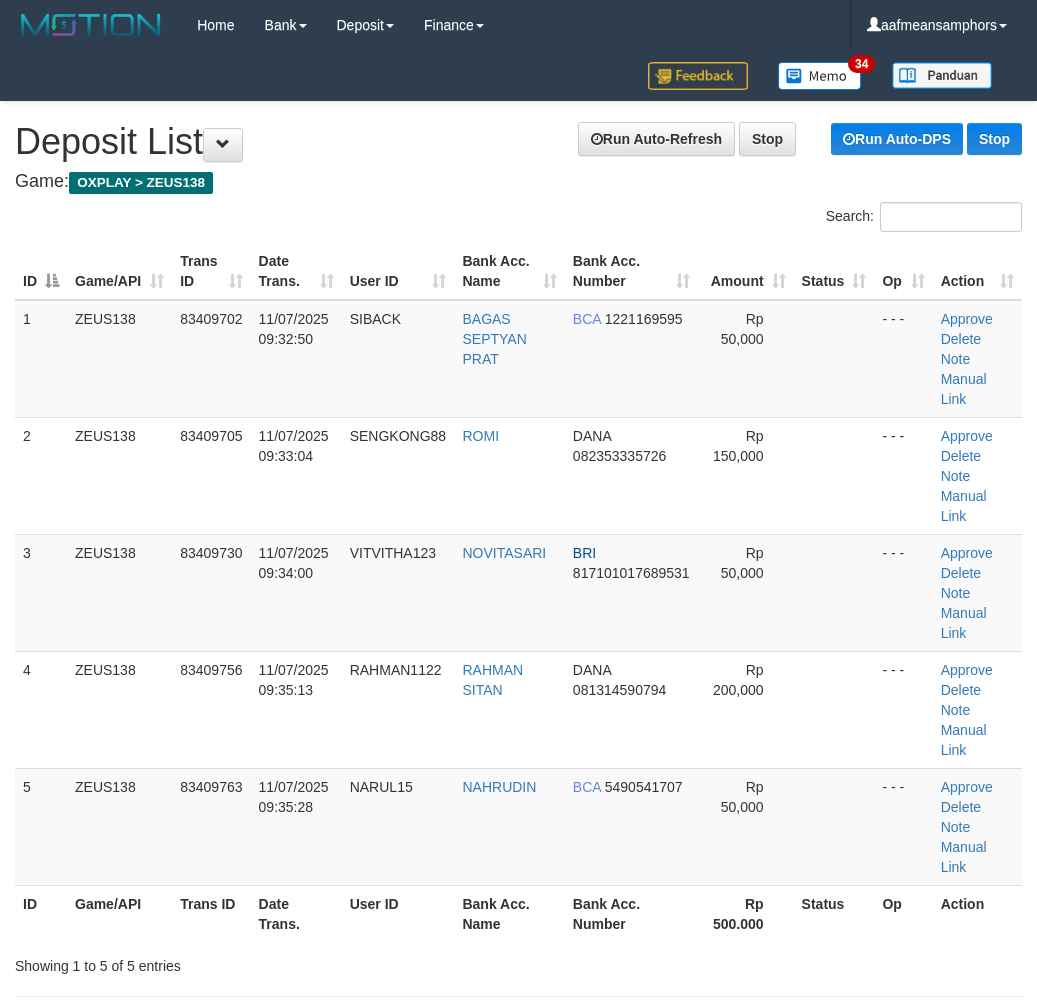 scroll, scrollTop: 20, scrollLeft: 10, axis: both 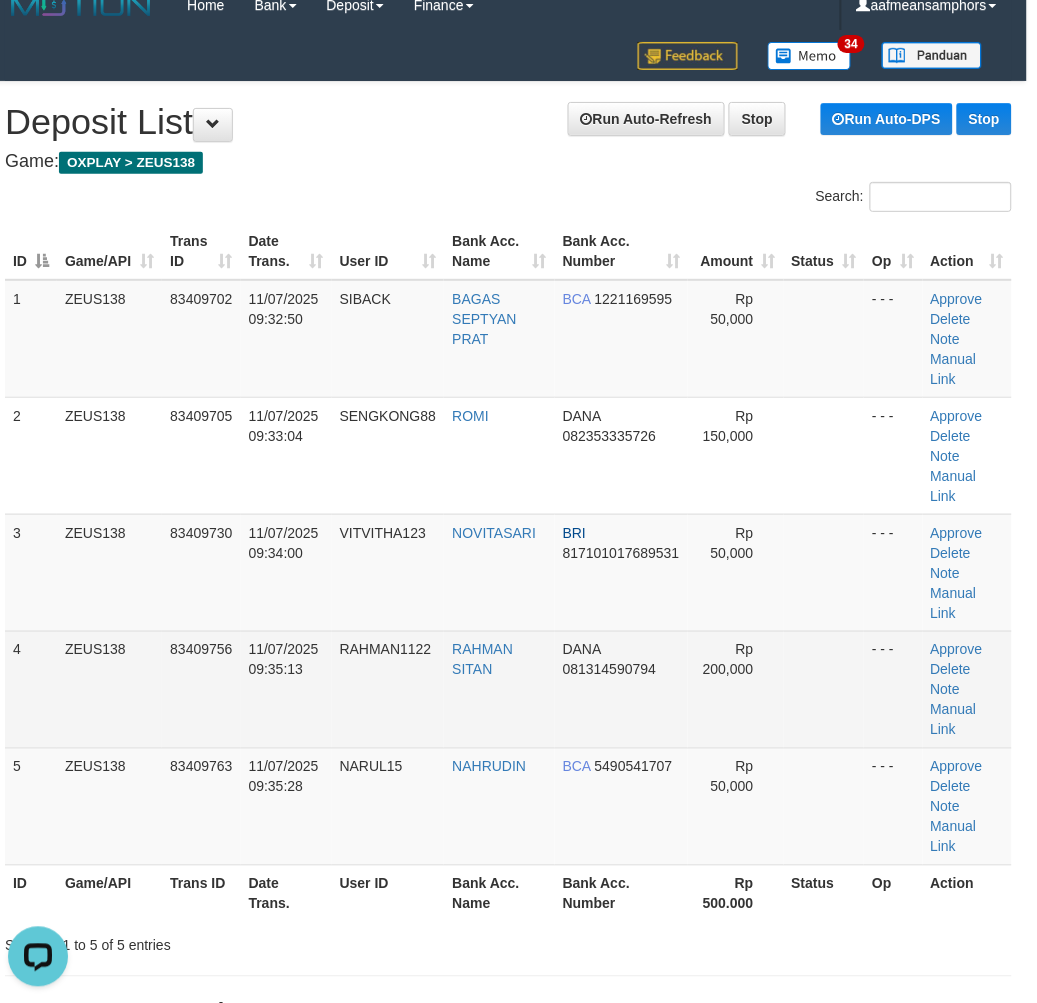 click on "- - -" at bounding box center [893, 689] 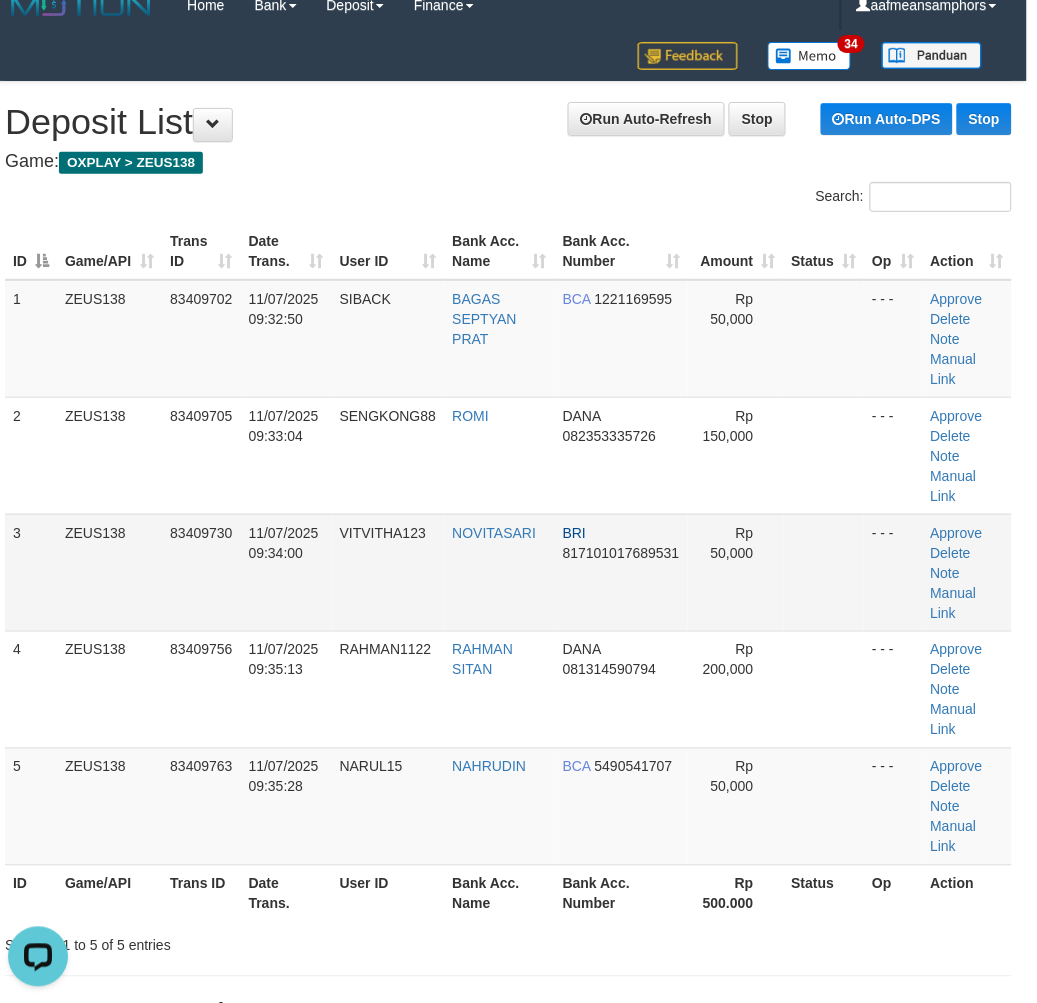 click at bounding box center [824, 572] 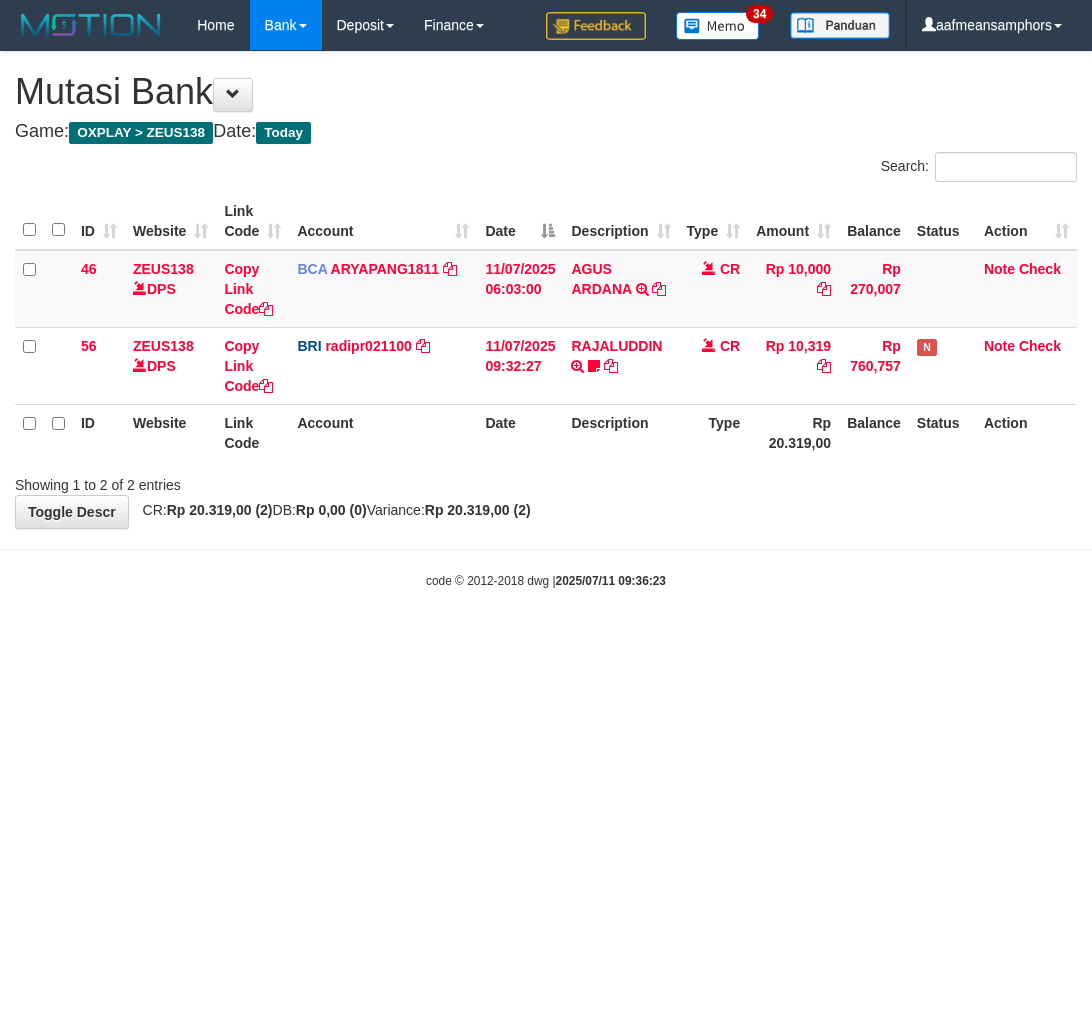 scroll, scrollTop: 0, scrollLeft: 0, axis: both 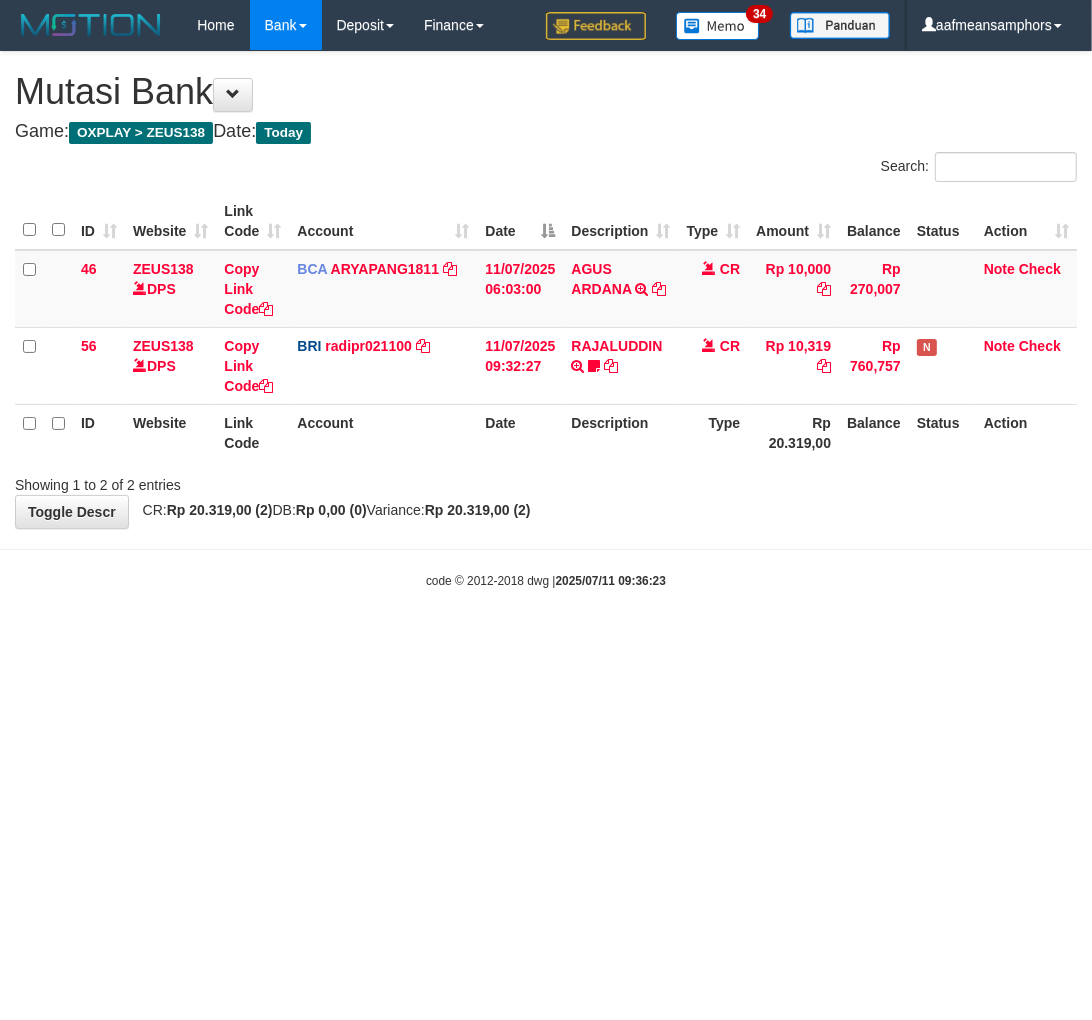 click on "Toggle navigation
Home
Bank
Account List
Load
By Website
Group
[OXPLAY]													ZEUS138
By Load Group (DPS)
Sync" at bounding box center [546, 320] 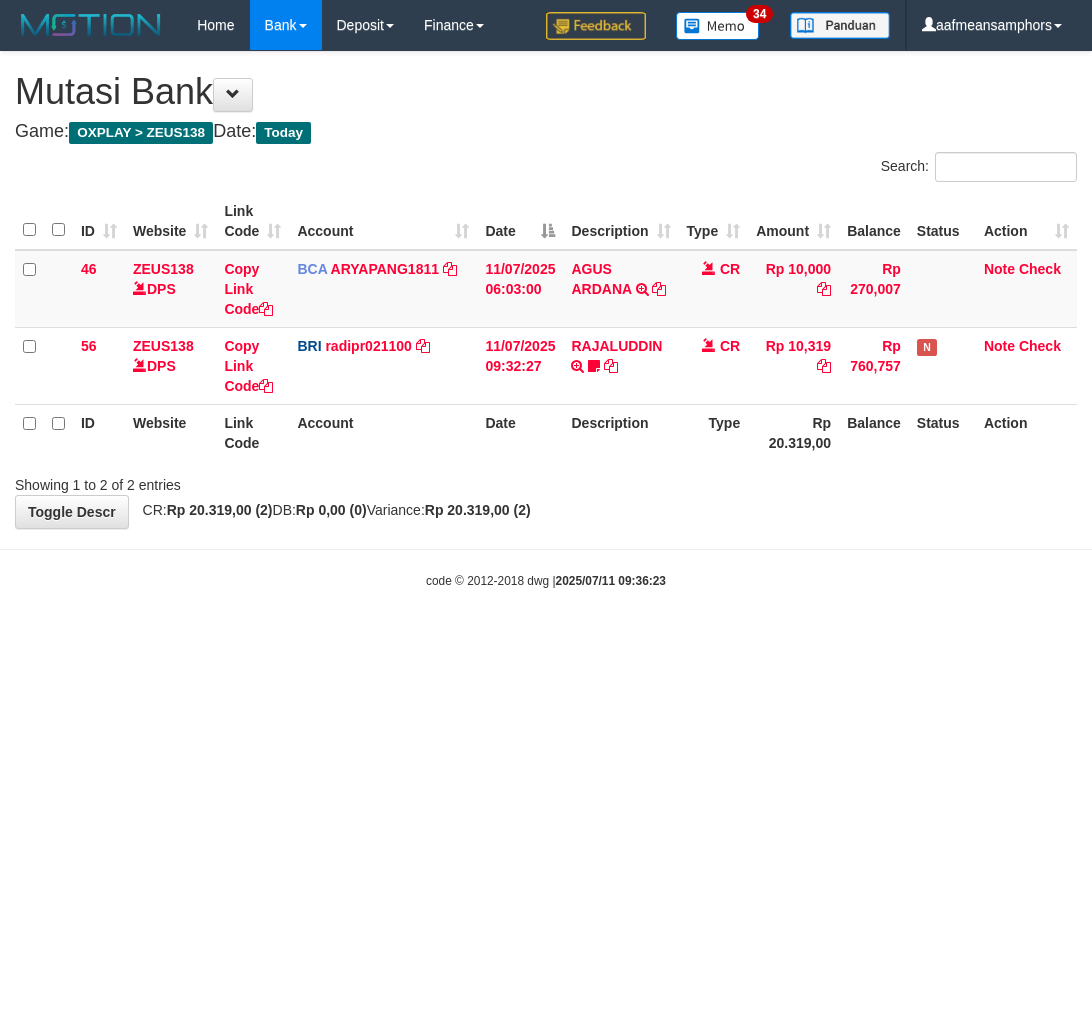 scroll, scrollTop: 0, scrollLeft: 0, axis: both 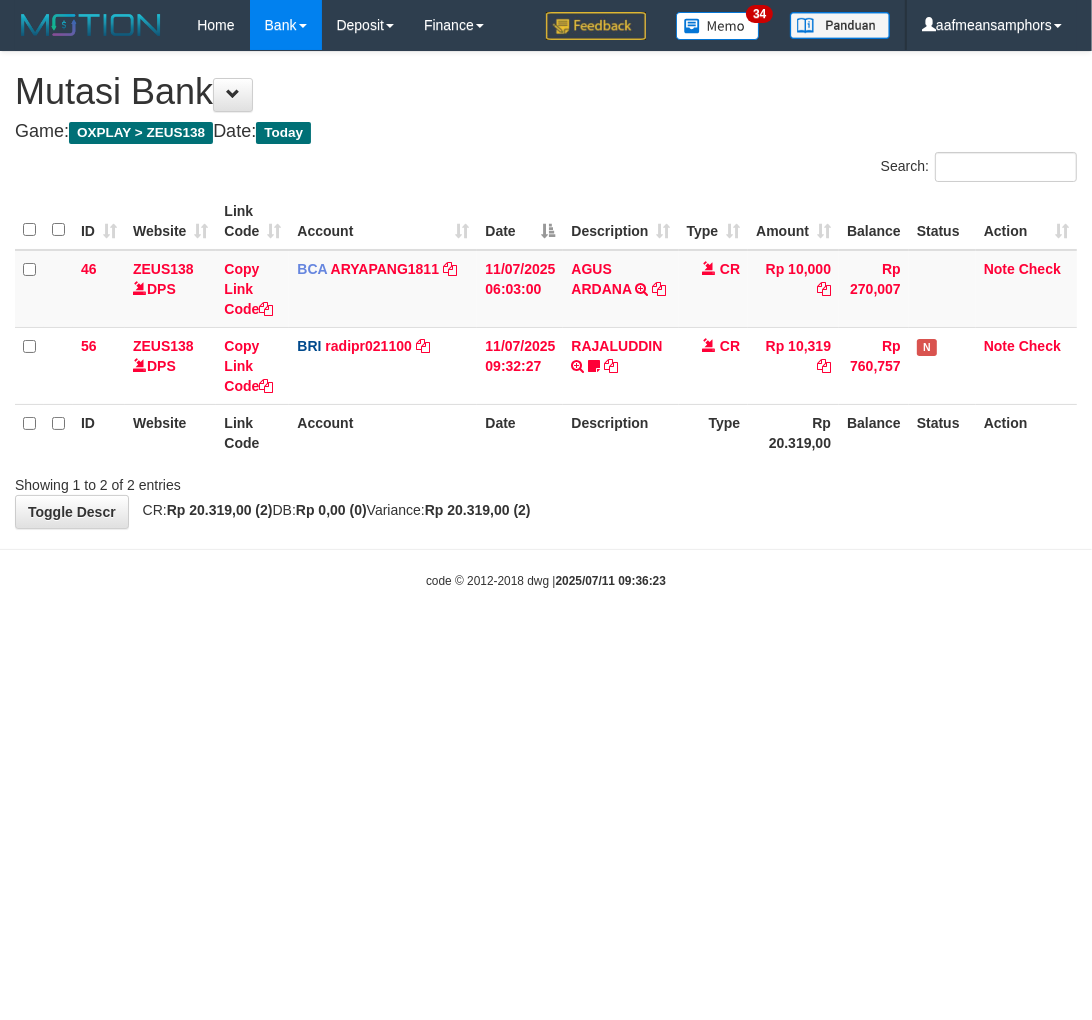 click on "Toggle navigation
Home
Bank
Account List
Load
By Website
Group
[OXPLAY]													ZEUS138
By Load Group (DPS)
Sync" at bounding box center (546, 320) 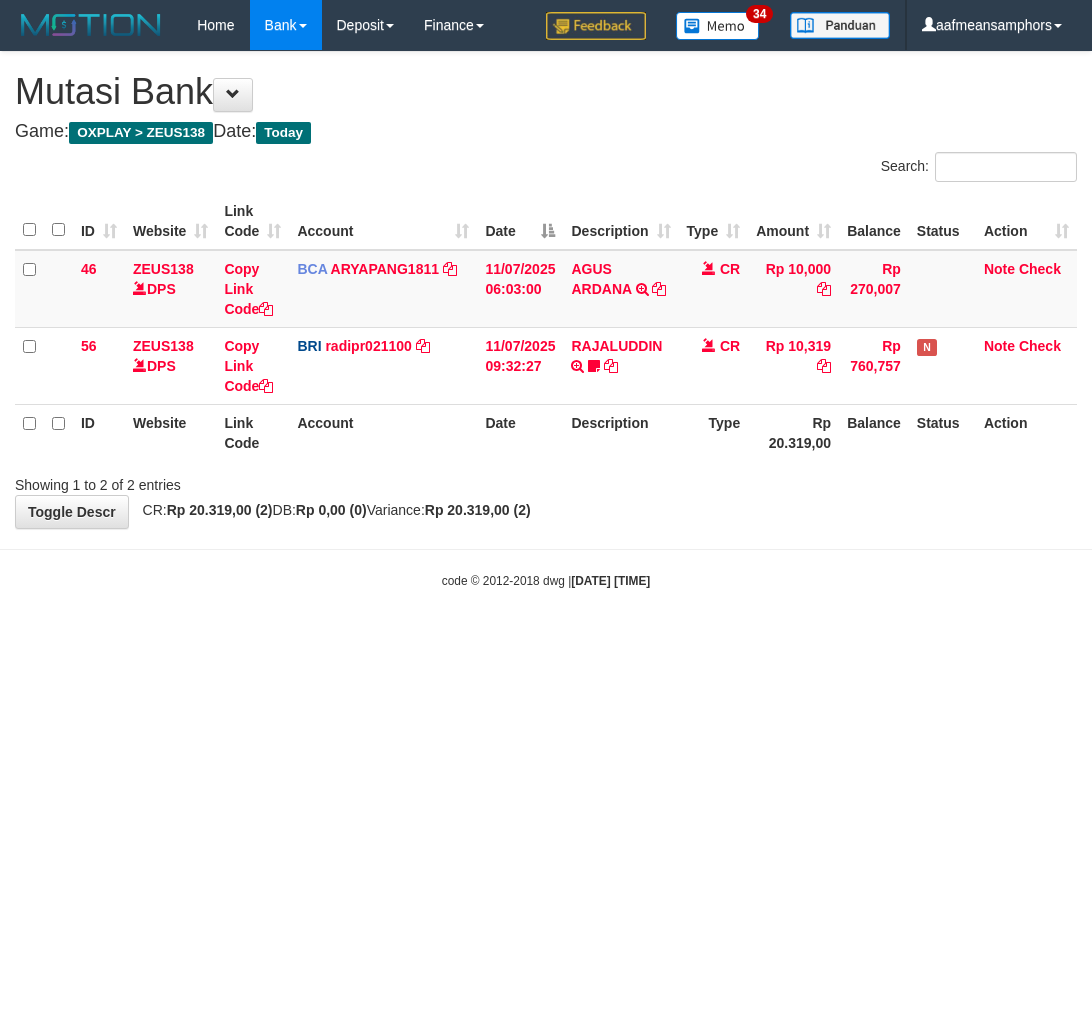 scroll, scrollTop: 0, scrollLeft: 0, axis: both 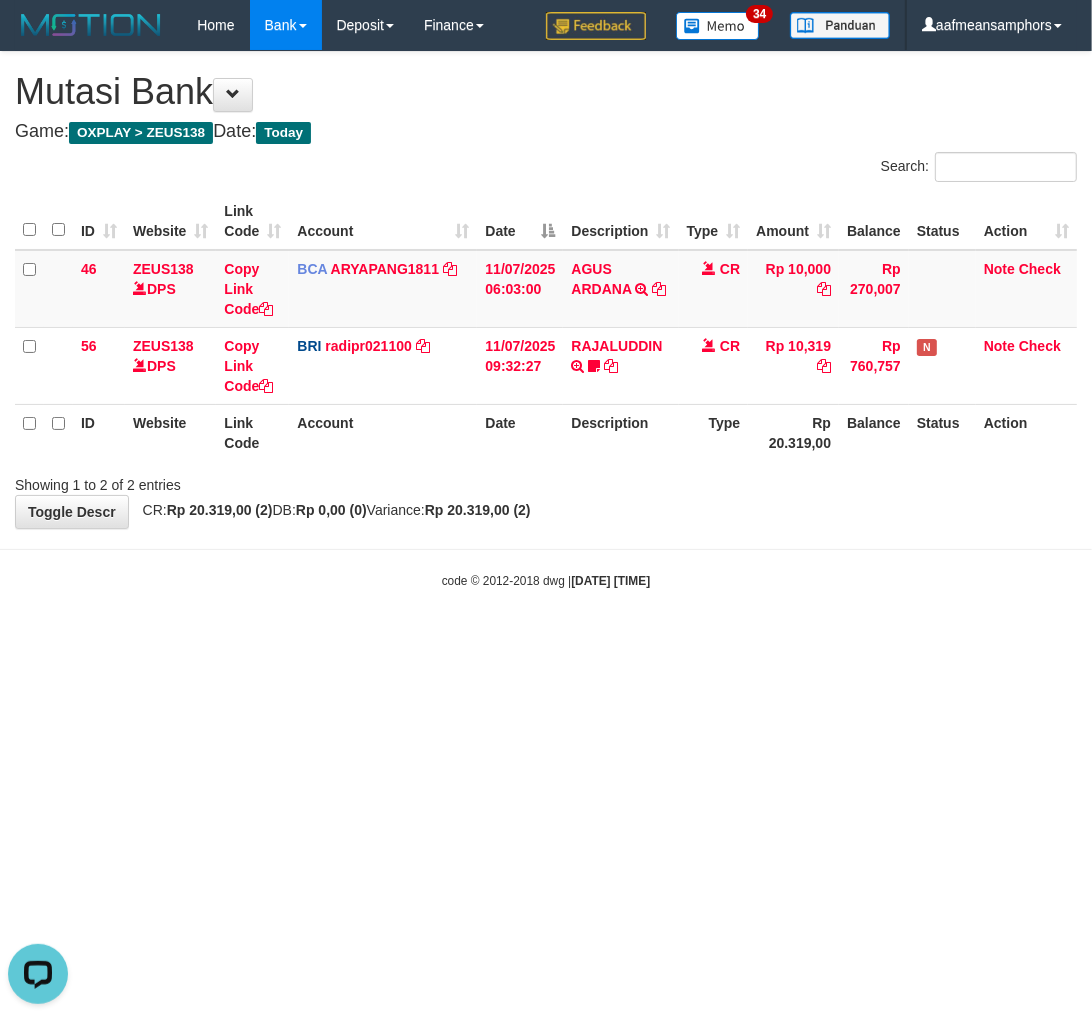 click on "Toggle navigation
Home
Bank
Account List
Load
By Website
Group
[OXPLAY]													ZEUS138
By Load Group (DPS)
Sync" at bounding box center [546, 320] 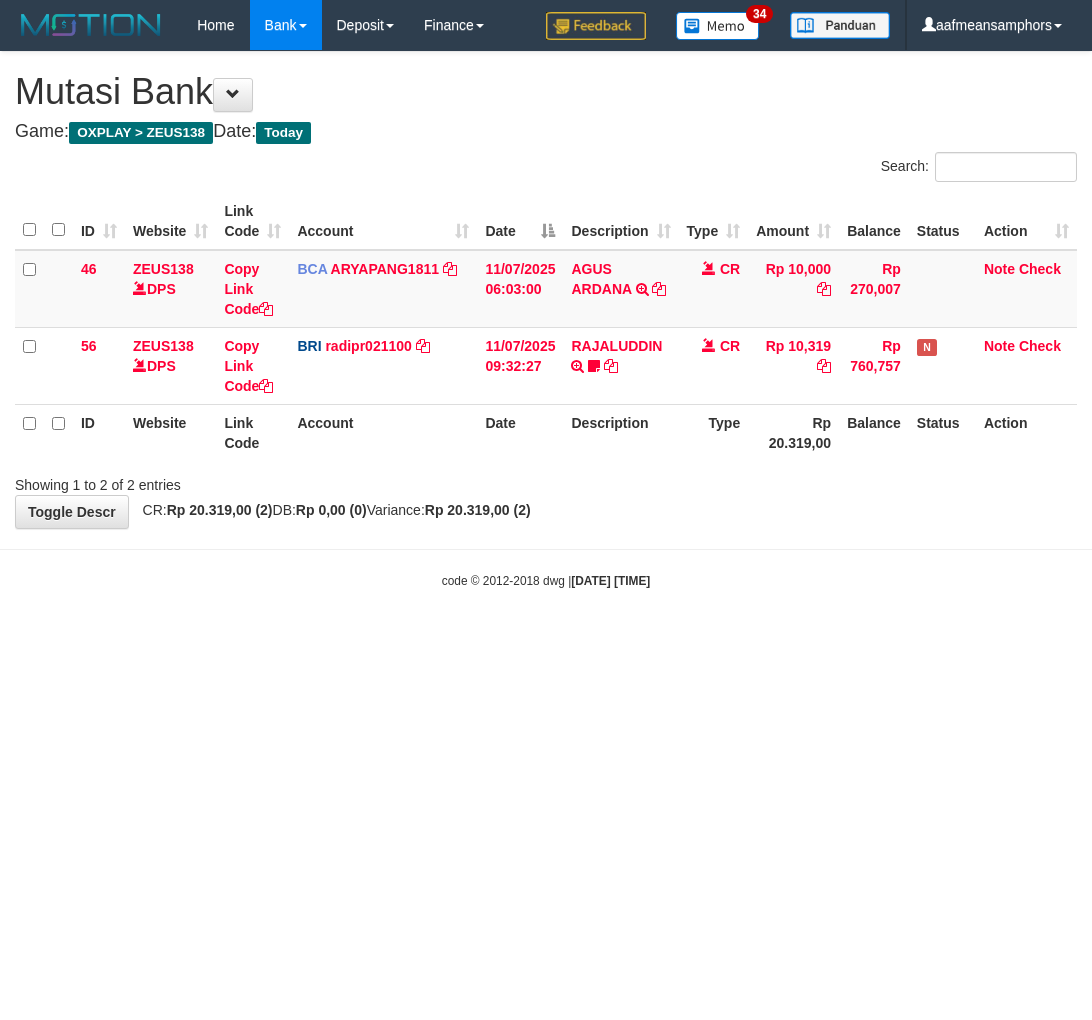 scroll, scrollTop: 0, scrollLeft: 0, axis: both 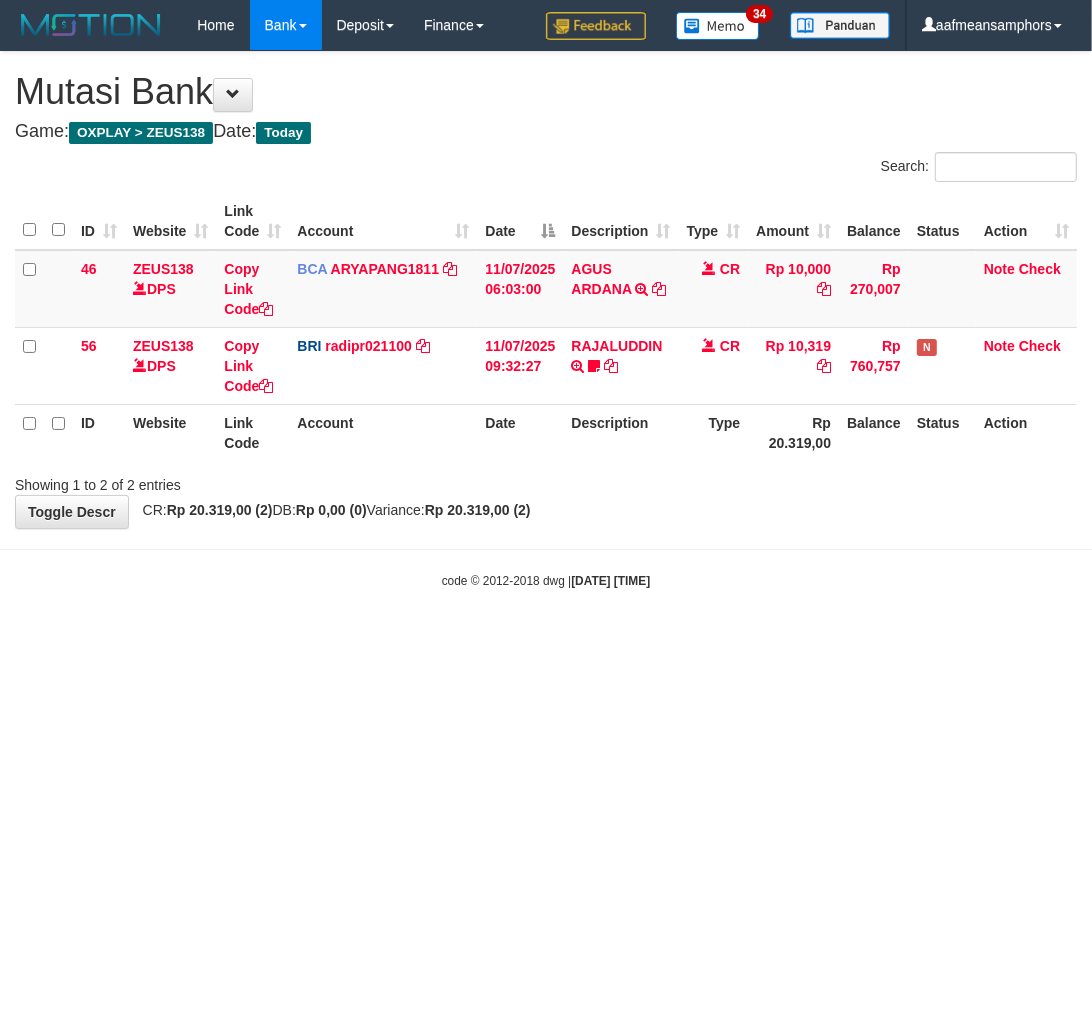 click on "Toggle navigation
Home
Bank
Account List
Load
By Website
Group
[OXPLAY]													ZEUS138
By Load Group (DPS)
Sync" at bounding box center [546, 320] 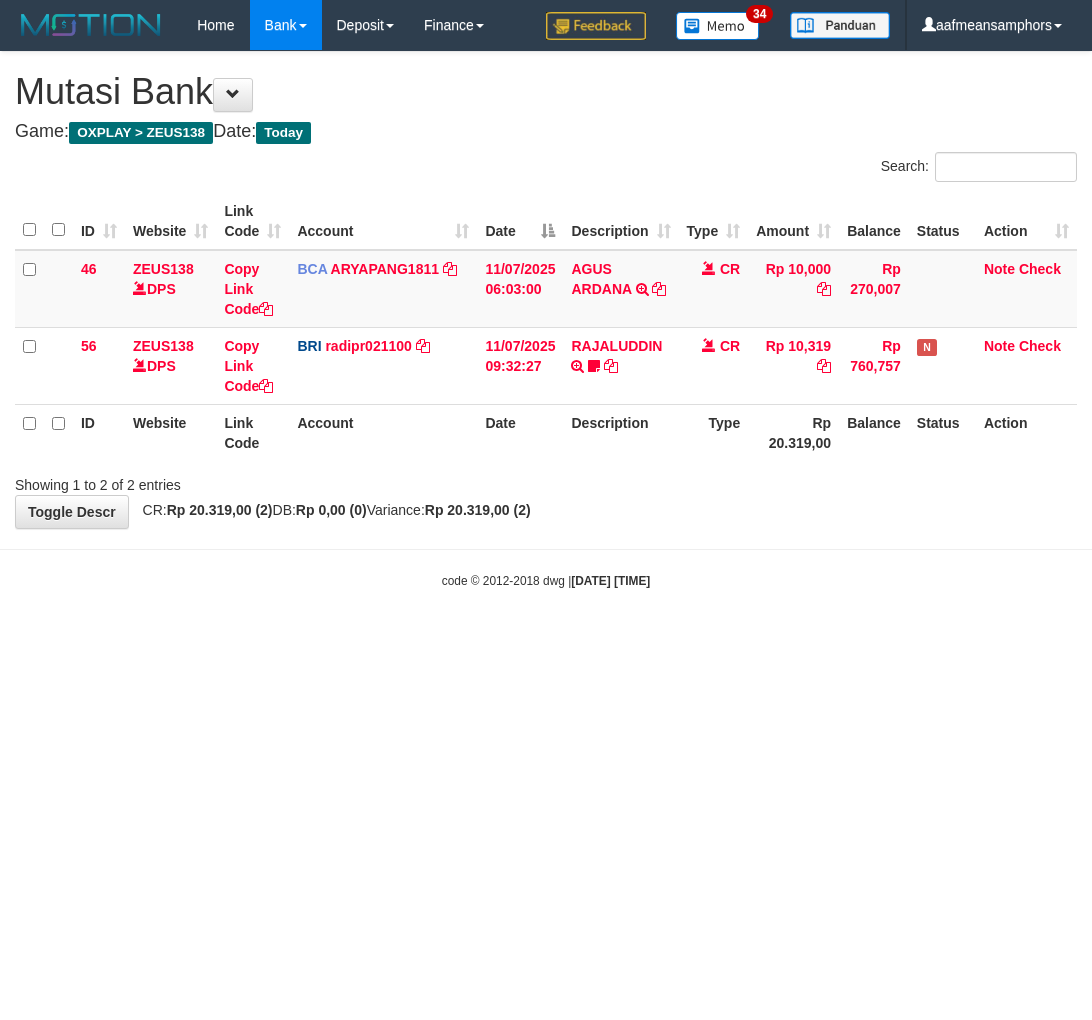 scroll, scrollTop: 0, scrollLeft: 0, axis: both 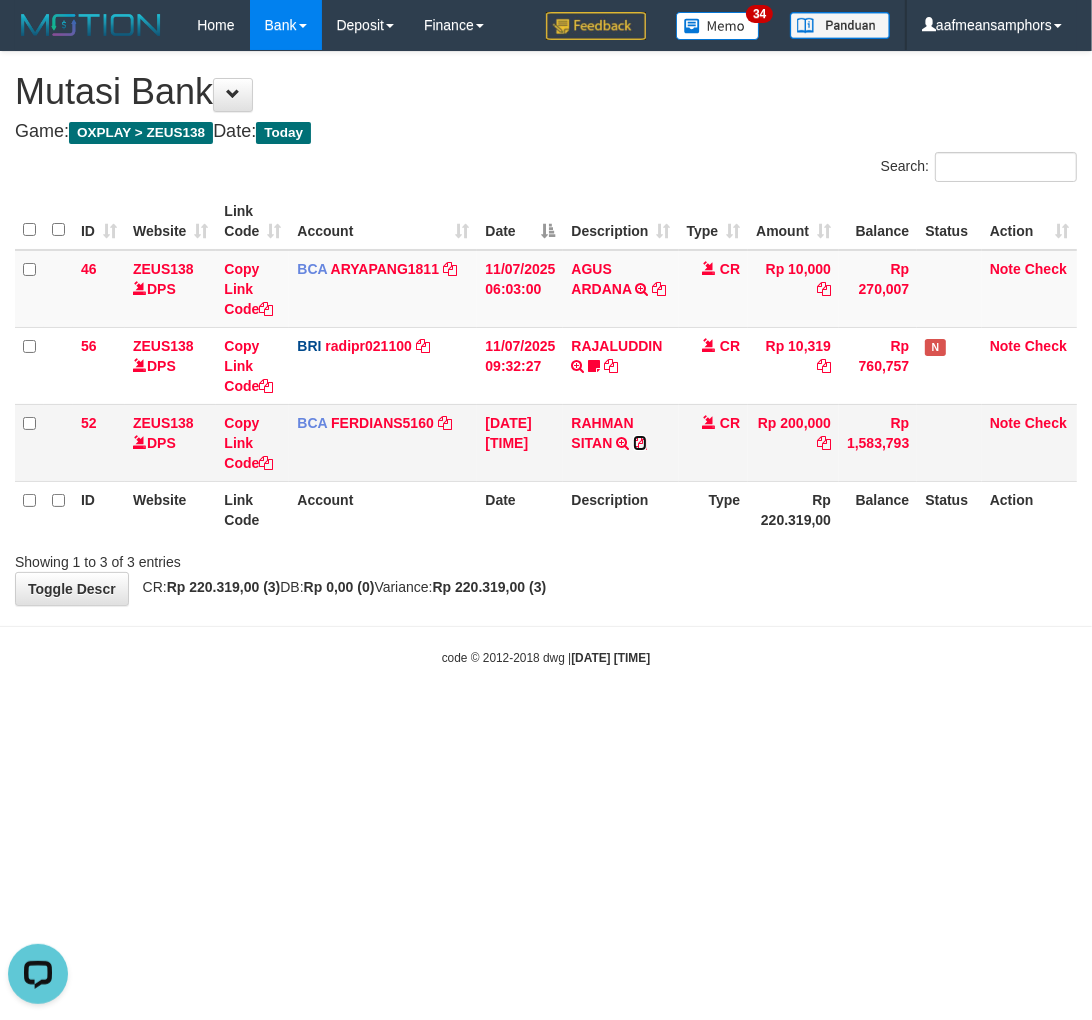 click at bounding box center [640, 443] 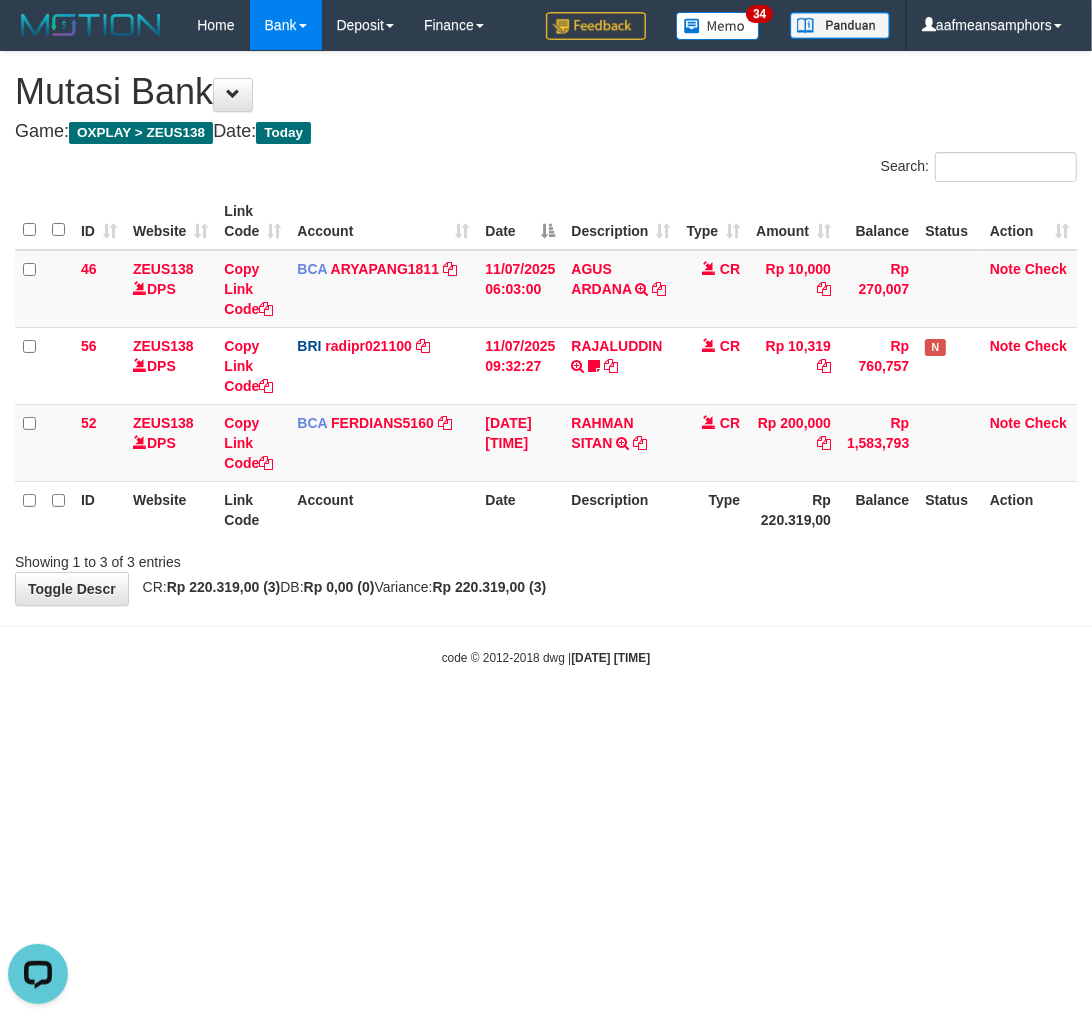 click on "Toggle navigation
Home
Bank
Account List
Load
By Website
Group
[OXPLAY]													ZEUS138
By Load Group (DPS)" at bounding box center (546, 358) 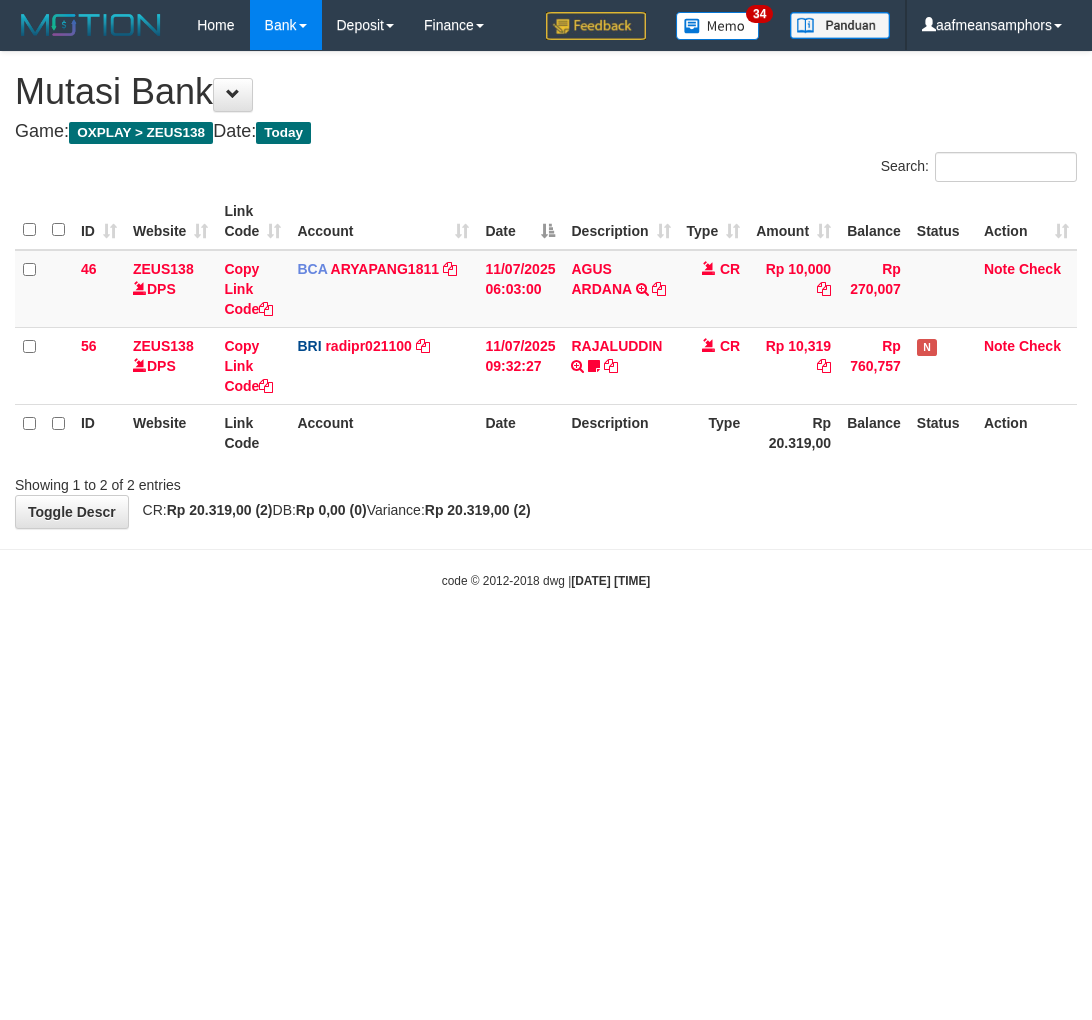 scroll, scrollTop: 0, scrollLeft: 0, axis: both 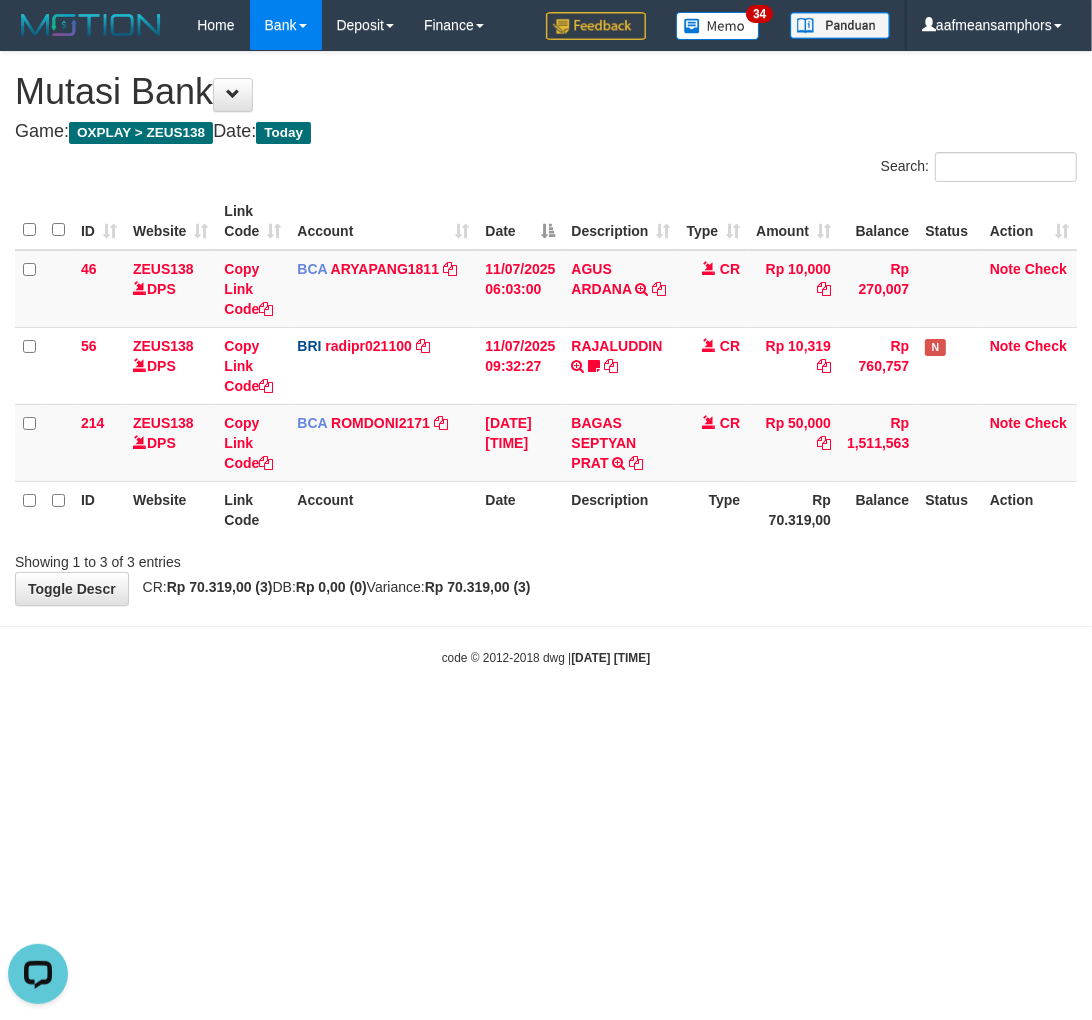 click on "Toggle navigation
Home
Bank
Account List
Load
By Website
Group
[OXPLAY]													ZEUS138
By Load Group (DPS)" at bounding box center (546, 358) 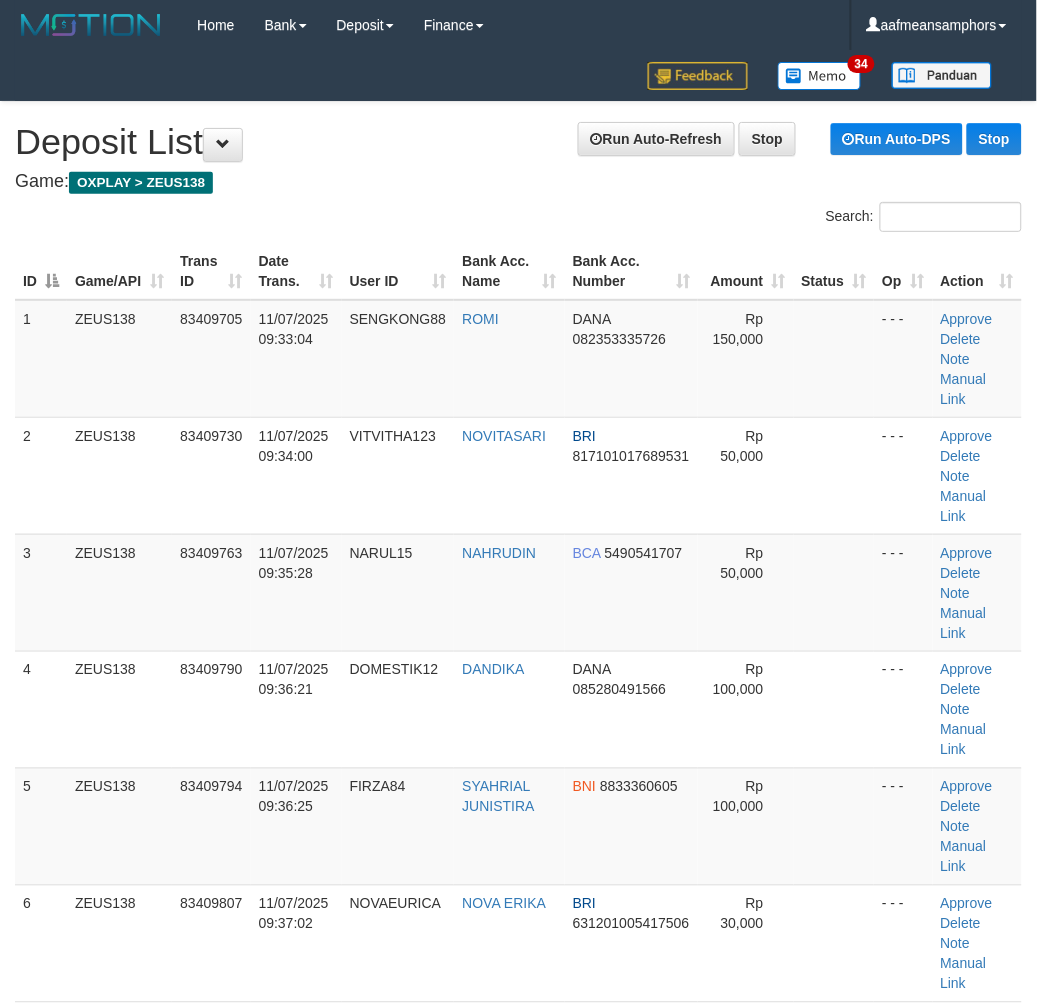 scroll, scrollTop: 20, scrollLeft: 10, axis: both 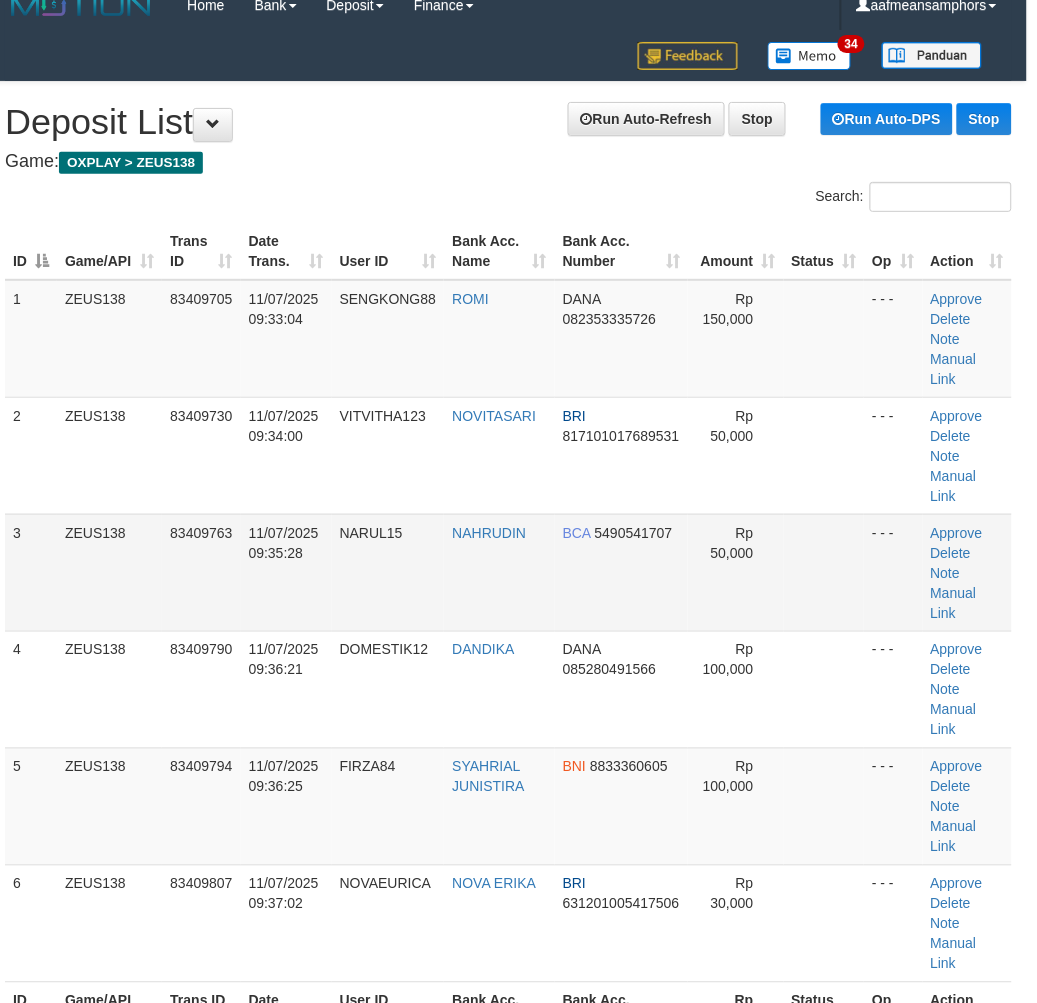click on "11/07/2025 09:35:28" at bounding box center (286, 572) 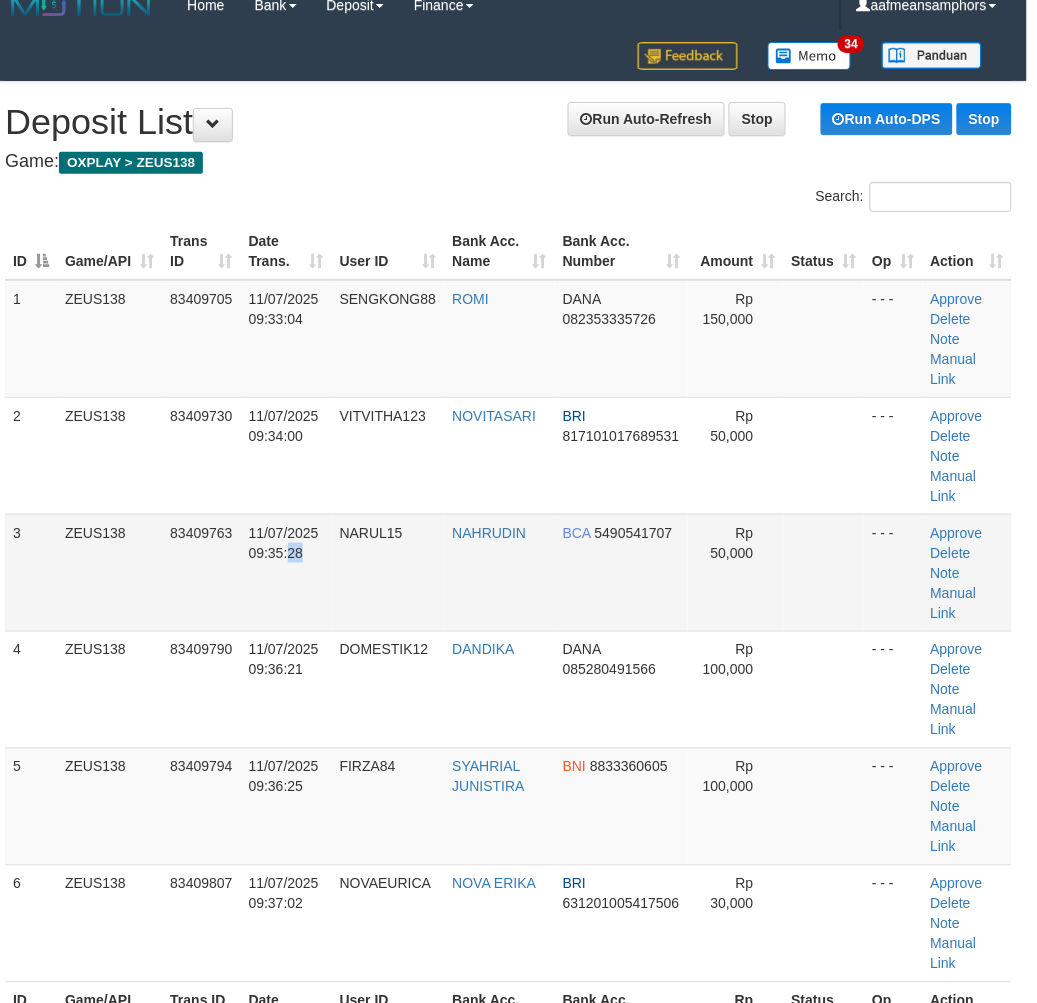 click on "11/07/2025 09:35:28" at bounding box center (286, 572) 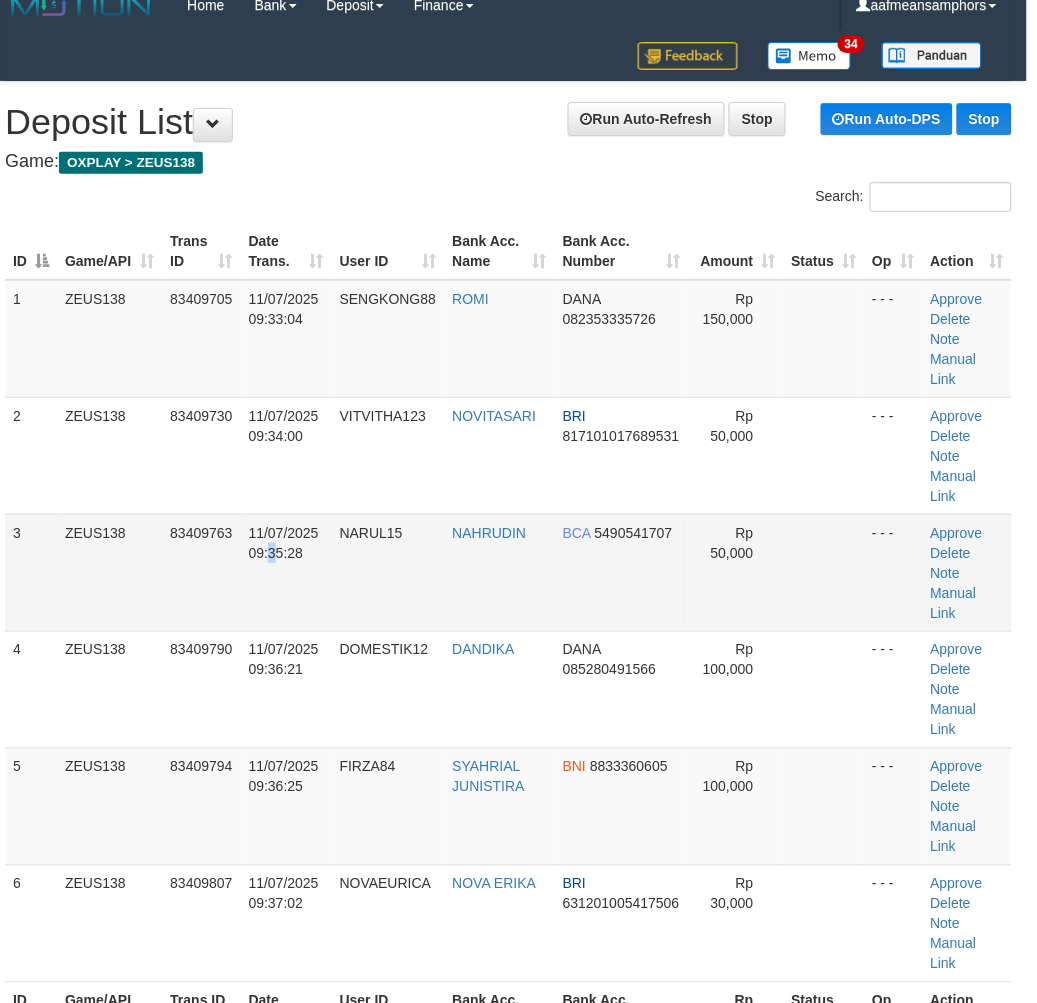 click on "11/07/2025 09:35:28" at bounding box center [286, 572] 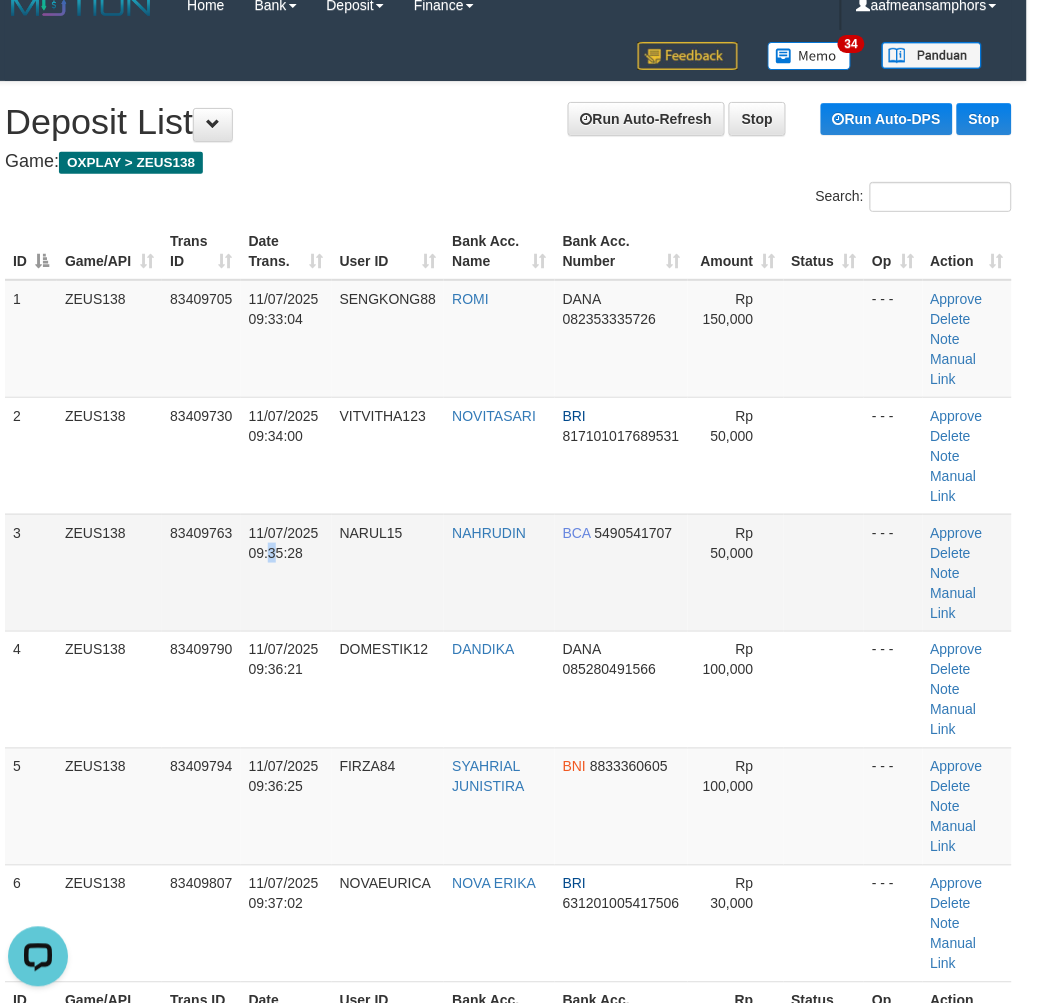 scroll, scrollTop: 0, scrollLeft: 0, axis: both 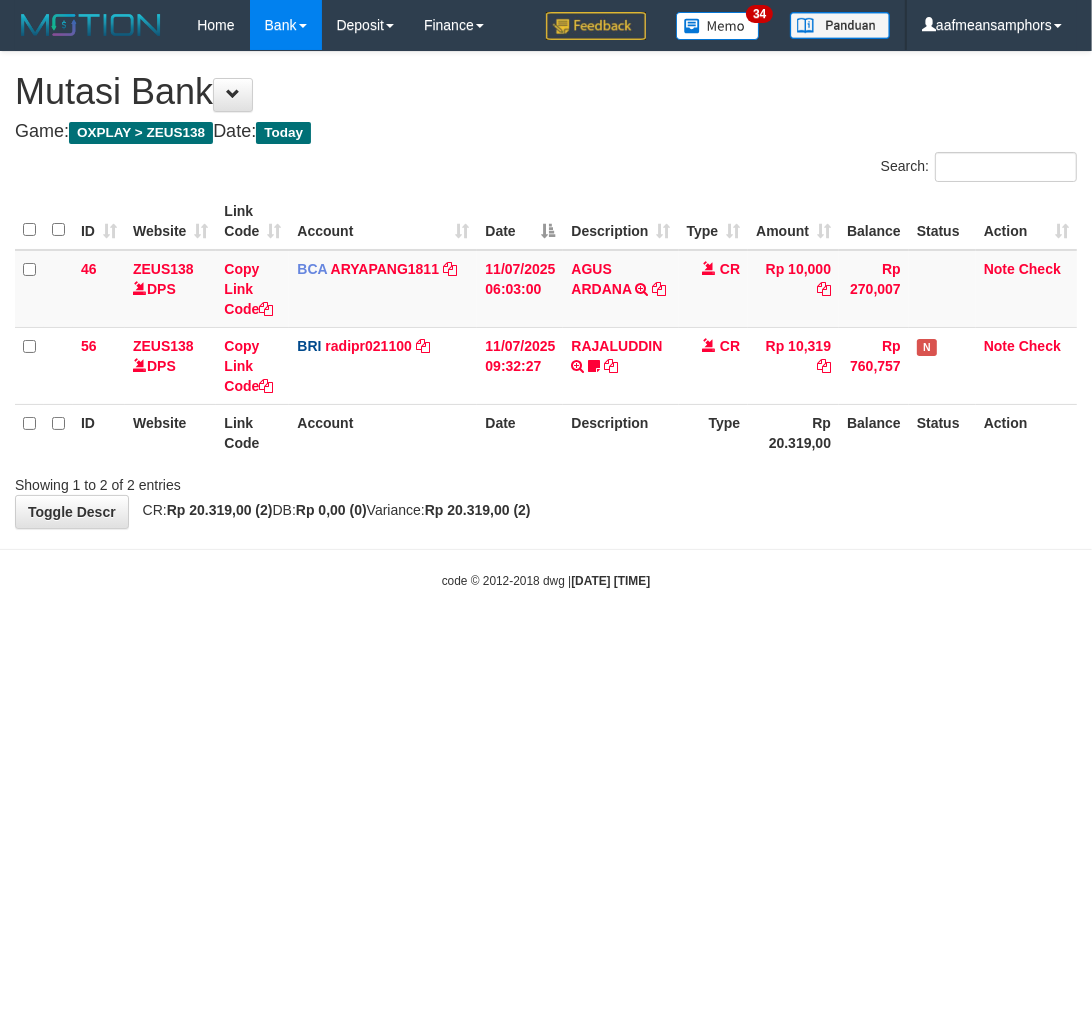 drag, startPoint x: 667, startPoint y: 555, endPoint x: 687, endPoint y: 547, distance: 21.540659 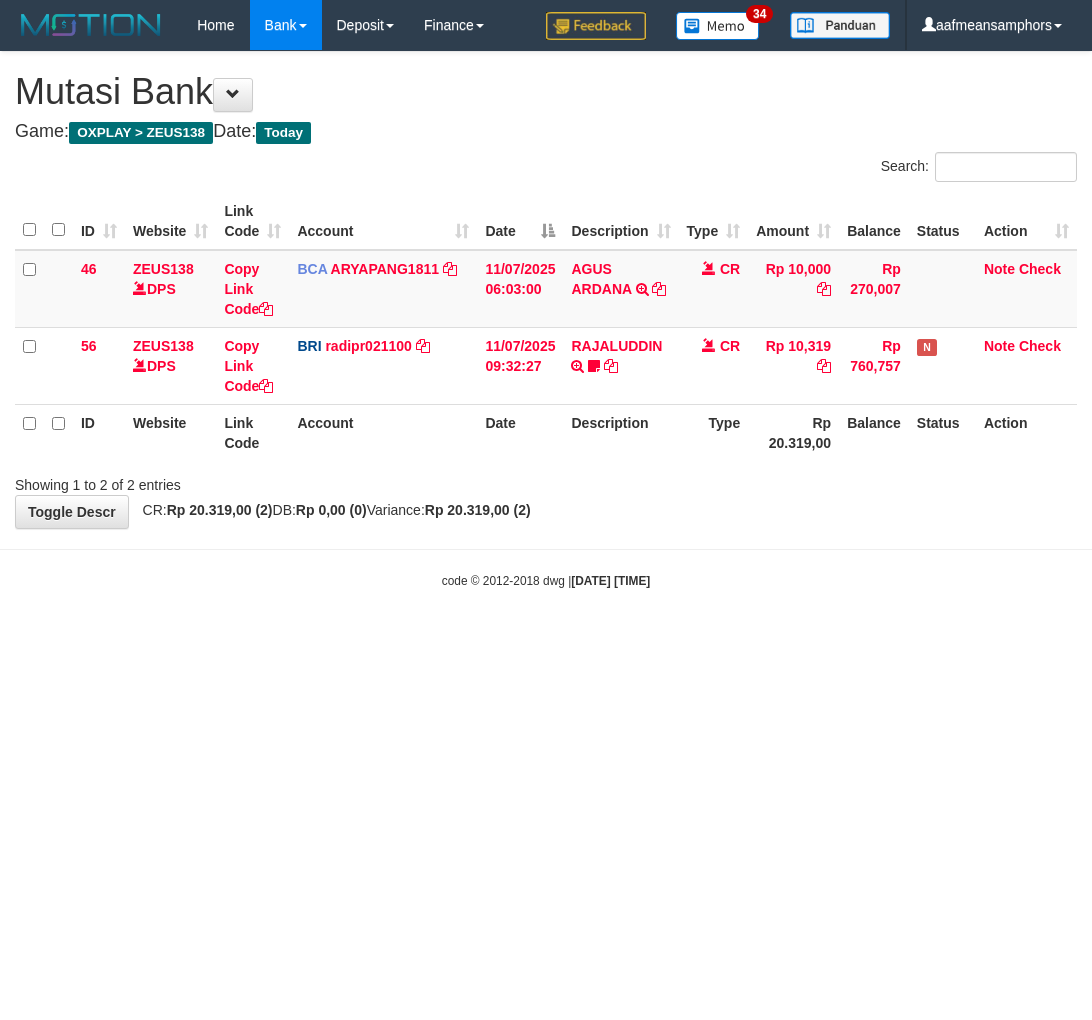 scroll, scrollTop: 0, scrollLeft: 0, axis: both 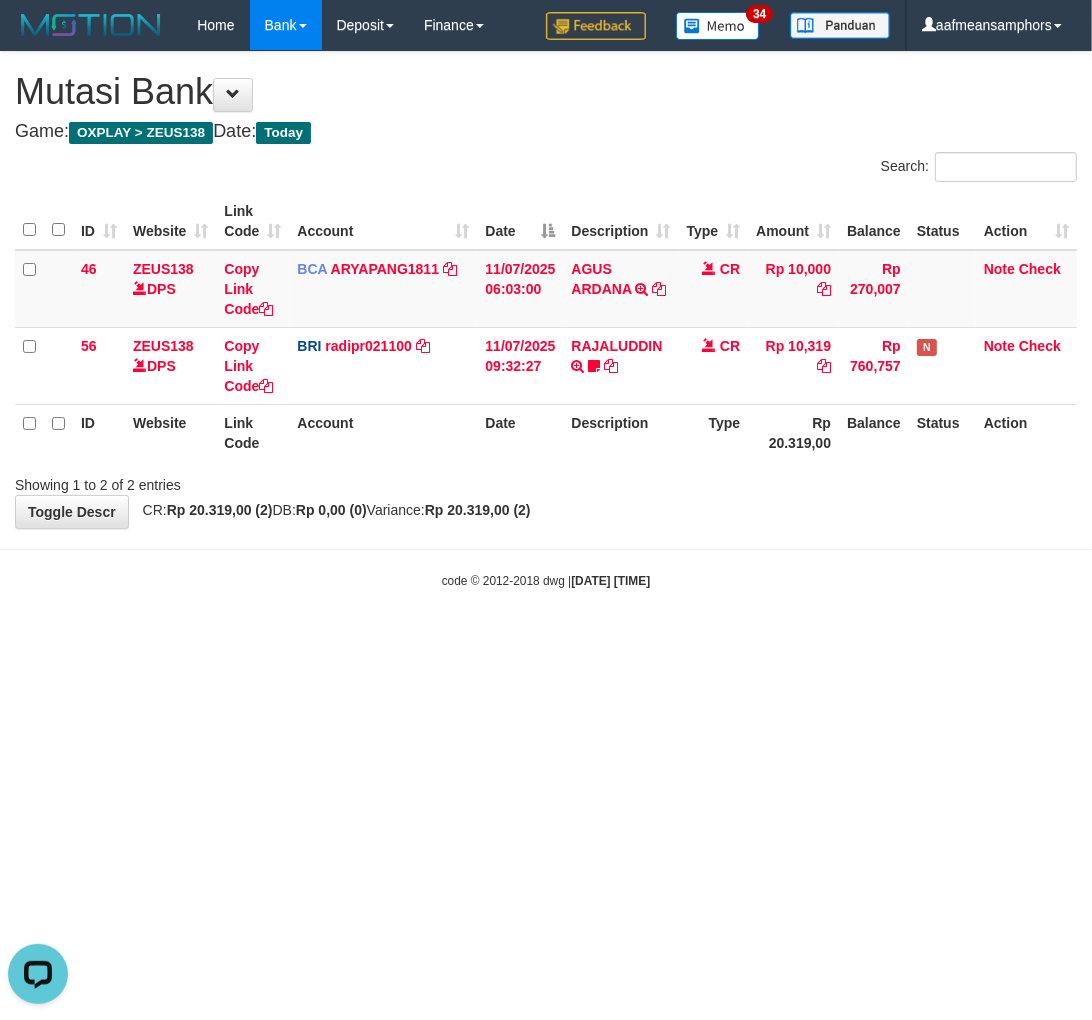 click on "Toggle navigation
Home
Bank
Account List
Load
By Website
Group
[OXPLAY]													ZEUS138
By Load Group (DPS)" at bounding box center (546, 320) 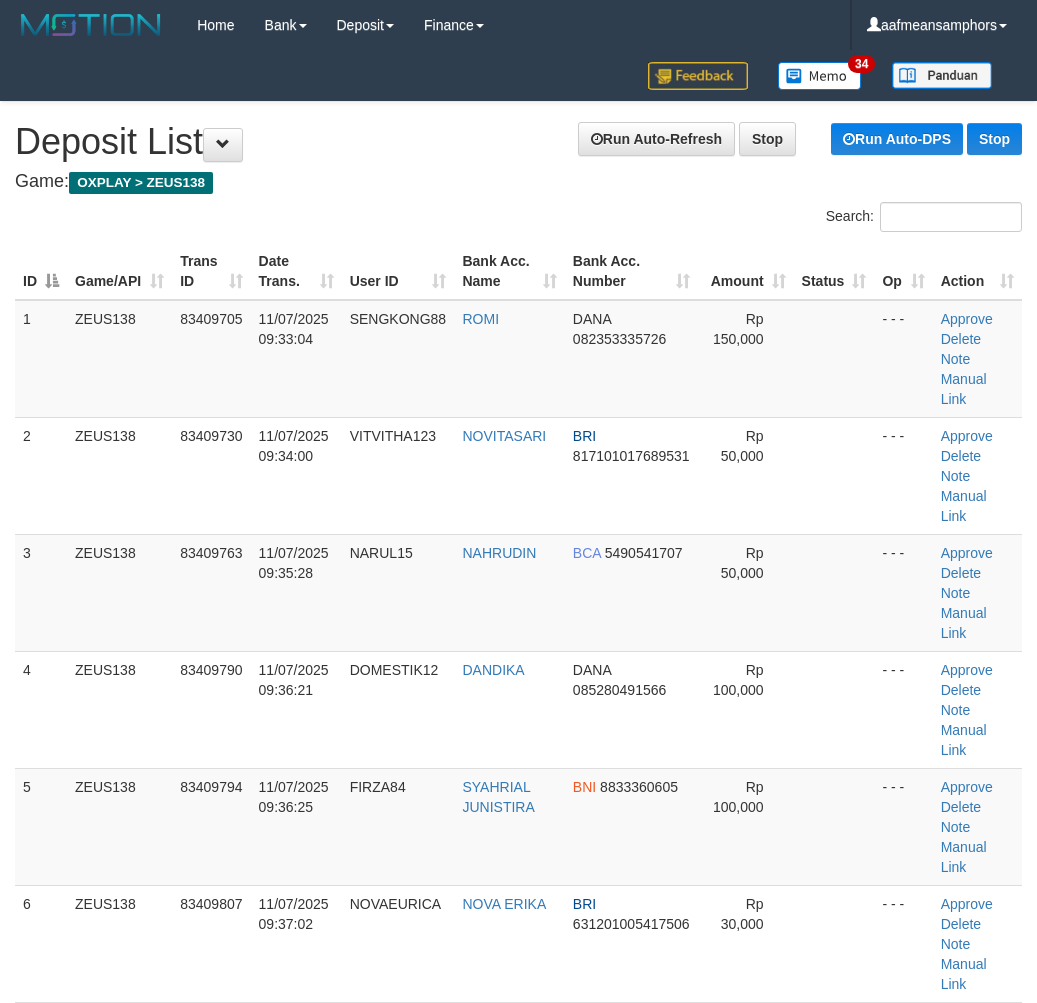 scroll, scrollTop: 814, scrollLeft: 78, axis: both 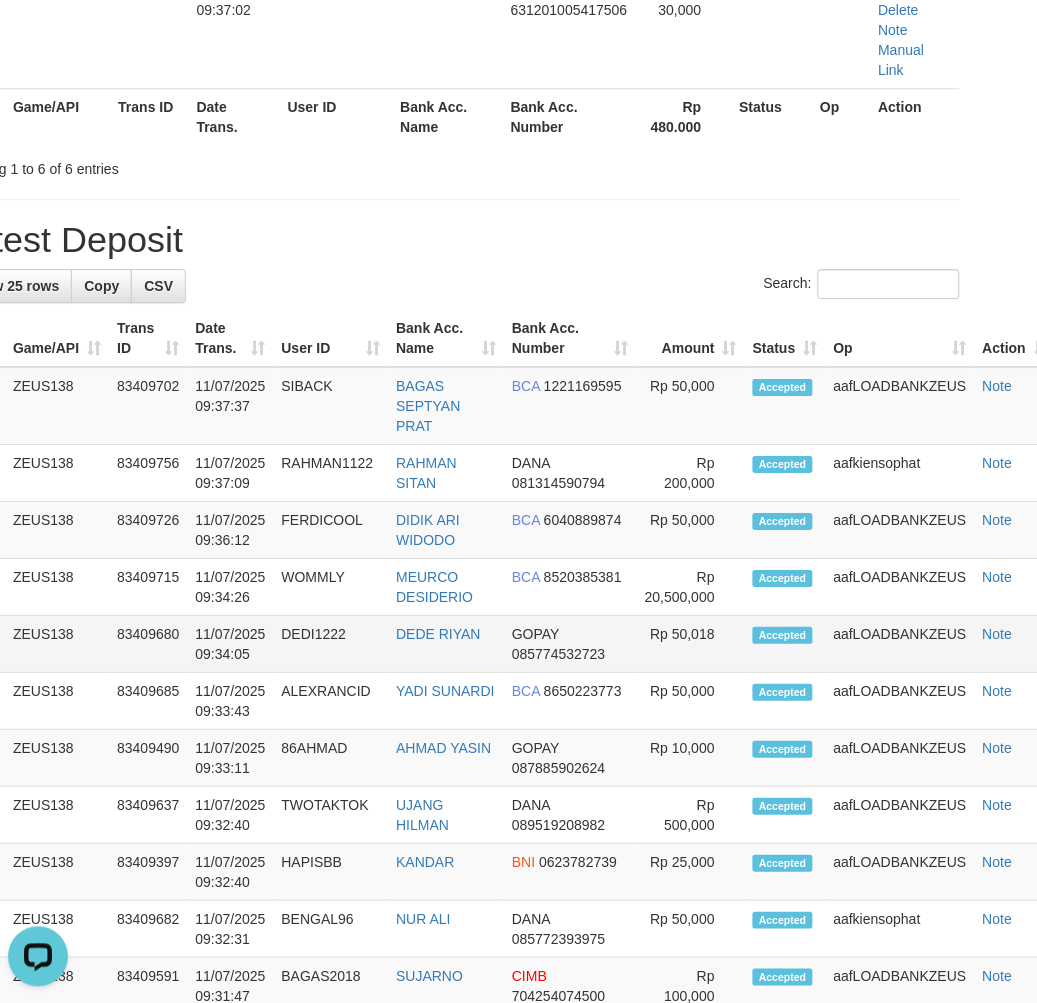click on "11/07/2025 09:34:05" at bounding box center [230, 644] 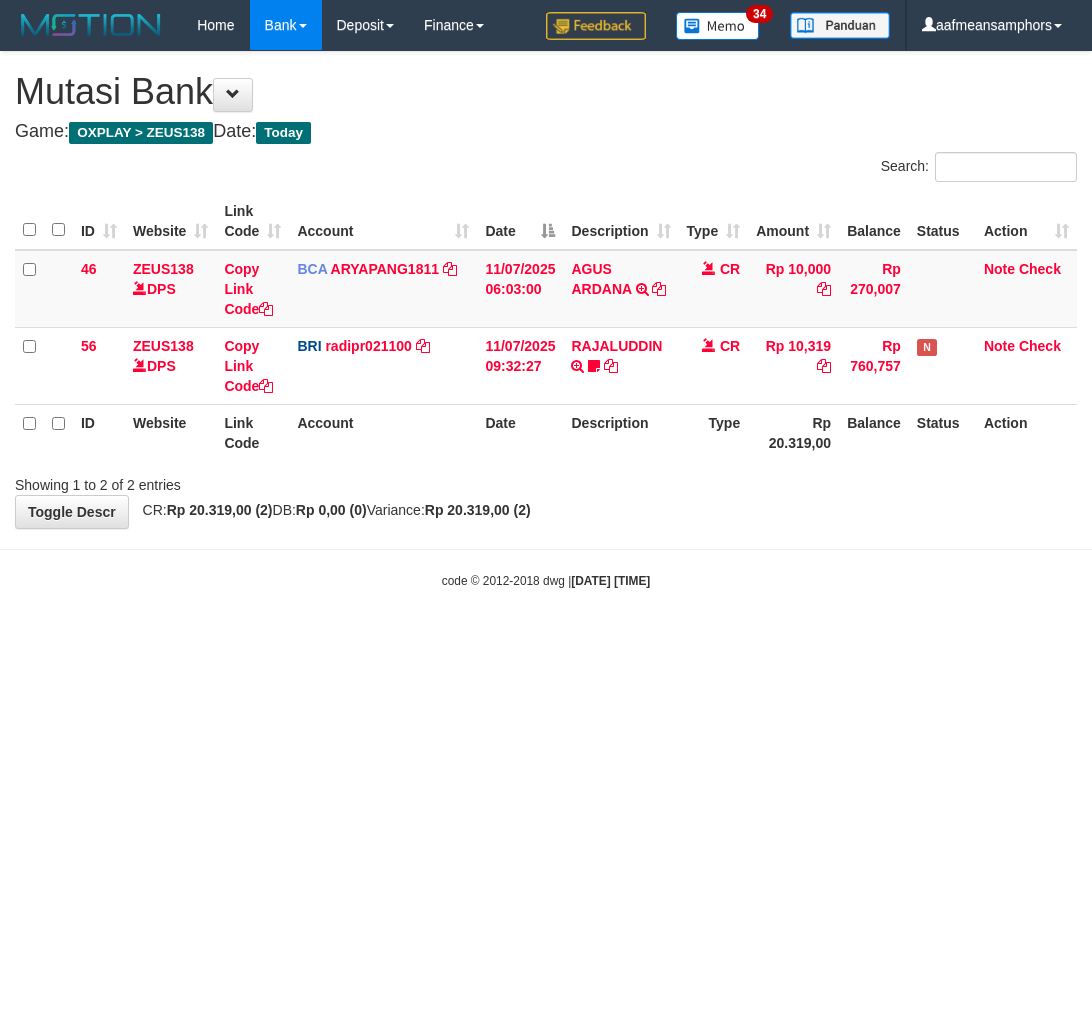 scroll, scrollTop: 0, scrollLeft: 0, axis: both 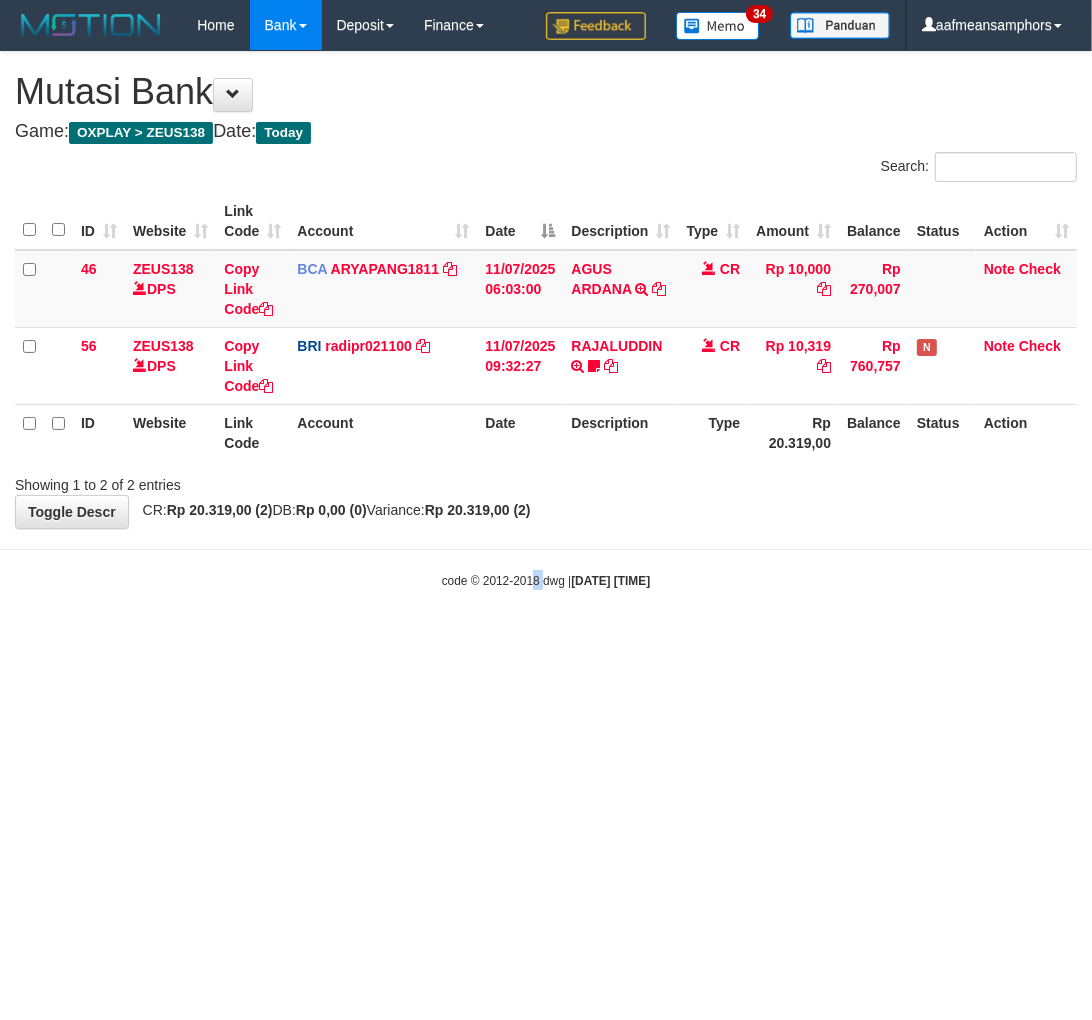 click on "Toggle navigation
Home
Bank
Account List
Load
By Website
Group
[OXPLAY]													ZEUS138
By Load Group (DPS)" at bounding box center (546, 320) 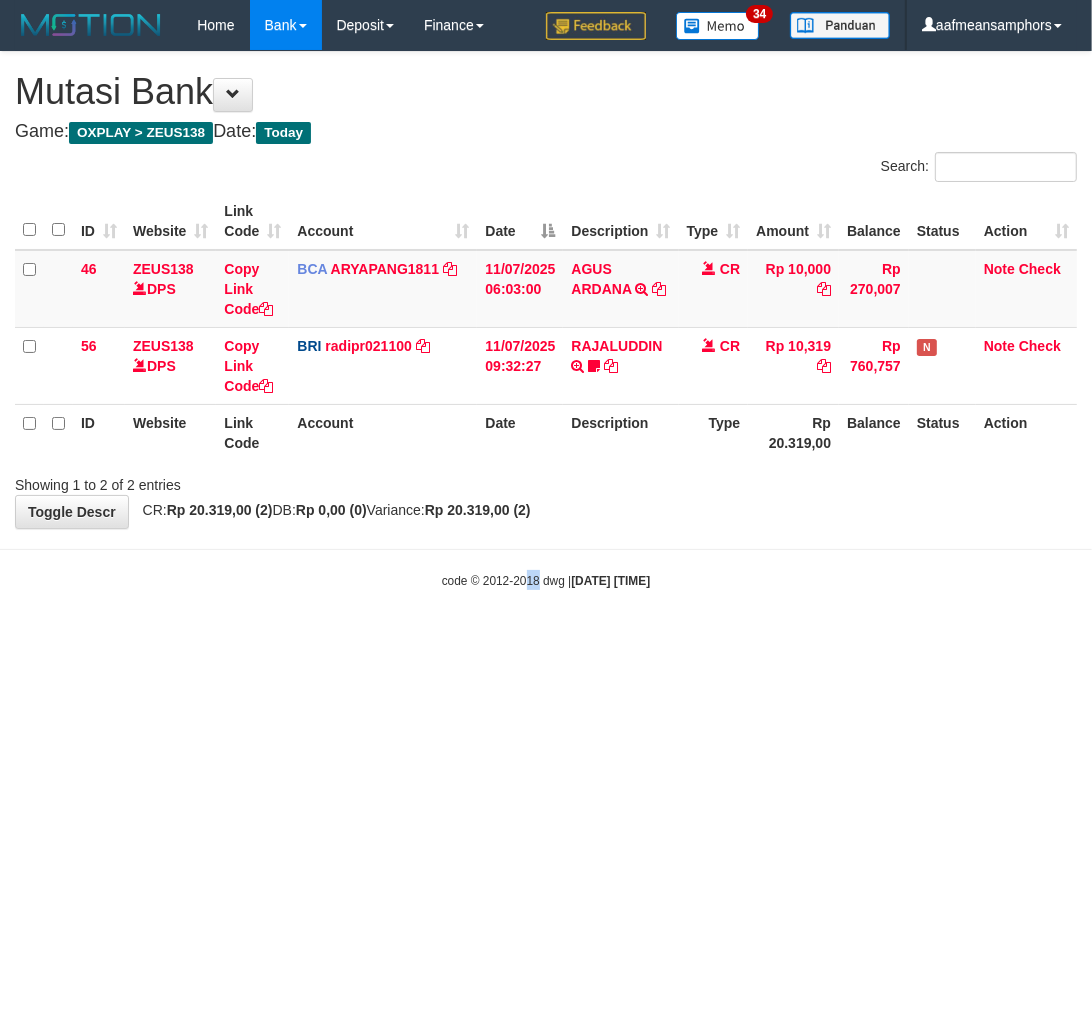 click on "Toggle navigation
Home
Bank
Account List
Load
By Website
Group
[OXPLAY]													ZEUS138
By Load Group (DPS)
Sync" at bounding box center [546, 320] 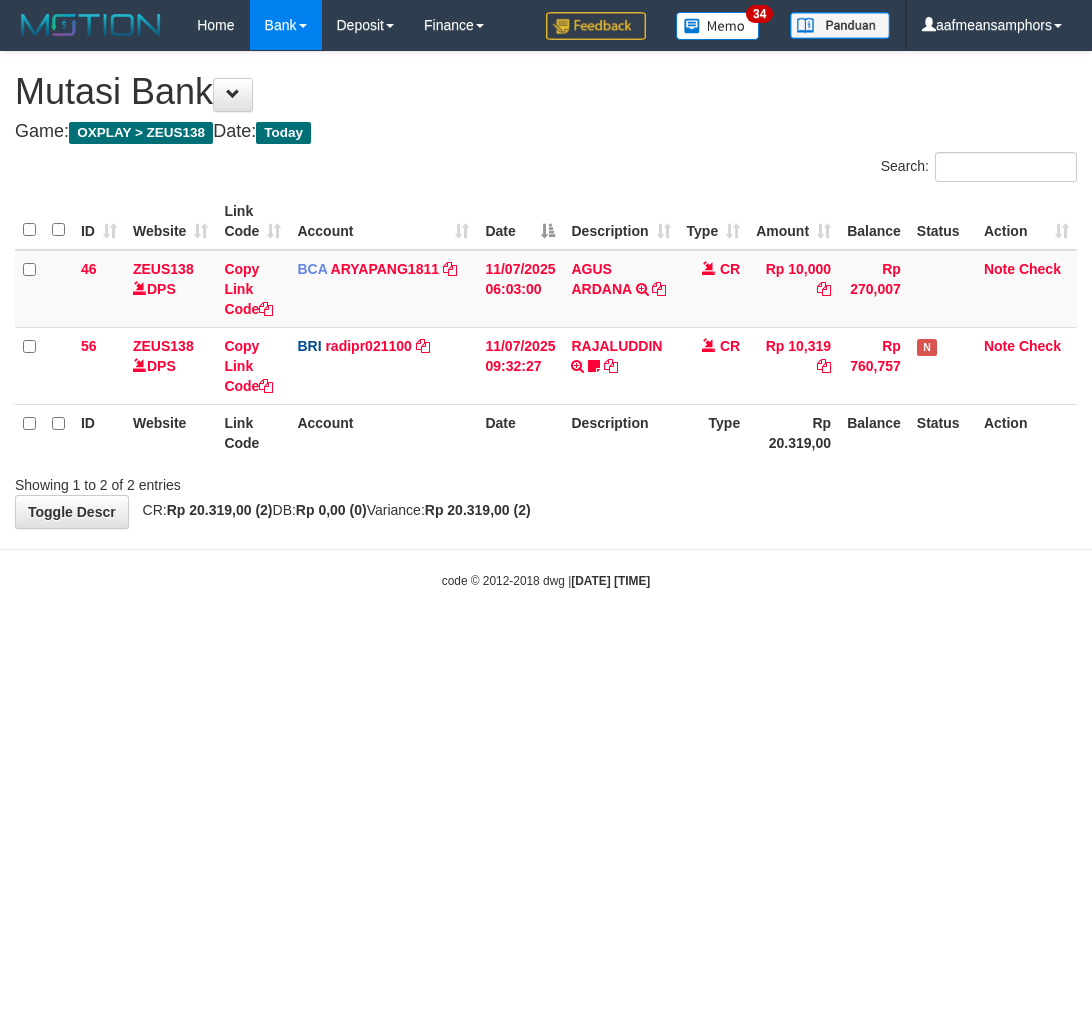 scroll, scrollTop: 0, scrollLeft: 0, axis: both 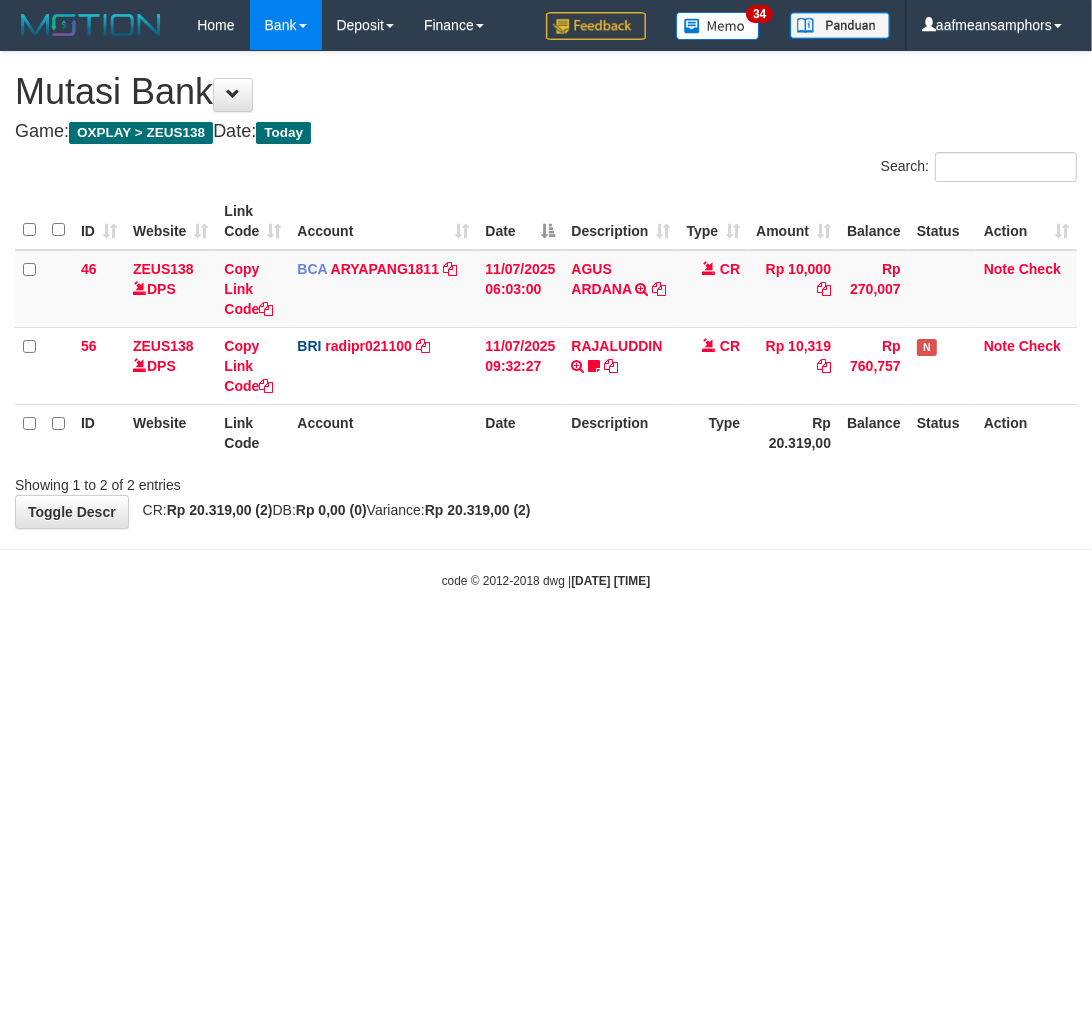 click on "Toggle navigation
Home
Bank
Account List
Load
By Website
Group
[OXPLAY]													ZEUS138
By Load Group (DPS)" at bounding box center [546, 320] 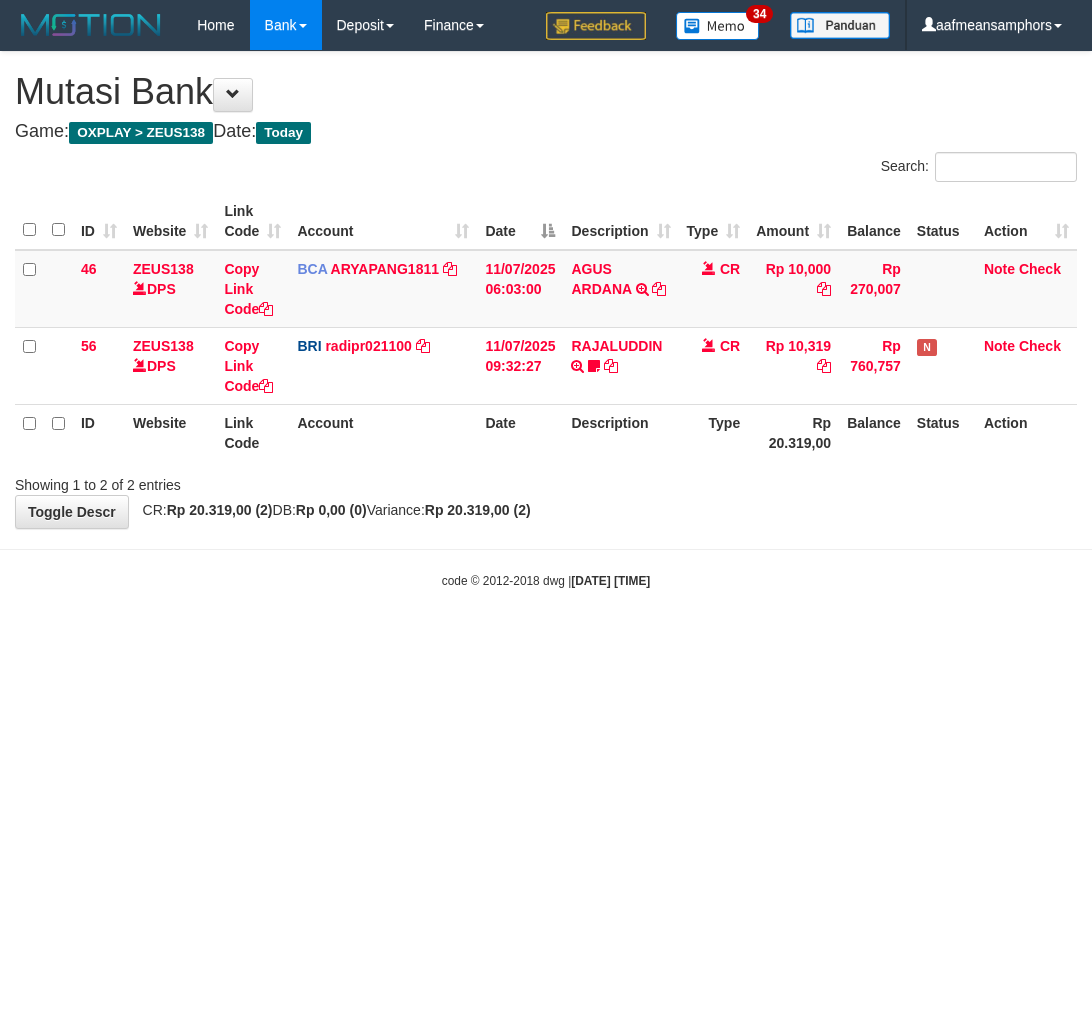 scroll, scrollTop: 0, scrollLeft: 0, axis: both 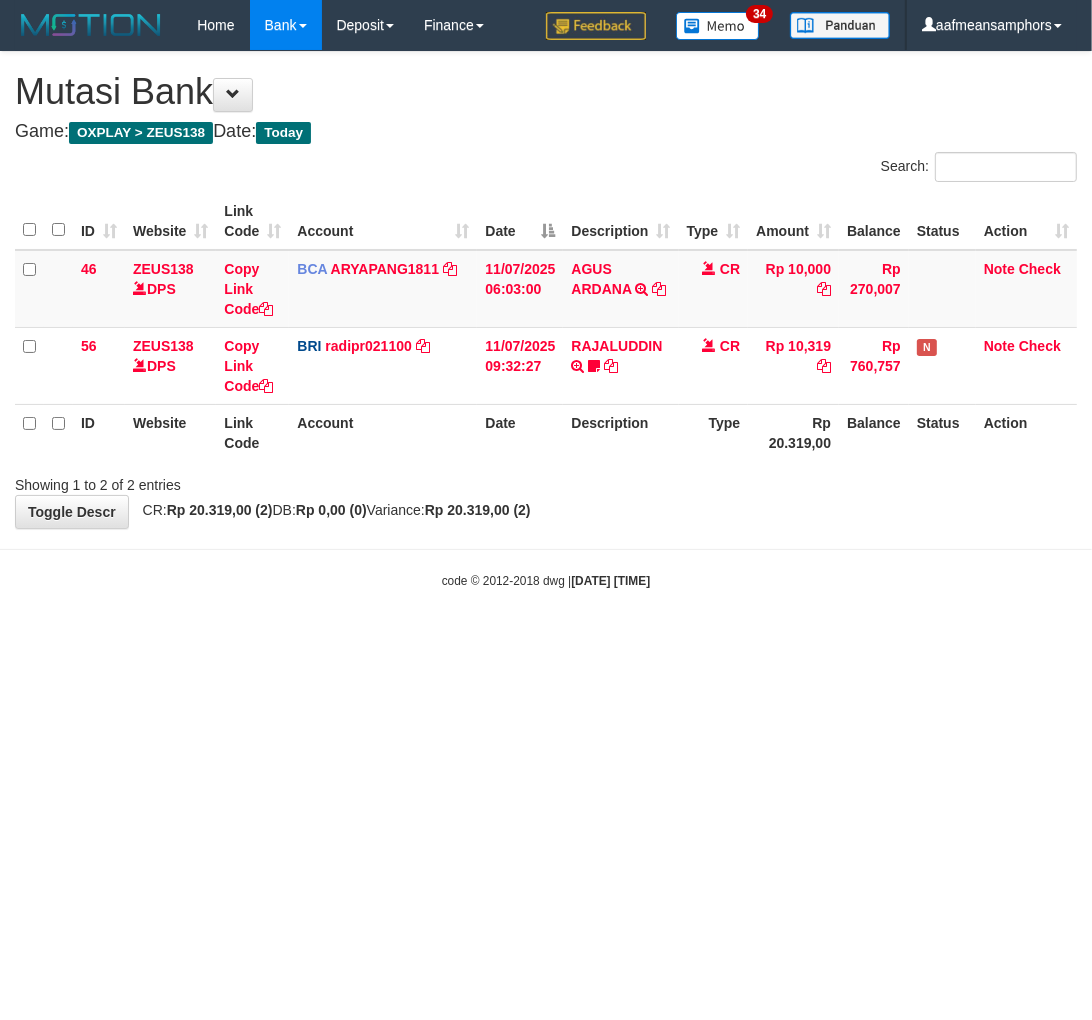 click on "Toggle navigation
Home
Bank
Account List
Load
By Website
Group
[OXPLAY]													ZEUS138
By Load Group (DPS)
Sync" at bounding box center [546, 320] 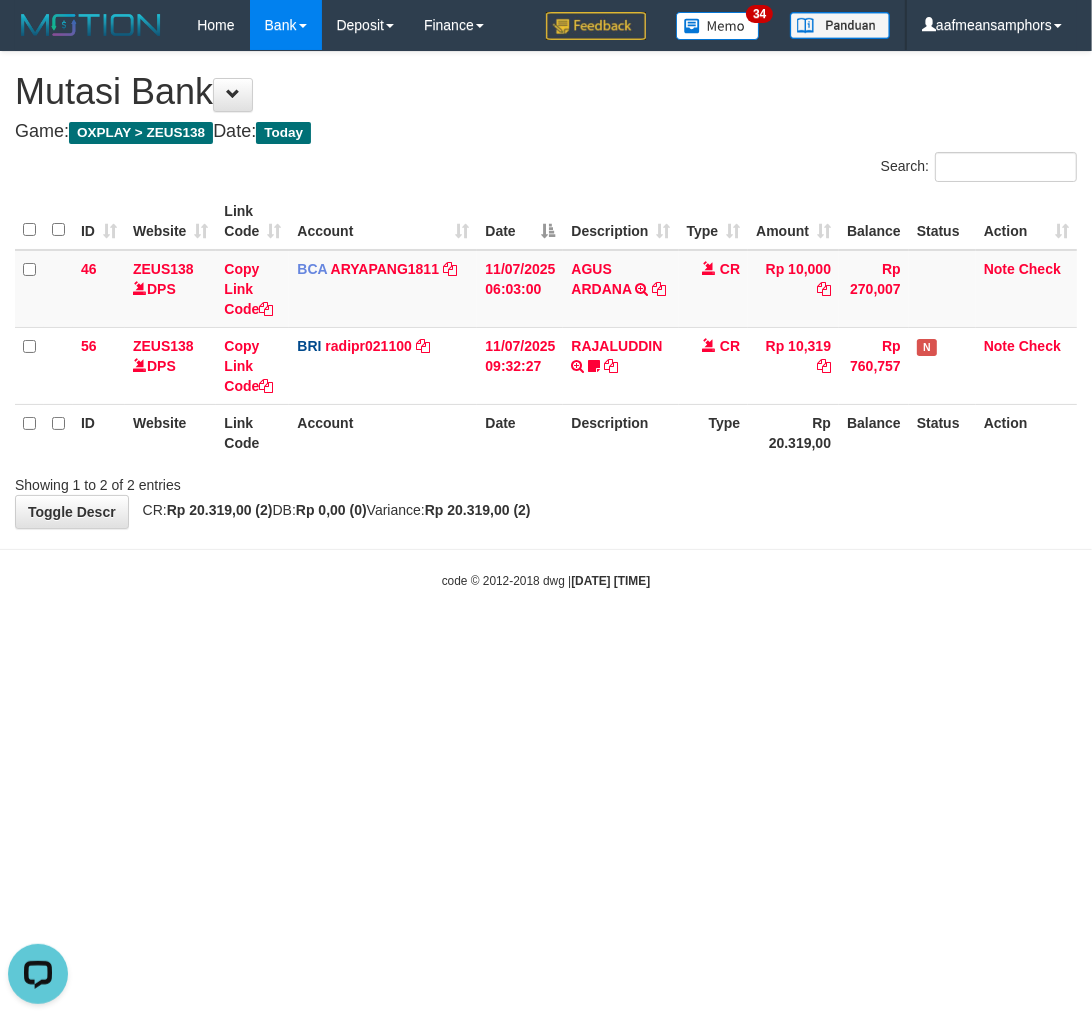 click on "Toggle navigation
Home
Bank
Account List
Load
By Website
Group
[OXPLAY]													ZEUS138
By Load Group (DPS)
Sync" at bounding box center (546, 320) 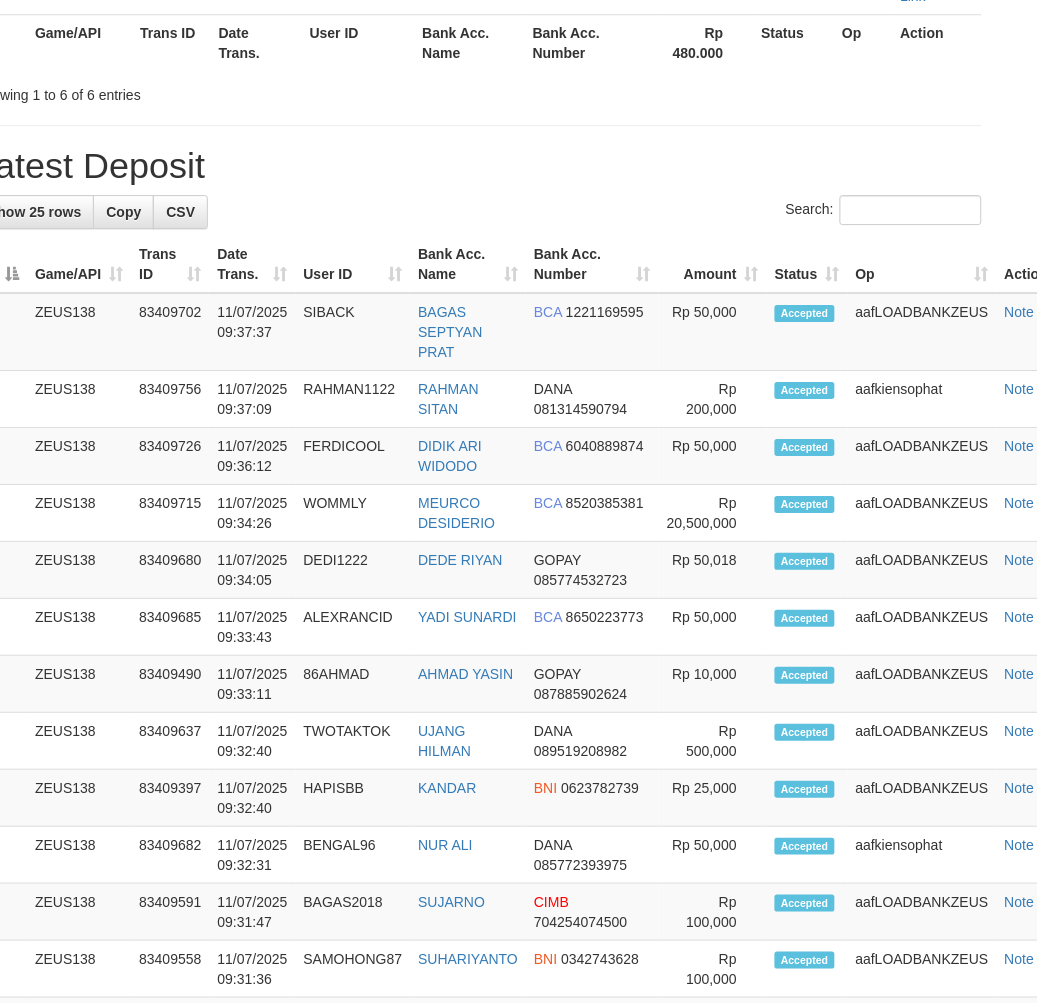 scroll, scrollTop: 1034, scrollLeft: 62, axis: both 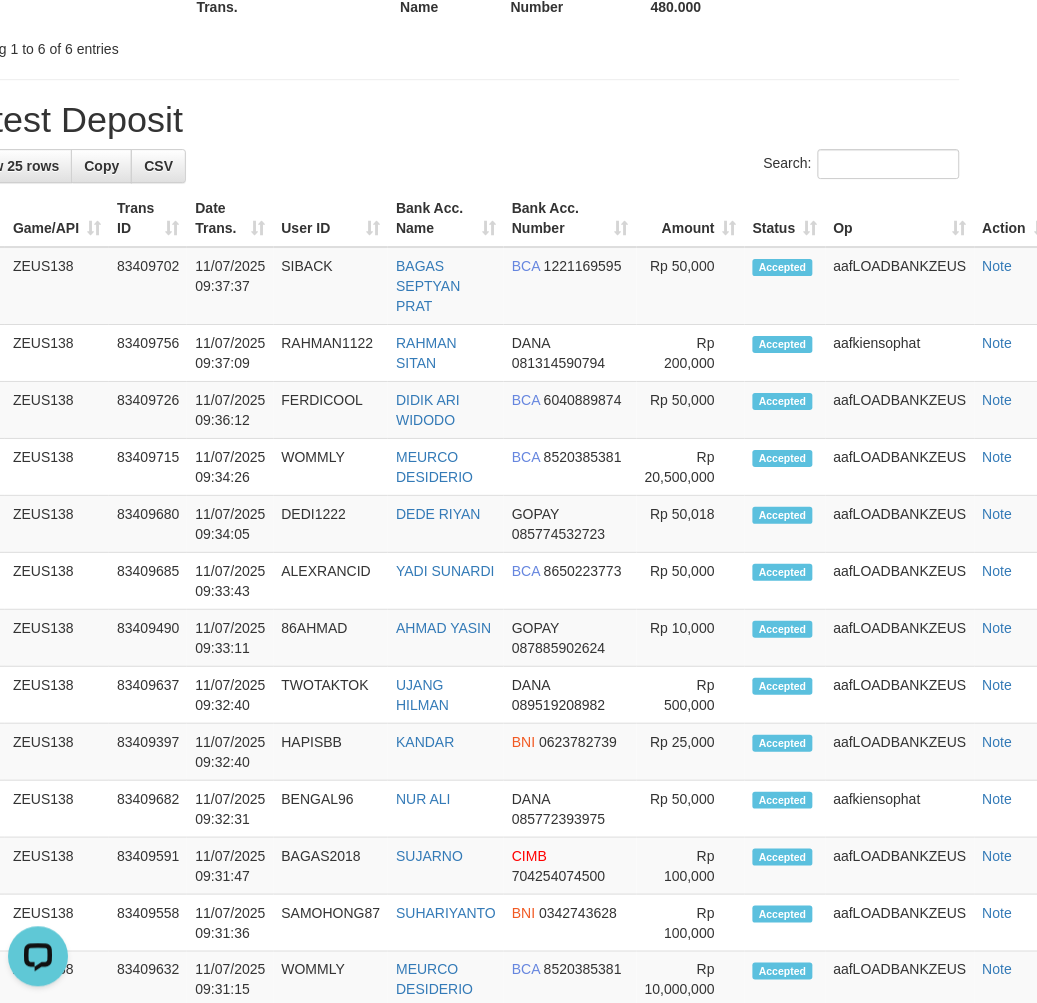 click on "Showing 1 to 6 of 6 entries" at bounding box center (456, 45) 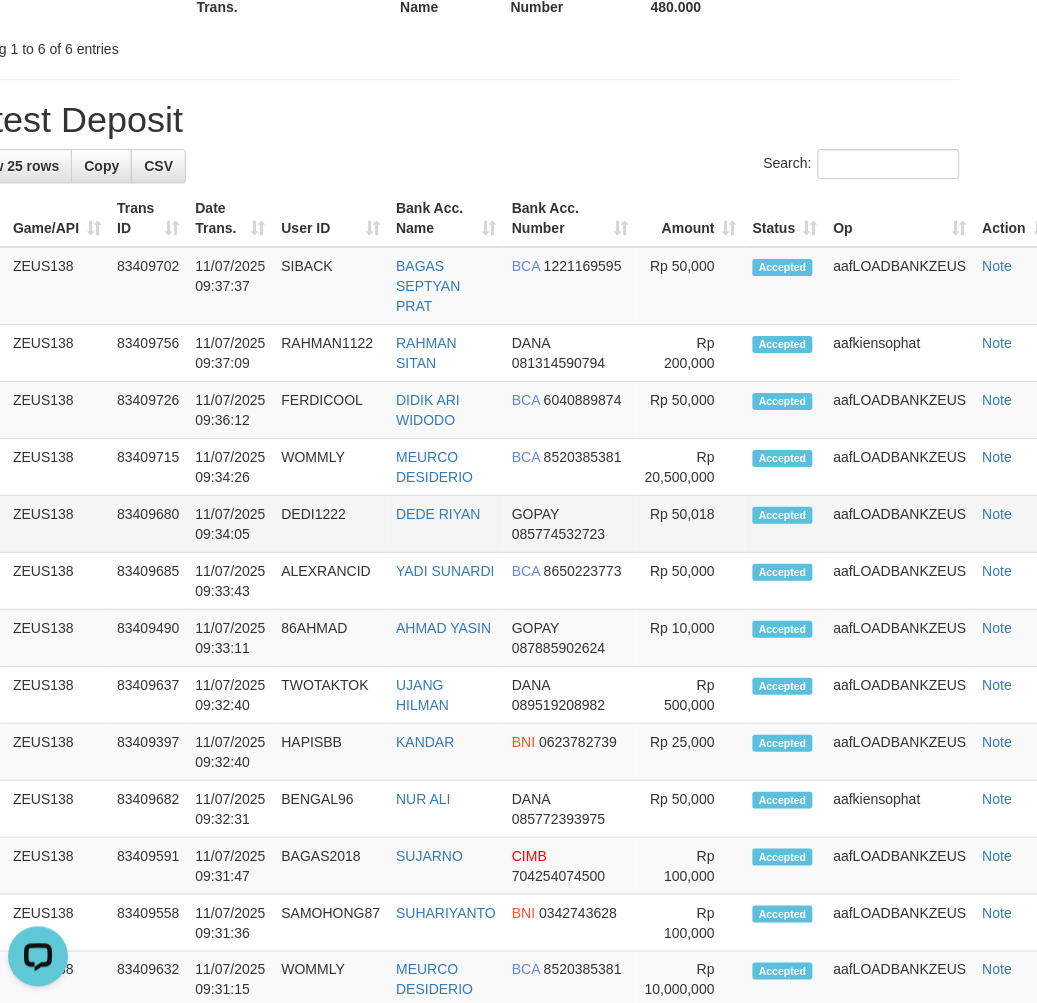 click on "5
ZEUS138
83409680
11/07/2025 09:34:05
DEDI1222
DEDE RIYAN
GOPAY
085774532723
Rp 50,018
Accepted
aafLOADBANKZEUS
Note" at bounding box center (504, 524) 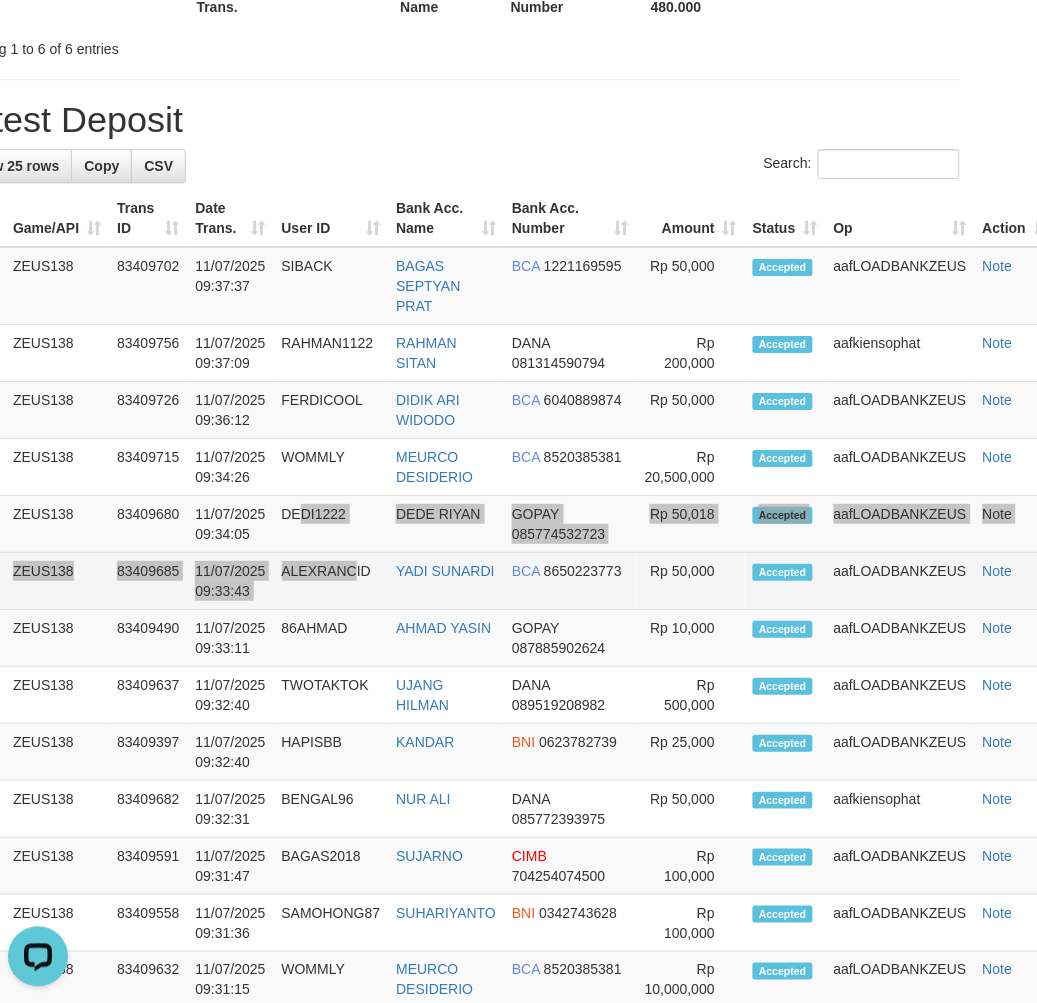 click on "1
ZEUS138
83409702
11/07/2025 09:37:37
SIBACK
BAGAS SEPTYAN PRAT
BCA
1221169595" at bounding box center (504, 970) 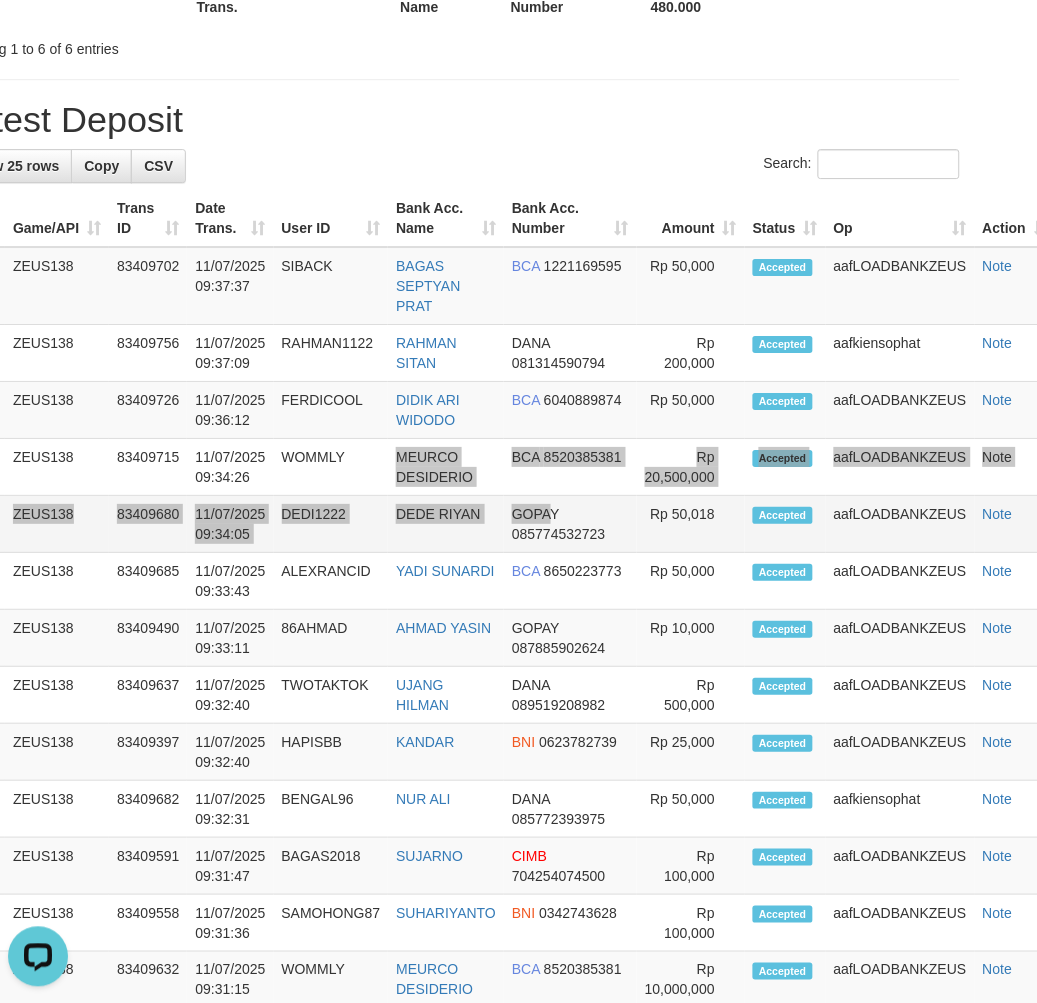 click on "1
ZEUS138
83409702
11/07/2025 09:37:37
SIBACK
BAGAS SEPTYAN PRAT
BCA
1221169595" at bounding box center [504, 970] 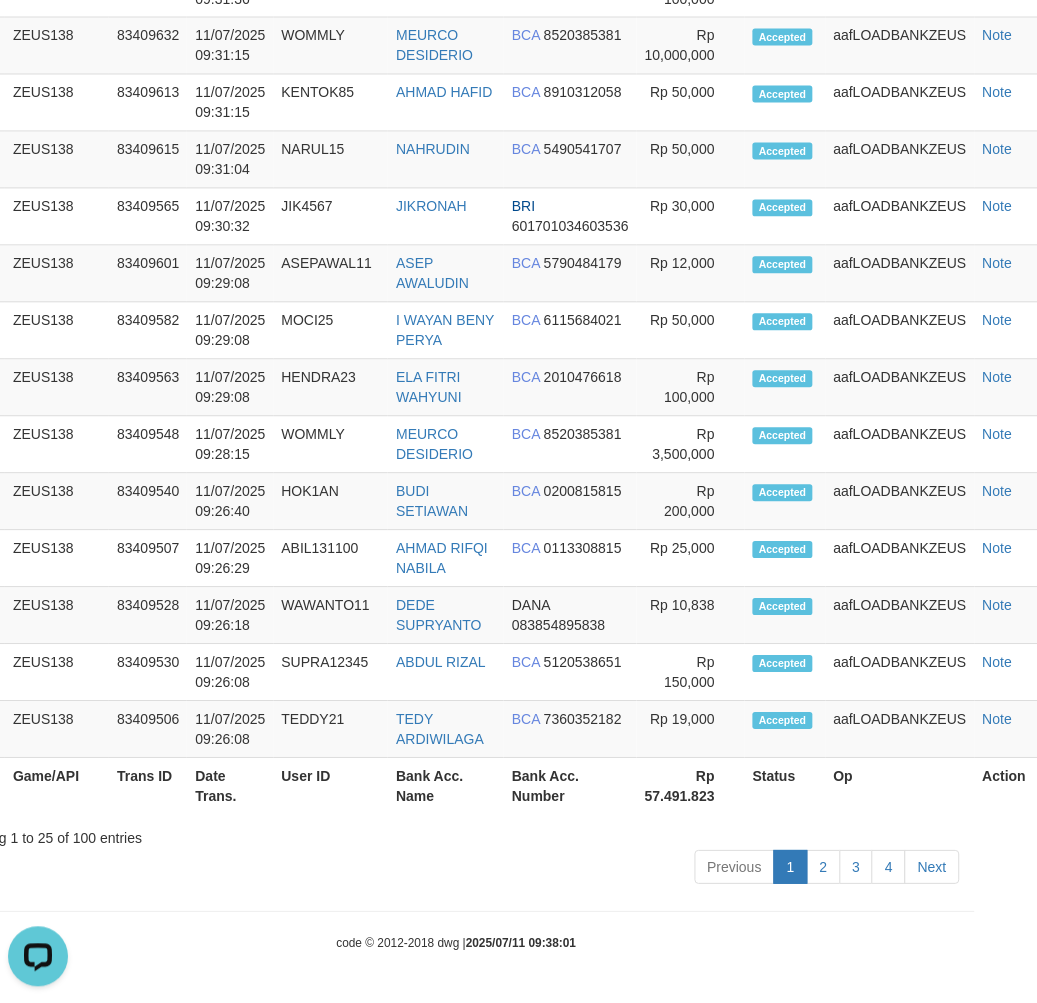 scroll, scrollTop: 0, scrollLeft: 62, axis: horizontal 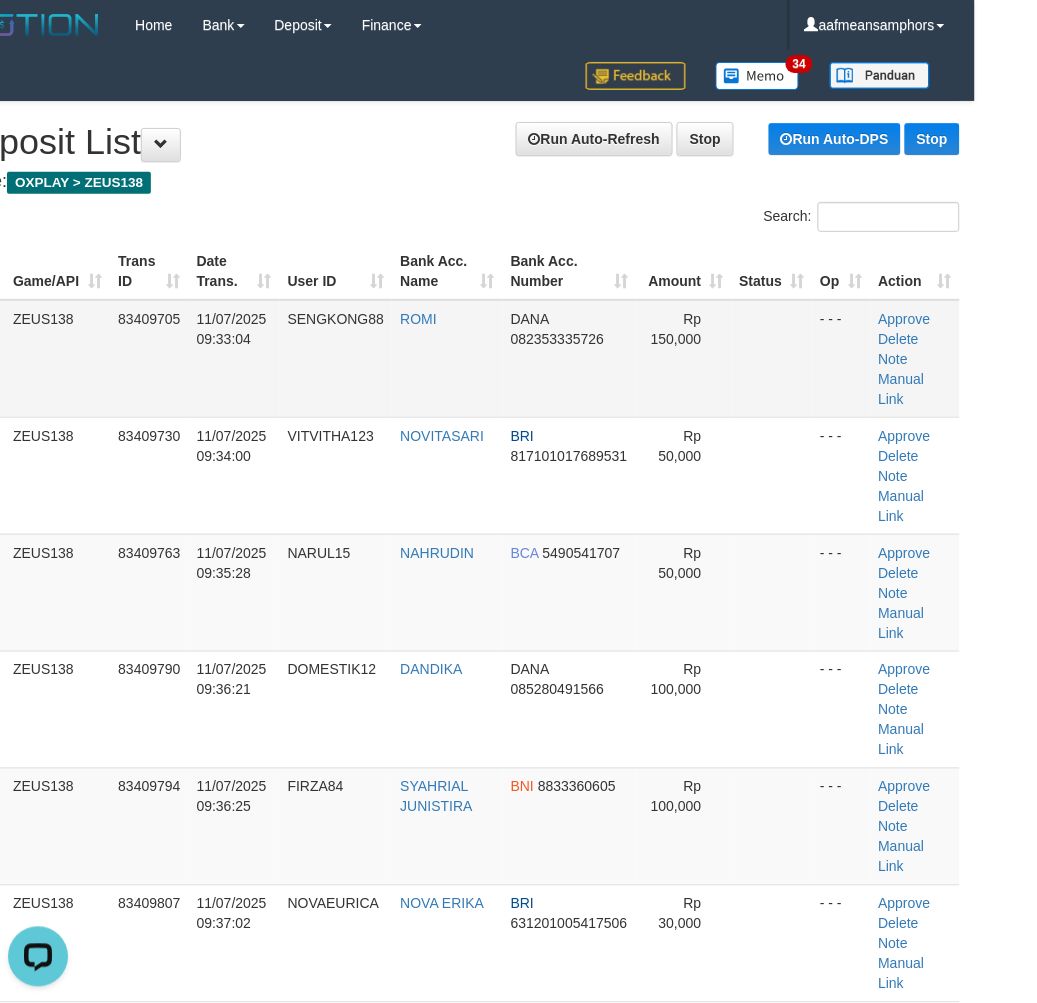 click on "ROMI" at bounding box center (447, 359) 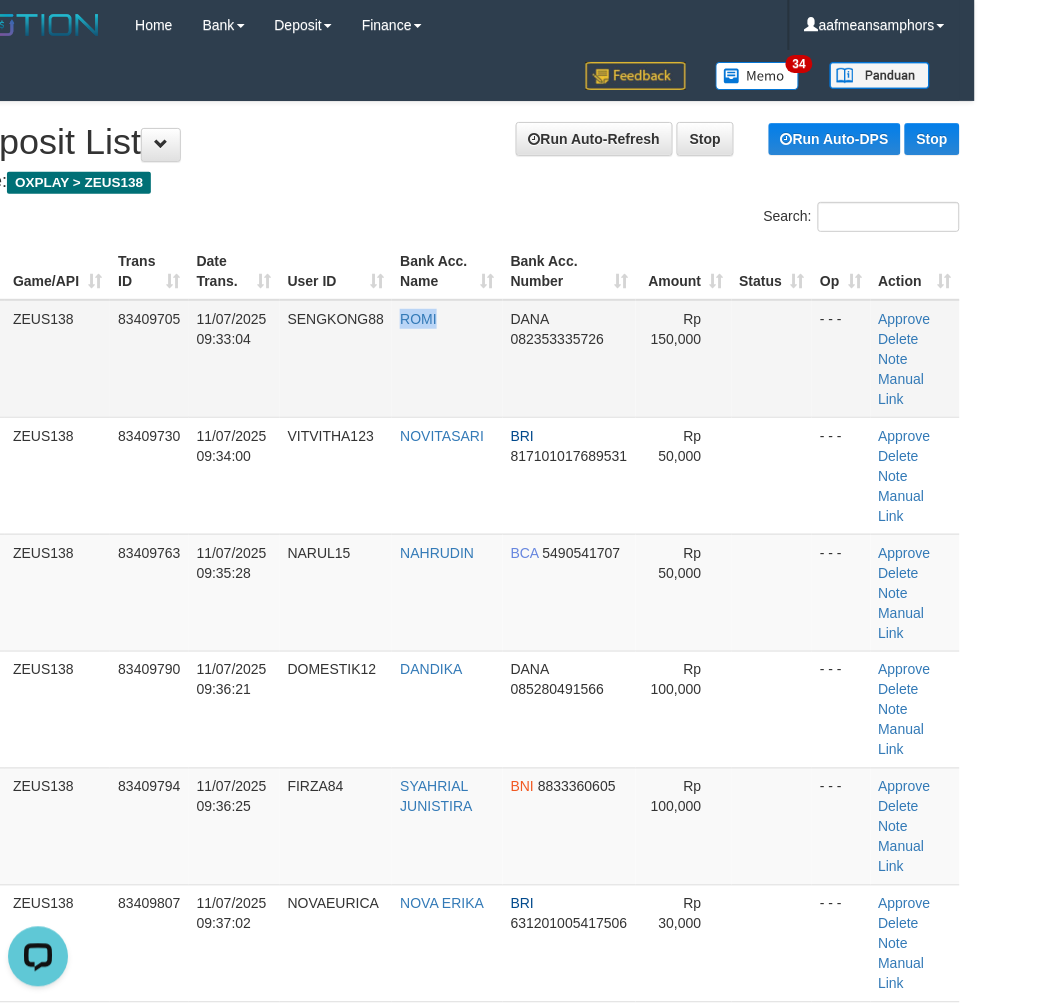 copy on "ROMI" 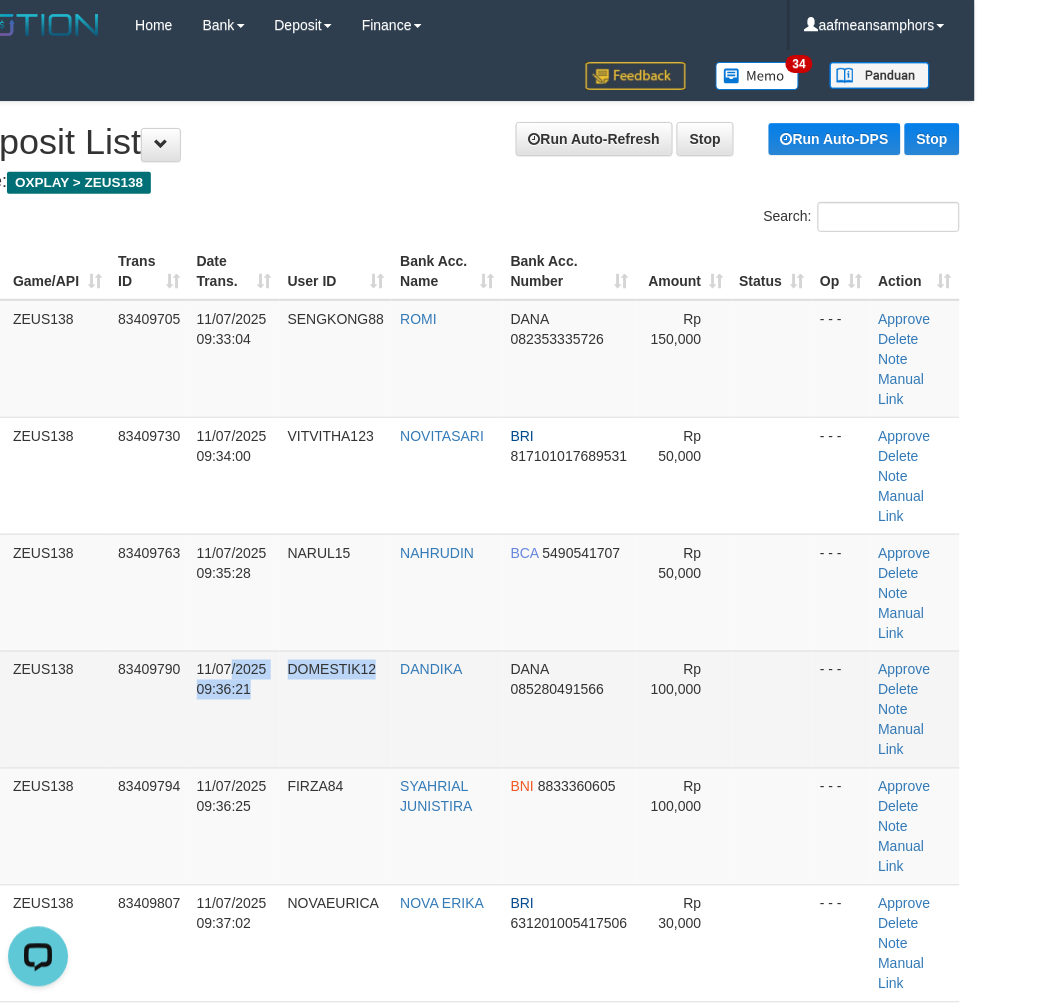 drag, startPoint x: 381, startPoint y: 663, endPoint x: 93, endPoint y: 676, distance: 288.29324 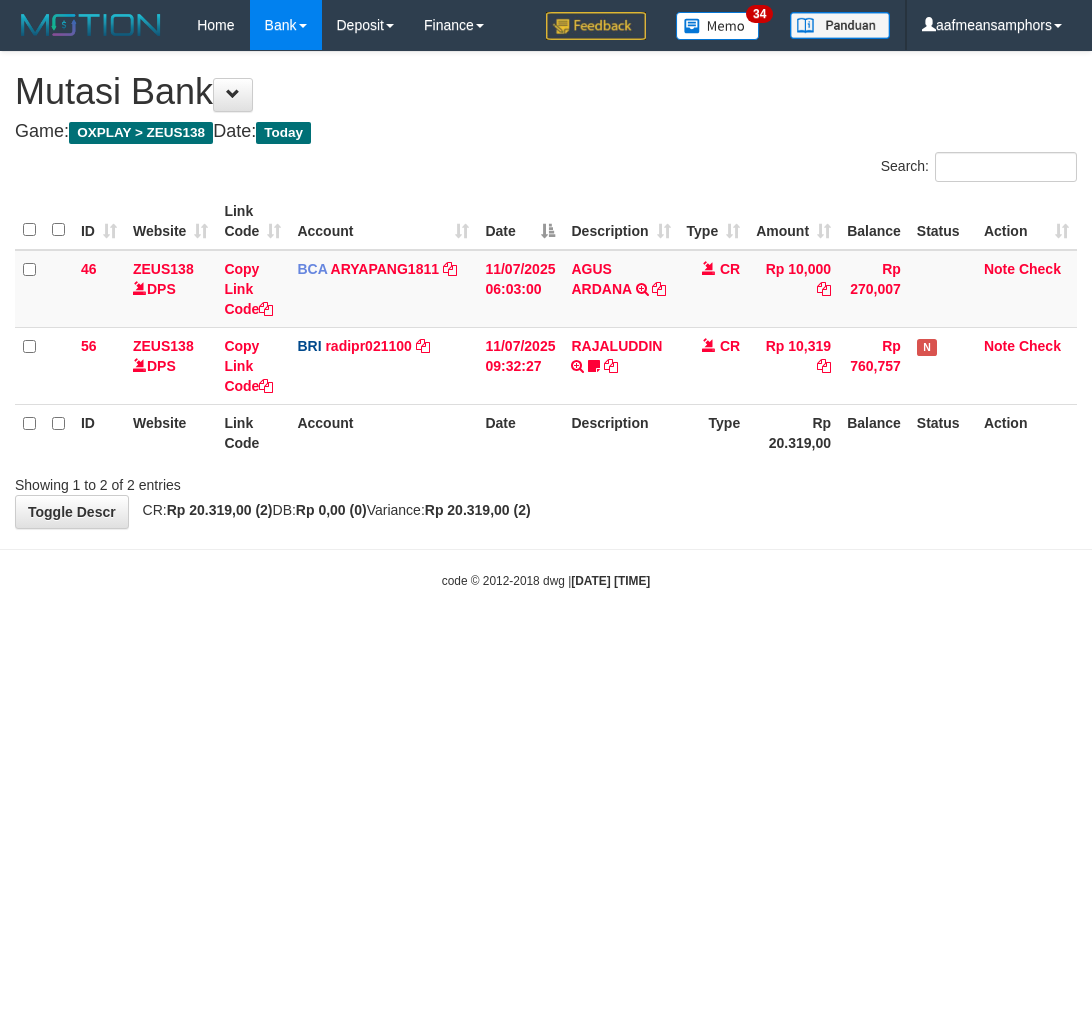 scroll, scrollTop: 0, scrollLeft: 0, axis: both 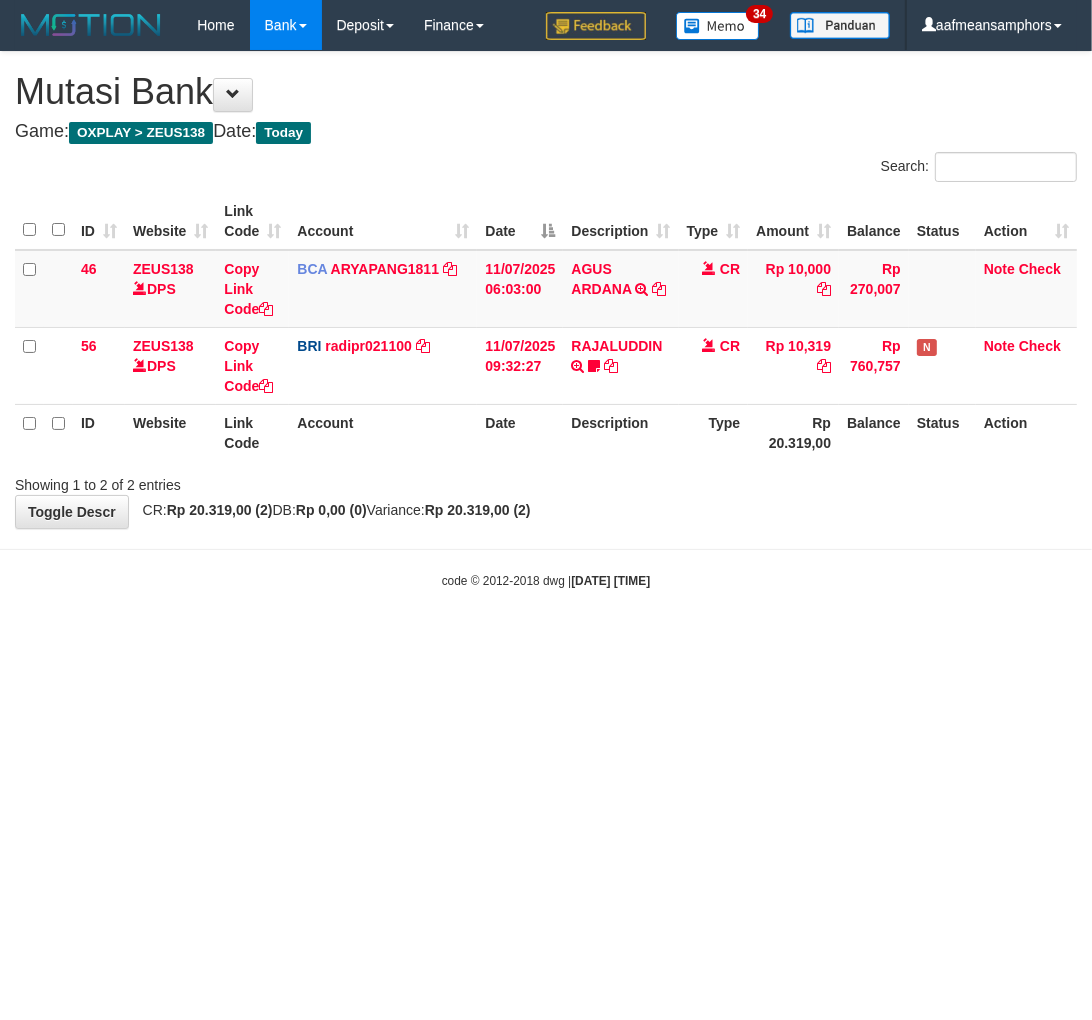 drag, startPoint x: 758, startPoint y: 706, endPoint x: 767, endPoint y: 701, distance: 10.29563 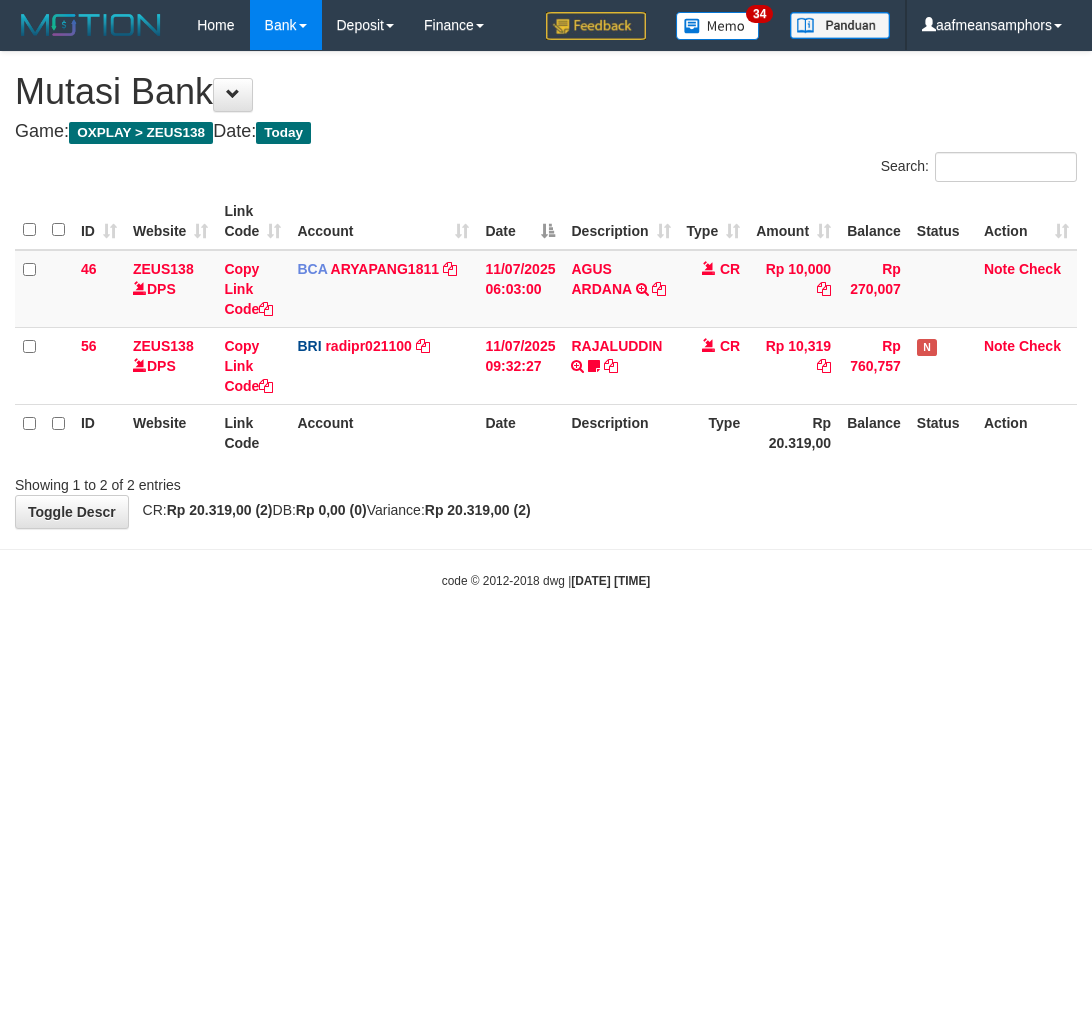 scroll, scrollTop: 0, scrollLeft: 0, axis: both 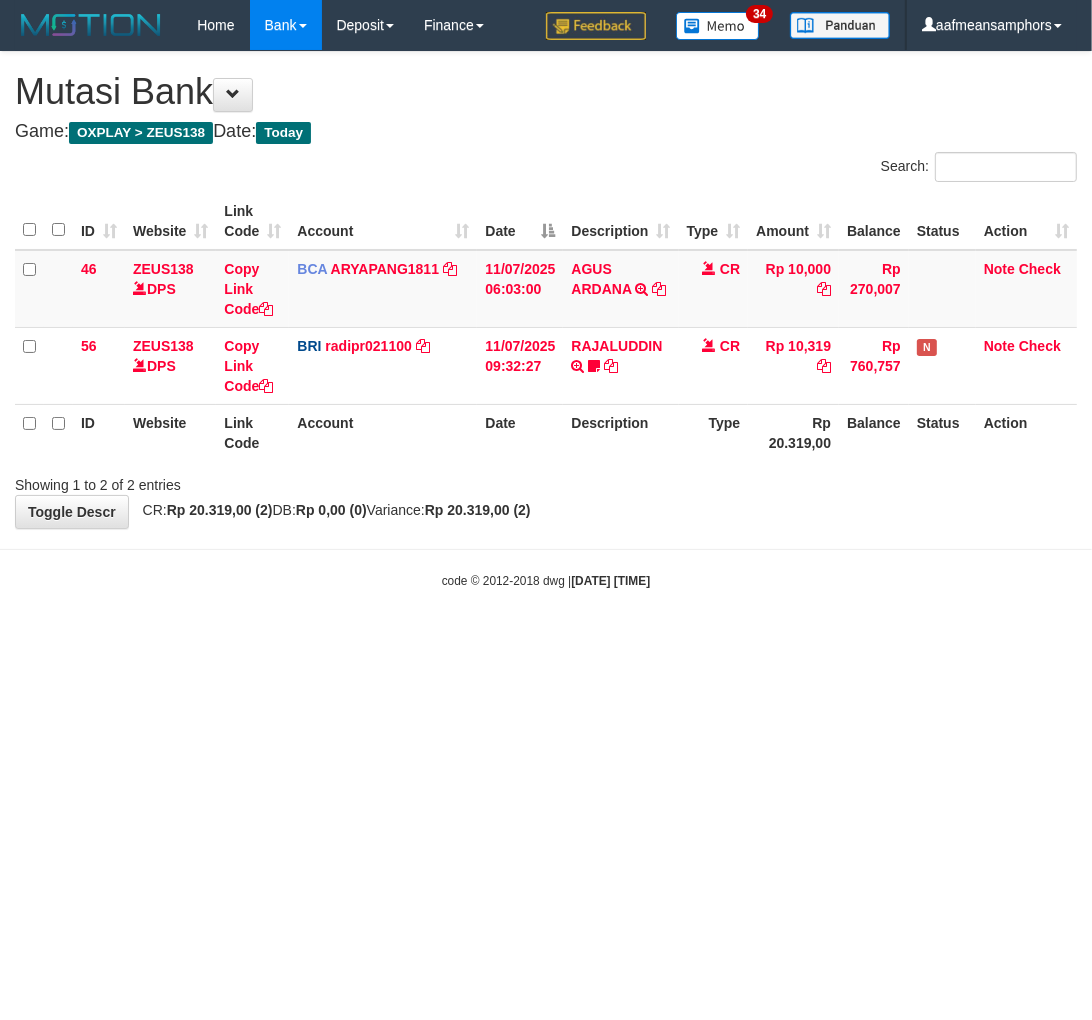 click on "Toggle navigation
Home
Bank
Account List
Load
By Website
Group
[OXPLAY]													ZEUS138
By Load Group (DPS)
Sync" at bounding box center [546, 320] 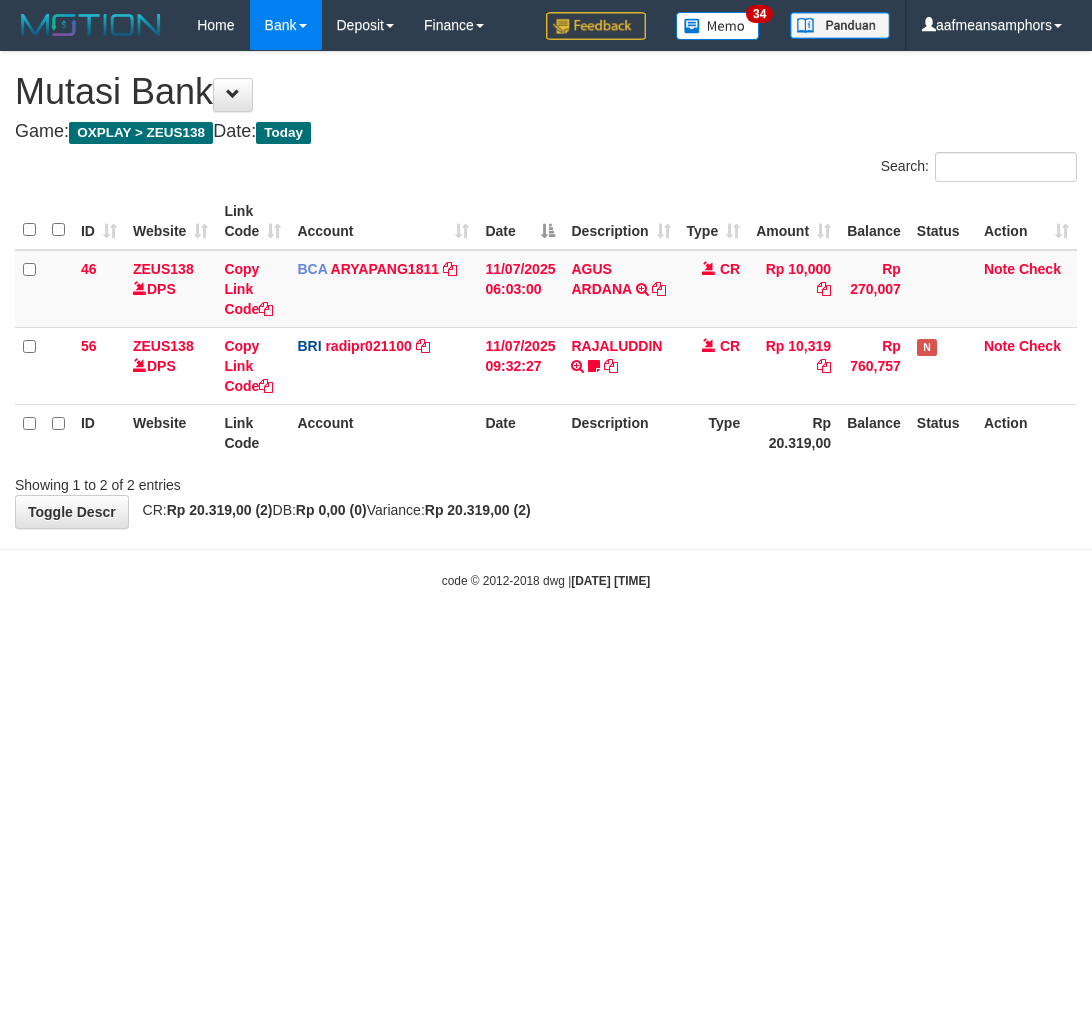 scroll, scrollTop: 0, scrollLeft: 0, axis: both 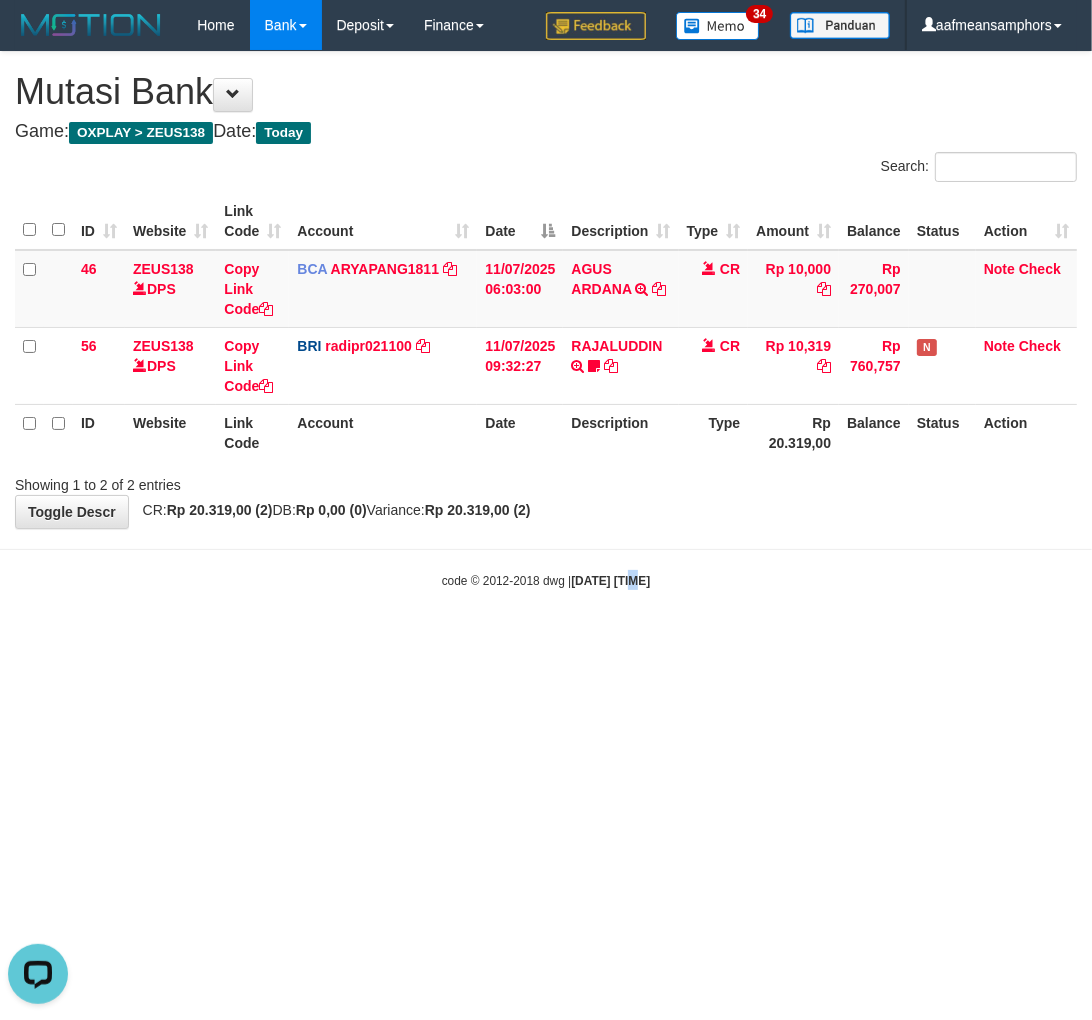 click on "Toggle navigation
Home
Bank
Account List
Load
By Website
Group
[OXPLAY]													ZEUS138
By Load Group (DPS)
Sync" at bounding box center (546, 320) 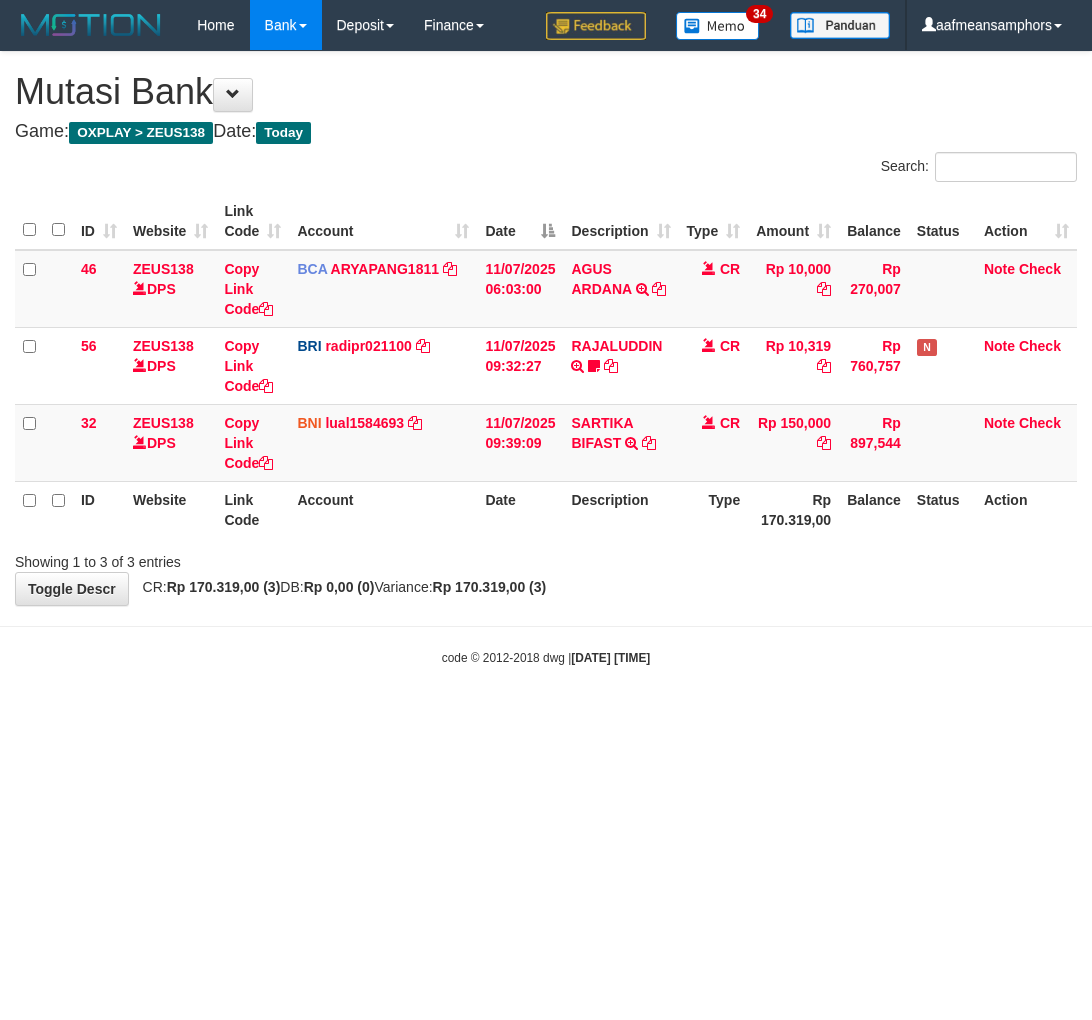 scroll, scrollTop: 0, scrollLeft: 0, axis: both 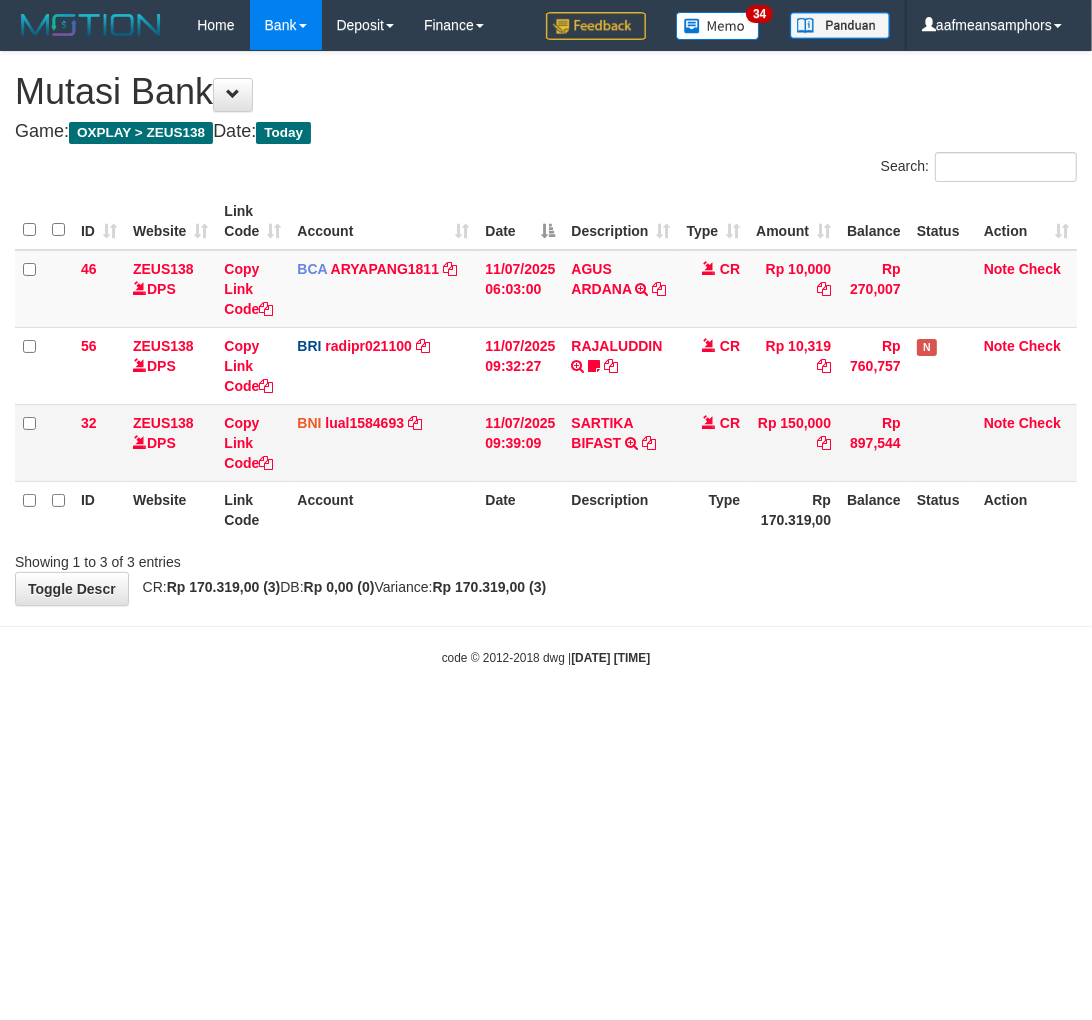 click on "SARTIKA BIFAST         TRF/PAY/TOP-UP ECHANNEL SARTIKA BIFAST 49764882" at bounding box center (620, 442) 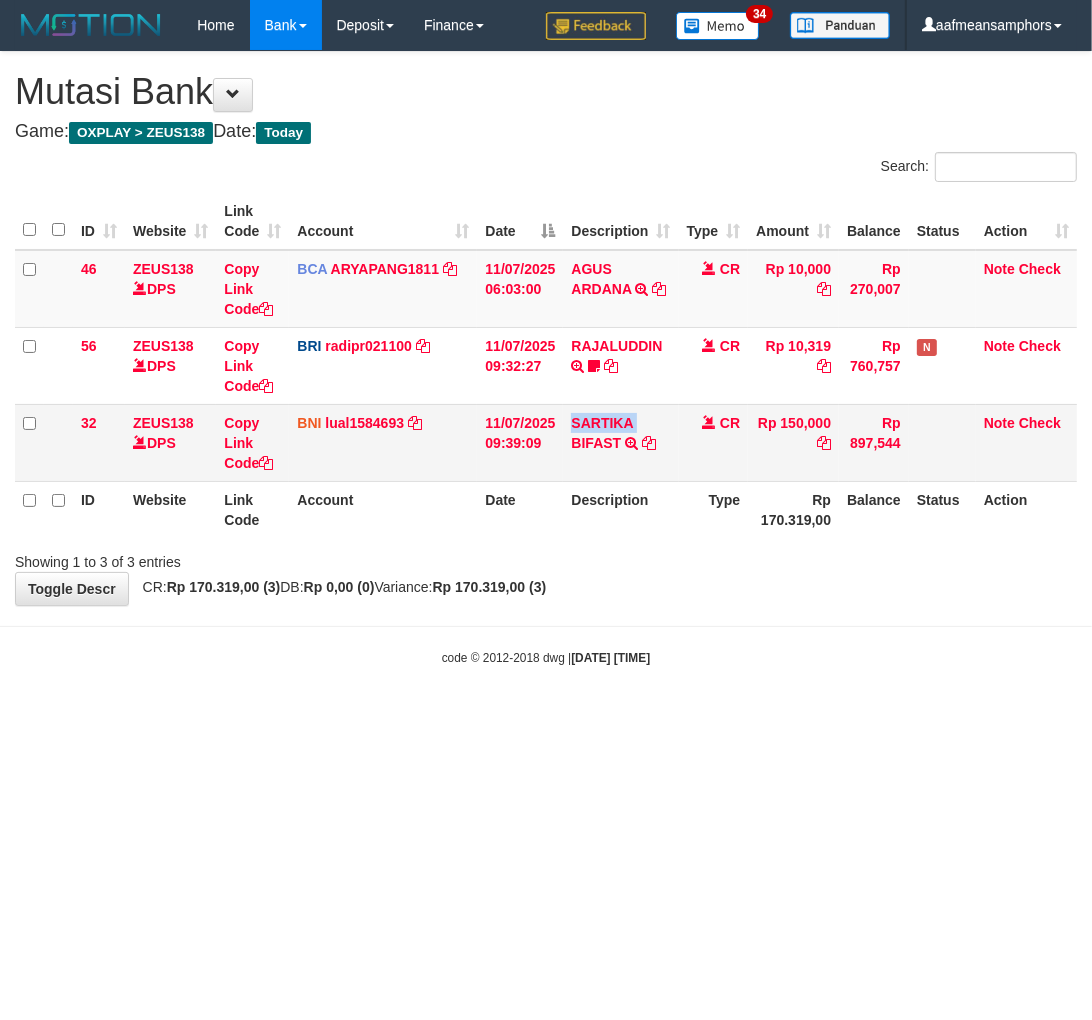 click on "SARTIKA BIFAST         TRF/PAY/TOP-UP ECHANNEL SARTIKA BIFAST 49764882" at bounding box center (620, 442) 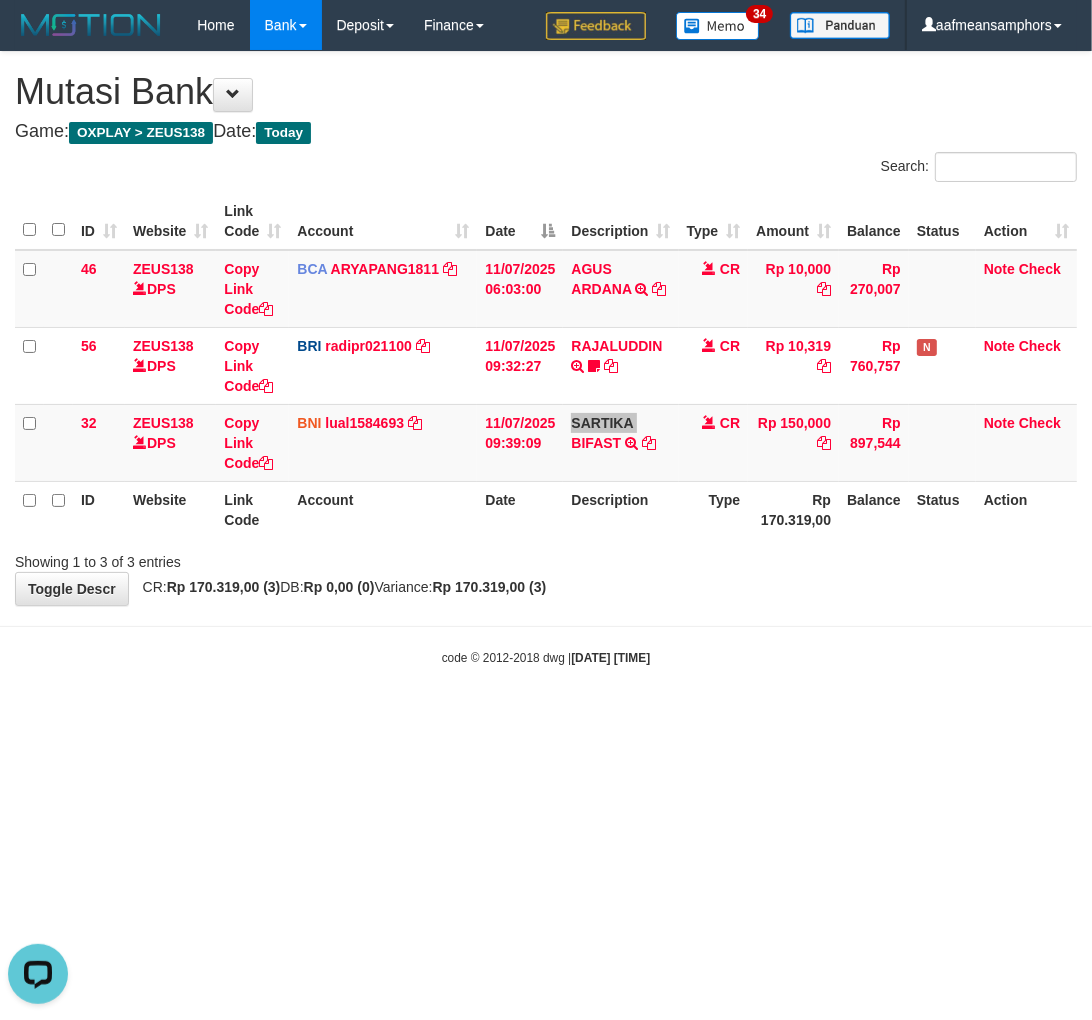 scroll, scrollTop: 0, scrollLeft: 0, axis: both 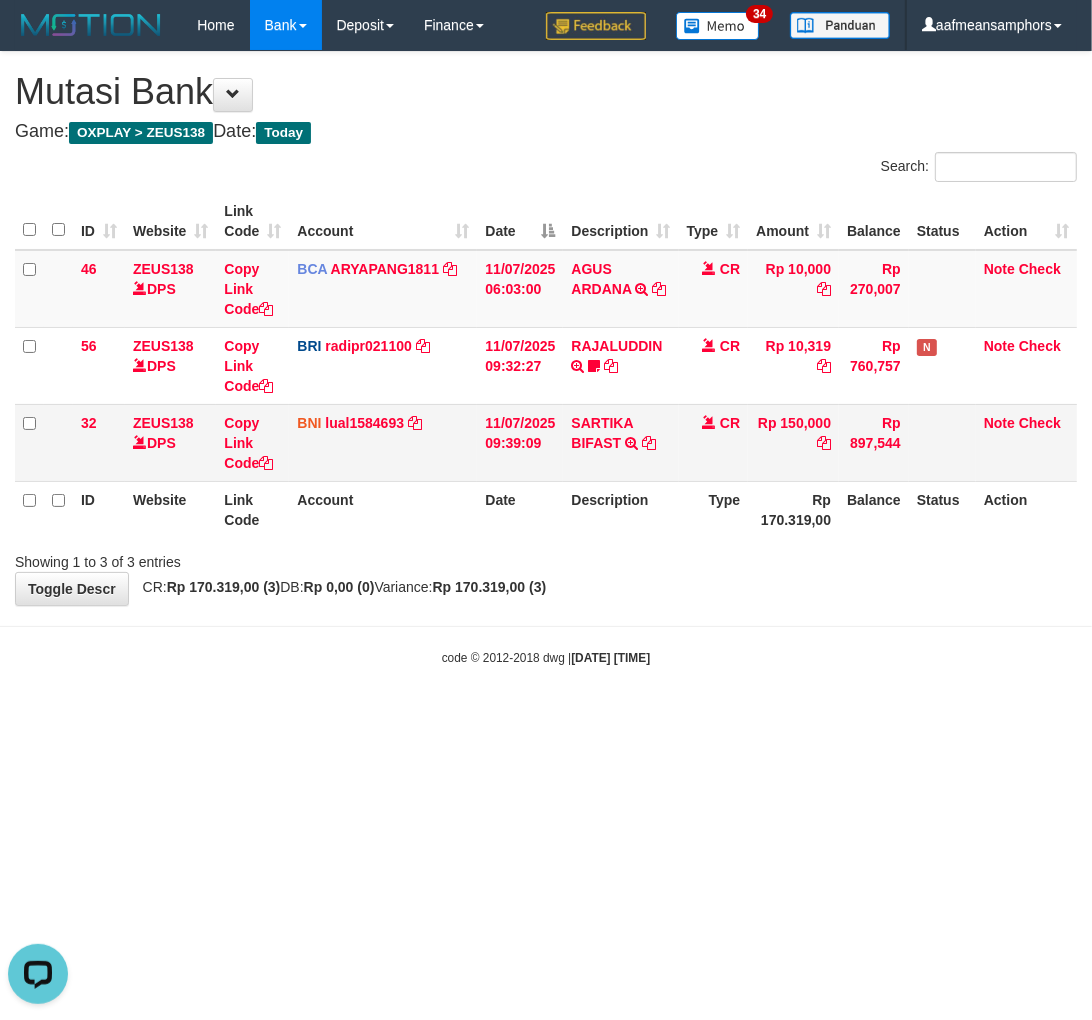 drag, startPoint x: 553, startPoint y: 442, endPoint x: 584, endPoint y: 443, distance: 31.016125 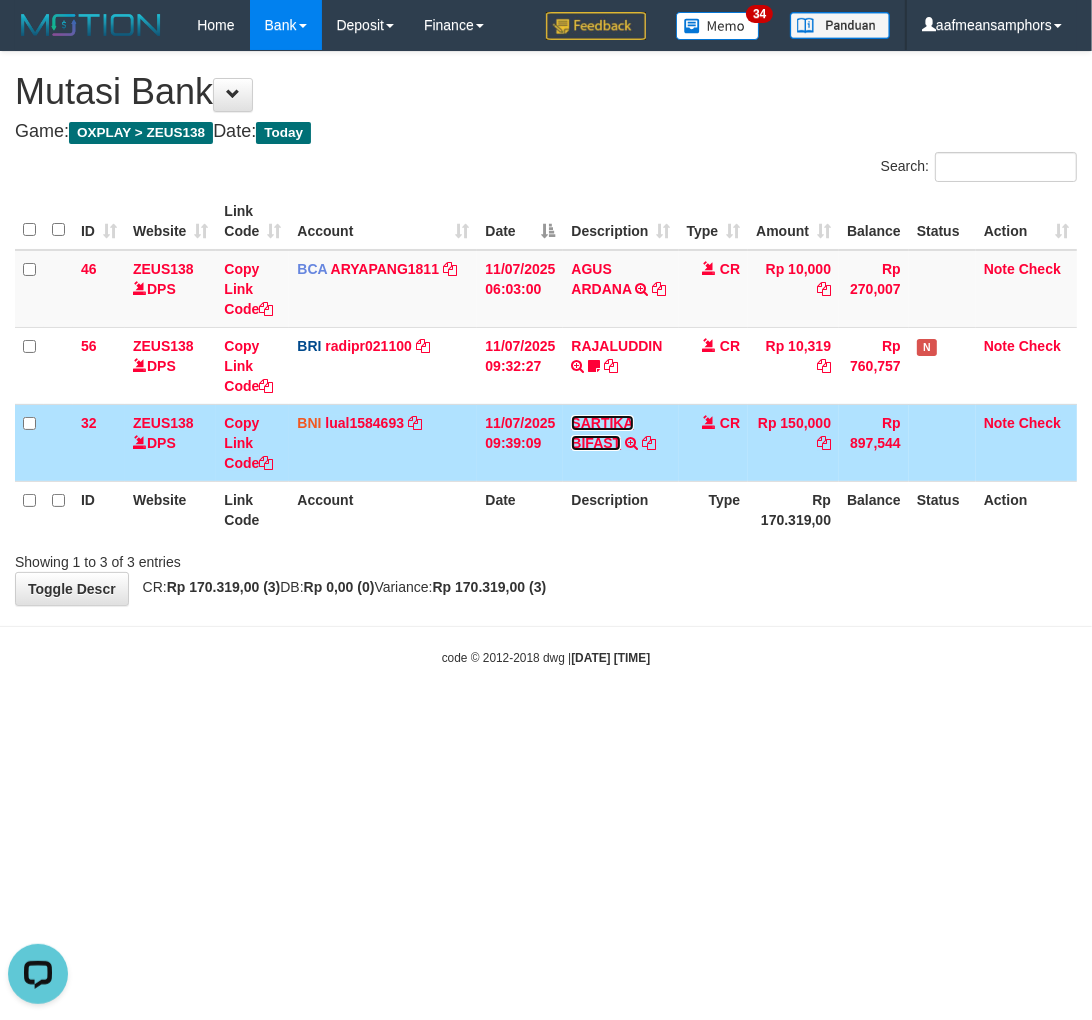 click on "SARTIKA BIFAST" at bounding box center (602, 433) 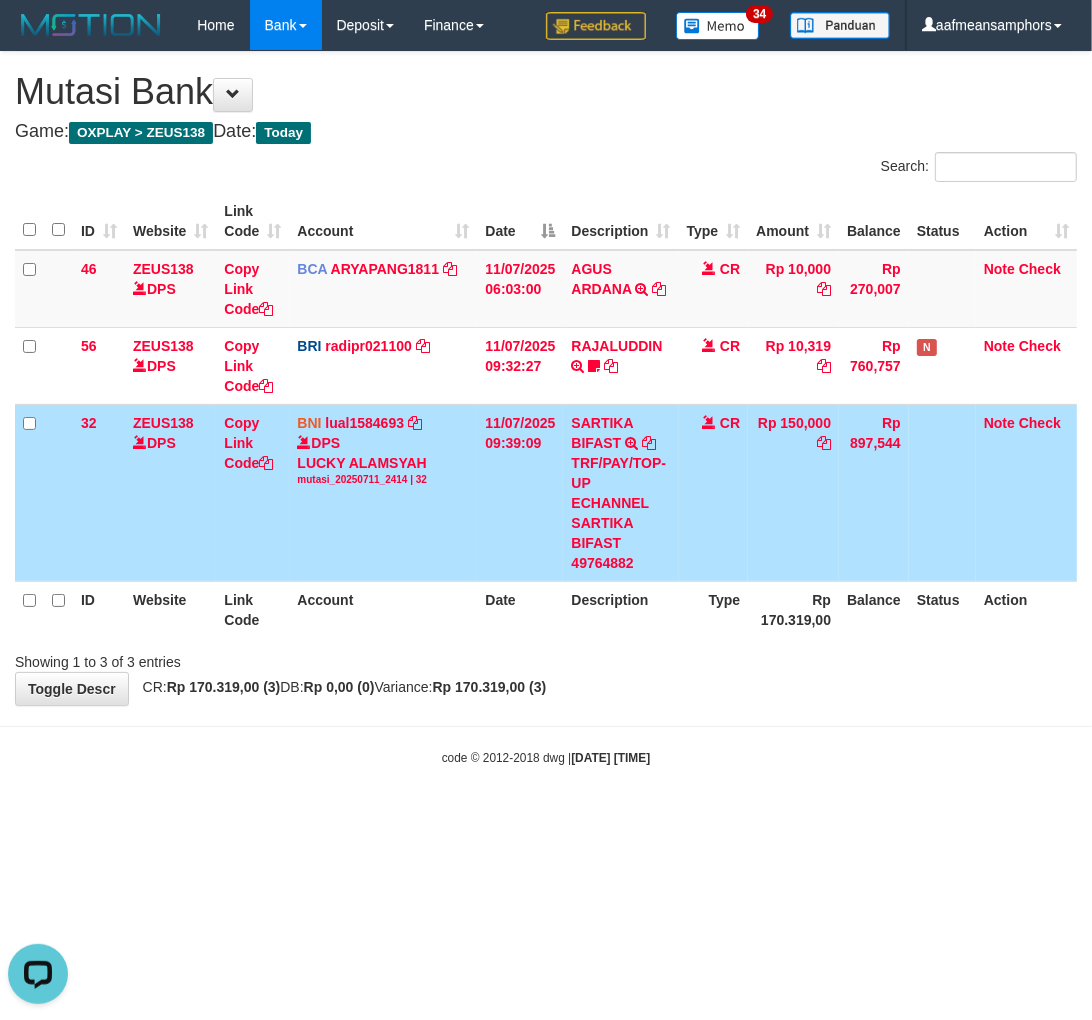 click on "TRF/PAY/TOP-UP ECHANNEL SARTIKA BIFAST 49764882" at bounding box center (620, 513) 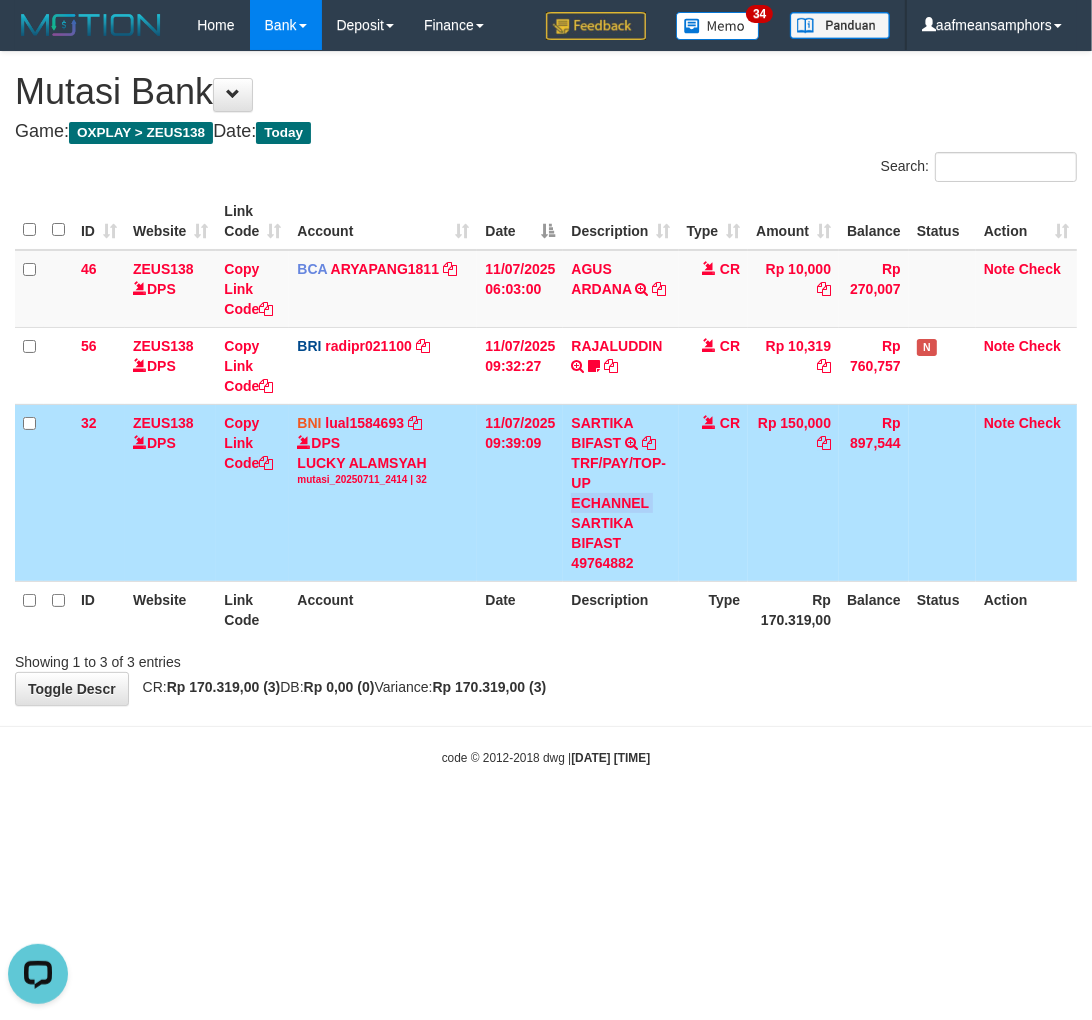 click on "TRF/PAY/TOP-UP ECHANNEL SARTIKA BIFAST 49764882" at bounding box center [620, 513] 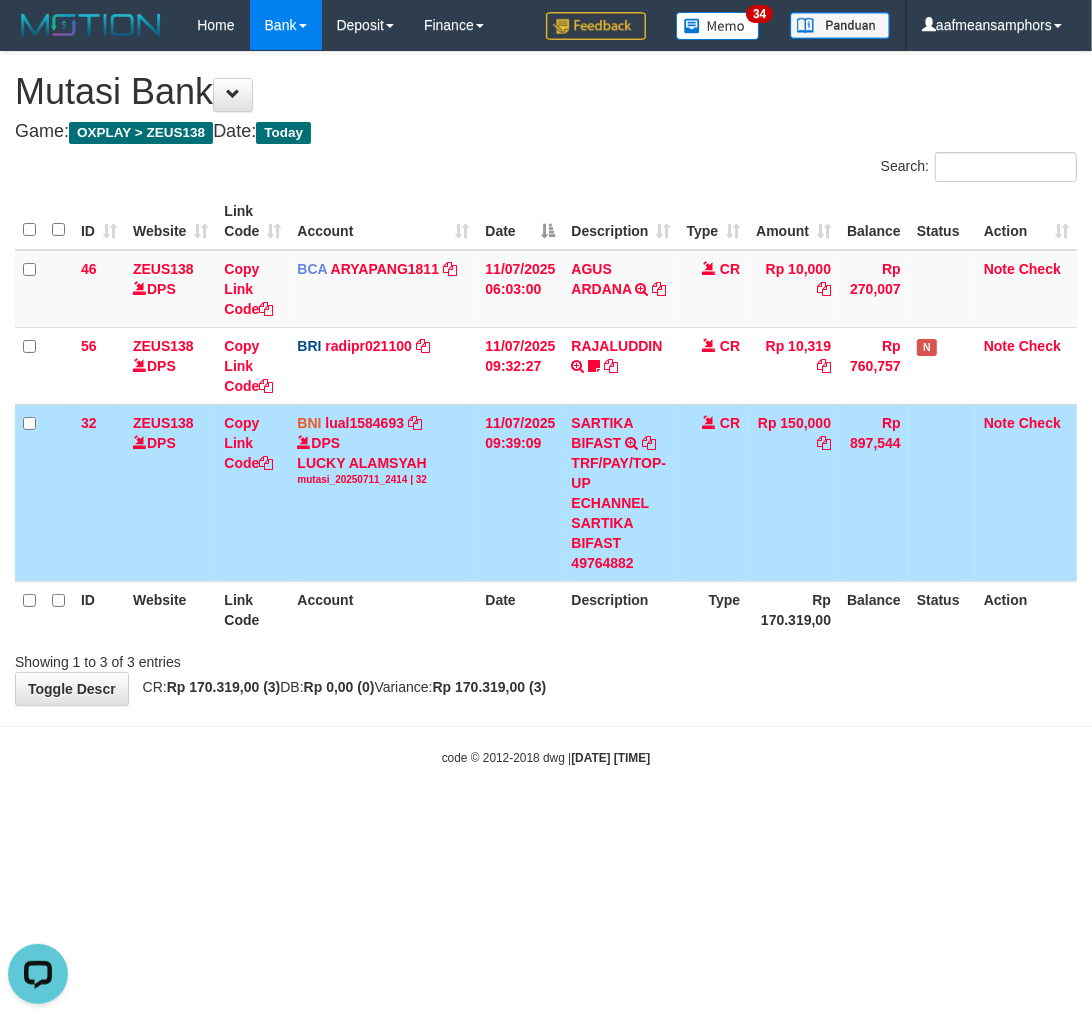 click on "Rp 150,000" at bounding box center [793, 492] 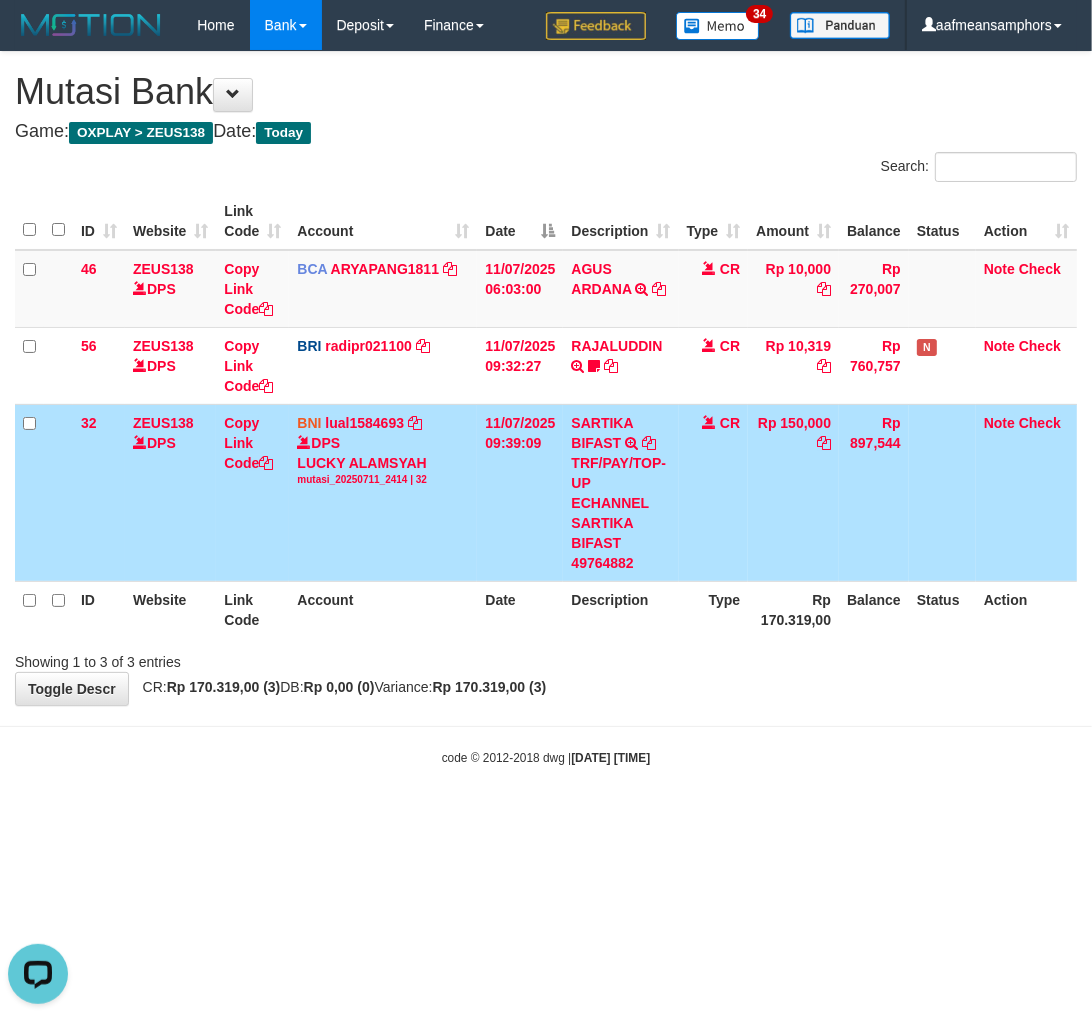 click on "Toggle navigation
Home
Bank
Account List
Load
By Website
Group
[OXPLAY]													ZEUS138
By Load Group (DPS)" at bounding box center [546, 408] 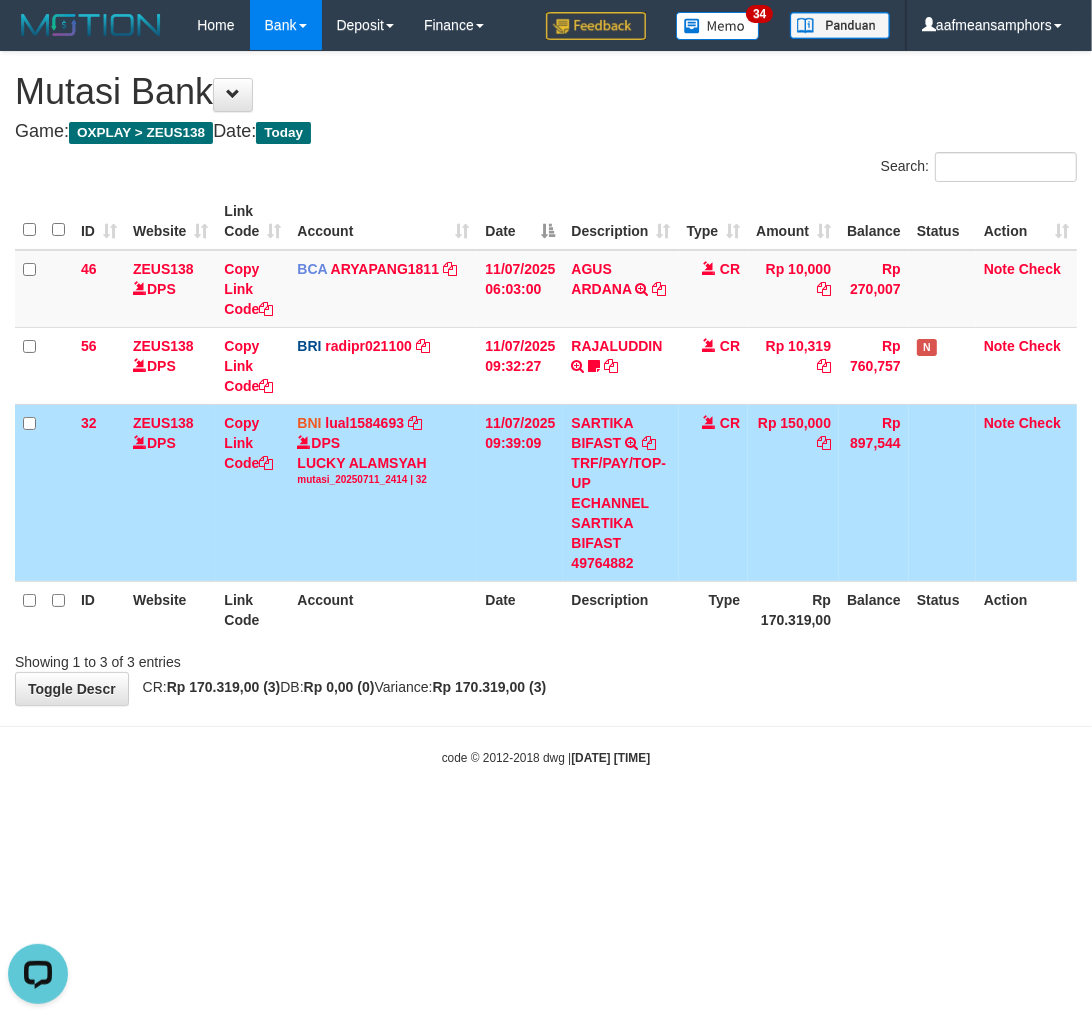 click on "**********" at bounding box center [546, 378] 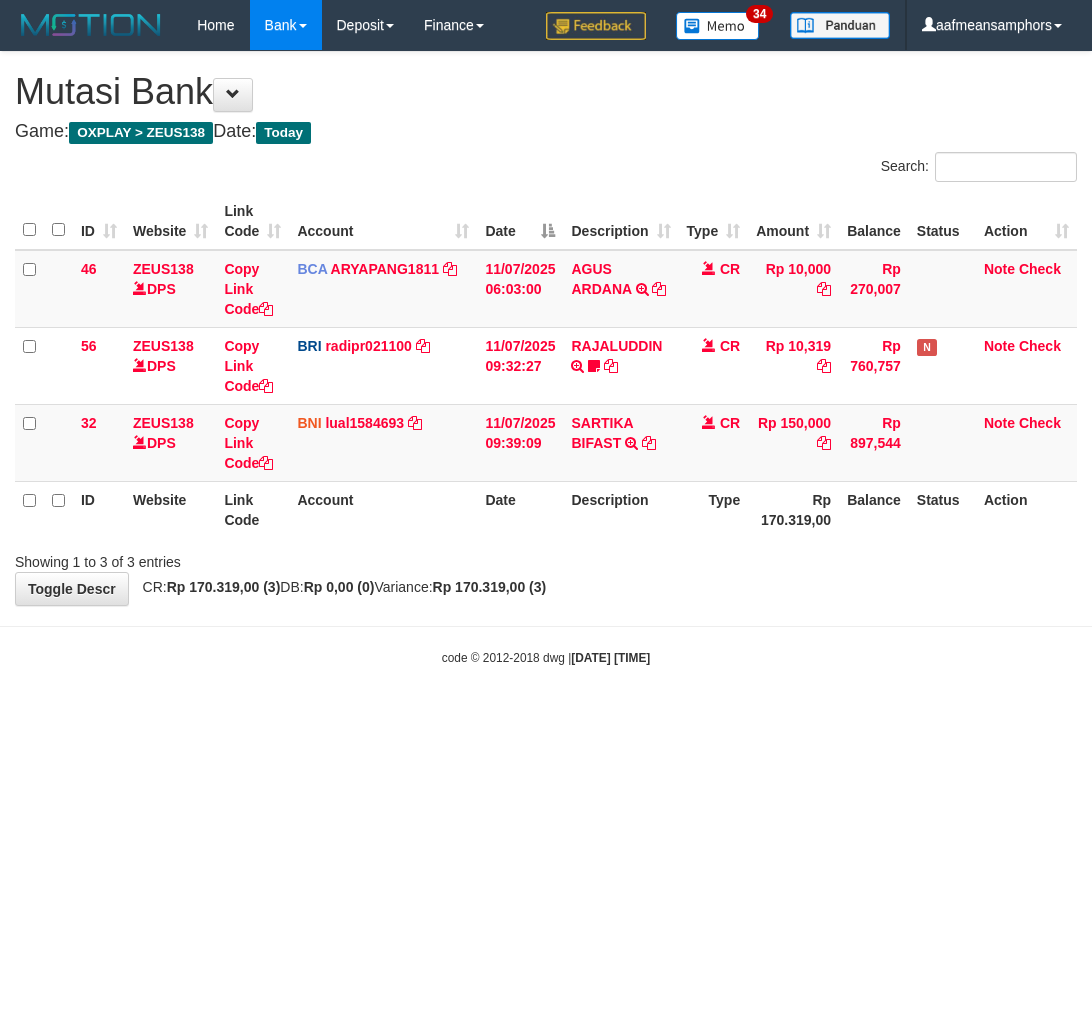 scroll, scrollTop: 0, scrollLeft: 0, axis: both 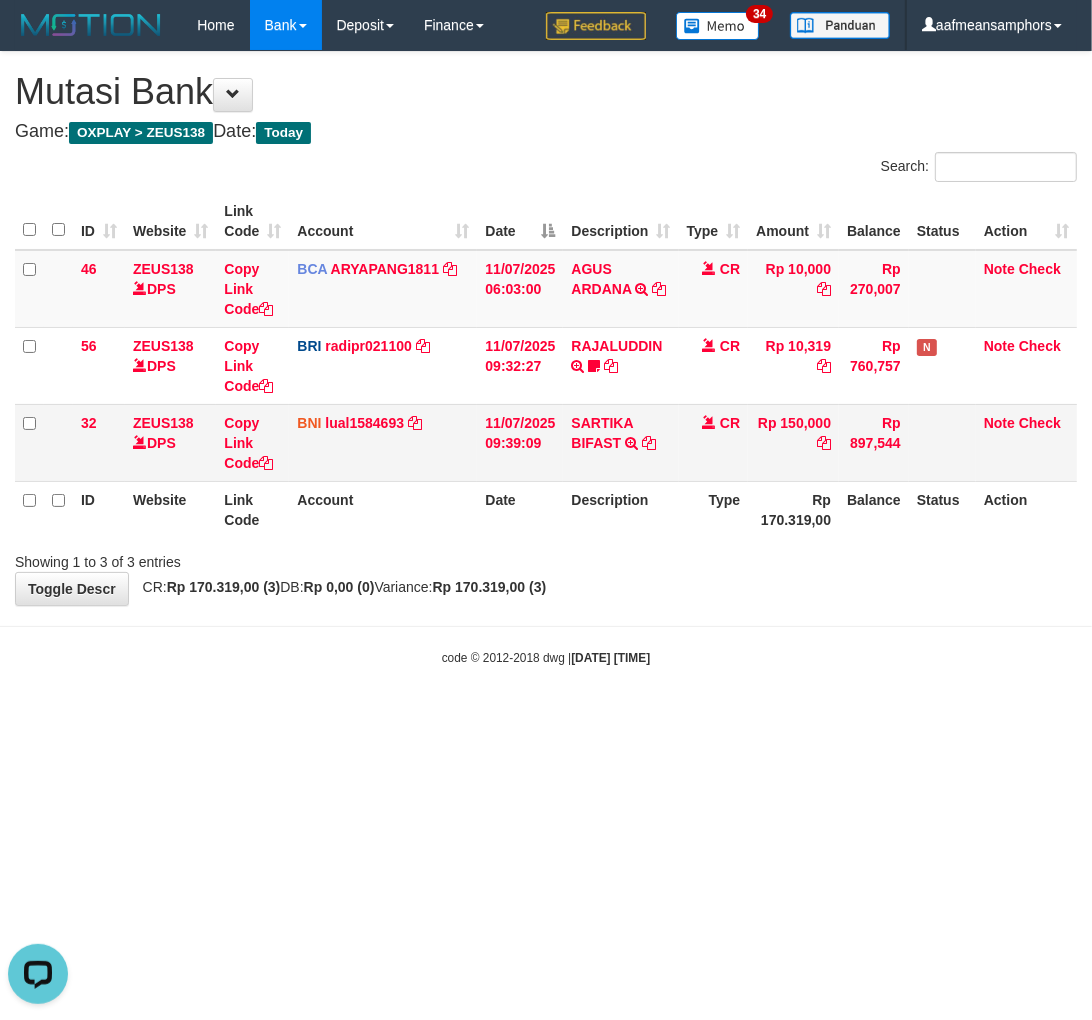 click on "Rp 150,000" at bounding box center [793, 442] 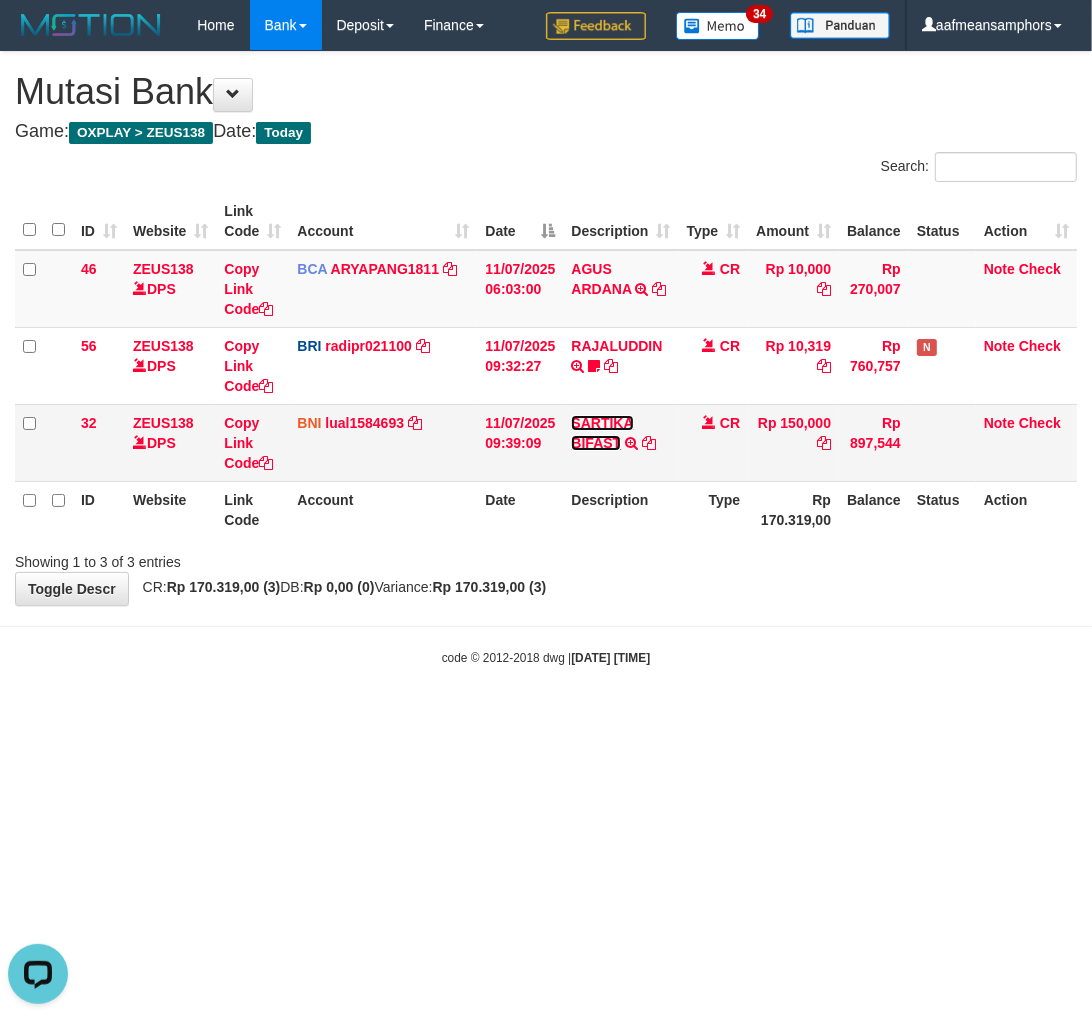 click on "SARTIKA BIFAST" 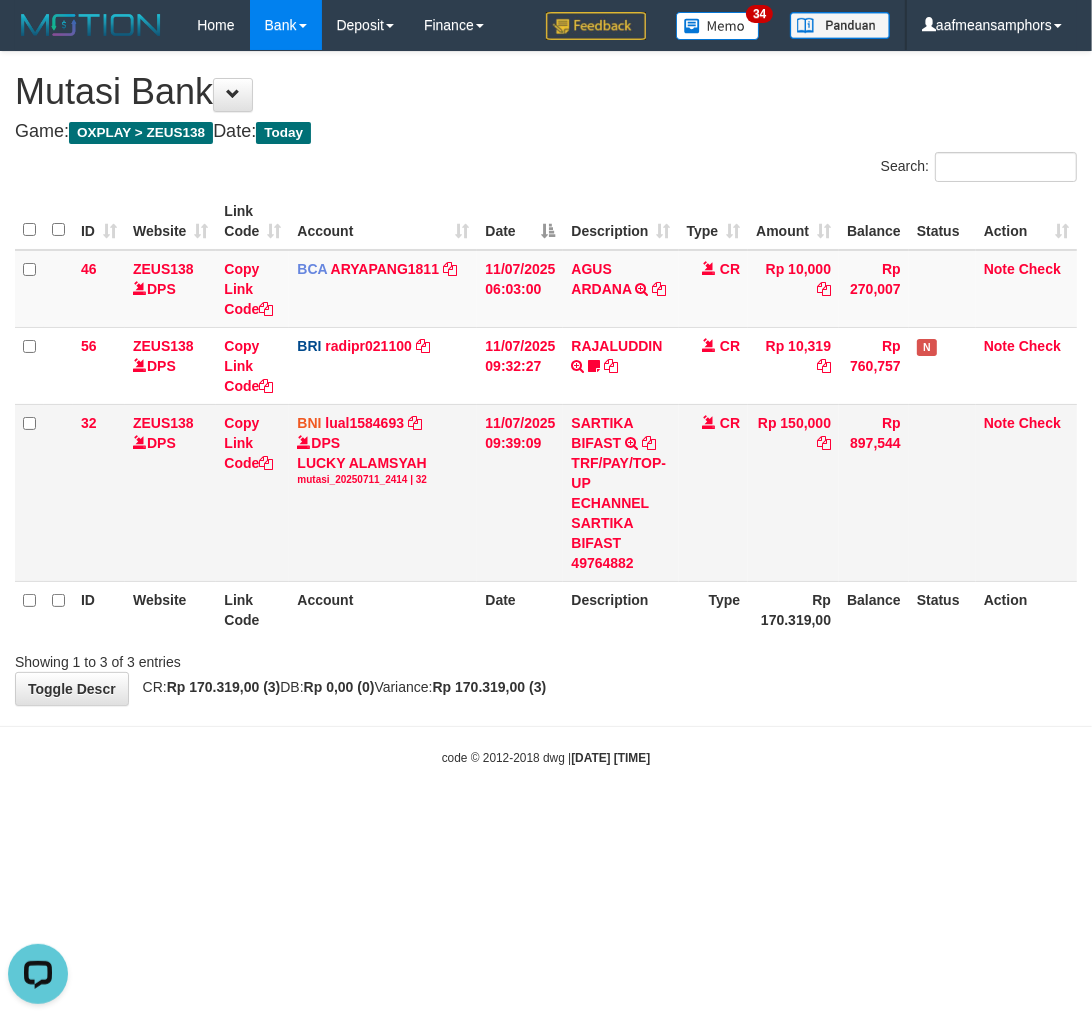 click on "11/07/2025 09:39:09" 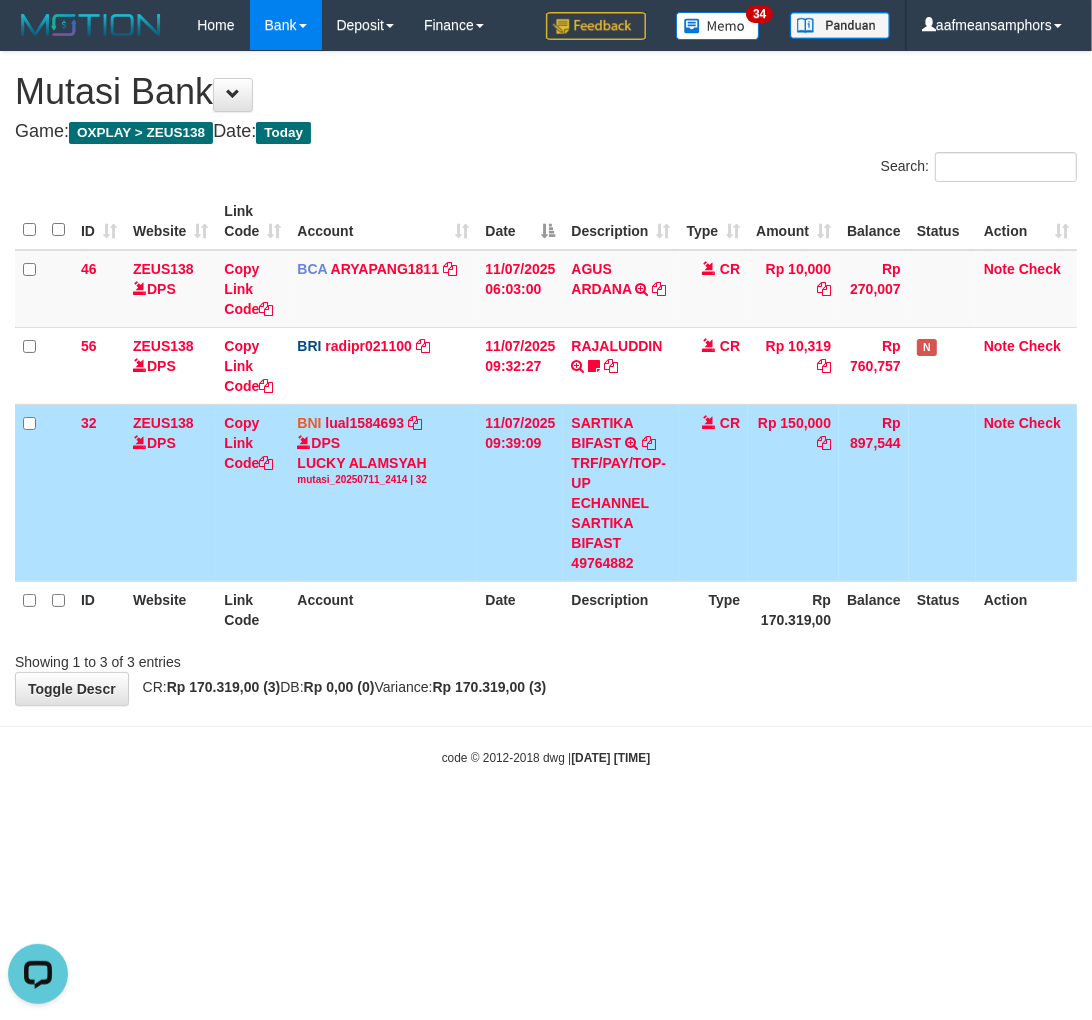 click on "TRF/PAY/TOP-UP ECHANNEL SARTIKA BIFAST 49764882" 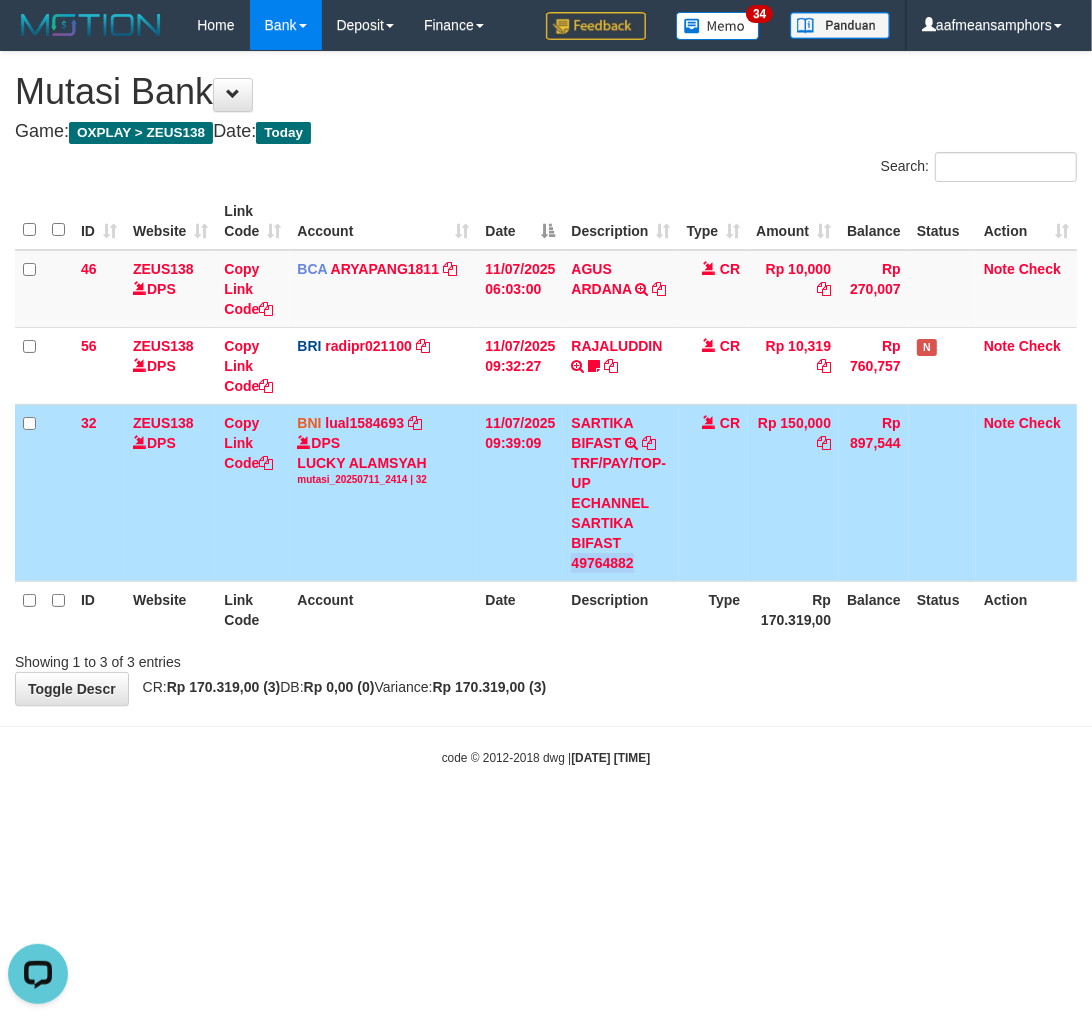 click on "TRF/PAY/TOP-UP ECHANNEL SARTIKA BIFAST 49764882" 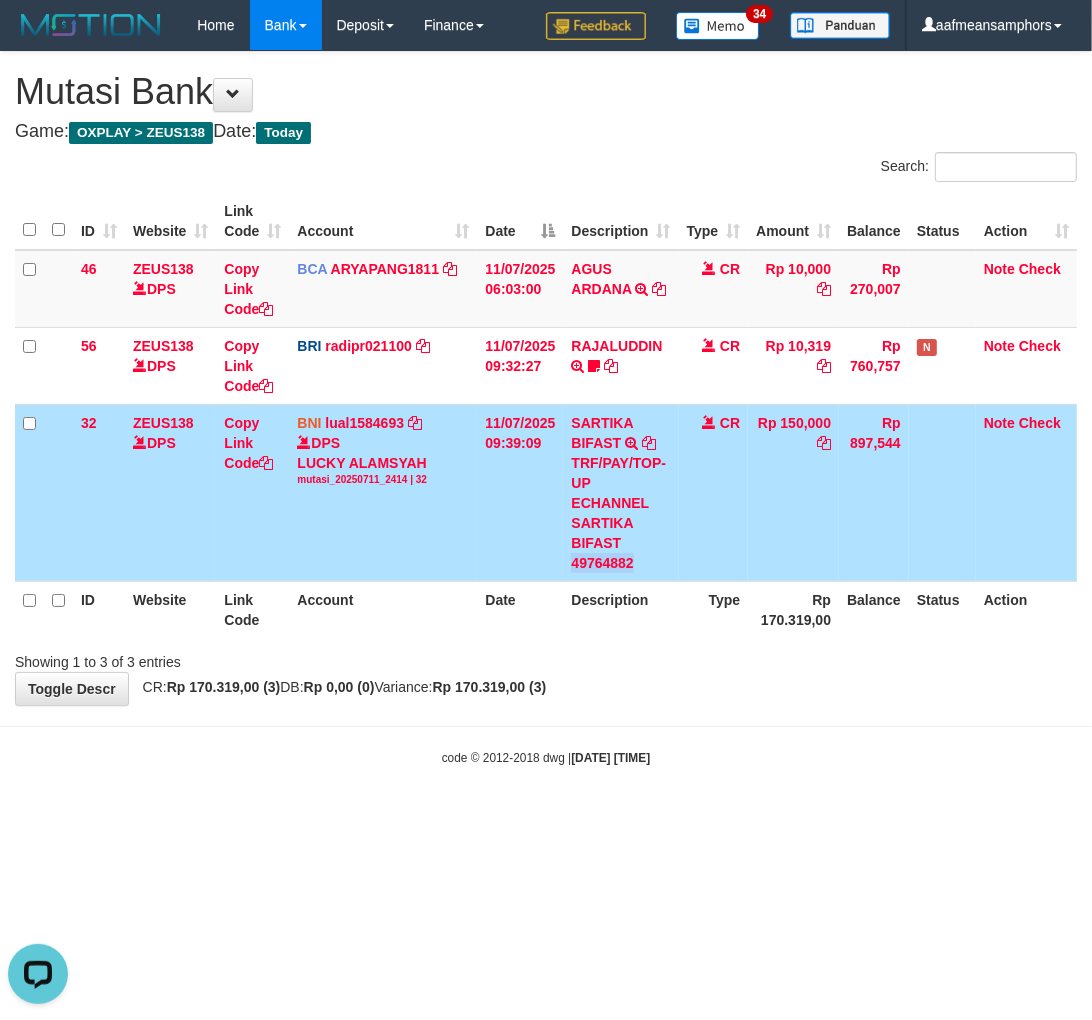 copy on "49764882" 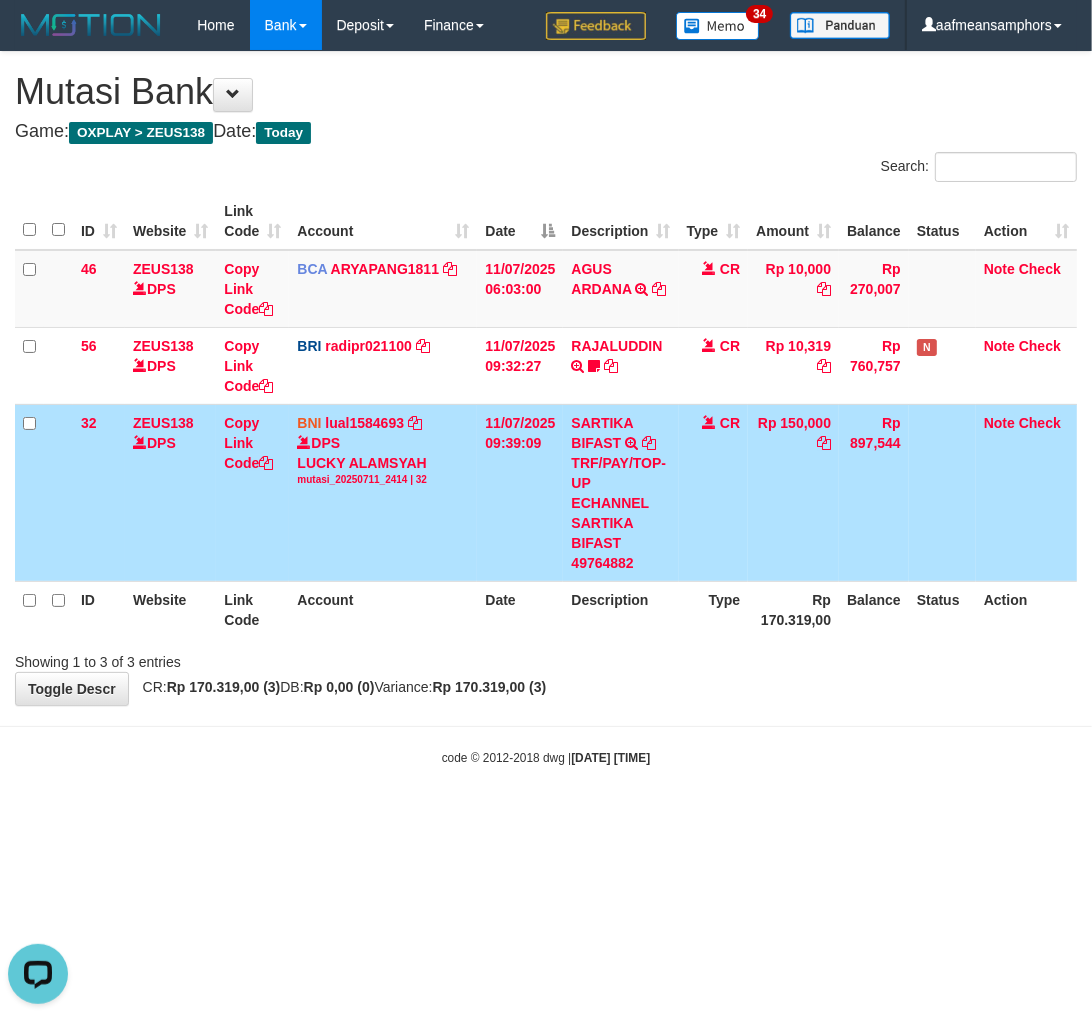 drag, startPoint x: 833, startPoint y: 753, endPoint x: 810, endPoint y: 743, distance: 25.079872 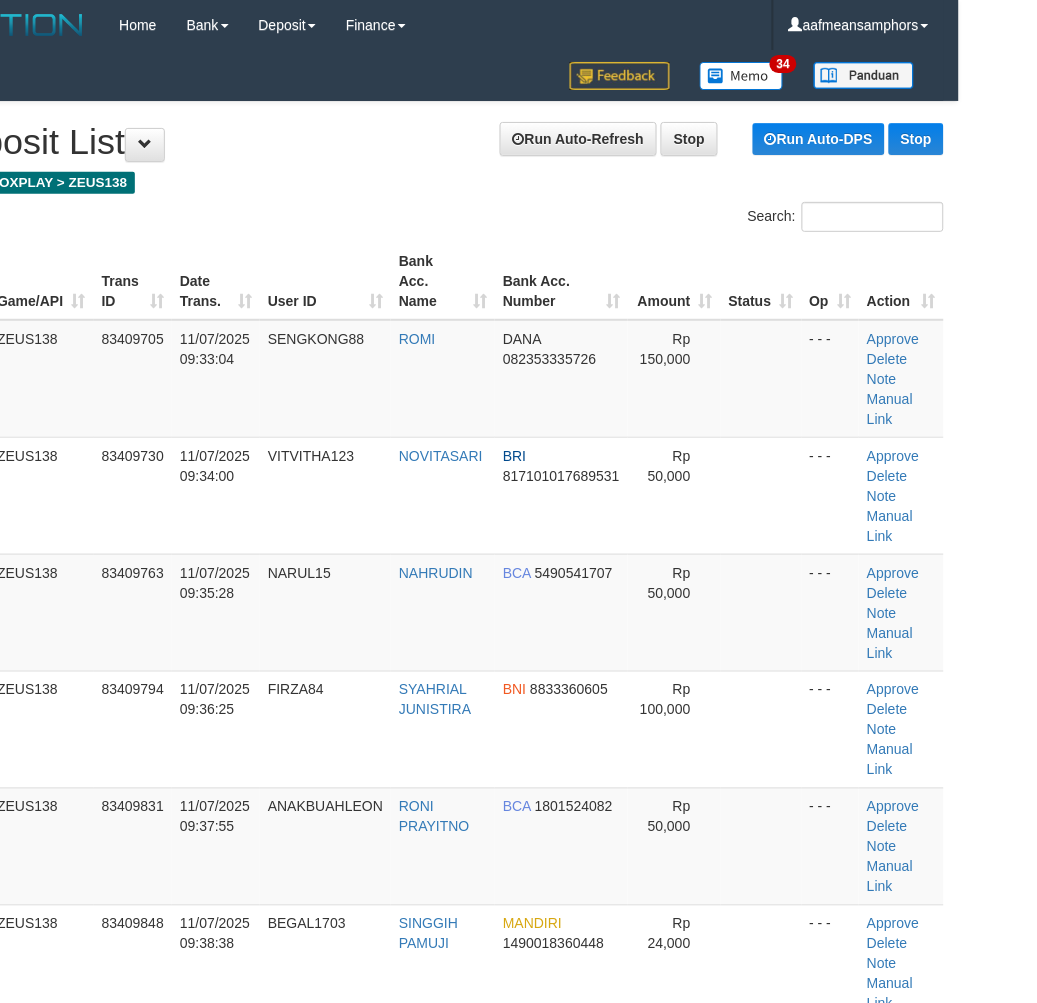scroll, scrollTop: 20, scrollLeft: 62, axis: both 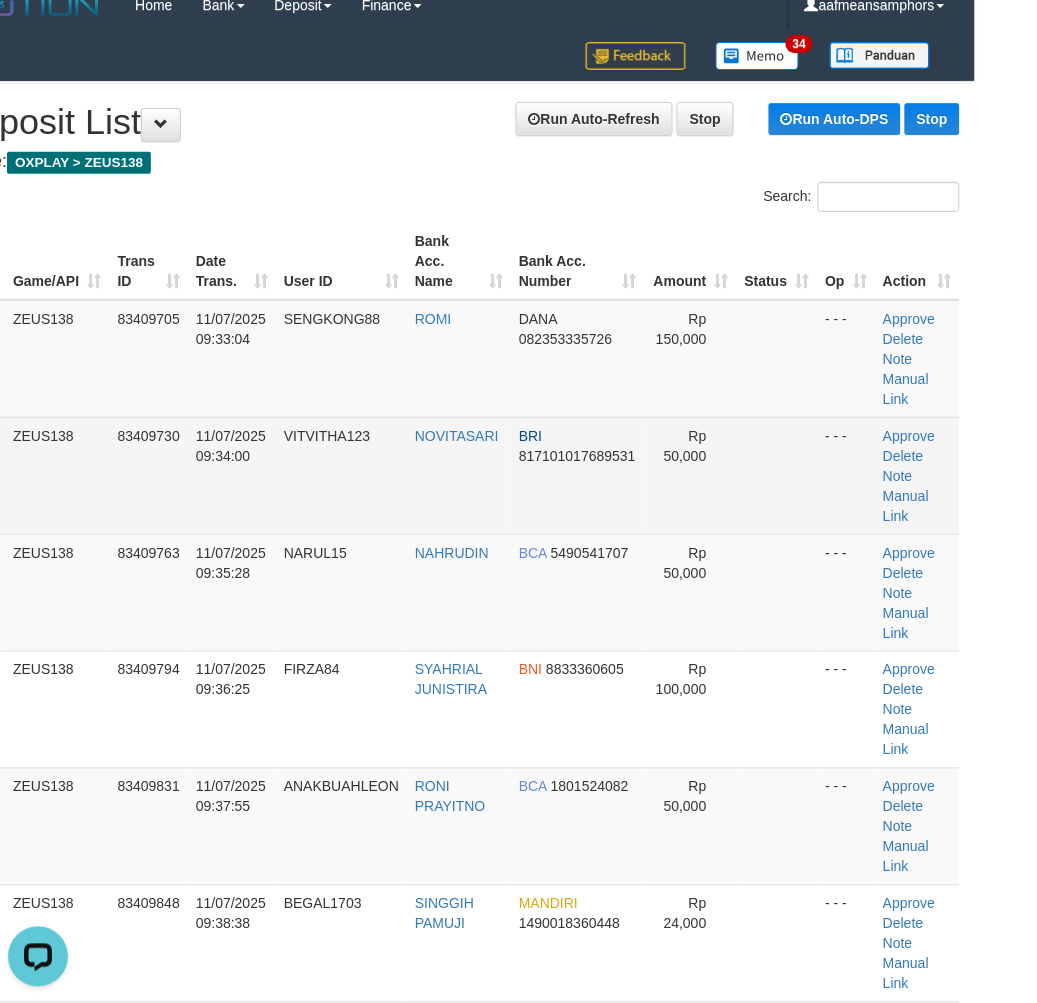 click on "2
ZEUS138
83409730
11/07/2025 09:34:00
VITVITHA123
NOVITASARI
BRI
817101017689531
Rp 50,000
- - -
Approve
Delete
Note
Manual Link" at bounding box center [456, 475] 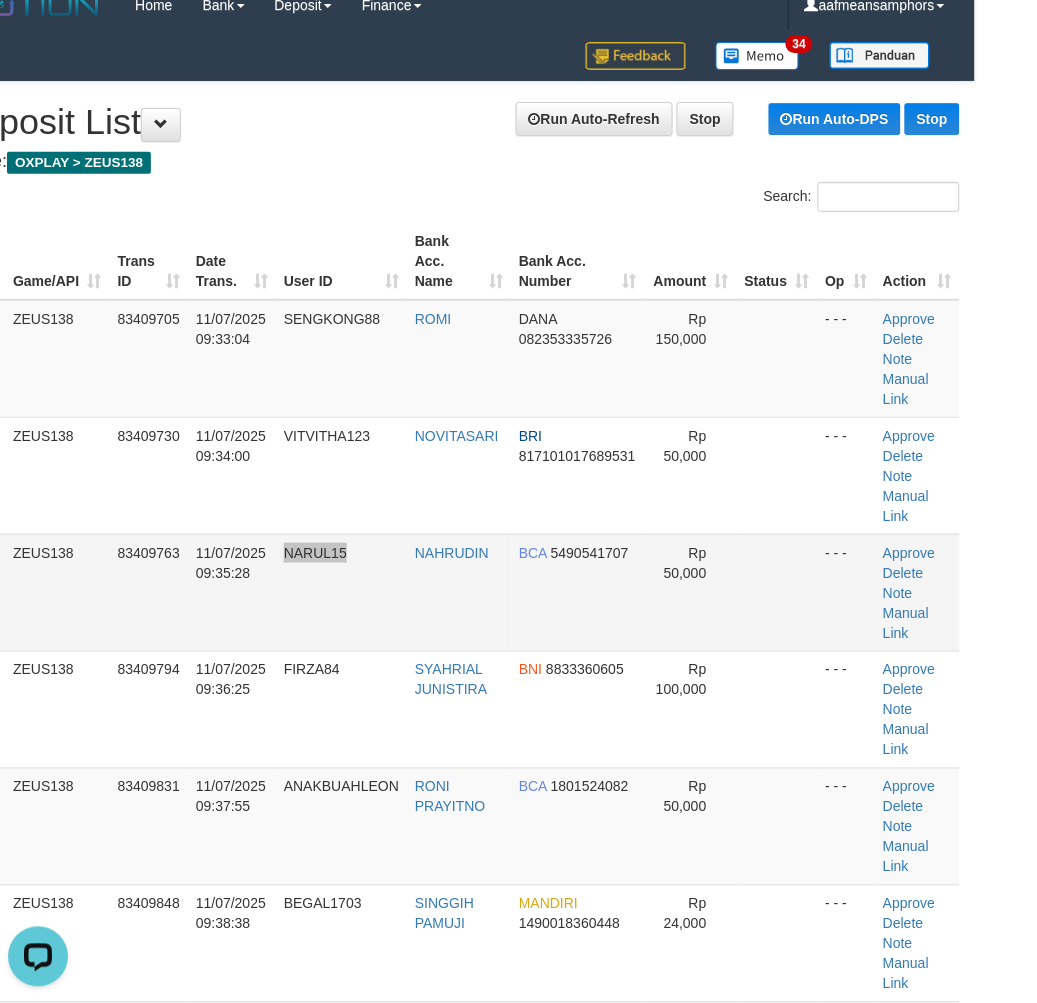 click on "3
ZEUS138
83409763
11/07/2025 09:35:28
NARUL15
NAHRUDIN
BCA
5490541707
Rp 50,000
- - -
Approve
Delete
Note
Manual Link" at bounding box center [456, 592] 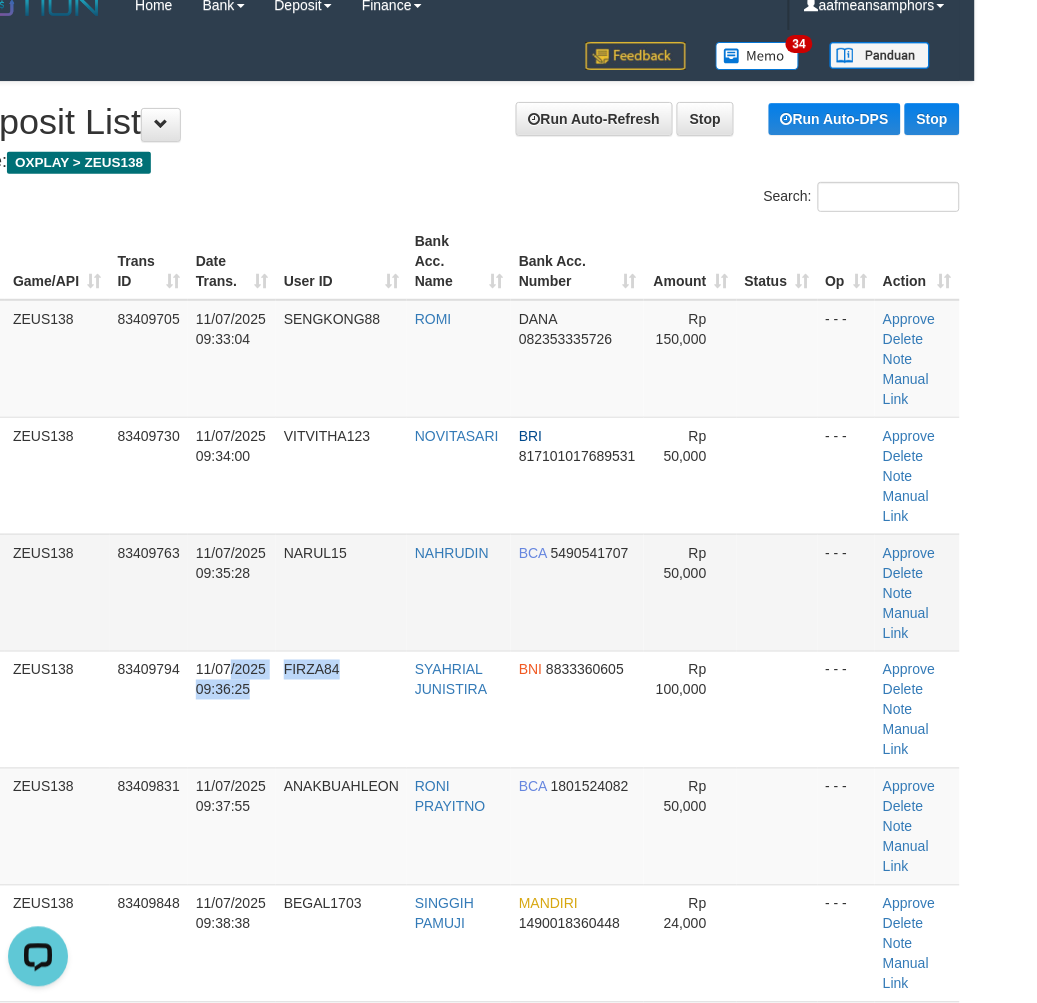 drag, startPoint x: 386, startPoint y: 676, endPoint x: 1, endPoint y: 561, distance: 401.8084 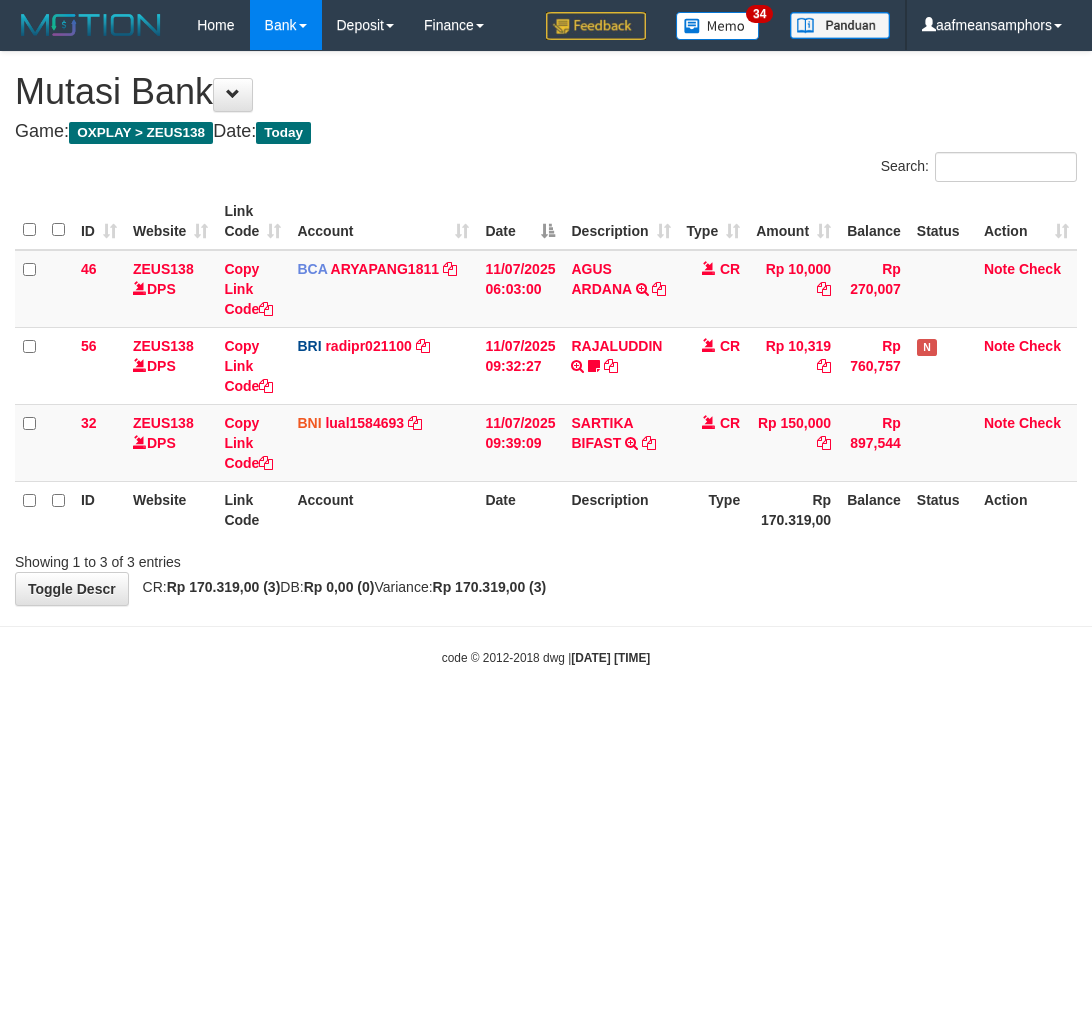 scroll, scrollTop: 0, scrollLeft: 0, axis: both 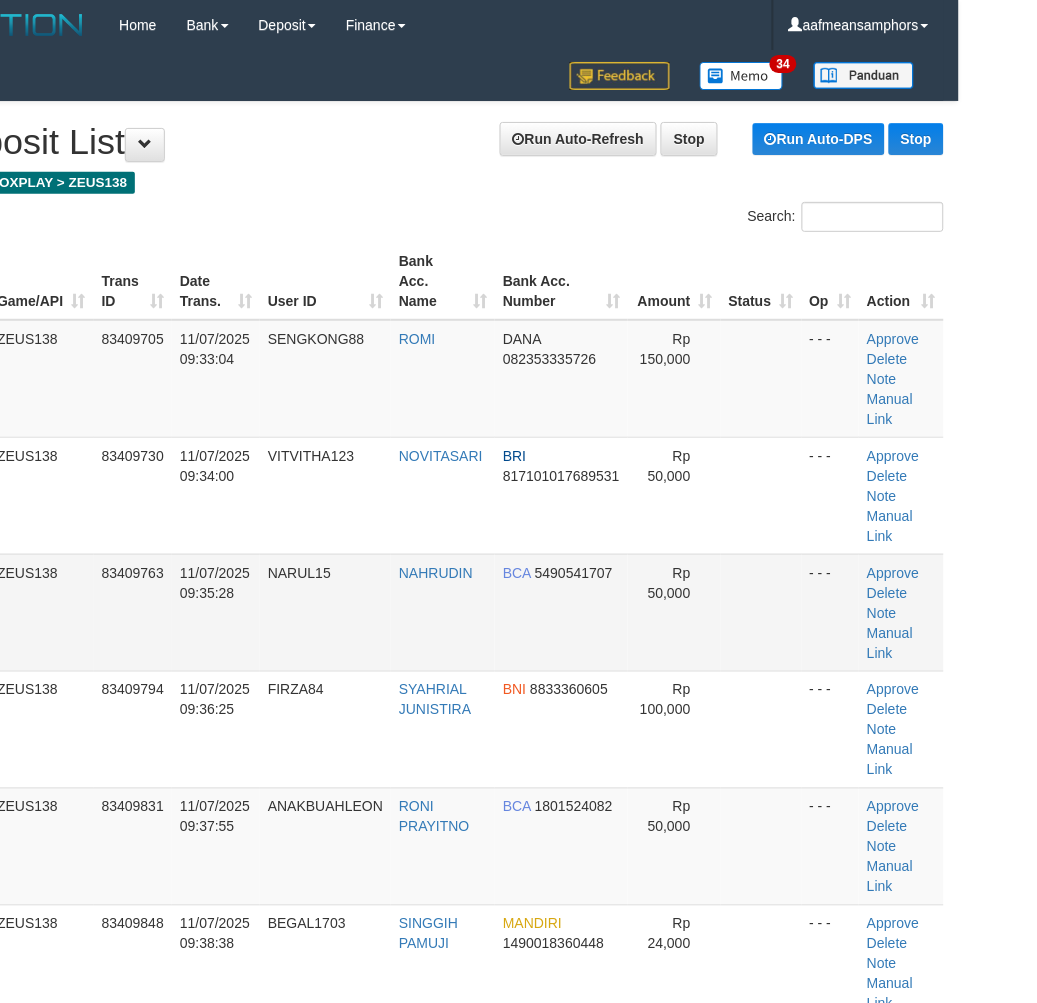 click on "1
ZEUS138
83409705
11/07/2025 09:33:04
SENGKONG88
ROMI
DANA
082353335726
Rp 150,000
- - -
Approve
Delete
Note
Manual Link
2
ZEUS138
83409730
11/07/2025 09:34:00
VITVITHA123
NOVITASARI
BRI
817101017689531
Rp 50,000
- - -
Approve" at bounding box center [440, 730] 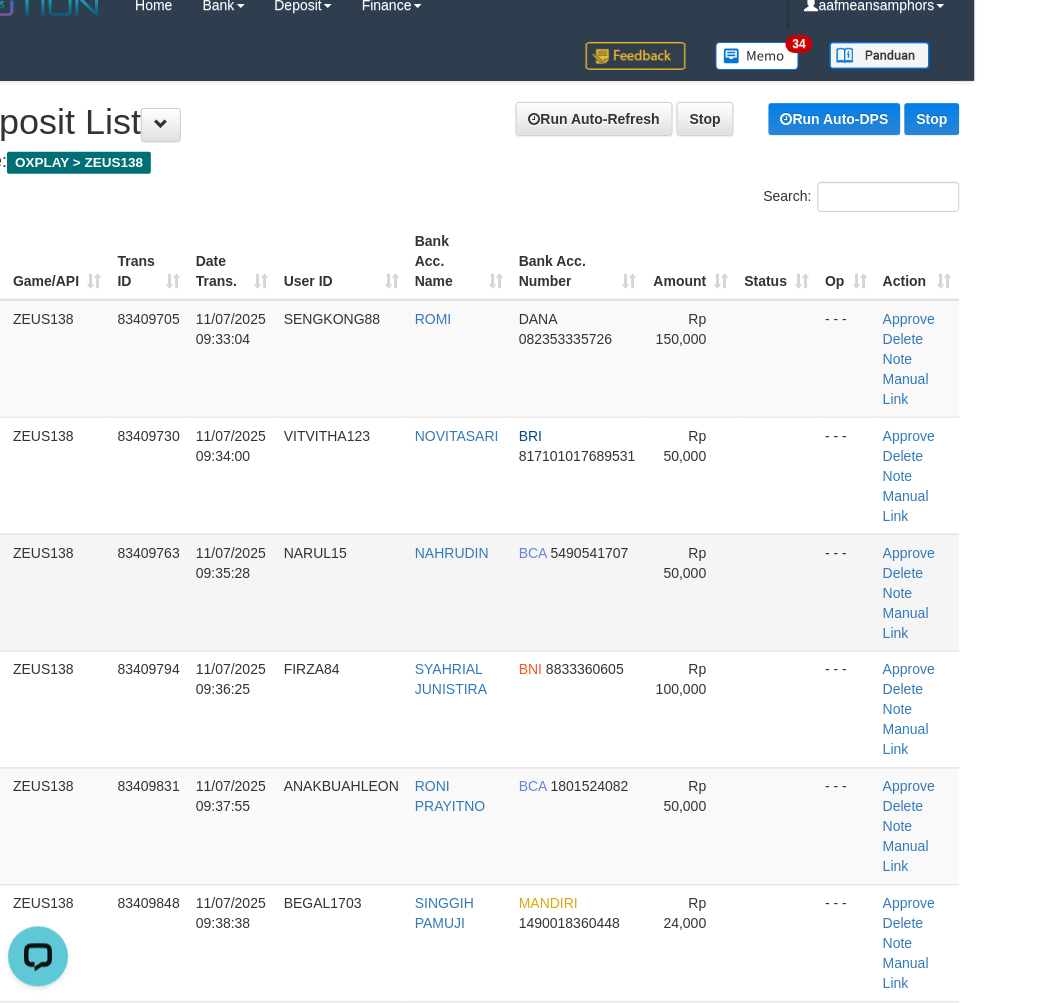 scroll, scrollTop: 0, scrollLeft: 0, axis: both 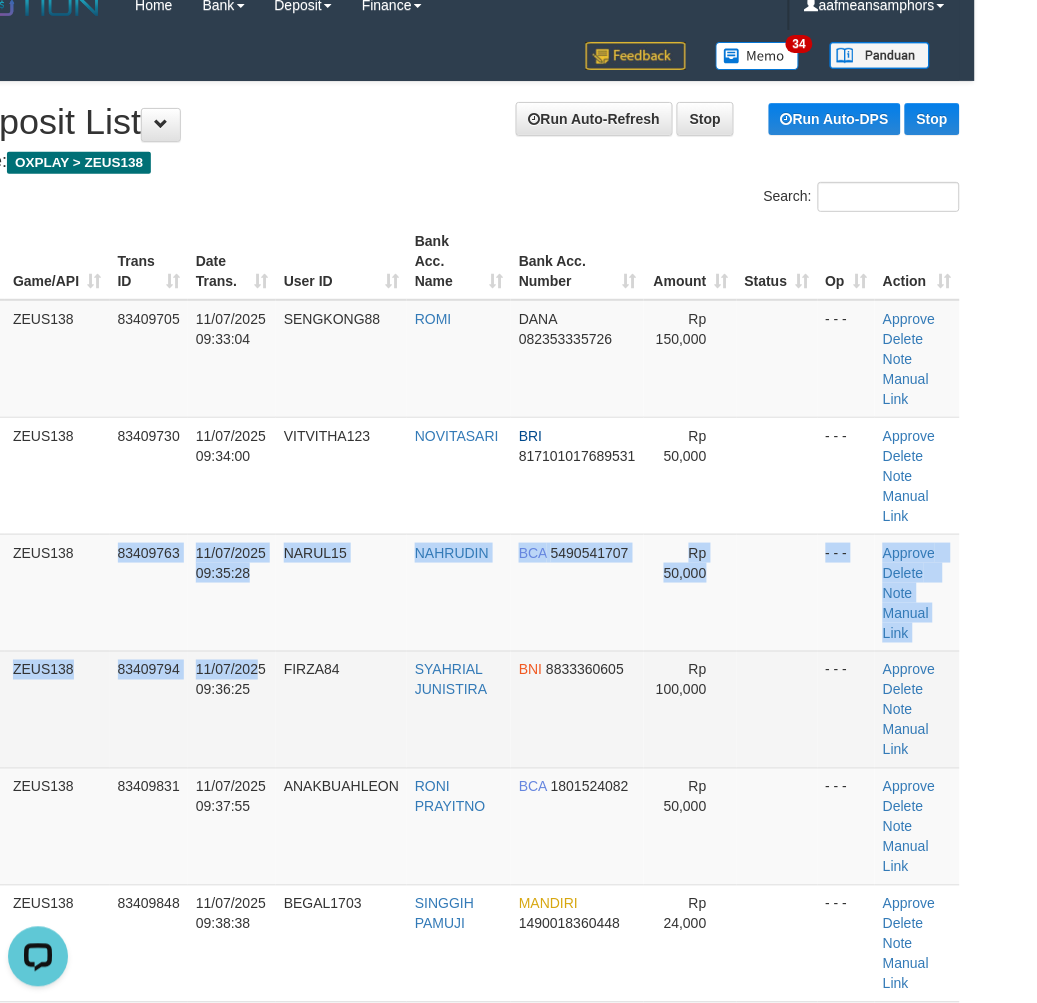 click on "1
ZEUS138
83409705
11/07/2025 09:33:04
SENGKONG88
ROMI
DANA
082353335726
Rp 150,000
- - -
Approve
Delete
Note
Manual Link
2
ZEUS138
83409730
11/07/2025 09:34:00
VITVITHA123
NOVITASARI
BRI
817101017689531
Rp 50,000
- - -
Approve" at bounding box center (456, 710) 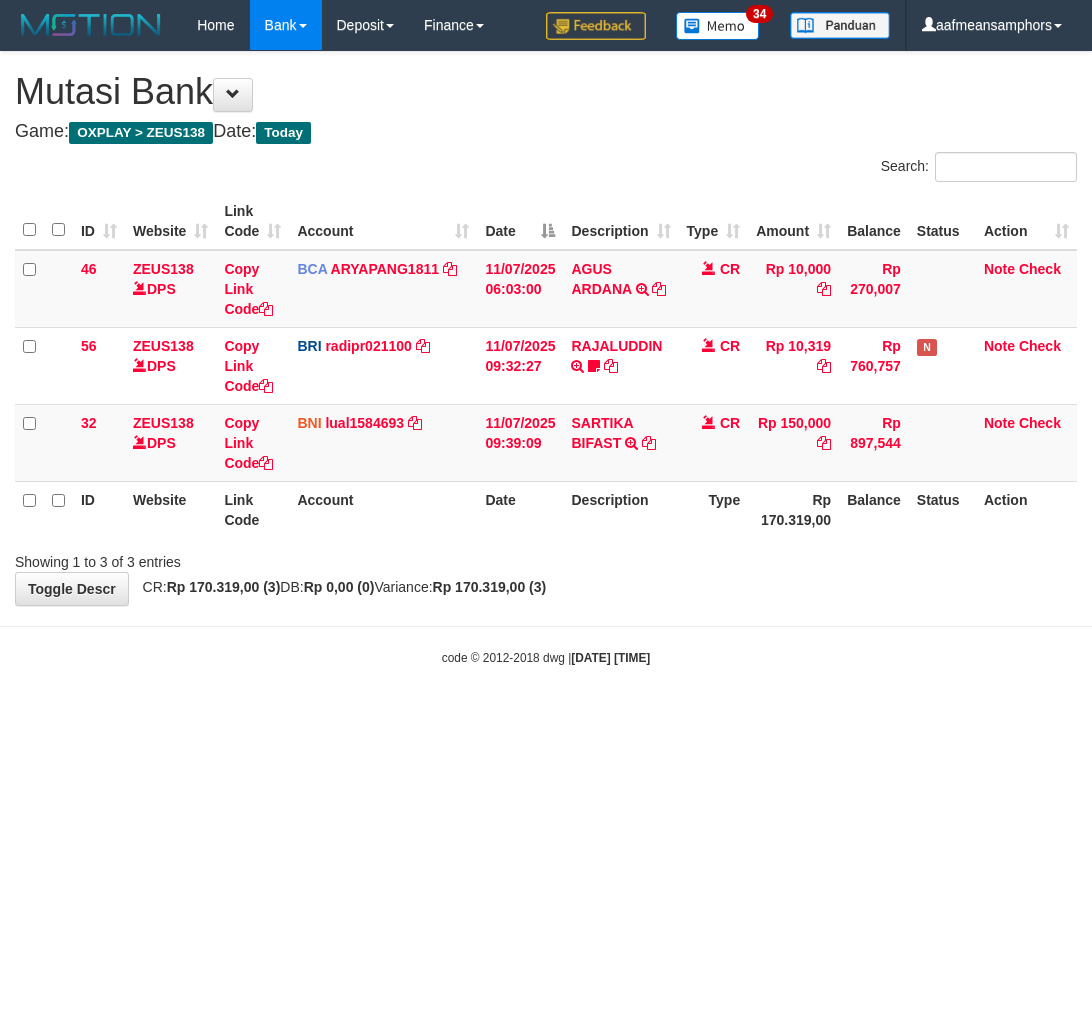 scroll, scrollTop: 0, scrollLeft: 0, axis: both 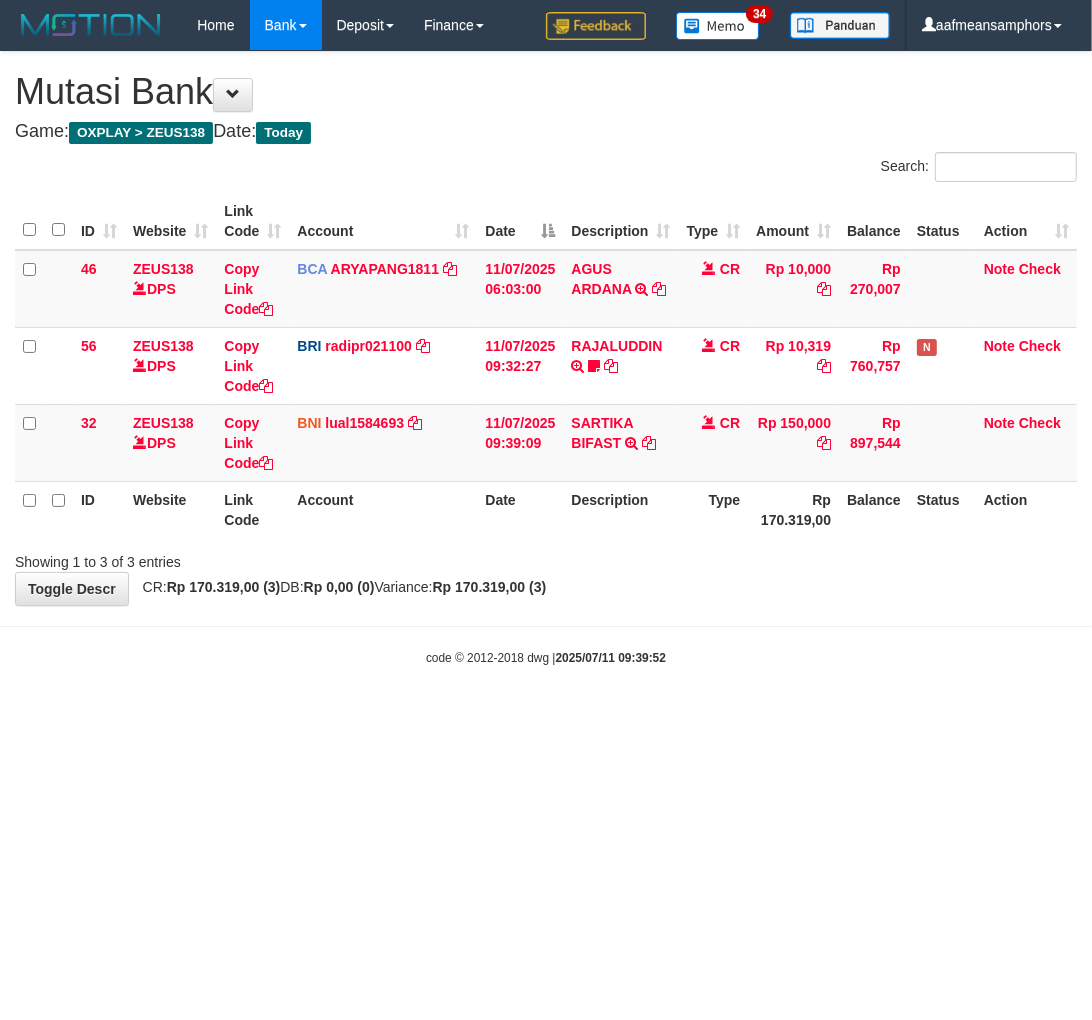 click on "code © 2012-2018 dwg |  [DATE] [TIME]" at bounding box center (546, 657) 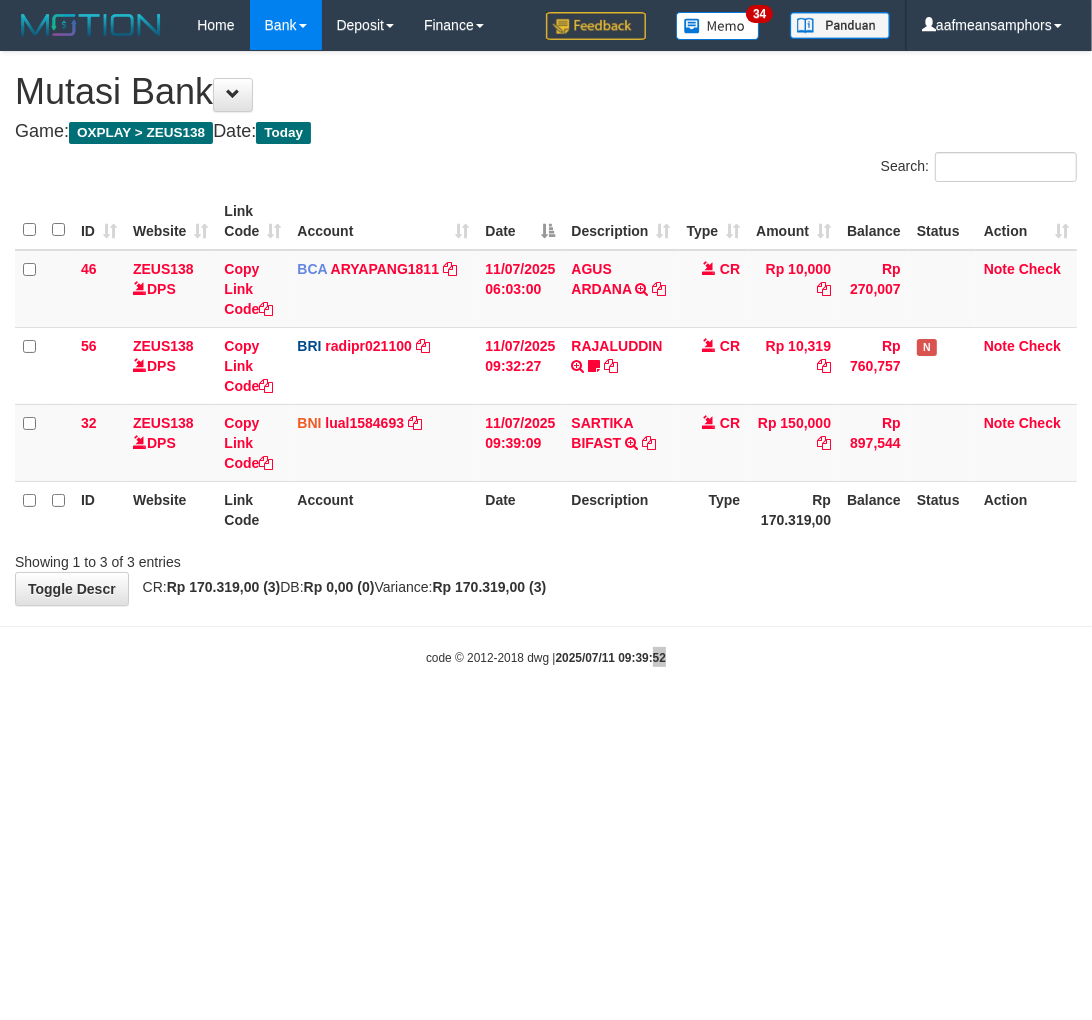 click on "code © 2012-2018 dwg |  [DATE] [TIME]" at bounding box center (546, 657) 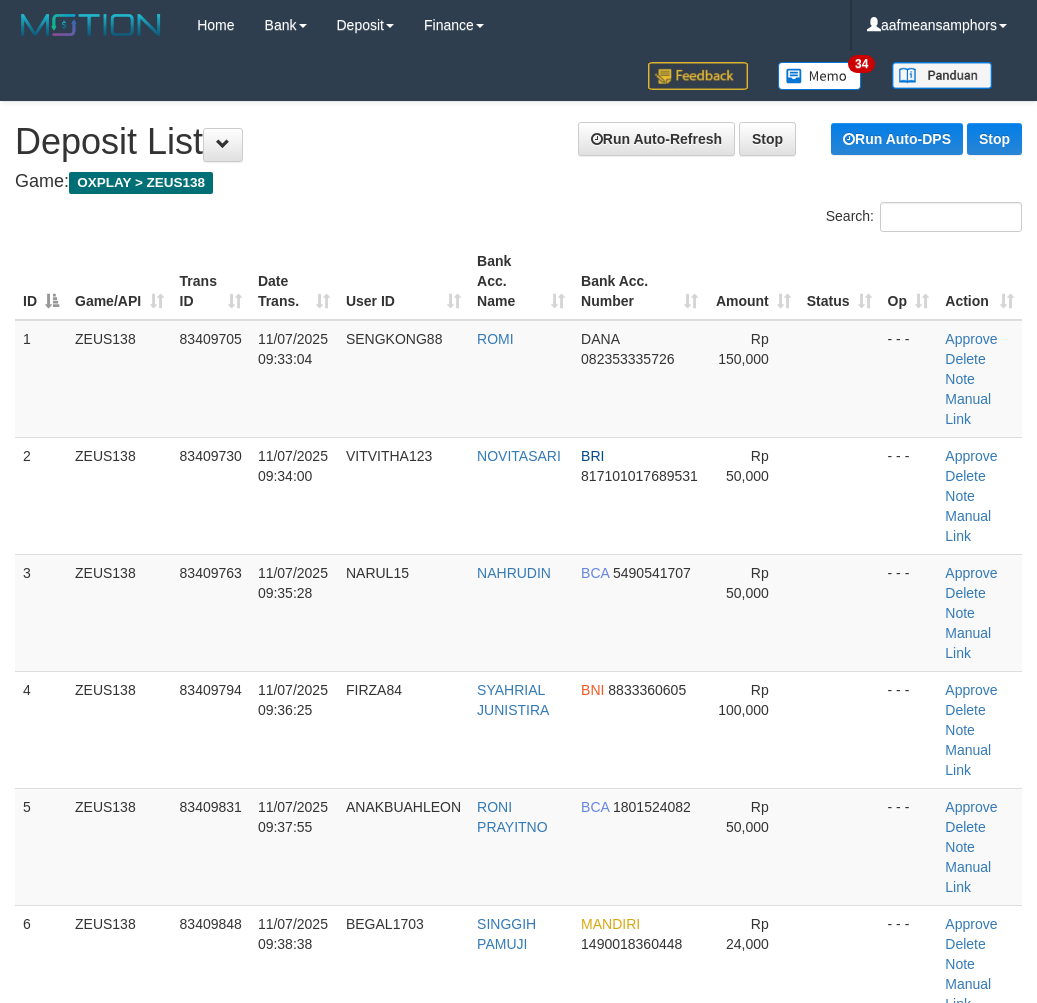 click on "7
ZEUS138
83409850
[DATE] [TIME]
DIPONEGORO22
[FIRST] [LAST]
BRI
041201021543501
Rp 52,000
- - -
Approve
Delete
Note
Manual Link" at bounding box center [518, 1080] 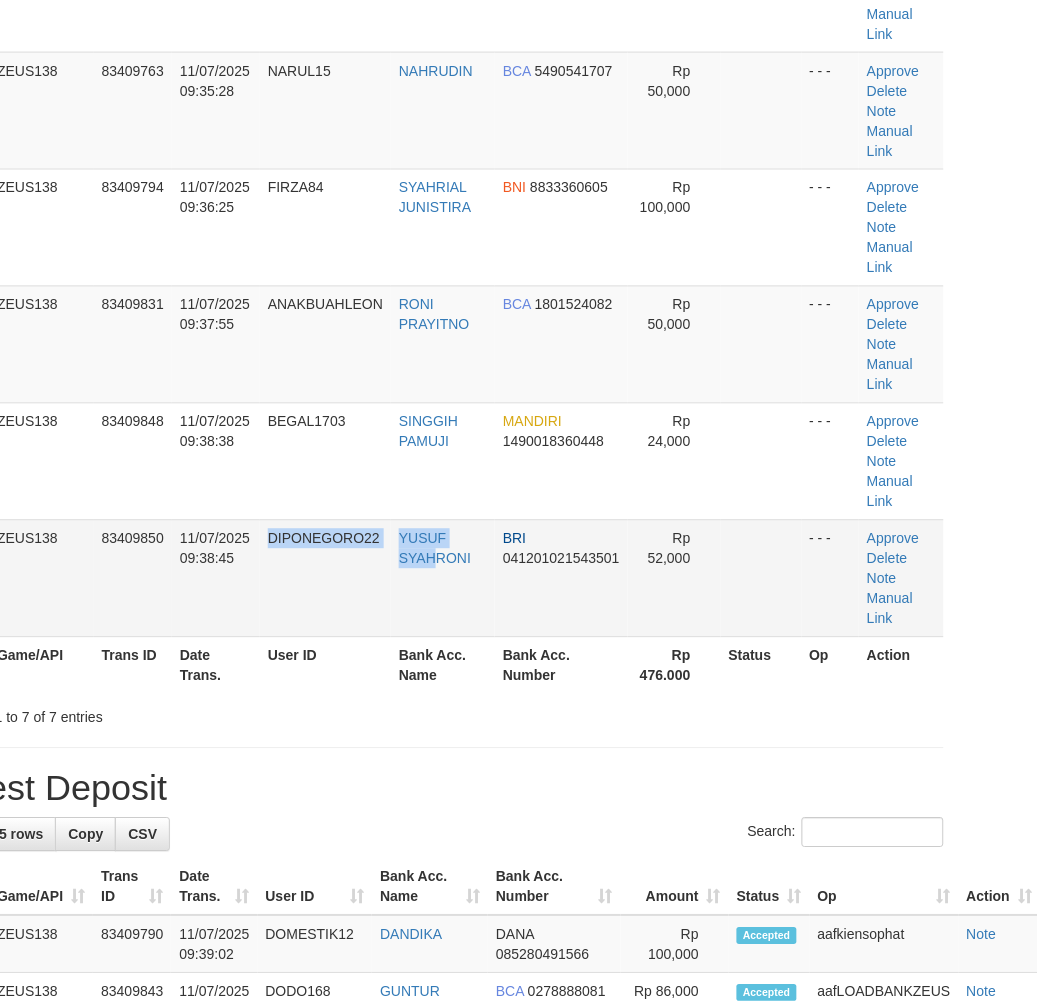 click on "YUSUF SYAHRONI" at bounding box center (443, 578) 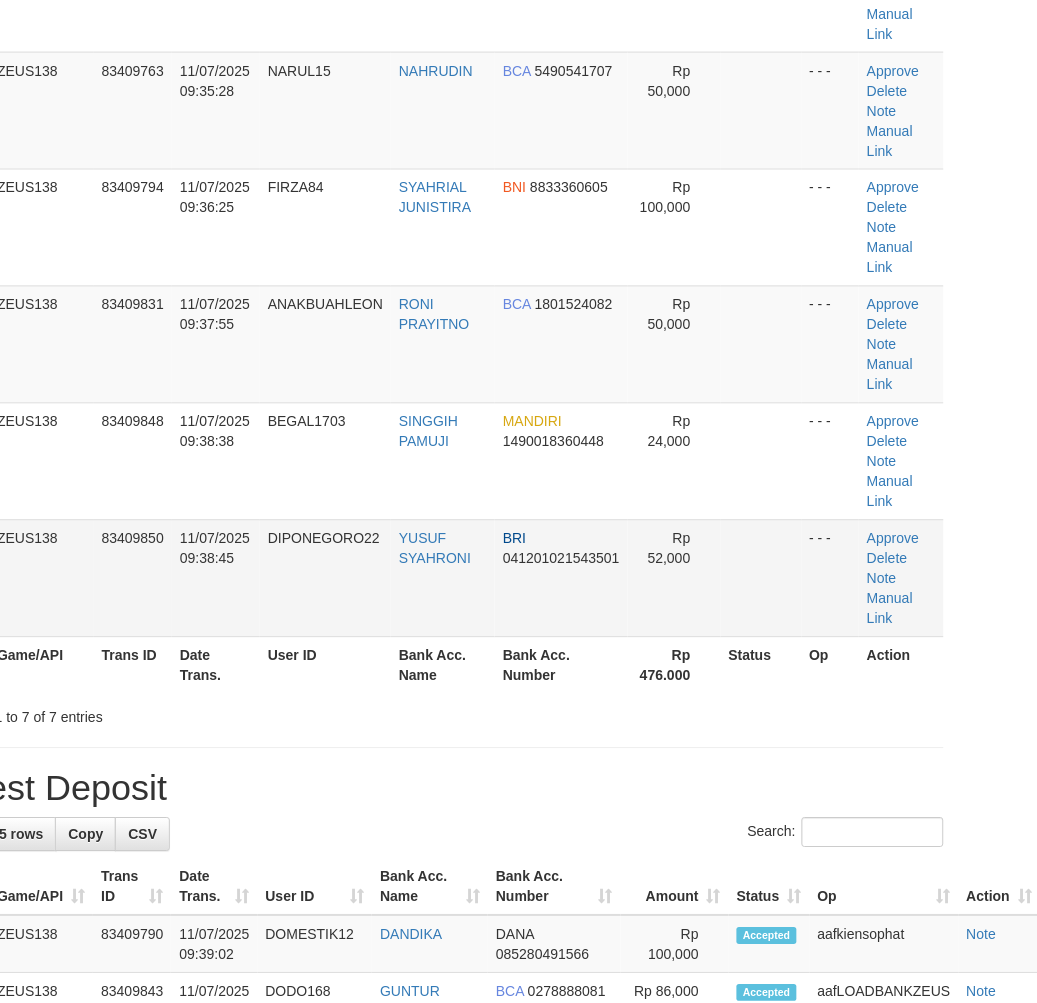 click on "DIPONEGORO22" at bounding box center (325, 578) 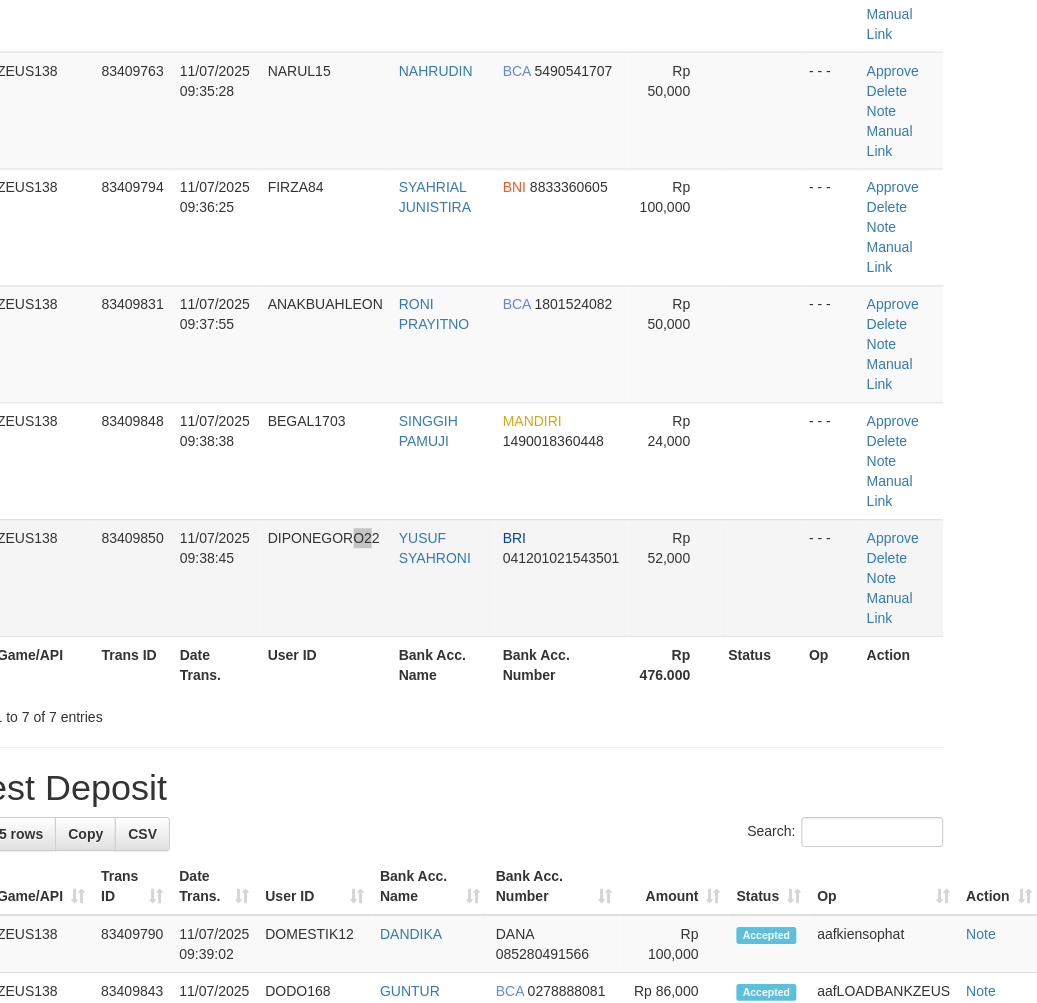 scroll, scrollTop: 20, scrollLeft: 62, axis: both 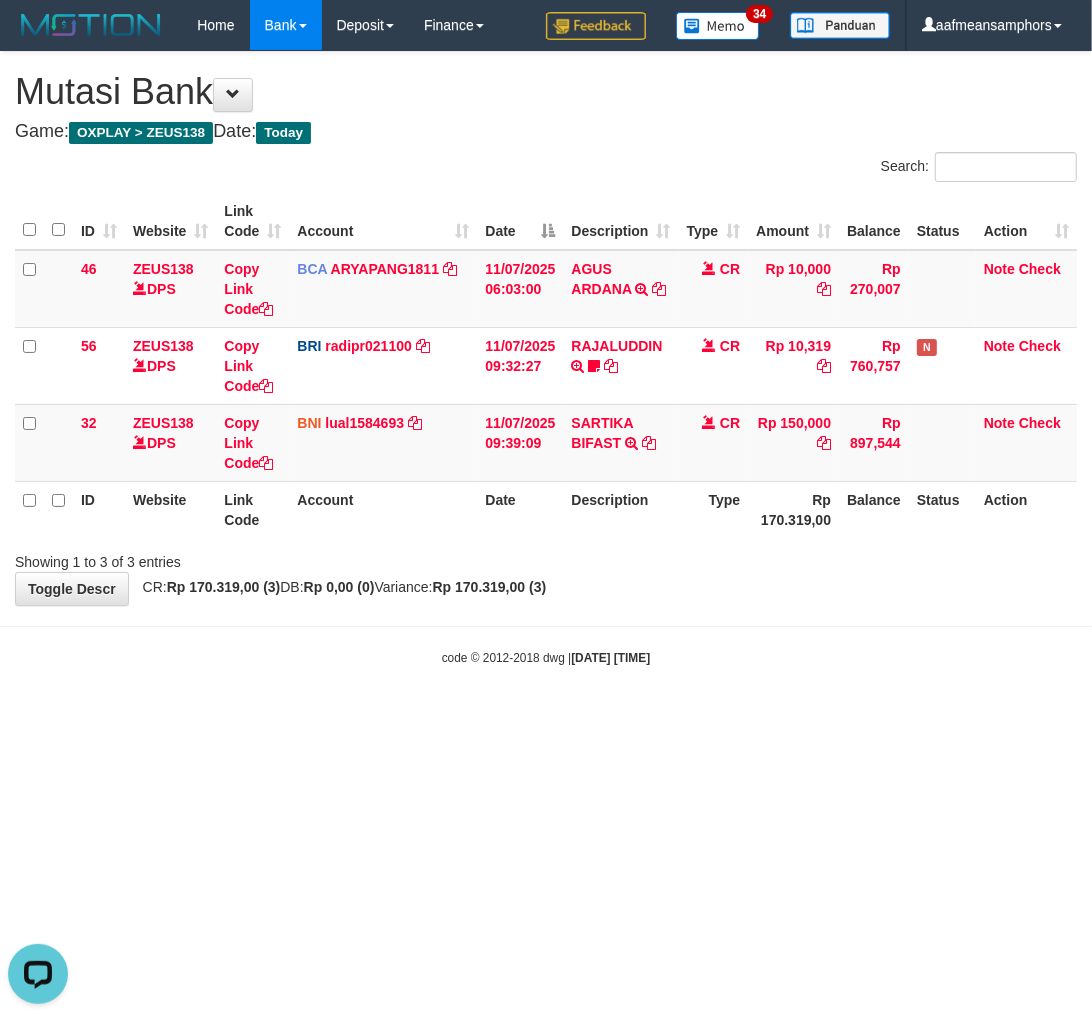 click on "**********" at bounding box center [546, 328] 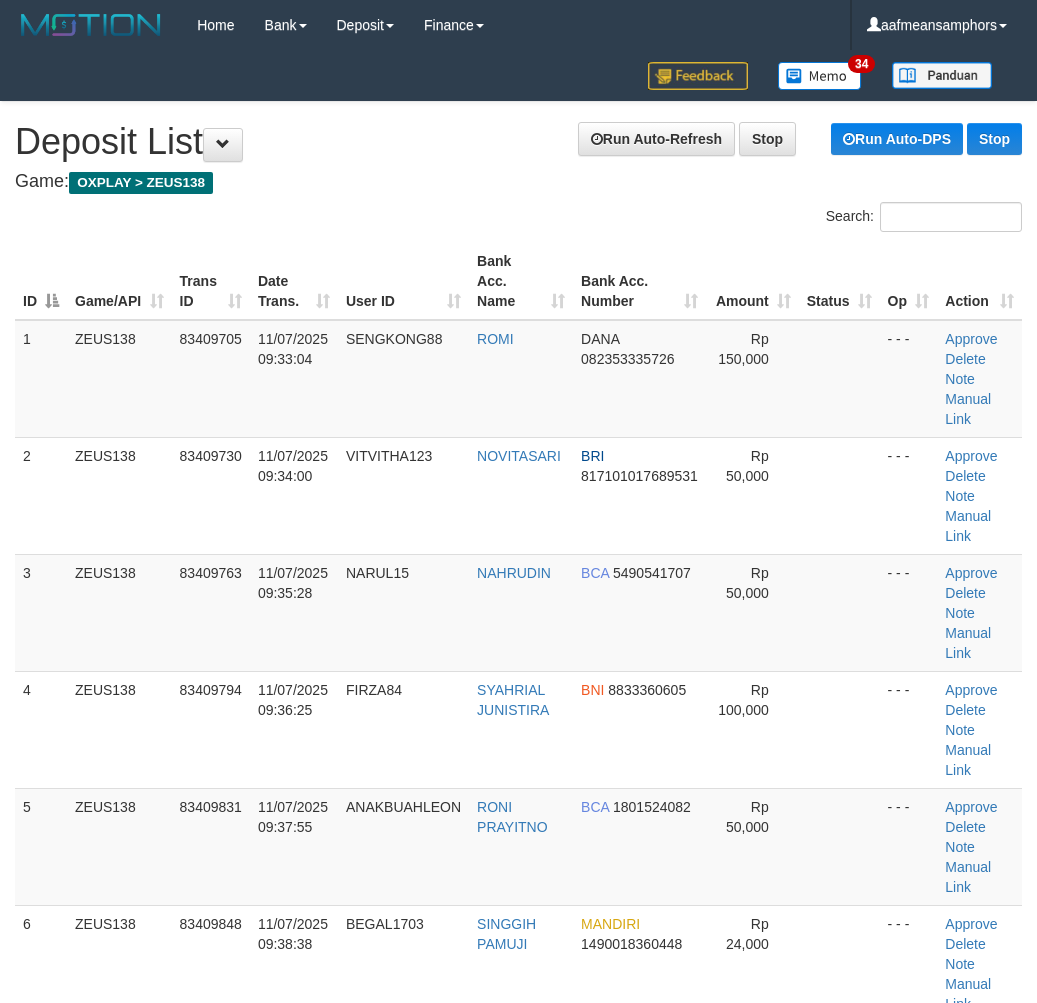 scroll, scrollTop: 20, scrollLeft: 62, axis: both 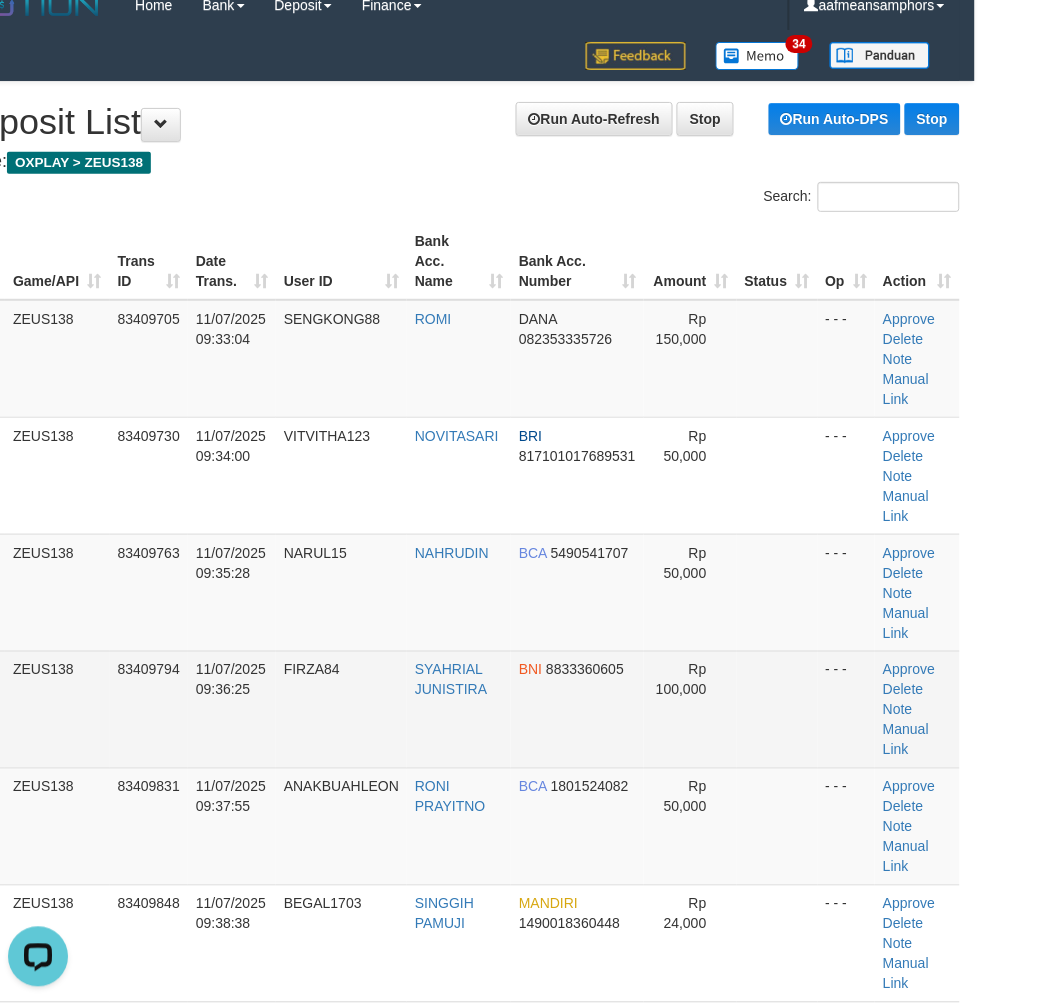 click on "FIRZA84" at bounding box center (341, 709) 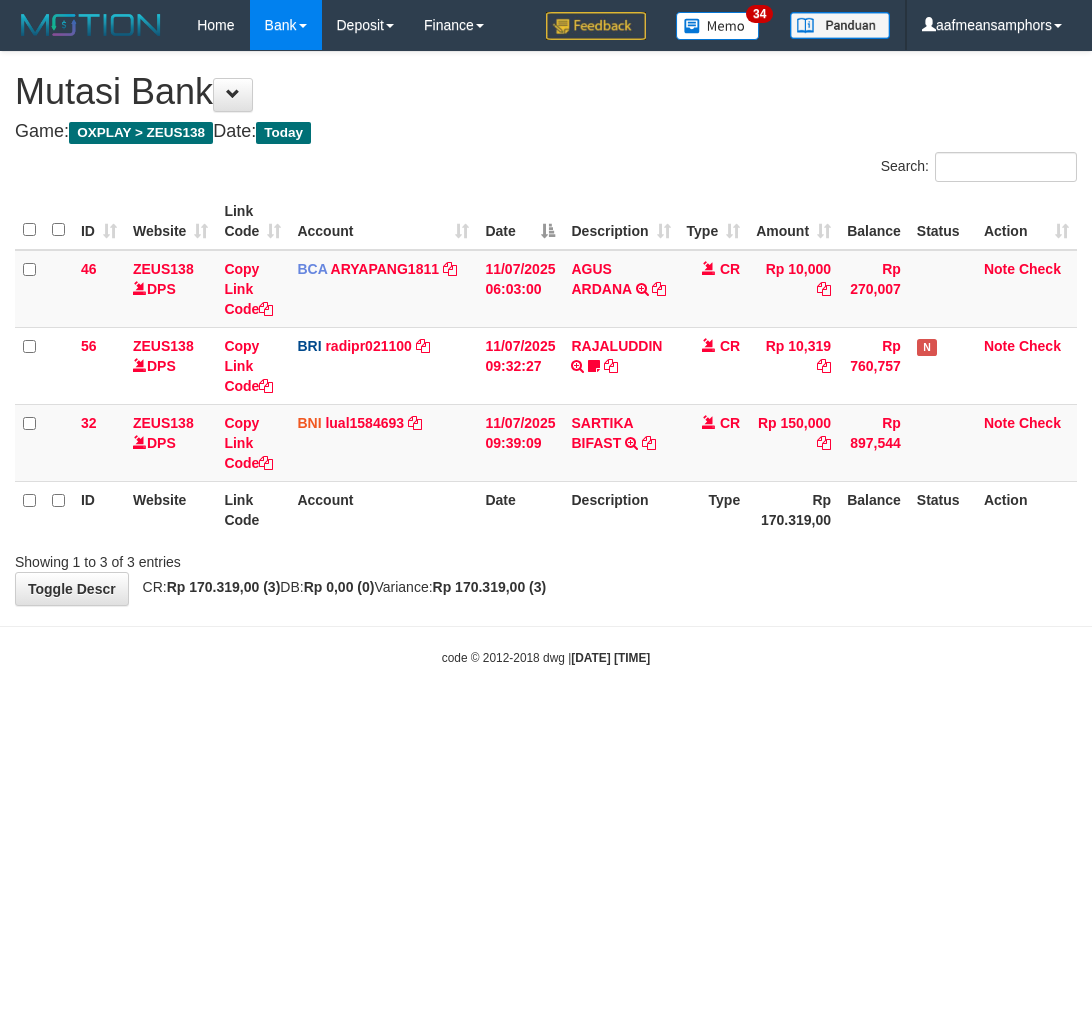 scroll, scrollTop: 0, scrollLeft: 0, axis: both 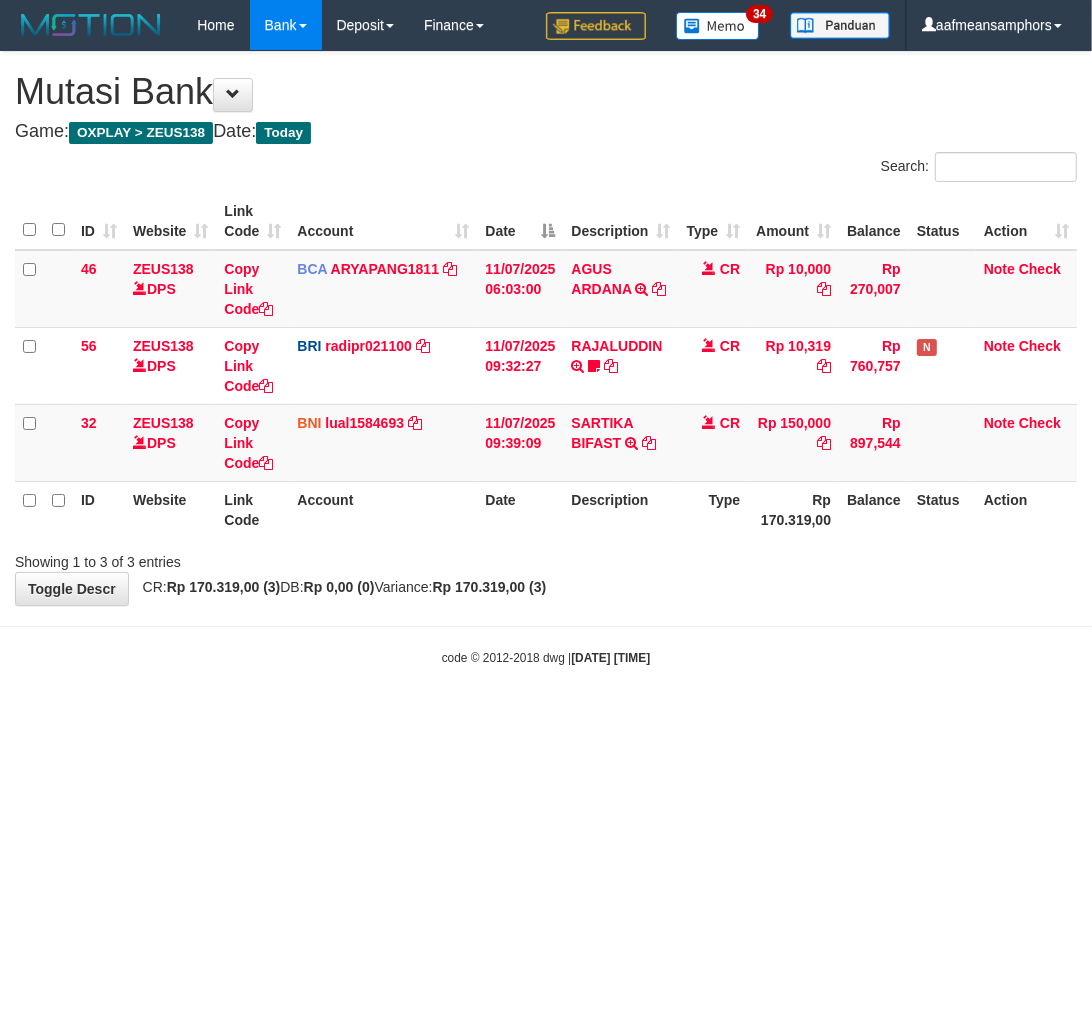 click on "**********" at bounding box center [546, 328] 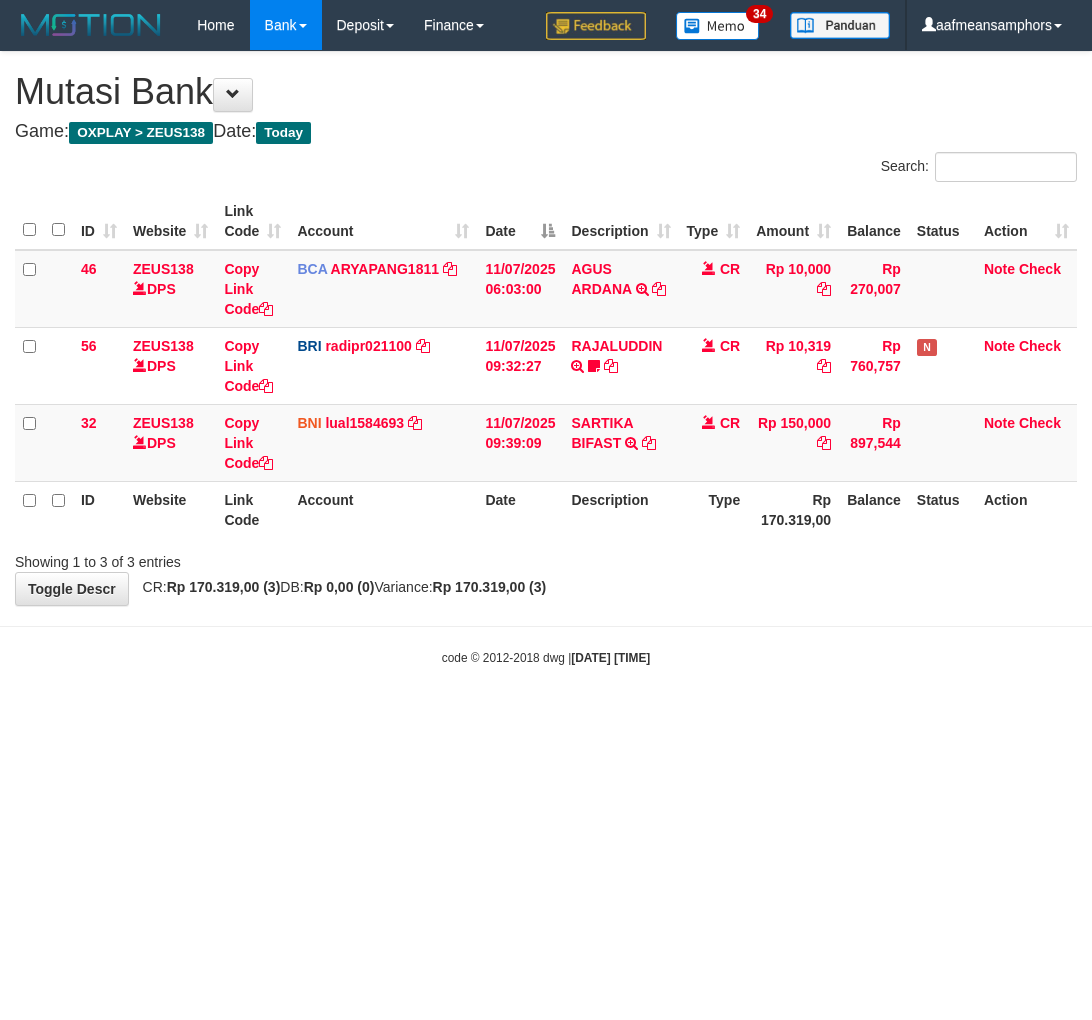 scroll, scrollTop: 0, scrollLeft: 0, axis: both 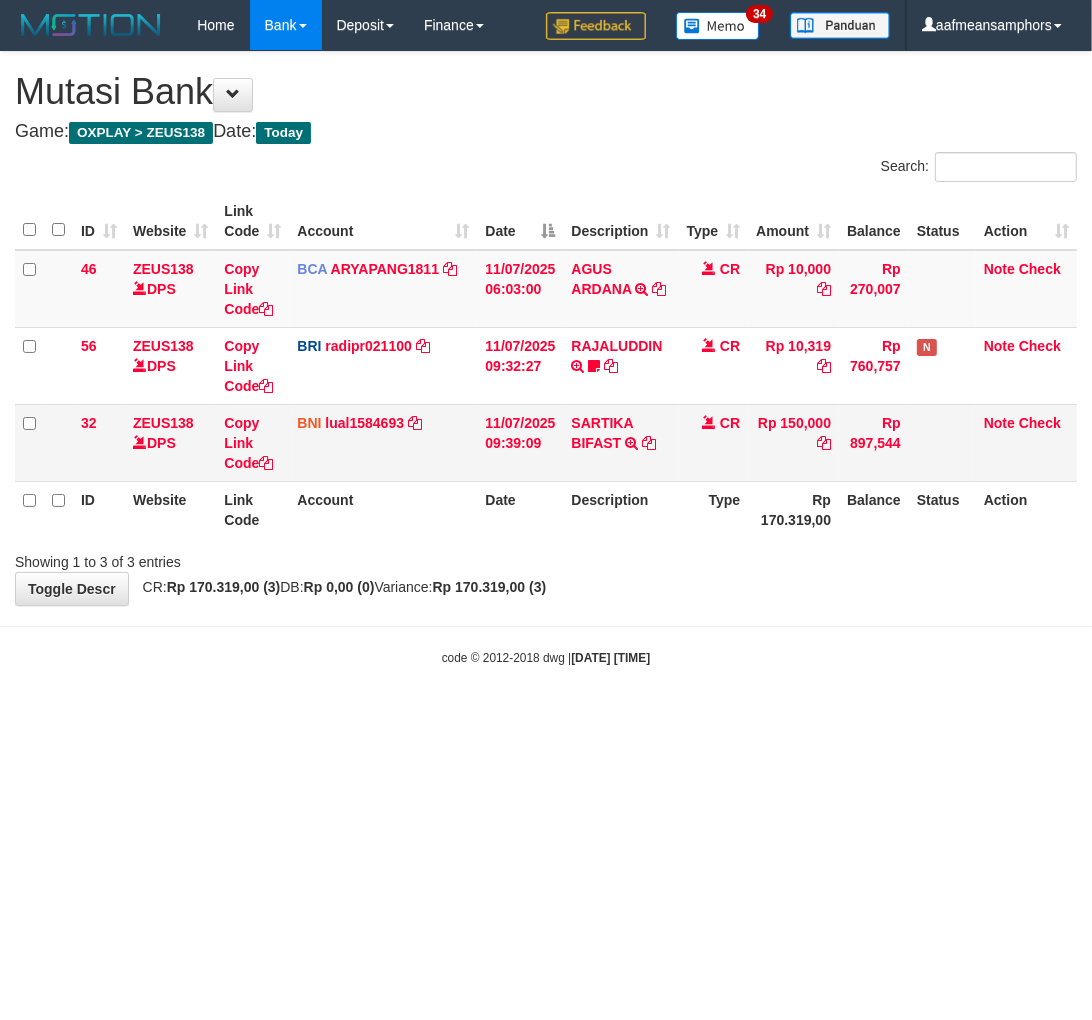 click on "SARTIKA BIFAST         TRF/PAY/TOP-UP ECHANNEL SARTIKA BIFAST 49764882" at bounding box center (620, 442) 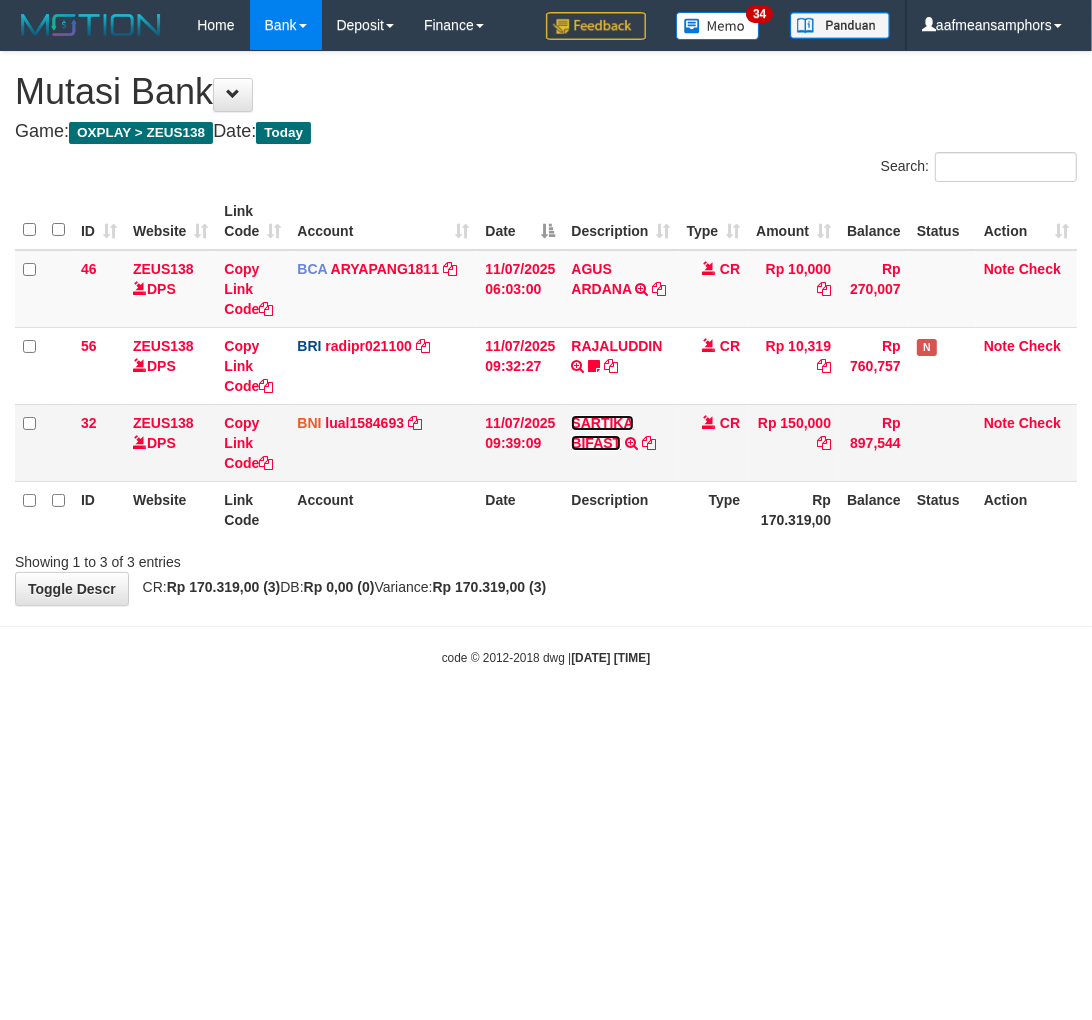 click on "SARTIKA BIFAST" at bounding box center [602, 433] 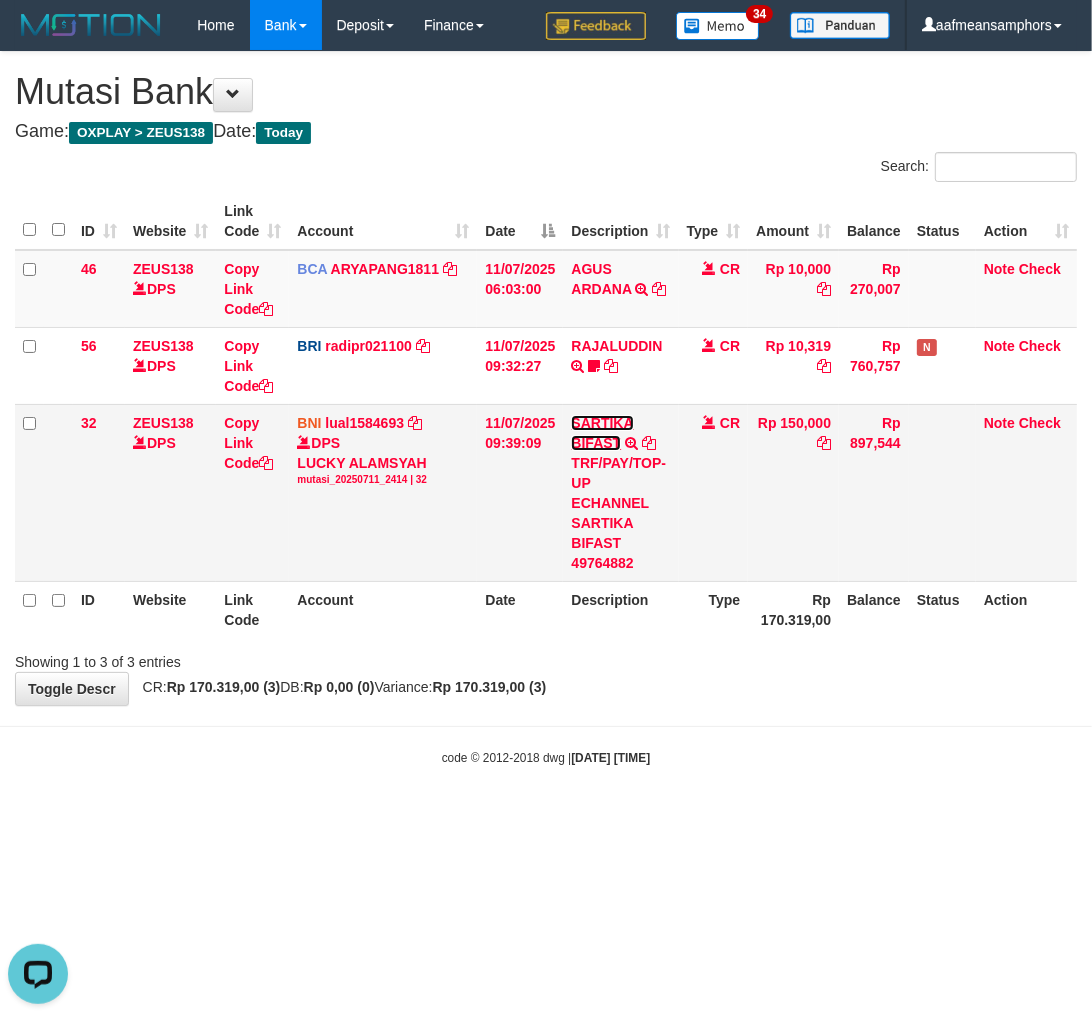scroll, scrollTop: 0, scrollLeft: 0, axis: both 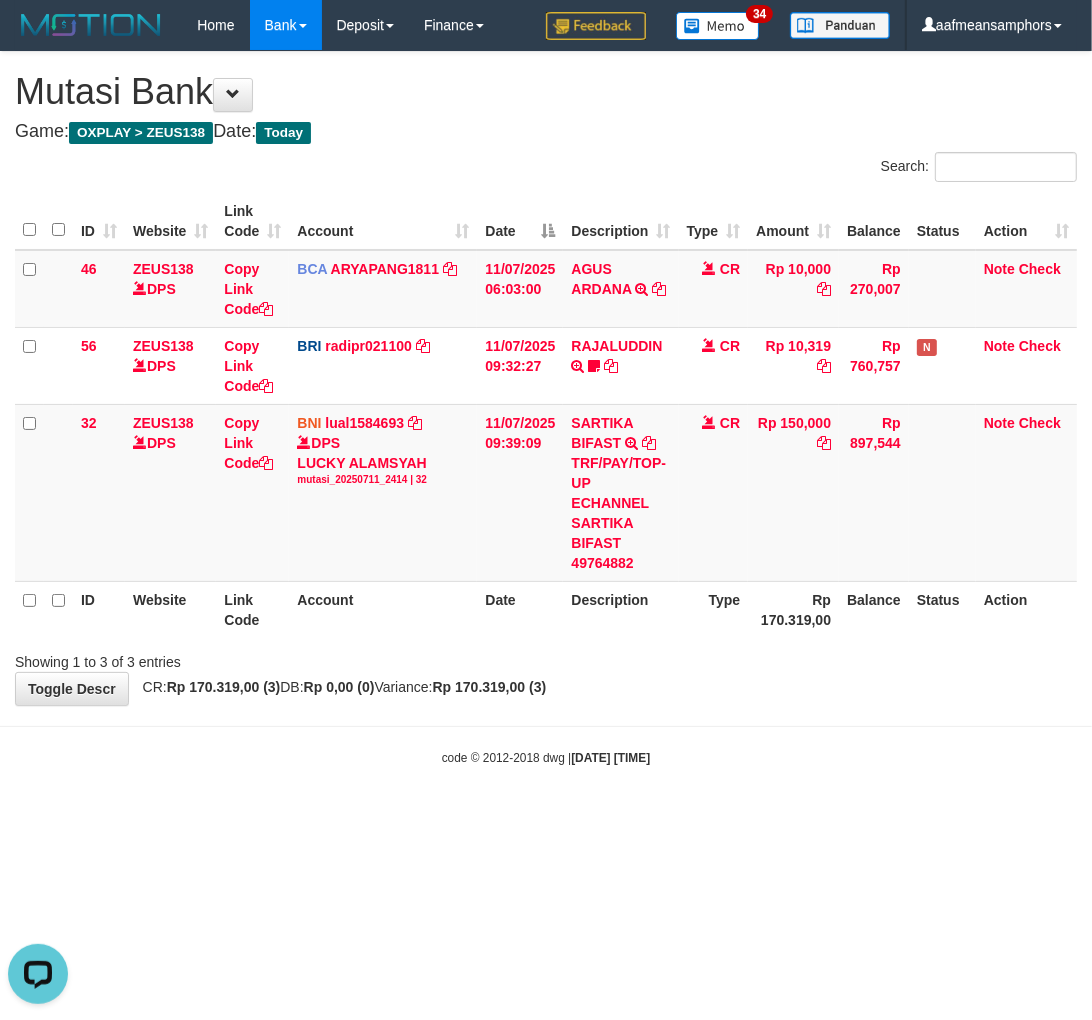 drag, startPoint x: 740, startPoint y: 824, endPoint x: 737, endPoint y: 773, distance: 51.088158 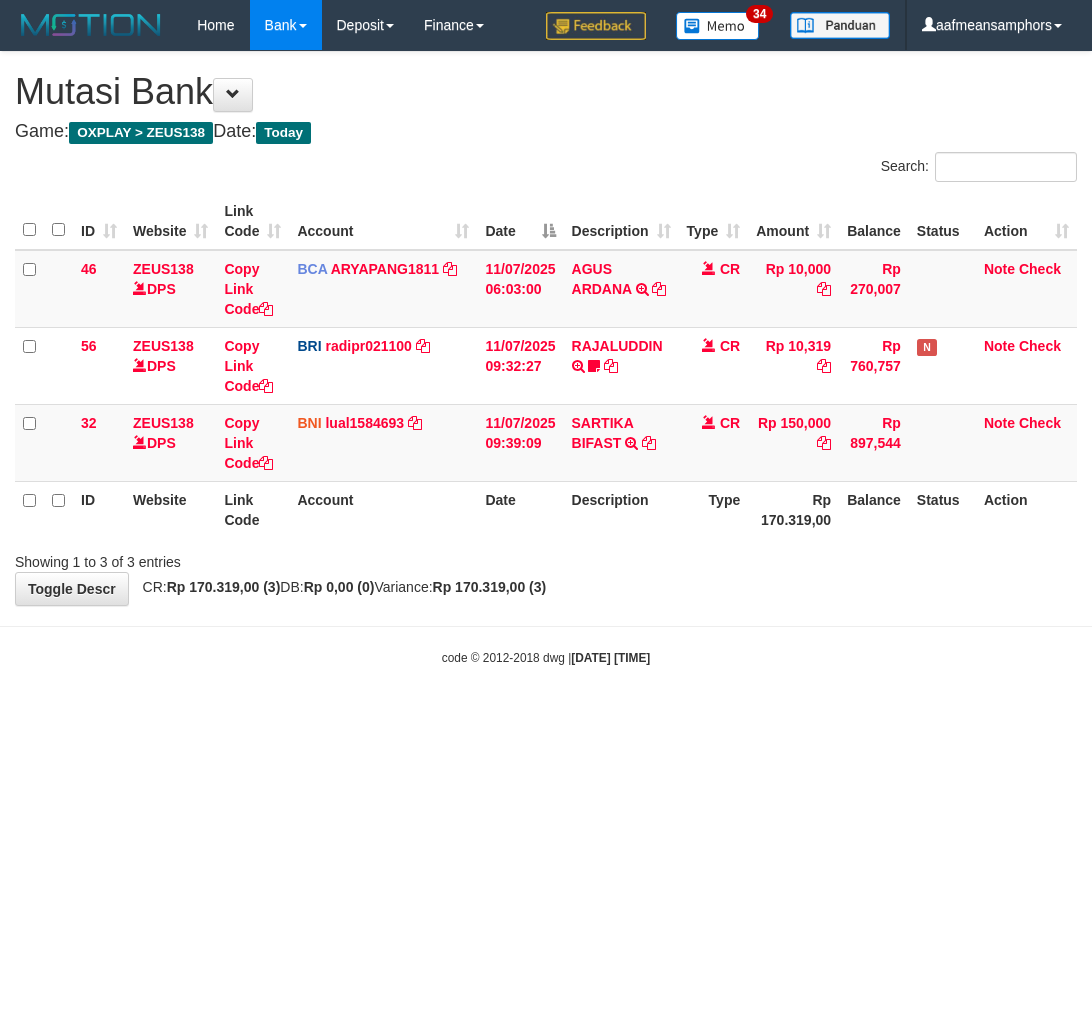 click on "Toggle navigation
Home
Bank
Account List
Load
By Website
Group
[OXPLAY]													ZEUS138
By Load Group (DPS)
Sync" at bounding box center (546, 358) 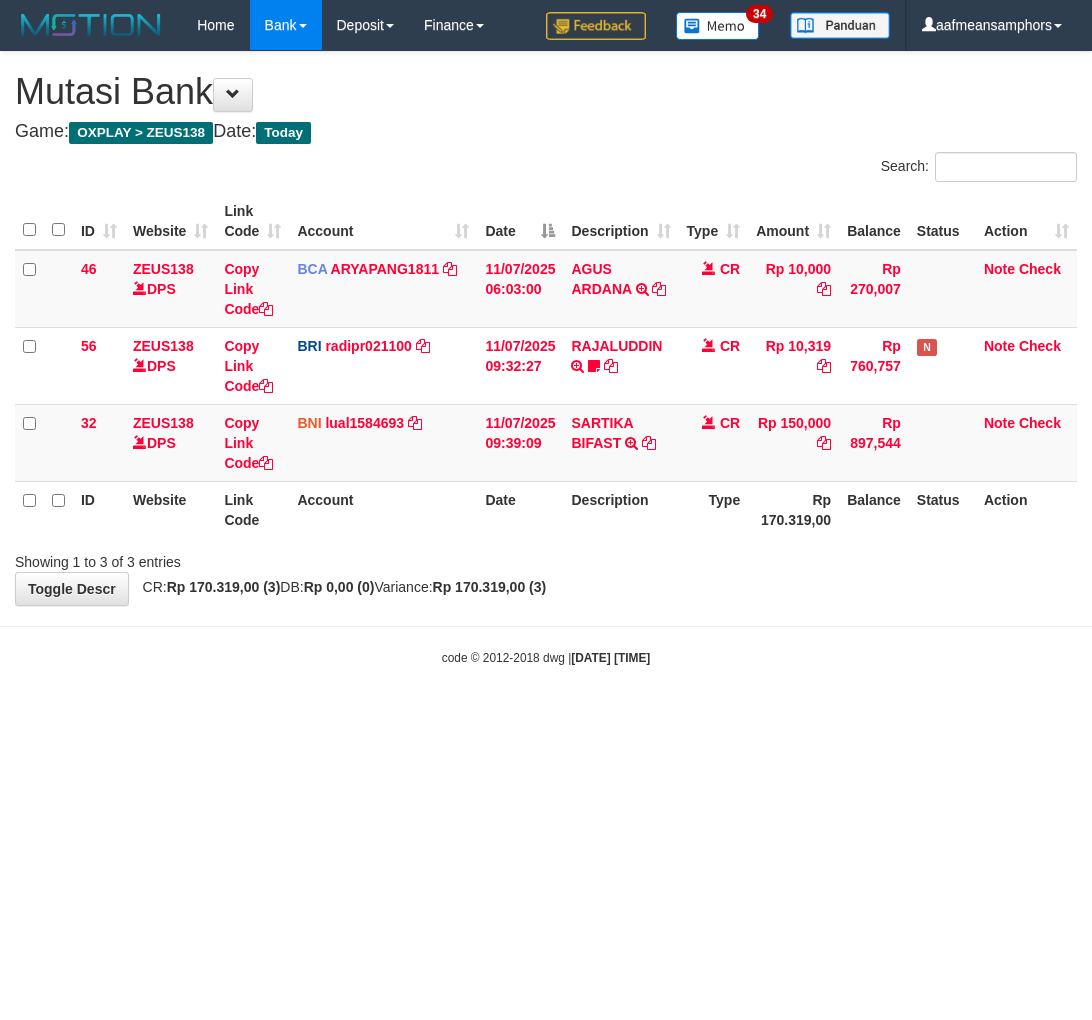 scroll, scrollTop: 0, scrollLeft: 0, axis: both 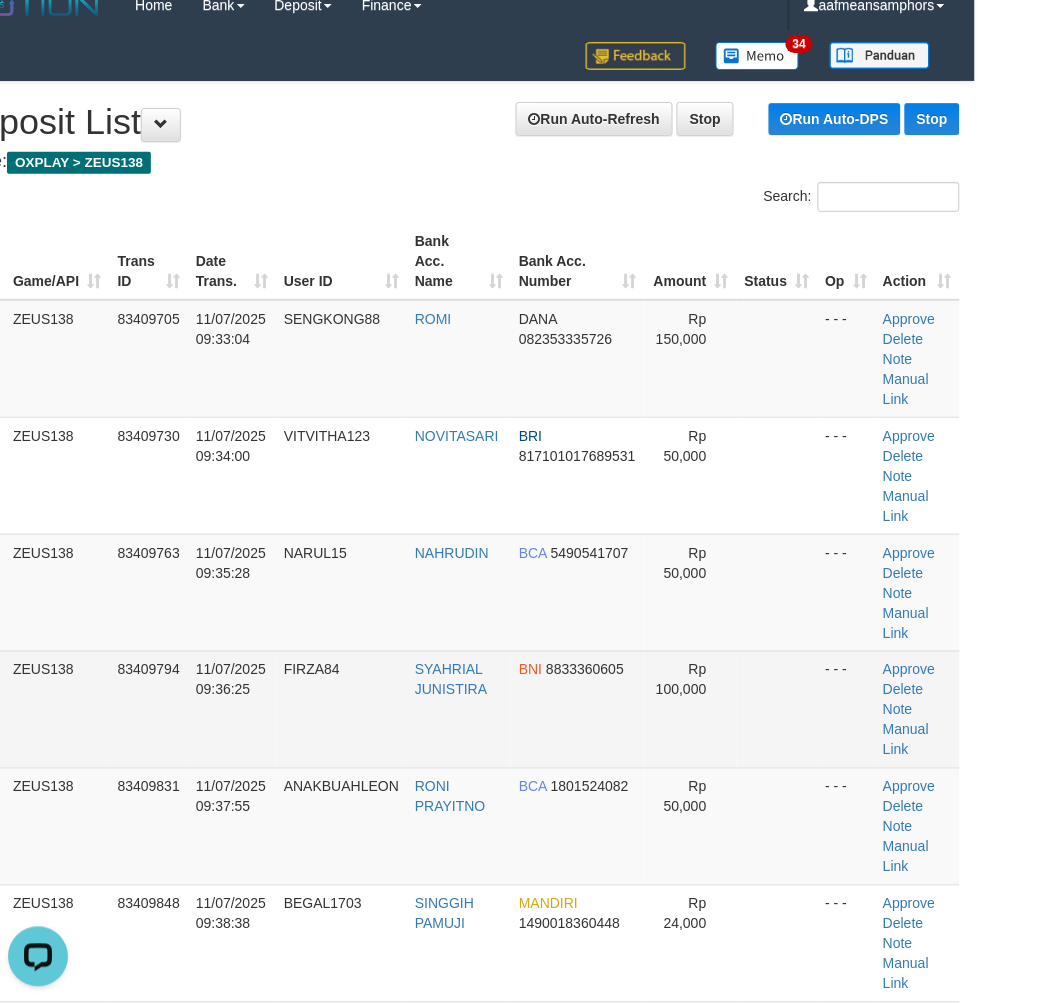 drag, startPoint x: 302, startPoint y: 732, endPoint x: 220, endPoint y: 698, distance: 88.76936 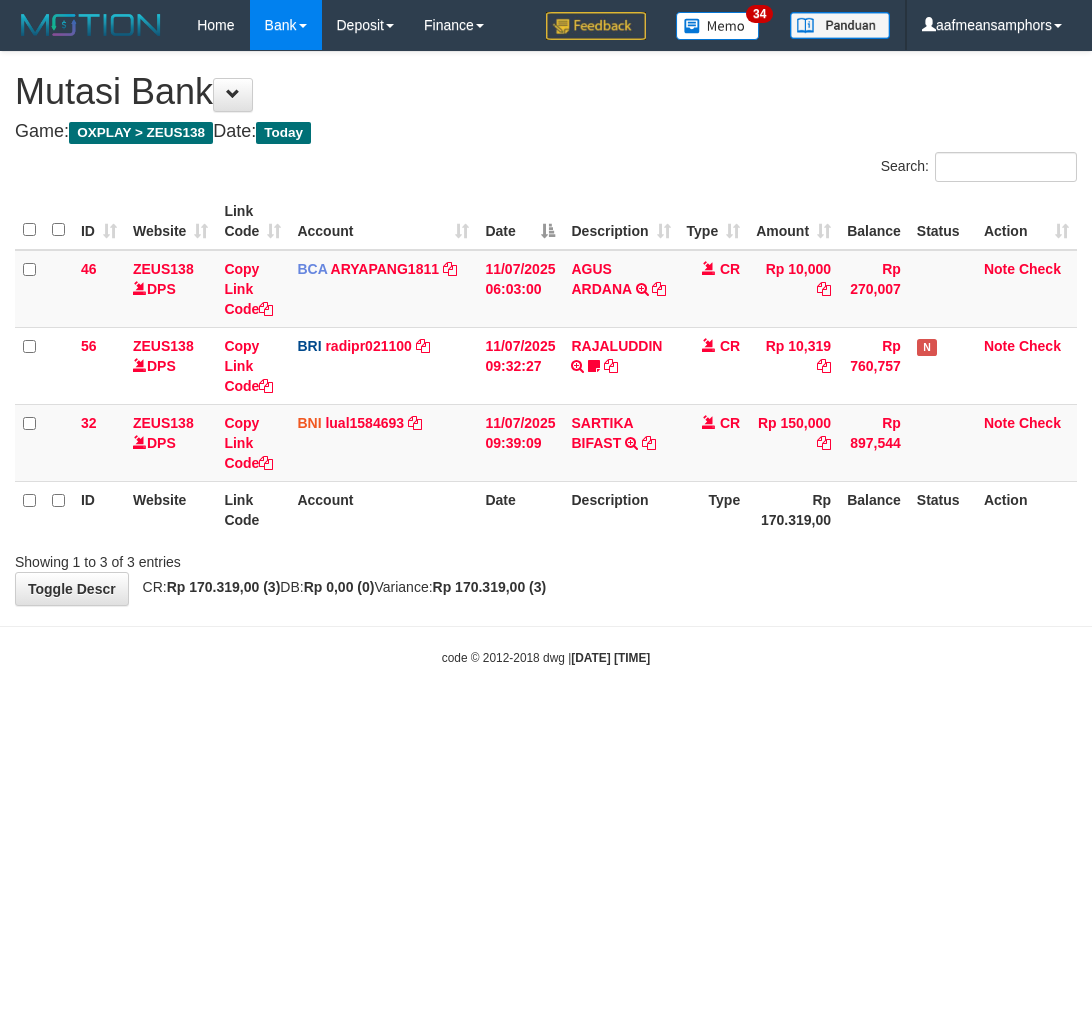 scroll, scrollTop: 0, scrollLeft: 0, axis: both 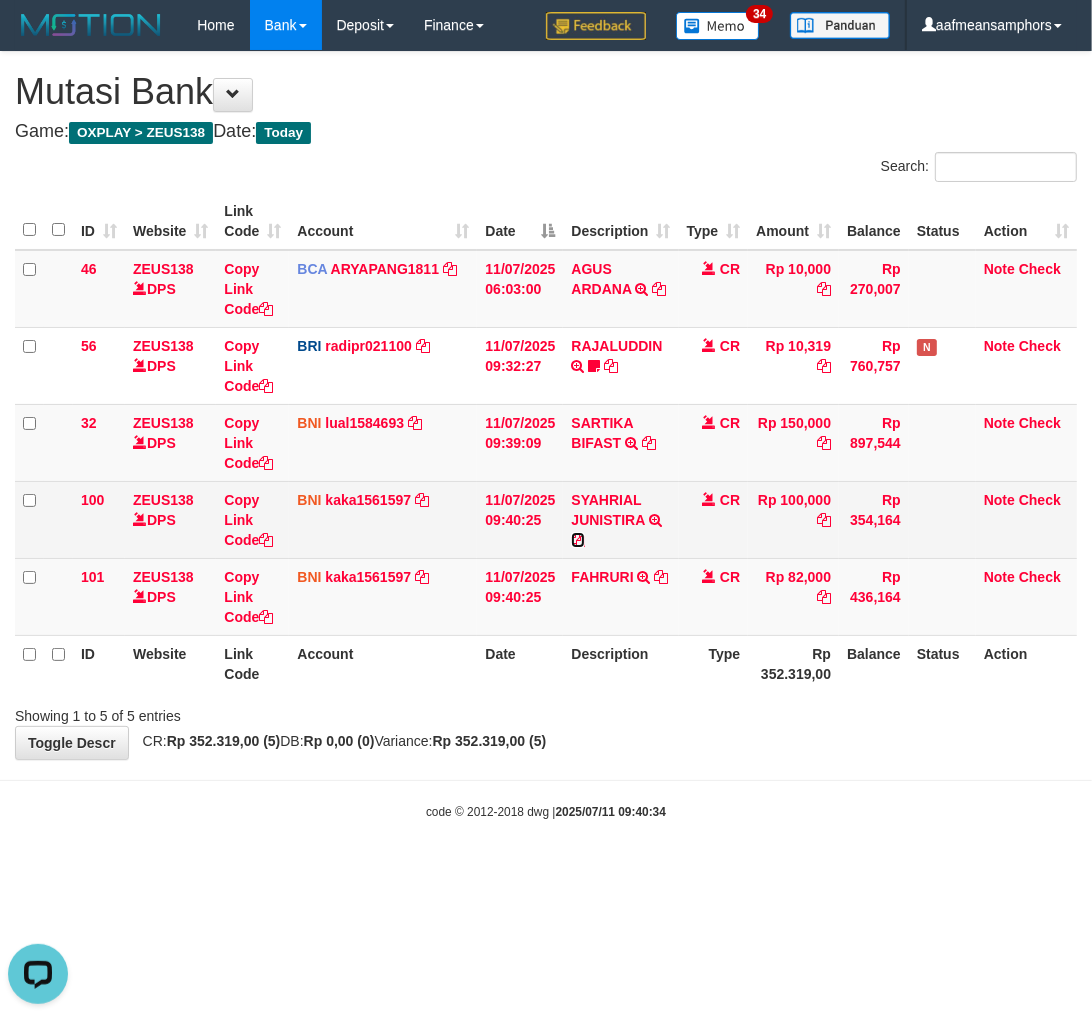 click at bounding box center [578, 540] 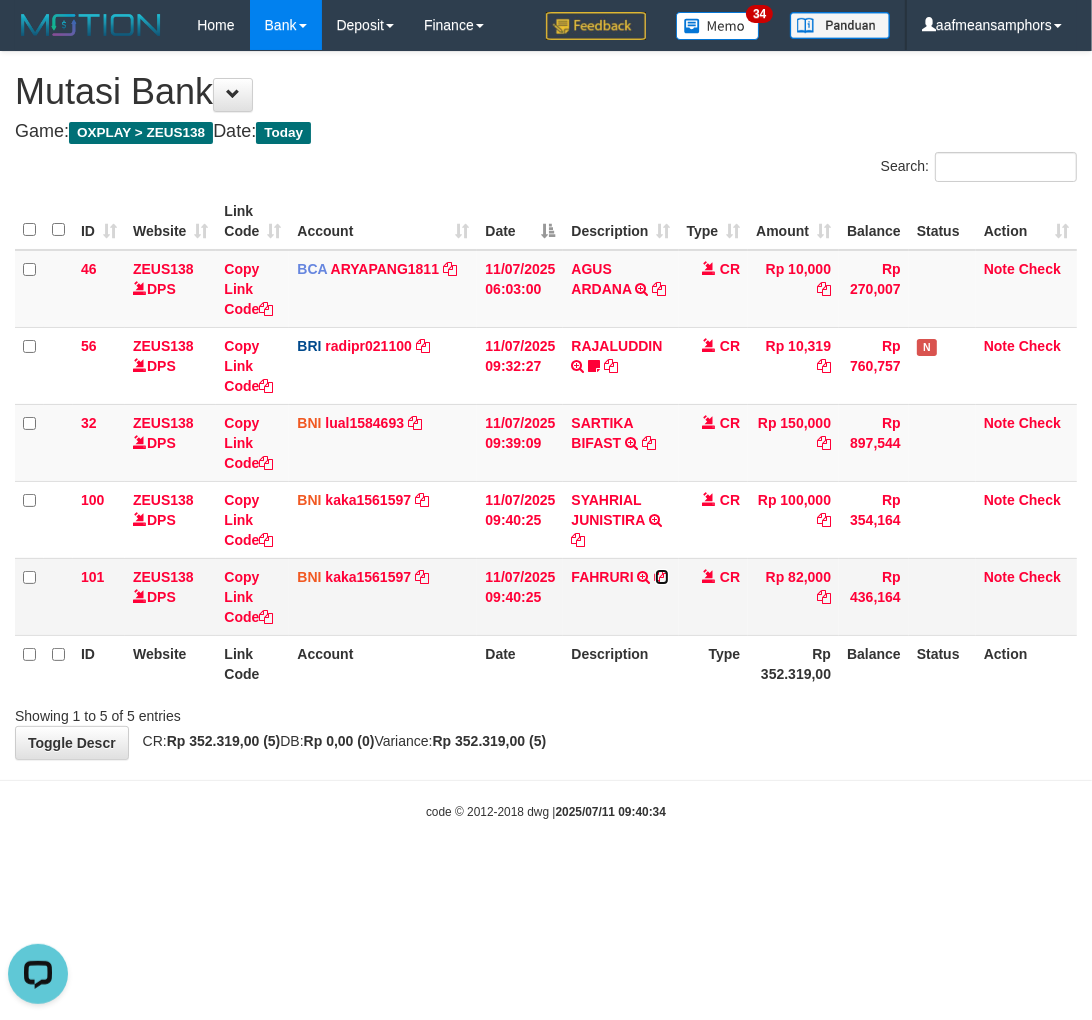 click at bounding box center (662, 577) 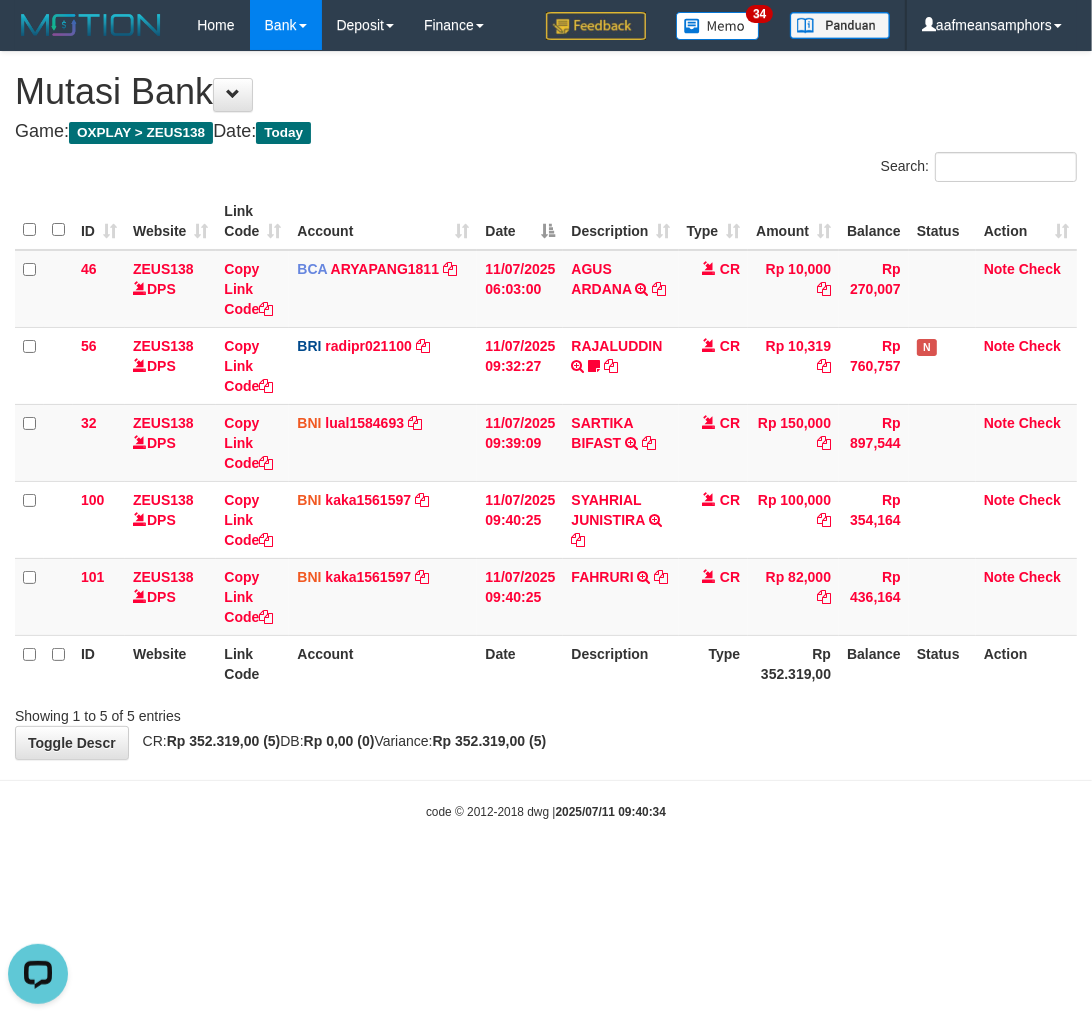 drag, startPoint x: 767, startPoint y: 732, endPoint x: 736, endPoint y: 743, distance: 32.89377 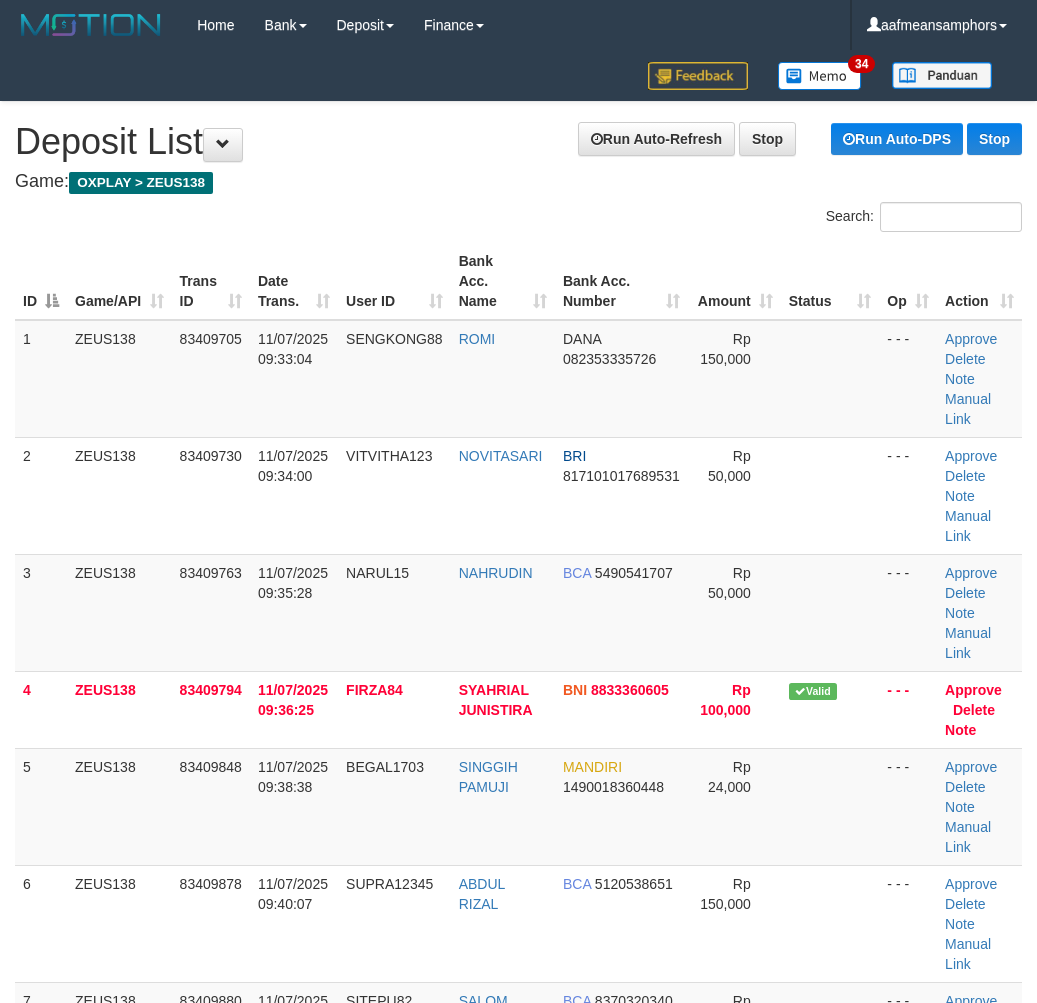 scroll, scrollTop: 20, scrollLeft: 62, axis: both 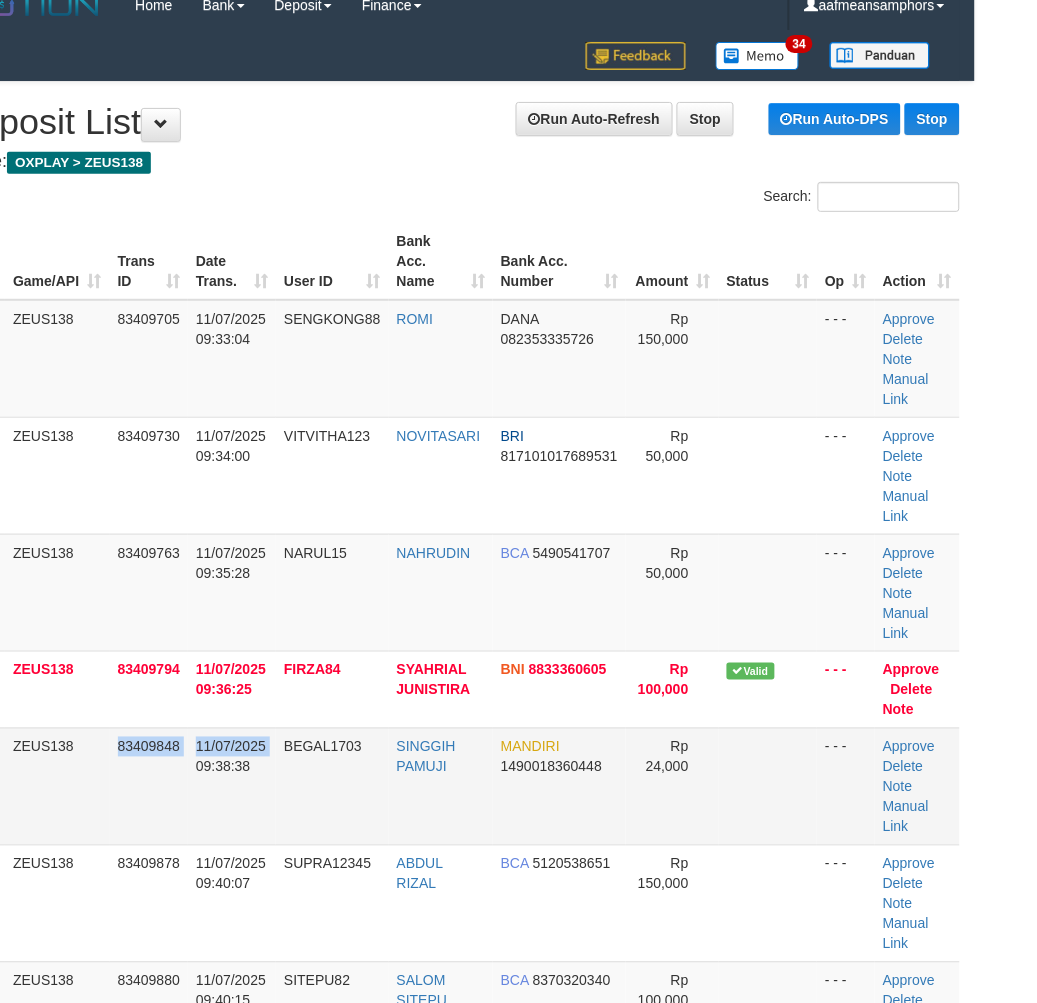 click on "5
ZEUS138
83409848
[DATE] [TIME]
BEGAL1703
[FIRST] [LAST]
MANDIRI
1490018360448
Rp 24,000
- - -
Approve
Delete
Note
Manual Link" at bounding box center [456, 786] 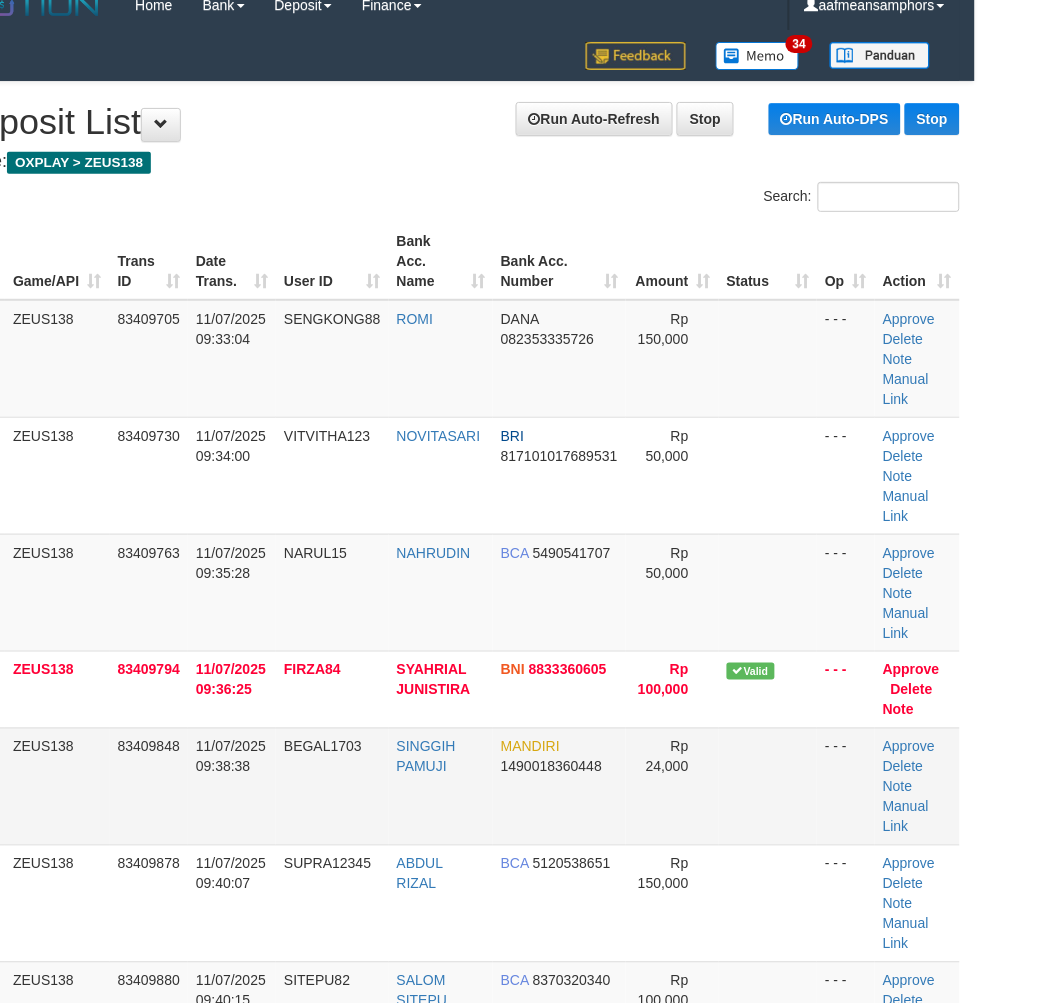 scroll, scrollTop: 40, scrollLeft: 62, axis: both 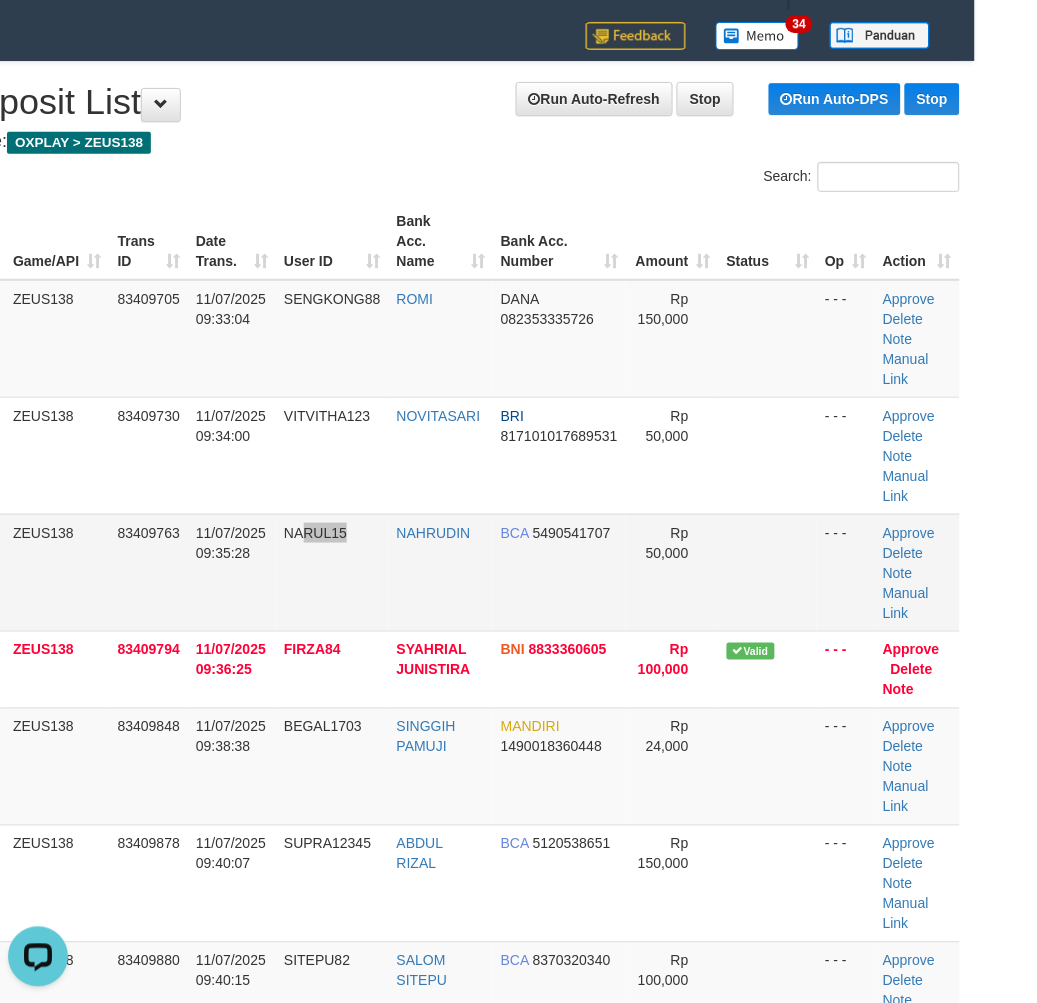 click on "NARUL15" at bounding box center [332, 572] 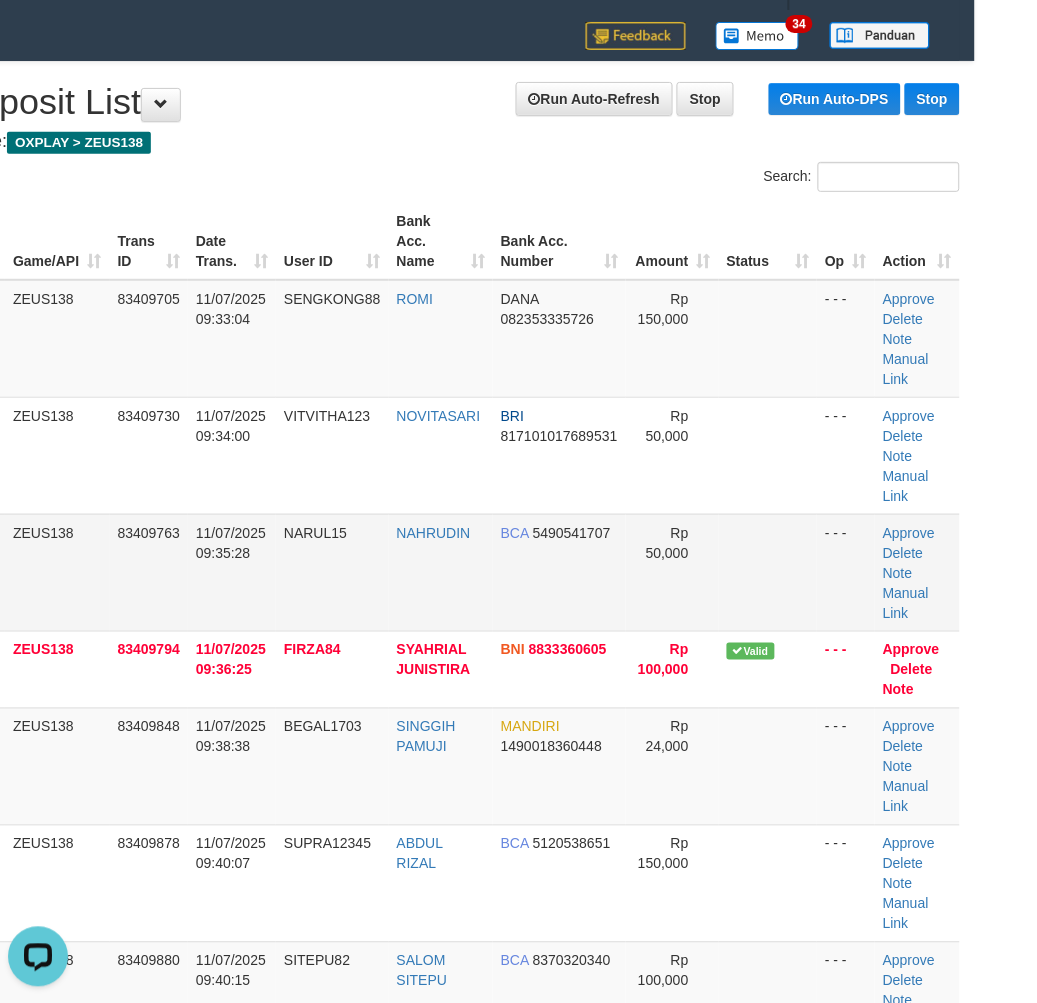 scroll, scrollTop: 614, scrollLeft: 62, axis: both 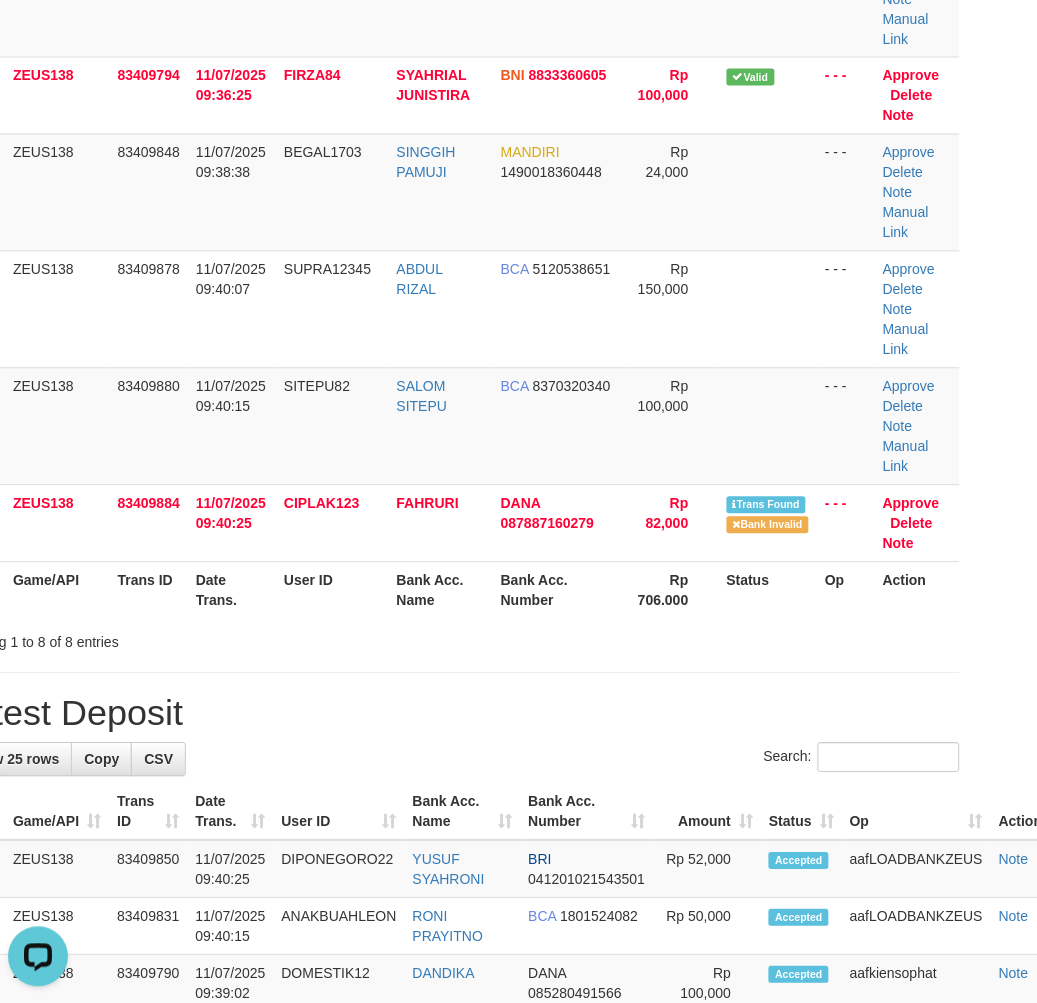 click on "**********" at bounding box center [456, 954] 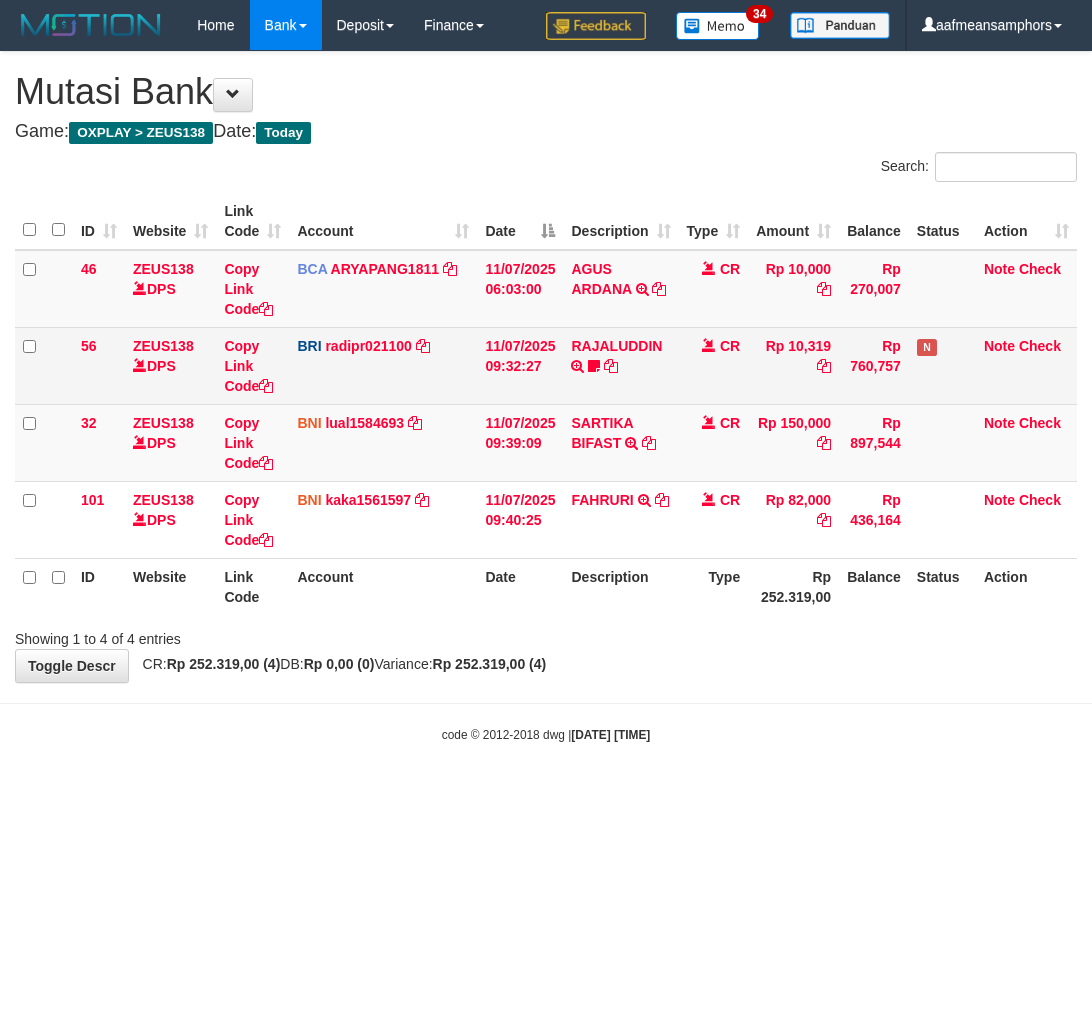 scroll, scrollTop: 0, scrollLeft: 0, axis: both 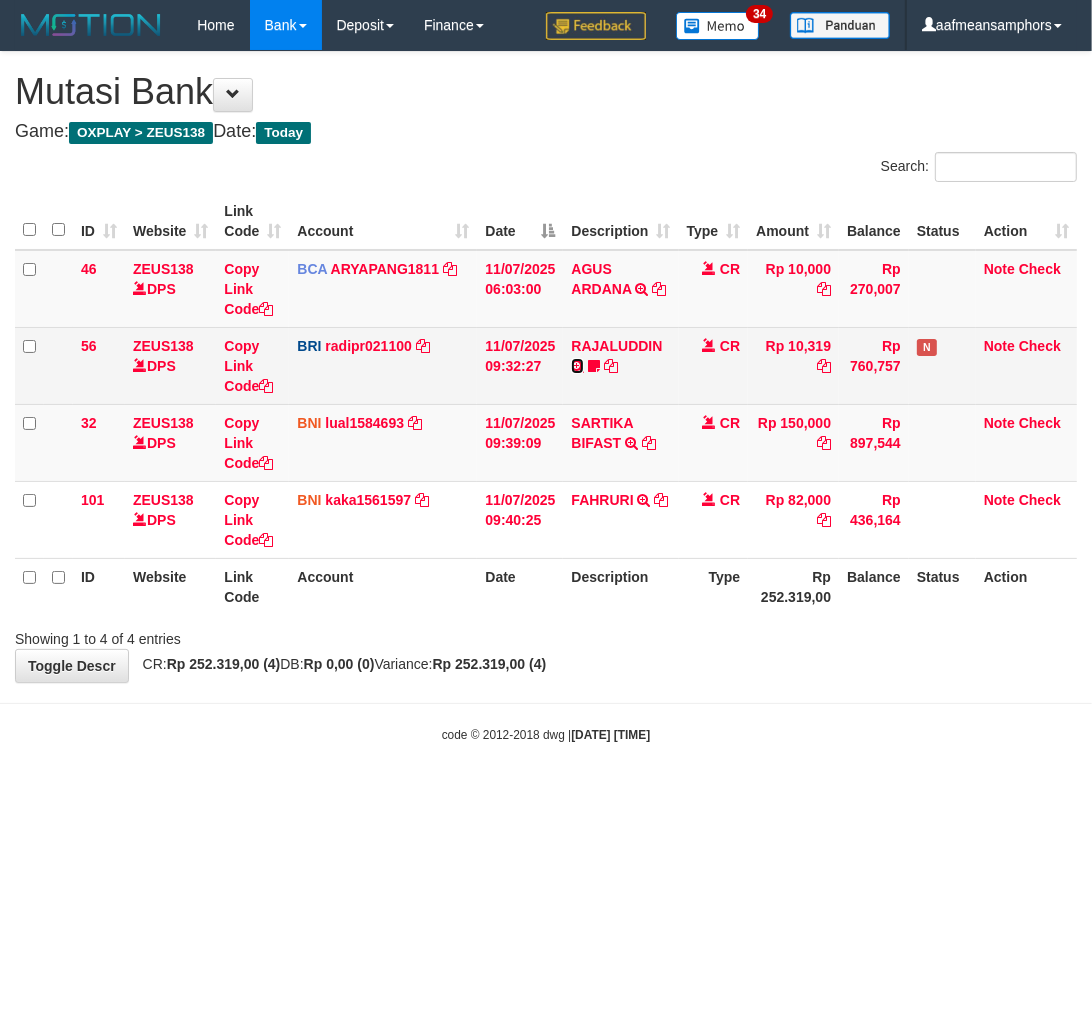 click at bounding box center (577, 366) 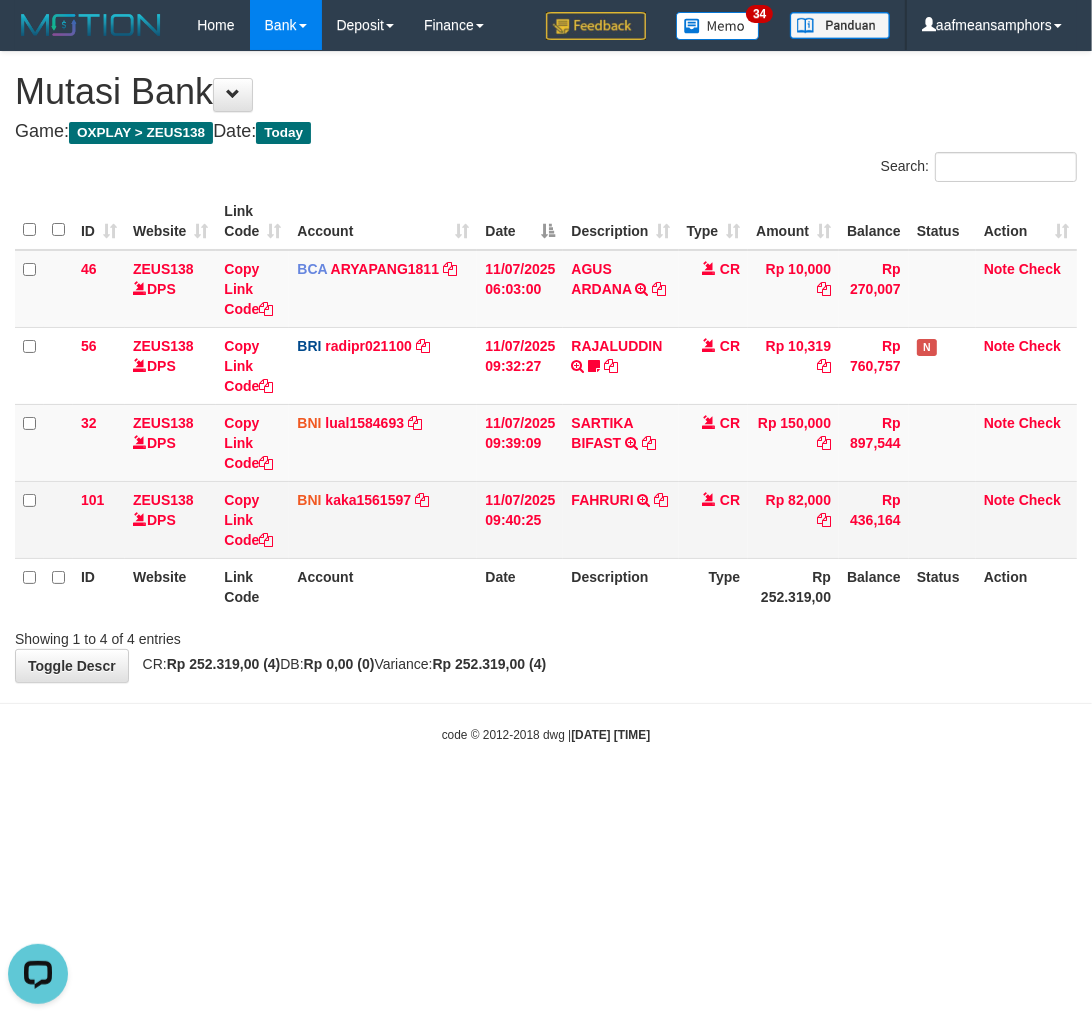 scroll, scrollTop: 0, scrollLeft: 0, axis: both 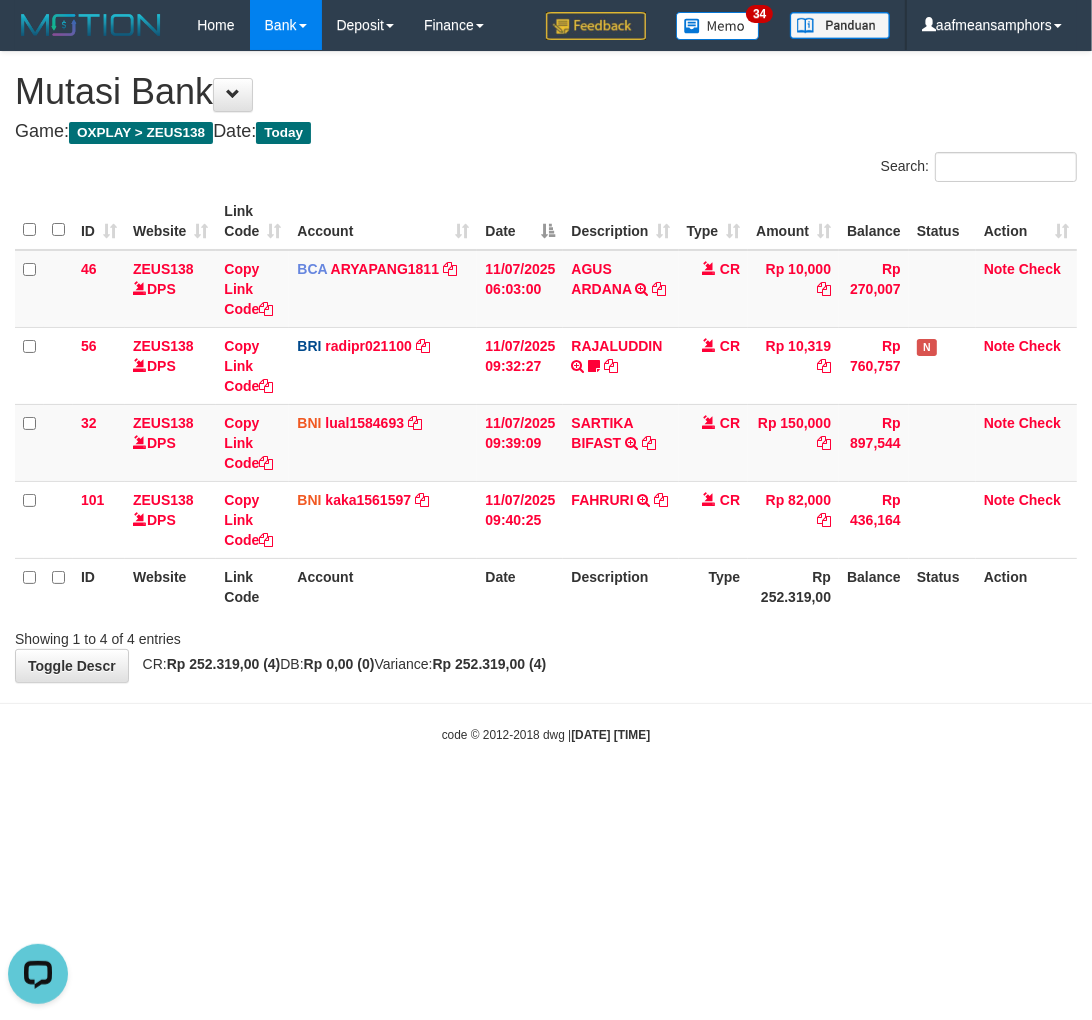 click on "Toggle navigation
Home
Bank
Account List
Load
By Website
Group
[OXPLAY]													ZEUS138
By Load Group (DPS)" at bounding box center (546, 397) 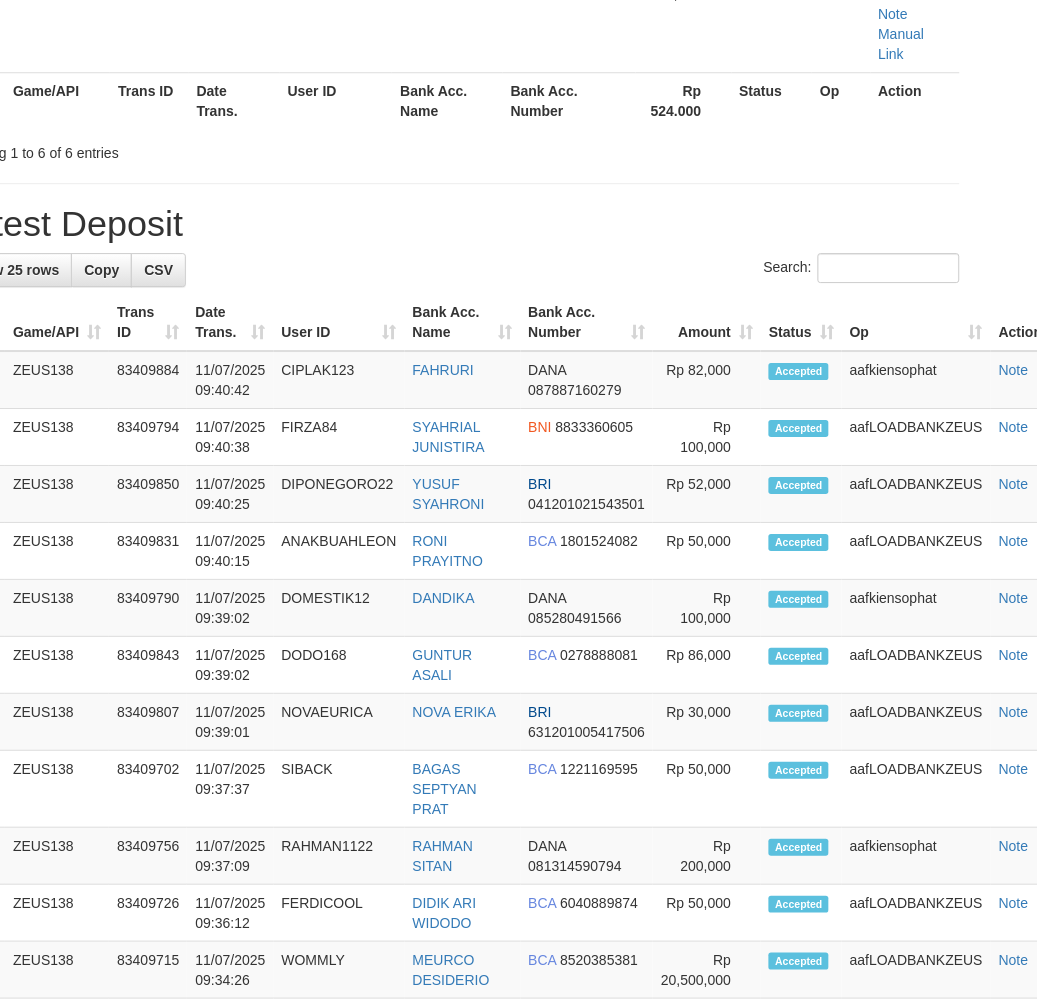 scroll, scrollTop: 674, scrollLeft: 62, axis: both 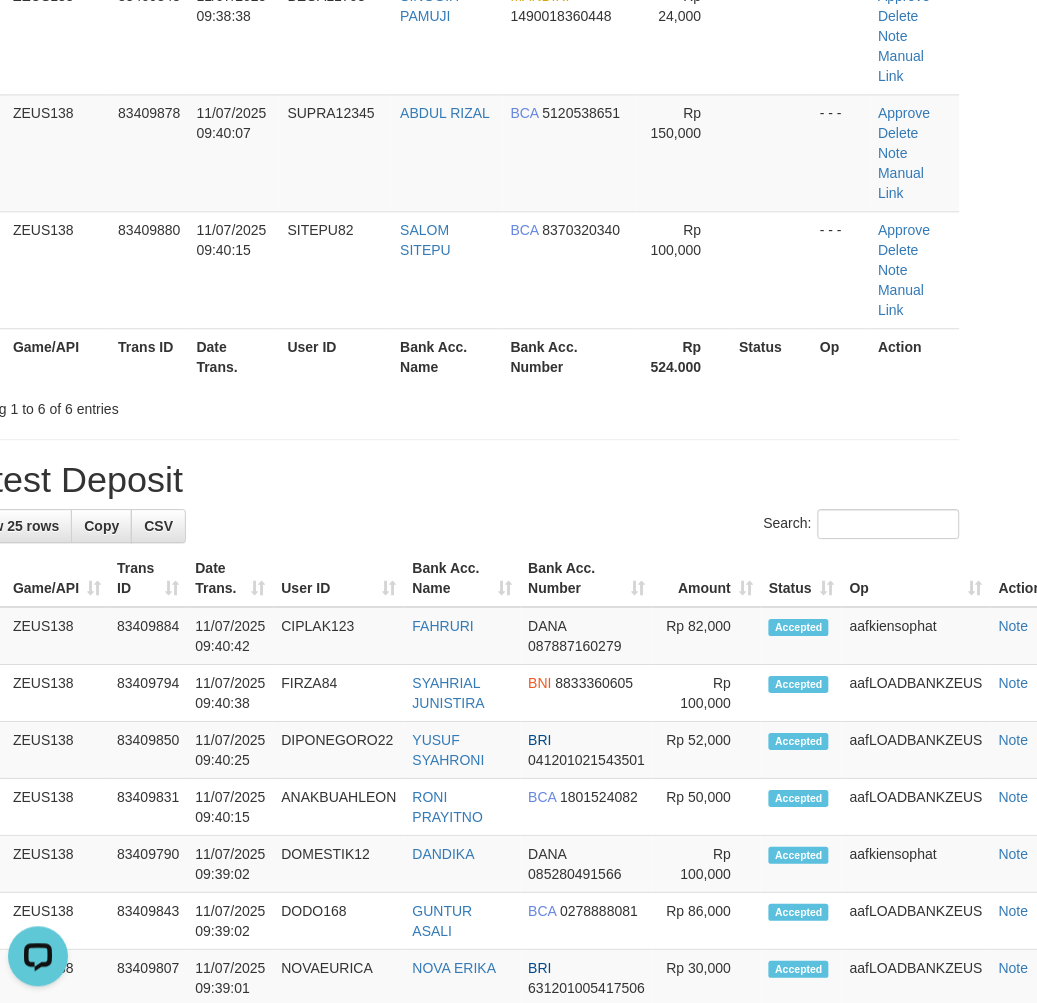 click on "Latest Deposit" at bounding box center [456, 480] 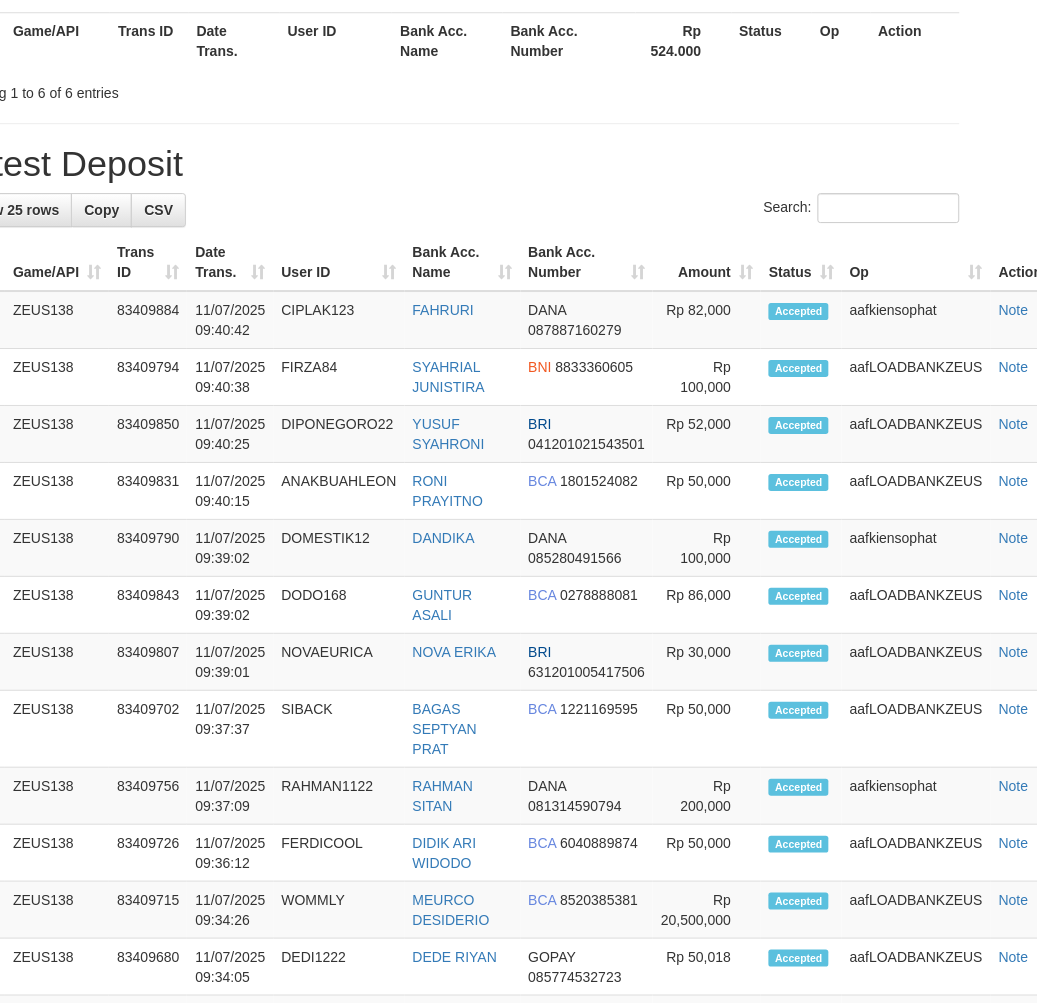 scroll, scrollTop: 734, scrollLeft: 62, axis: both 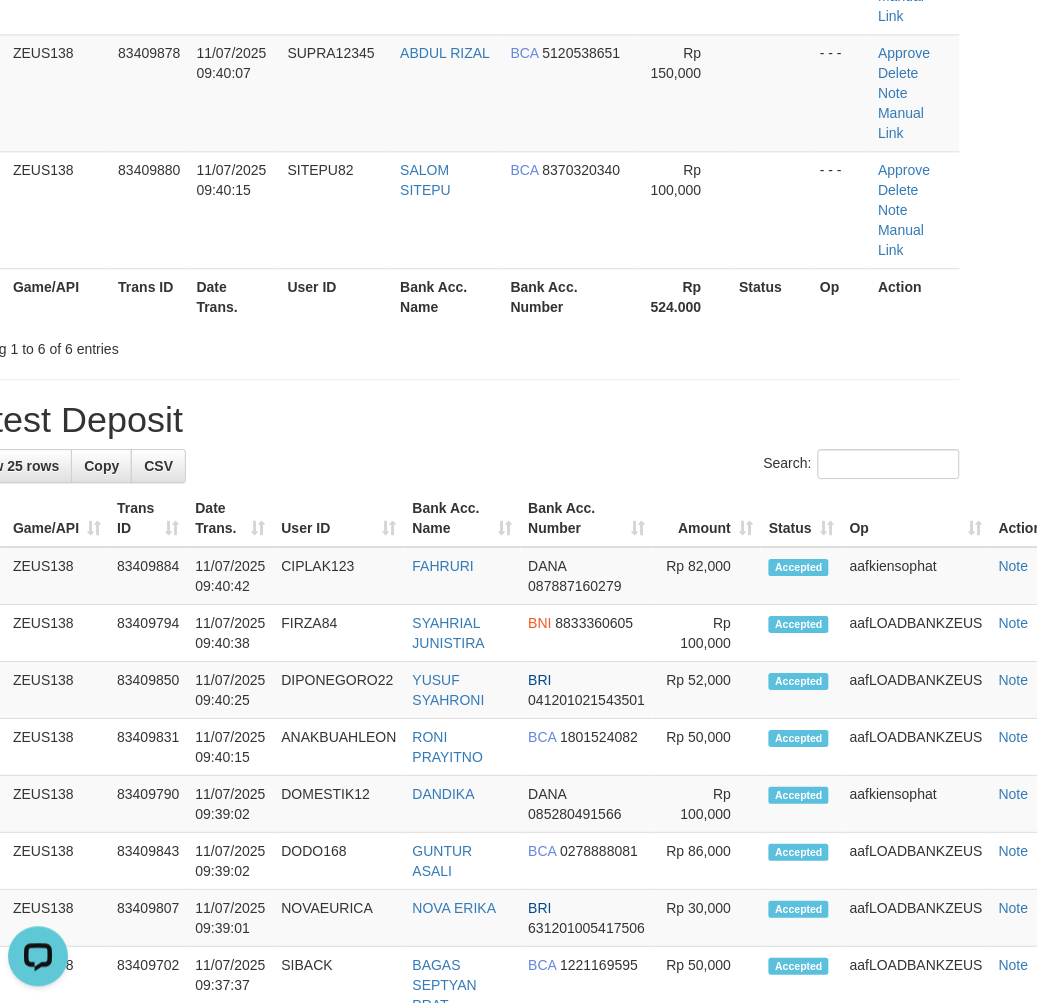 click on "**********" at bounding box center (456, 747) 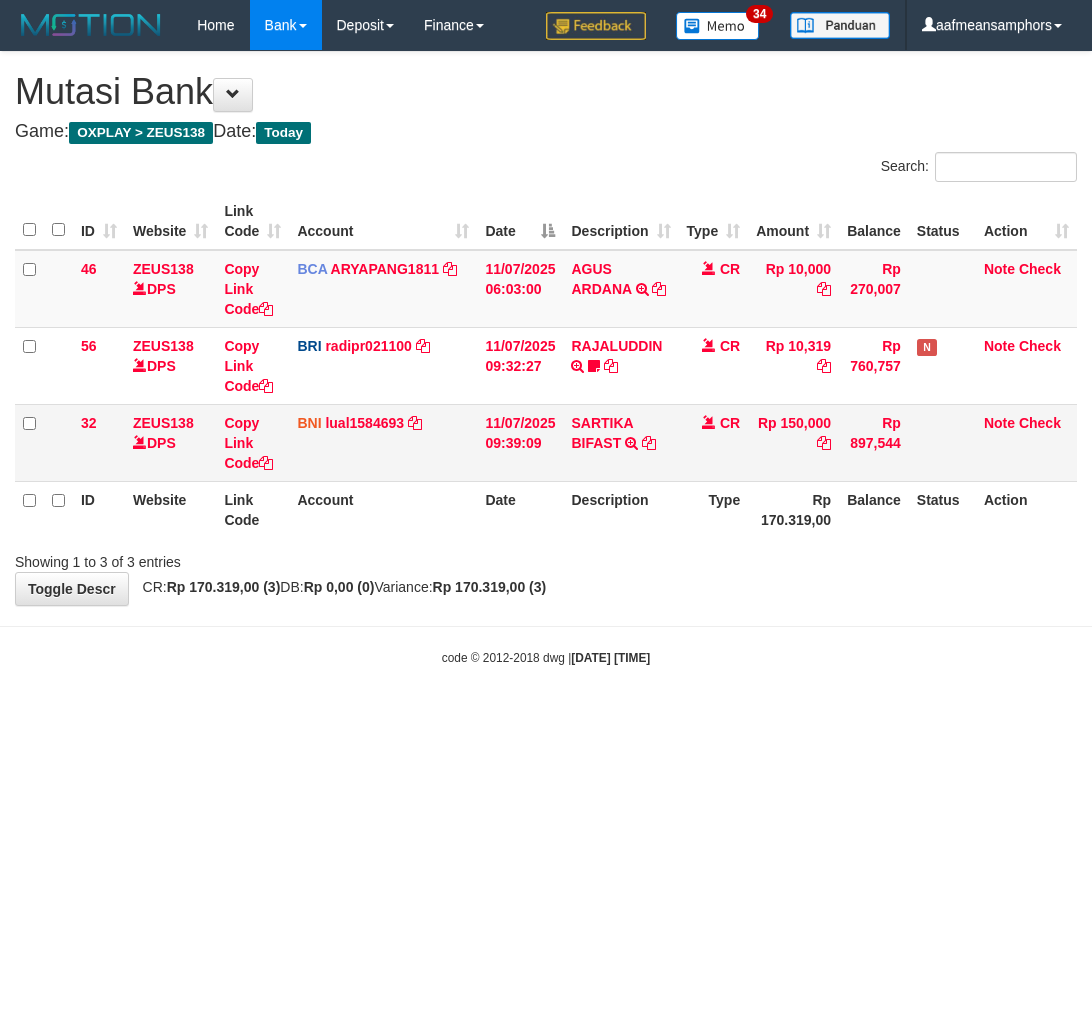 scroll, scrollTop: 0, scrollLeft: 0, axis: both 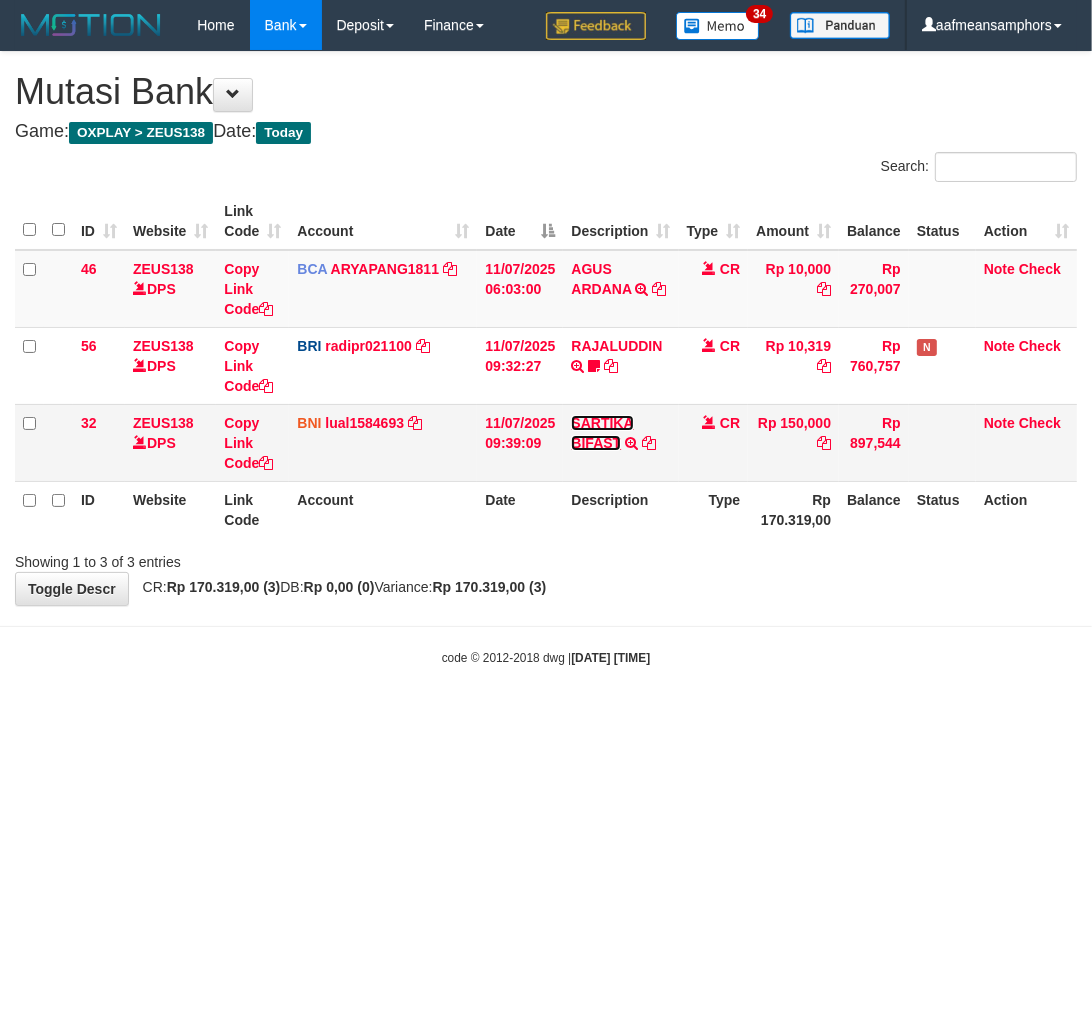 click on "SARTIKA BIFAST" at bounding box center [602, 433] 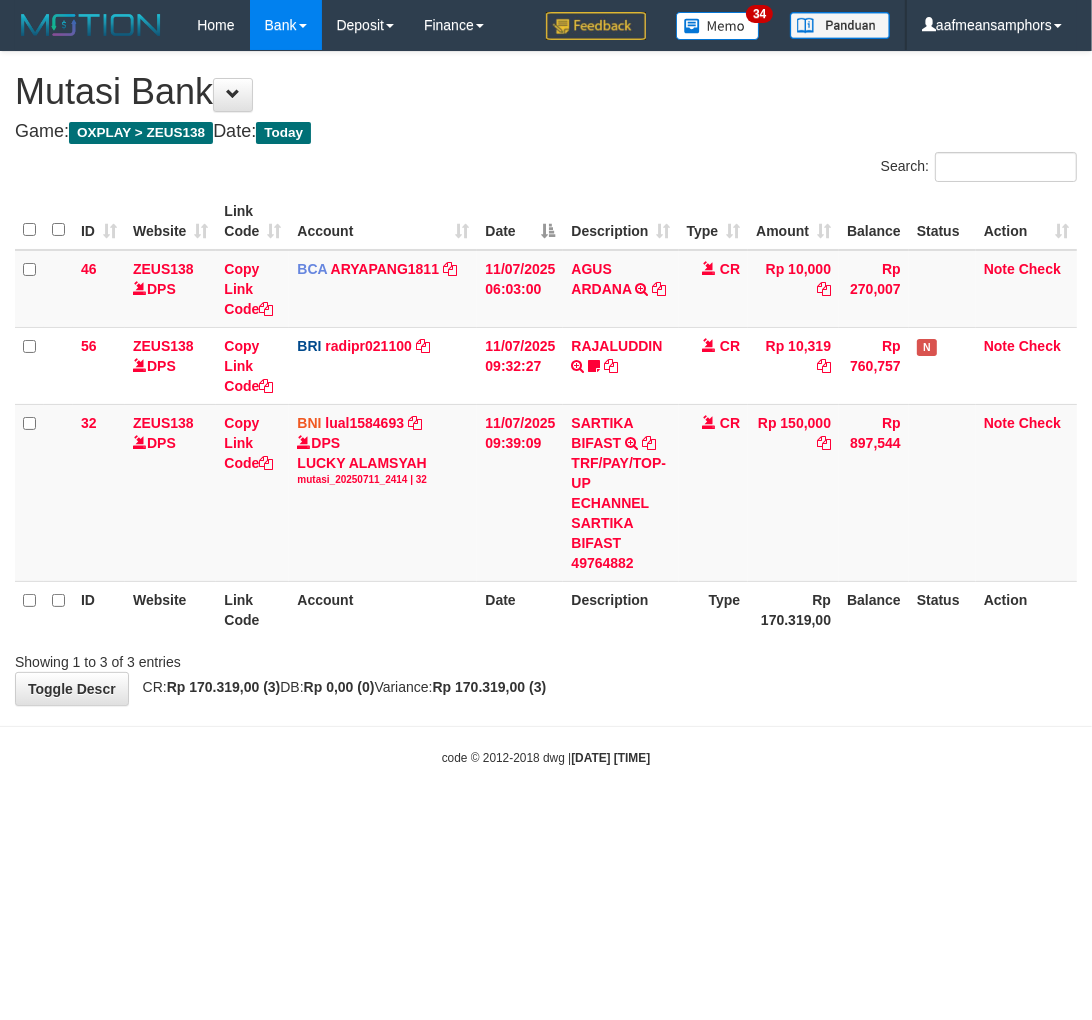 click on "code © 2012-2018 dwg |  2025/07/11 09:40:56" at bounding box center [546, 757] 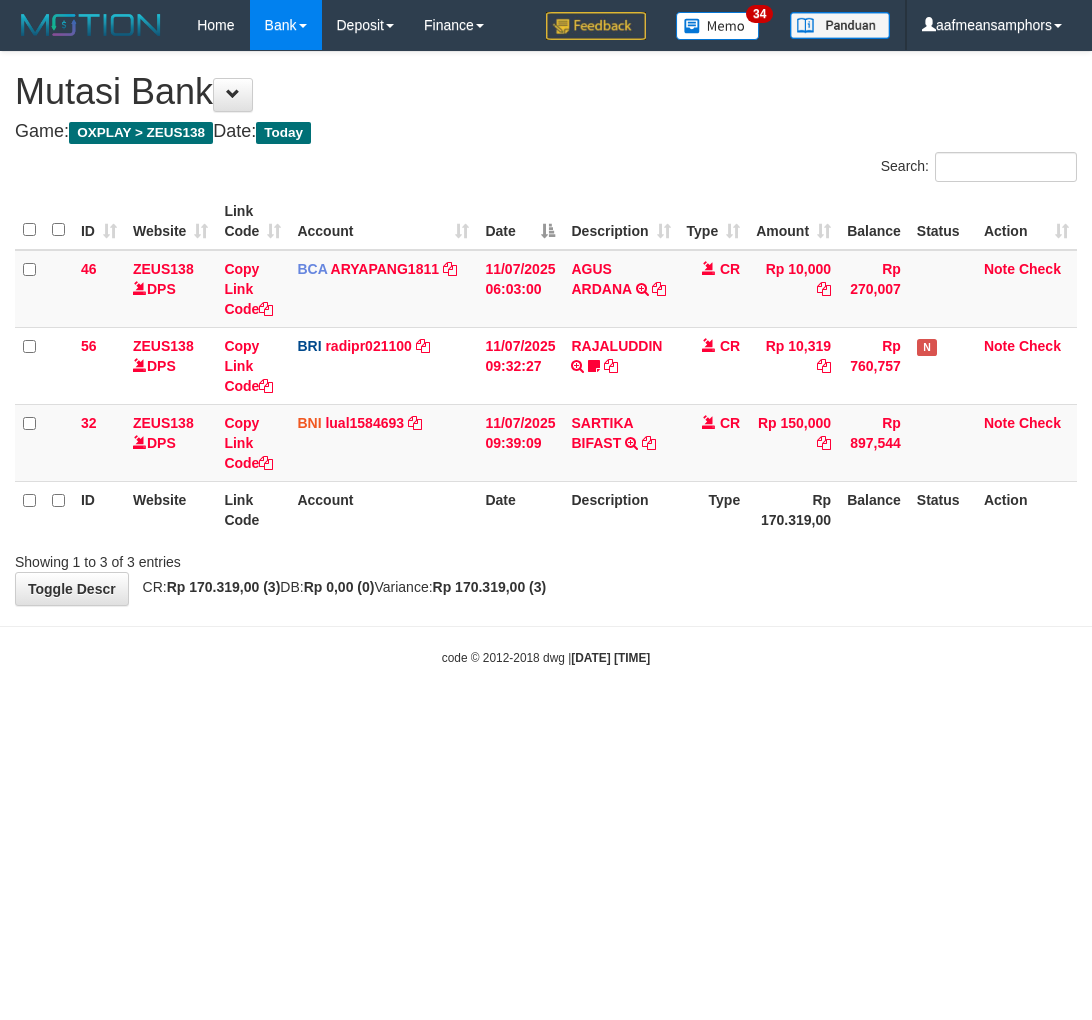 scroll, scrollTop: 0, scrollLeft: 0, axis: both 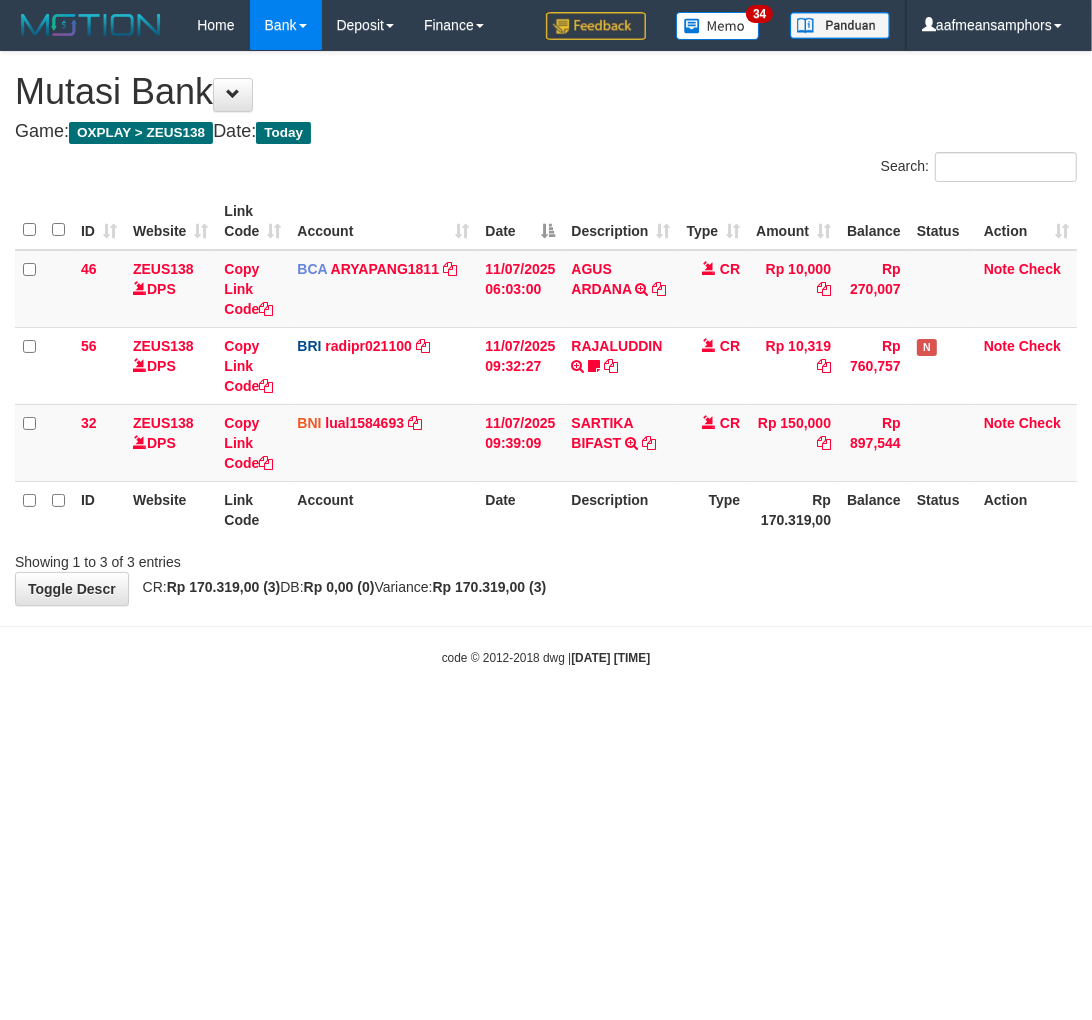 drag, startPoint x: 0, startPoint y: 0, endPoint x: 695, endPoint y: 696, distance: 983.5858 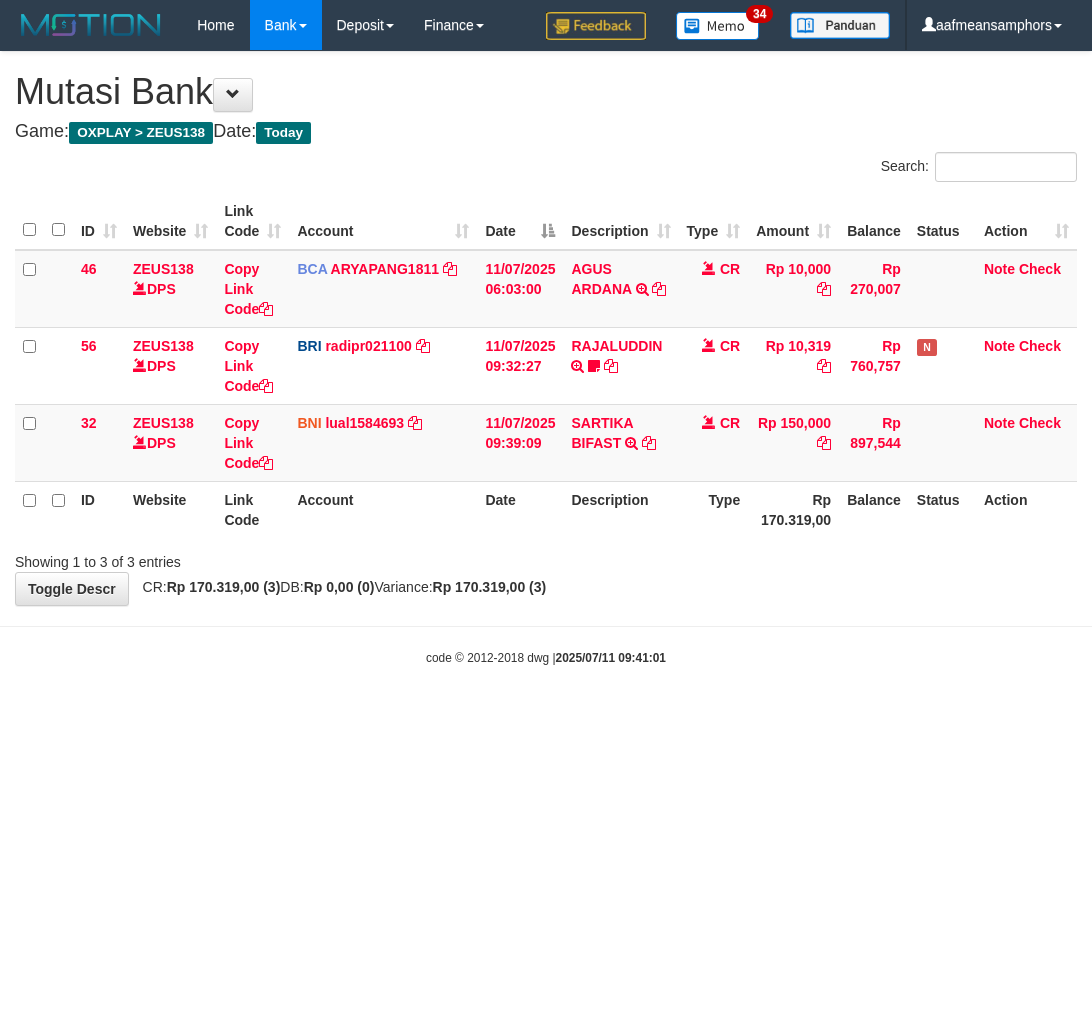 scroll, scrollTop: 0, scrollLeft: 0, axis: both 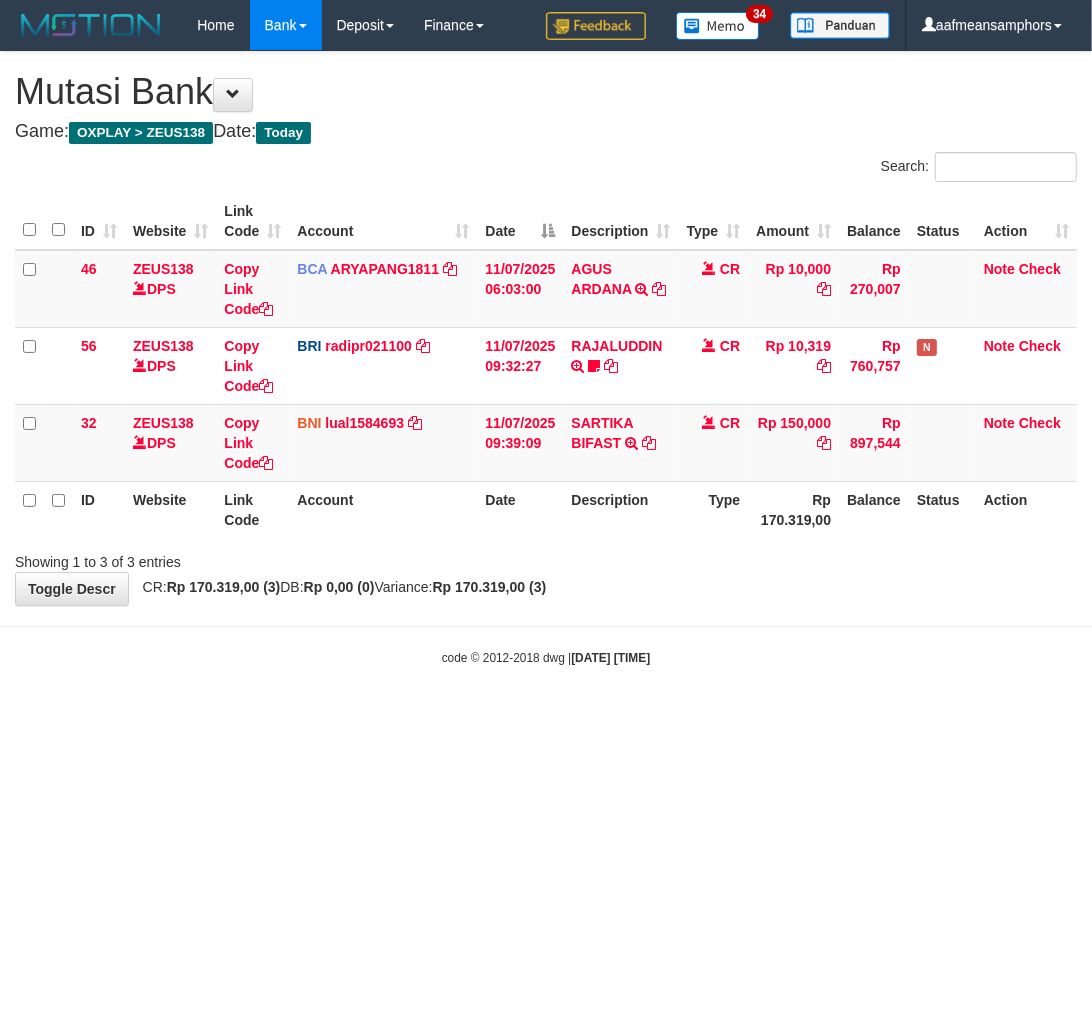 click on "Toggle navigation
Home
Bank
Account List
Load
By Website
Group
[OXPLAY]													ZEUS138
By Load Group (DPS)" at bounding box center (546, 358) 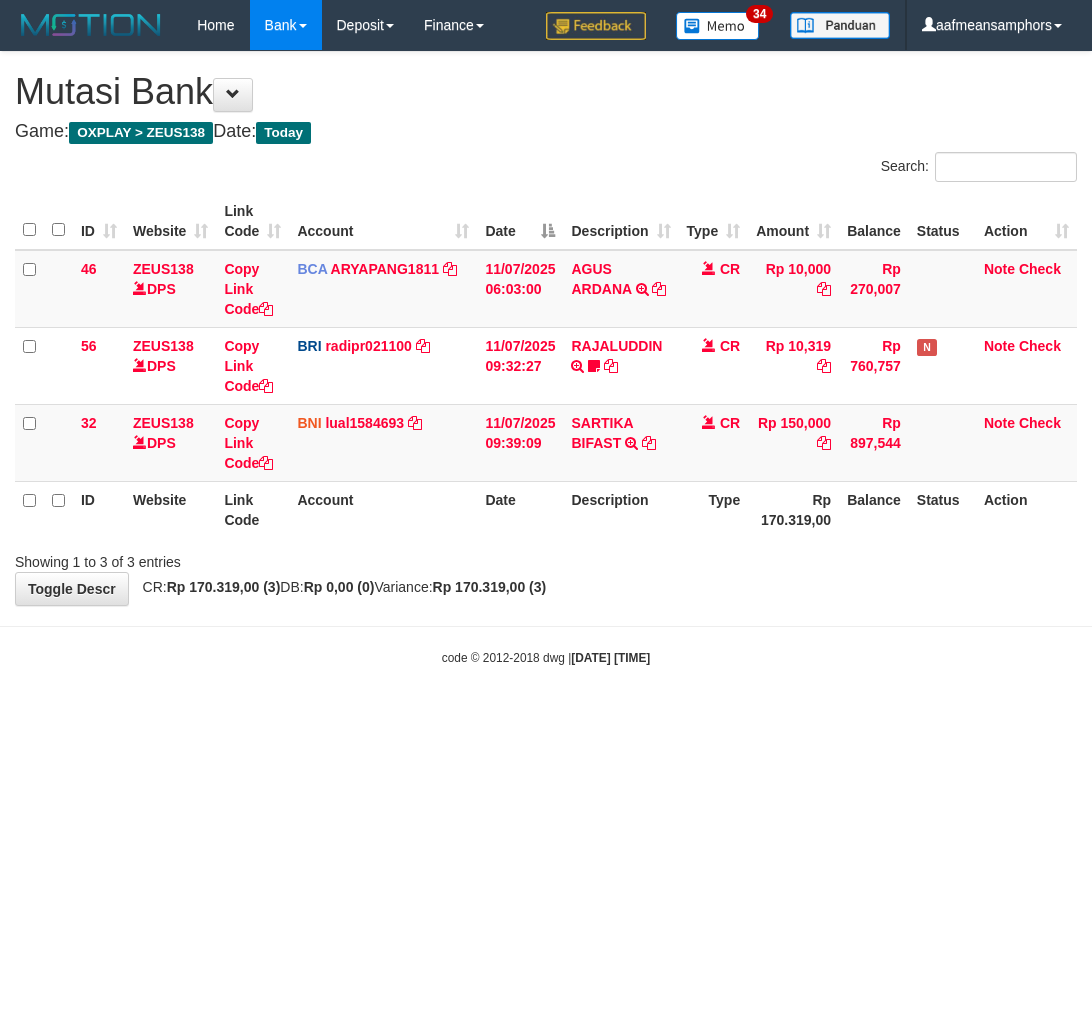 scroll, scrollTop: 0, scrollLeft: 0, axis: both 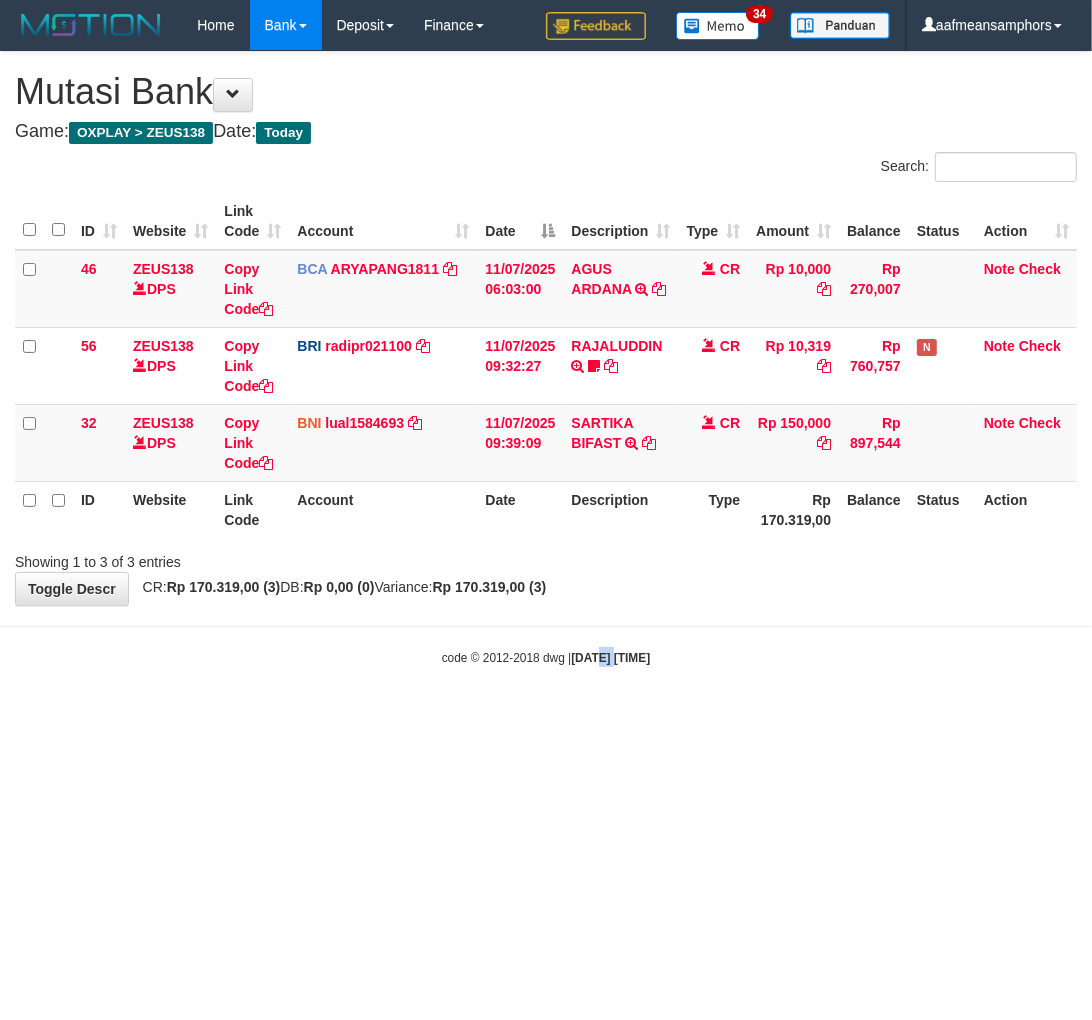click on "Toggle navigation
Home
Bank
Account List
Load
By Website
Group
[OXPLAY]													ZEUS138
By Load Group (DPS)
Sync" at bounding box center (546, 358) 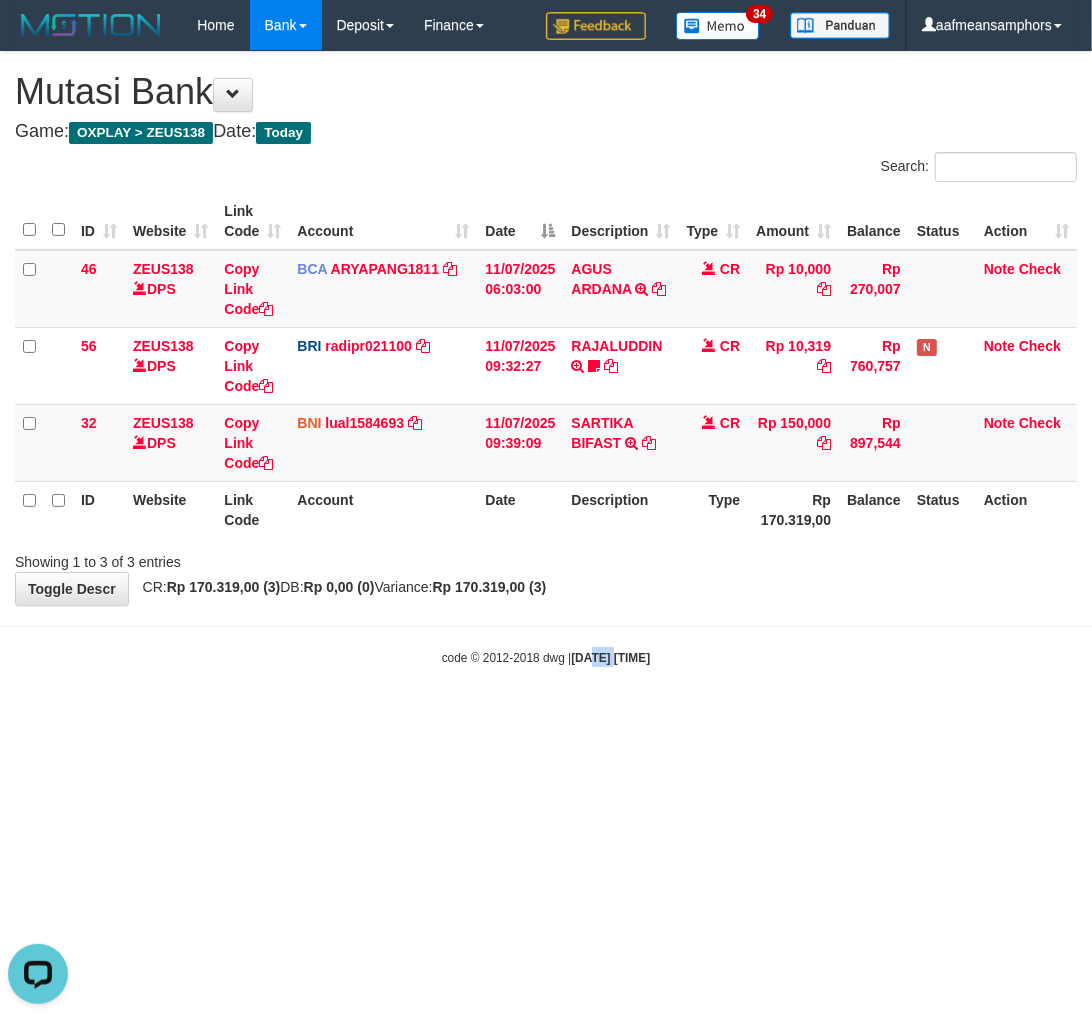 scroll, scrollTop: 0, scrollLeft: 0, axis: both 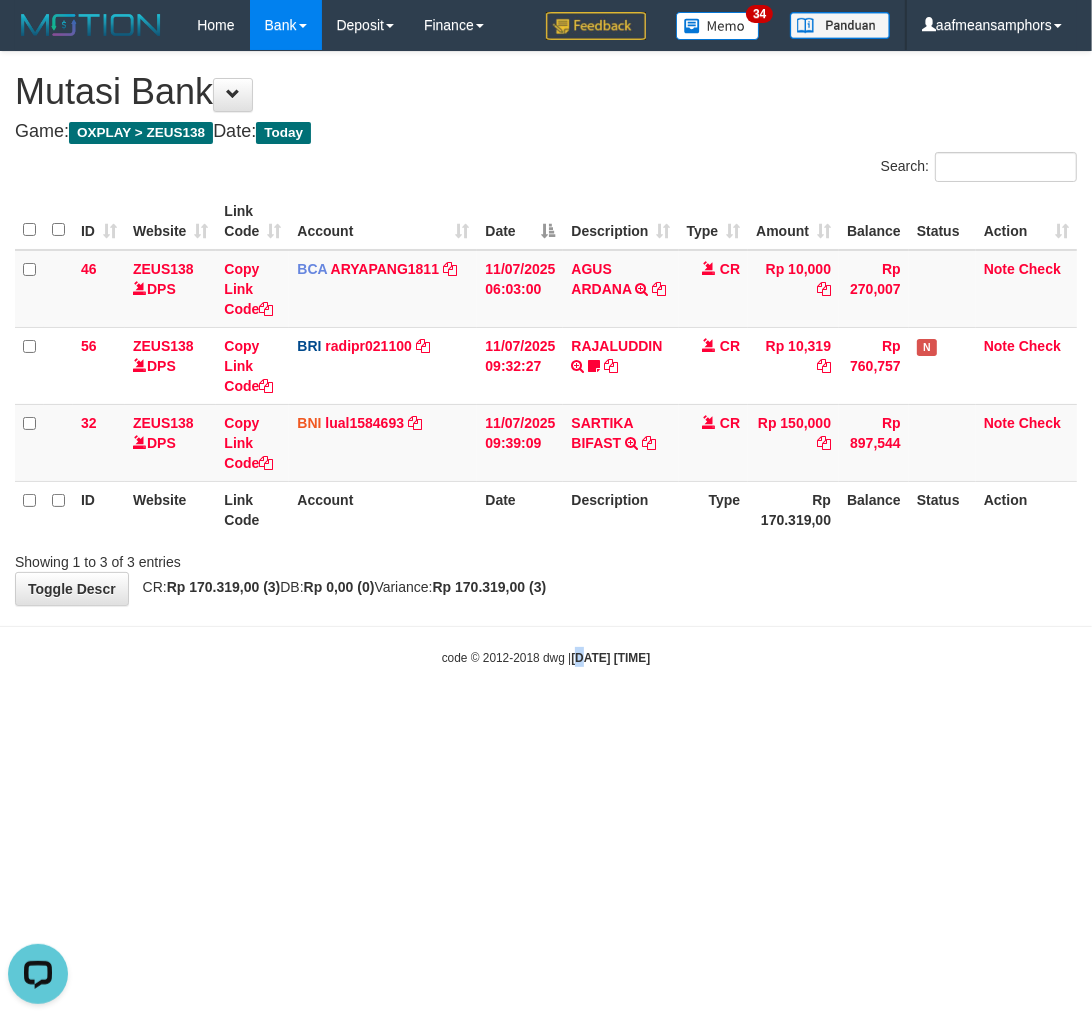 click on "Toggle navigation
Home
Bank
Account List
Load
By Website
Group
[OXPLAY]													ZEUS138
By Load Group (DPS)
Sync" at bounding box center (546, 358) 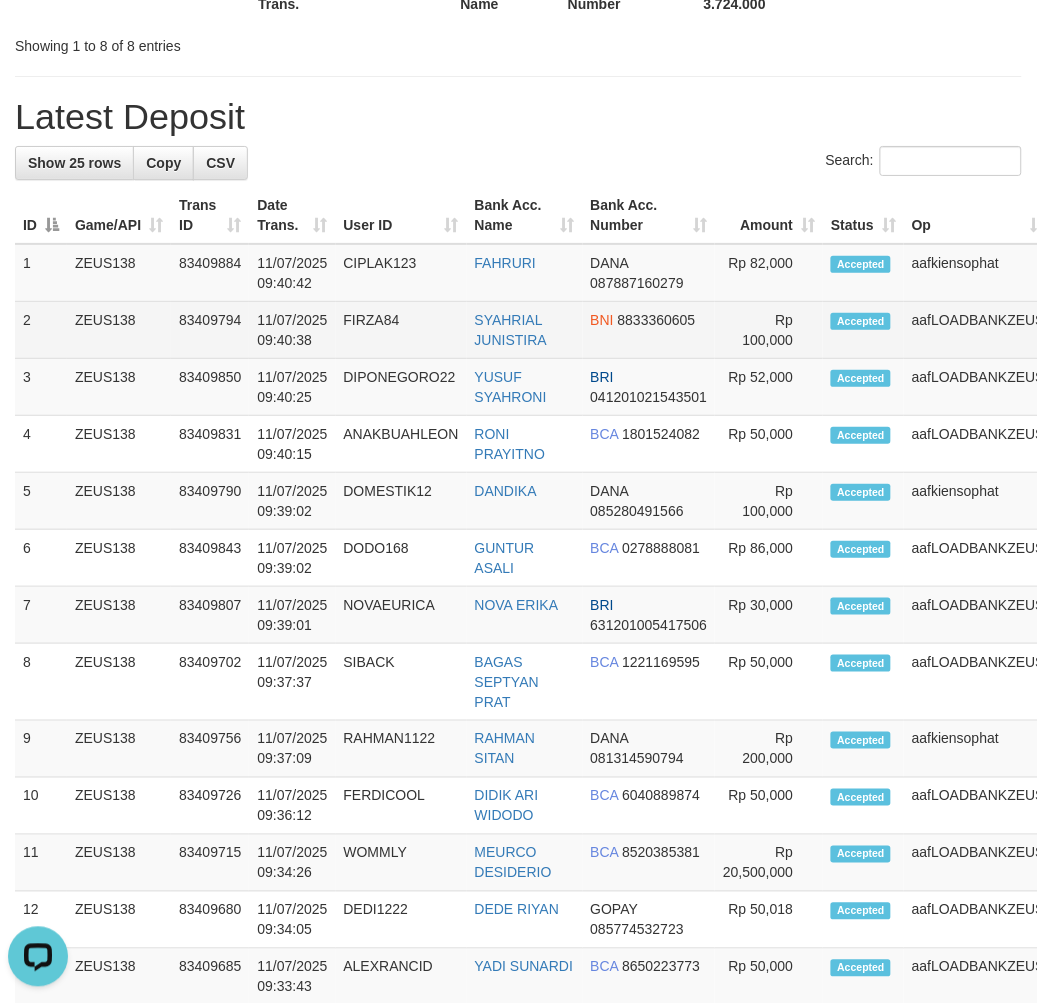 scroll, scrollTop: 845, scrollLeft: 0, axis: vertical 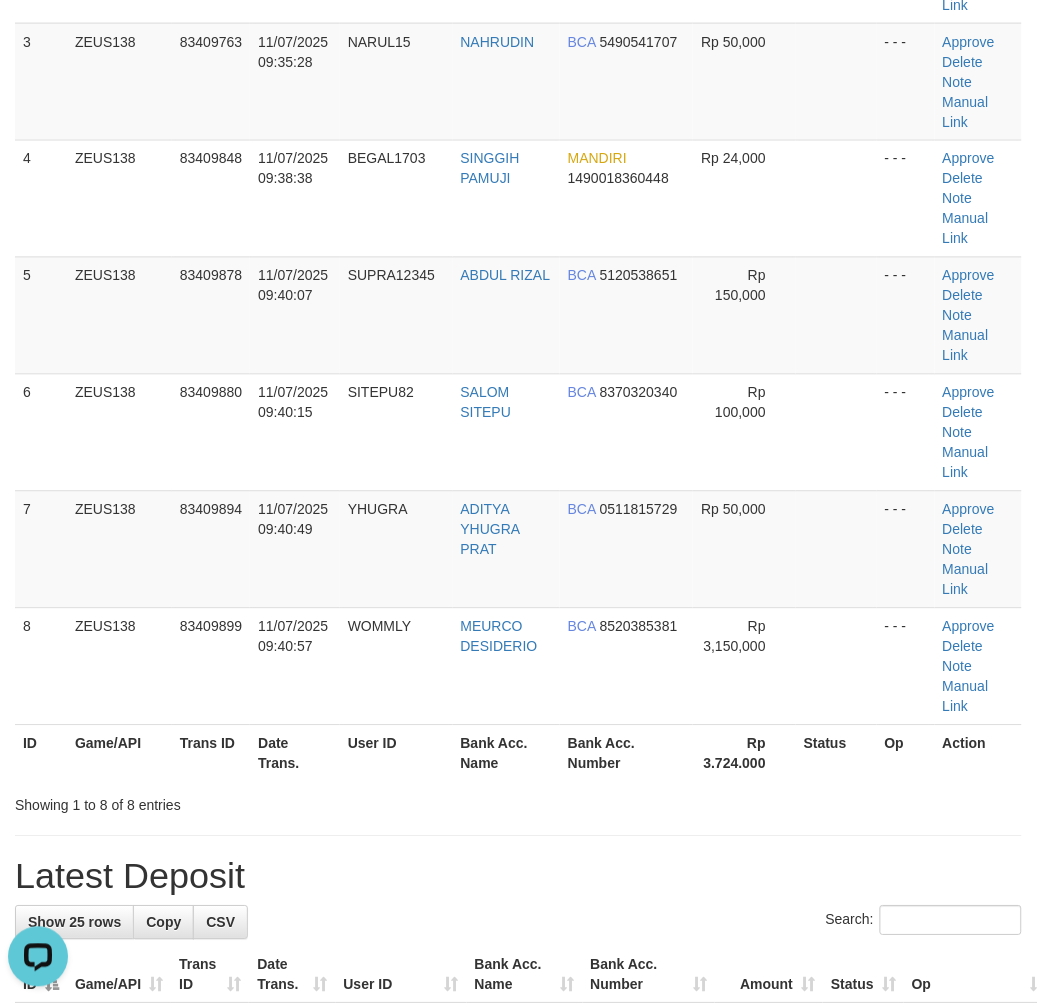 click on "**********" at bounding box center (518, 1087) 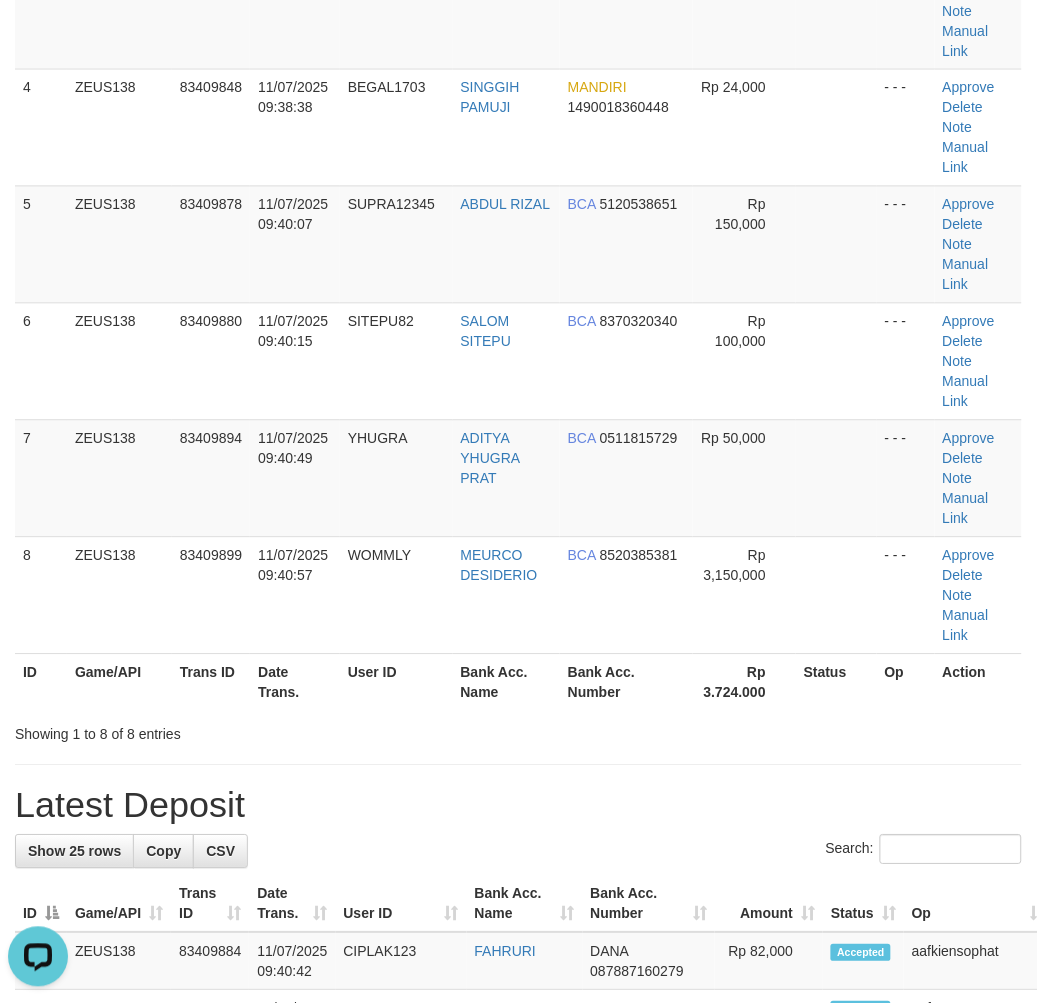 scroll, scrollTop: 706, scrollLeft: 0, axis: vertical 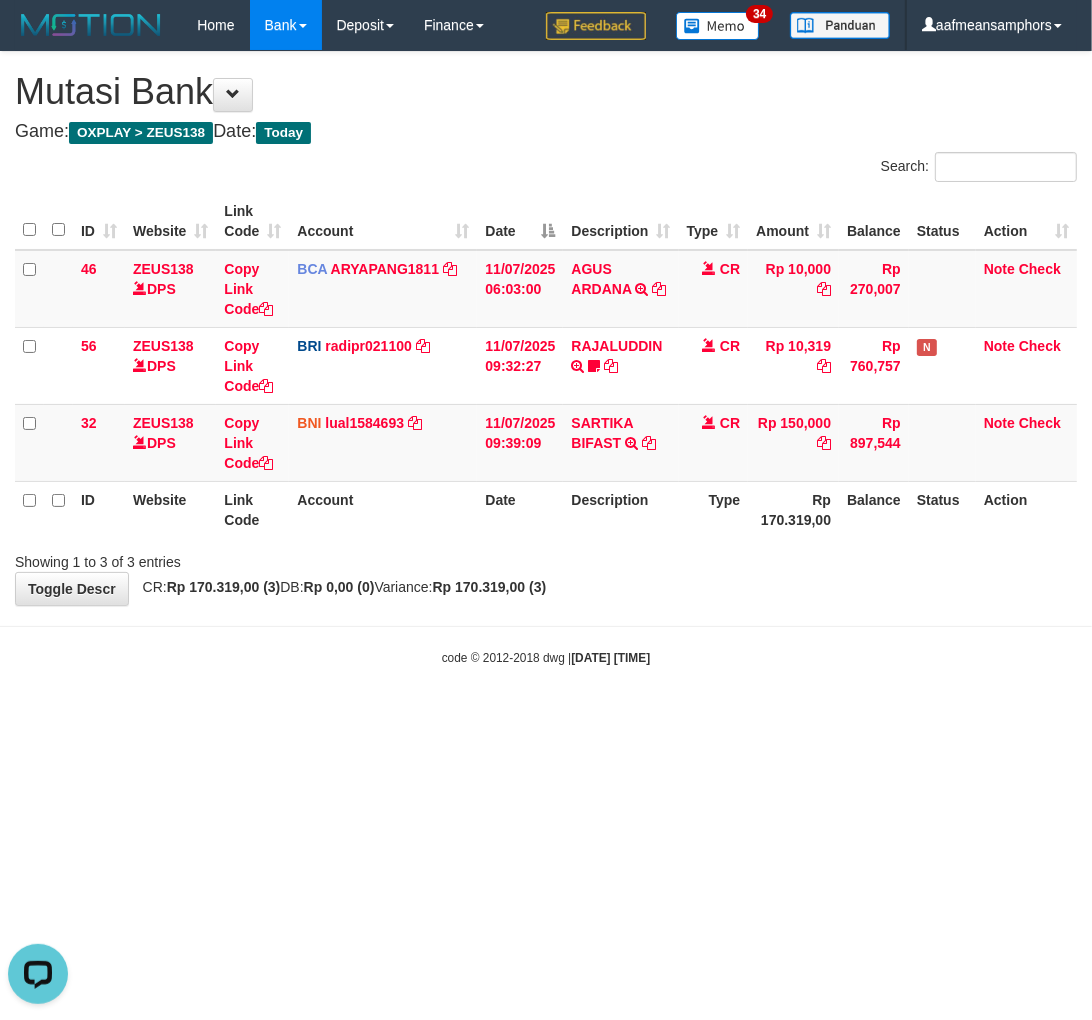 click on "Toggle navigation
Home
Bank
Account List
Load
By Website
Group
[OXPLAY]													ZEUS138
By Load Group (DPS)" at bounding box center [546, 358] 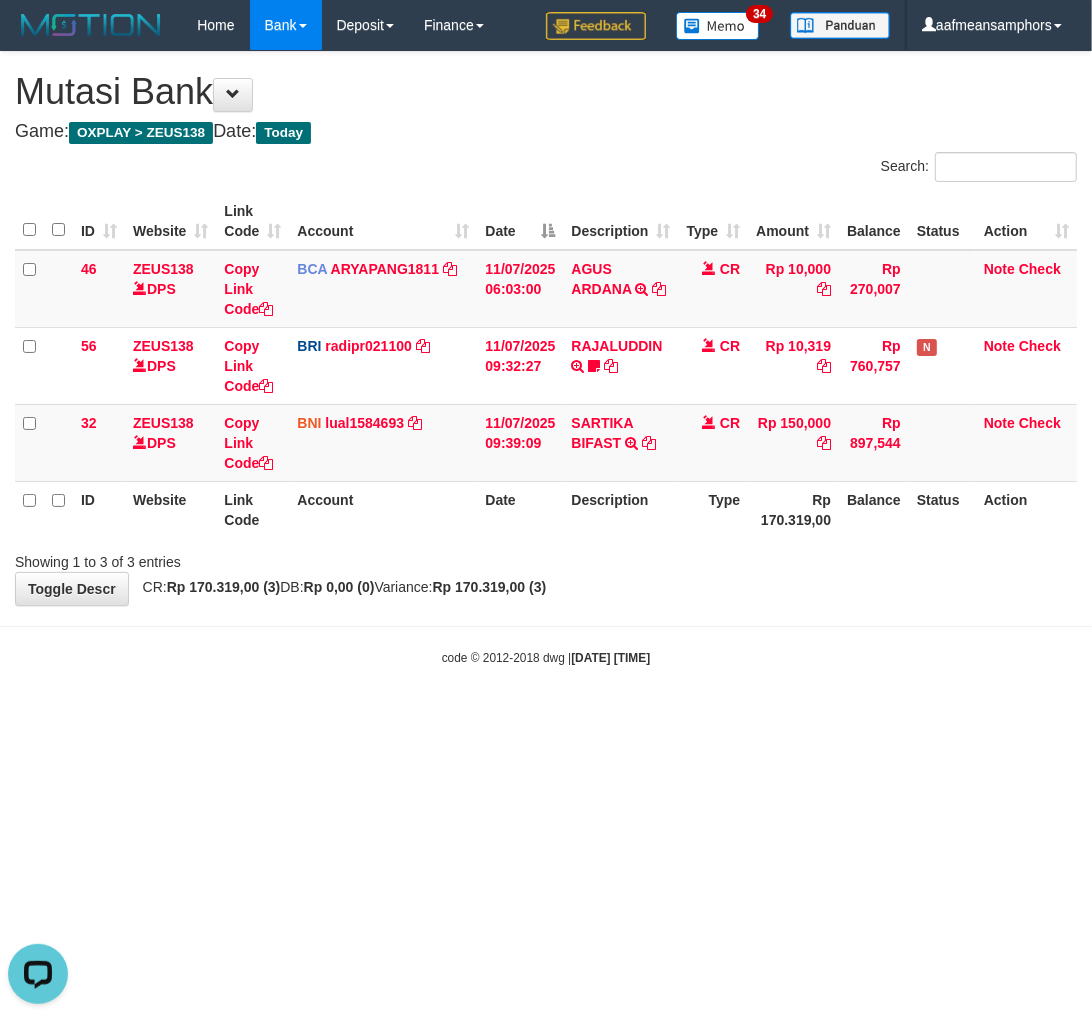 click on "Toggle navigation
Home
Bank
Account List
Load
By Website
Group
[OXPLAY]													ZEUS138
By Load Group (DPS)" at bounding box center [546, 358] 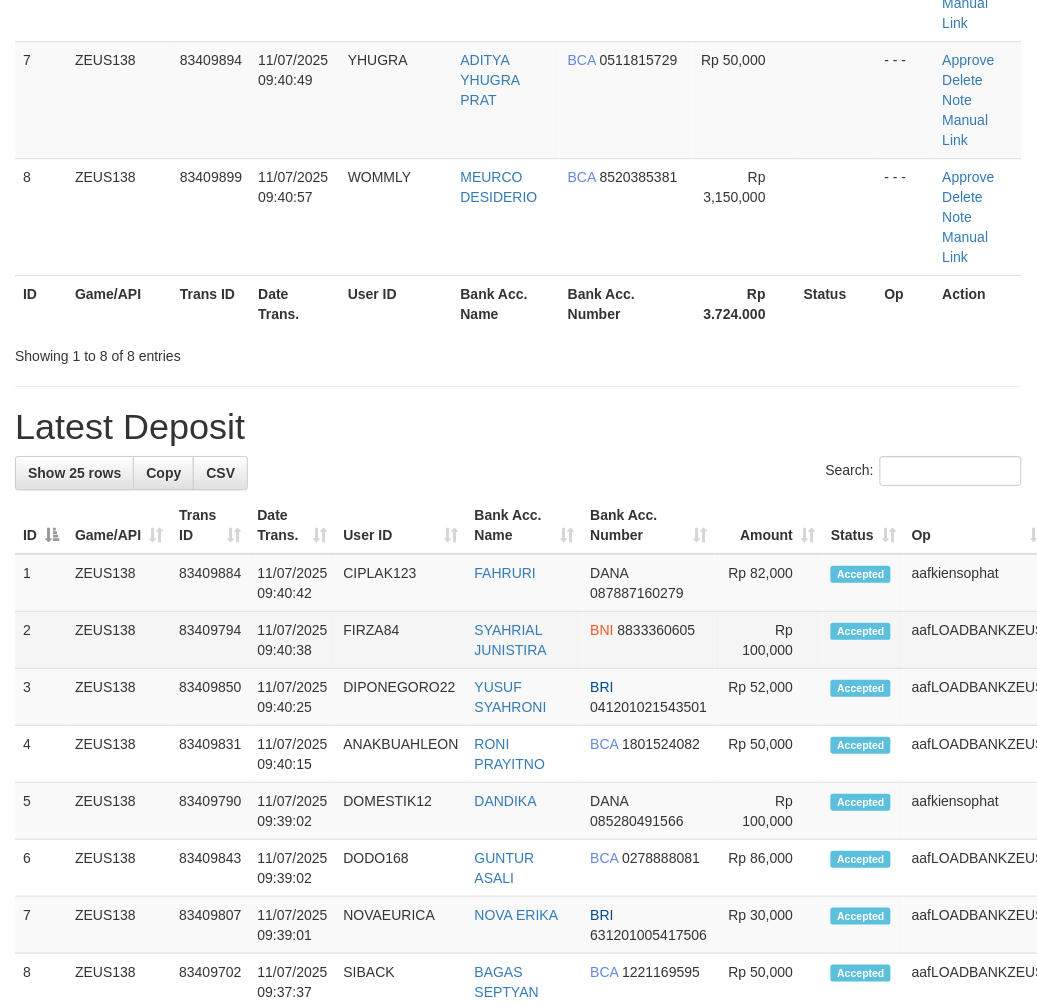 scroll, scrollTop: 925, scrollLeft: 0, axis: vertical 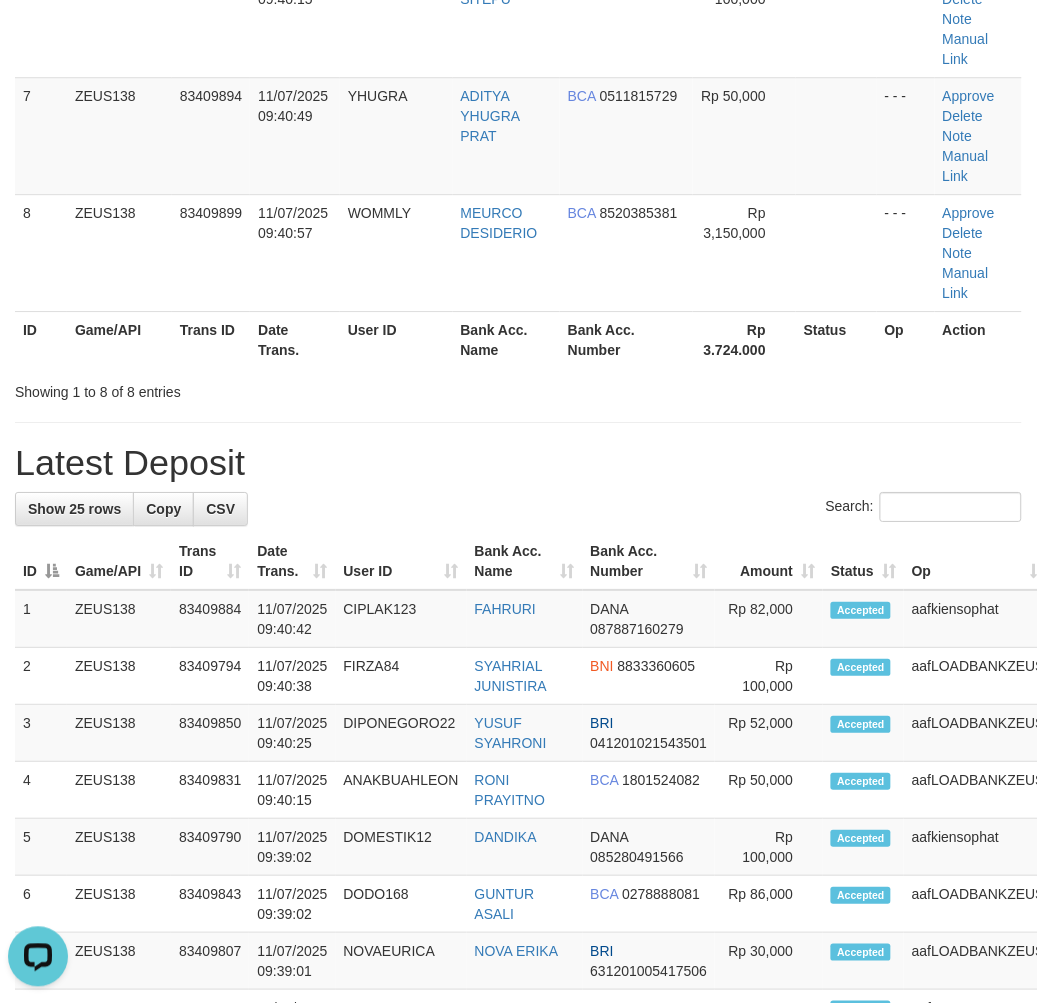 click on "Latest Deposit" at bounding box center [518, 463] 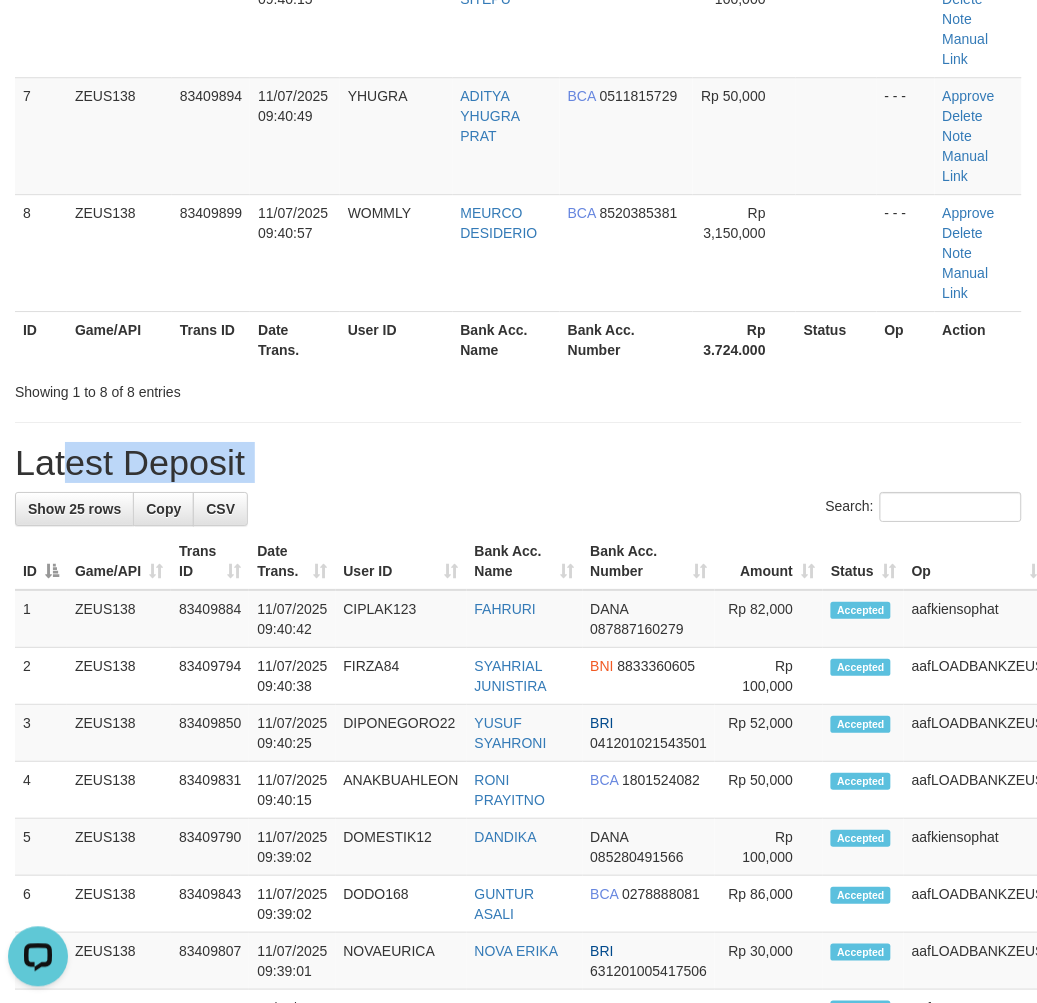 click on "Latest Deposit" at bounding box center [518, 463] 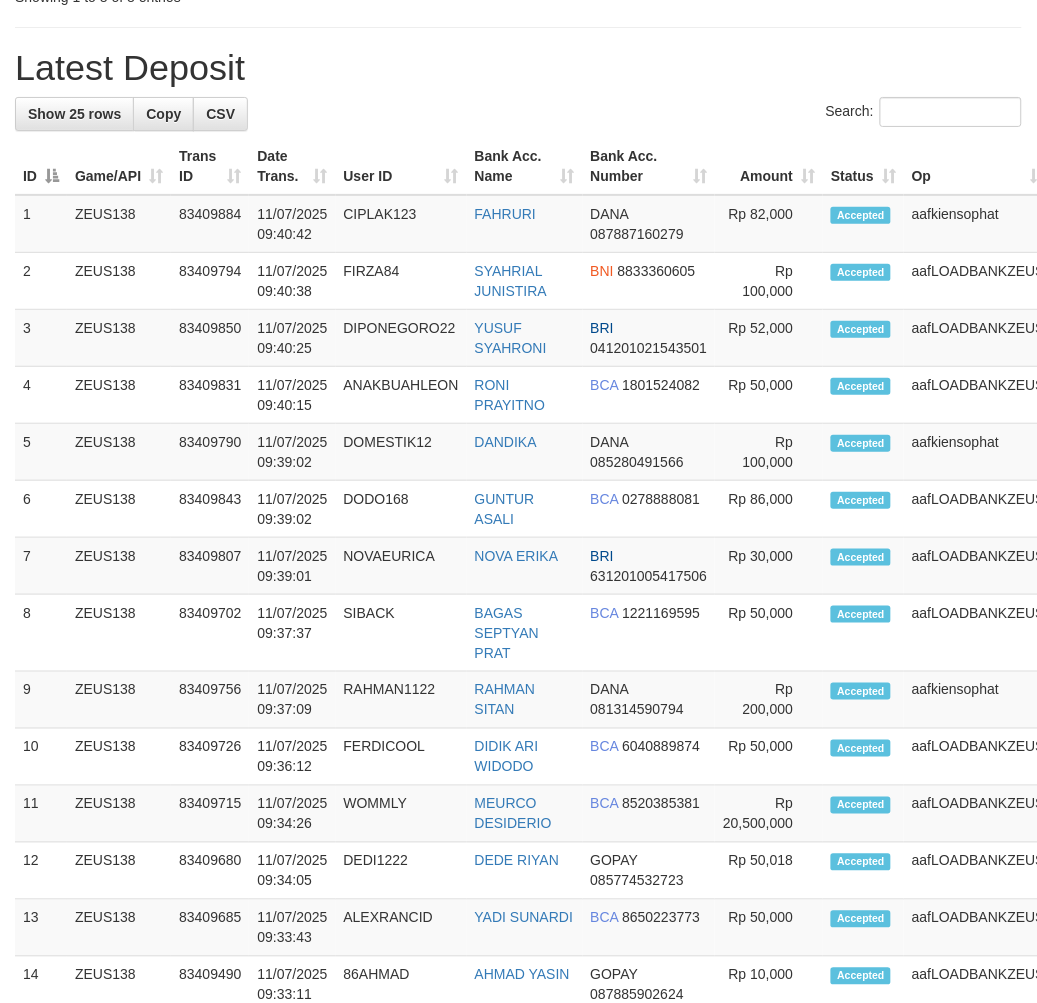 click on "DOMESTIK12" at bounding box center (401, 452) 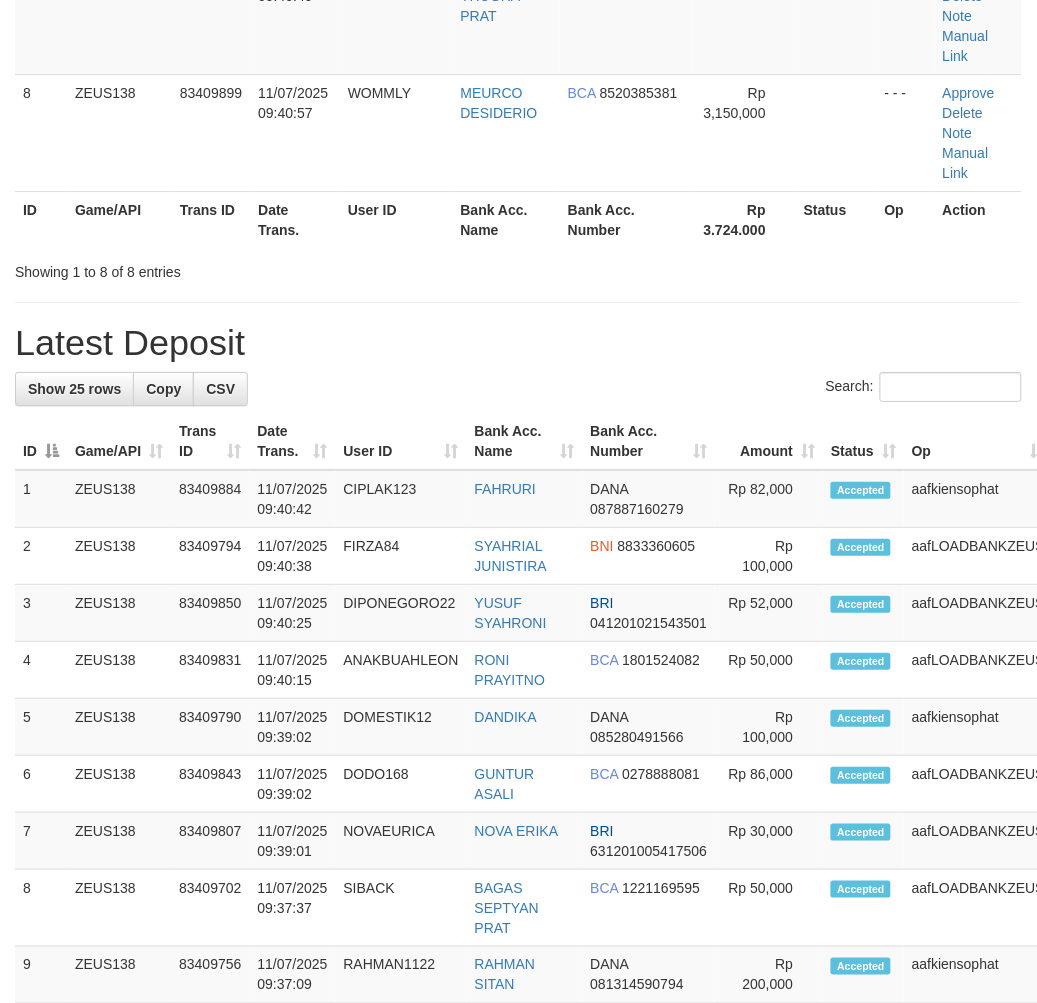 click on "User ID" at bounding box center (401, 441) 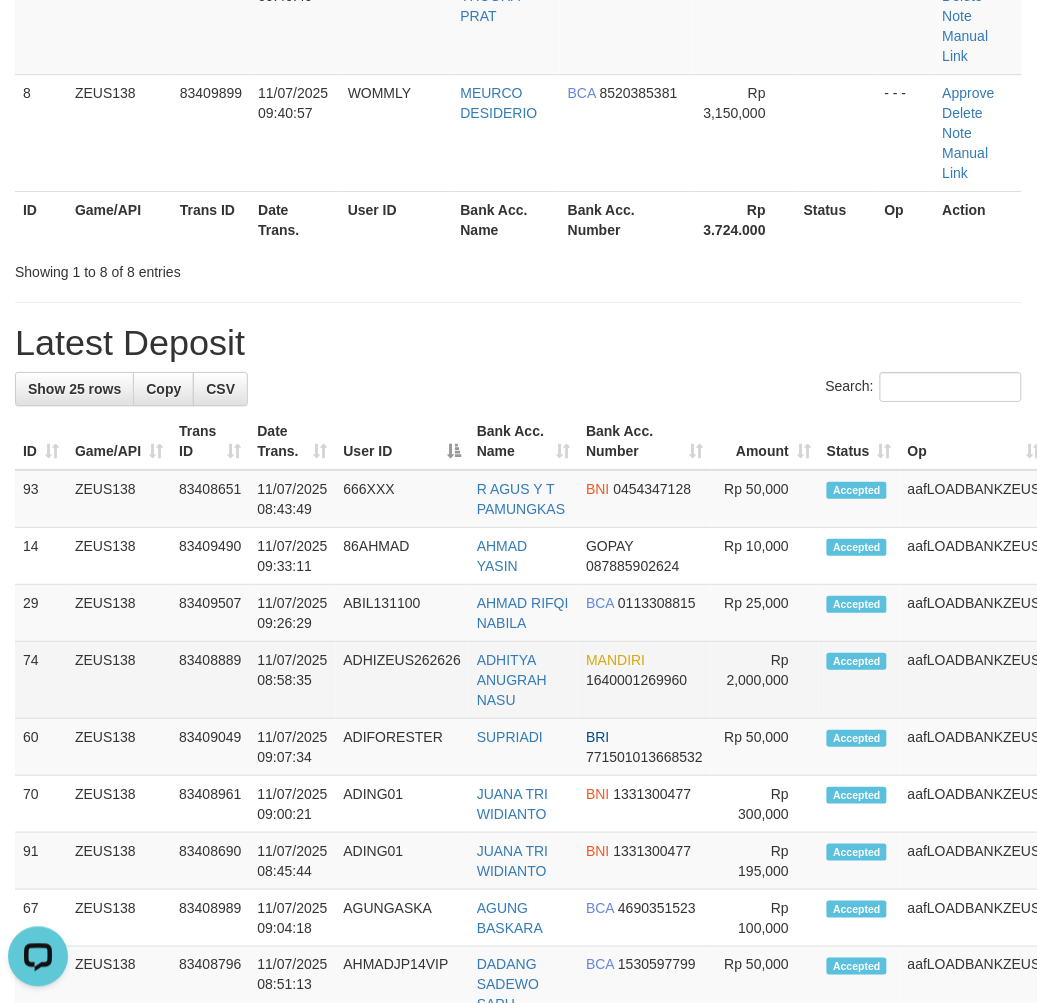 scroll, scrollTop: 0, scrollLeft: 0, axis: both 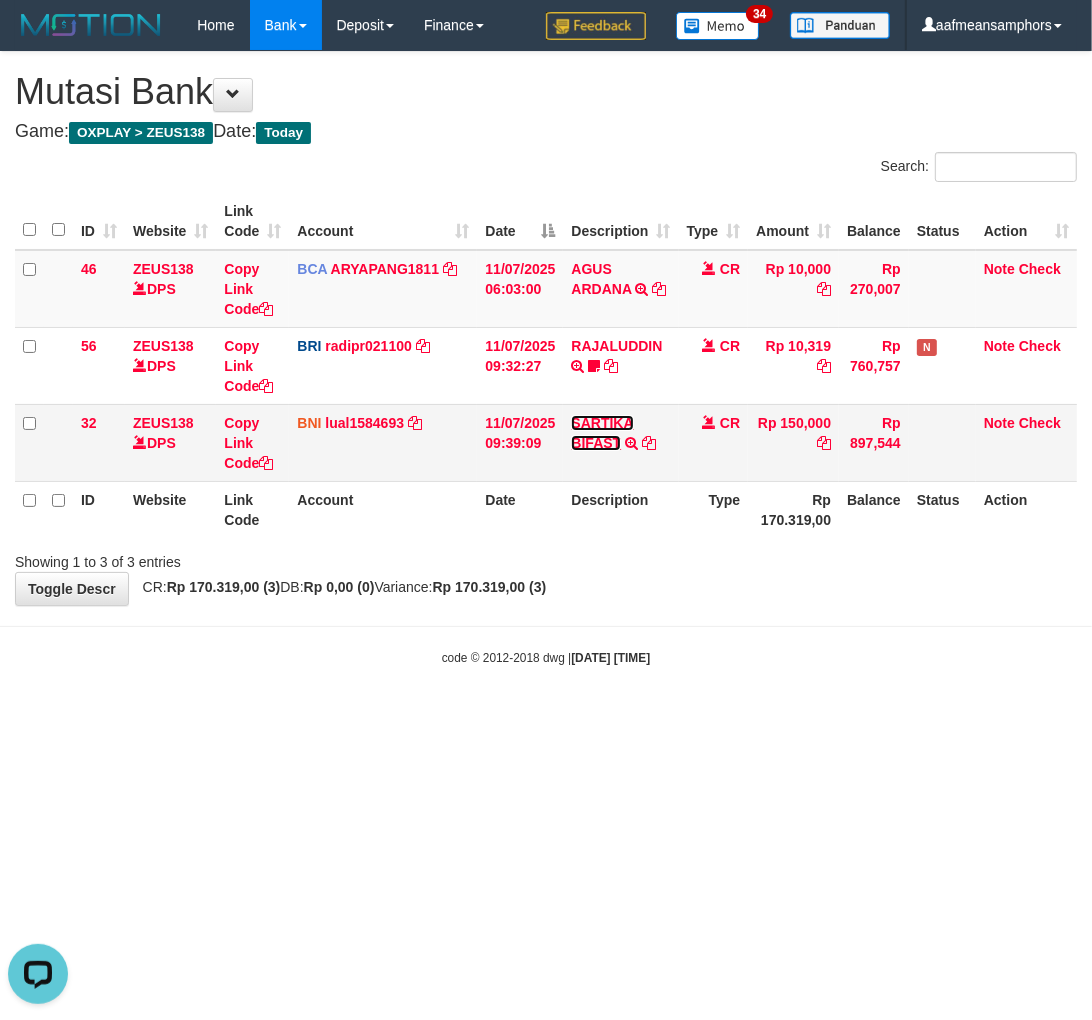 click on "SARTIKA BIFAST" at bounding box center (602, 433) 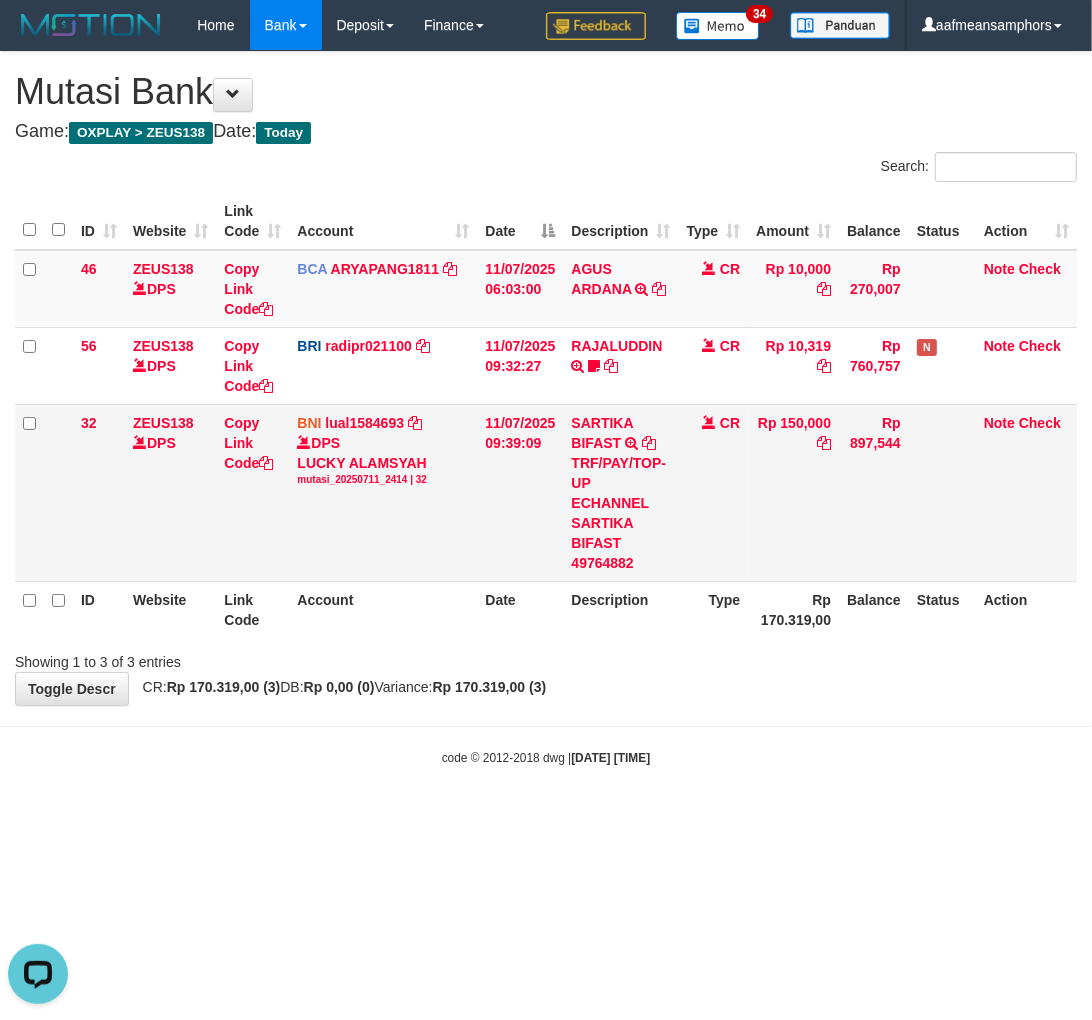click on "TRF/PAY/TOP-UP ECHANNEL SARTIKA BIFAST 49764882" at bounding box center [620, 513] 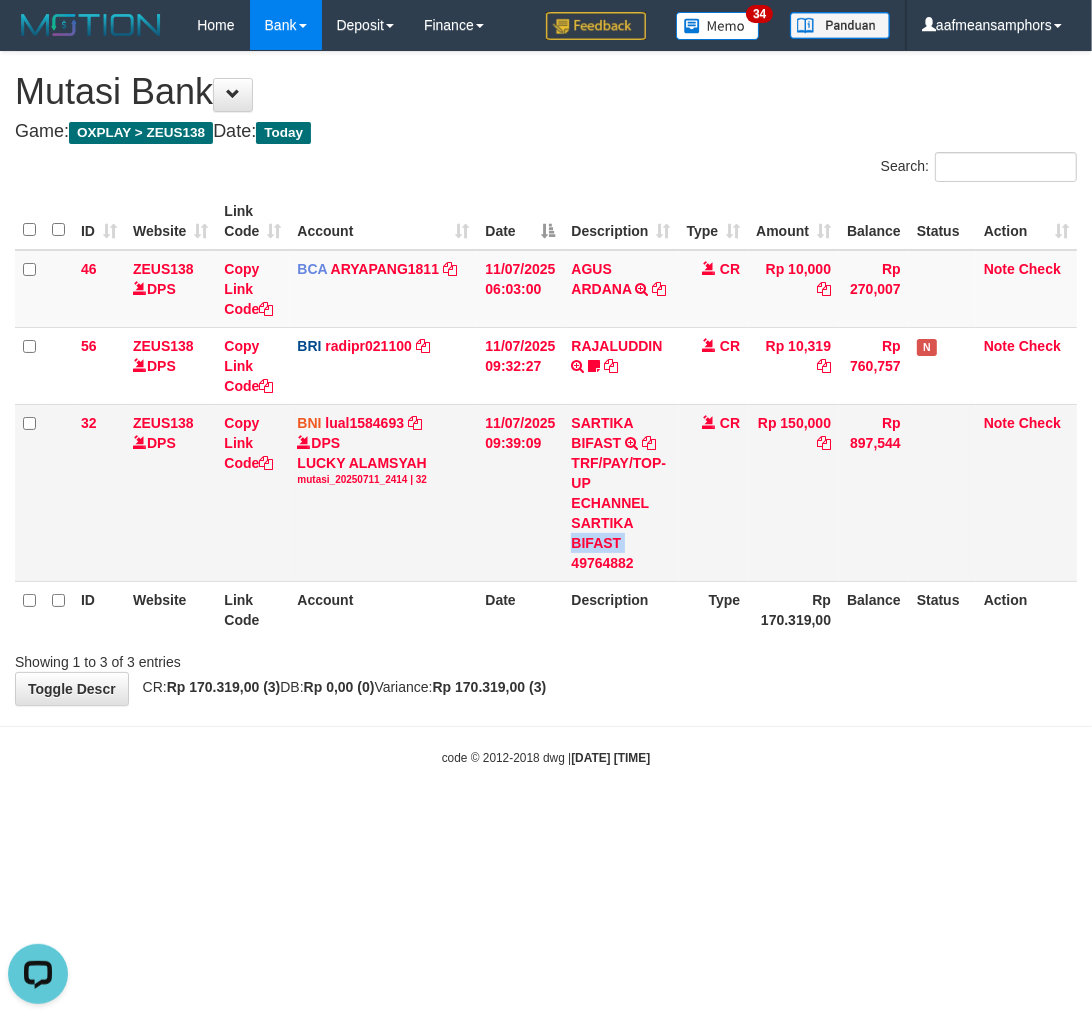 click on "TRF/PAY/TOP-UP ECHANNEL SARTIKA BIFAST 49764882" at bounding box center [620, 513] 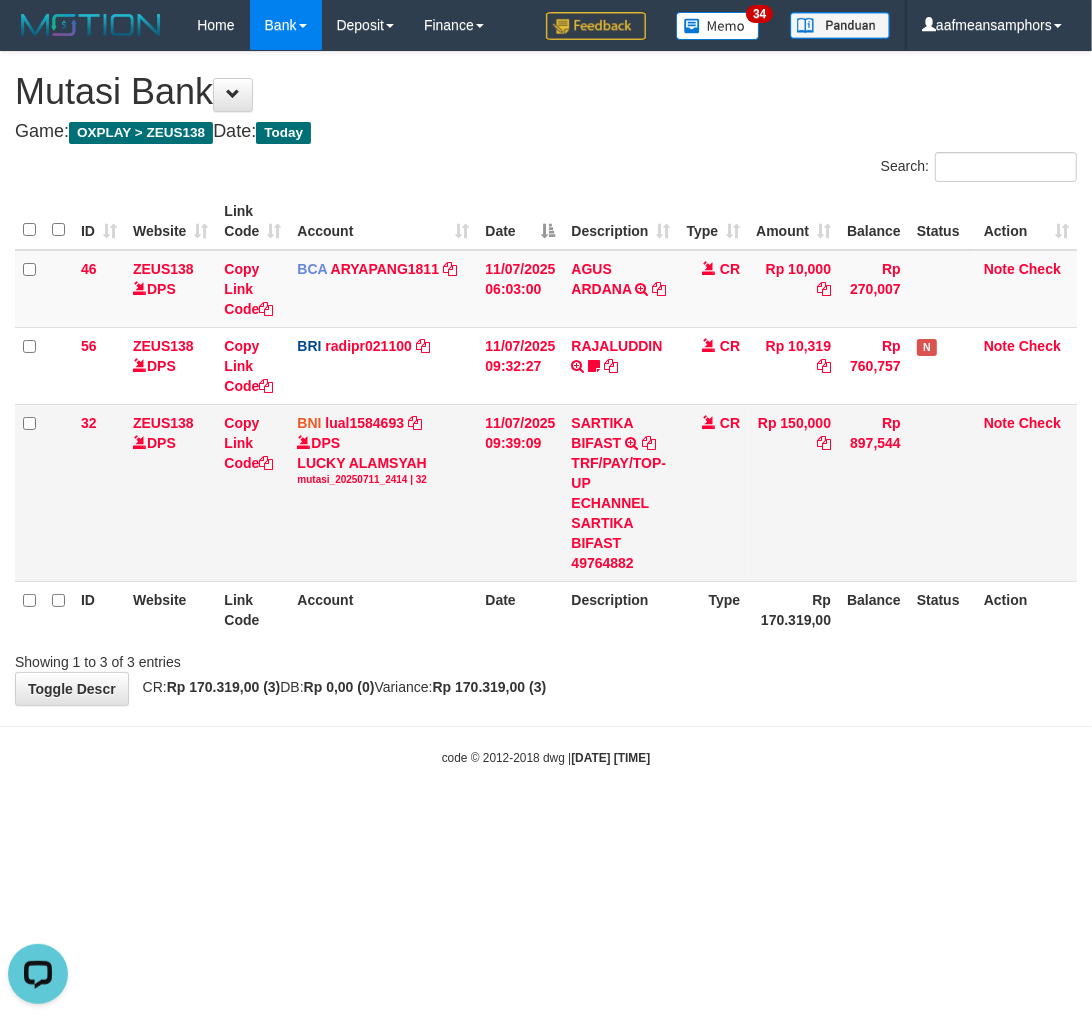 click on "SARTIKA BIFAST         TRF/PAY/TOP-UP ECHANNEL SARTIKA BIFAST 49764882" at bounding box center [620, 492] 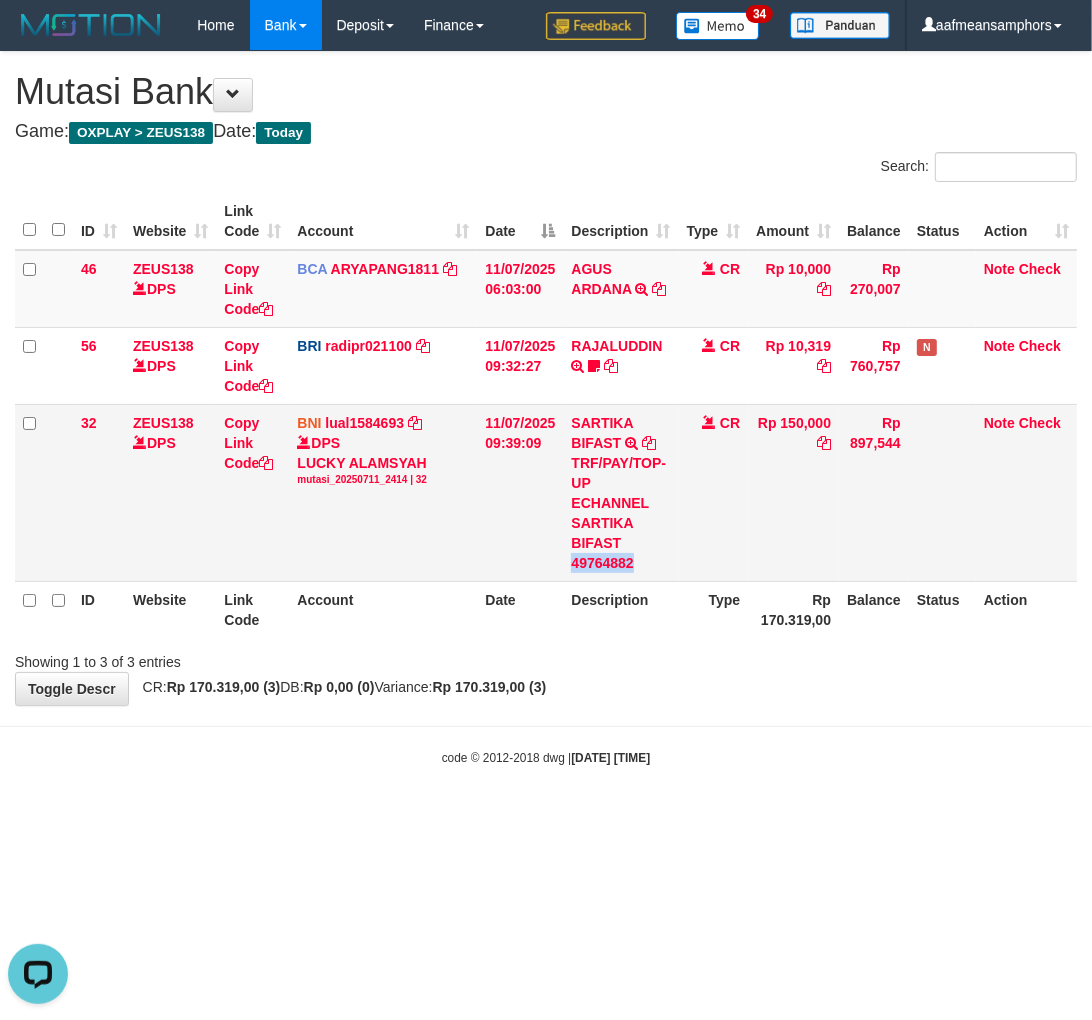 click on "TRF/PAY/TOP-UP ECHANNEL SARTIKA BIFAST 49764882" at bounding box center [620, 513] 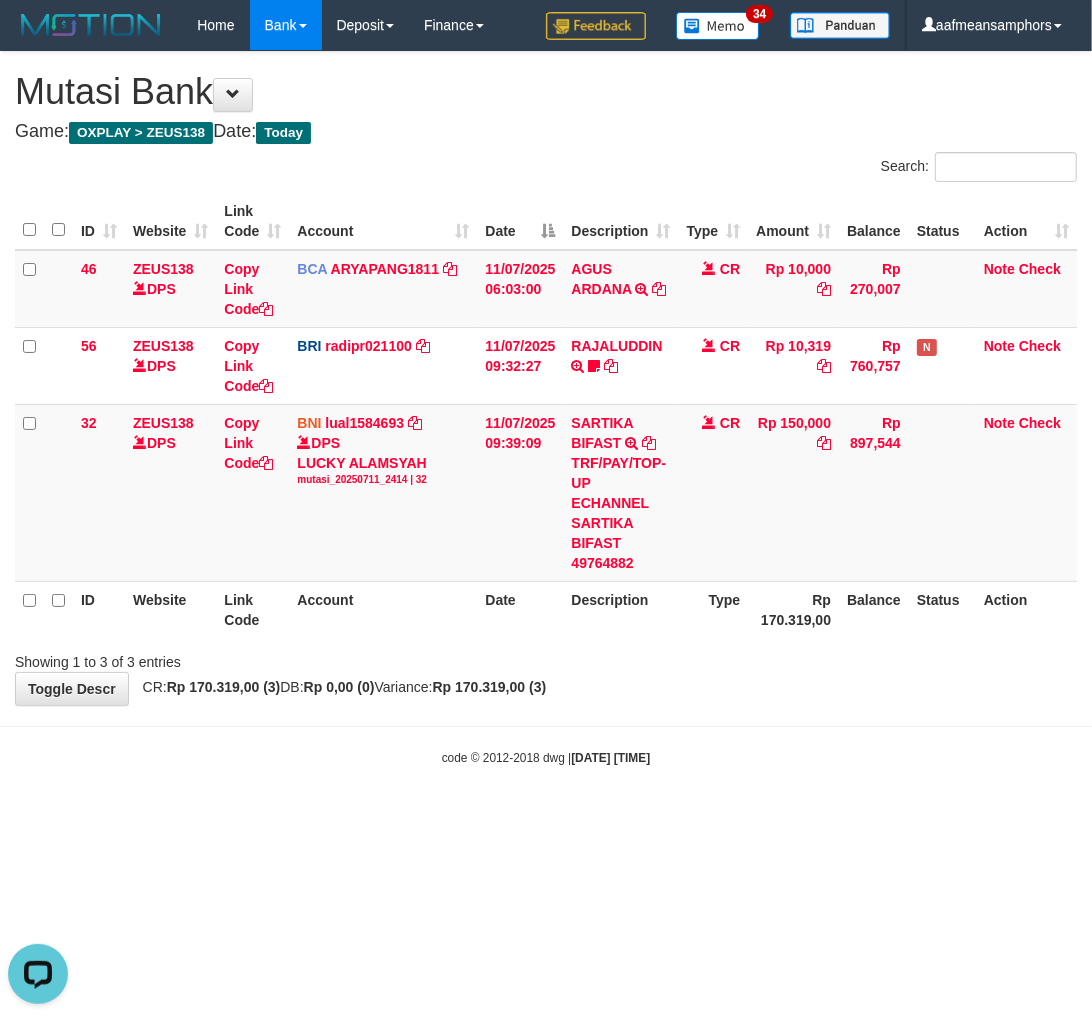 click on "code © 2012-2018 dwg |  2025/07/11 09:41:16" at bounding box center [546, 757] 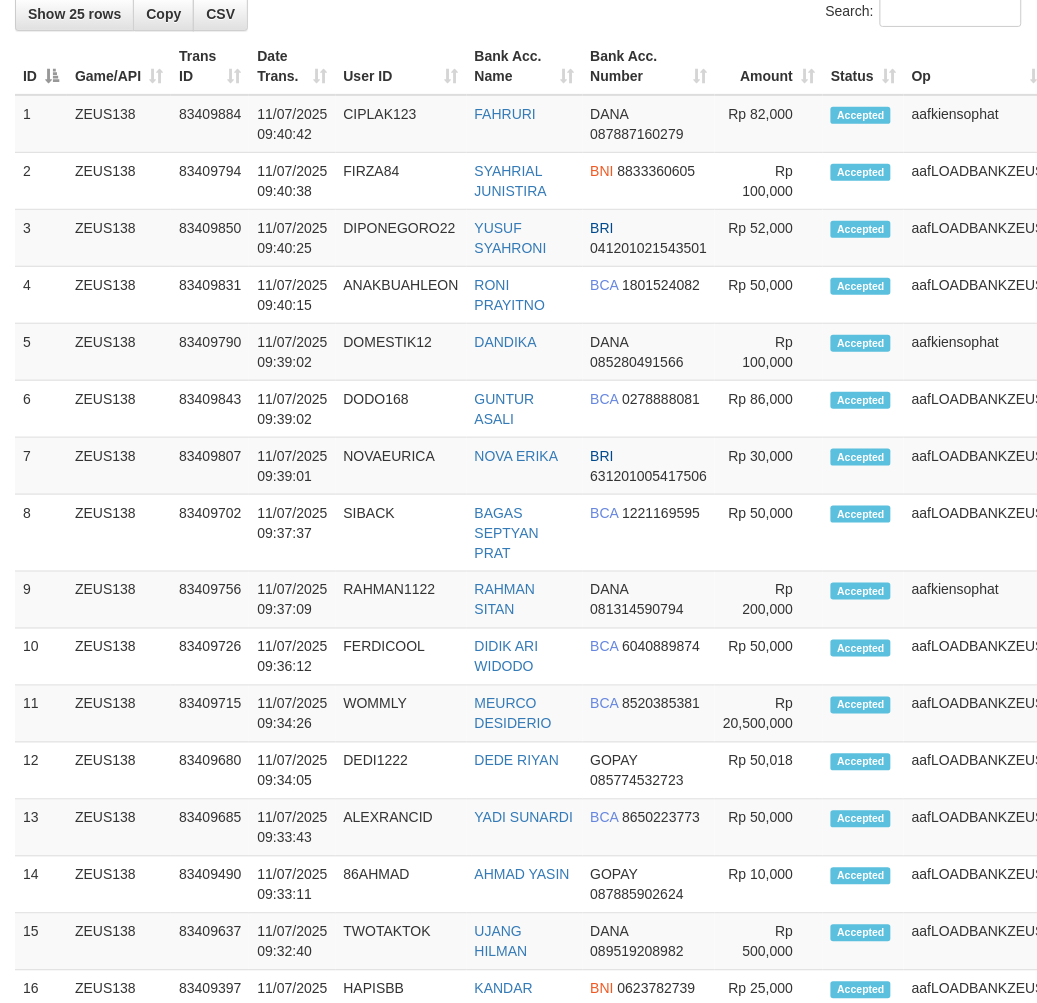 scroll, scrollTop: 1184, scrollLeft: 0, axis: vertical 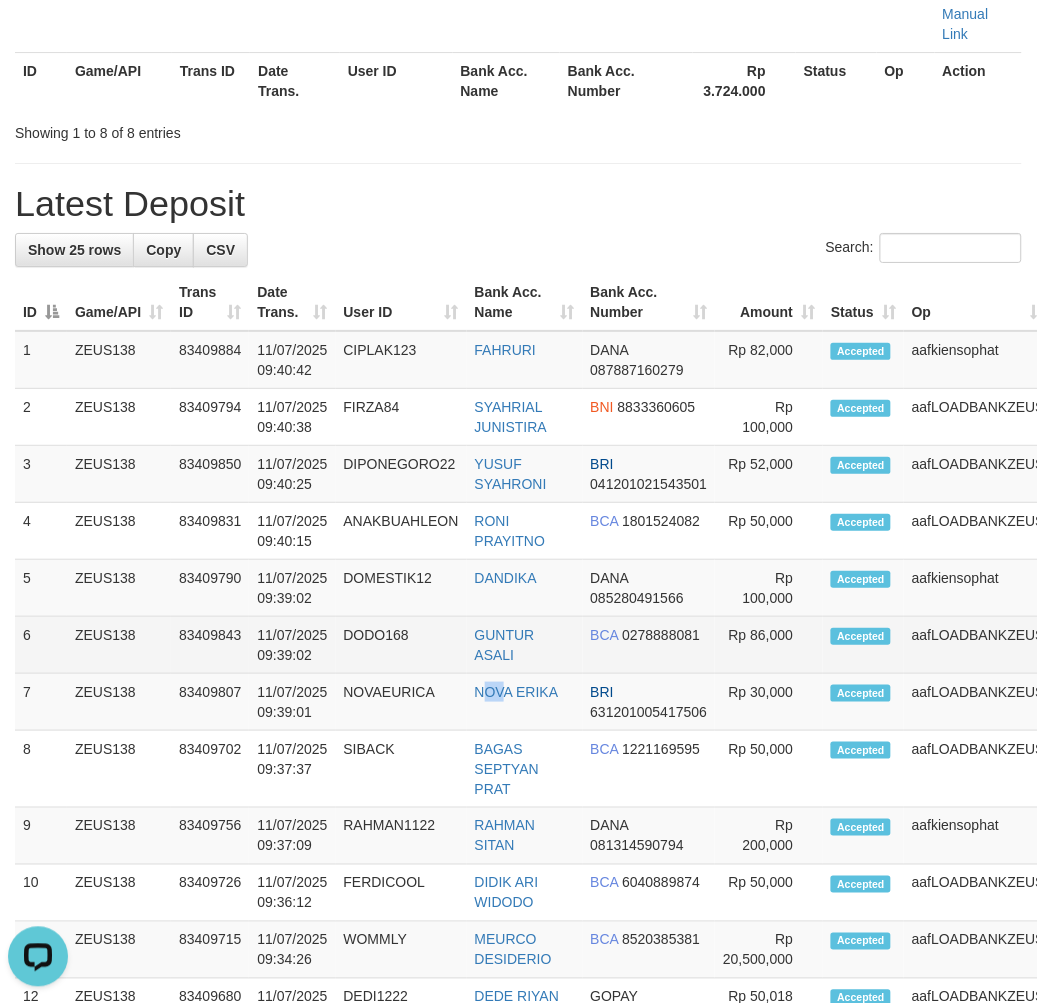 drag, startPoint x: 493, startPoint y: 724, endPoint x: 210, endPoint y: 658, distance: 290.5942 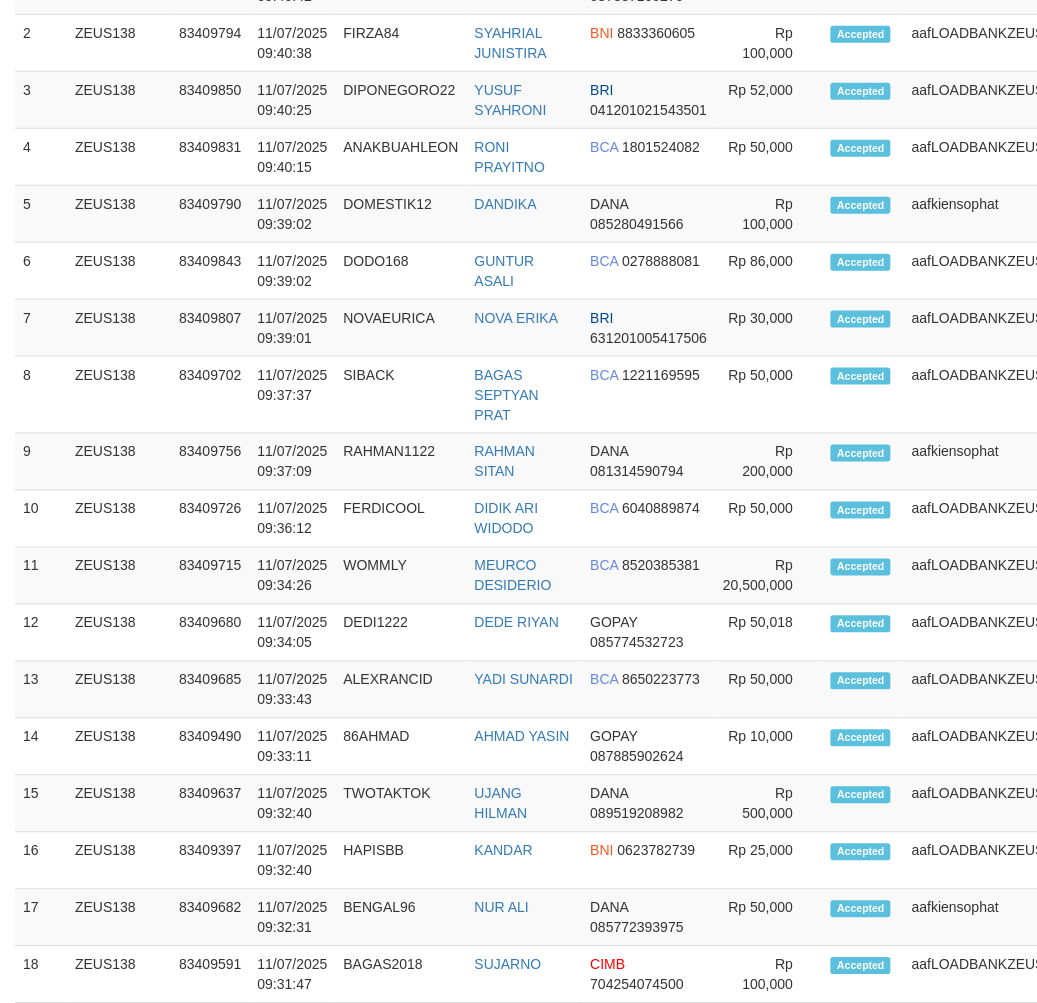 scroll, scrollTop: 1344, scrollLeft: 0, axis: vertical 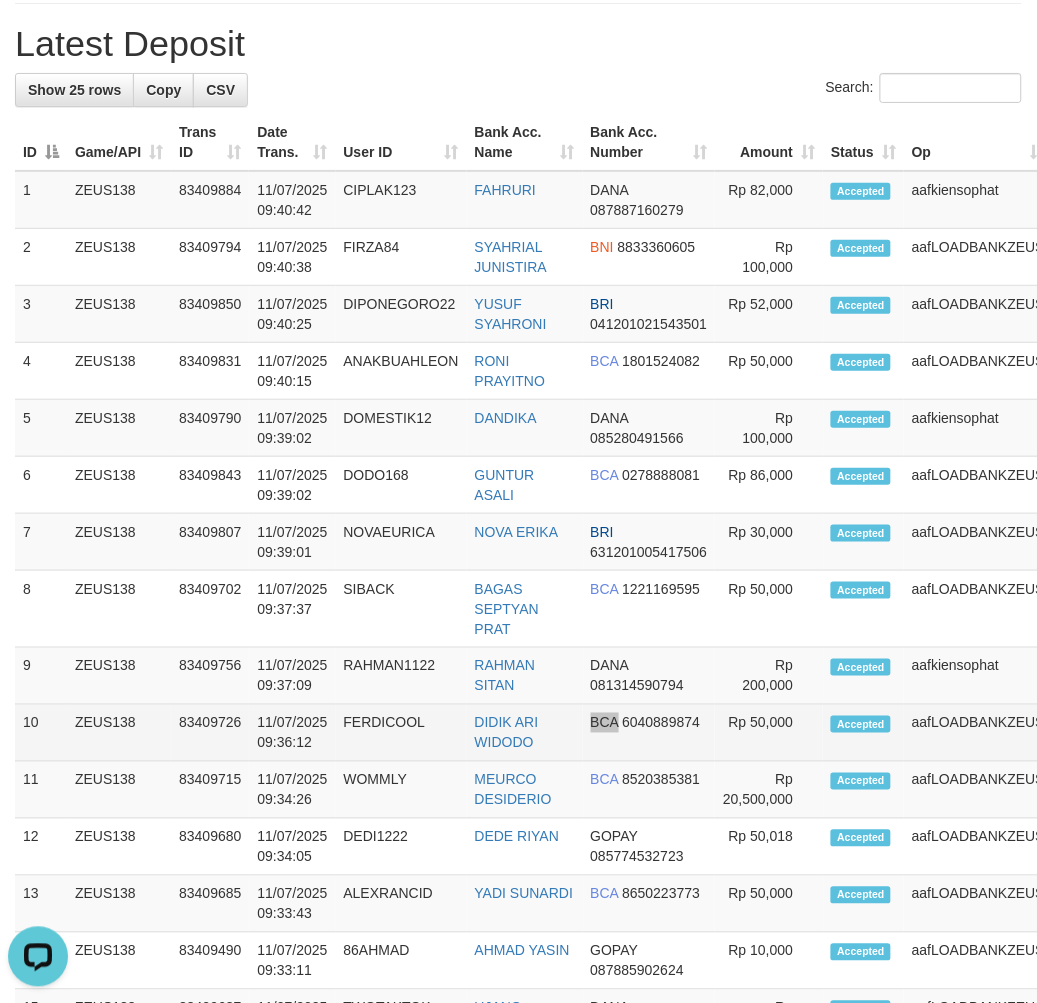 click on "BCA
[PHONE]" at bounding box center [649, 733] 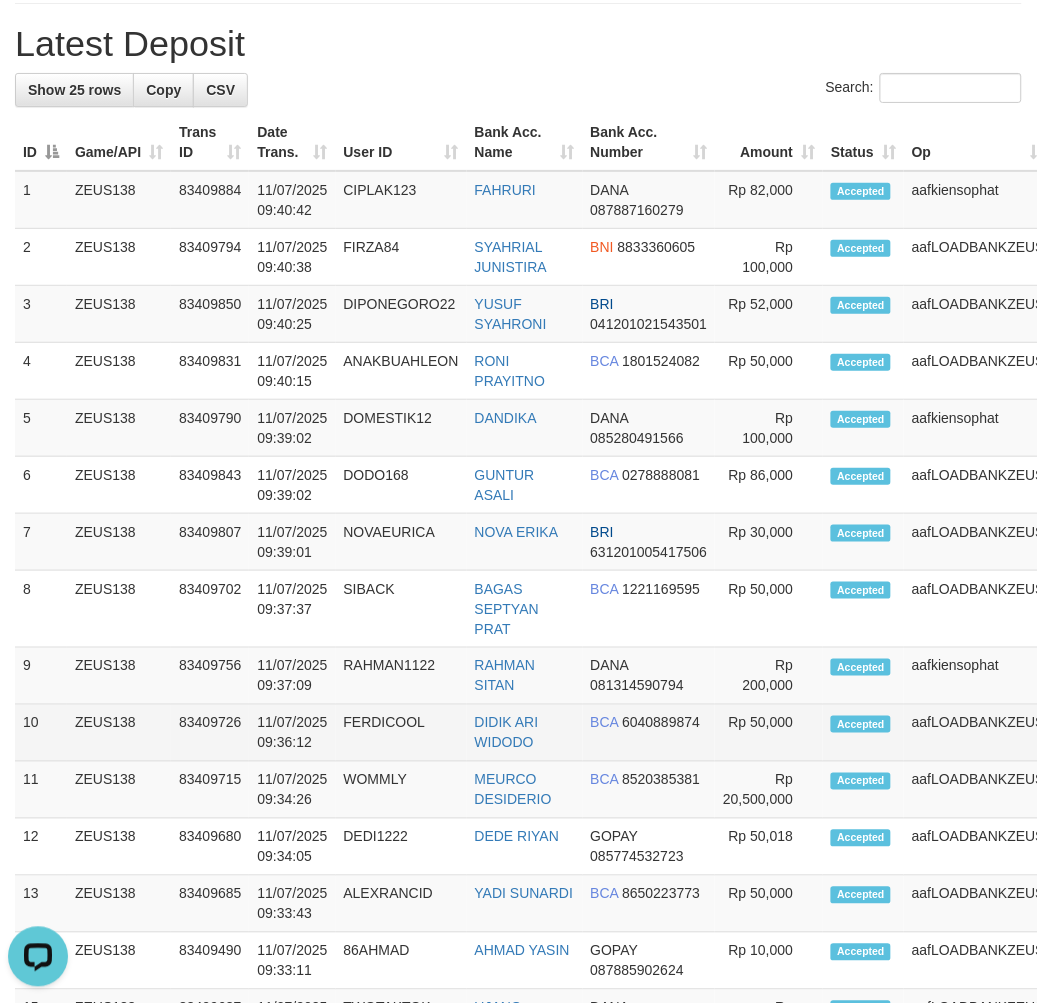 click on "DIDIK ARI WIDODO" at bounding box center (525, 733) 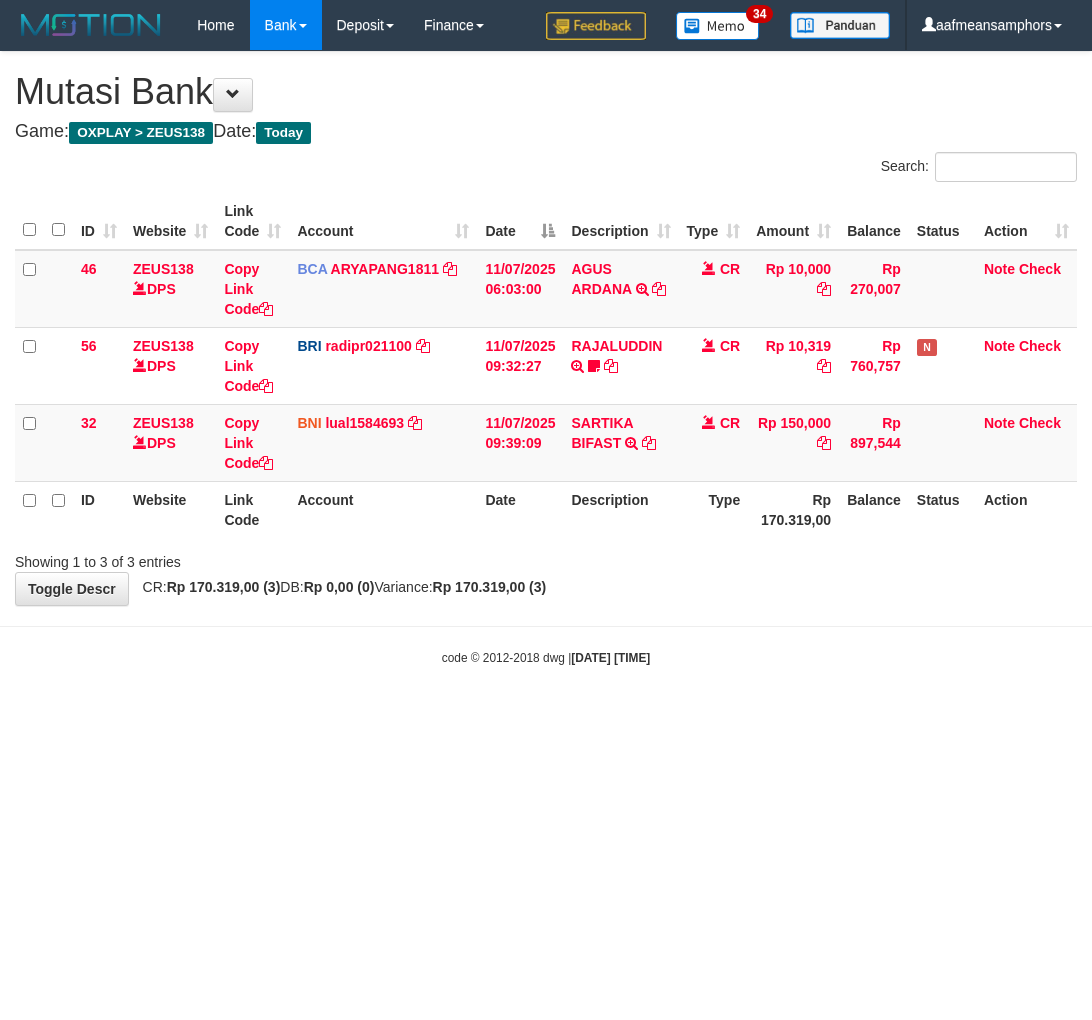 scroll, scrollTop: 0, scrollLeft: 0, axis: both 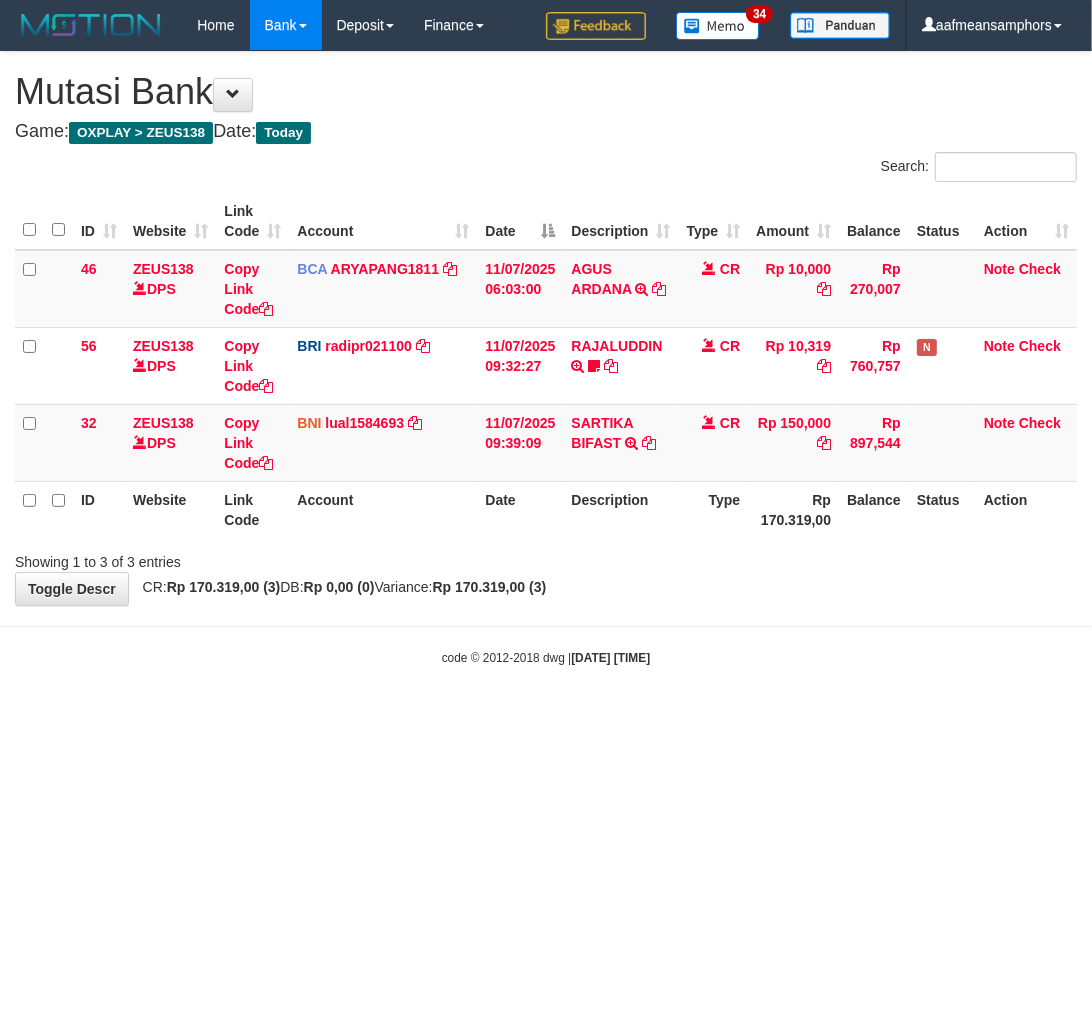 click on "Toggle navigation
Home
Bank
Account List
Load
By Website
Group
[OXPLAY]													ZEUS138
By Load Group (DPS)
Sync" at bounding box center (546, 358) 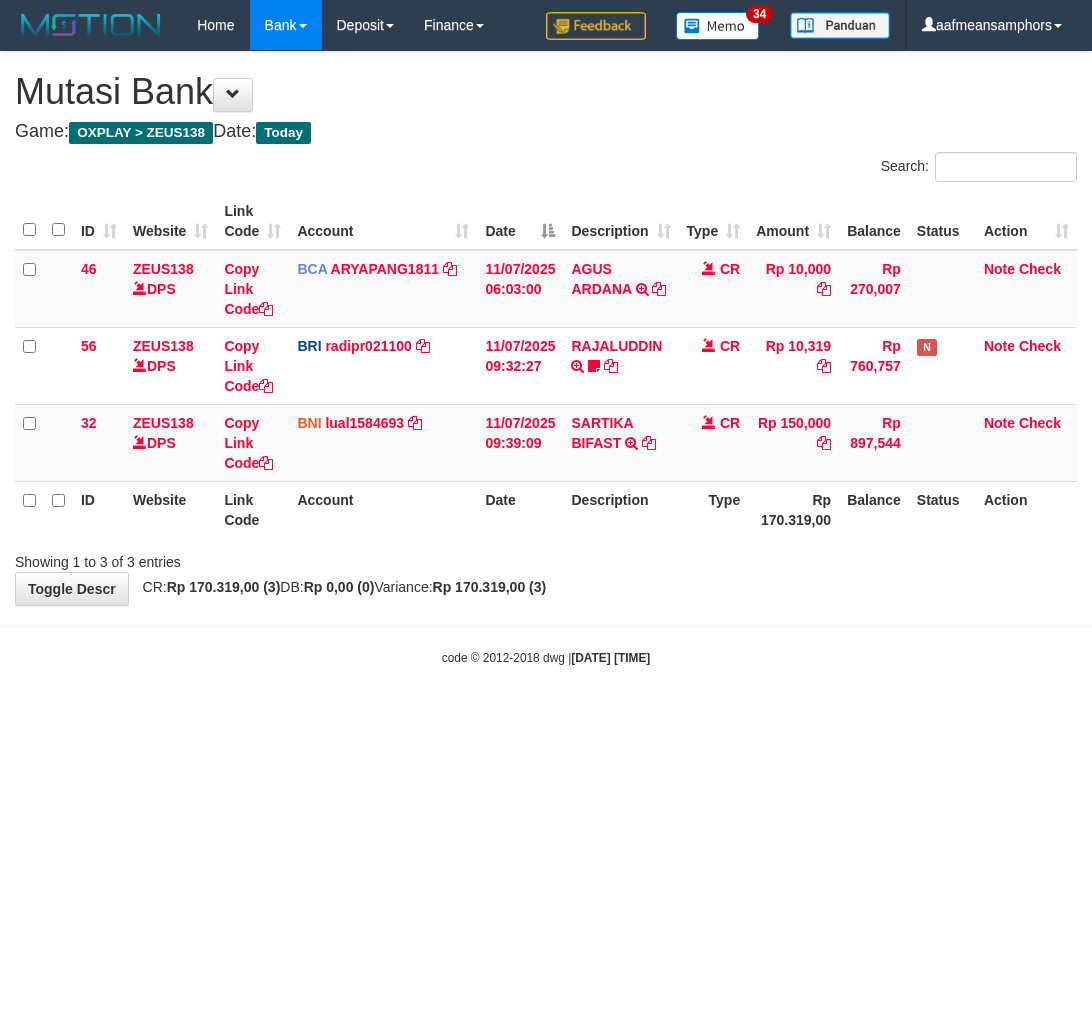 scroll, scrollTop: 0, scrollLeft: 0, axis: both 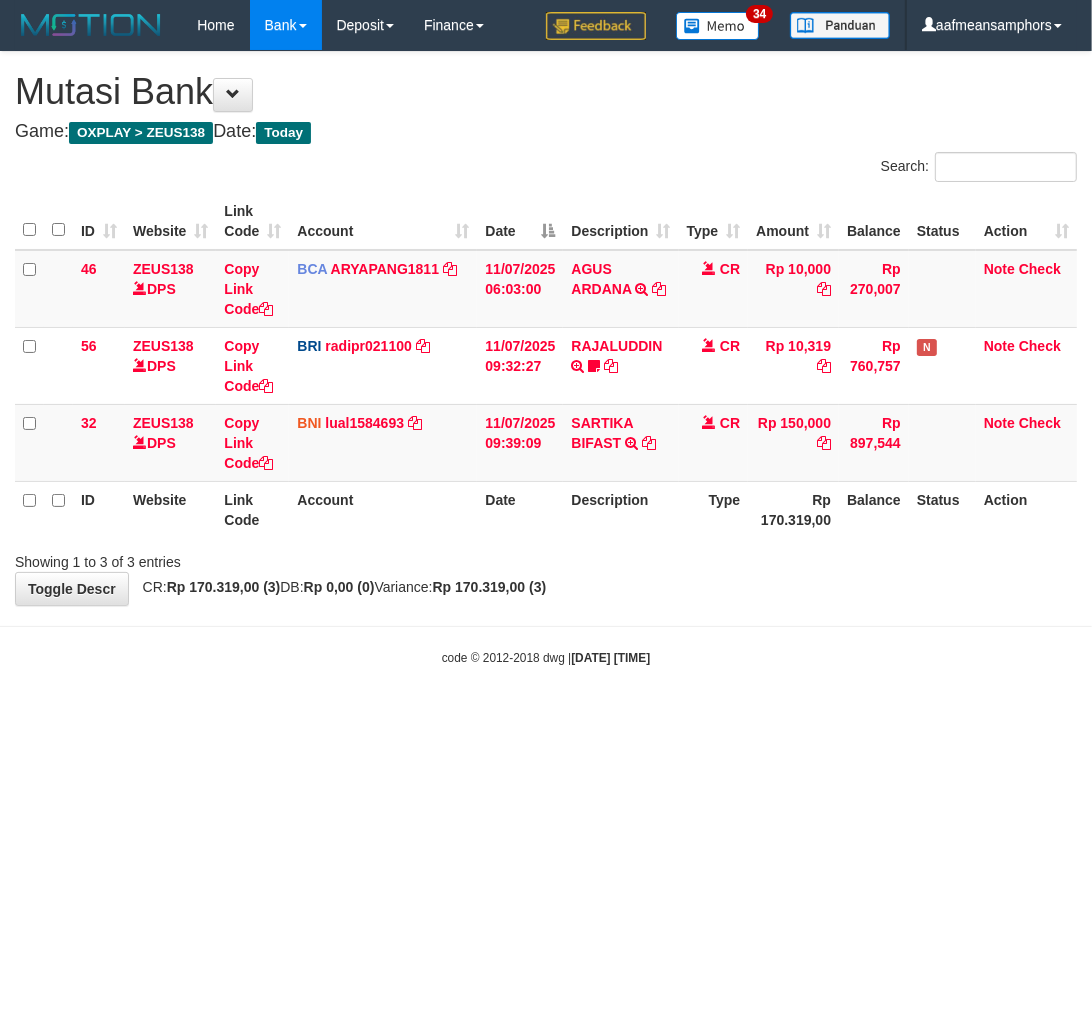 click on "Toggle navigation
Home
Bank
Account List
Load
By Website
Group
[OXPLAY]													ZEUS138
By Load Group (DPS)" at bounding box center (546, 358) 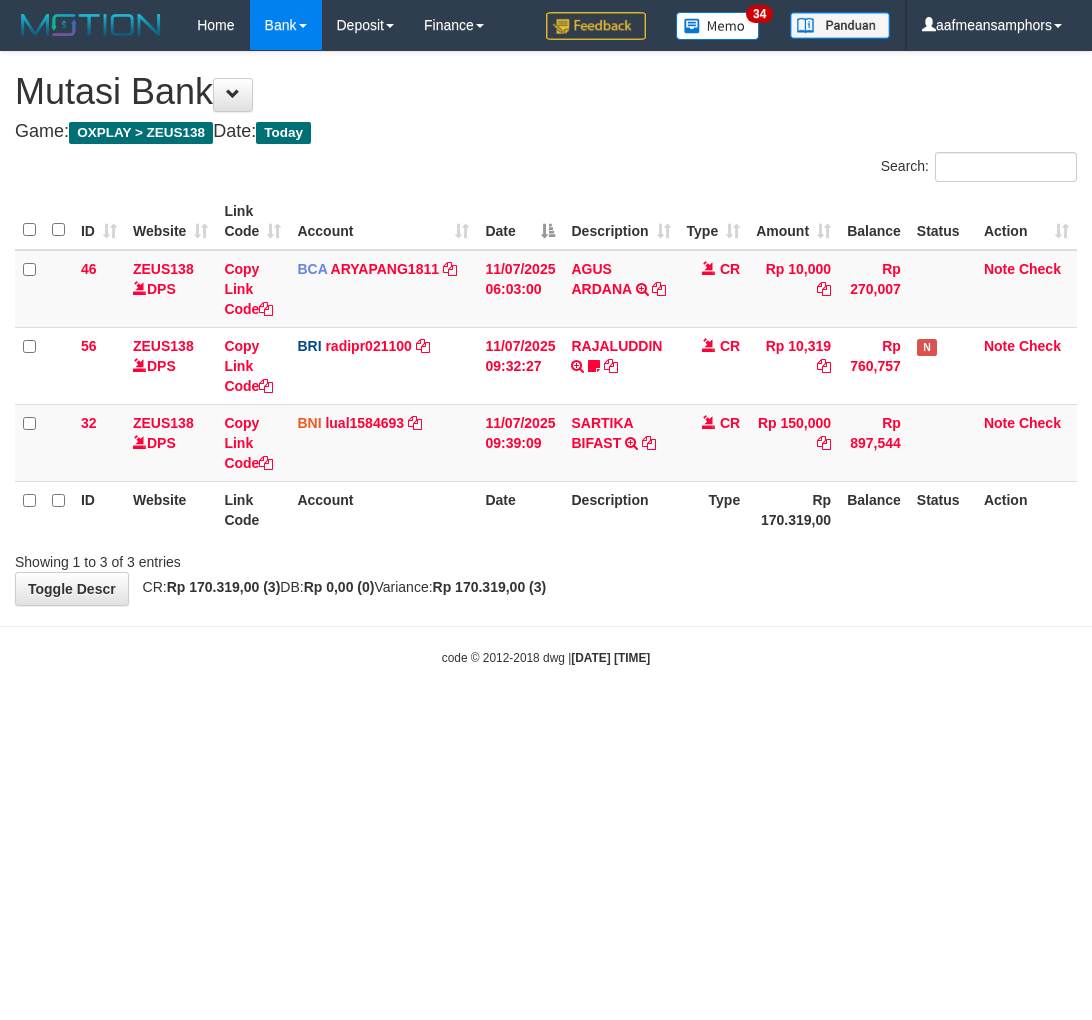 scroll, scrollTop: 0, scrollLeft: 0, axis: both 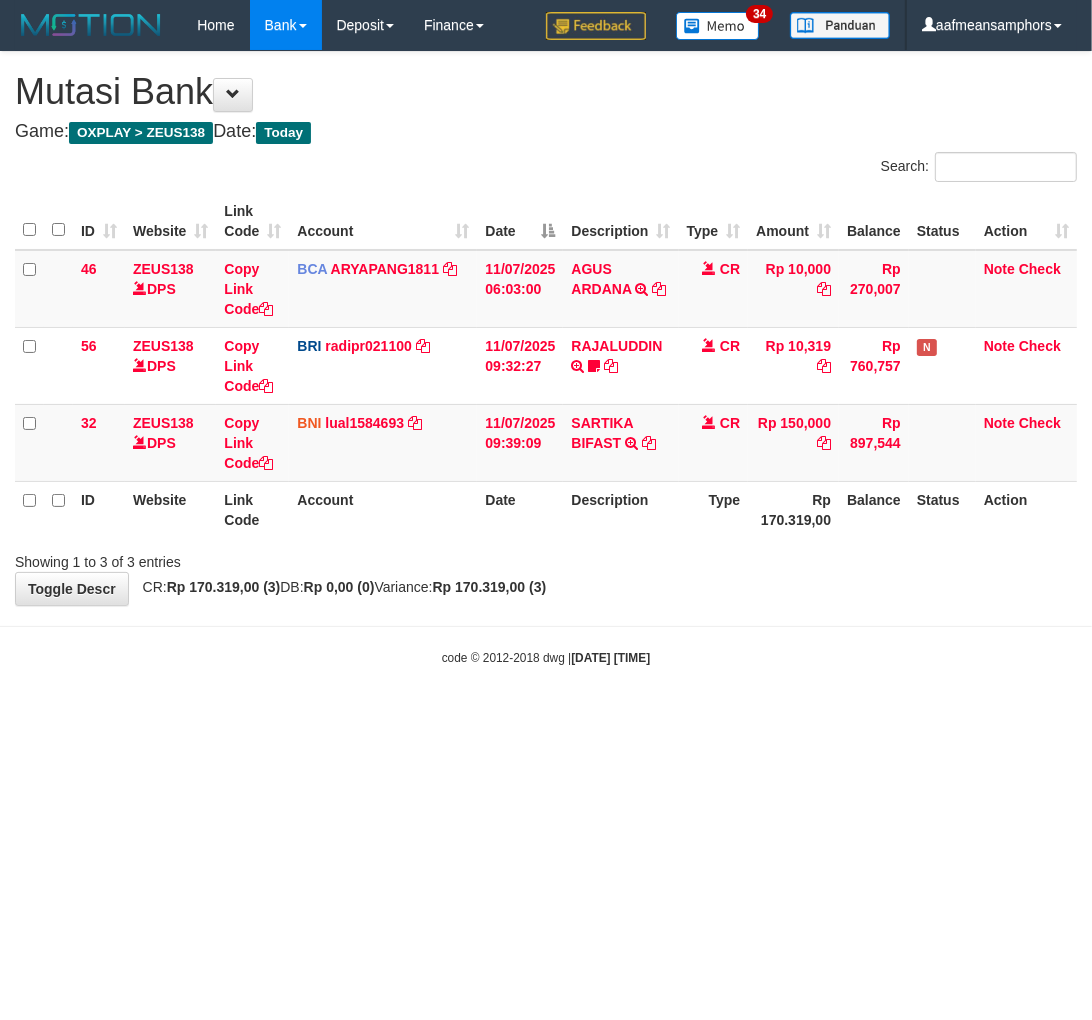 click on "Toggle navigation
Home
Bank
Account List
Load
By Website
Group
[OXPLAY]													ZEUS138
By Load Group (DPS)" at bounding box center [546, 358] 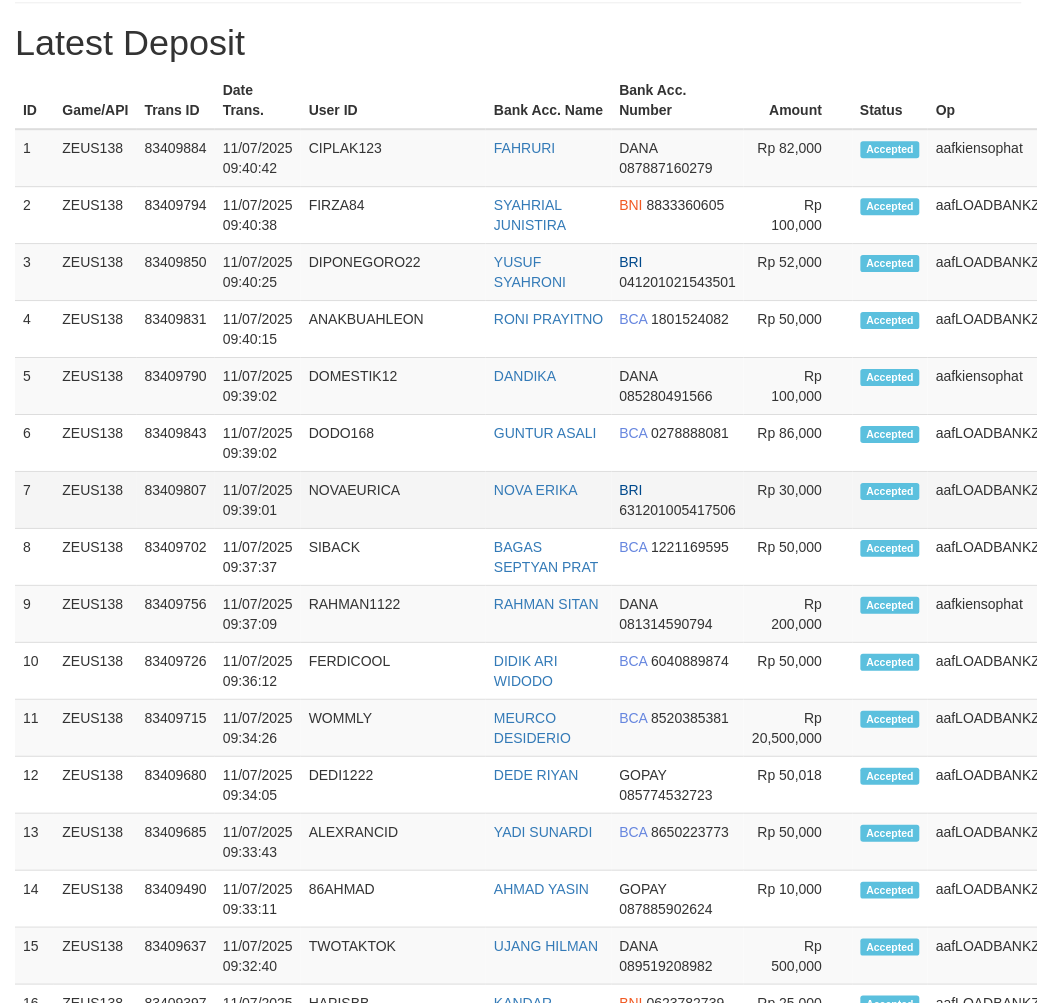 scroll, scrollTop: 1344, scrollLeft: 0, axis: vertical 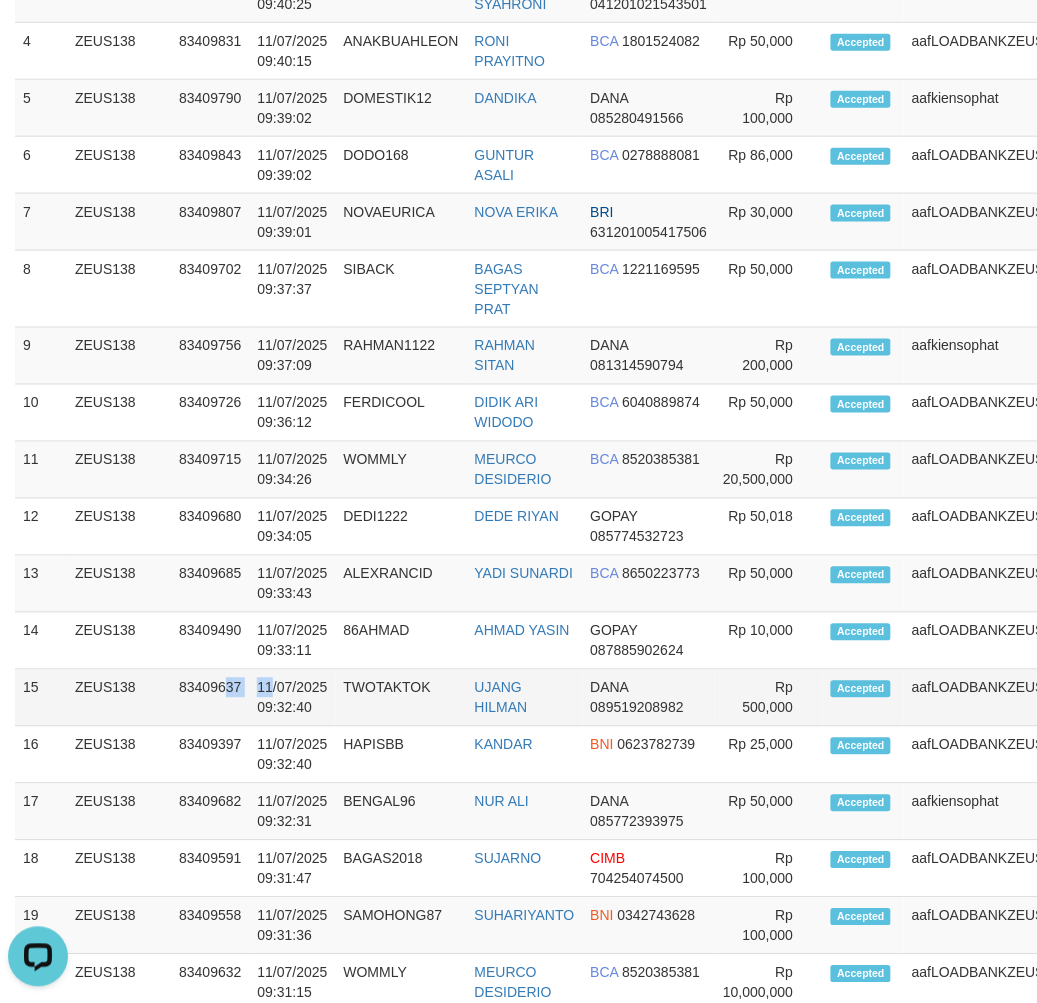 drag, startPoint x: 272, startPoint y: 683, endPoint x: 92, endPoint y: 676, distance: 180.13606 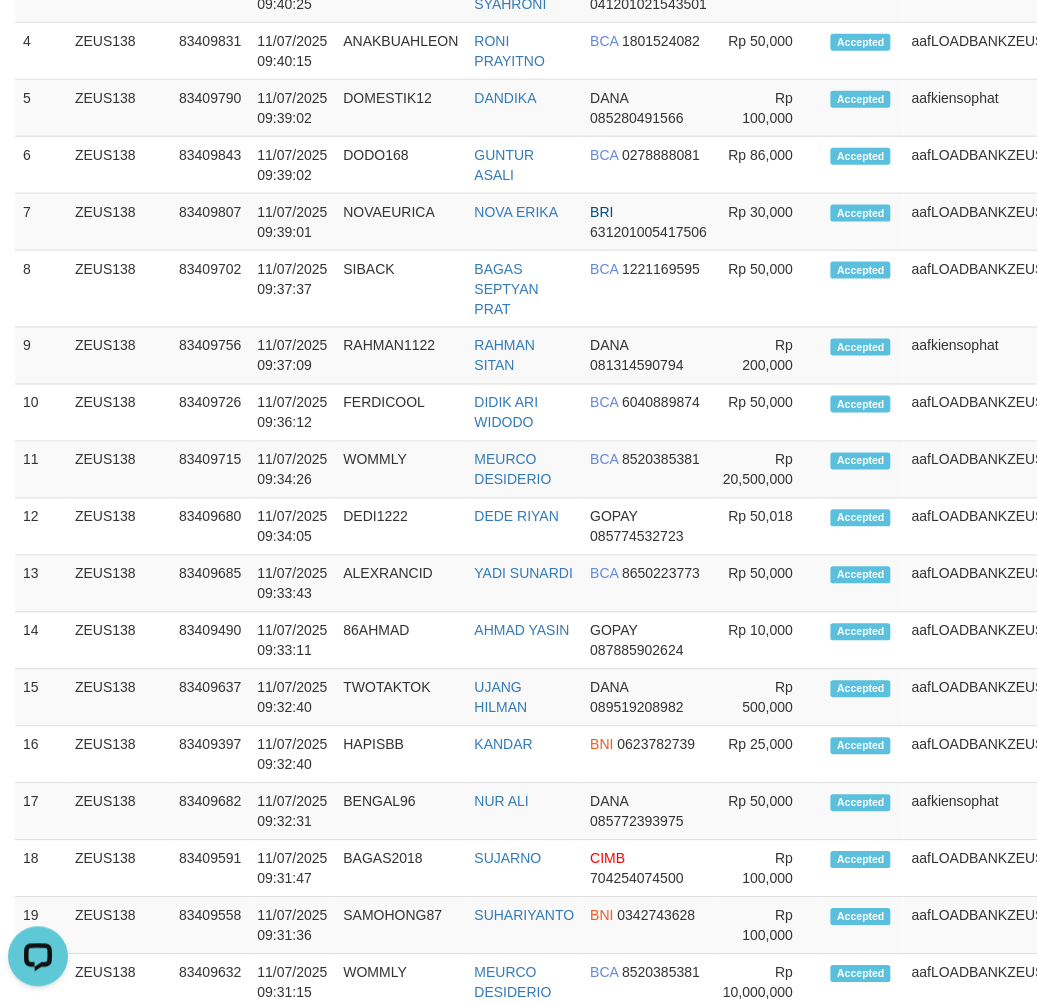 drag, startPoint x: 433, startPoint y: 613, endPoint x: 0, endPoint y: 622, distance: 433.09354 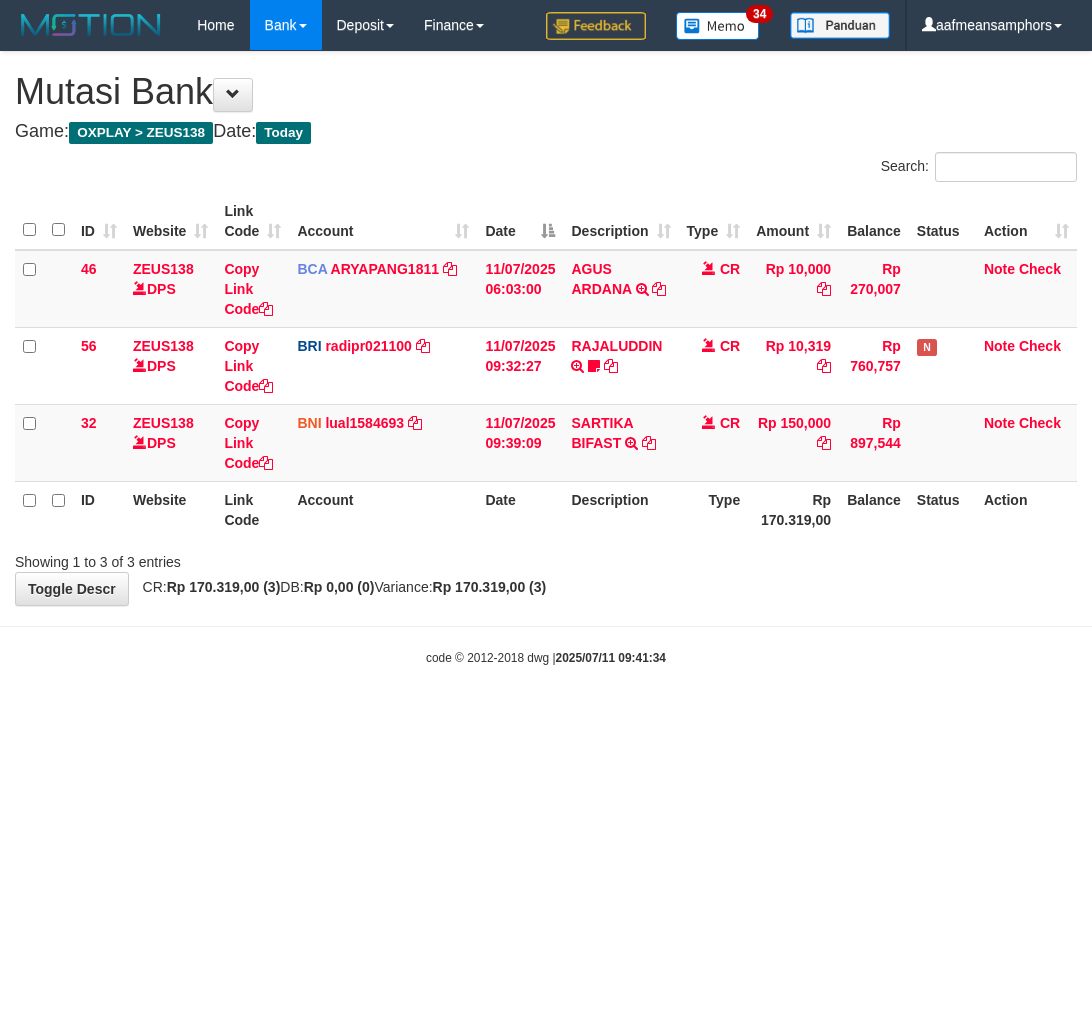 scroll, scrollTop: 0, scrollLeft: 0, axis: both 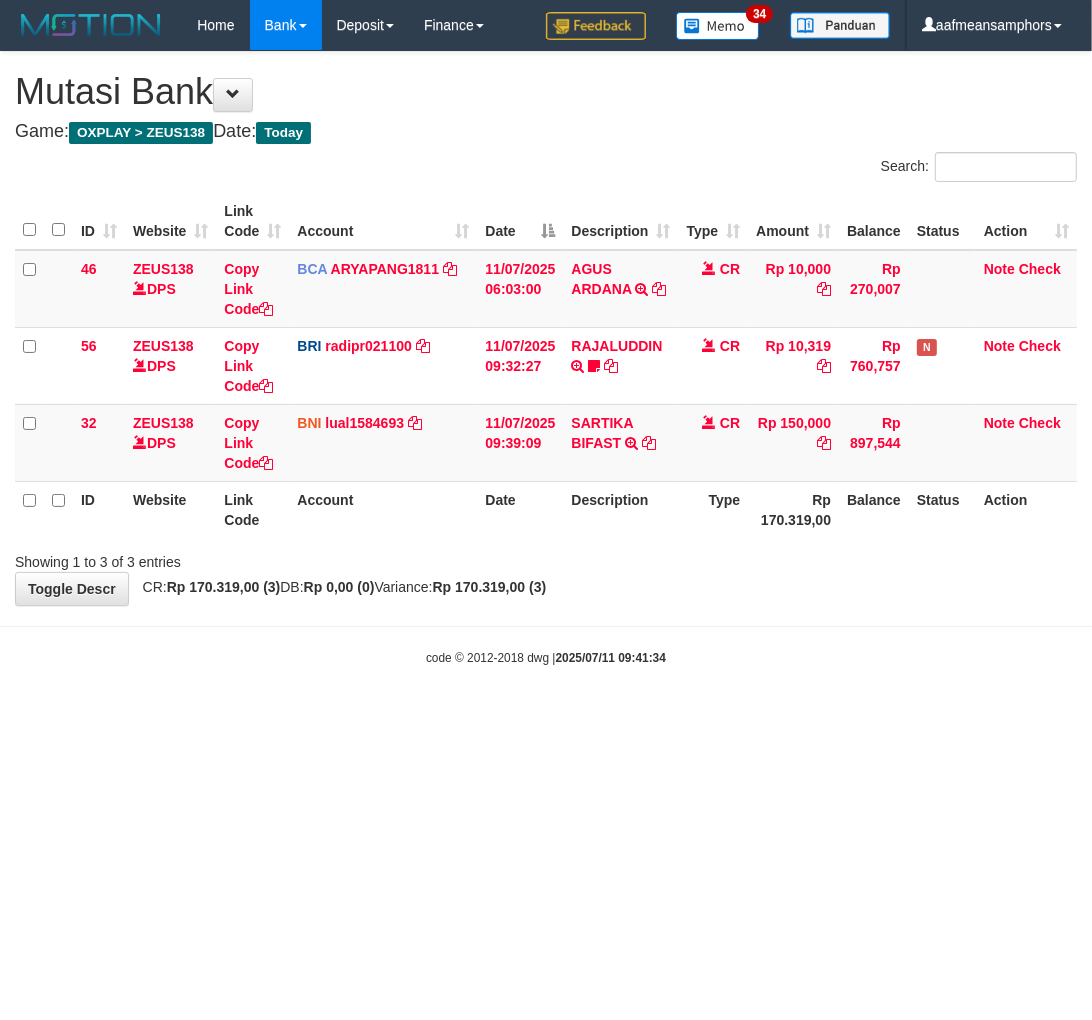 click on "Toggle navigation
Home
Bank
Account List
Load
By Website
Group
[OXPLAY]													ZEUS138
By Load Group (DPS)" at bounding box center [546, 358] 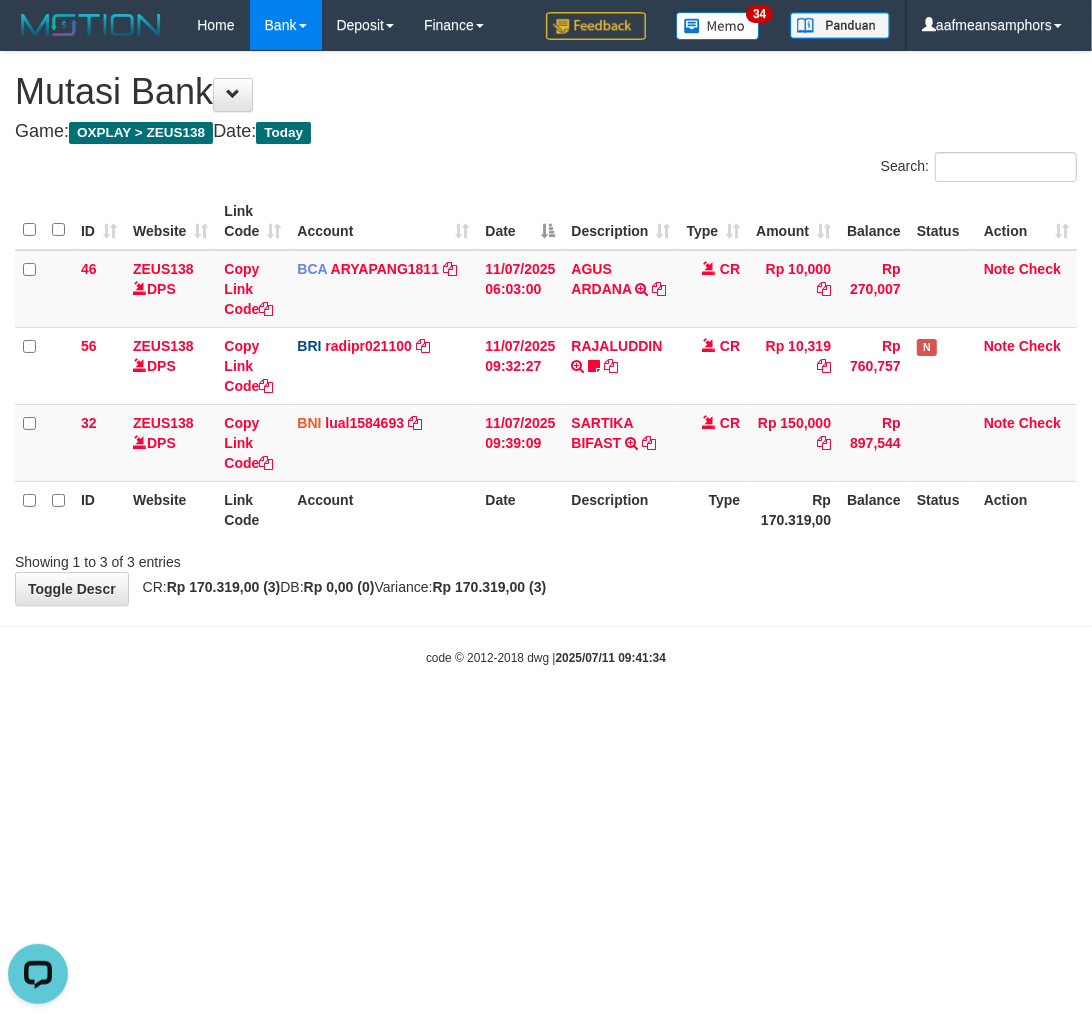 scroll, scrollTop: 0, scrollLeft: 0, axis: both 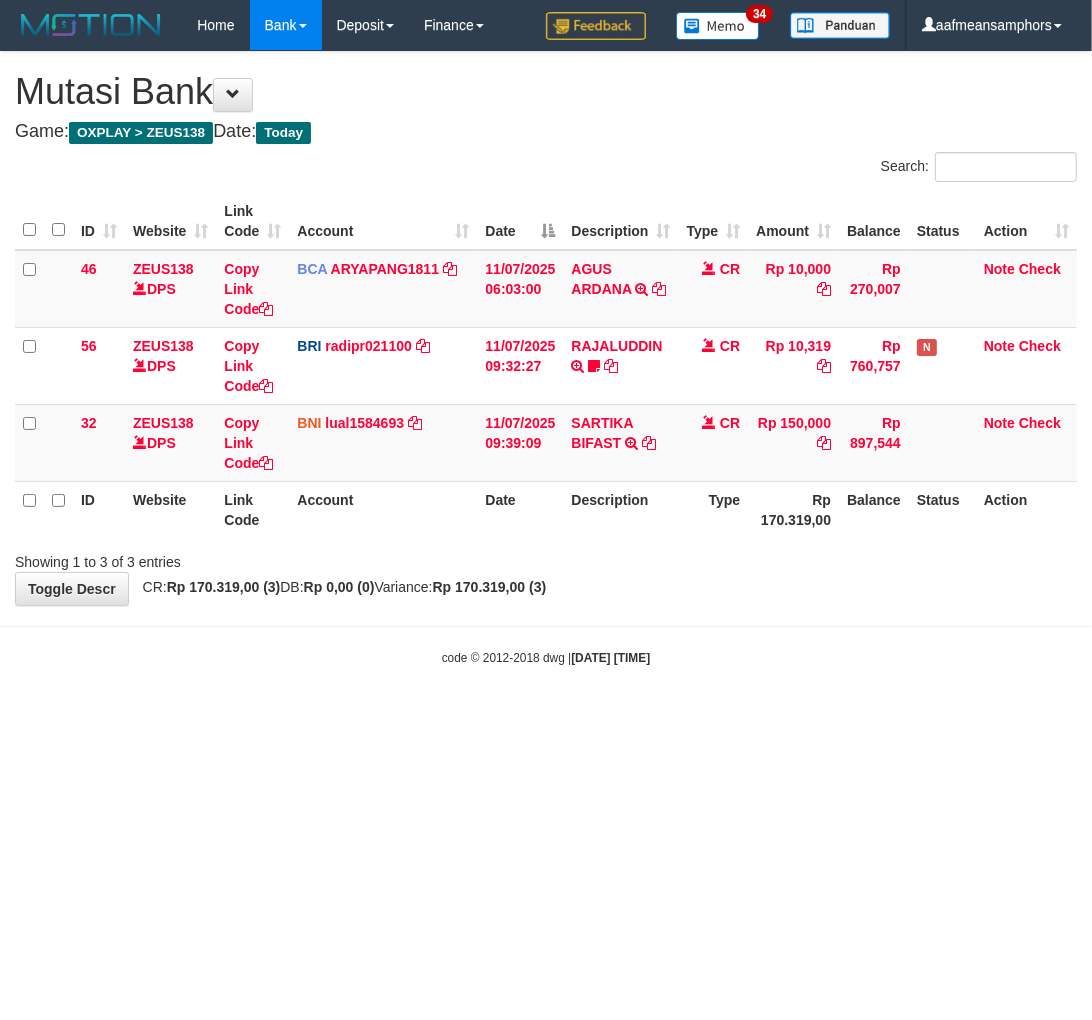 click at bounding box center [546, 626] 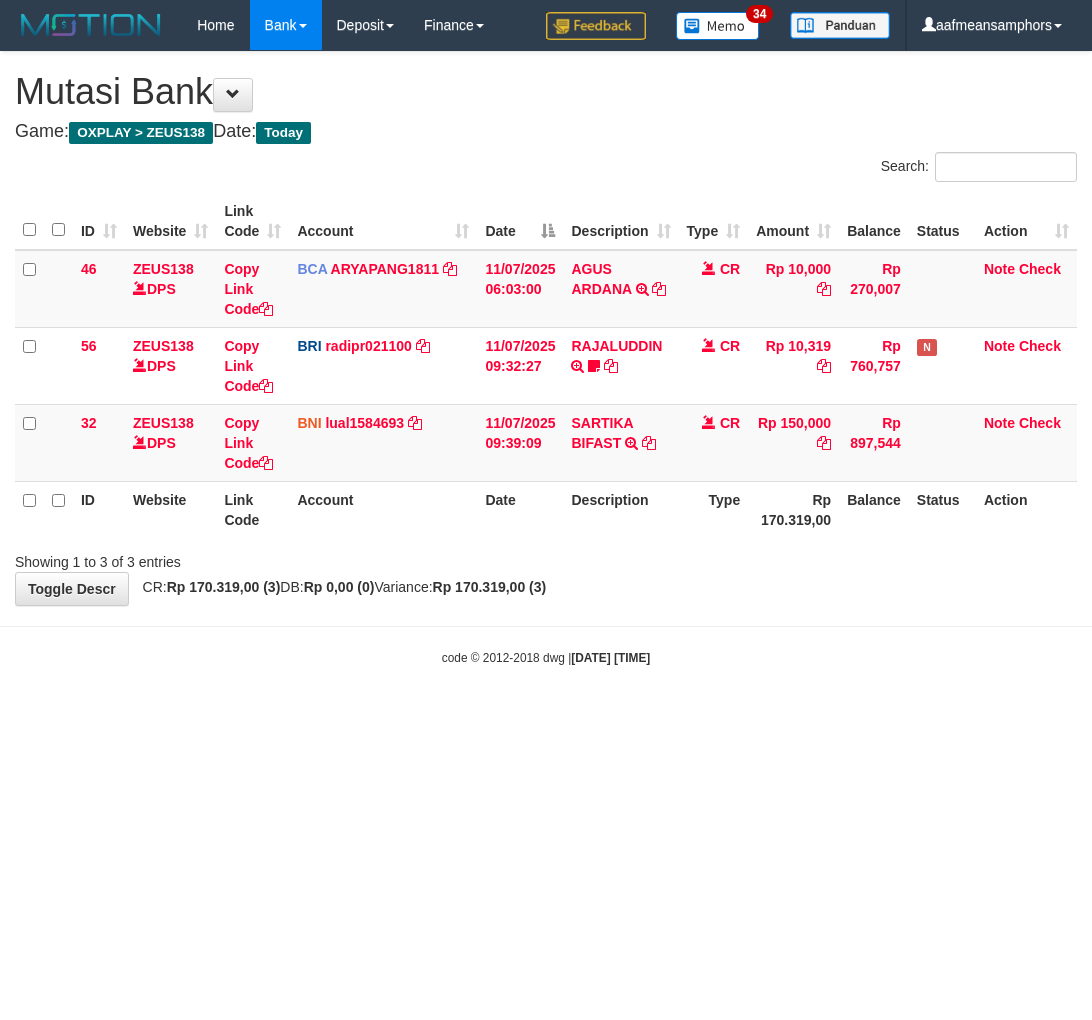 scroll, scrollTop: 0, scrollLeft: 0, axis: both 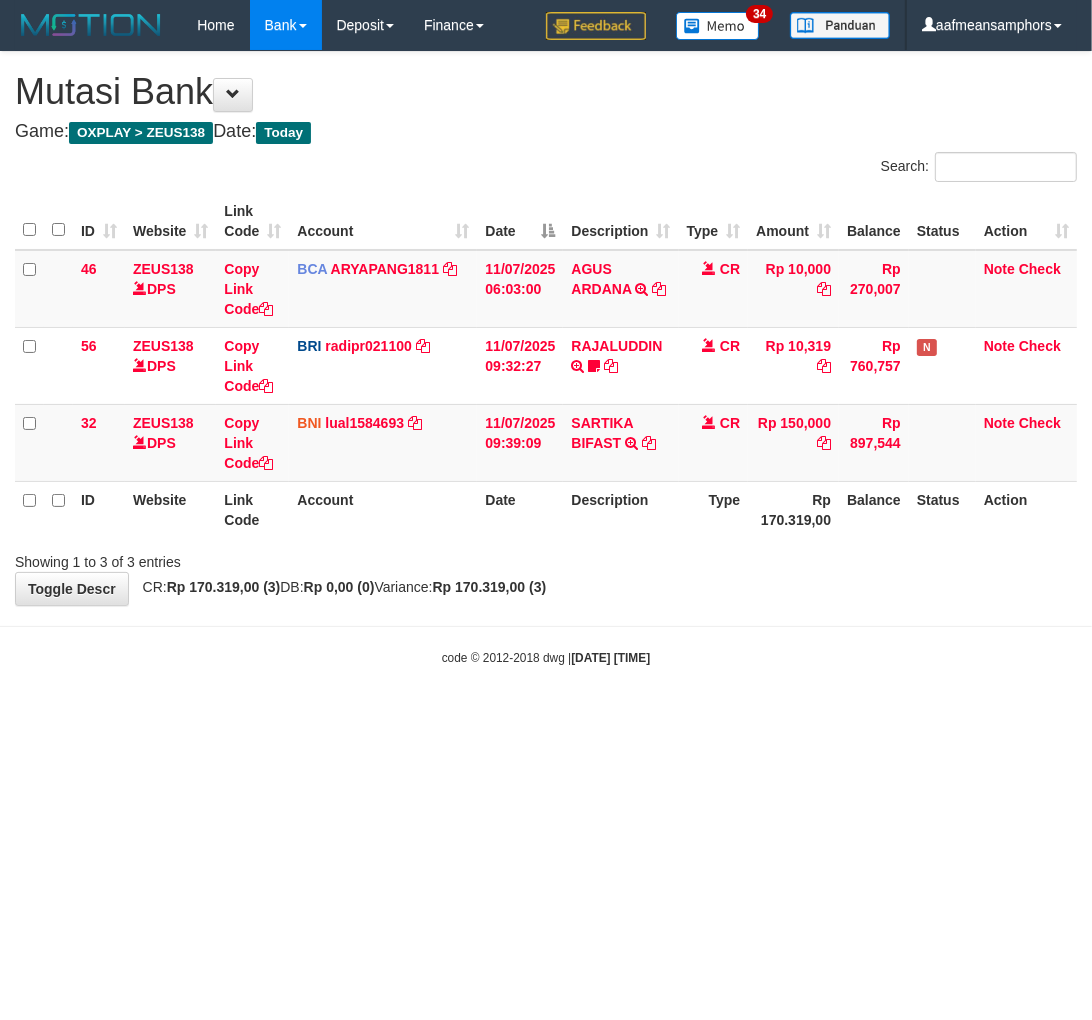click on "**********" at bounding box center [546, 328] 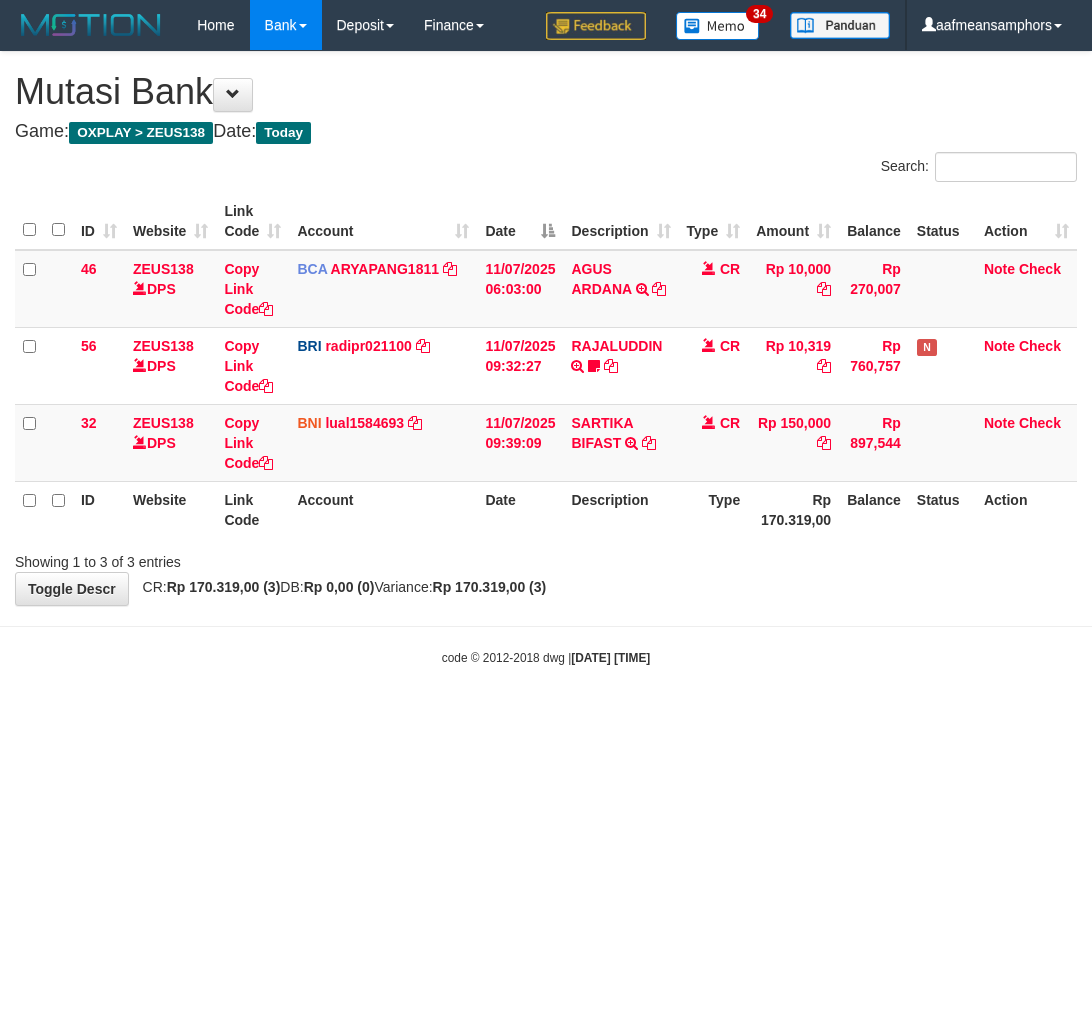 scroll, scrollTop: 0, scrollLeft: 0, axis: both 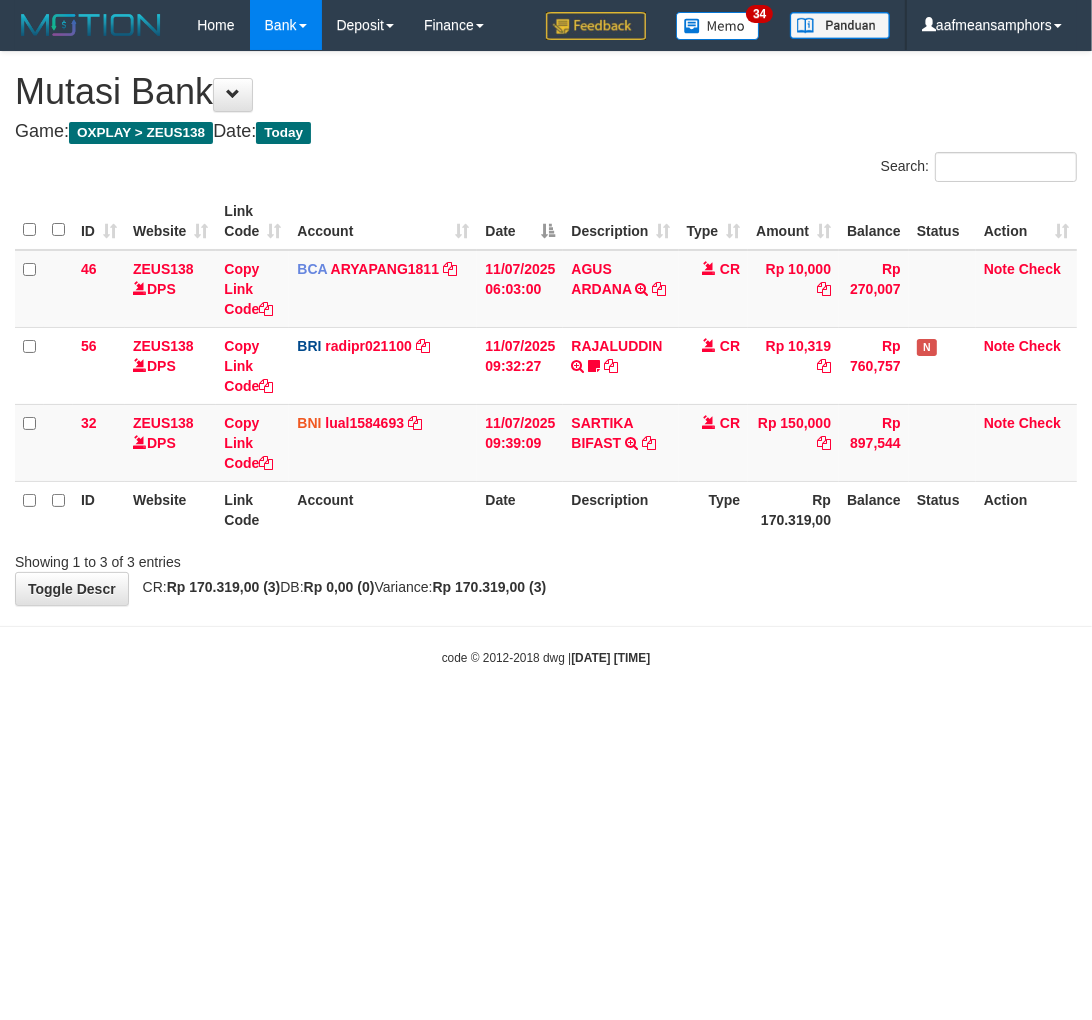 click on "code © 2012-2018 dwg |  [DATE] [TIME]" at bounding box center (546, 657) 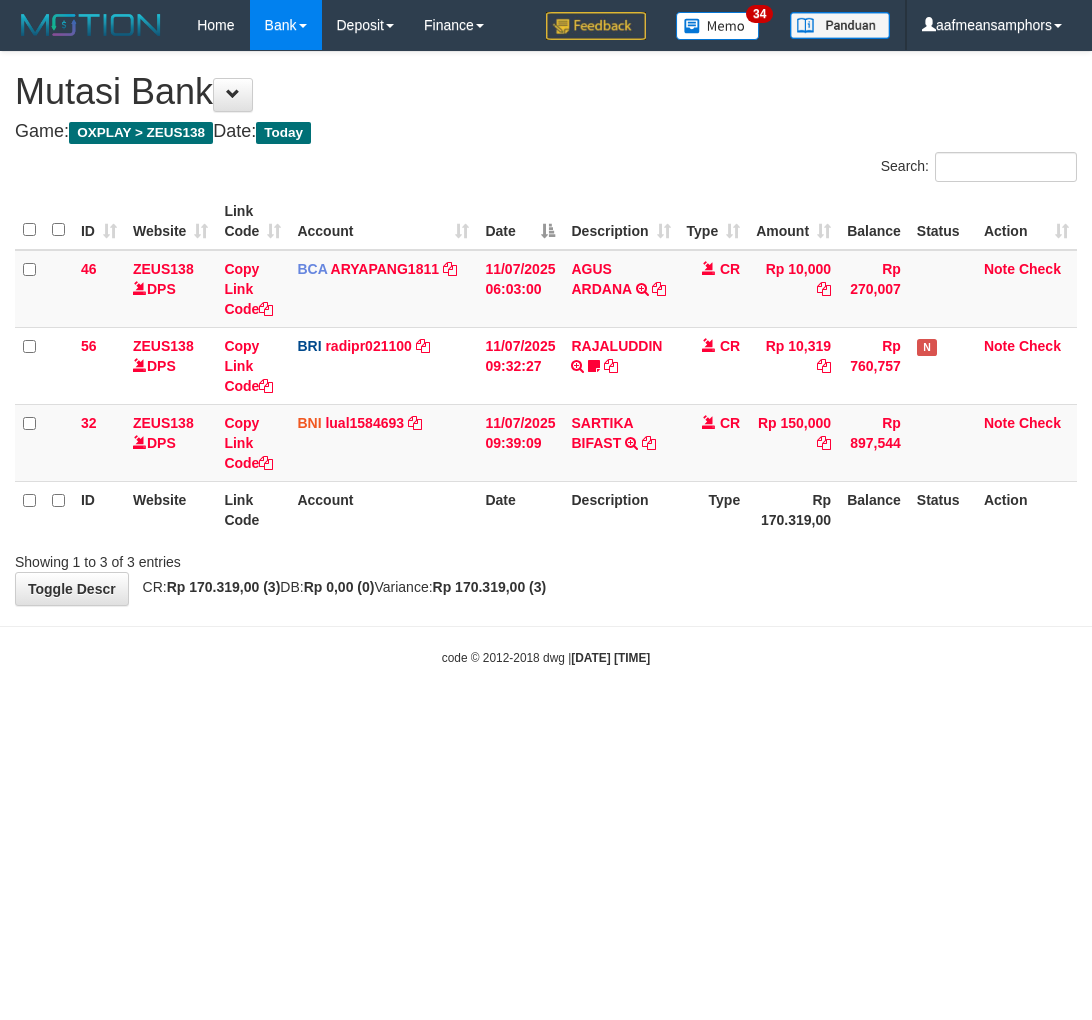 scroll, scrollTop: 0, scrollLeft: 0, axis: both 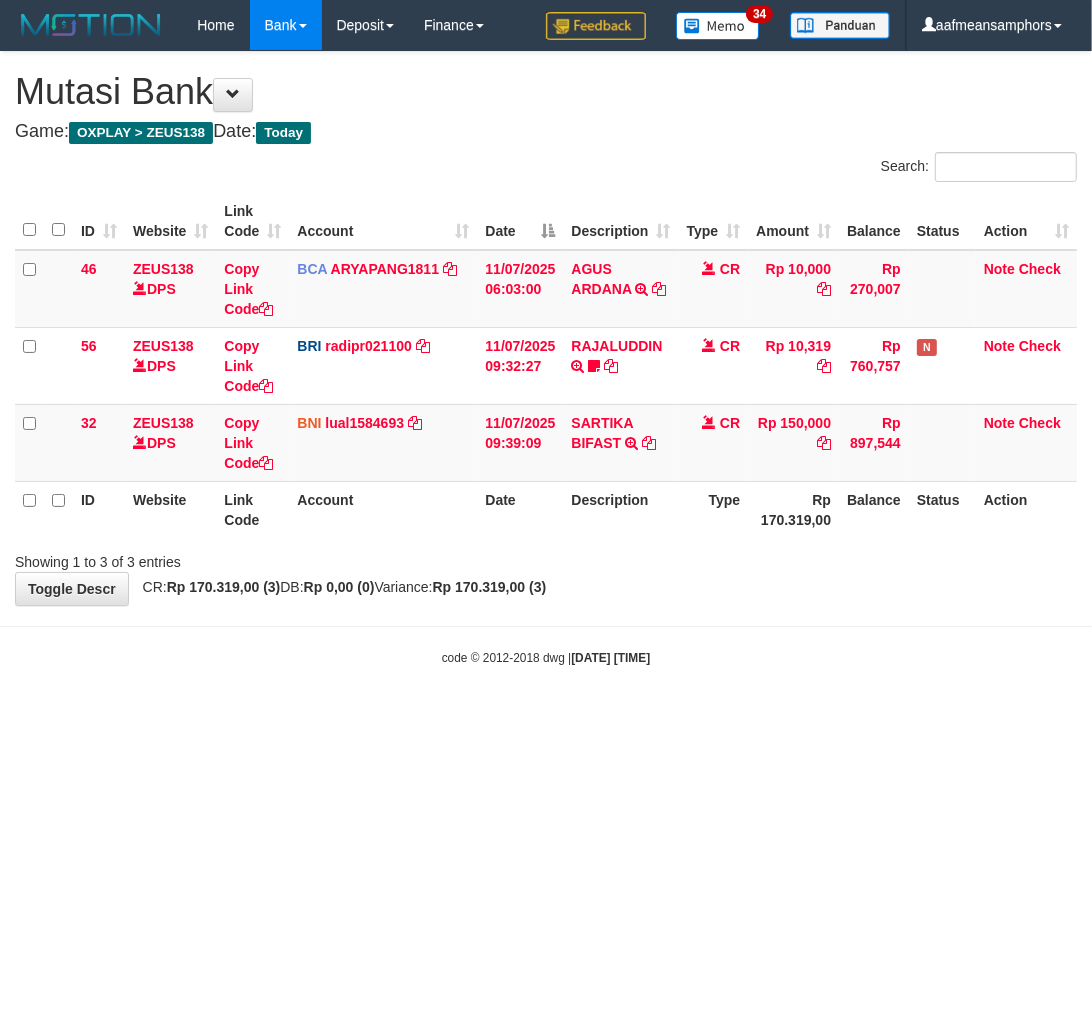 click on "Toggle navigation
Home
Bank
Account List
Load
By Website
Group
[OXPLAY]													ZEUS138
By Load Group (DPS)" at bounding box center [546, 358] 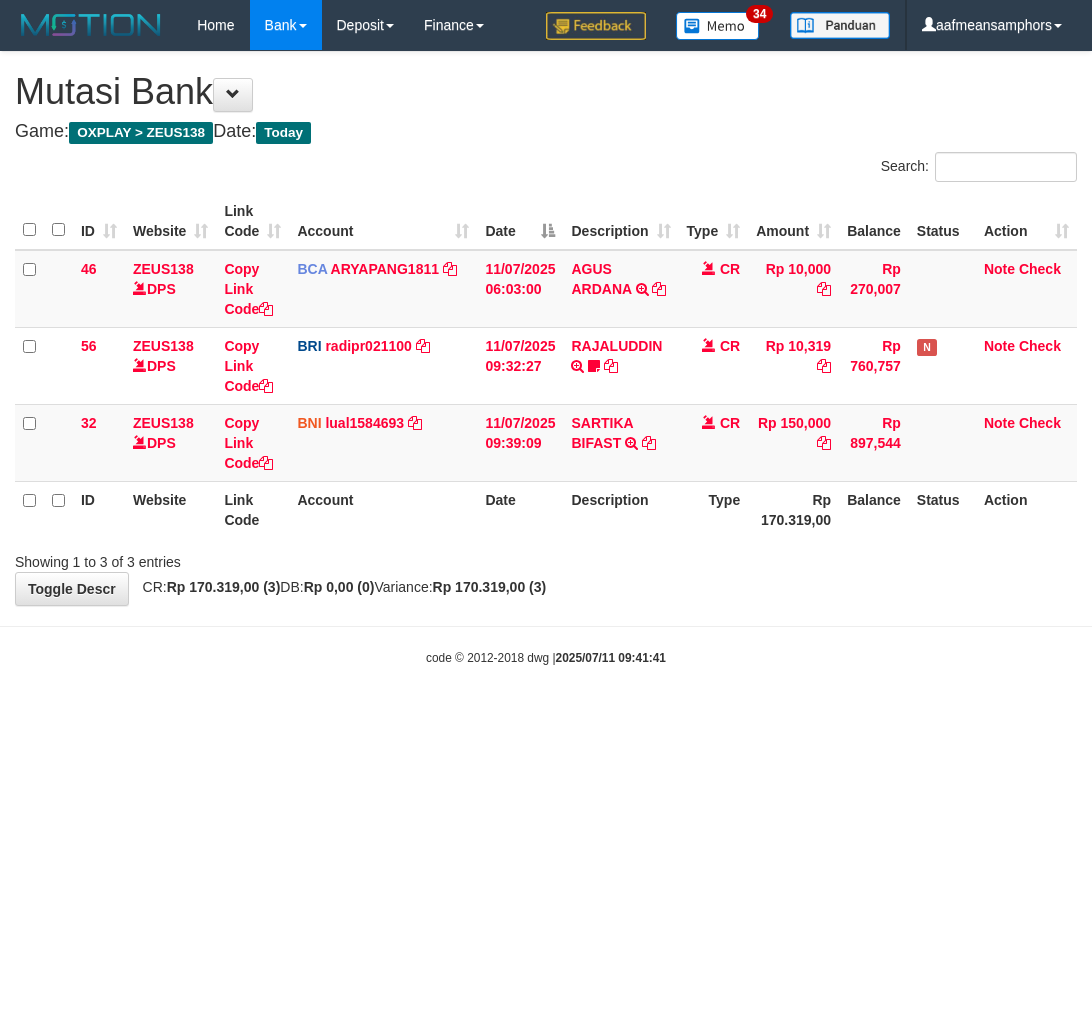 scroll, scrollTop: 0, scrollLeft: 0, axis: both 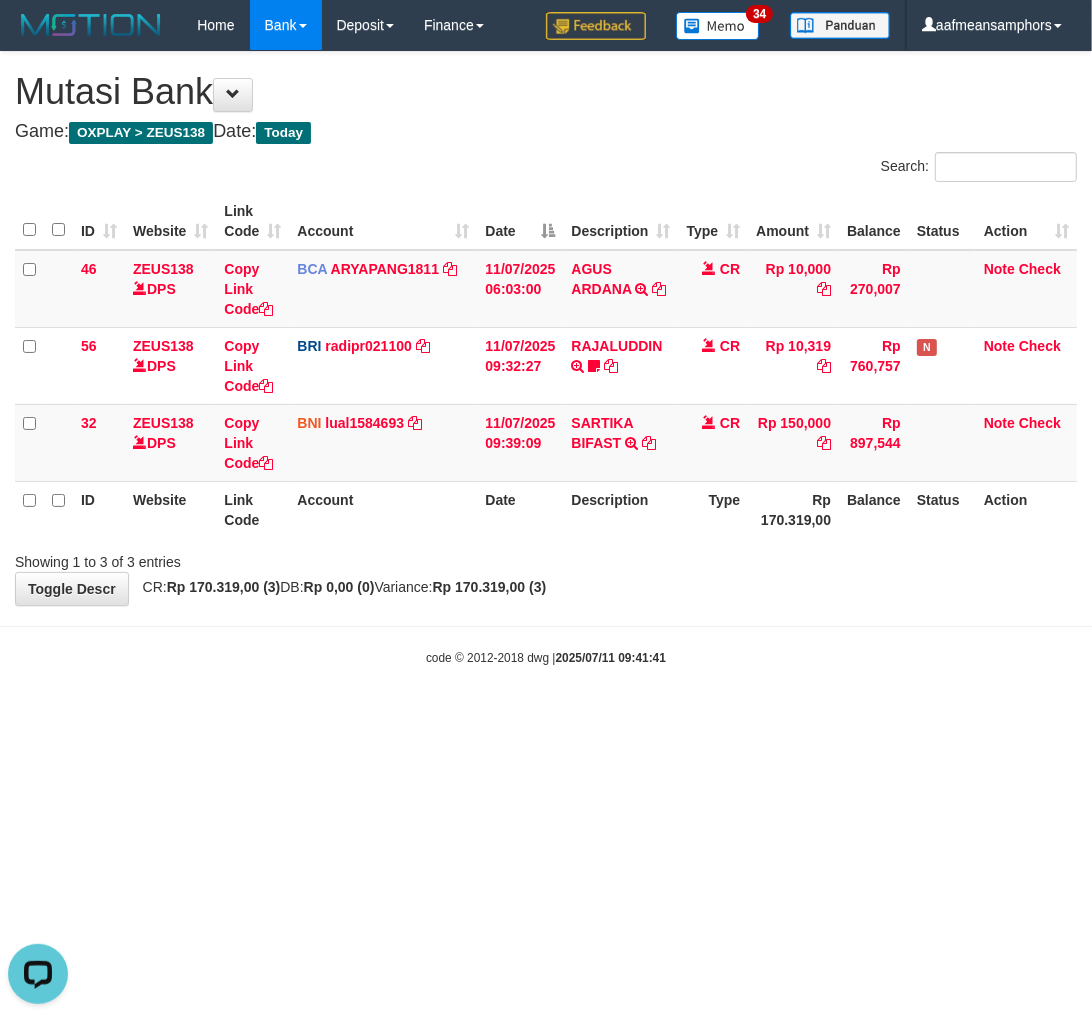 click on "code © 2012-2018 dwg |  [DATE]" at bounding box center (546, 657) 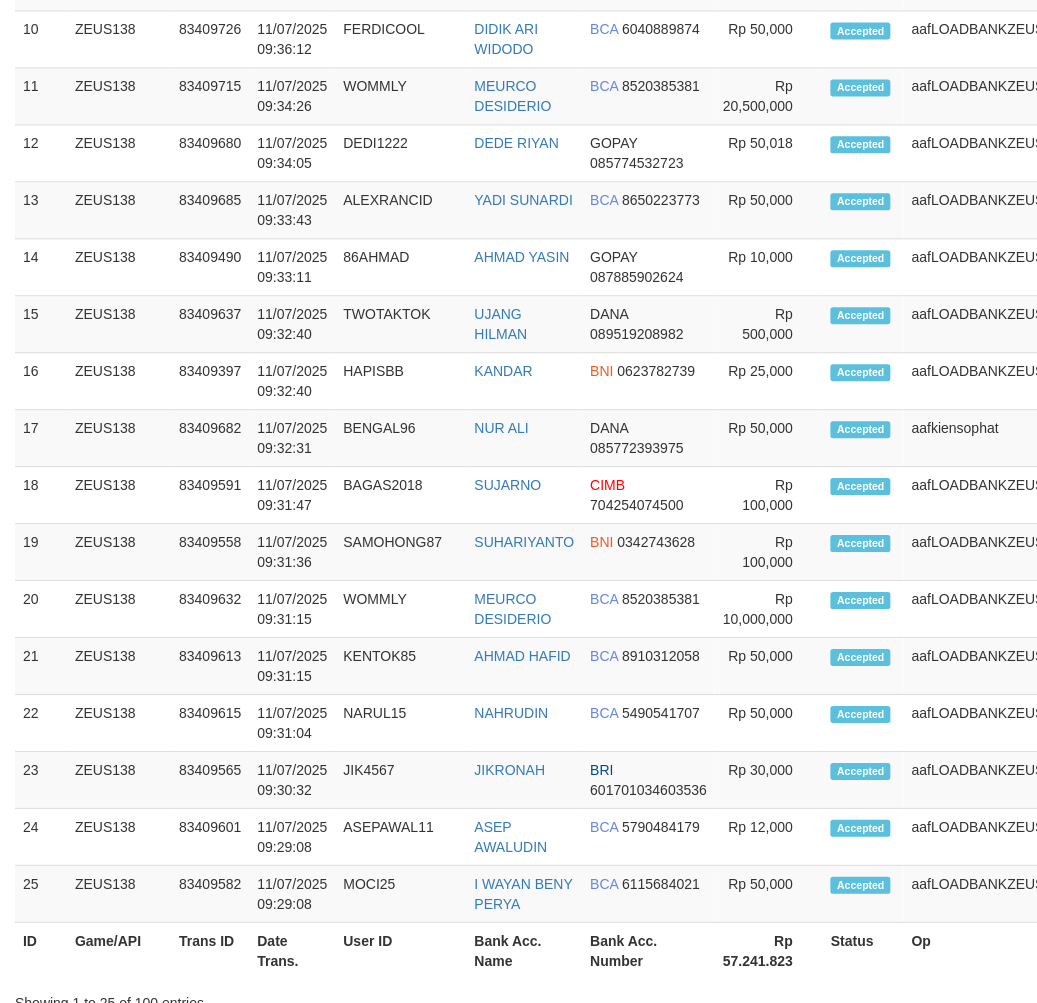 scroll, scrollTop: 1824, scrollLeft: 0, axis: vertical 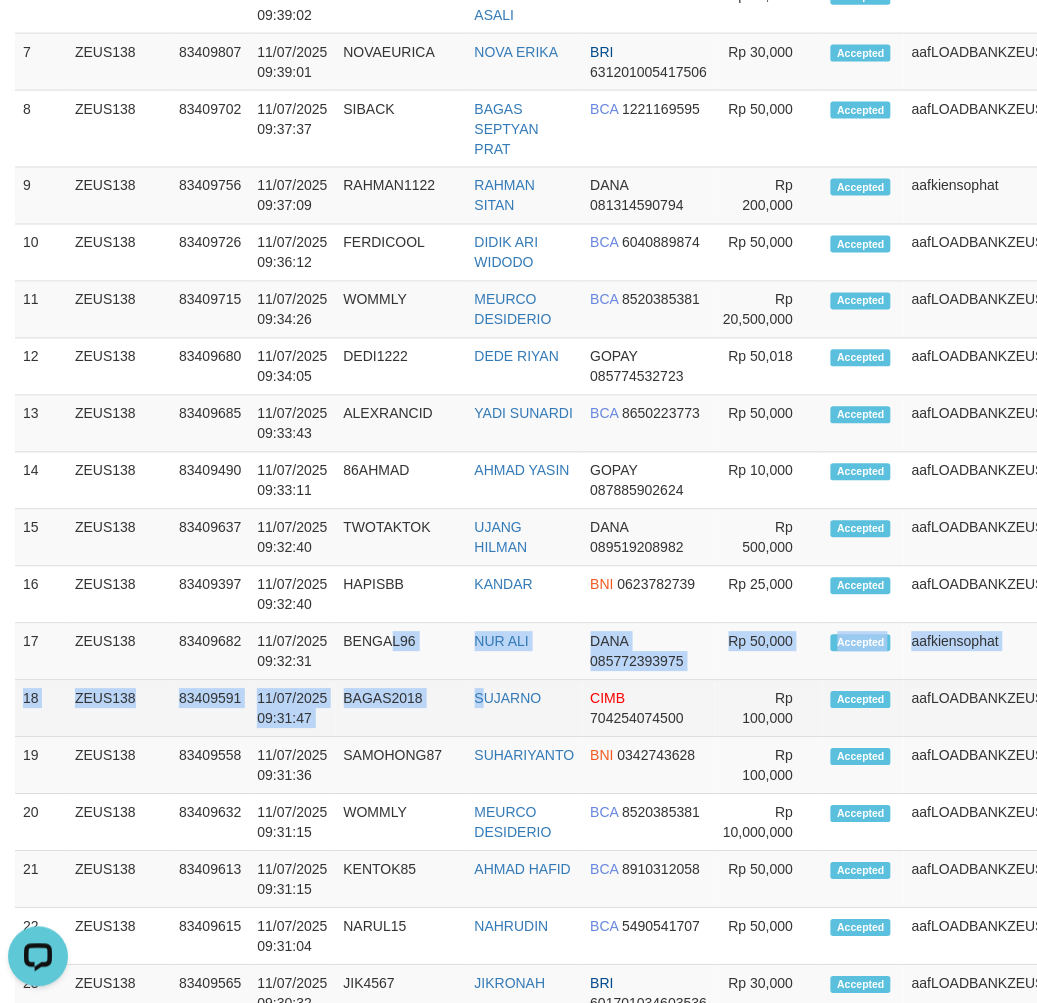 drag, startPoint x: 484, startPoint y: 680, endPoint x: 0, endPoint y: 680, distance: 484 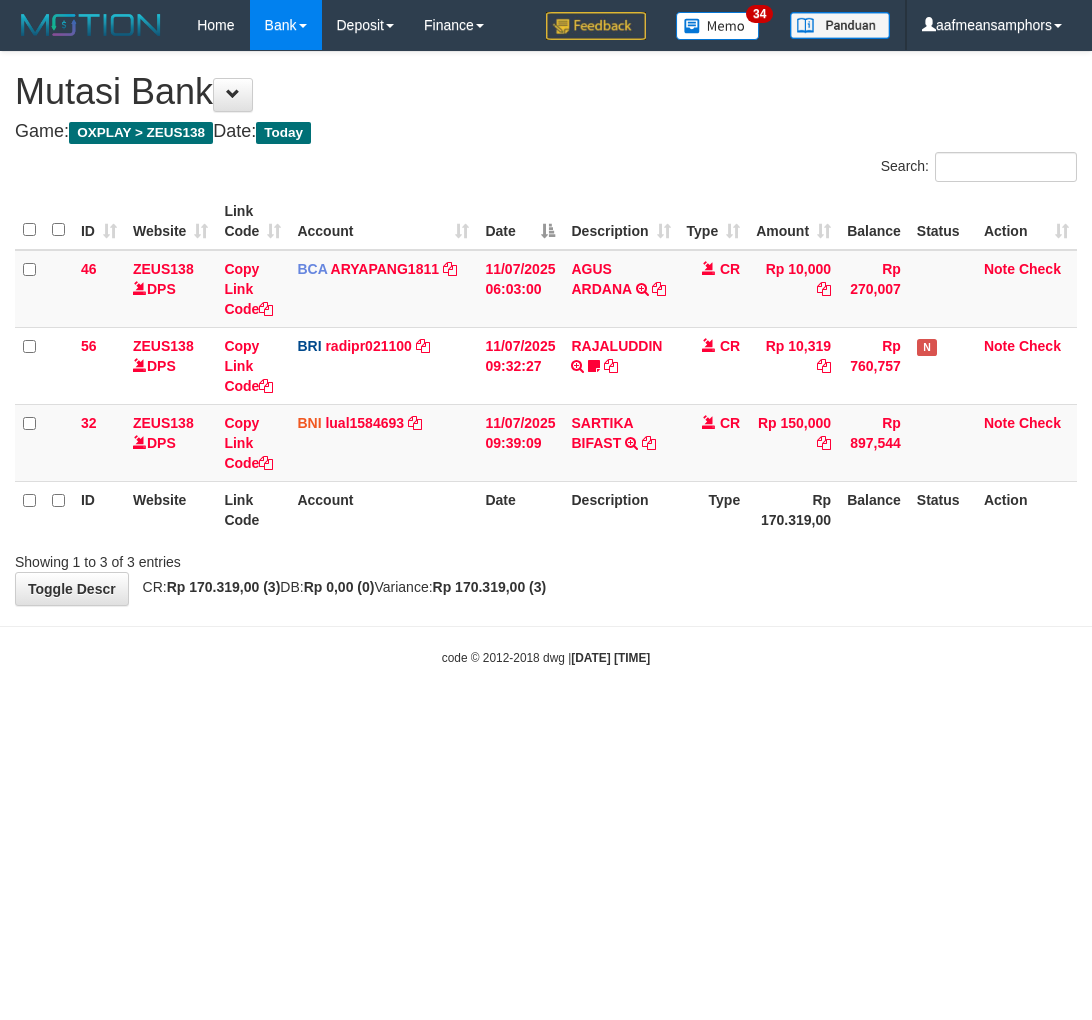 scroll, scrollTop: 0, scrollLeft: 0, axis: both 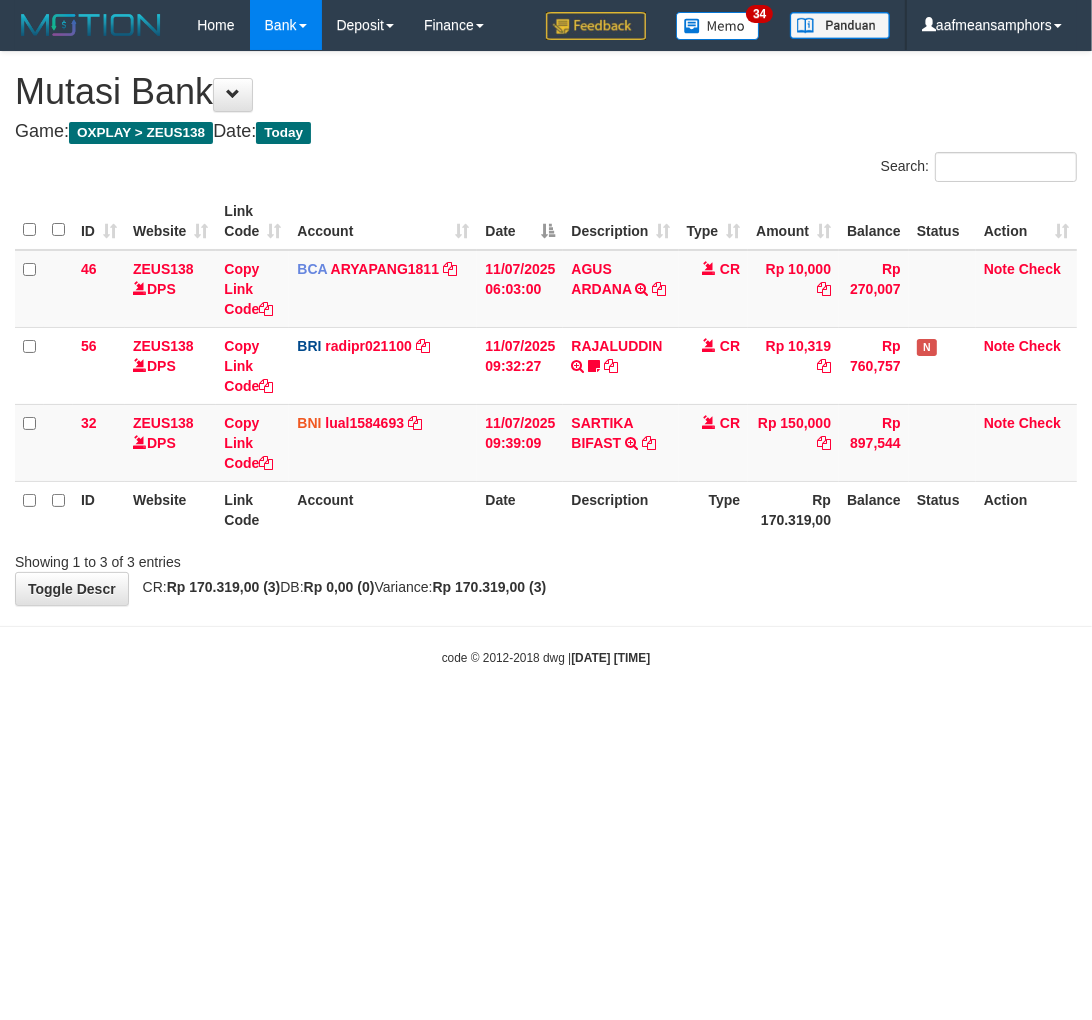 drag, startPoint x: 0, startPoint y: 0, endPoint x: 865, endPoint y: 655, distance: 1085.0115 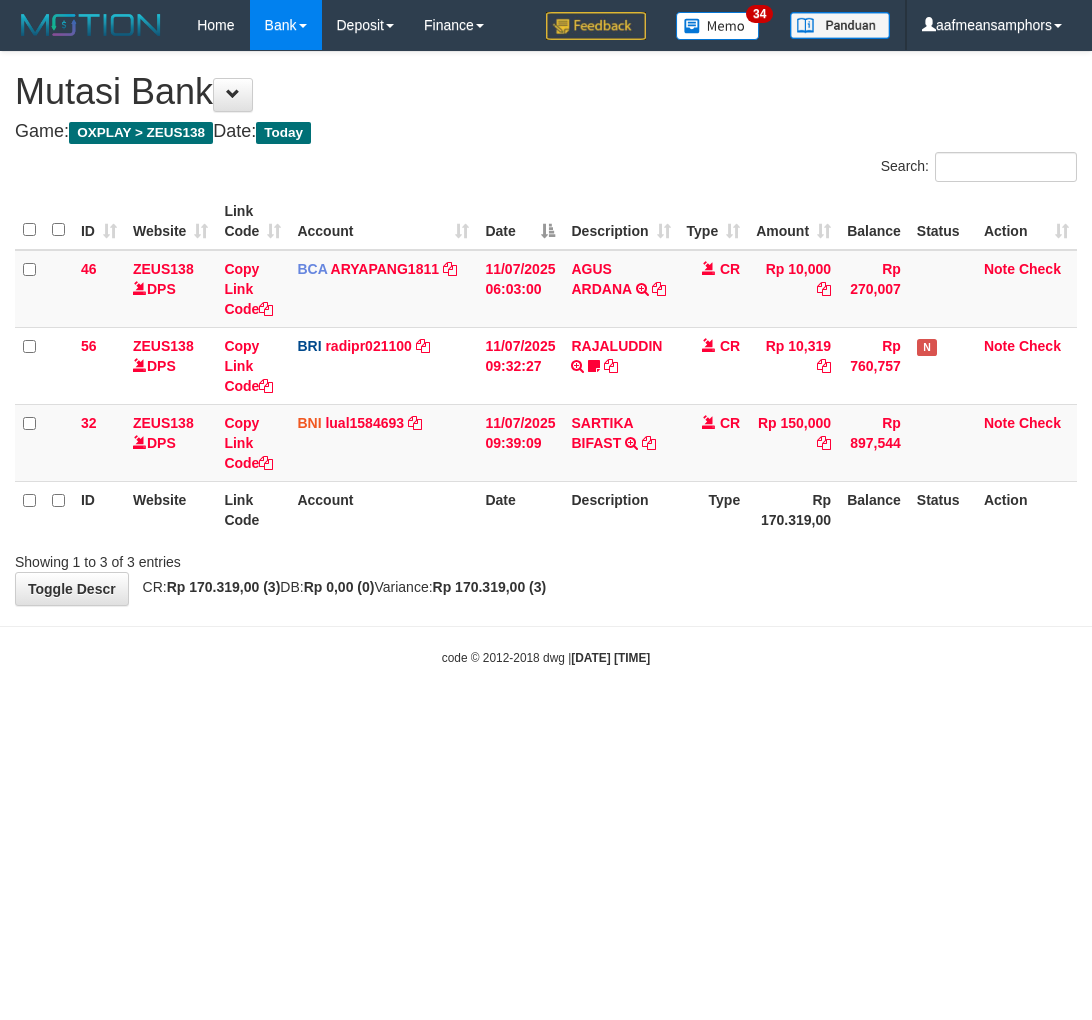 scroll, scrollTop: 0, scrollLeft: 0, axis: both 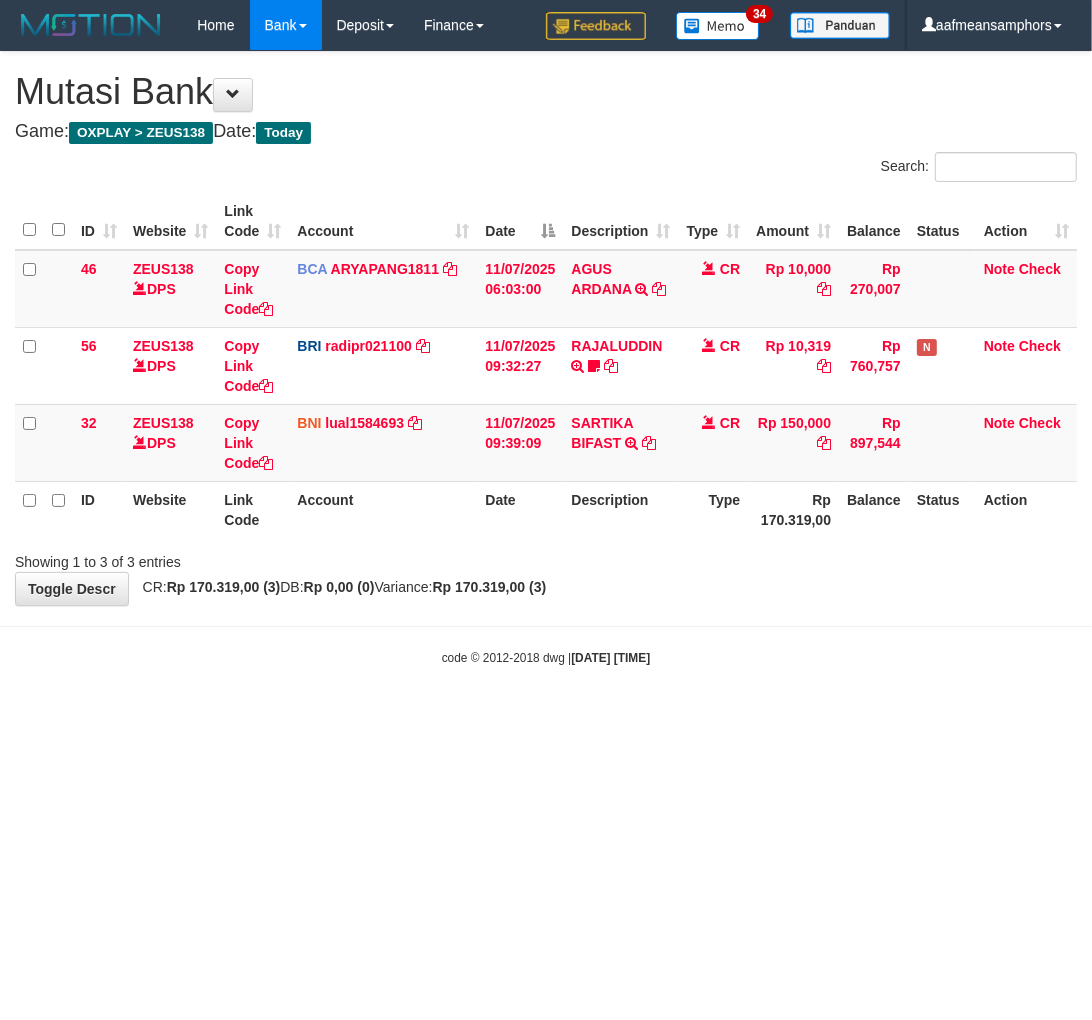 click on "Toggle navigation
Home
Bank
Account List
Load
By Website
Group
[OXPLAY]													ZEUS138
By Load Group (DPS)" at bounding box center [546, 358] 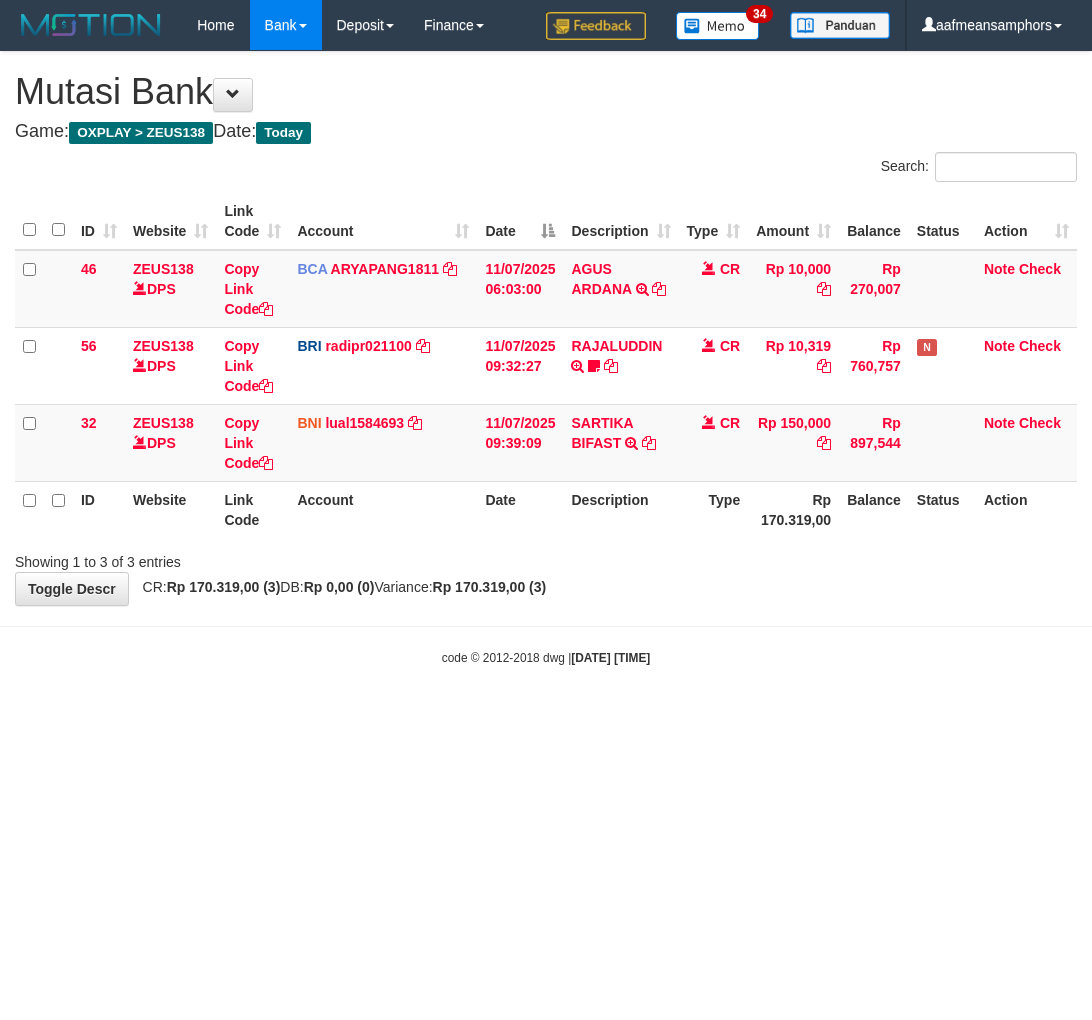 scroll, scrollTop: 0, scrollLeft: 0, axis: both 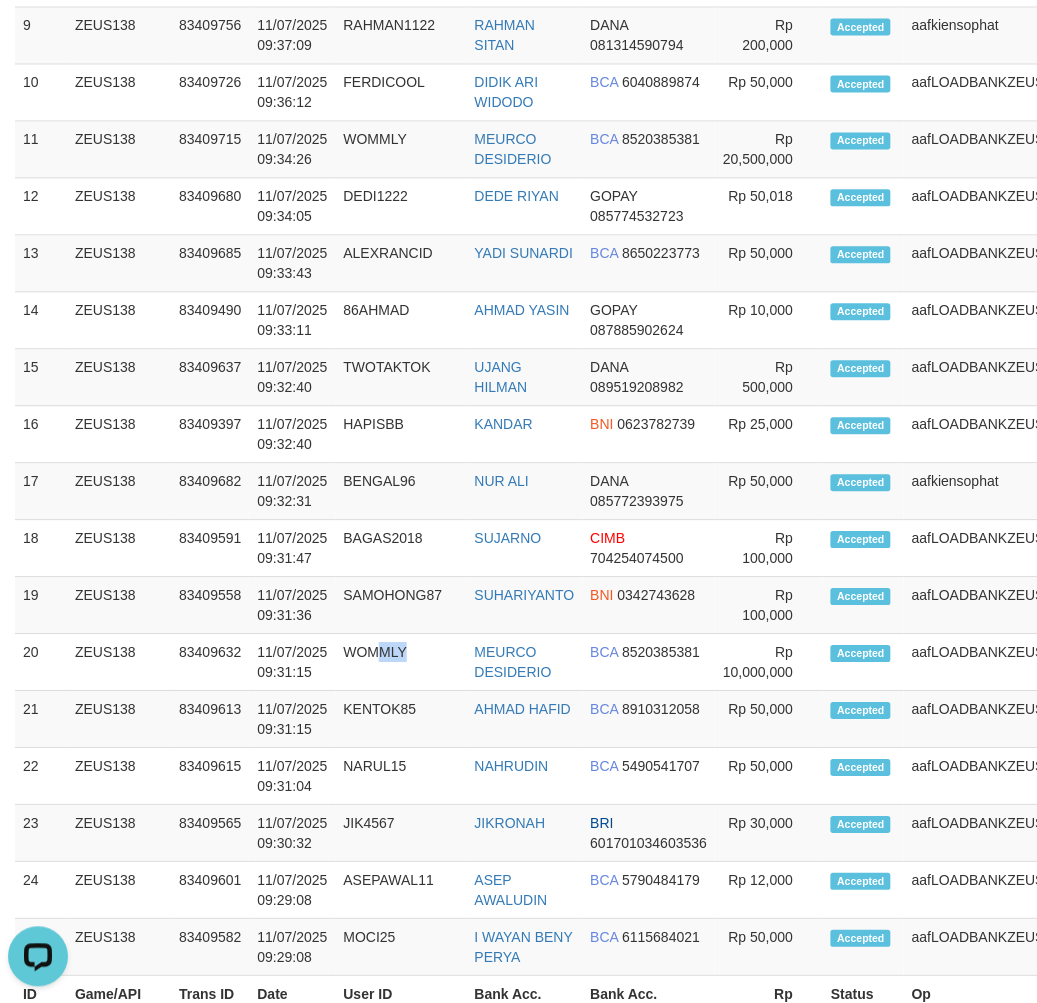 drag, startPoint x: 470, startPoint y: 655, endPoint x: 7, endPoint y: 593, distance: 467.13275 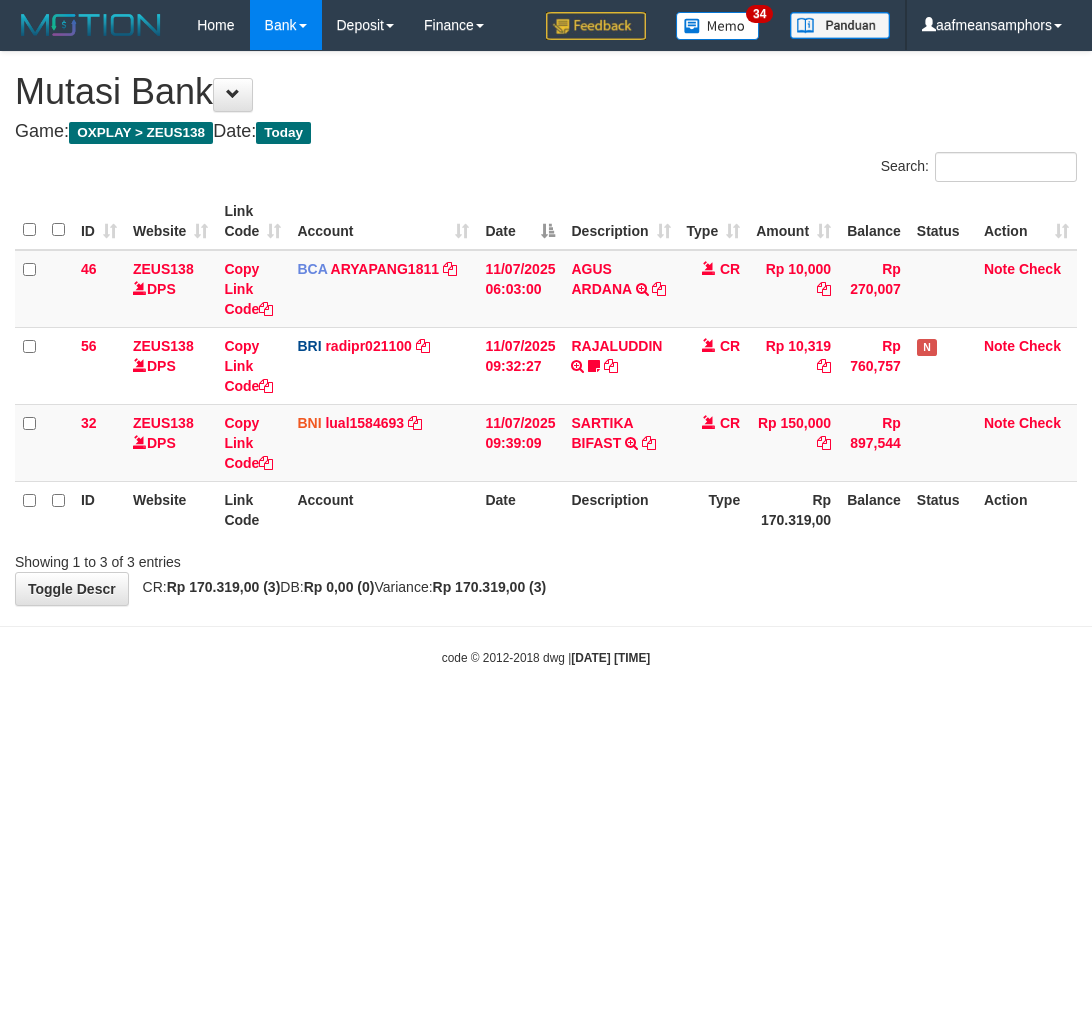 scroll, scrollTop: 0, scrollLeft: 0, axis: both 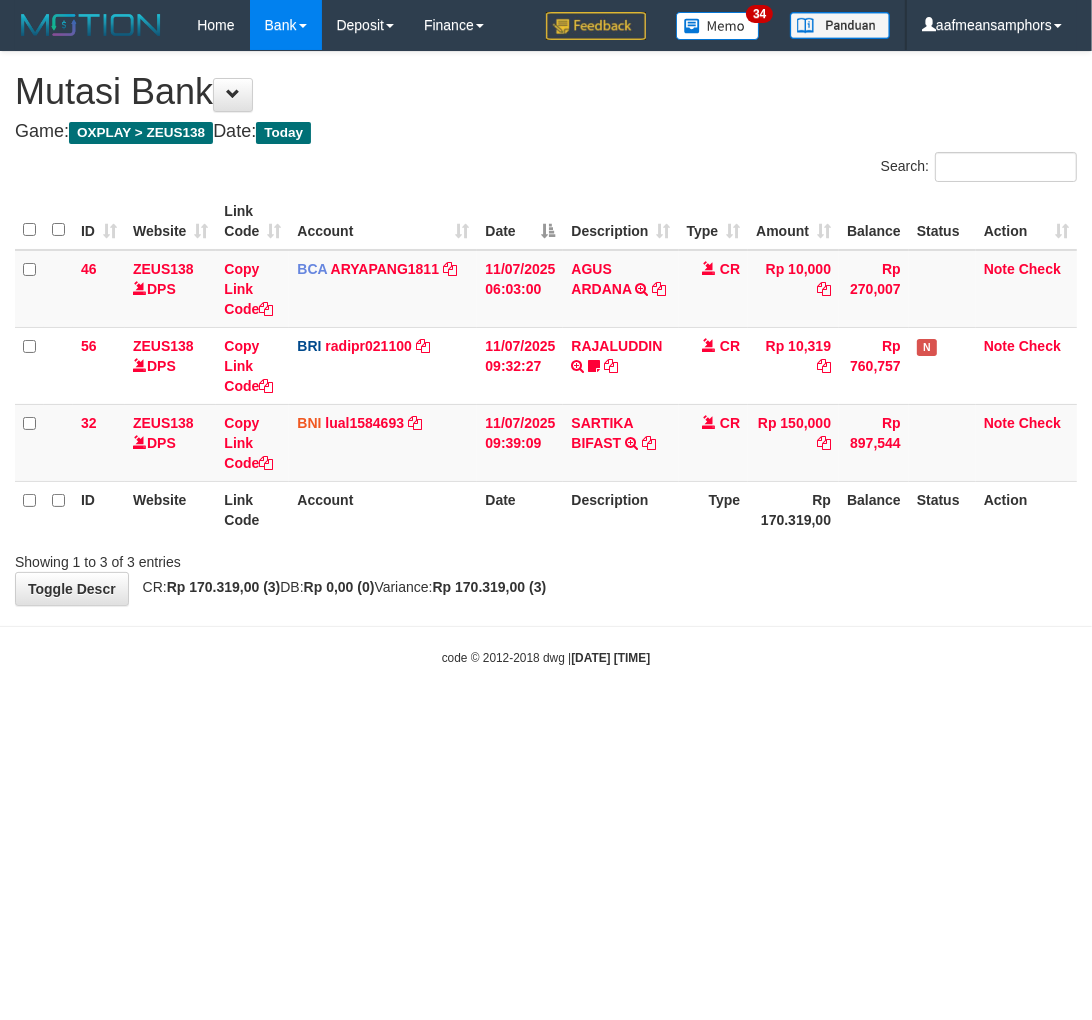 click on "Toggle navigation
Home
Bank
Account List
Load
By Website
Group
[OXPLAY]													ZEUS138
By Load Group (DPS)" at bounding box center (546, 358) 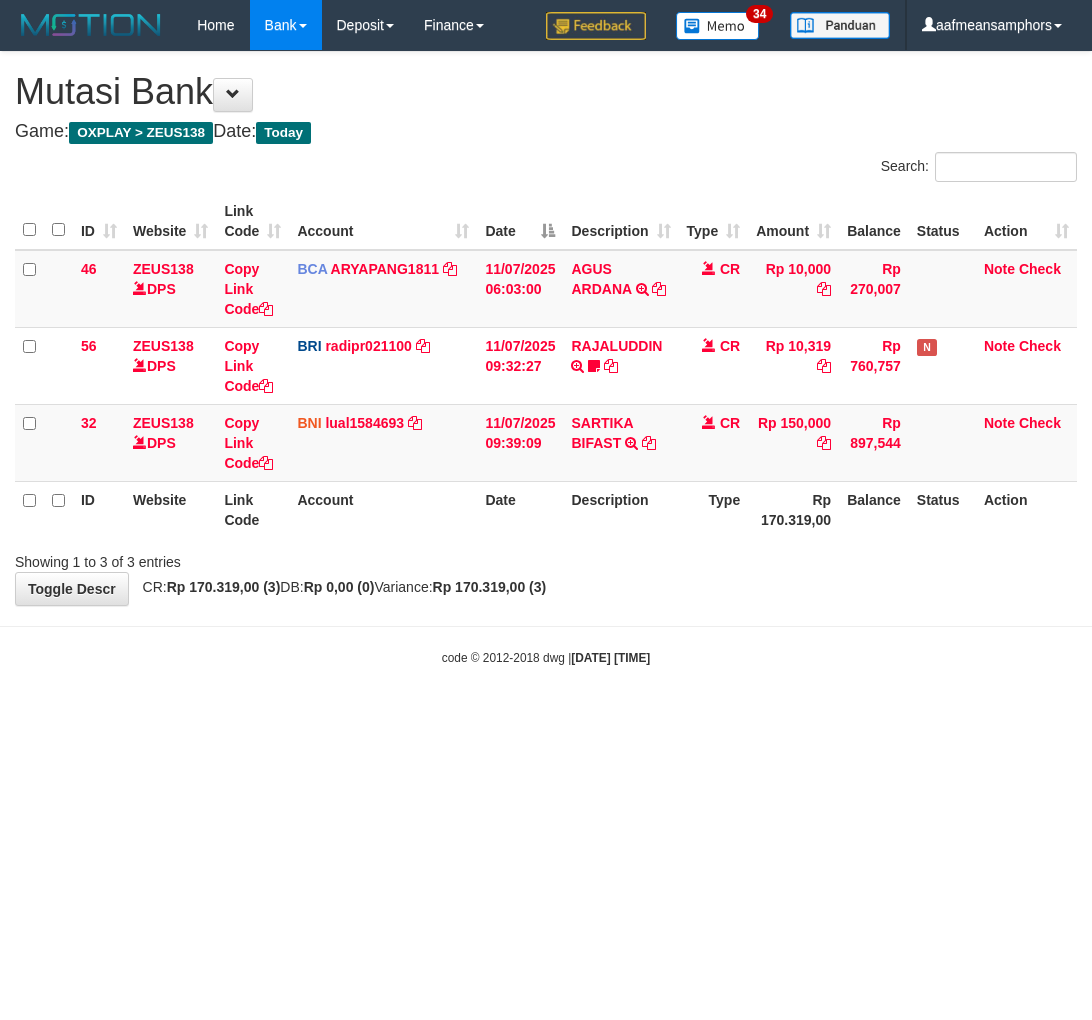 scroll, scrollTop: 0, scrollLeft: 0, axis: both 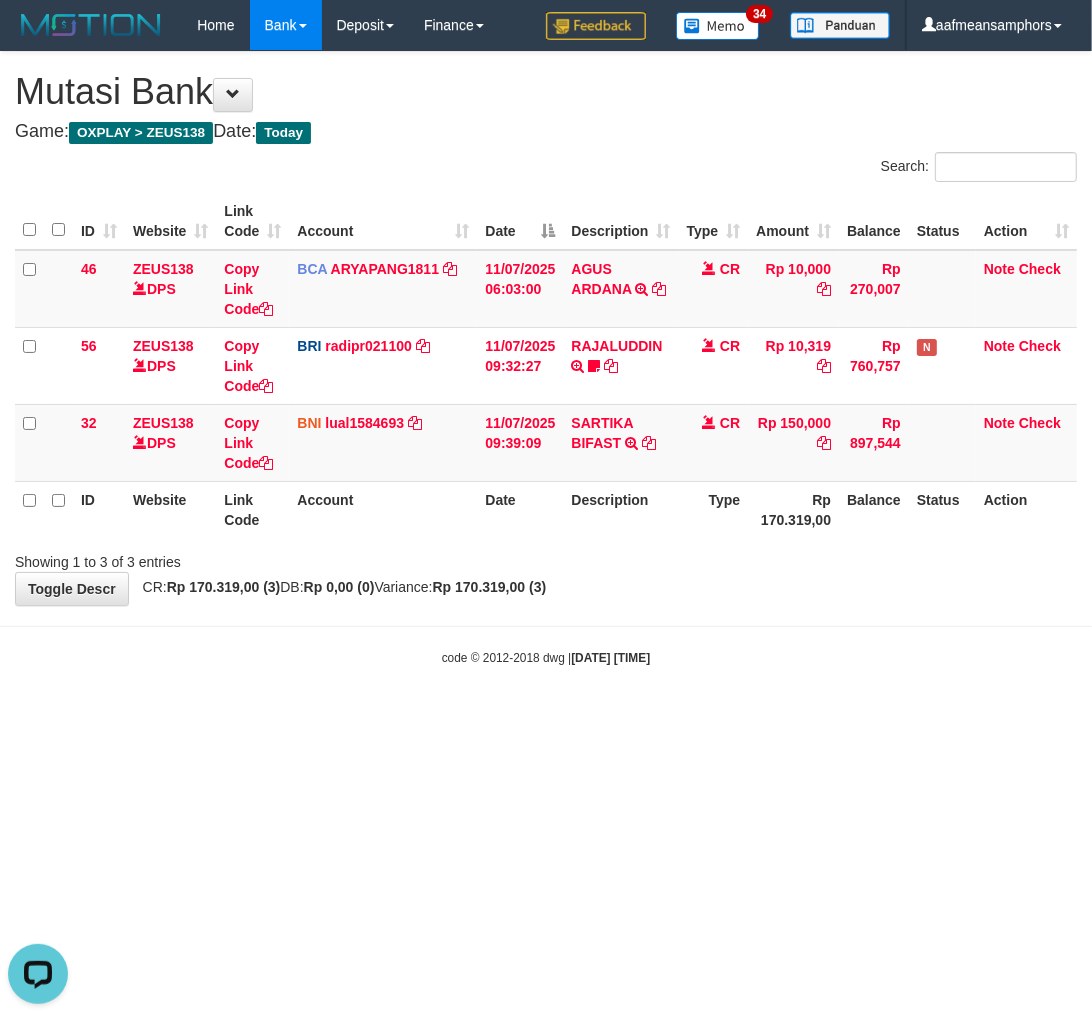 click on "Toggle navigation
Home
Bank
Account List
Load
By Website
Group
[OXPLAY]													ZEUS138
By Load Group (DPS)" at bounding box center [546, 358] 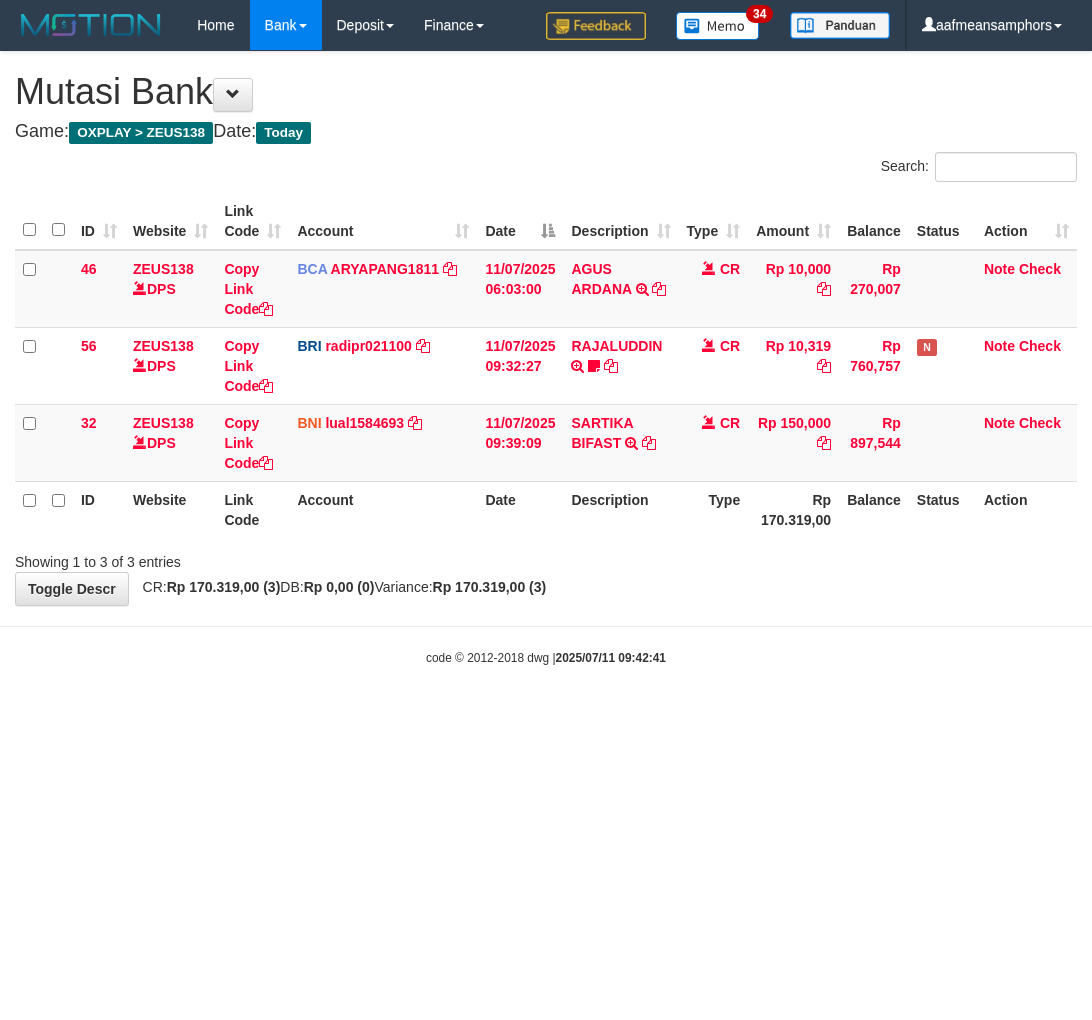 scroll, scrollTop: 0, scrollLeft: 0, axis: both 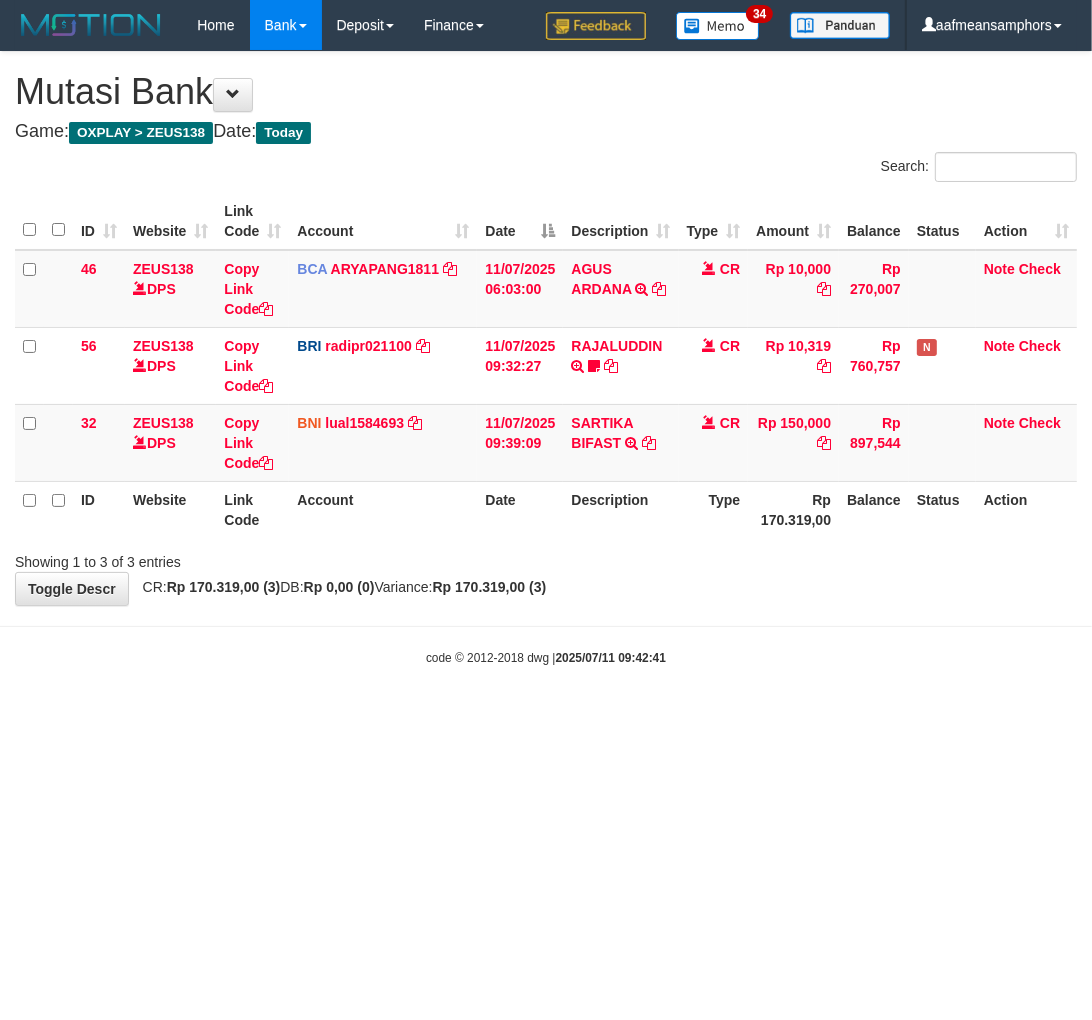 drag, startPoint x: 737, startPoint y: 646, endPoint x: 747, endPoint y: 643, distance: 10.440307 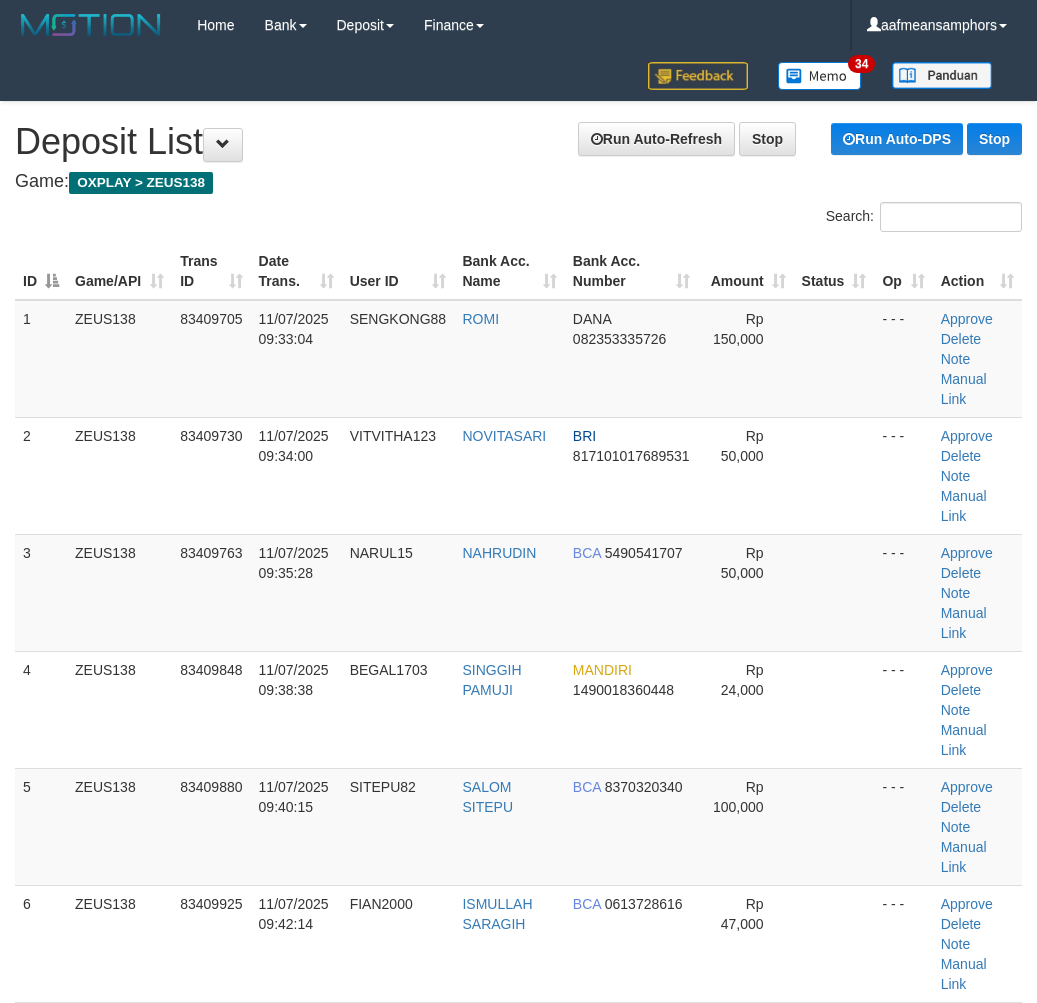 click on "1
ZEUS138
83409919
11/07/2025 09:42:27
HENRY123
HENRY WIRATAMA
BCA
4160512747
2" at bounding box center [575, 2238] 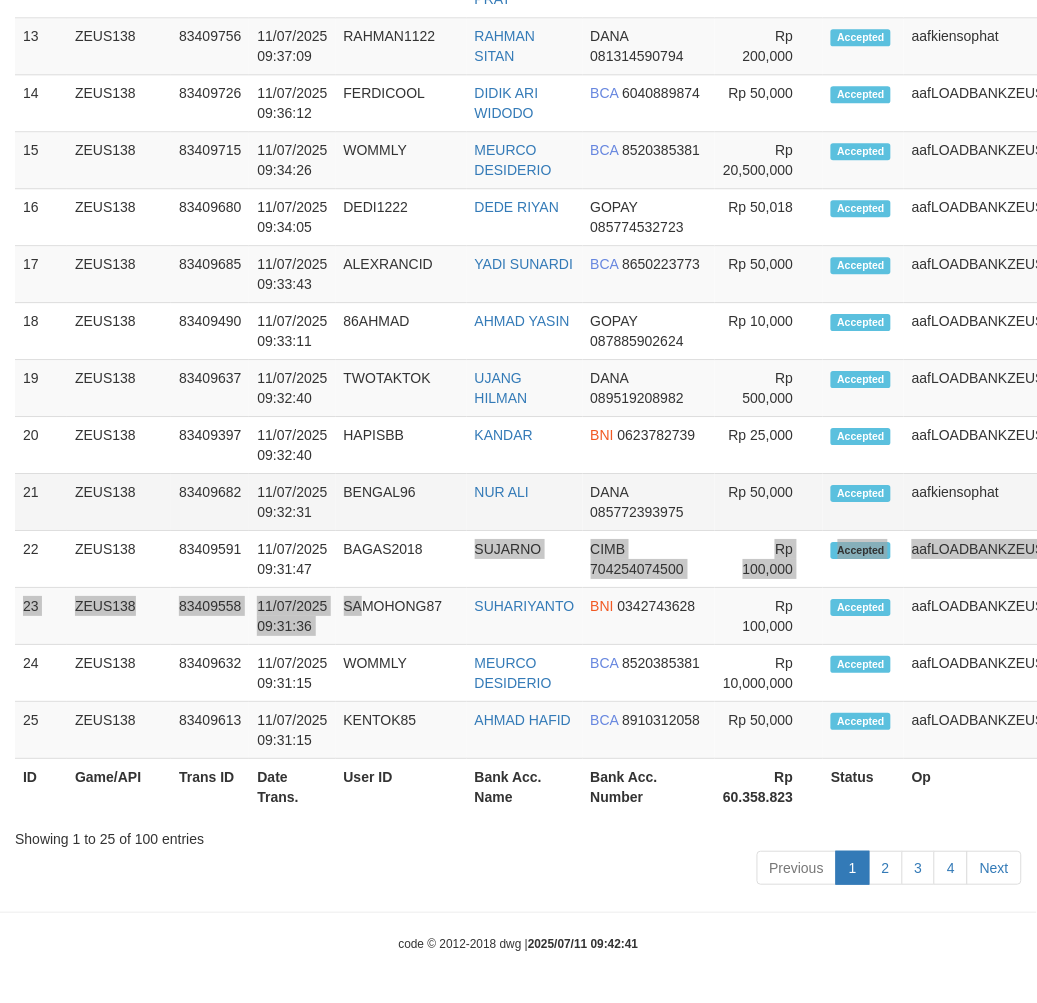 scroll, scrollTop: 2144, scrollLeft: 0, axis: vertical 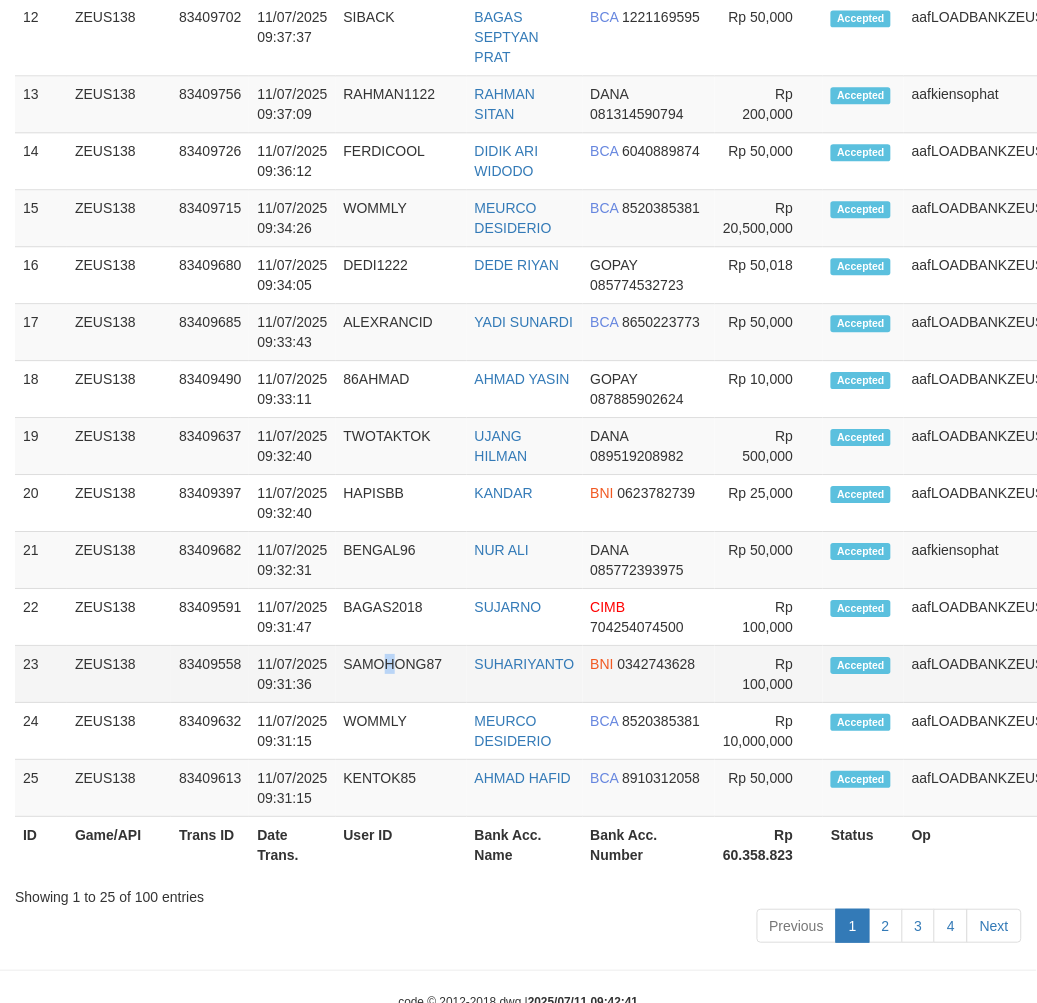 click on "SAMOHONG87" at bounding box center (401, 674) 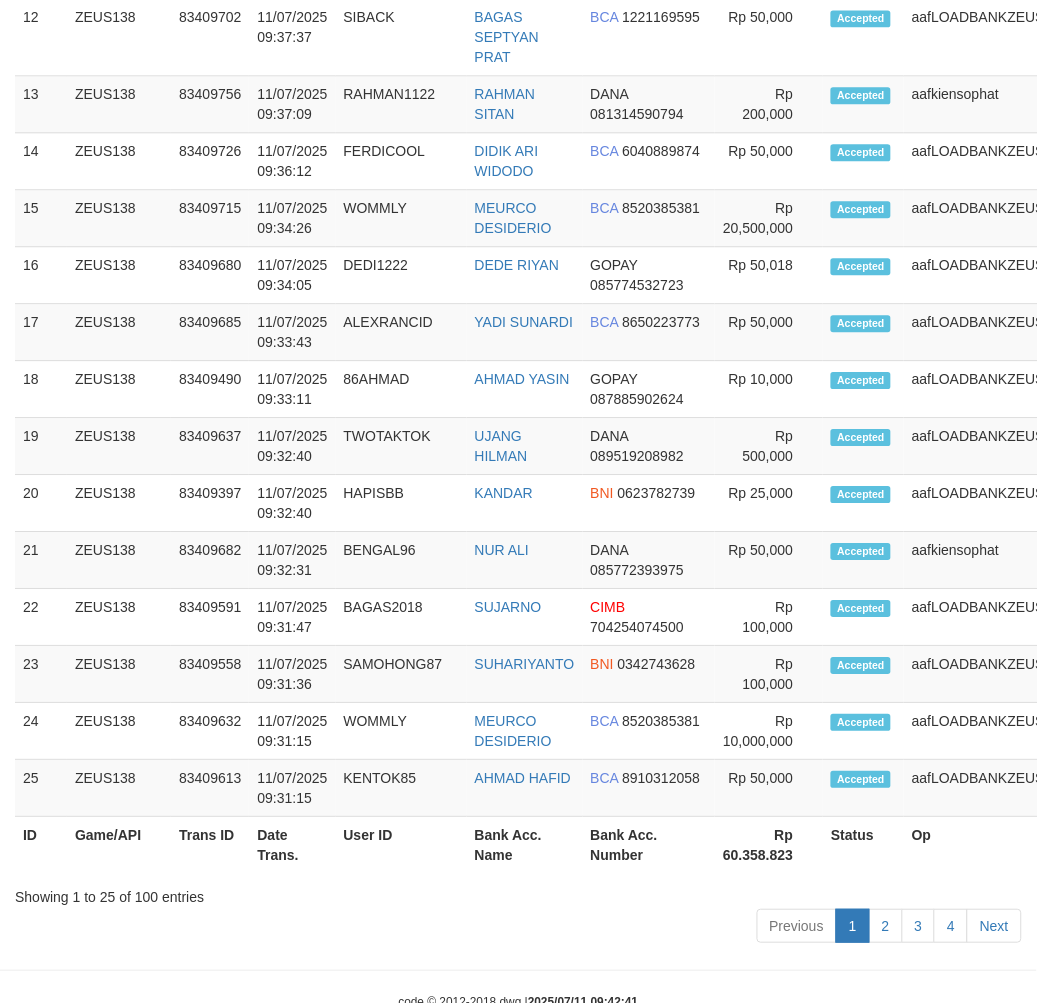 drag, startPoint x: 296, startPoint y: 825, endPoint x: 311, endPoint y: 826, distance: 15.033297 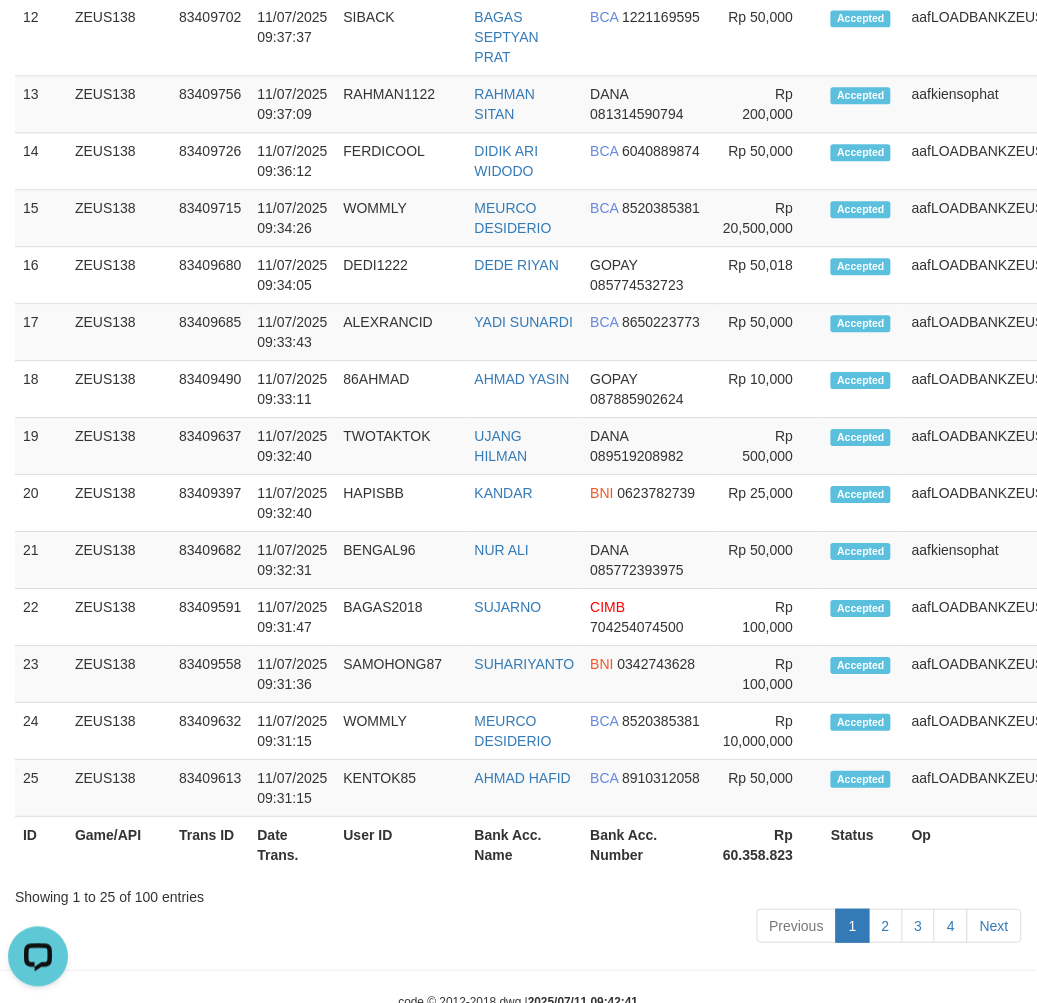 scroll, scrollTop: 0, scrollLeft: 0, axis: both 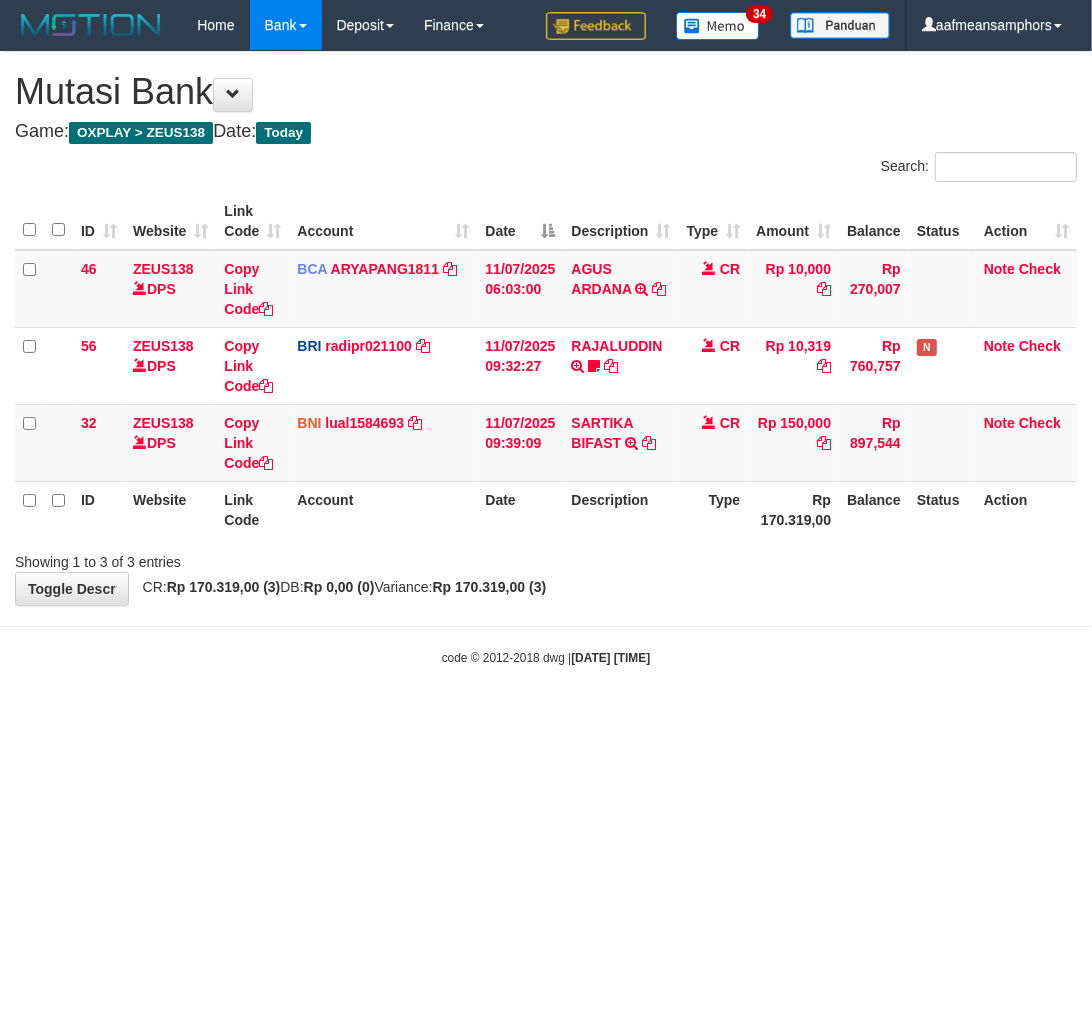 drag, startPoint x: 838, startPoint y: 732, endPoint x: 795, endPoint y: 738, distance: 43.416588 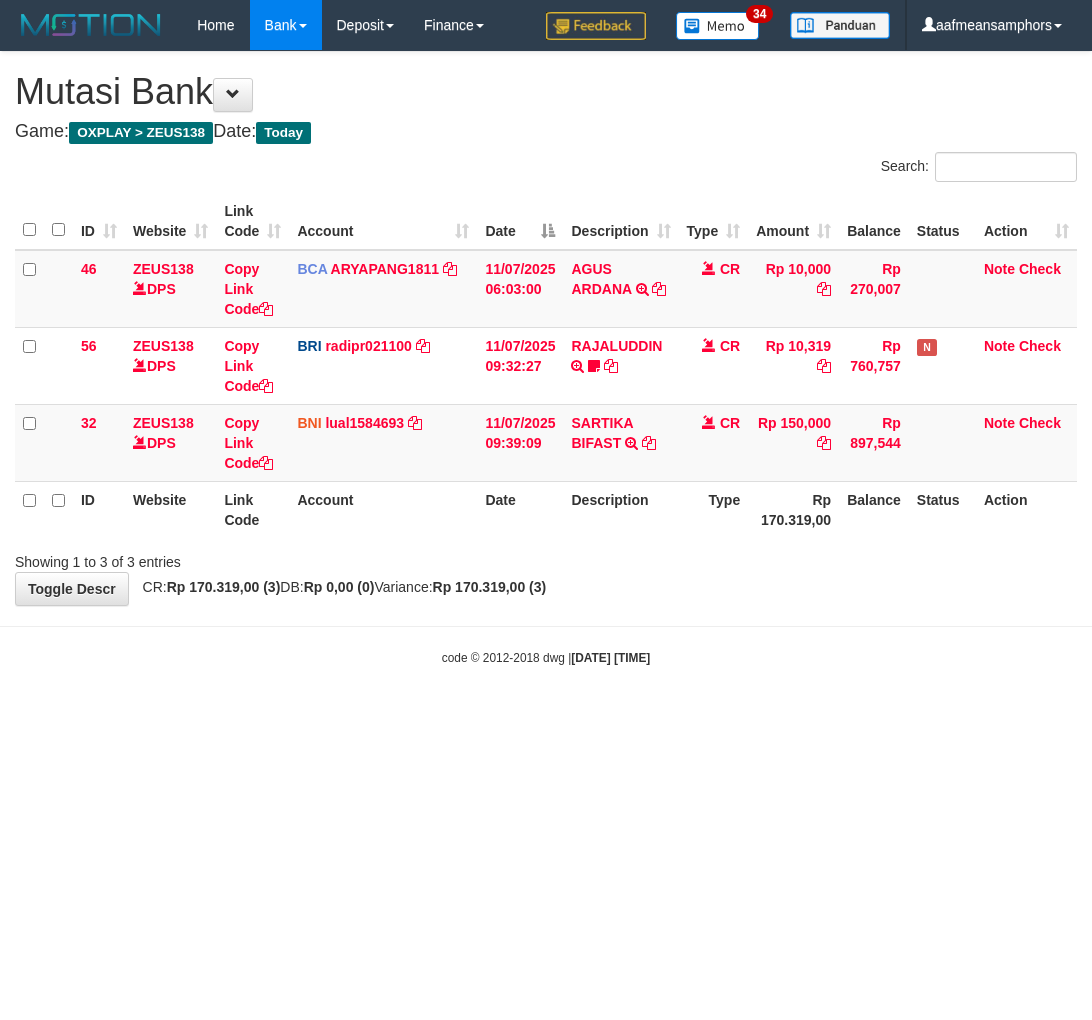 scroll, scrollTop: 0, scrollLeft: 0, axis: both 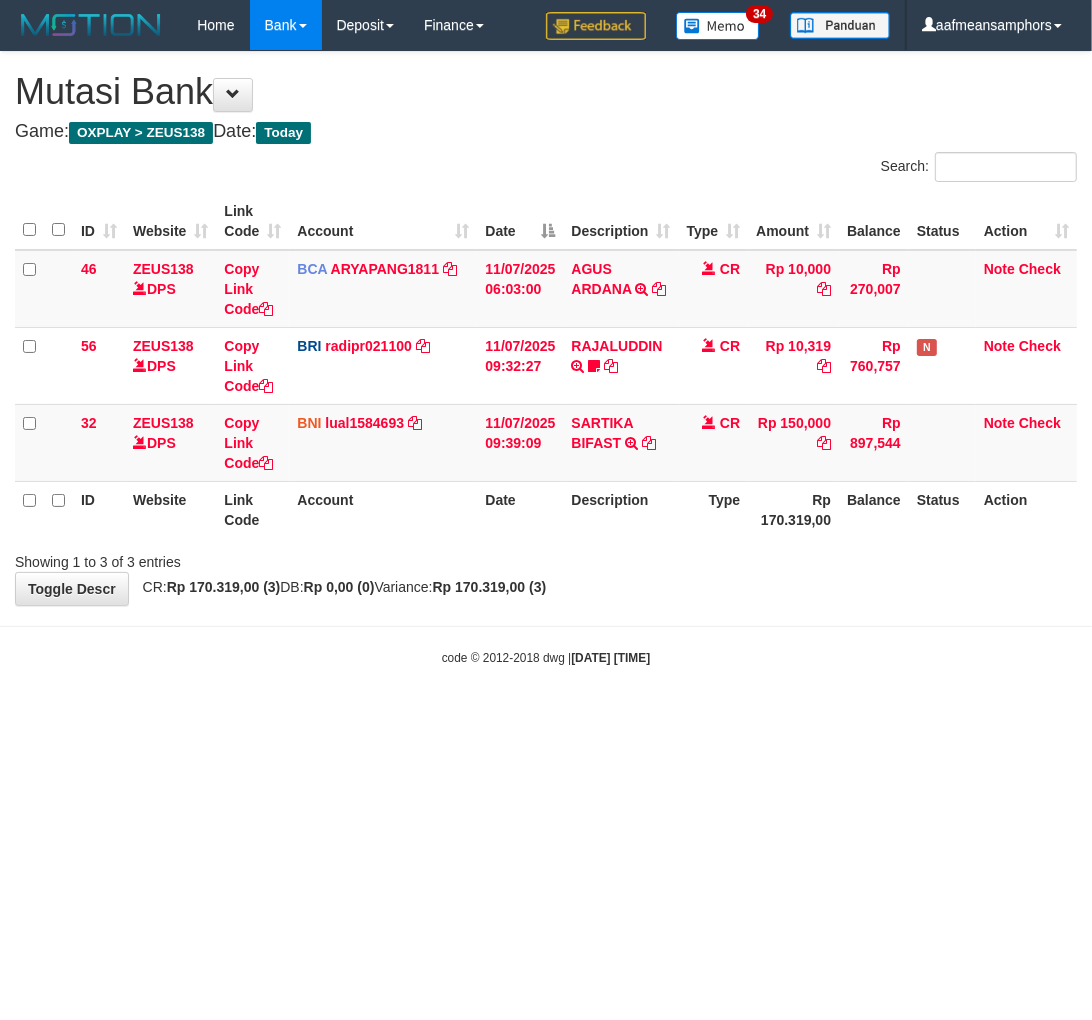click on "Toggle navigation
Home
Bank
Account List
Load
By Website
Group
[OXPLAY]													ZEUS138
By Load Group (DPS)
Sync" at bounding box center [546, 358] 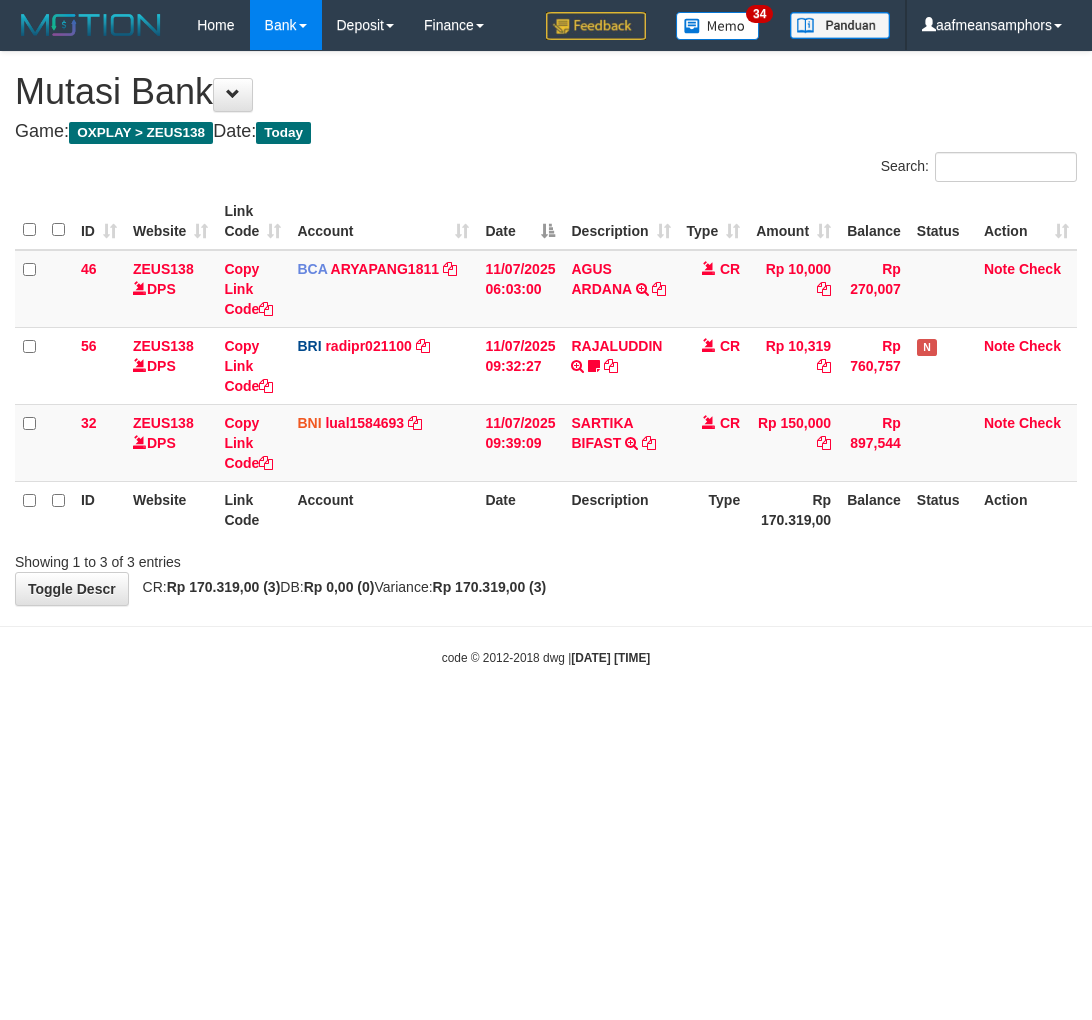 scroll, scrollTop: 0, scrollLeft: 0, axis: both 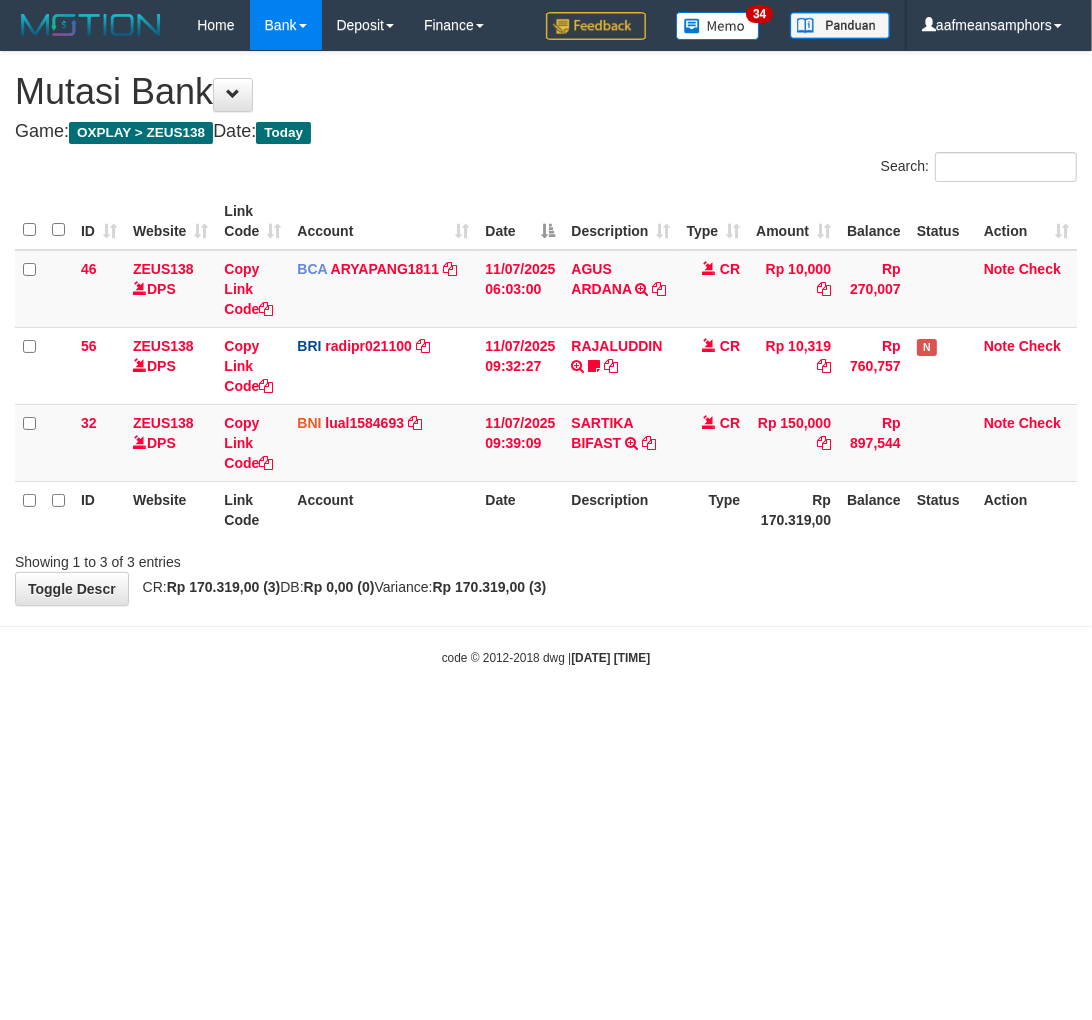 click on "Toggle navigation
Home
Bank
Account List
Load
By Website
Group
[OXPLAY]													ZEUS138
By Load Group (DPS)
Sync" at bounding box center [546, 358] 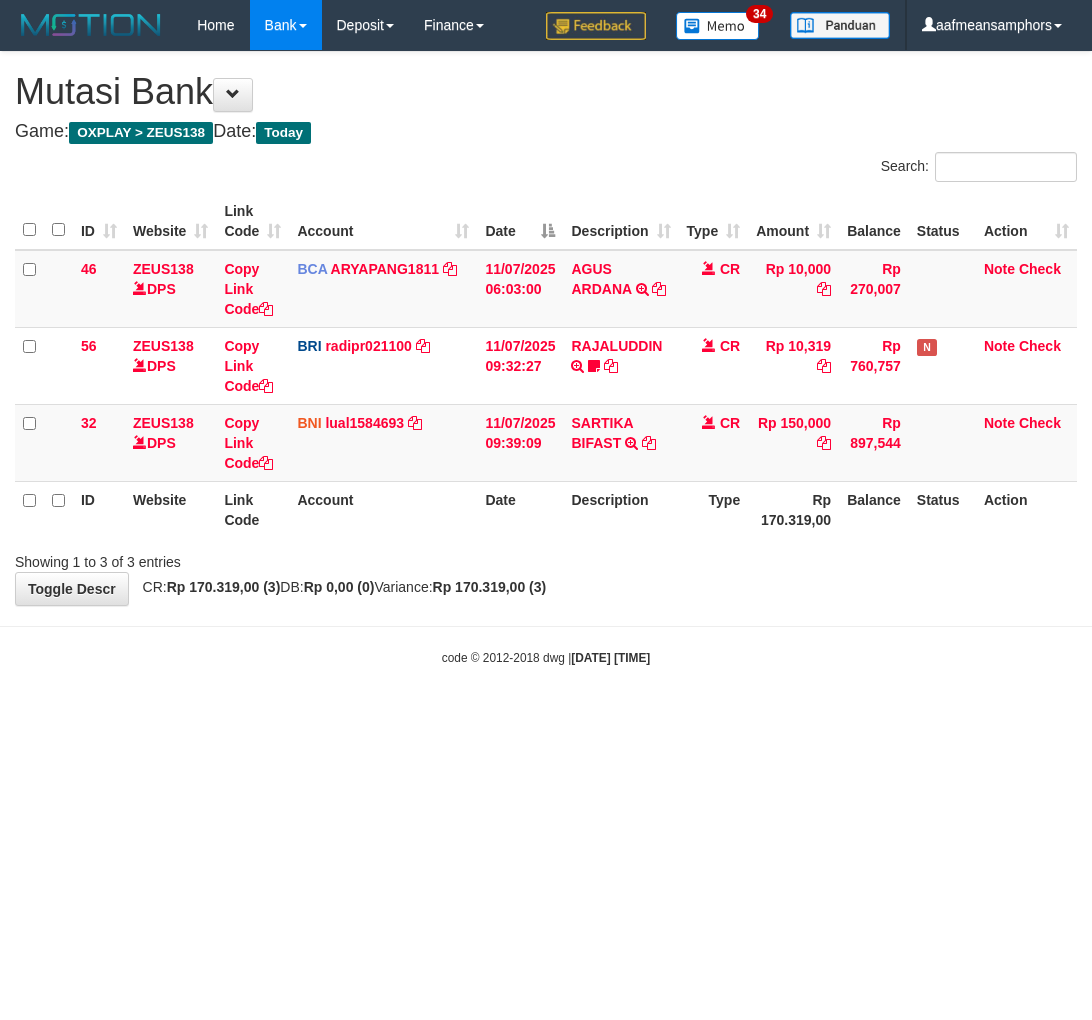 scroll, scrollTop: 0, scrollLeft: 0, axis: both 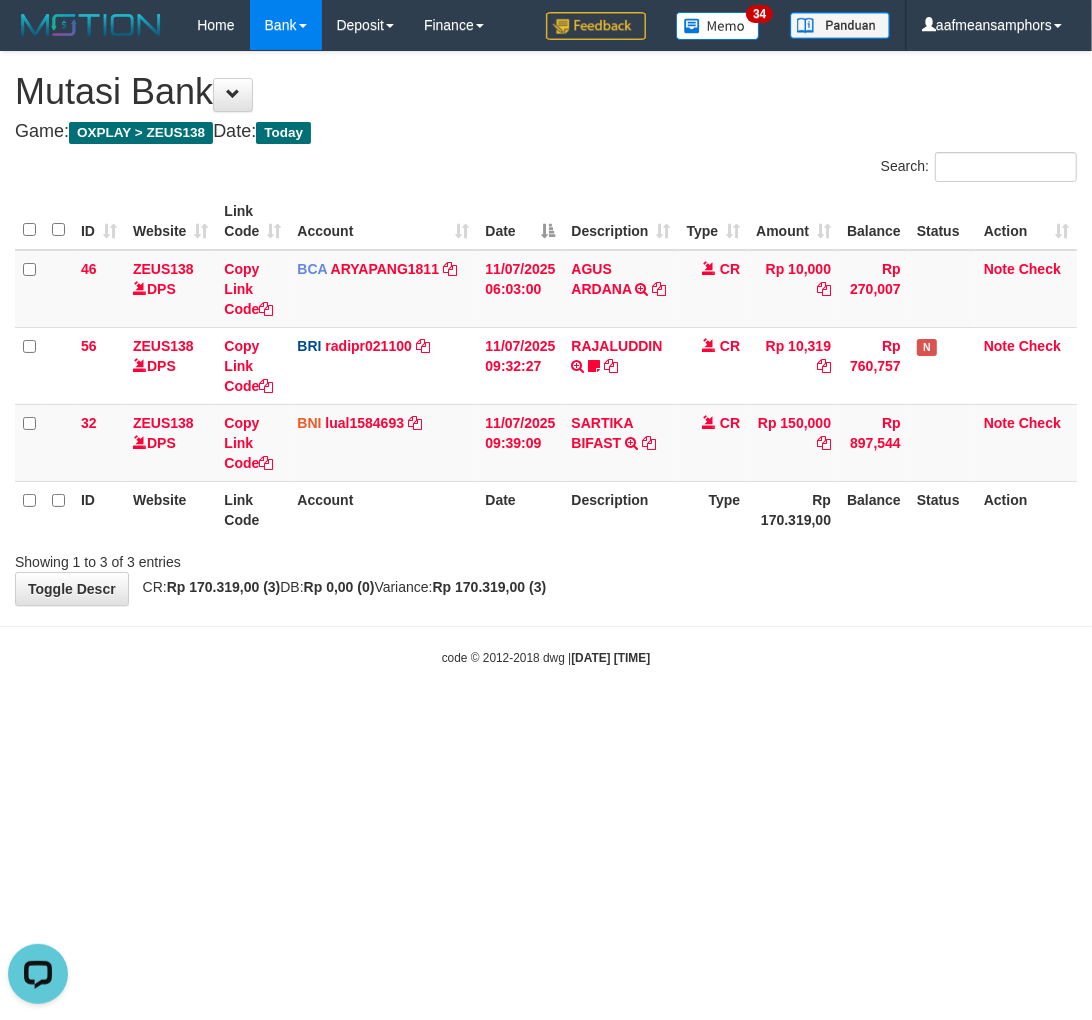 drag, startPoint x: 716, startPoint y: 565, endPoint x: 702, endPoint y: 568, distance: 14.3178215 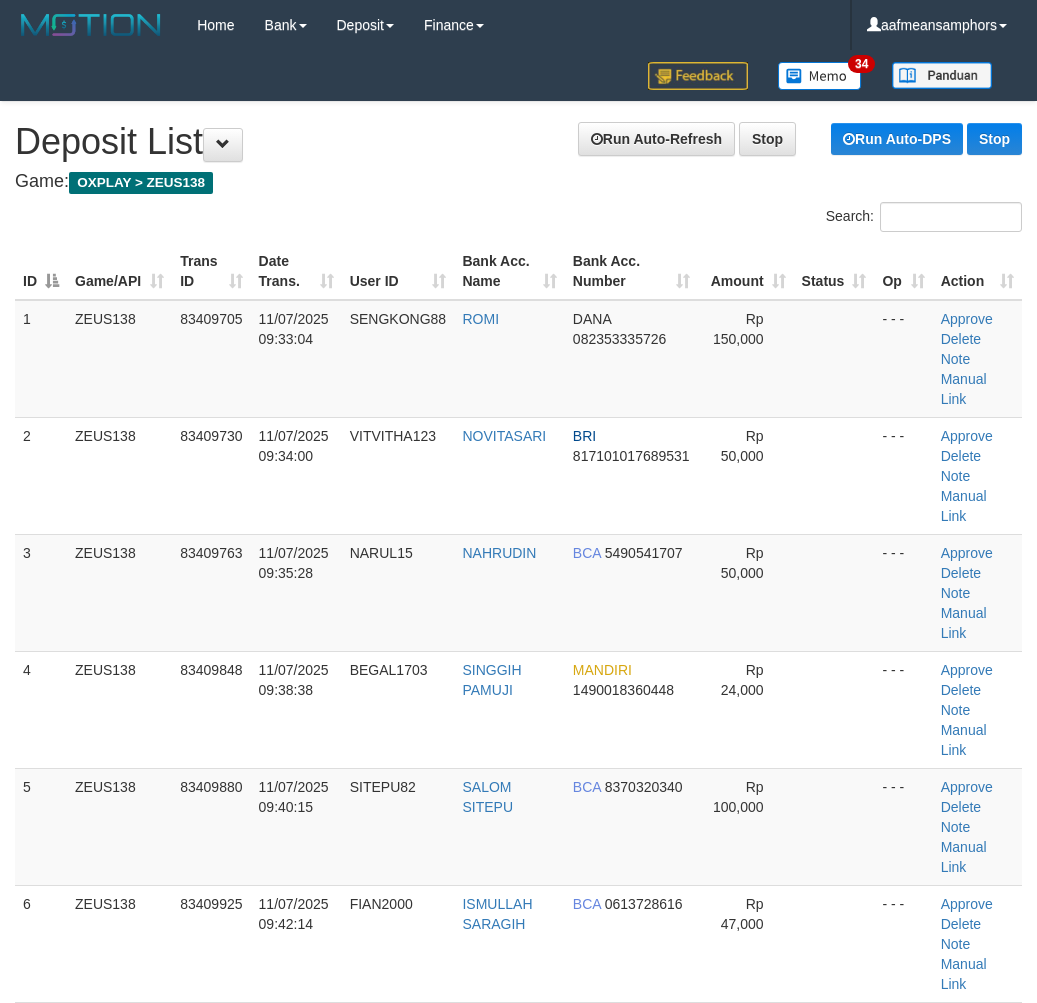 scroll, scrollTop: 2203, scrollLeft: 0, axis: vertical 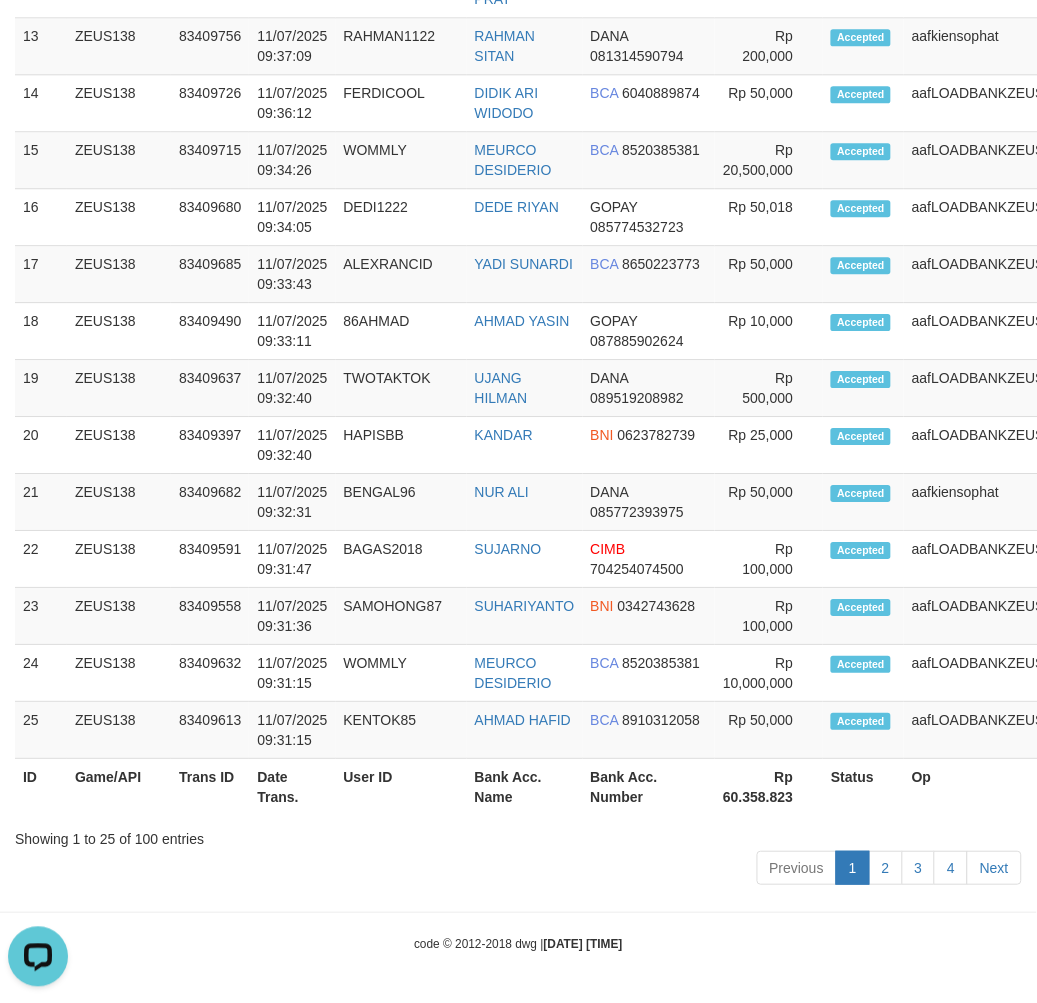 drag, startPoint x: 432, startPoint y: 873, endPoint x: 117, endPoint y: 825, distance: 318.63617 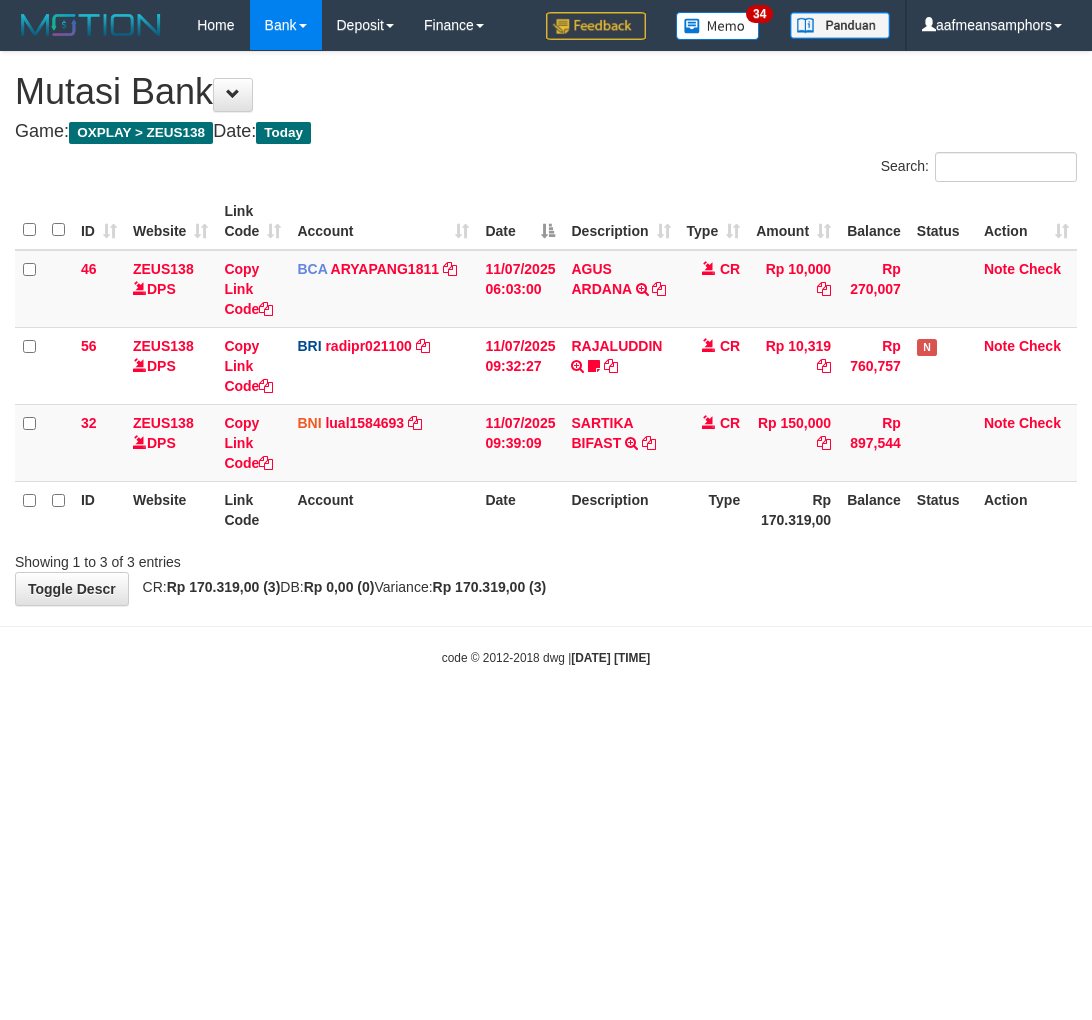 scroll, scrollTop: 0, scrollLeft: 0, axis: both 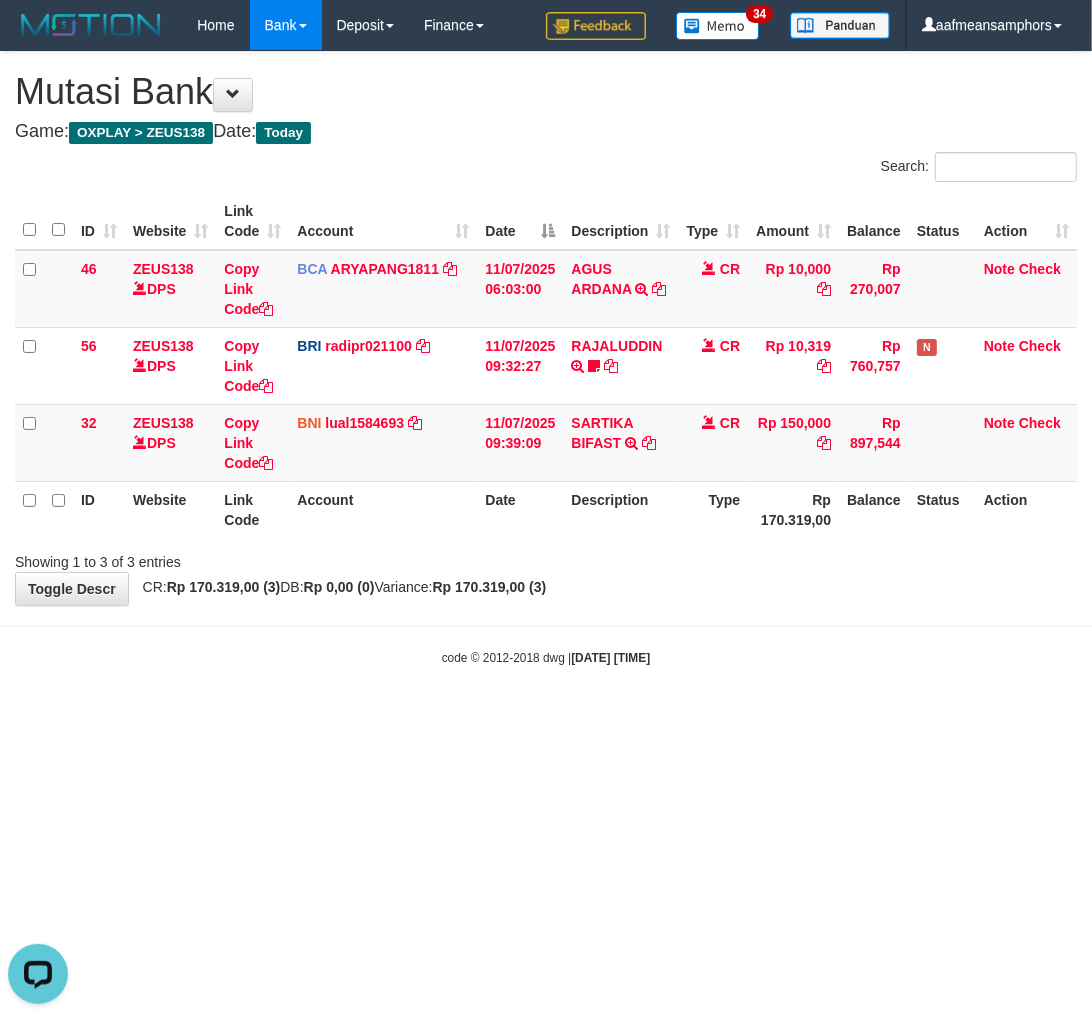 click on "Toggle navigation
Home
Bank
Account List
Load
By Website
Group
[OXPLAY]													ZEUS138
By Load Group (DPS)
Sync" at bounding box center [546, 358] 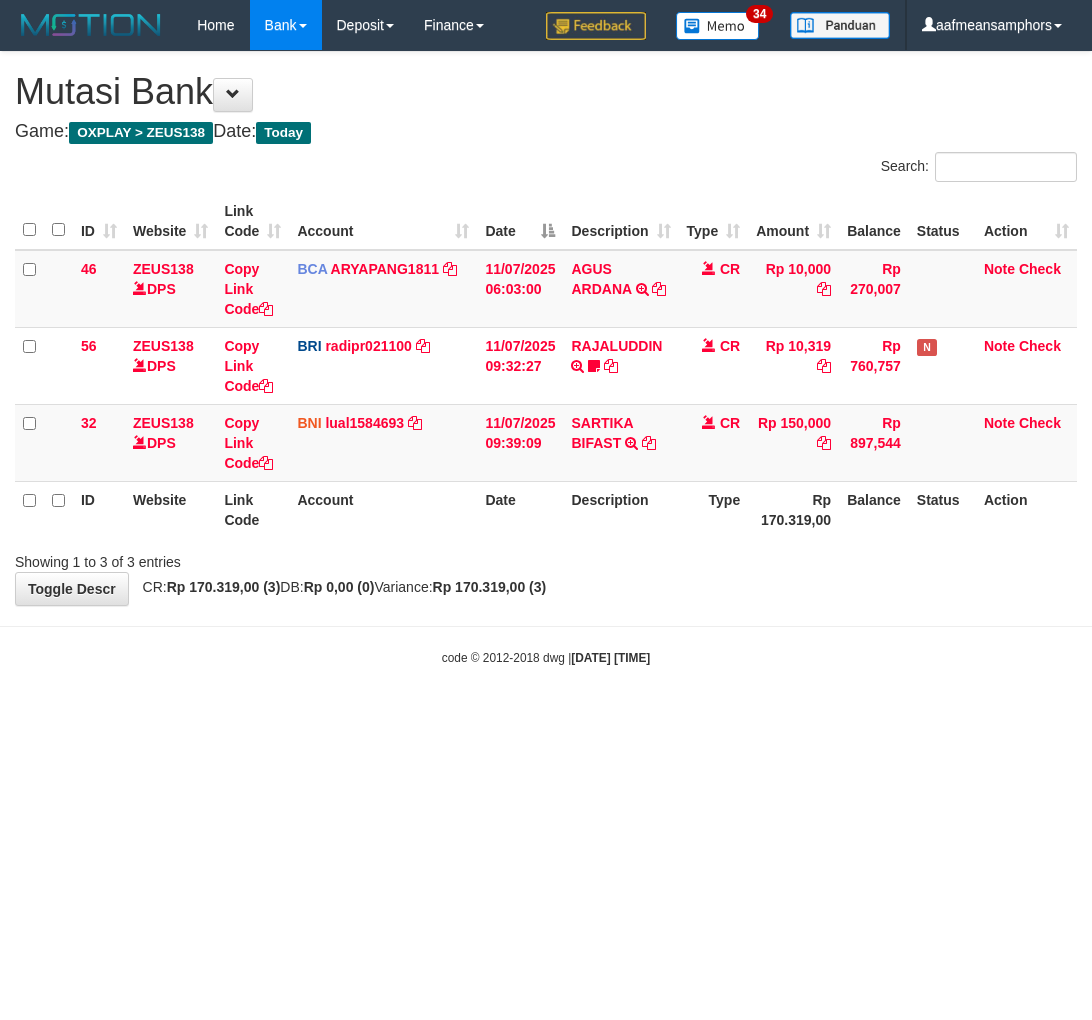 scroll, scrollTop: 0, scrollLeft: 0, axis: both 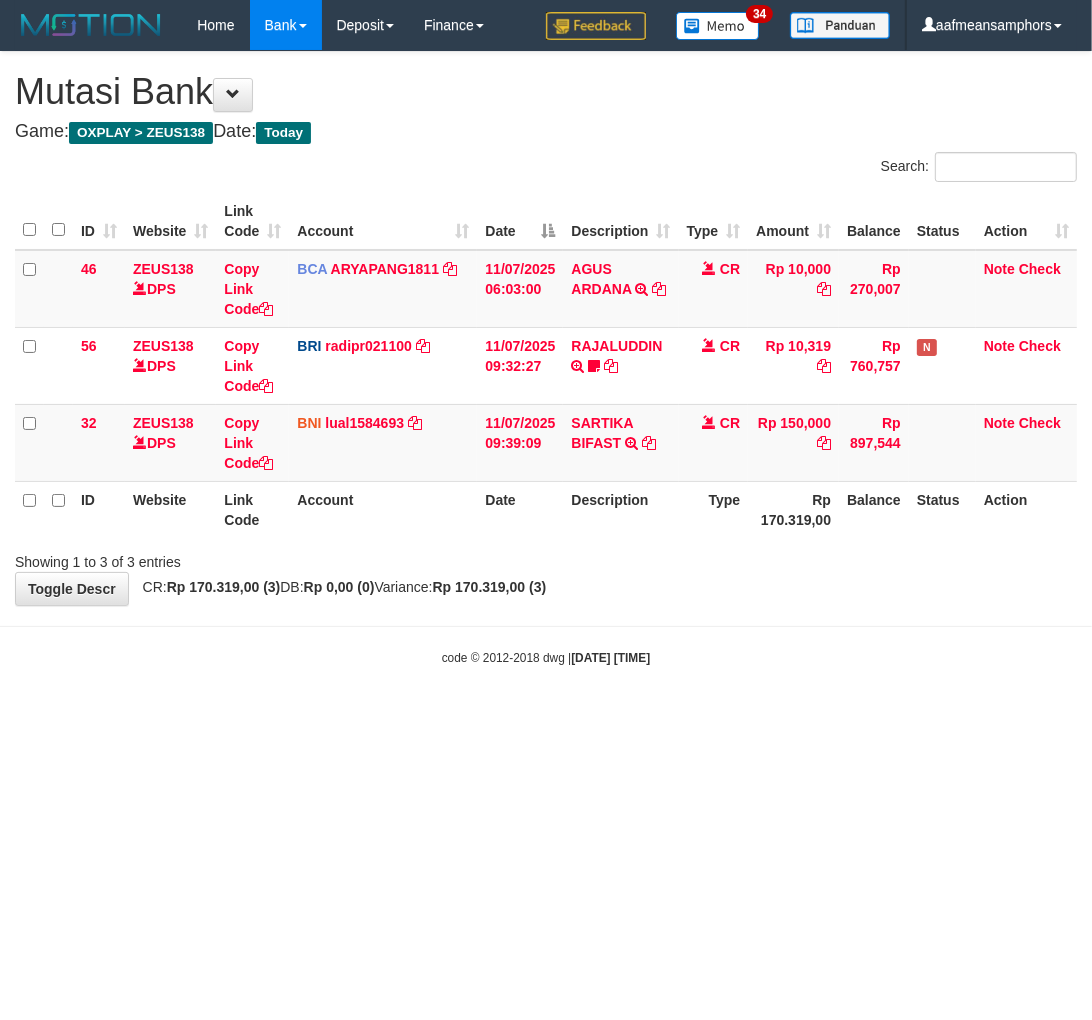drag, startPoint x: 724, startPoint y: 731, endPoint x: 705, endPoint y: 584, distance: 148.22281 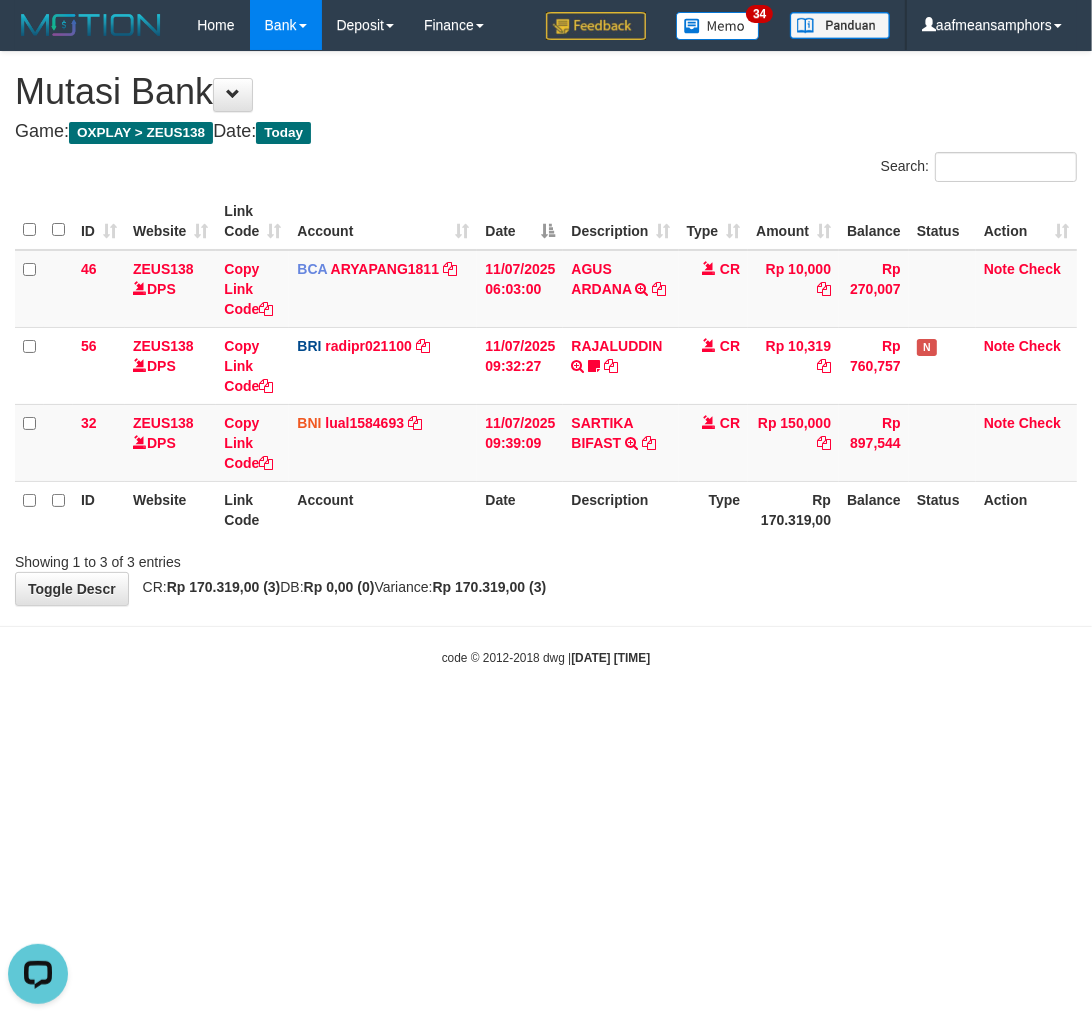 scroll, scrollTop: 0, scrollLeft: 0, axis: both 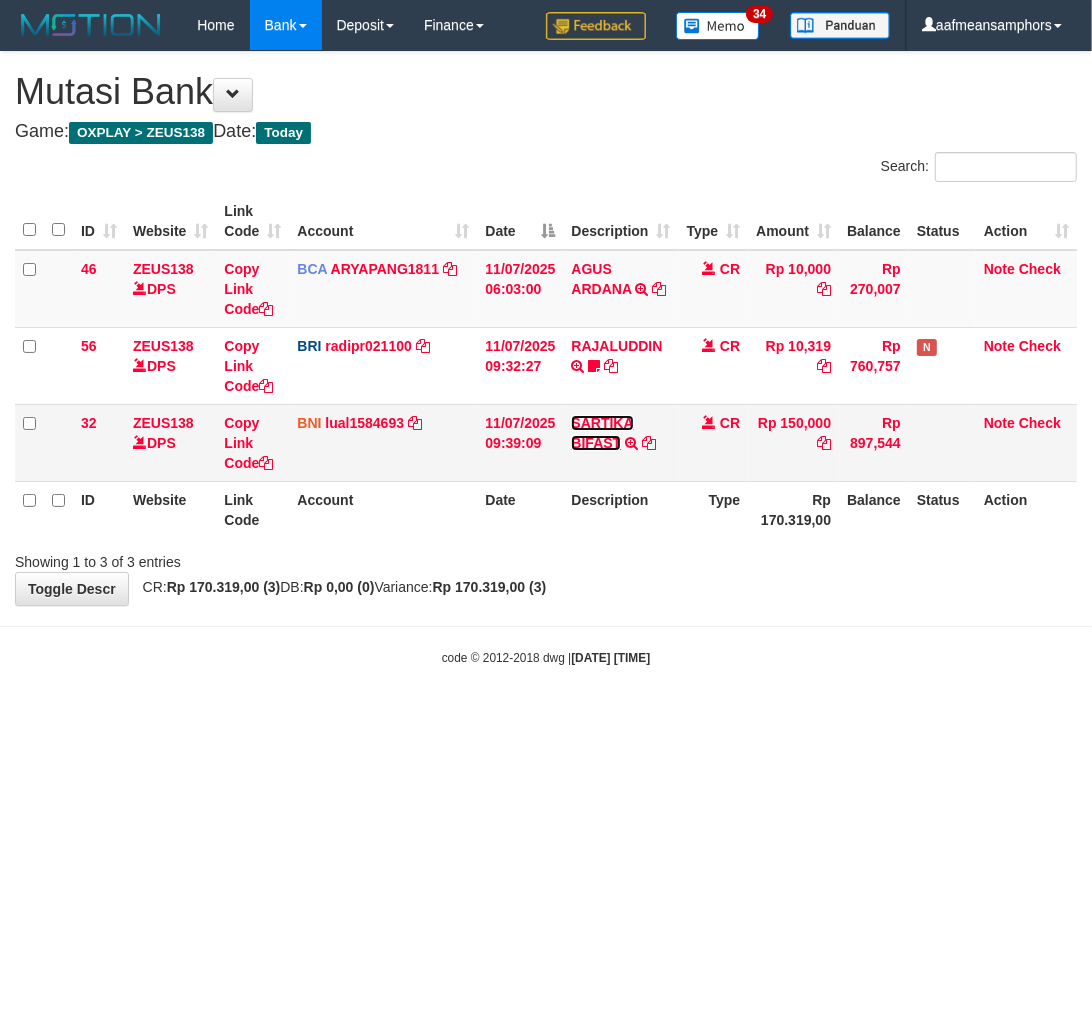 click on "SARTIKA BIFAST" at bounding box center [602, 433] 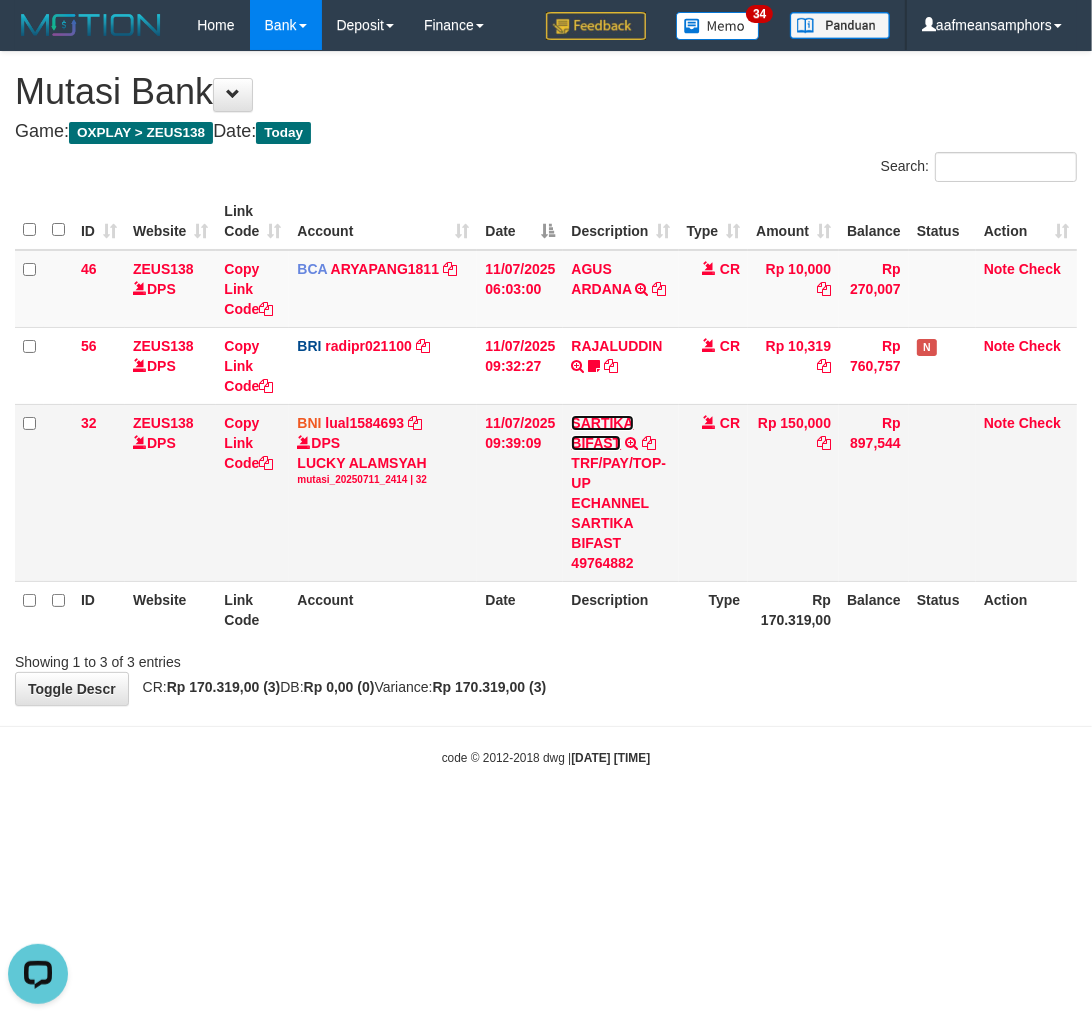 scroll, scrollTop: 0, scrollLeft: 0, axis: both 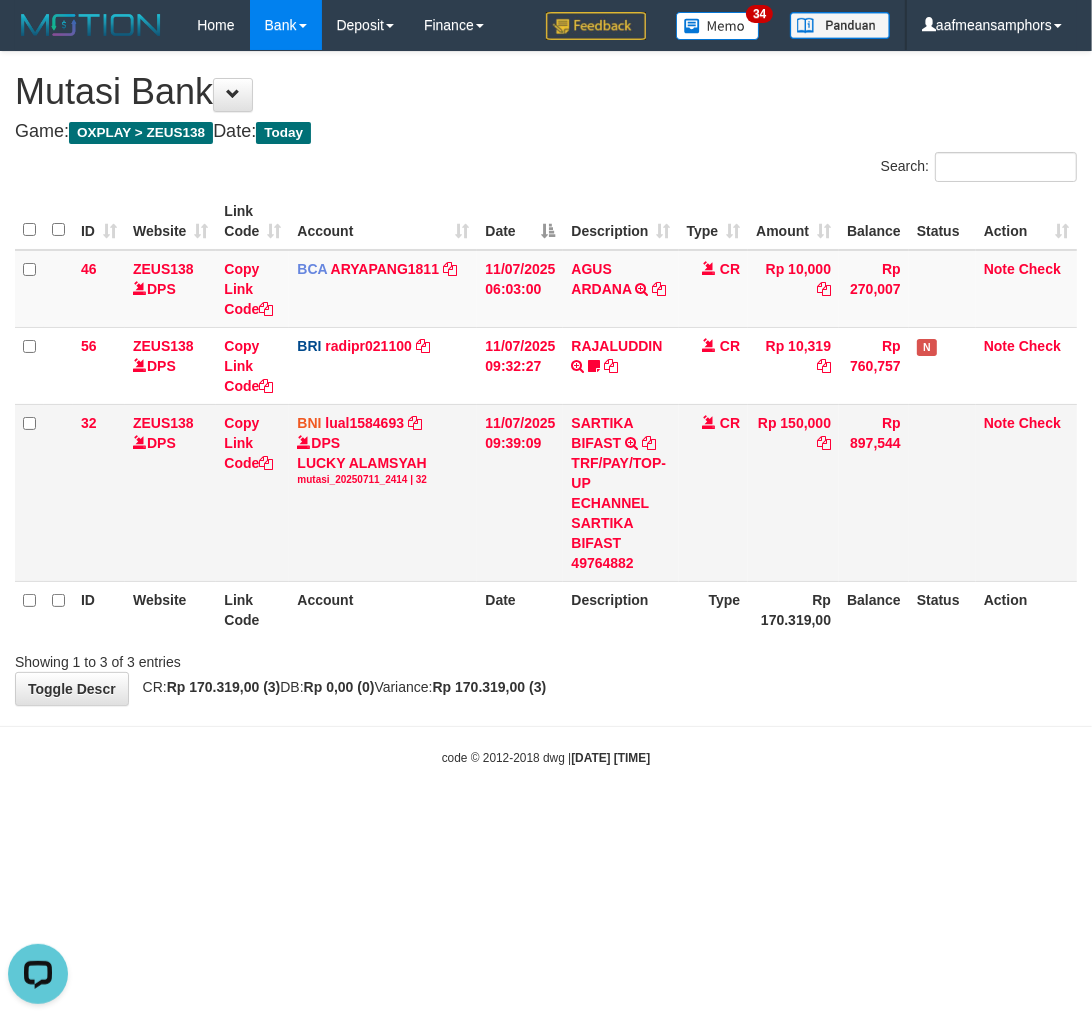 click on "TRF/PAY/TOP-UP ECHANNEL SARTIKA BIFAST 49764882" at bounding box center [620, 513] 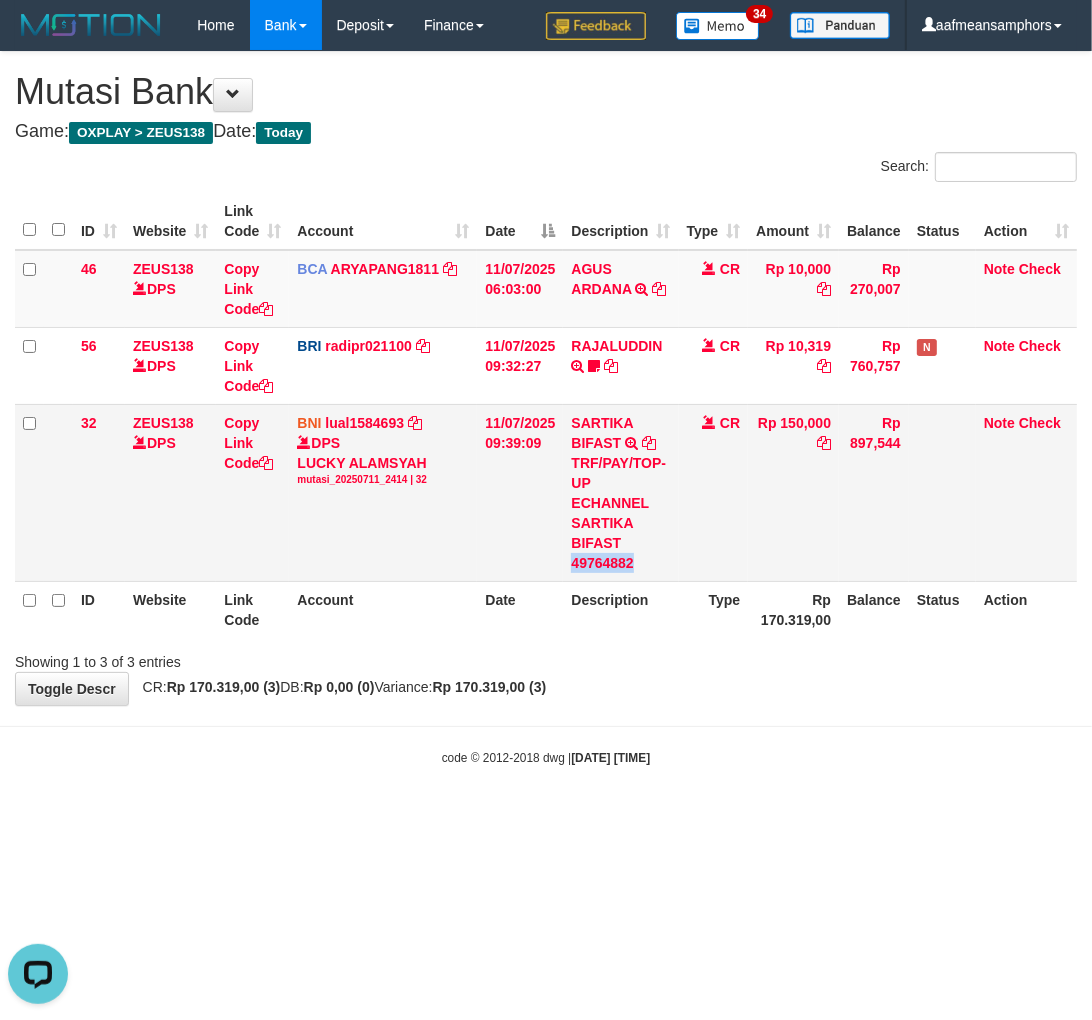 click on "TRF/PAY/TOP-UP ECHANNEL SARTIKA BIFAST 49764882" at bounding box center [620, 513] 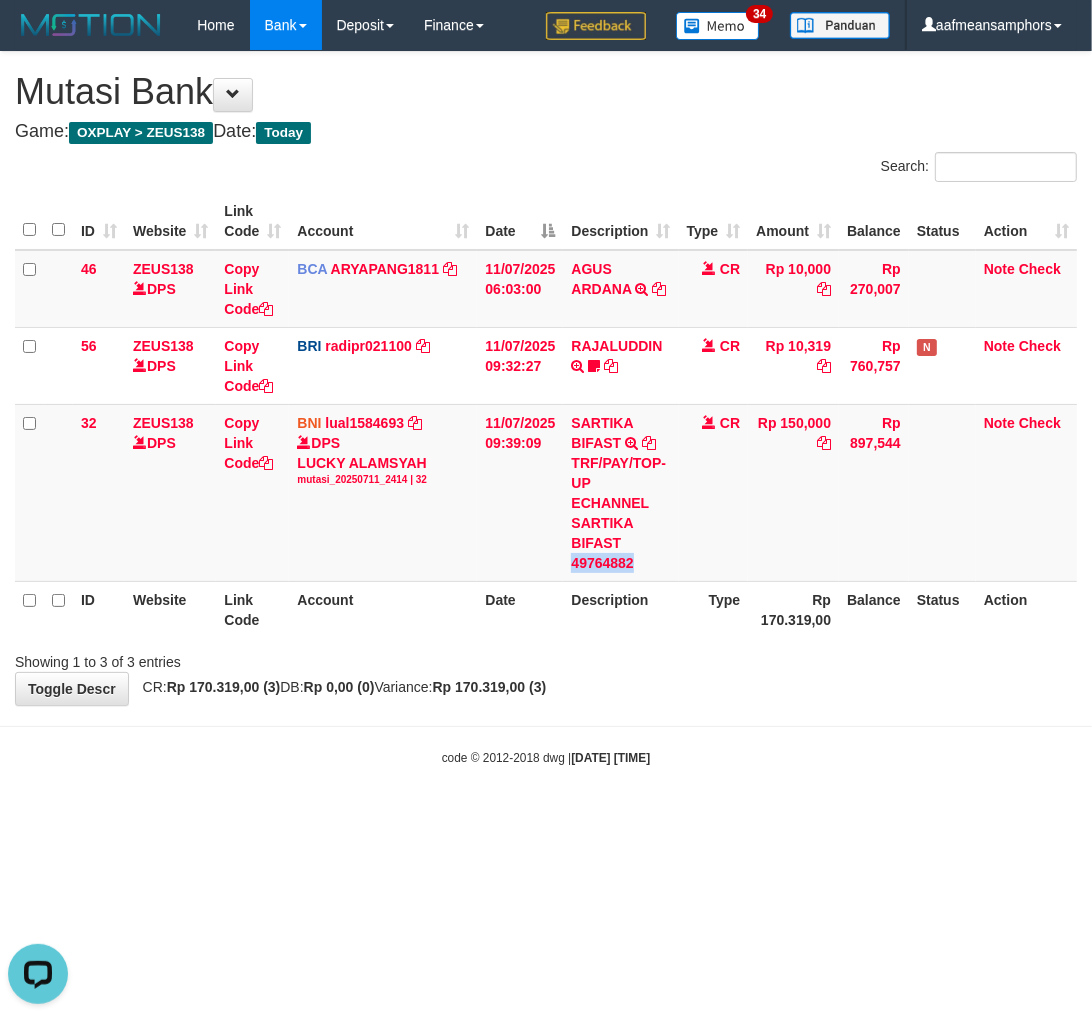 copy on "49764882" 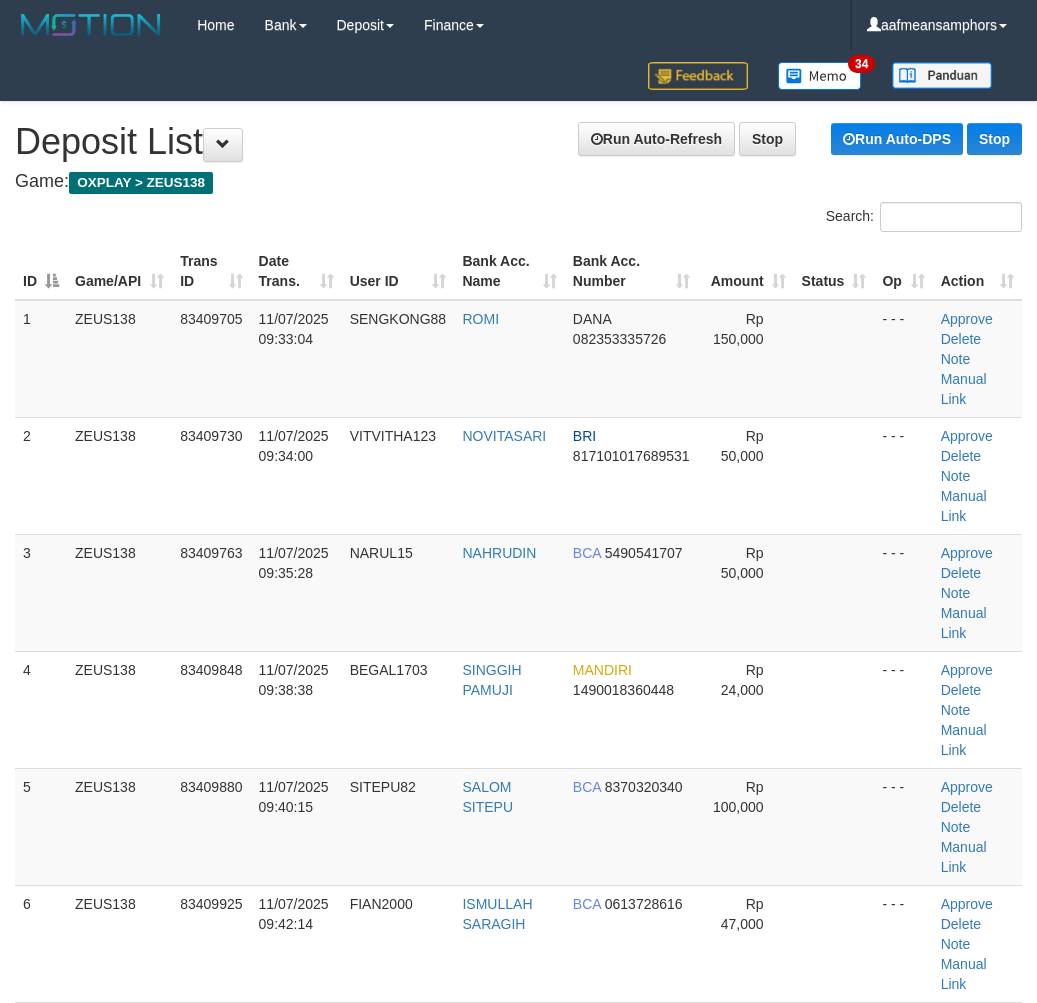 scroll, scrollTop: 2203, scrollLeft: 0, axis: vertical 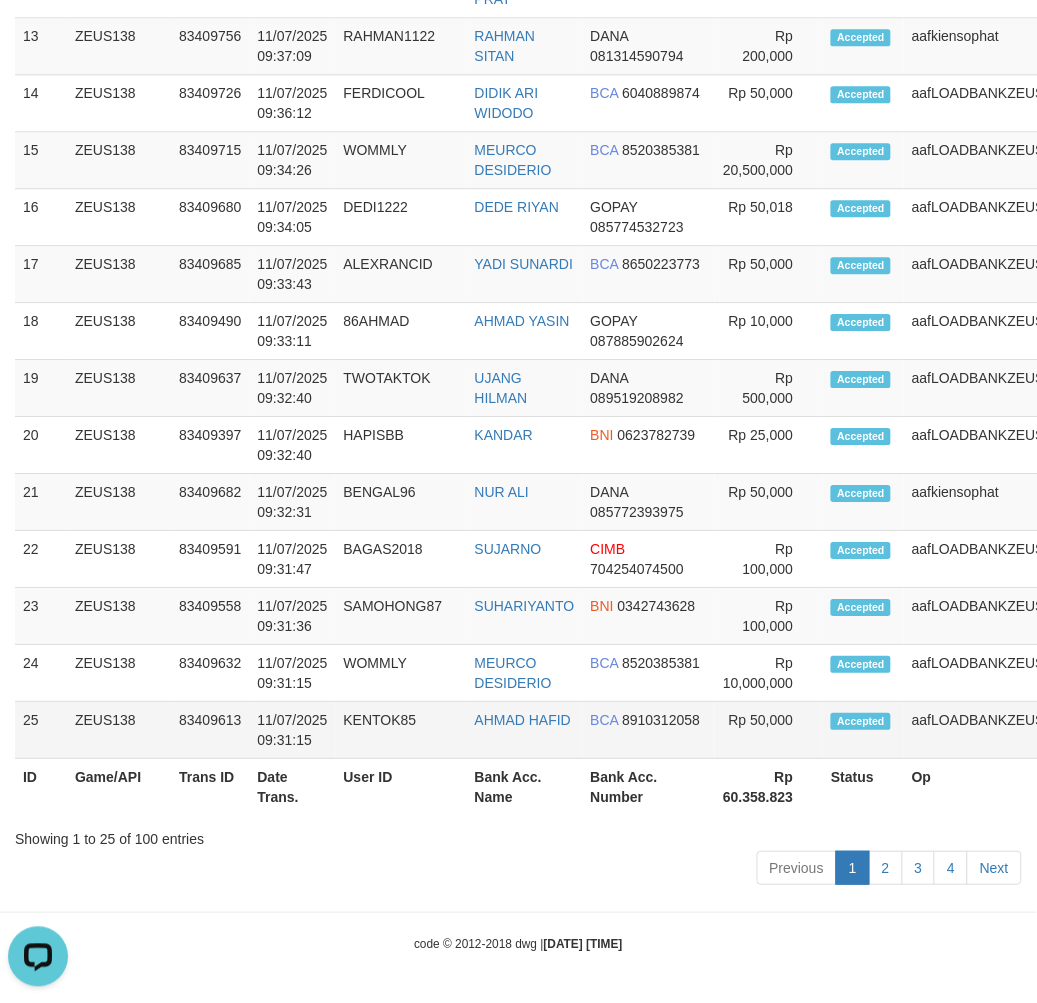 drag, startPoint x: 436, startPoint y: 730, endPoint x: 527, endPoint y: 747, distance: 92.574295 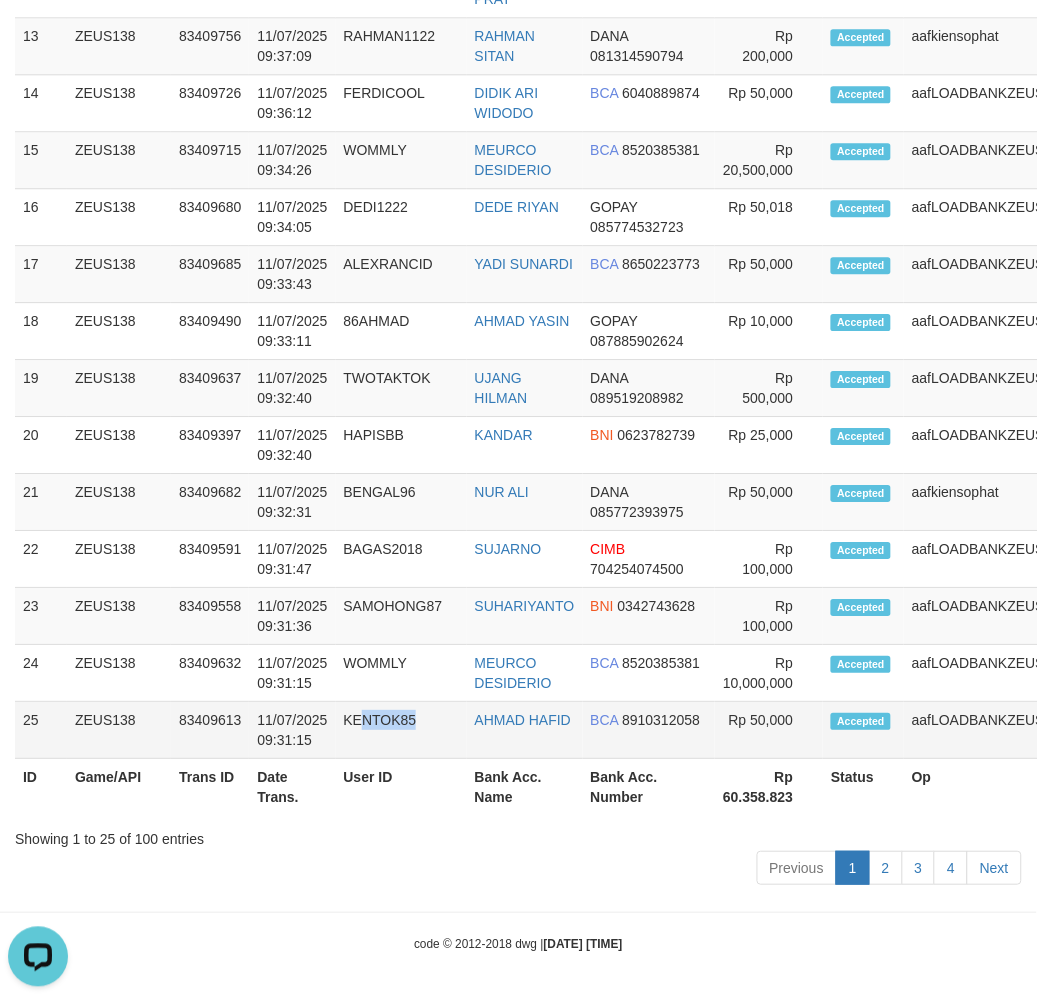 drag, startPoint x: 456, startPoint y: 741, endPoint x: 324, endPoint y: 721, distance: 133.50656 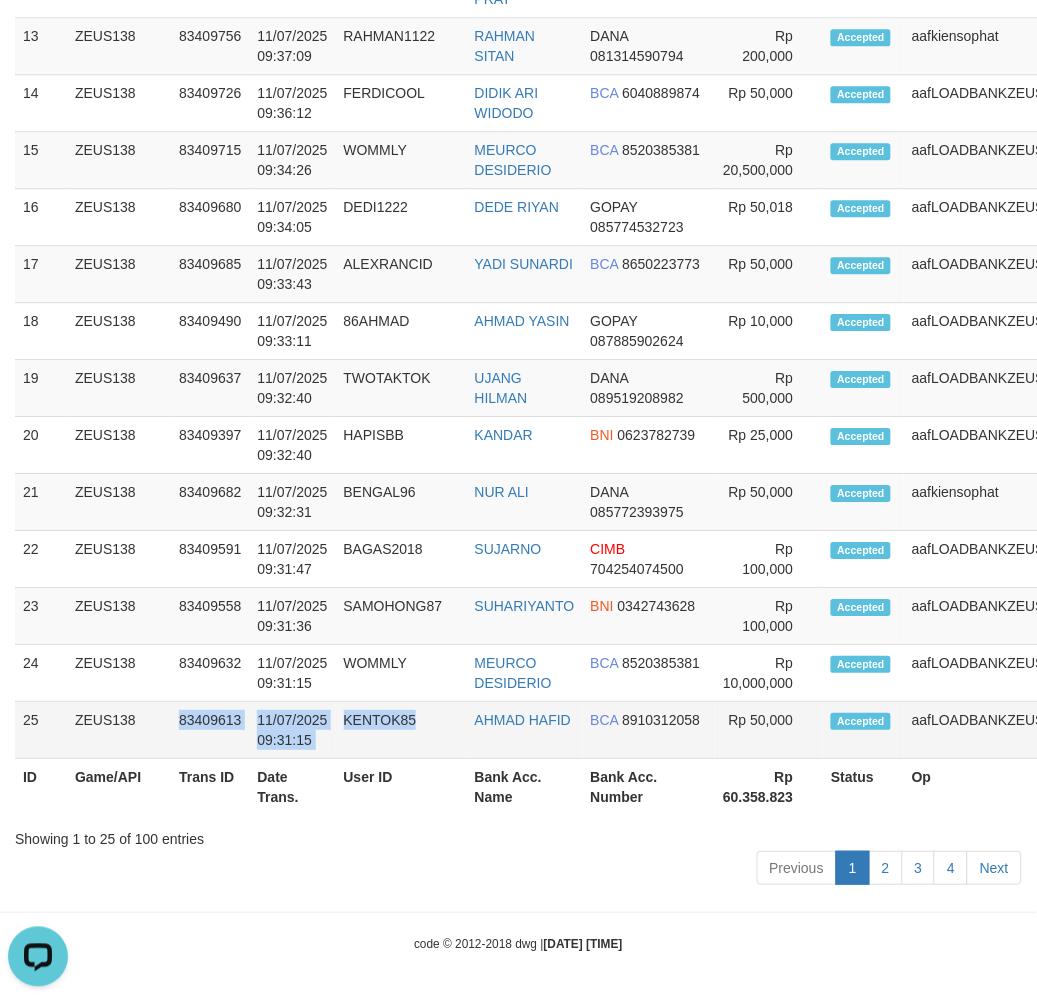 click on "25
ZEUS138
83409613
11/07/2025 09:31:15
KENTOK85
AHMAD HAFID
BCA
8910312058
Rp 50,000
Accepted
aafLOADBANKZEUS
Note" at bounding box center [575, 730] 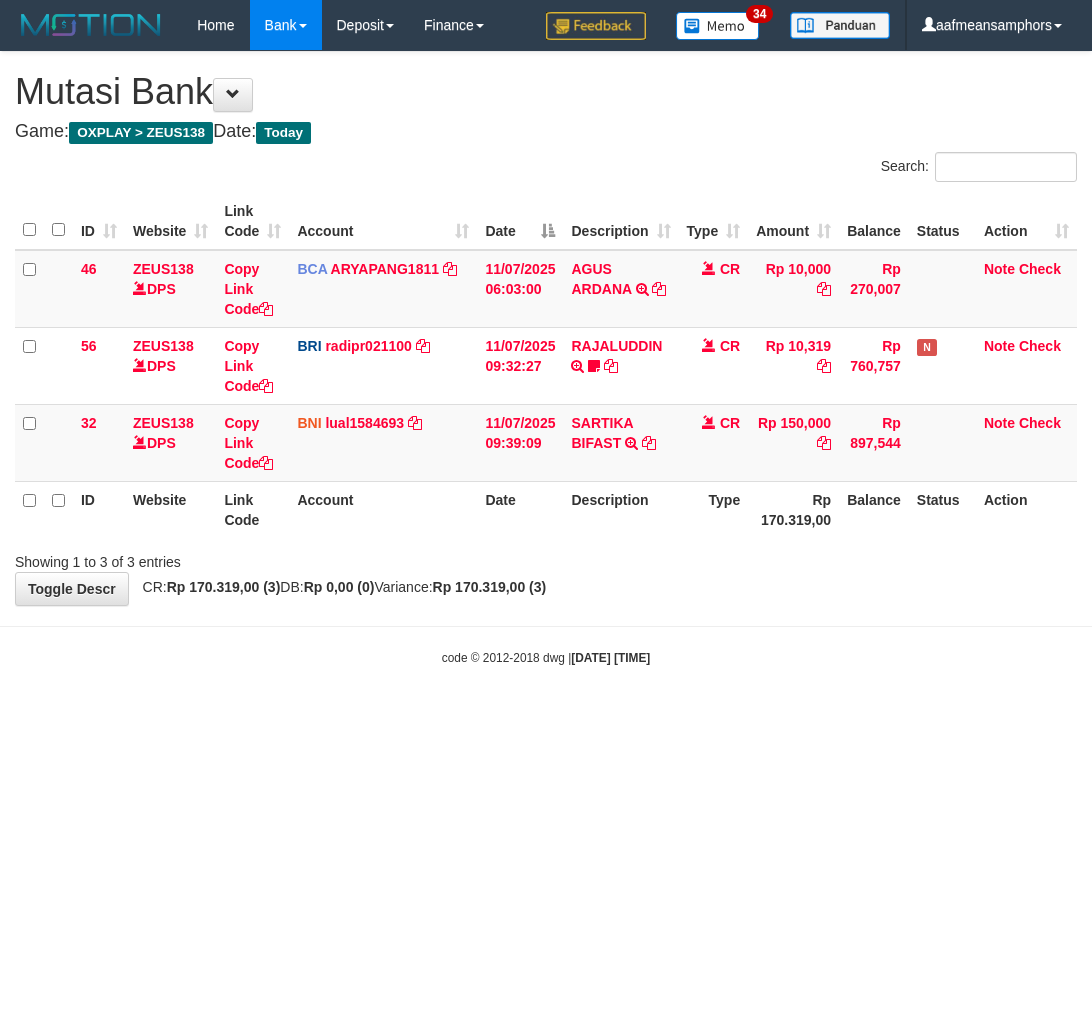 scroll, scrollTop: 0, scrollLeft: 0, axis: both 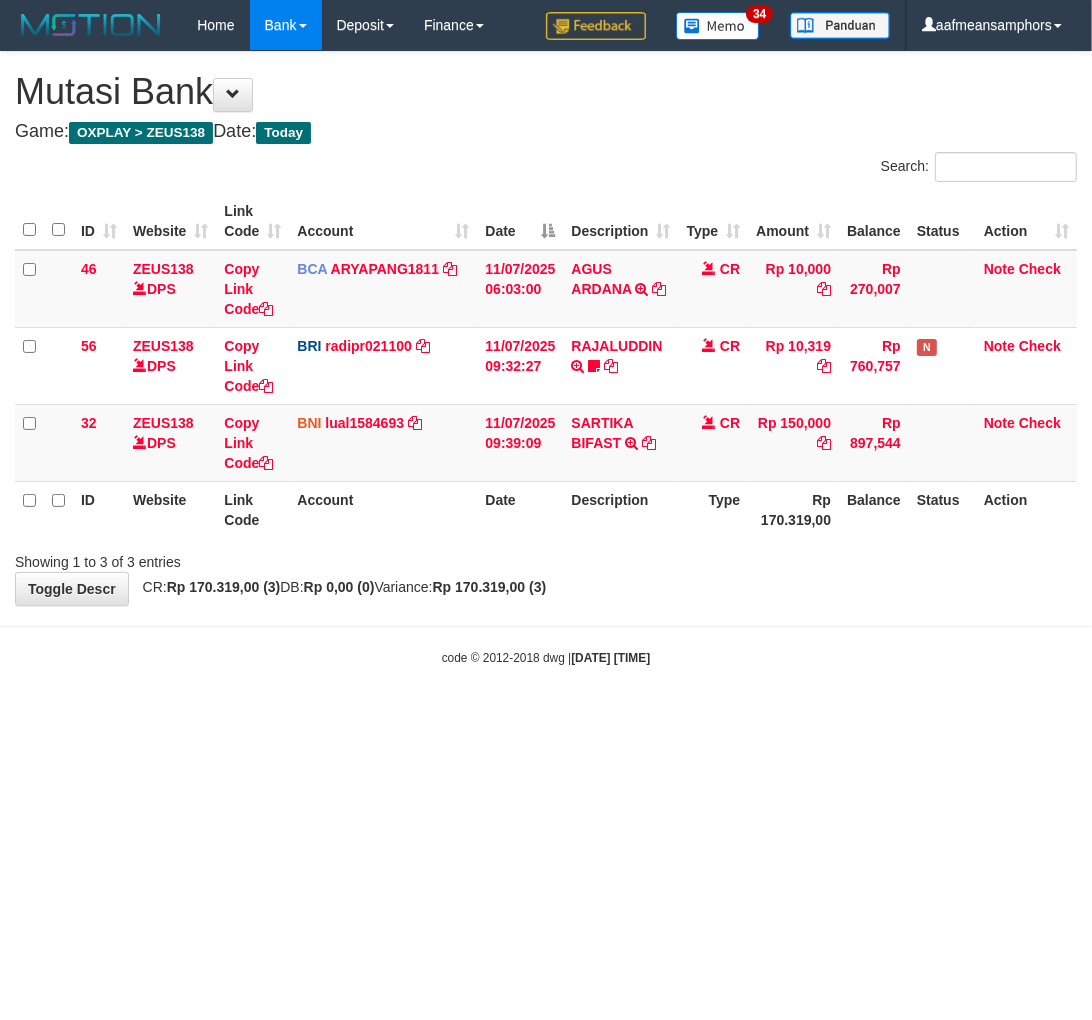 click on "Showing 1 to 3 of 3 entries" at bounding box center [546, 558] 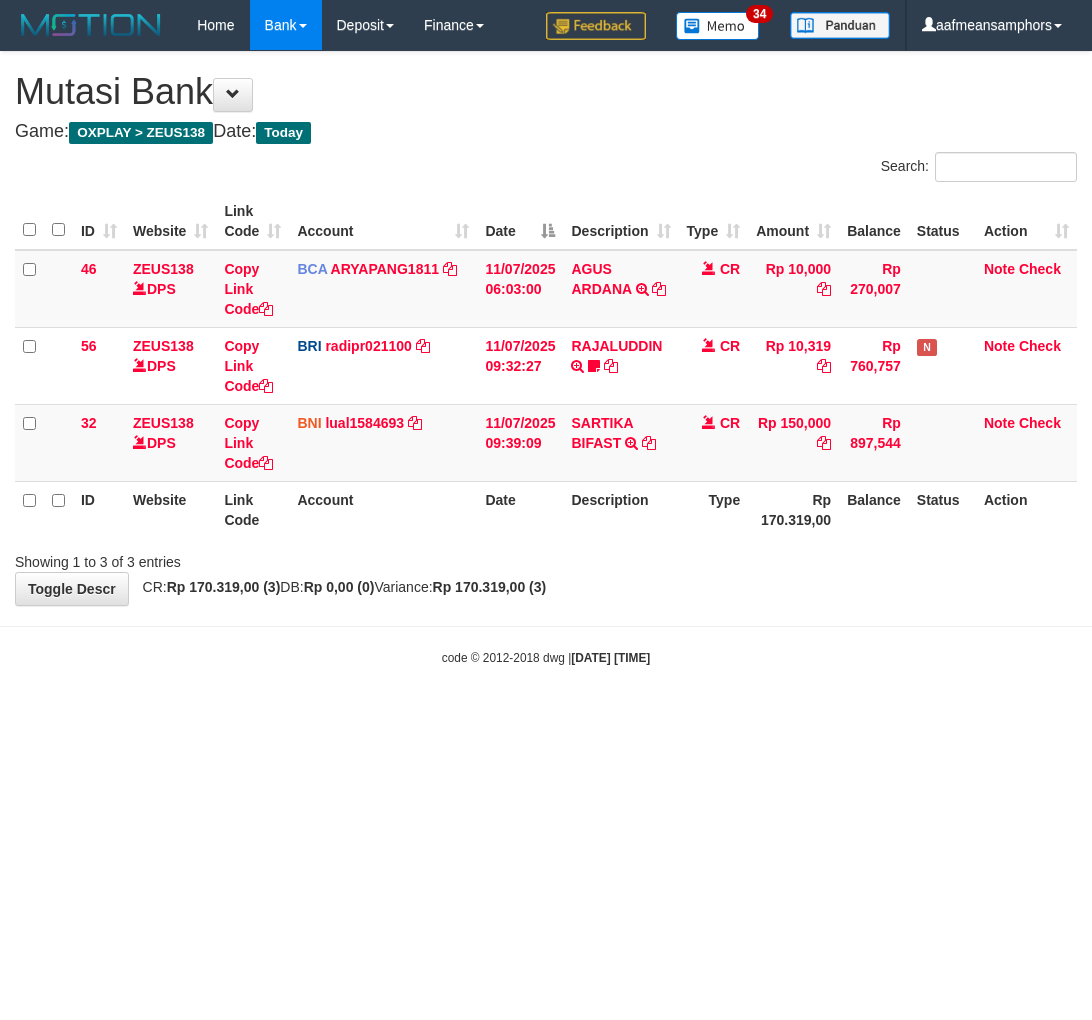 scroll, scrollTop: 0, scrollLeft: 0, axis: both 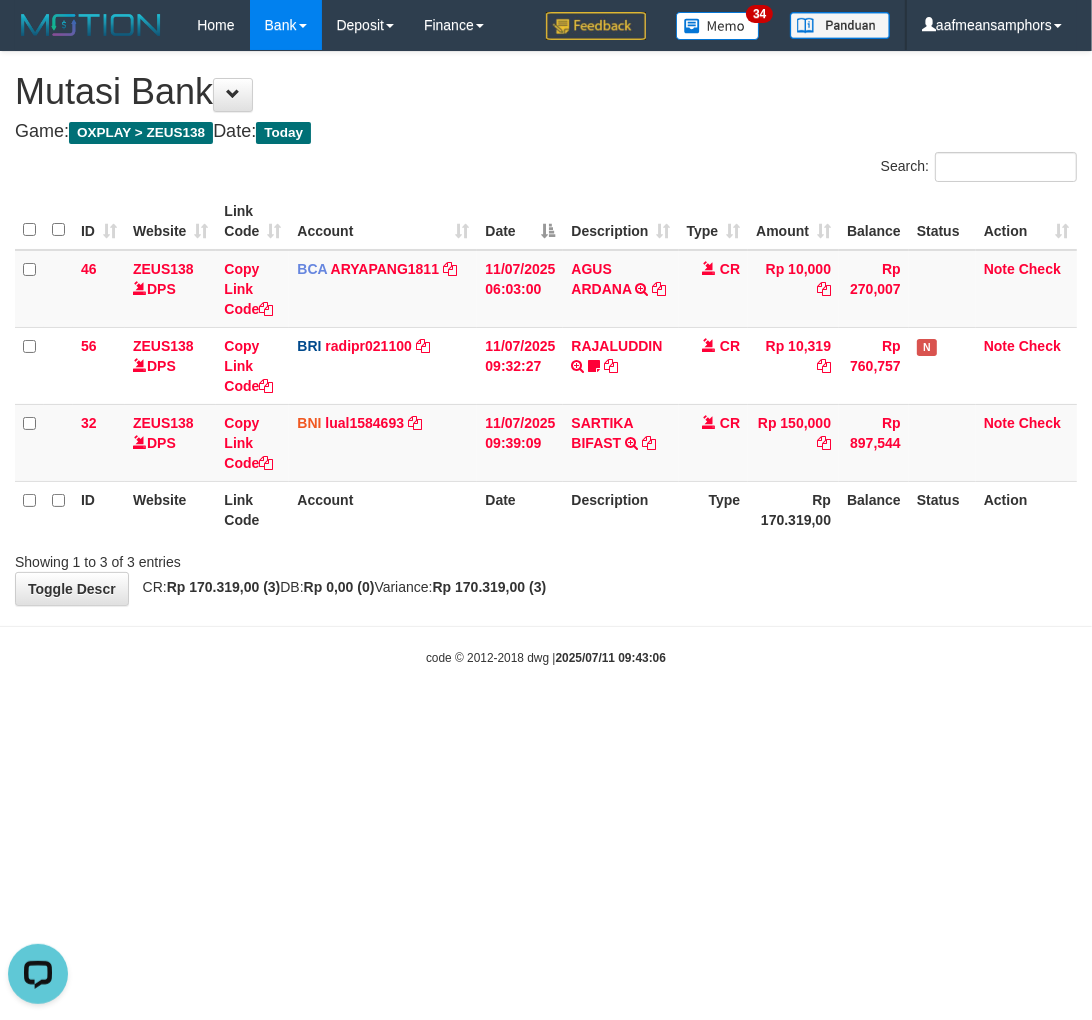 click on "**********" at bounding box center (546, 328) 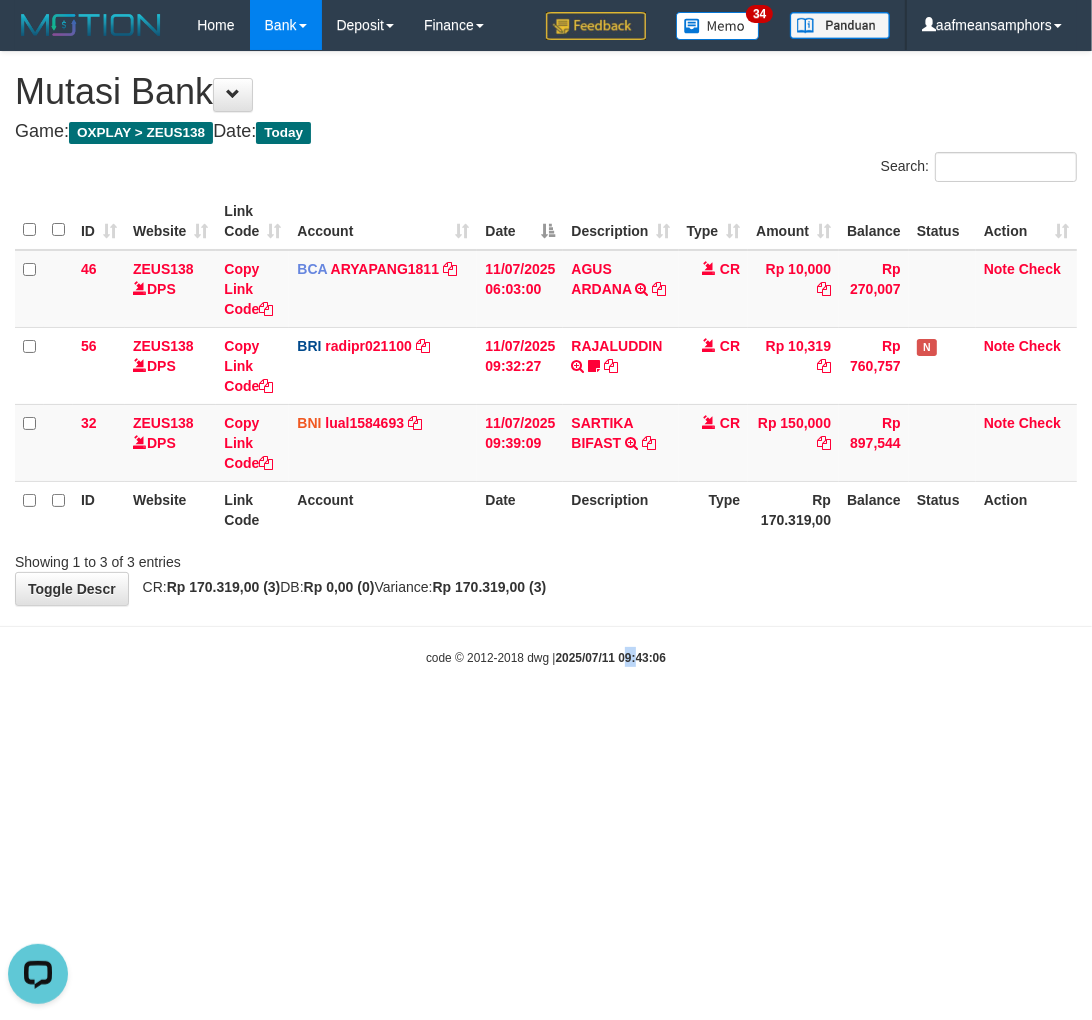 click on "Toggle navigation
Home
Bank
Account List
Load
By Website
Group
[OXPLAY]													ZEUS138
By Load Group (DPS)
Sync" at bounding box center (546, 358) 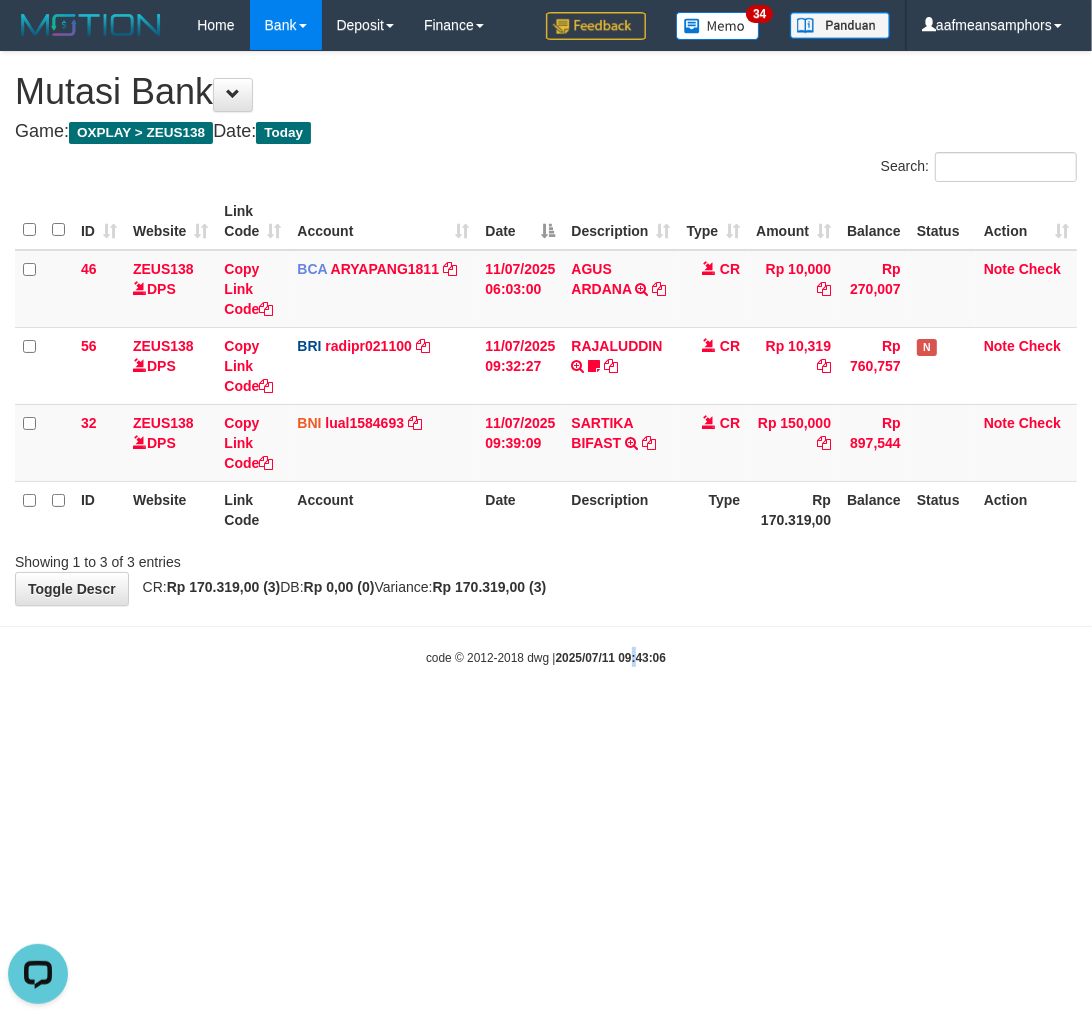 drag, startPoint x: 695, startPoint y: 740, endPoint x: 671, endPoint y: 740, distance: 24 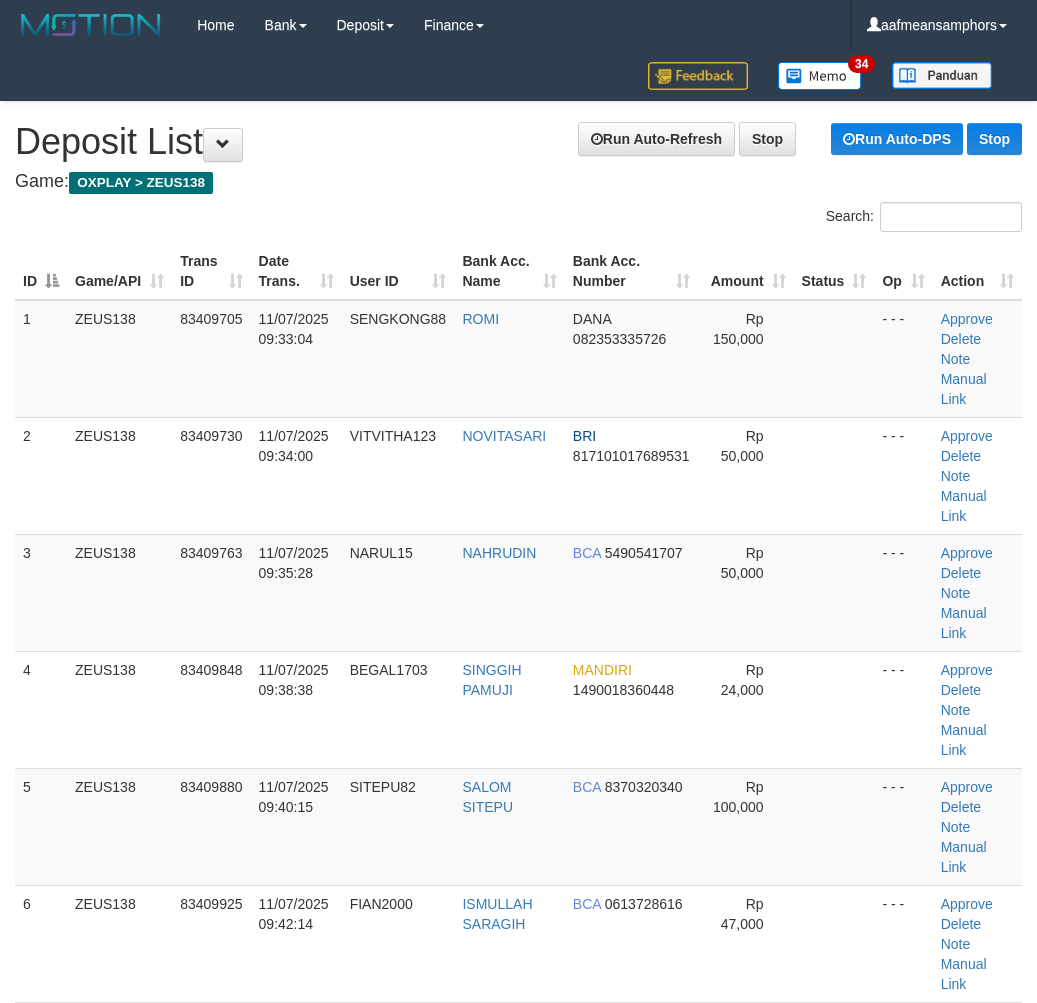 scroll, scrollTop: 2203, scrollLeft: 0, axis: vertical 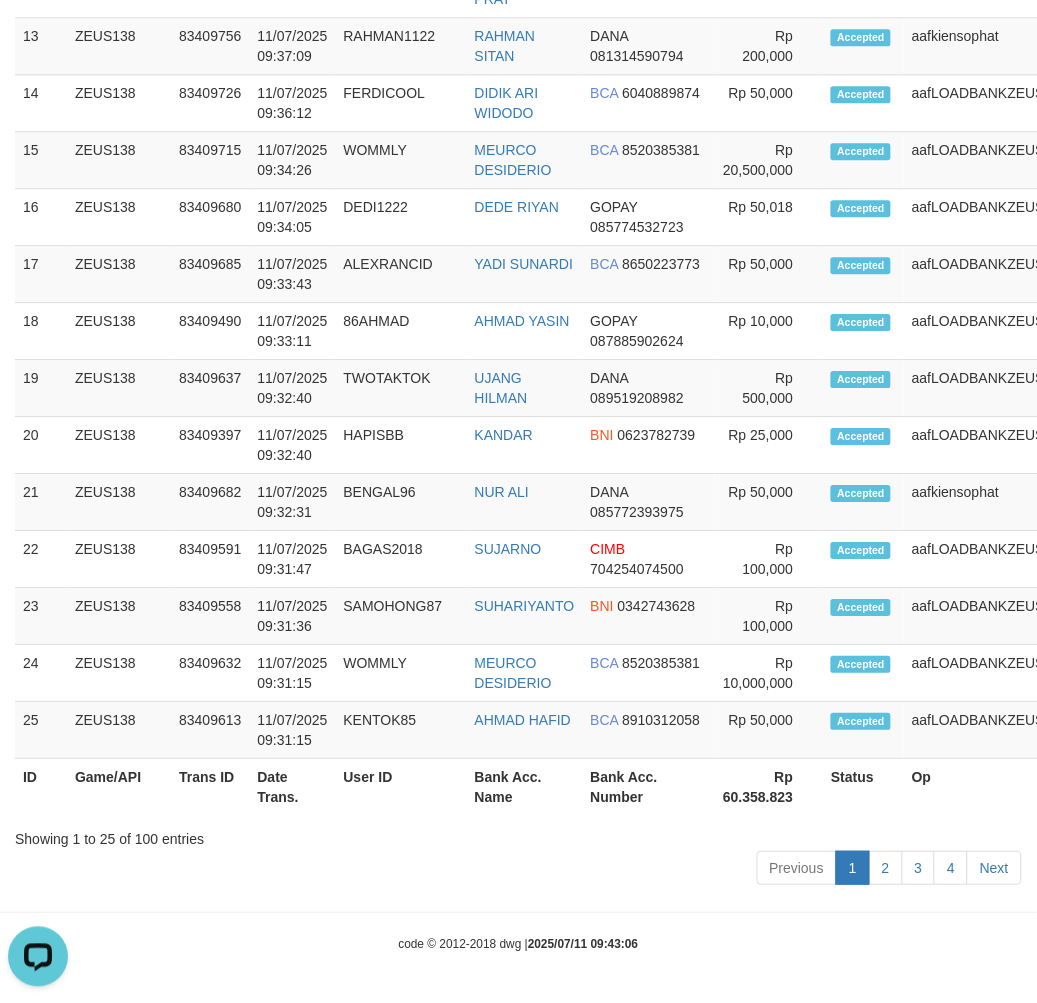 drag, startPoint x: 257, startPoint y: 833, endPoint x: 248, endPoint y: 810, distance: 24.698177 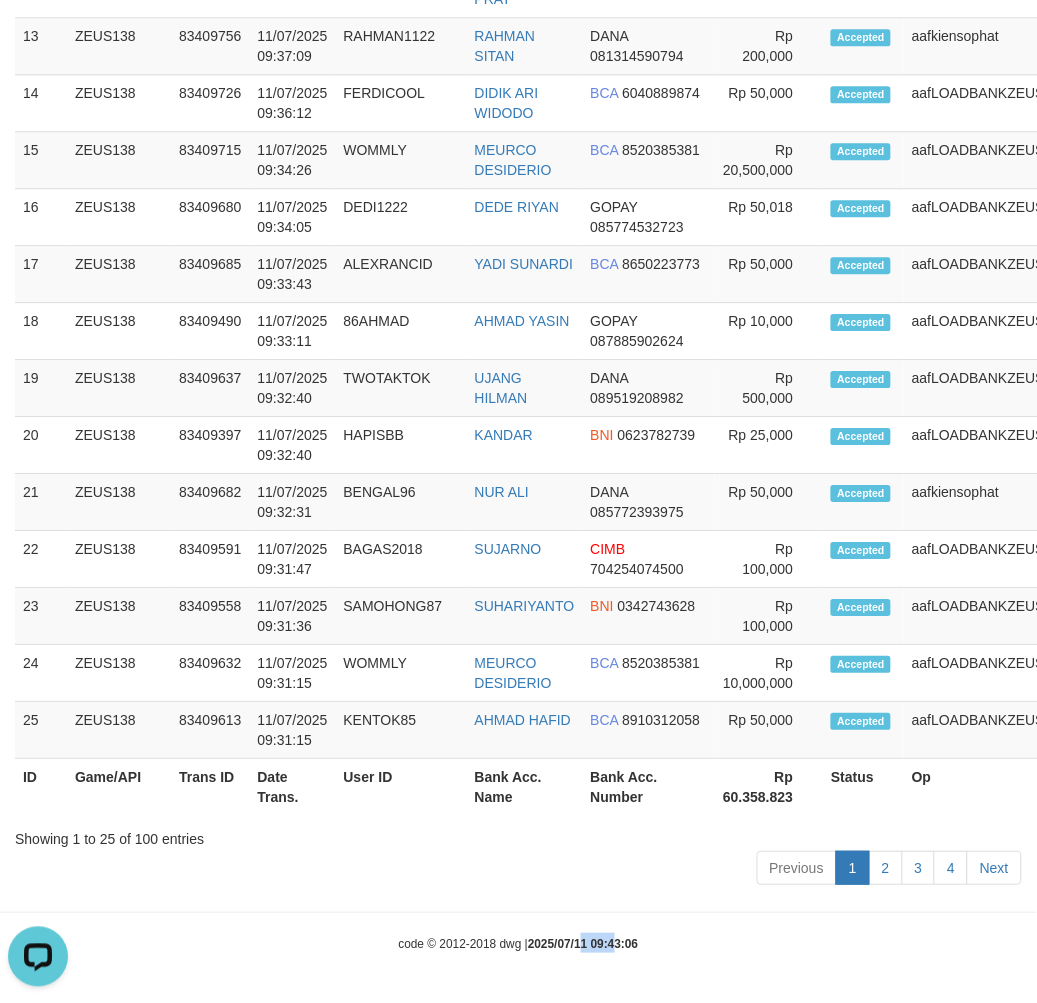 drag, startPoint x: 606, startPoint y: 903, endPoint x: 4, endPoint y: 886, distance: 602.24 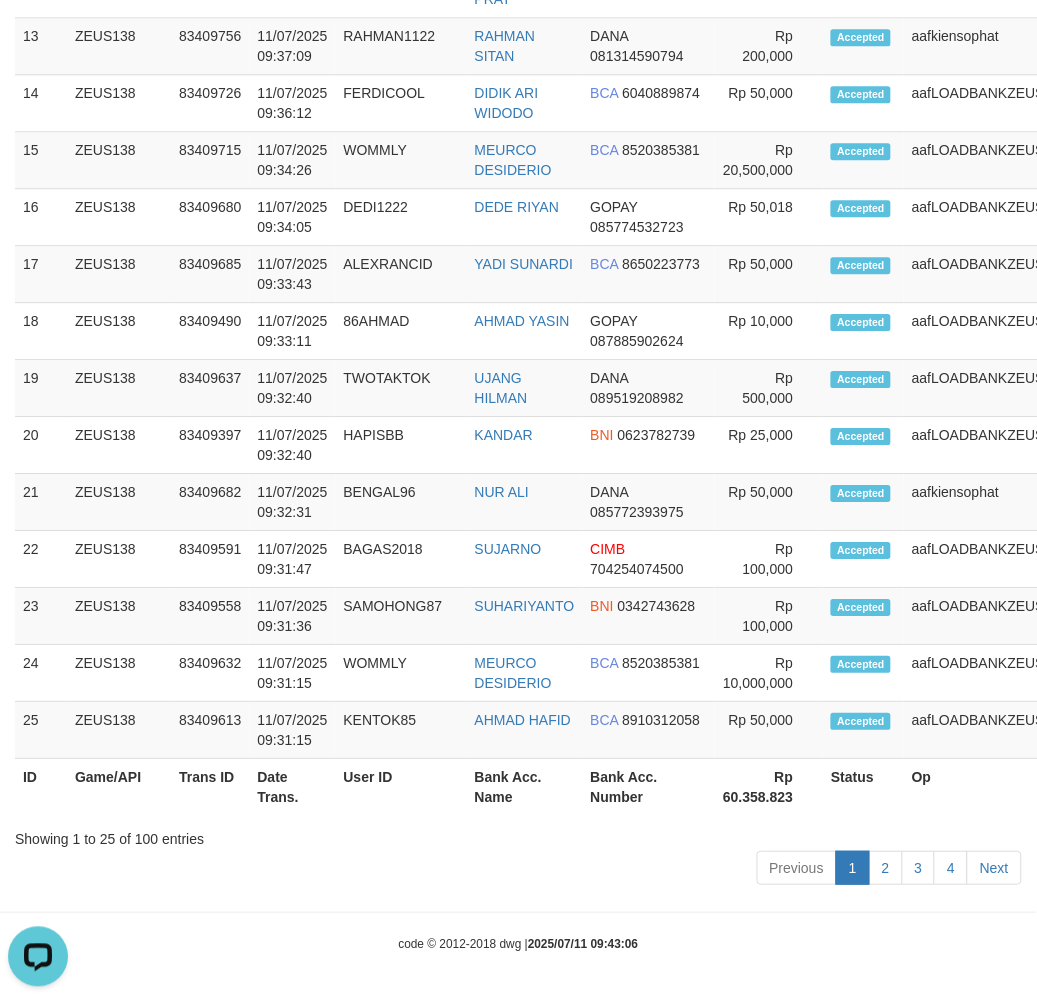 click on "Previous 1 2 3 4 Next" at bounding box center [518, 870] 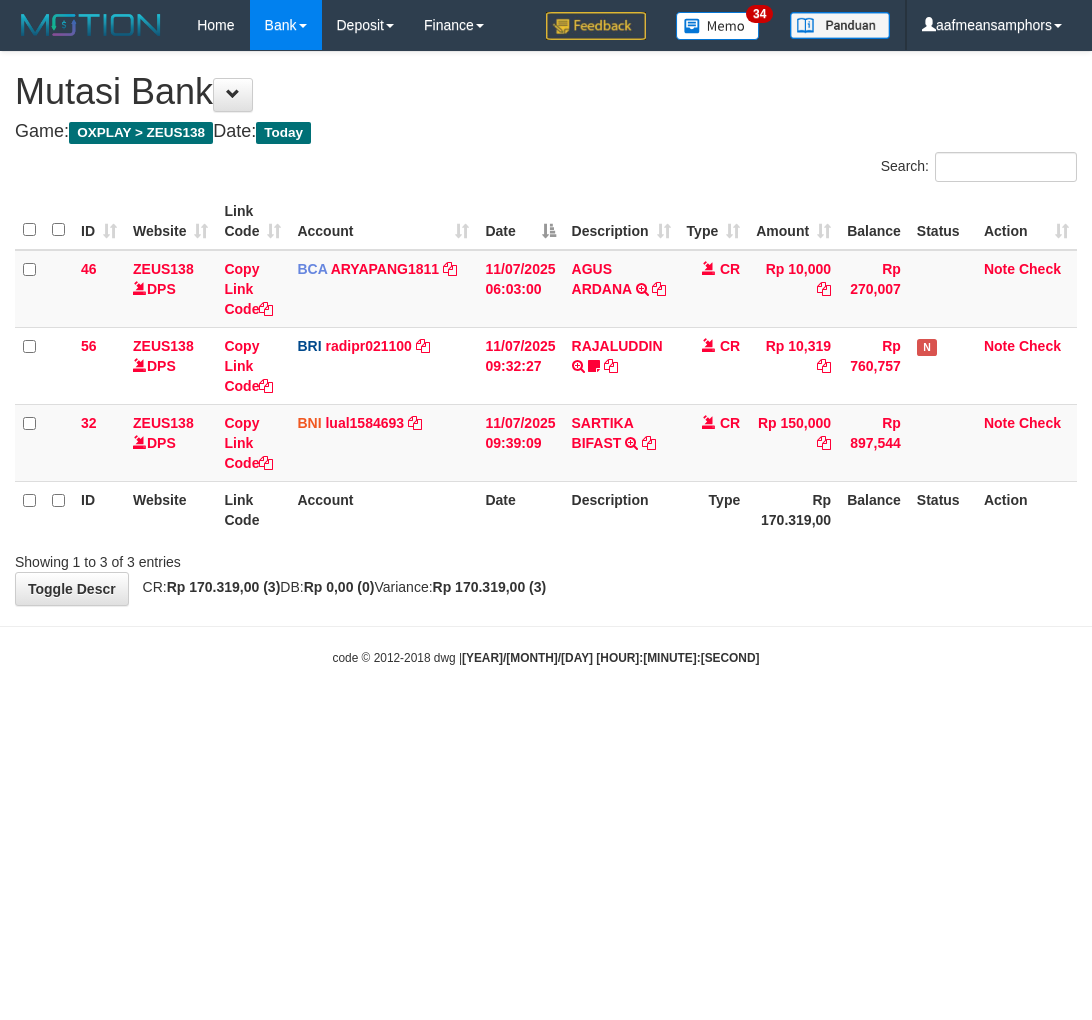 scroll, scrollTop: 0, scrollLeft: 0, axis: both 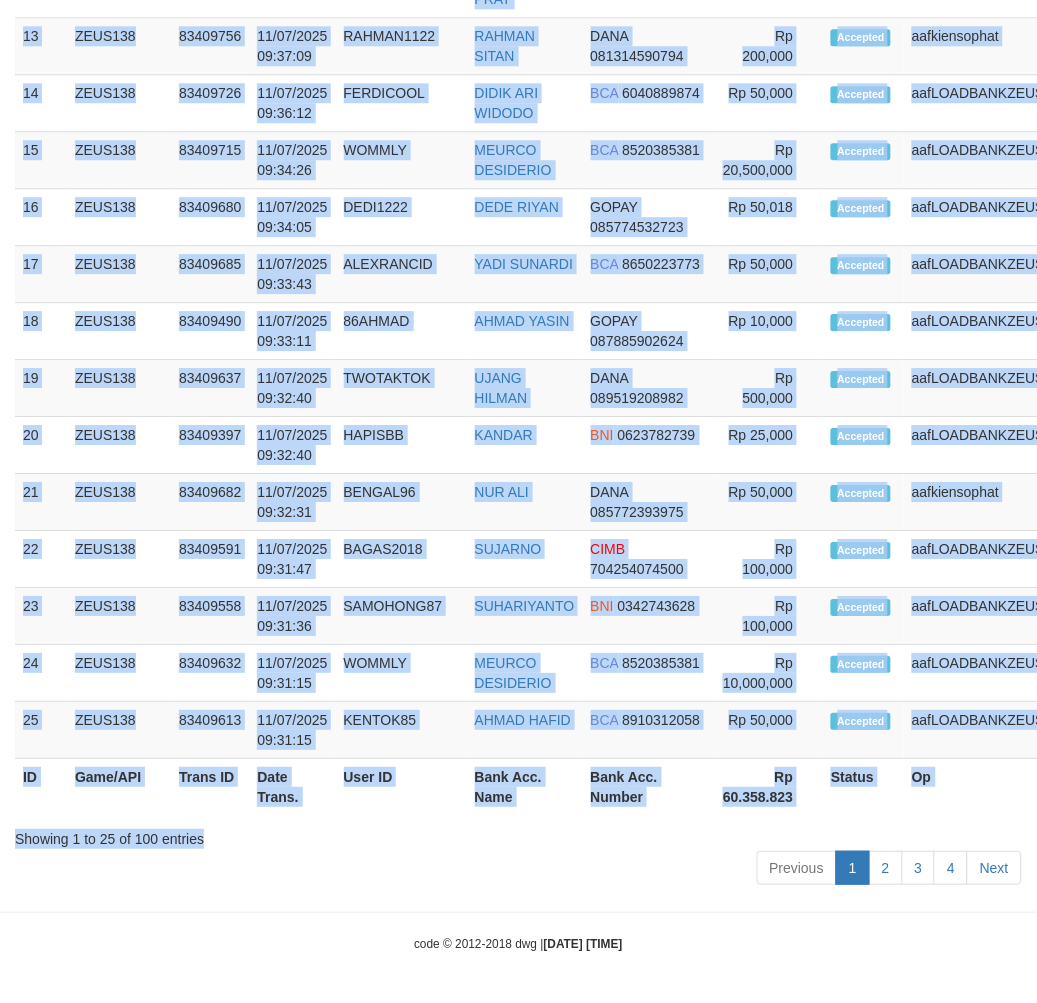 drag, startPoint x: 326, startPoint y: 822, endPoint x: 4, endPoint y: 830, distance: 322.09937 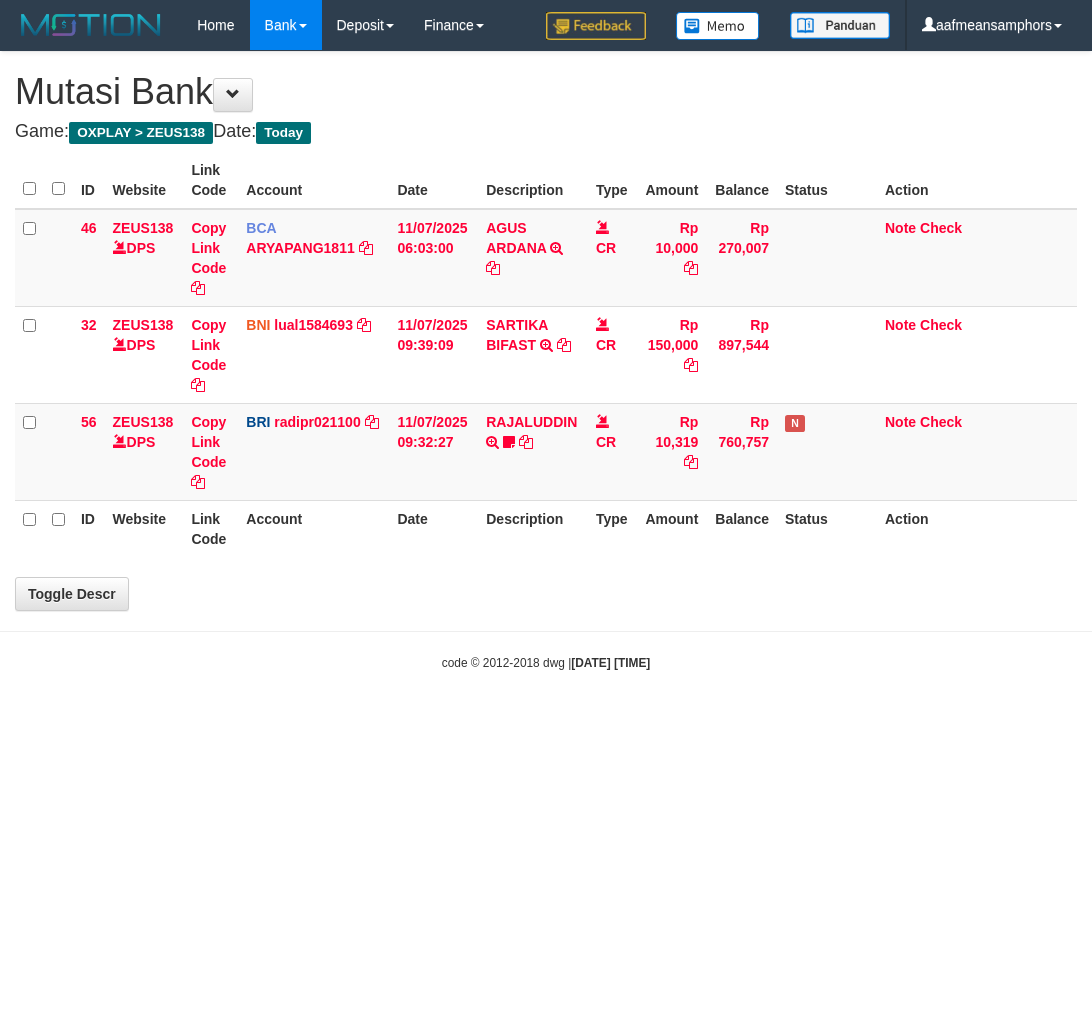 scroll, scrollTop: 0, scrollLeft: 0, axis: both 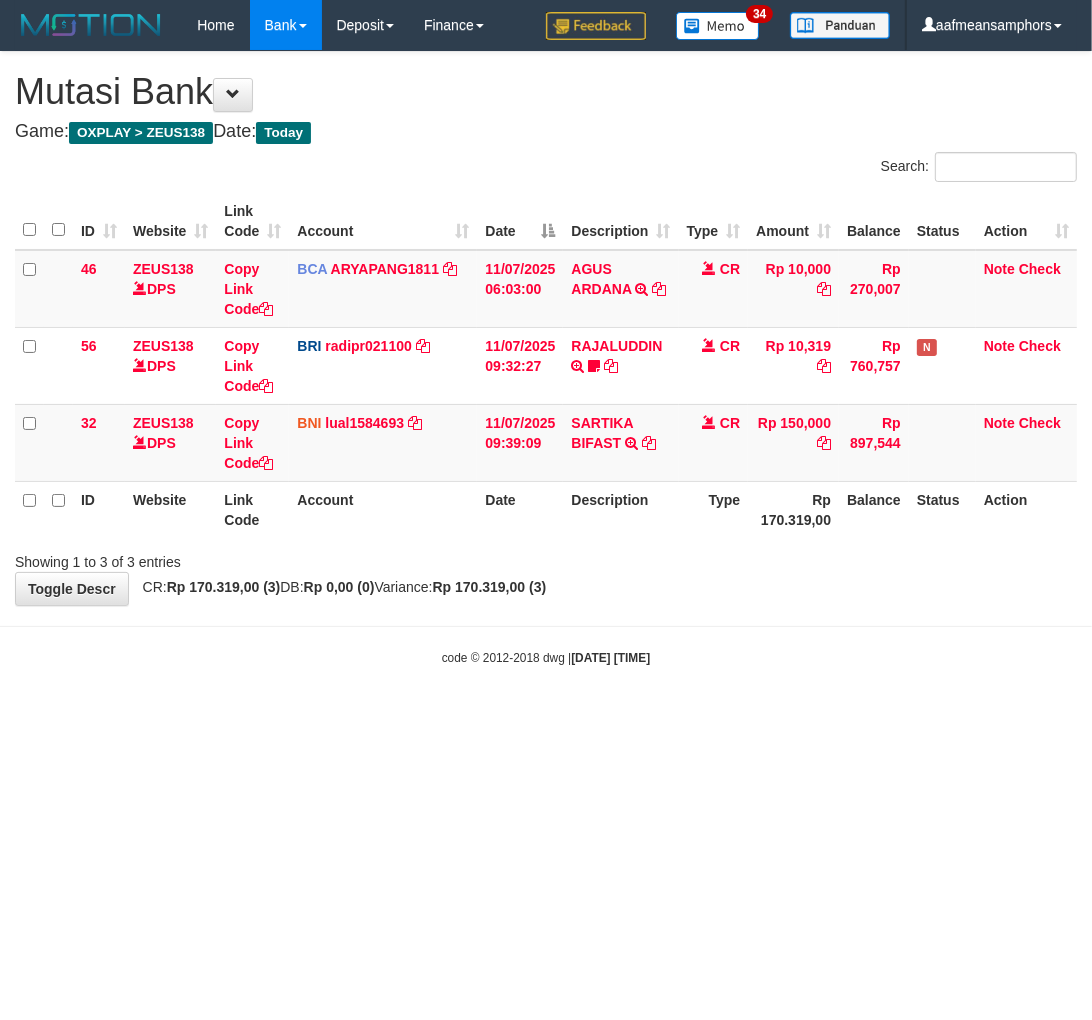 drag, startPoint x: 730, startPoint y: 798, endPoint x: 712, endPoint y: 792, distance: 18.973665 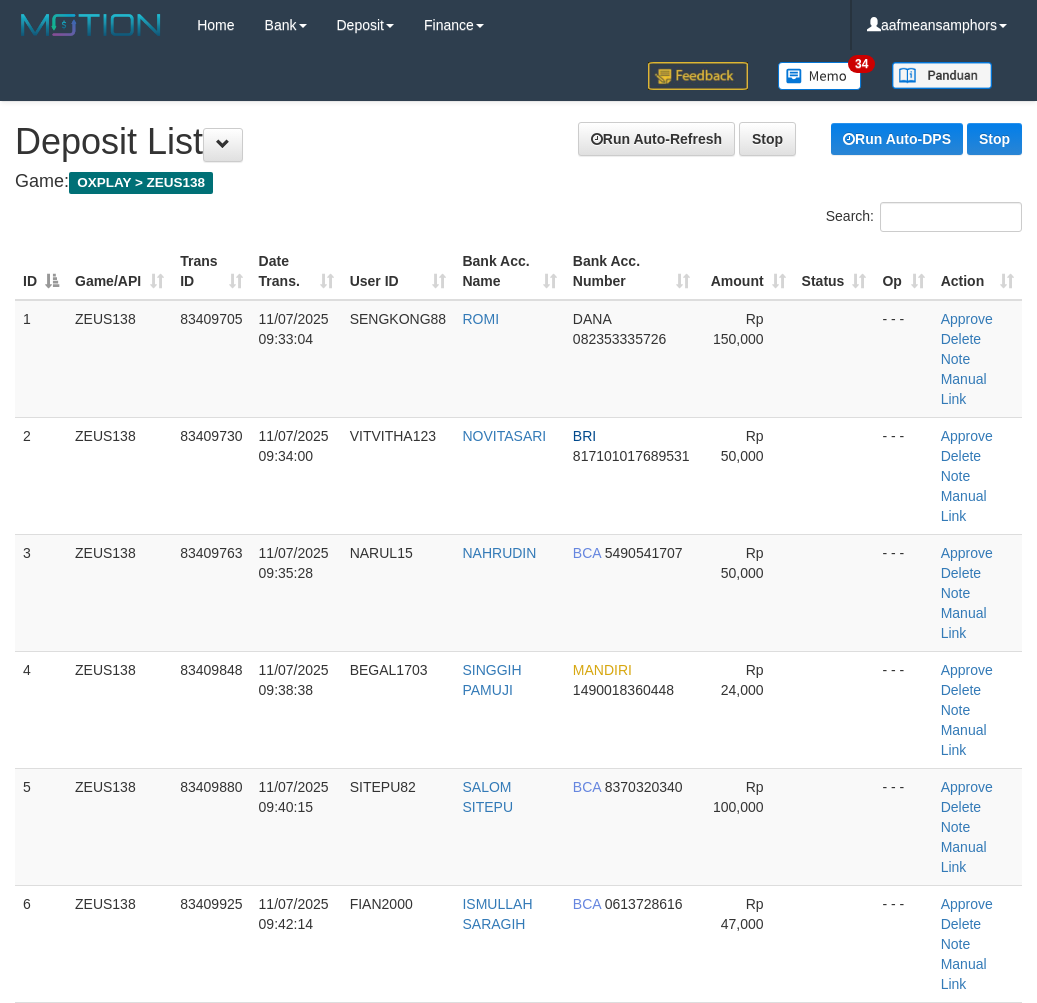 scroll, scrollTop: 2203, scrollLeft: 0, axis: vertical 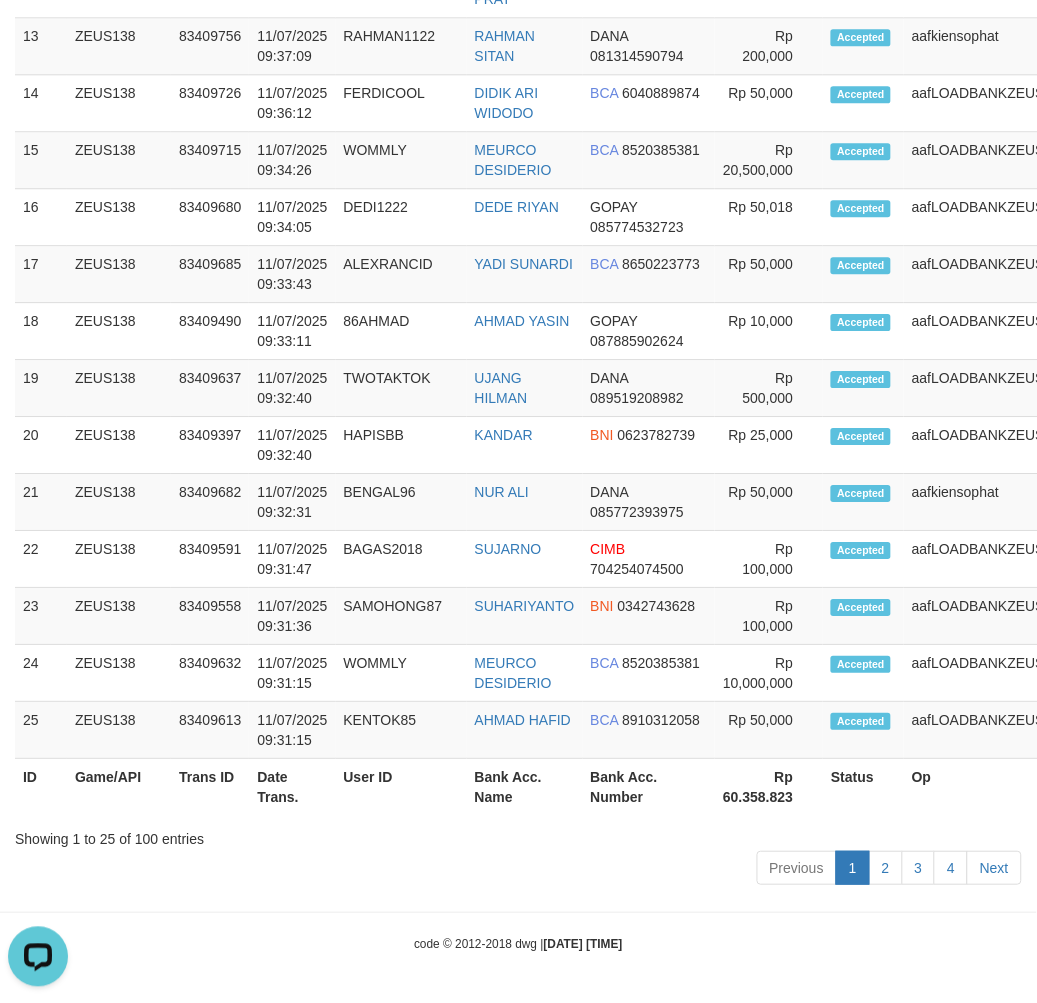 click on "Showing 1 to 25 of 100 entries" at bounding box center (518, 835) 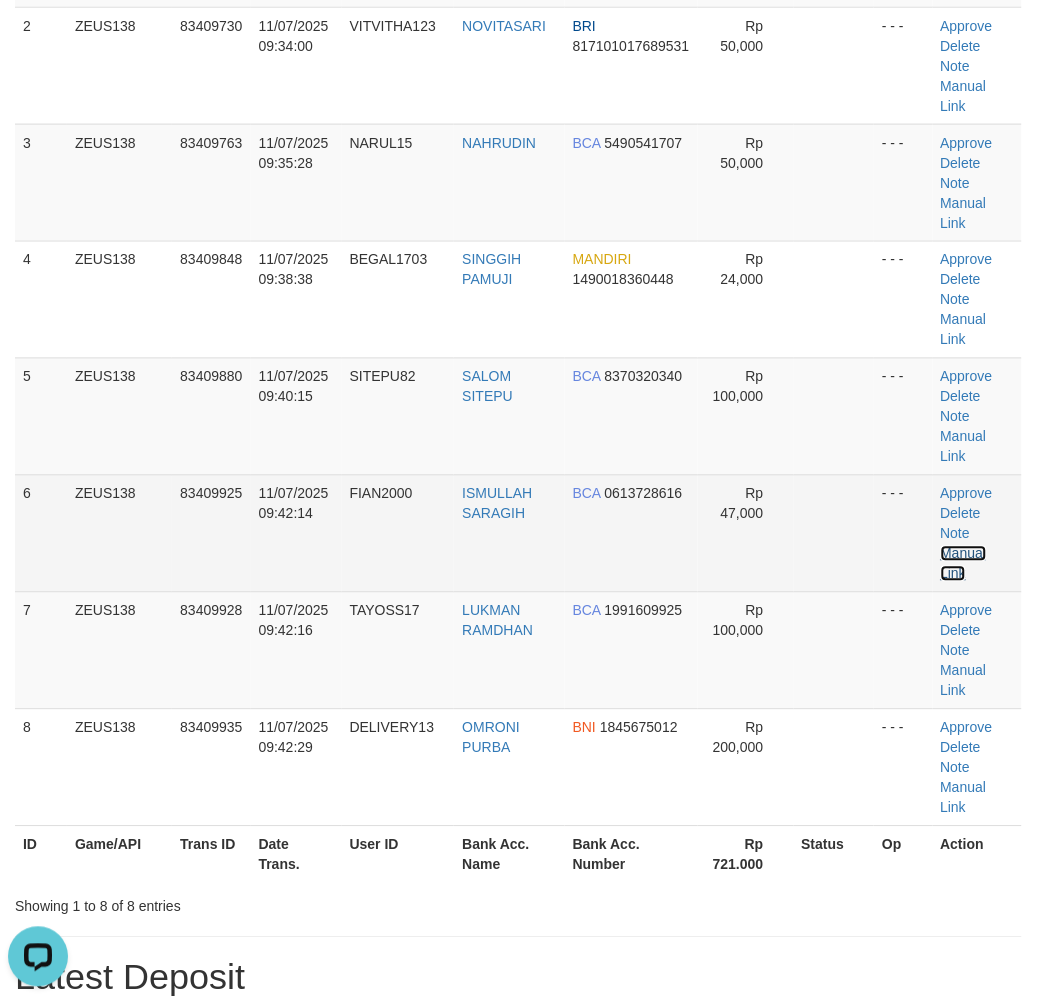 click on "Manual Link" at bounding box center (964, 564) 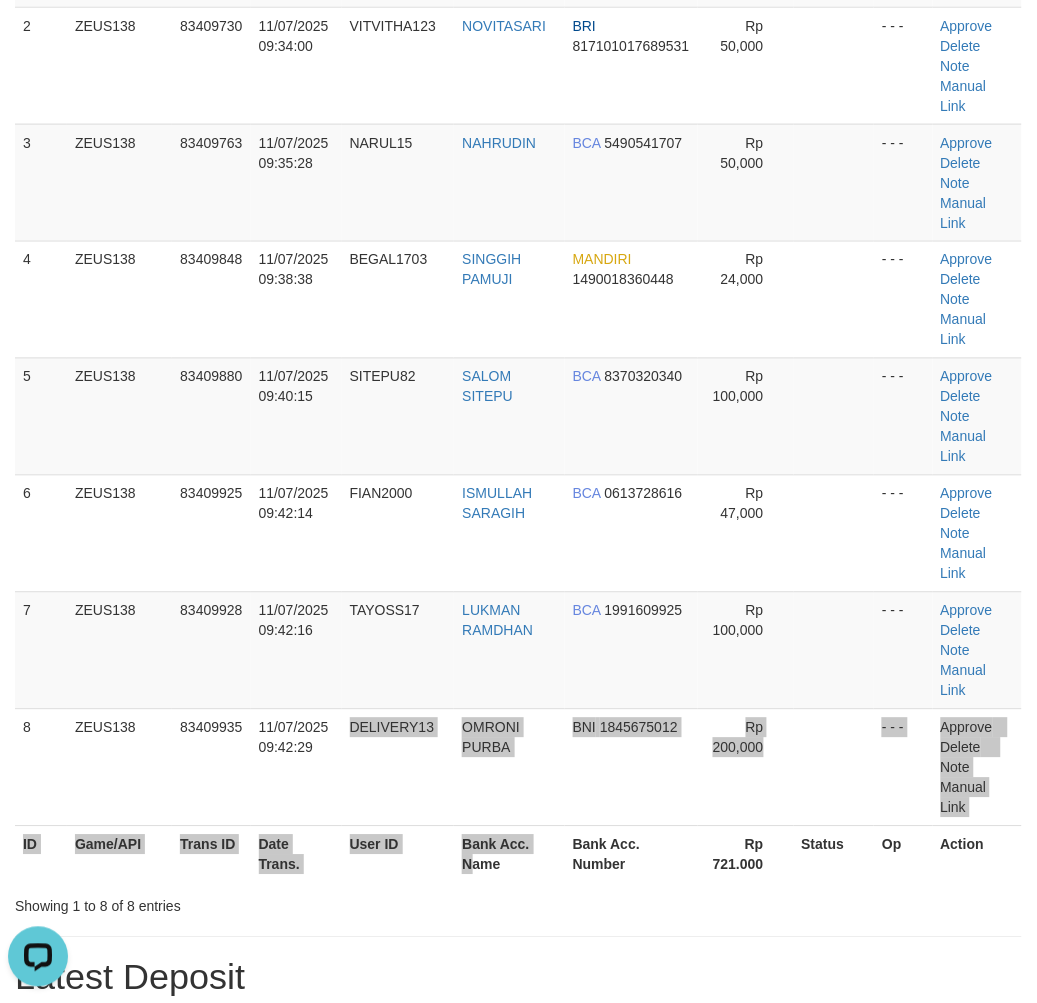 drag, startPoint x: 315, startPoint y: 824, endPoint x: 474, endPoint y: 854, distance: 161.80544 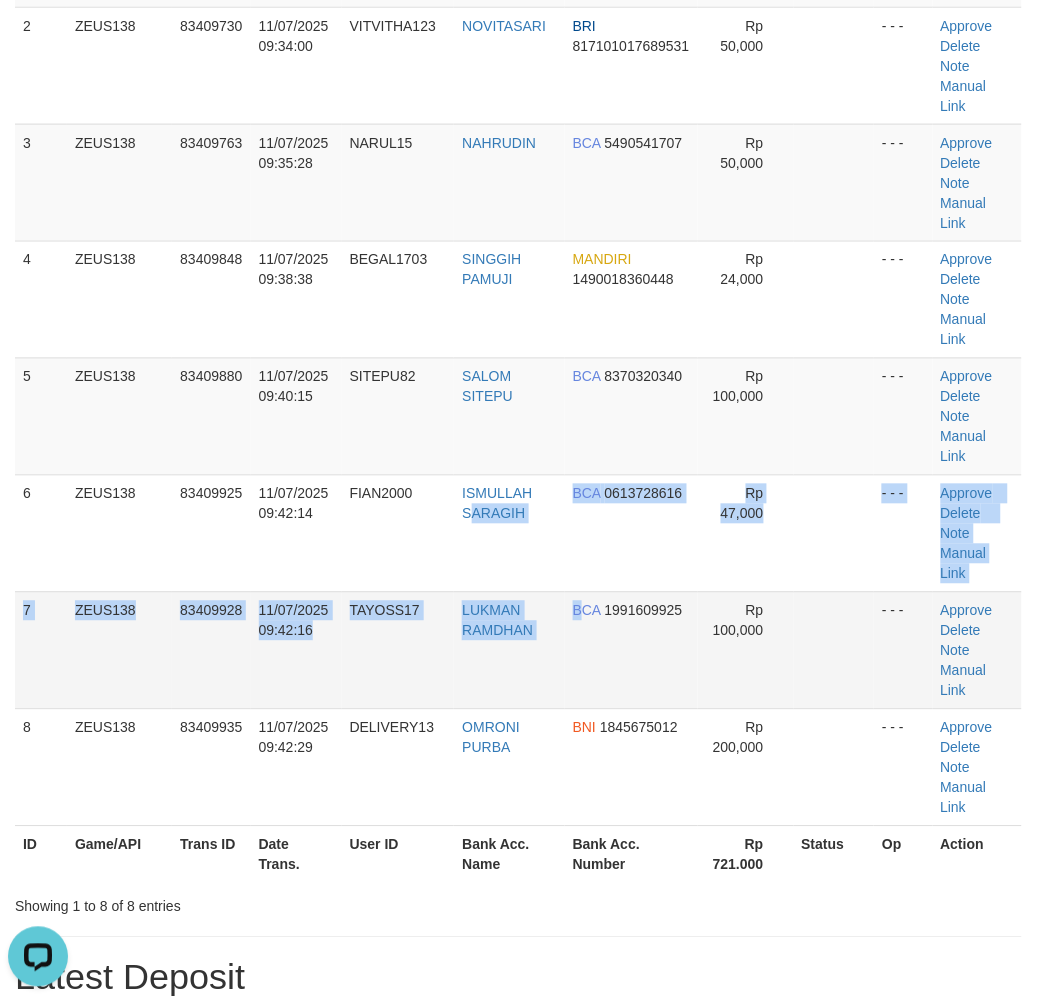 click on "1
ZEUS138
83409705
[DATE] [TIME]
SENGKONG88
ROMI
DANA
[PHONE]
Rp 150,000
- - -
Approve
Delete
Note
Manual Link
2
ZEUS138
83409730
[DATE] [TIME]
VITVITHA123
NOVITASARI
BRI
[ACCOUNT_NUMBER]
Rp 50,000
- - -
Approve" at bounding box center [518, 358] 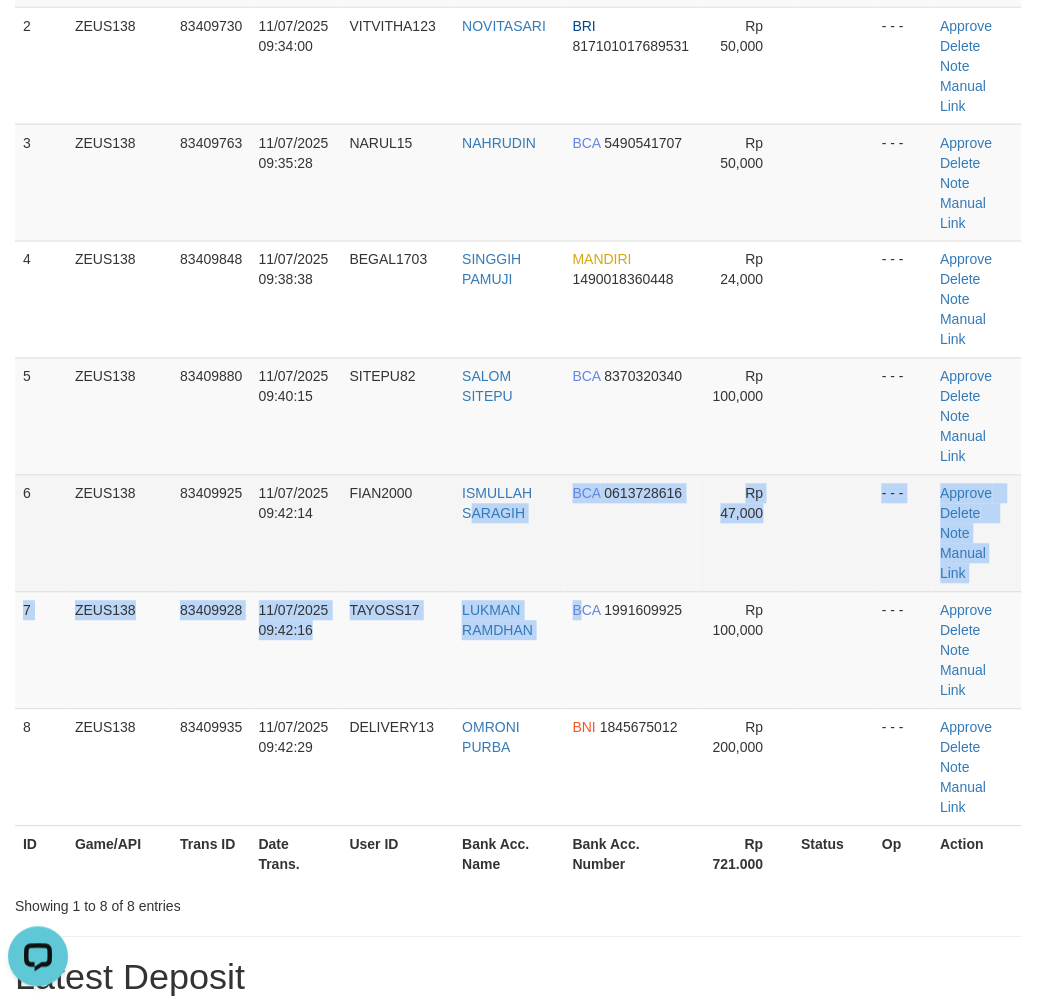 click on "BCA
1991609925" at bounding box center [632, 650] 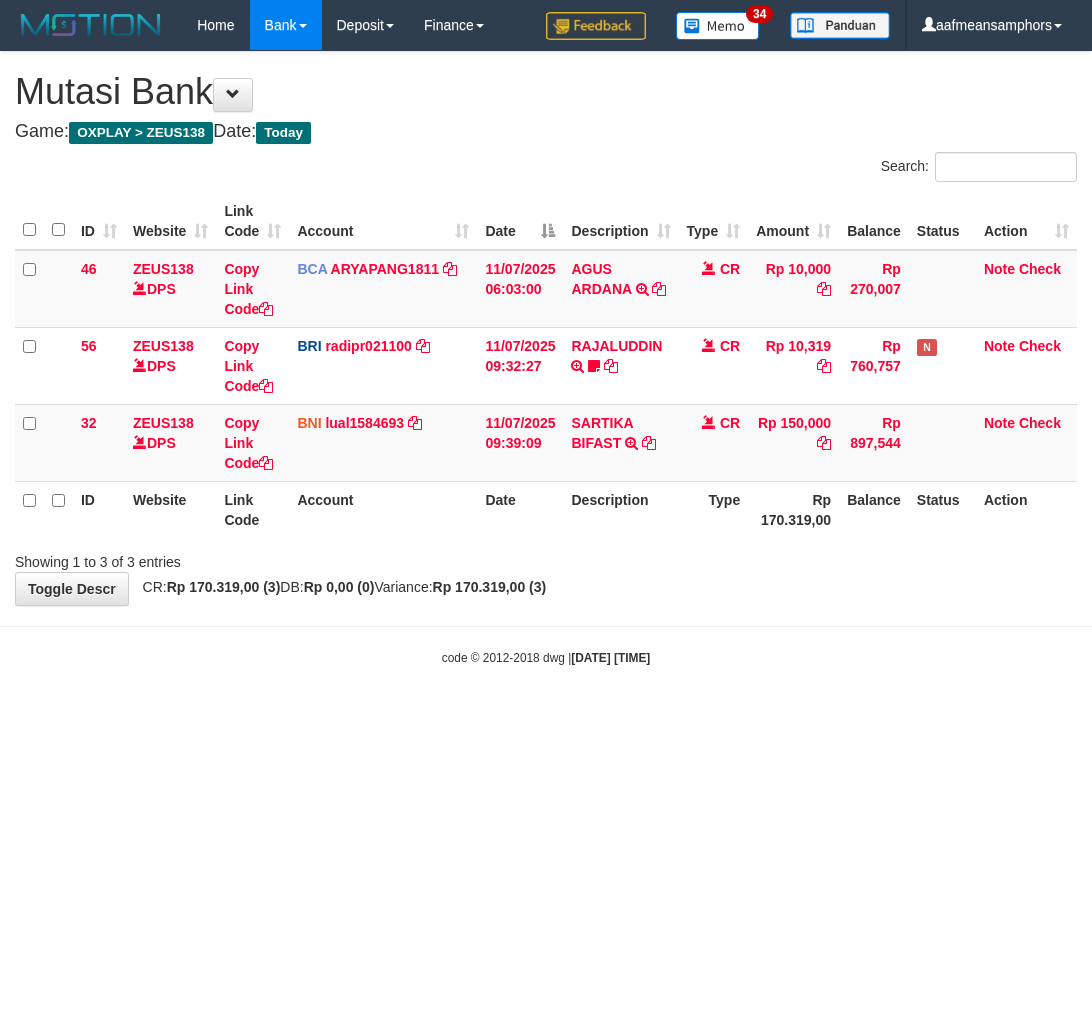 scroll, scrollTop: 0, scrollLeft: 0, axis: both 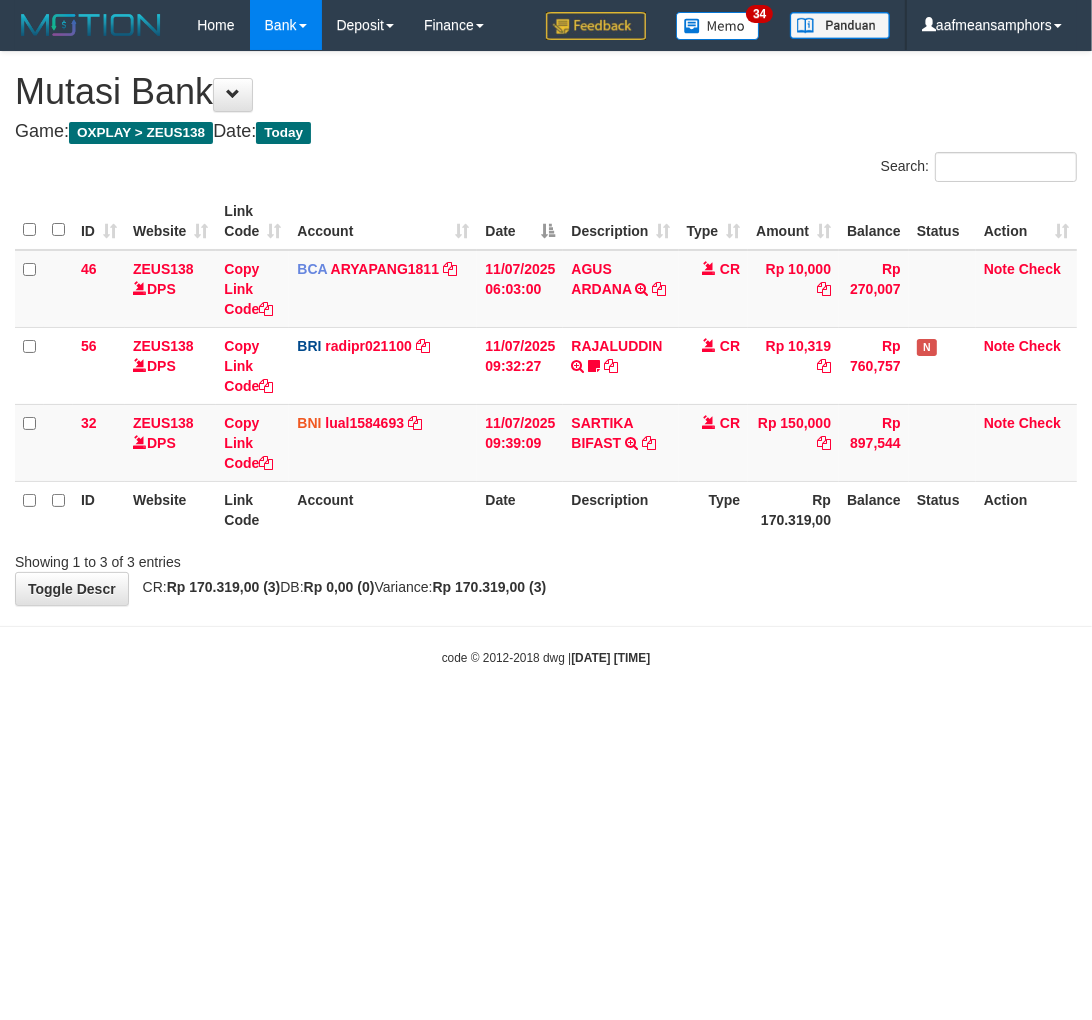 drag, startPoint x: 800, startPoint y: 740, endPoint x: 772, endPoint y: 738, distance: 28.071337 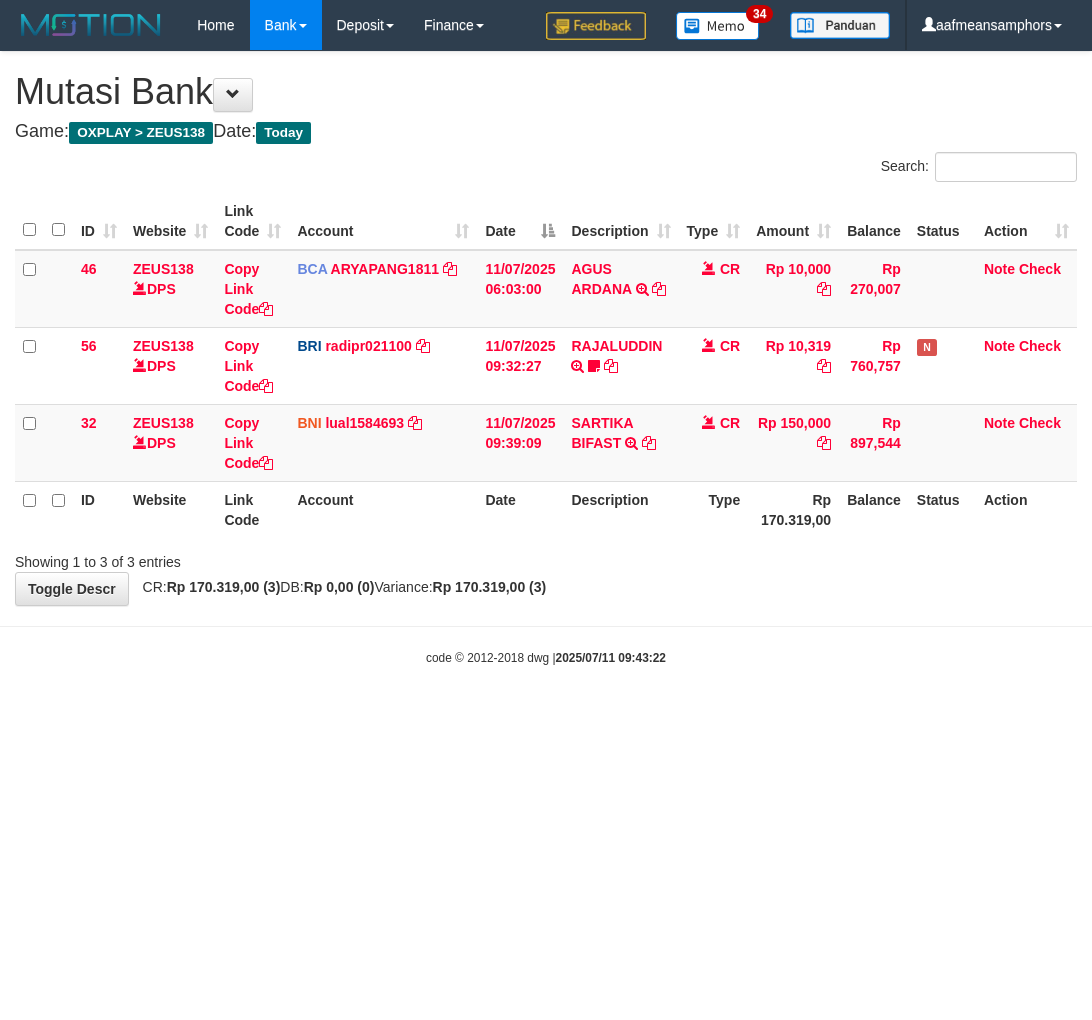scroll, scrollTop: 0, scrollLeft: 0, axis: both 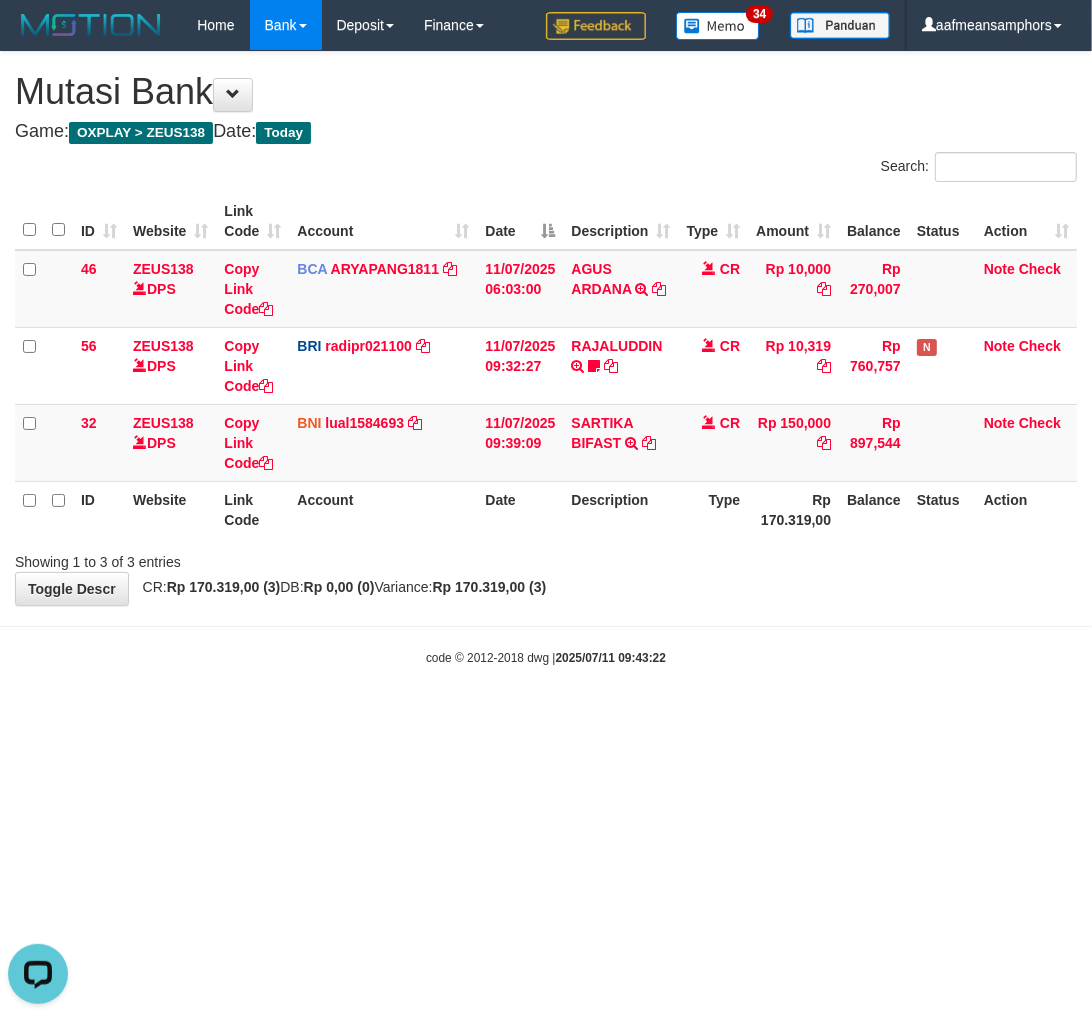 click on "Toggle navigation
Home
Bank
Account List
Load
By Website
Group
[OXPLAY]													ZEUS138
By Load Group (DPS)" at bounding box center [546, 358] 